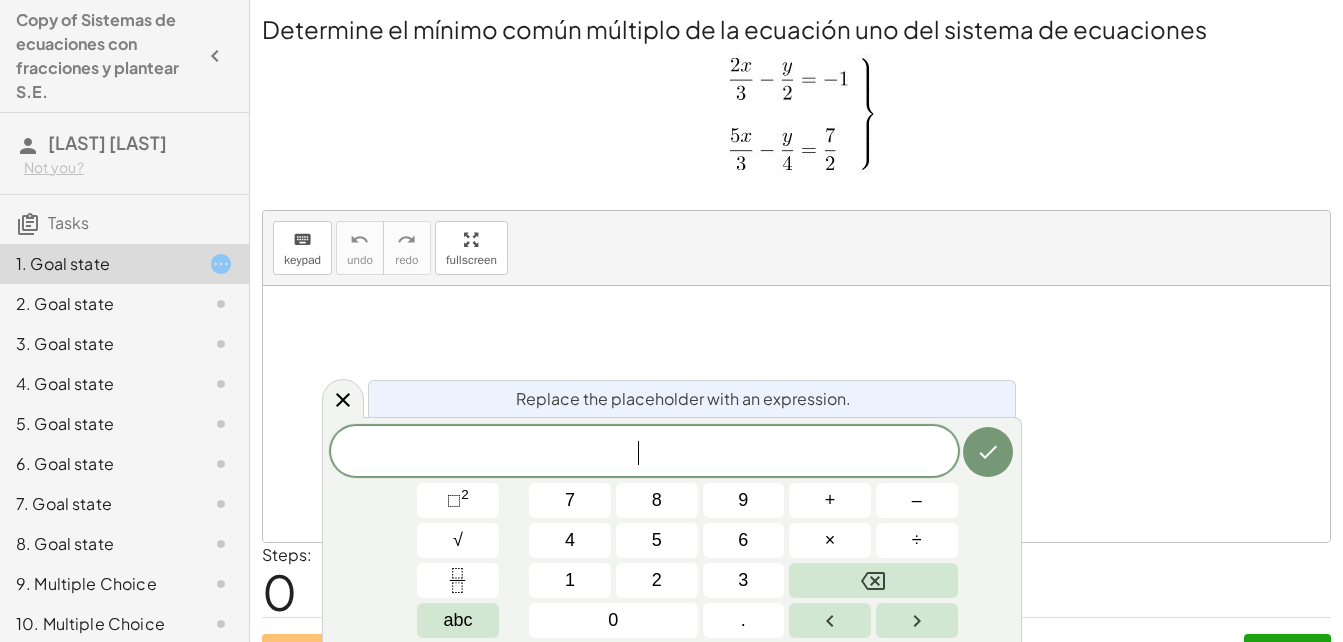 scroll, scrollTop: 0, scrollLeft: 0, axis: both 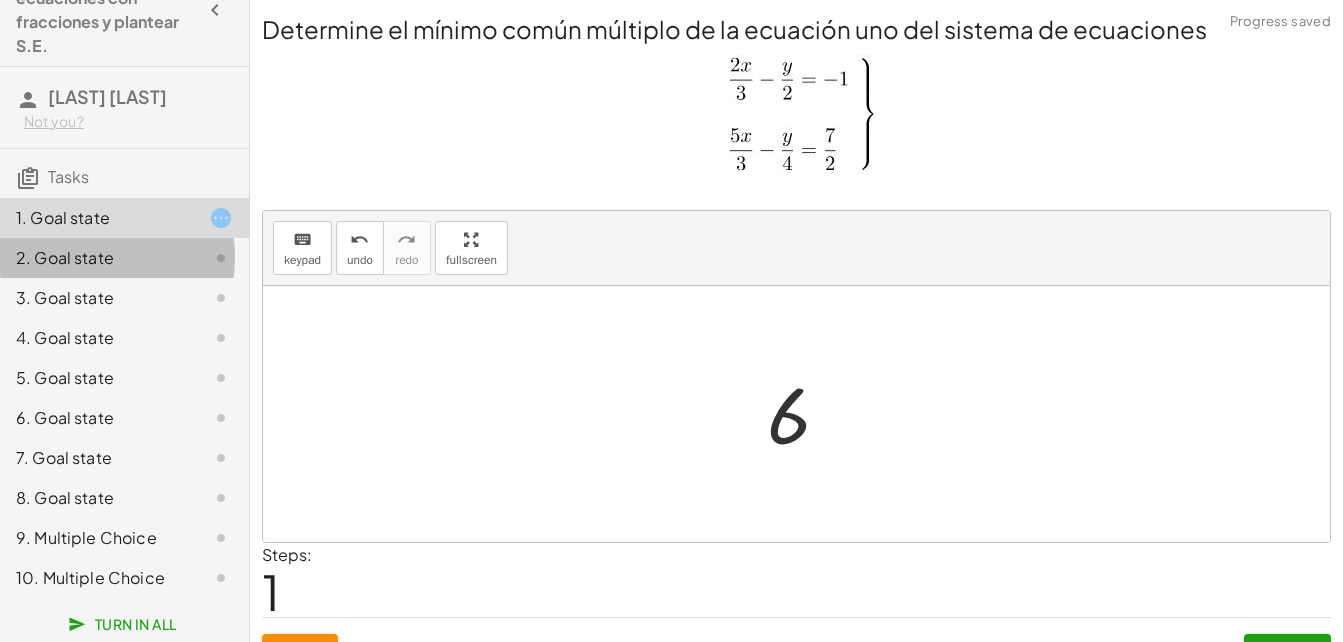 click 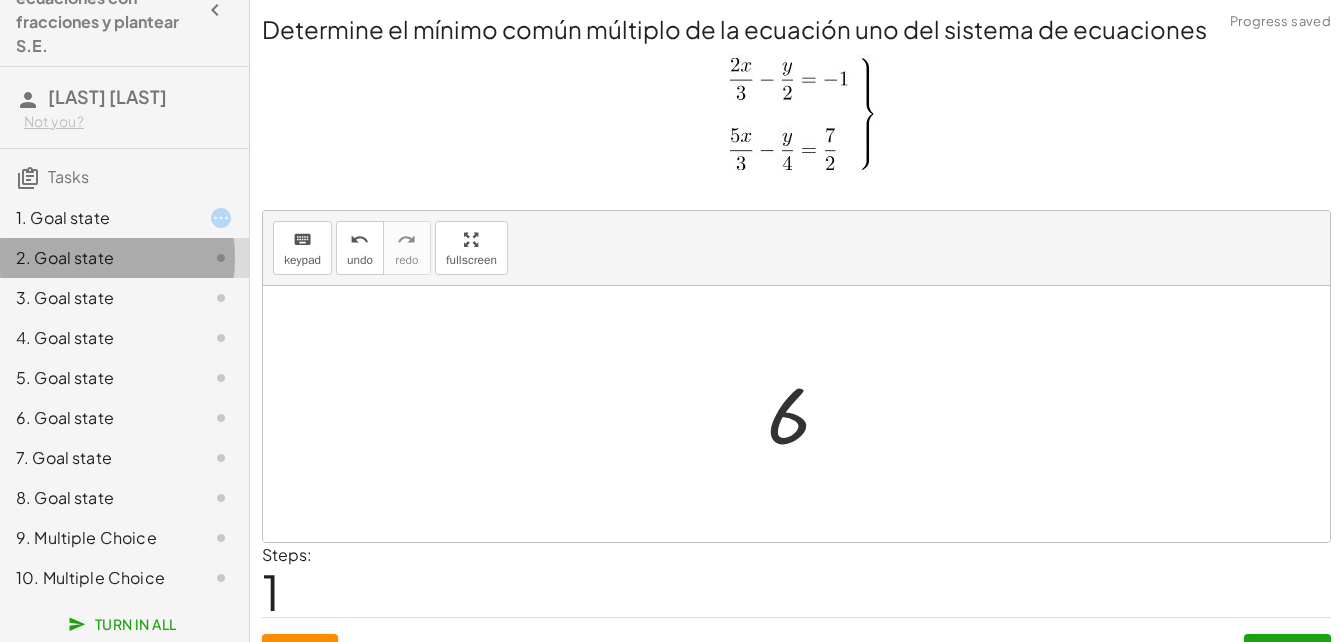 click 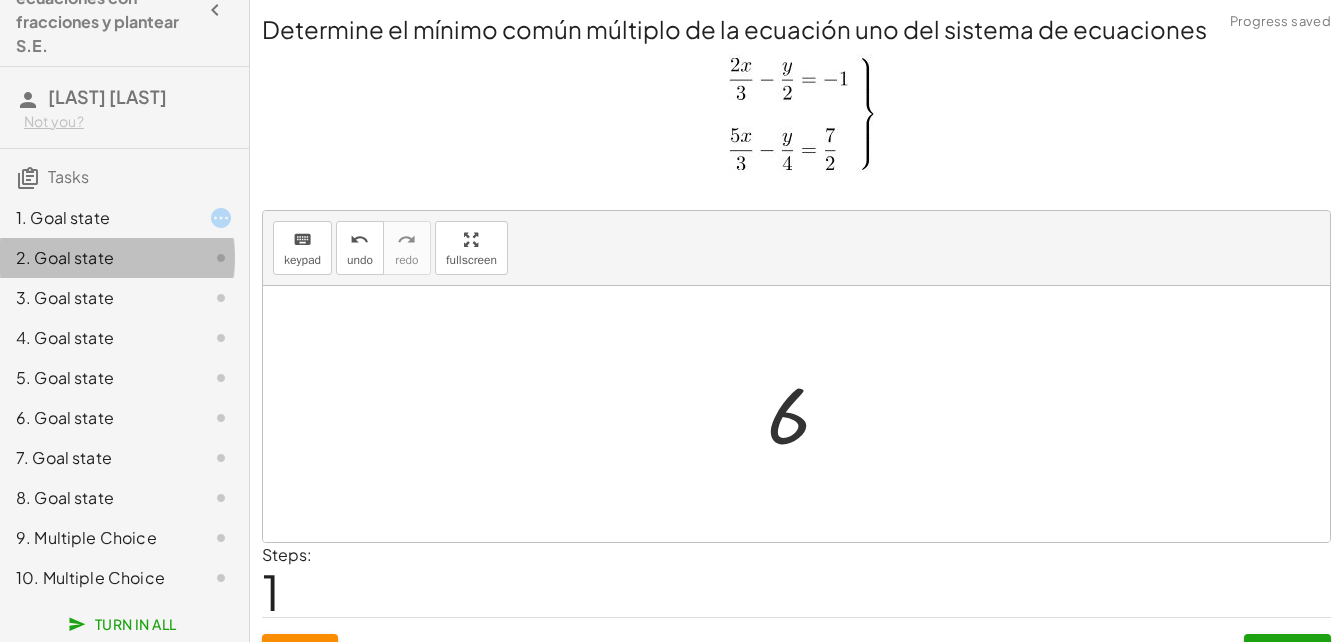 click 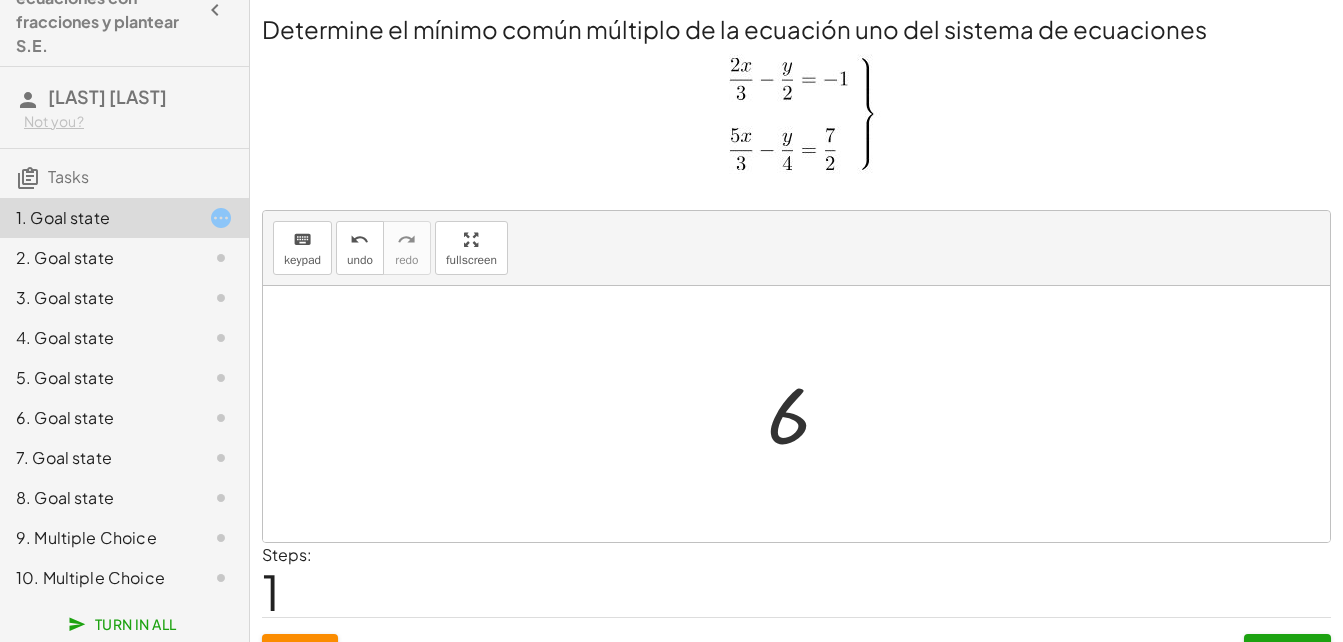scroll, scrollTop: 40, scrollLeft: 0, axis: vertical 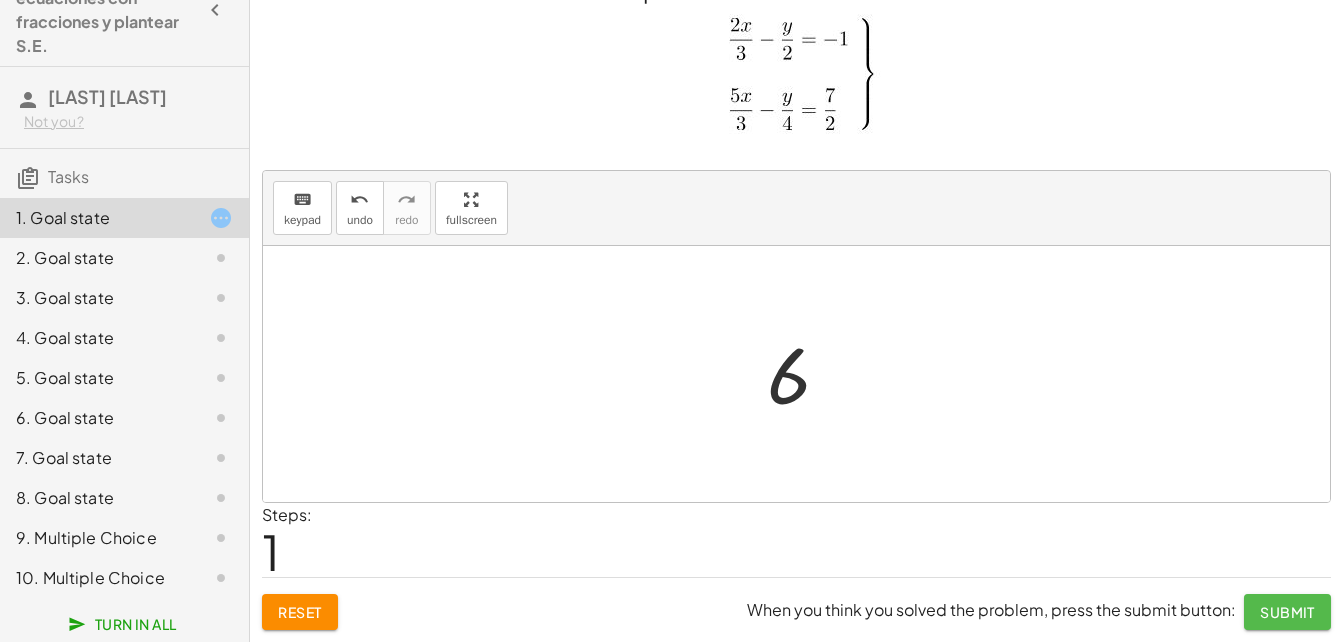 click on "Submit" 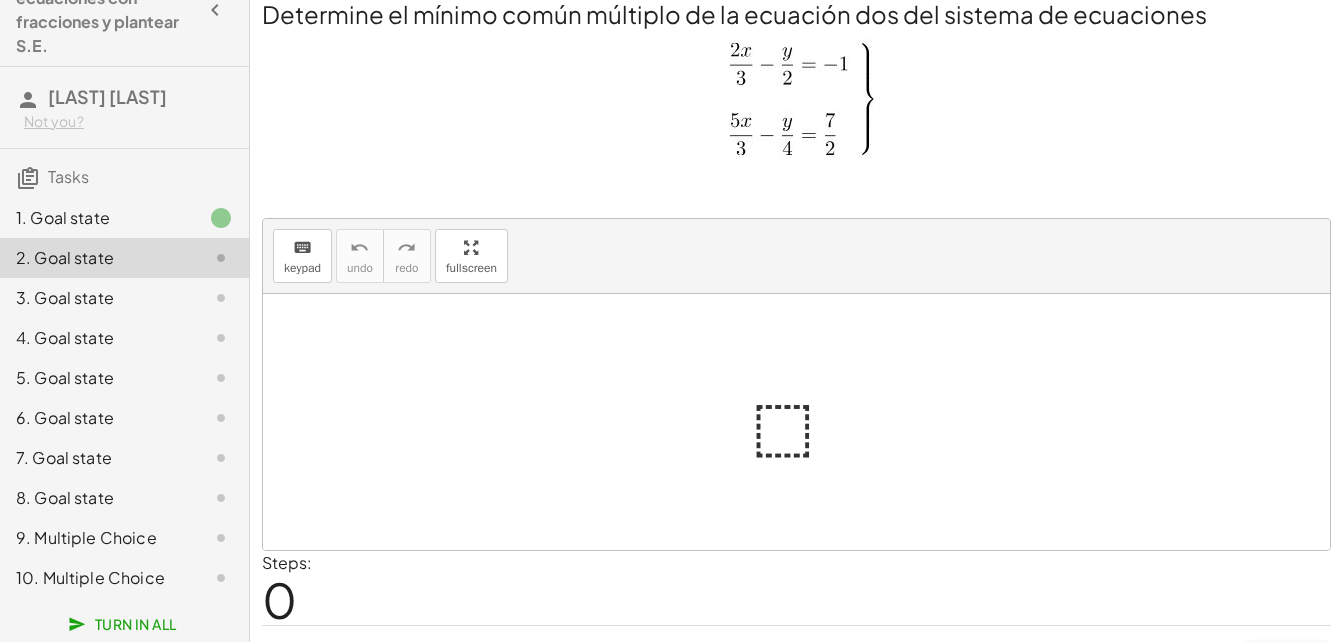 scroll, scrollTop: 0, scrollLeft: 0, axis: both 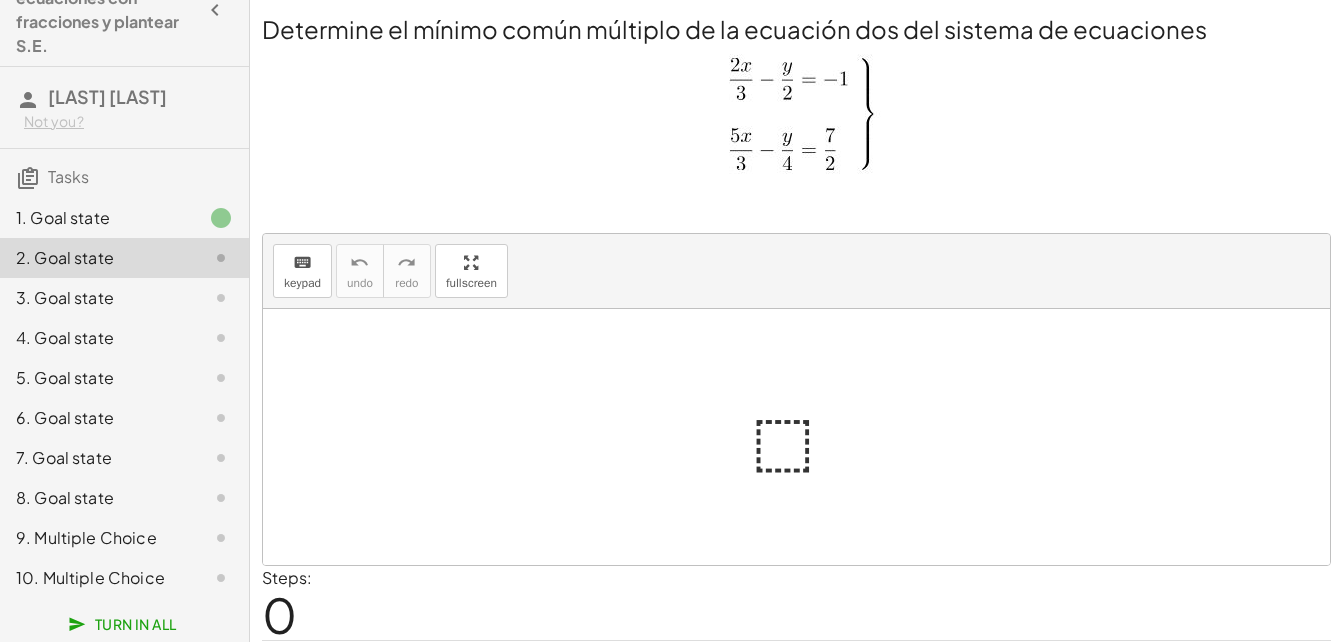 click at bounding box center (804, 437) 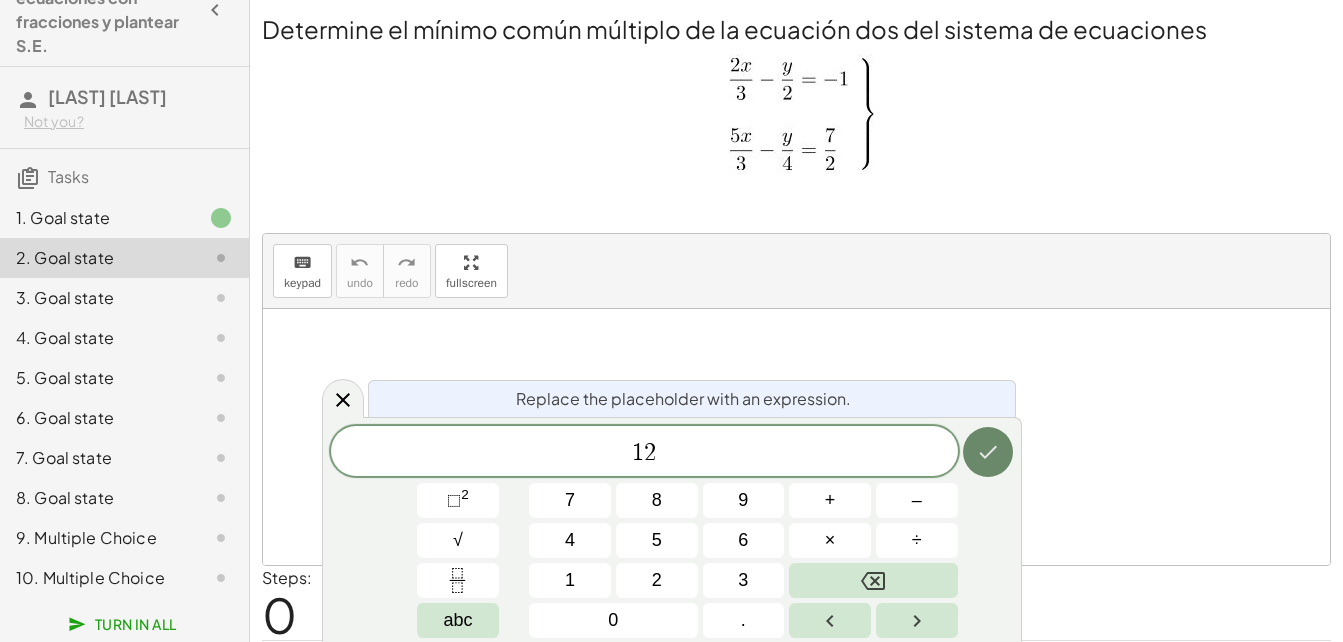 click 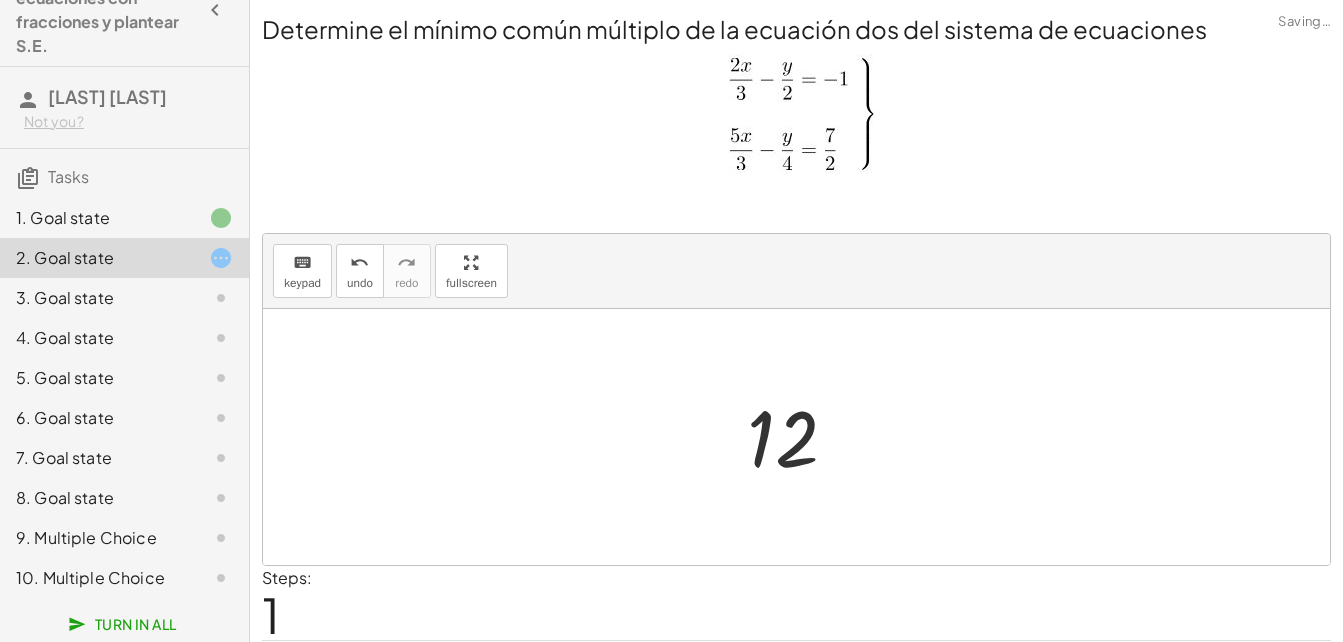 scroll, scrollTop: 63, scrollLeft: 0, axis: vertical 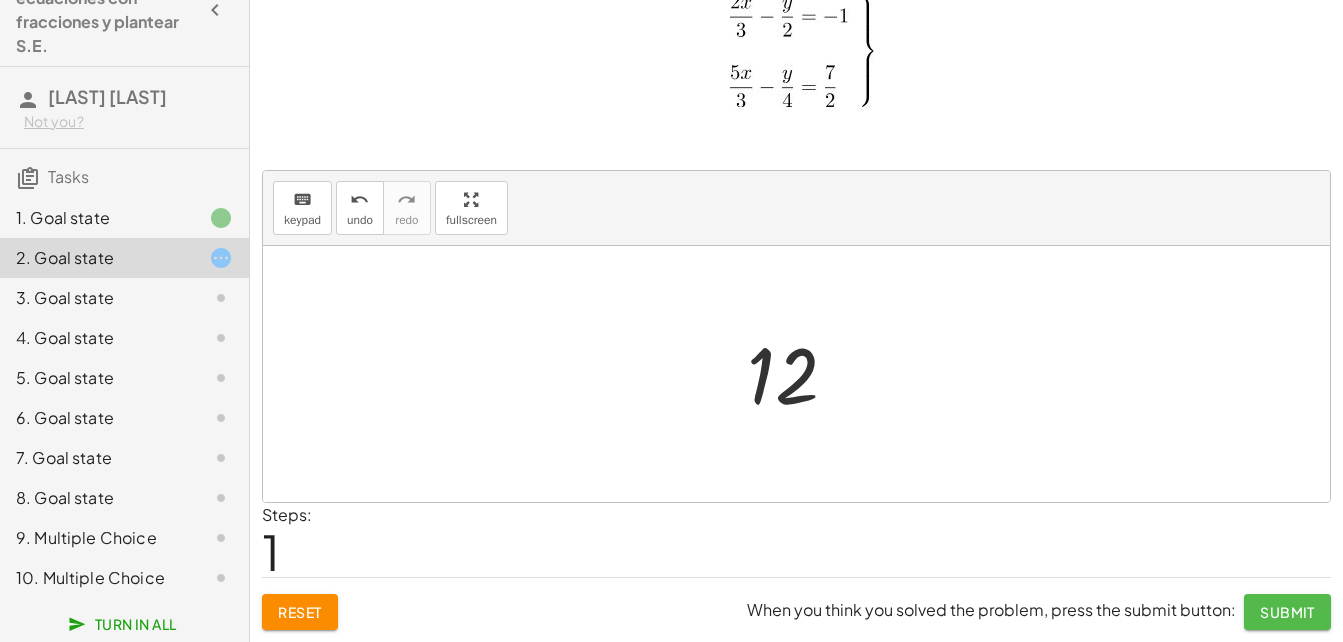 click on "Submit" at bounding box center (1287, 612) 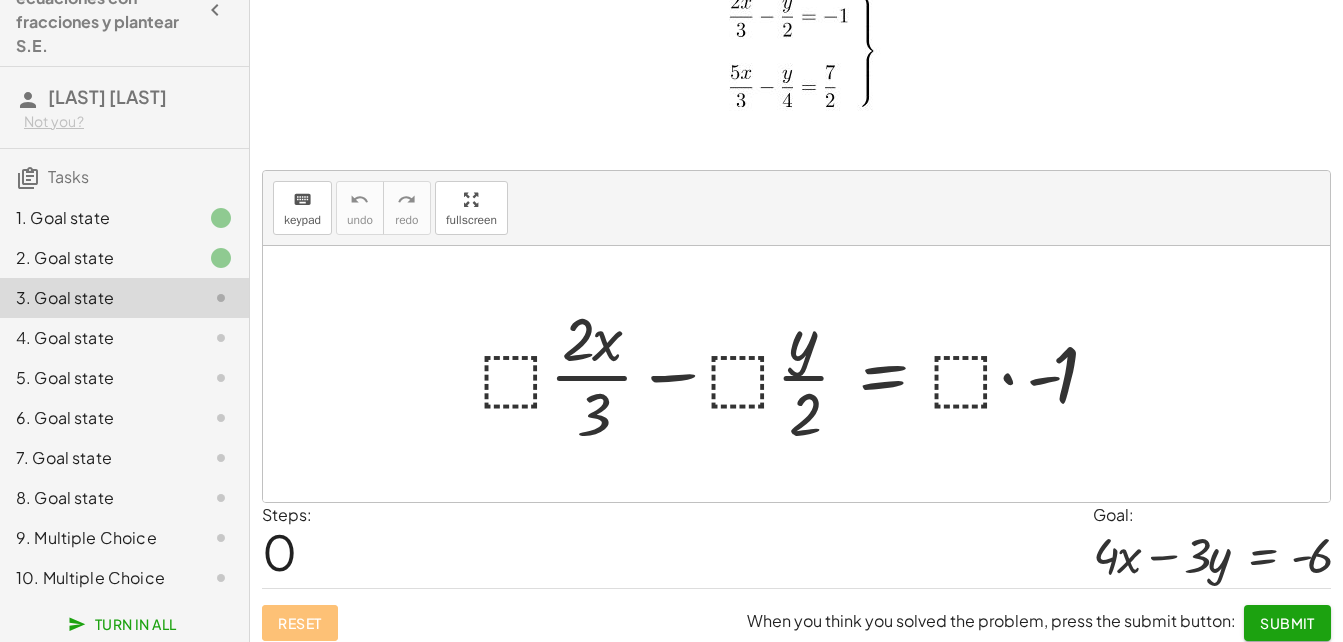 click at bounding box center [803, 374] 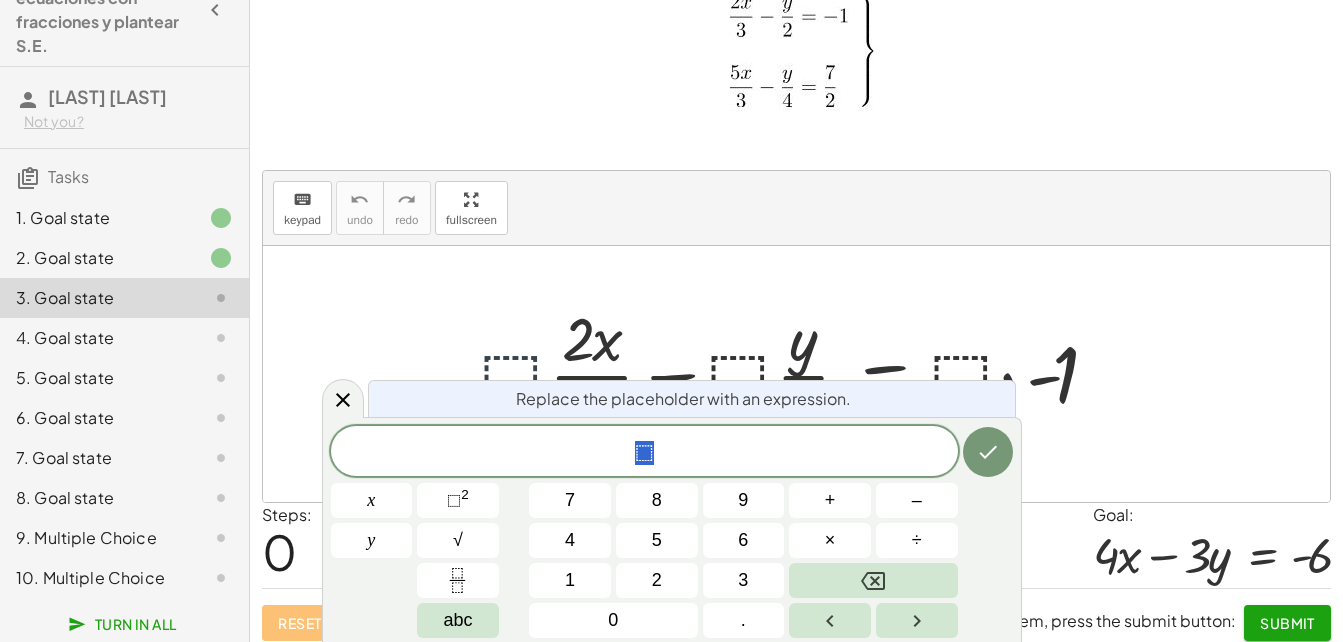 click at bounding box center (803, 374) 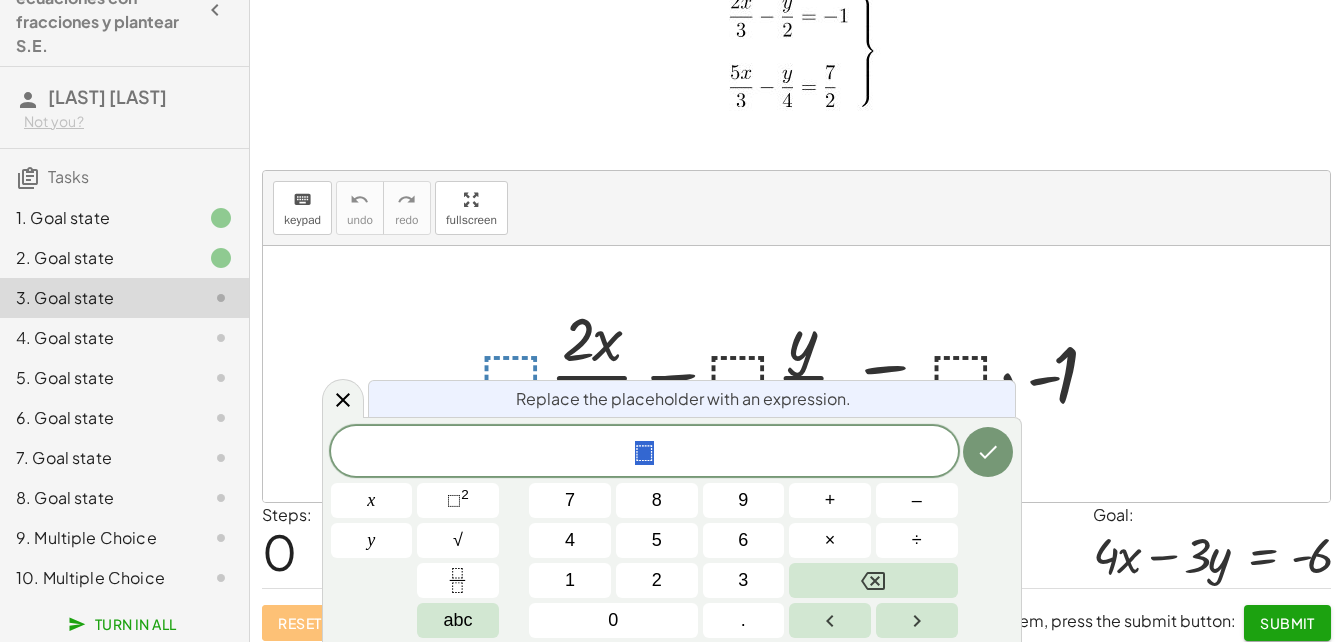 click at bounding box center (803, 374) 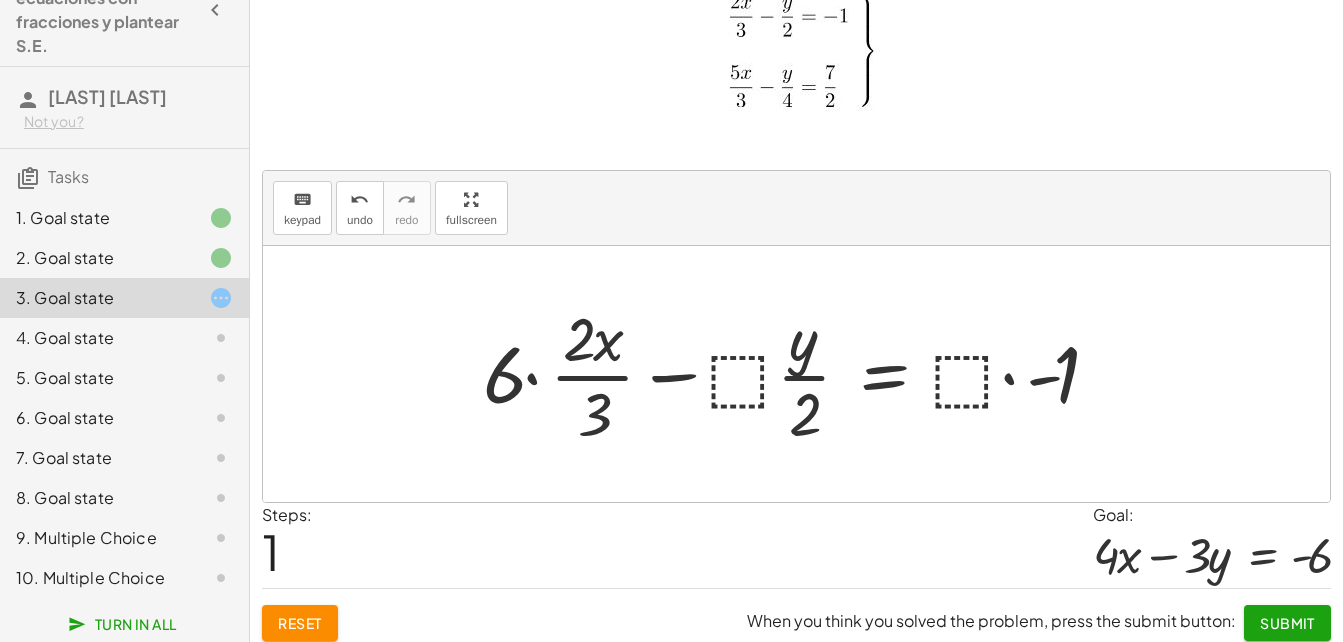 click at bounding box center (805, 374) 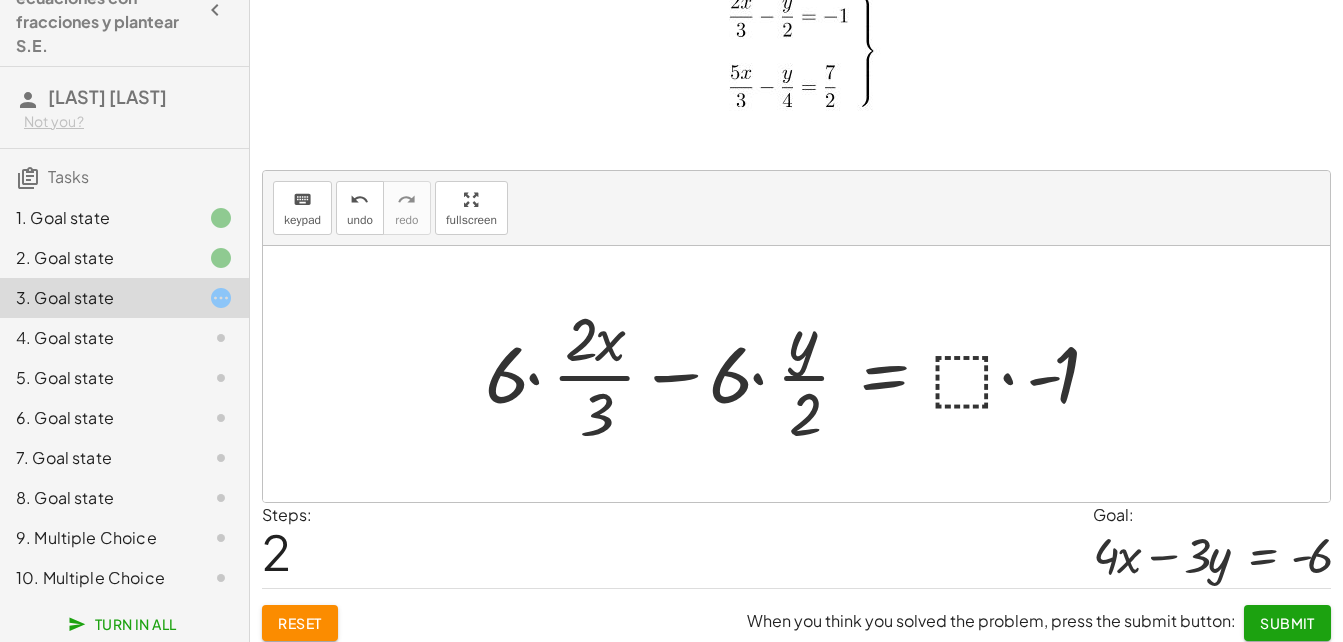 click at bounding box center (806, 374) 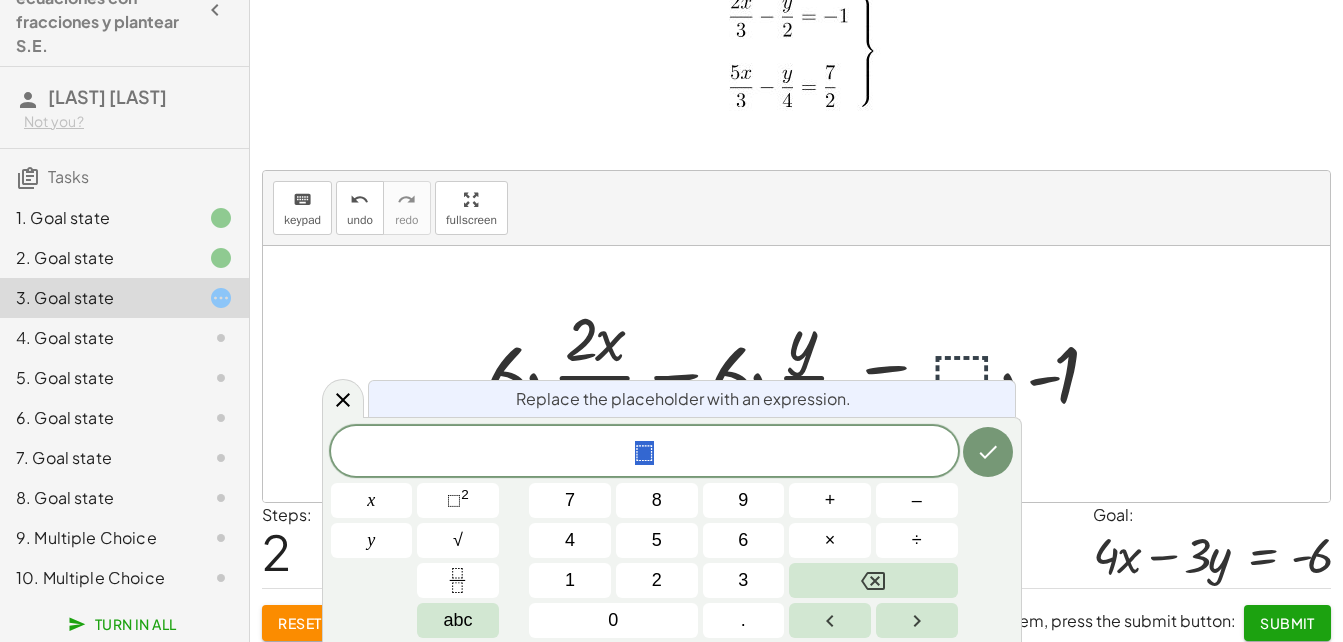 click at bounding box center [806, 374] 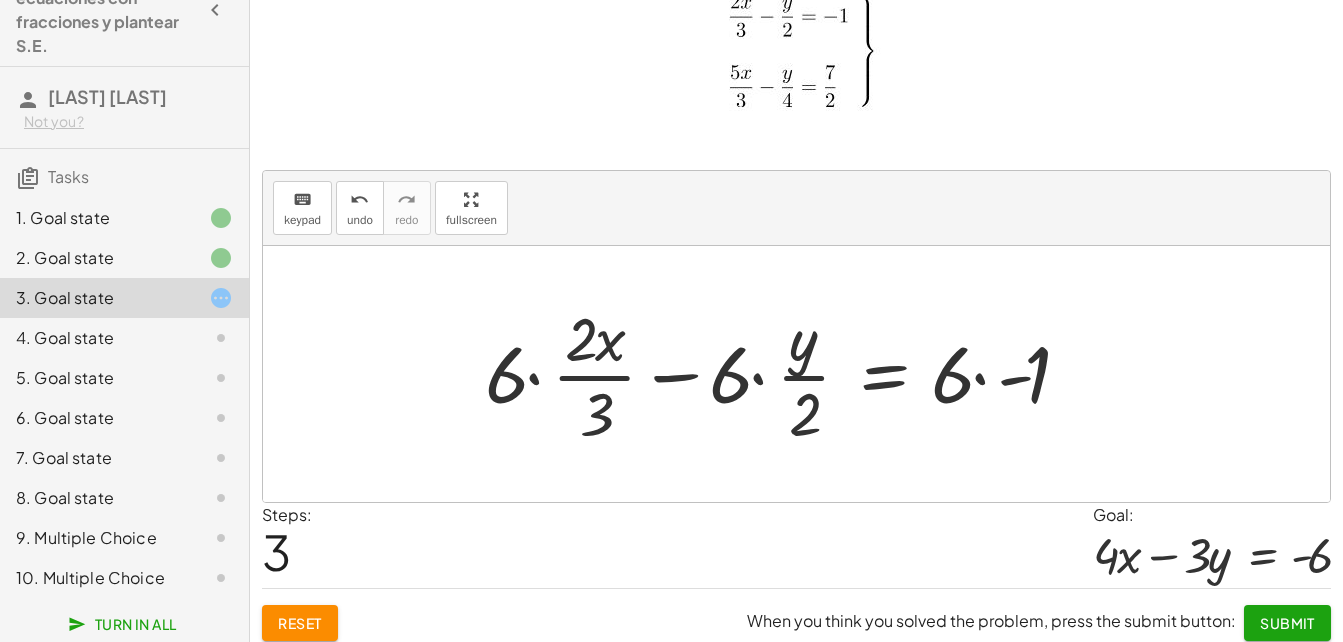 click at bounding box center (792, 374) 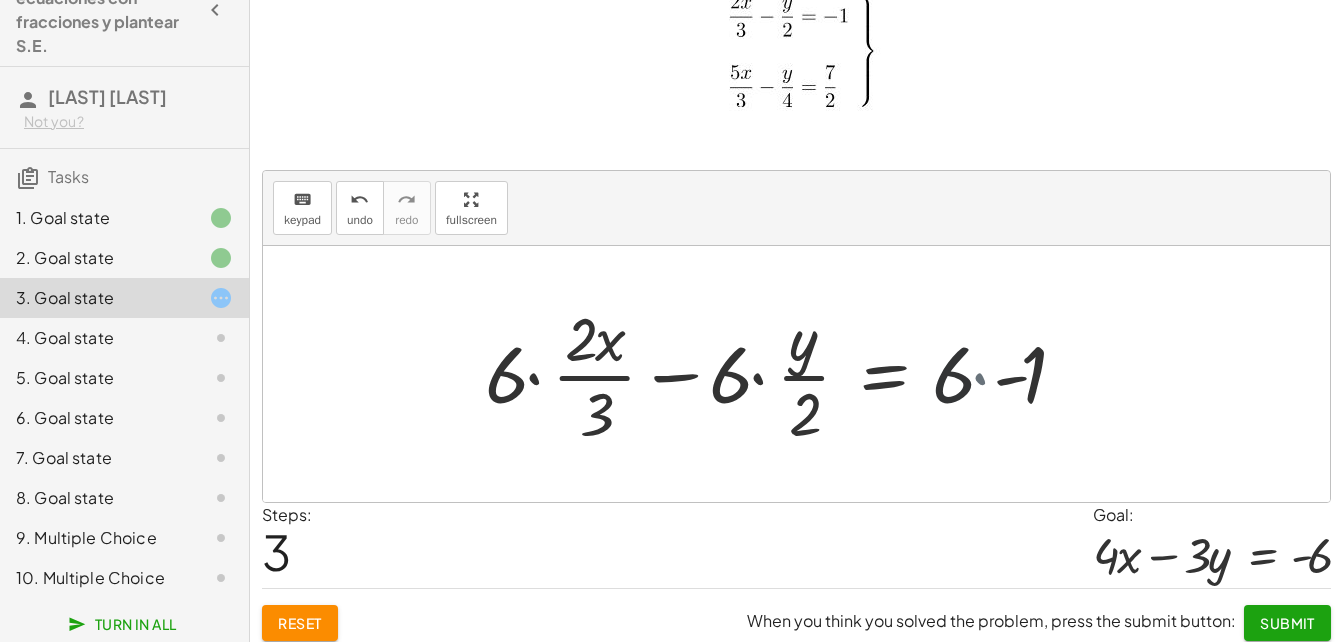 click at bounding box center [758, 374] 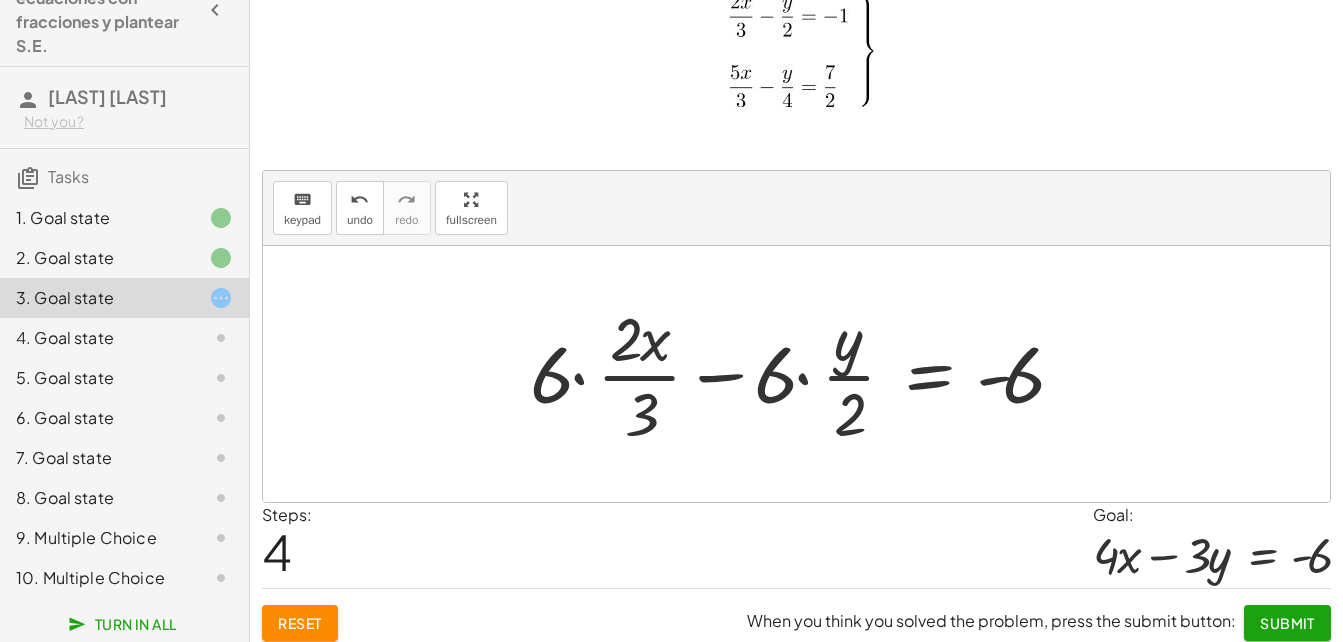 click at bounding box center (803, 374) 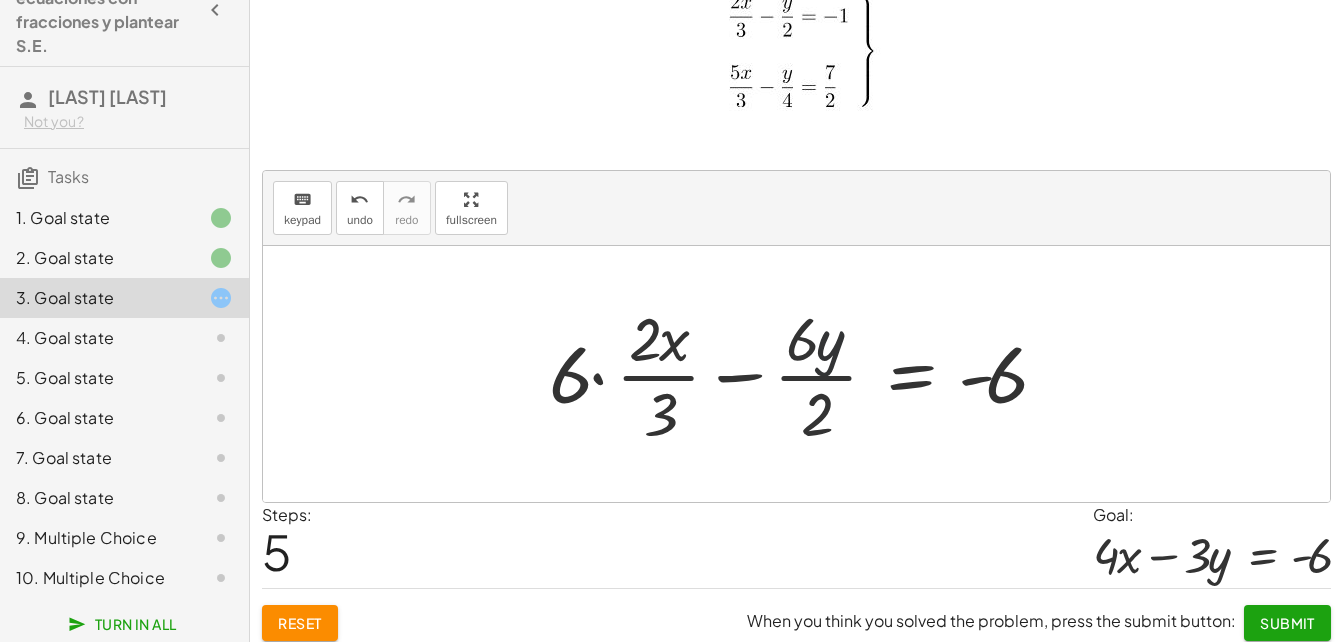 click at bounding box center (804, 374) 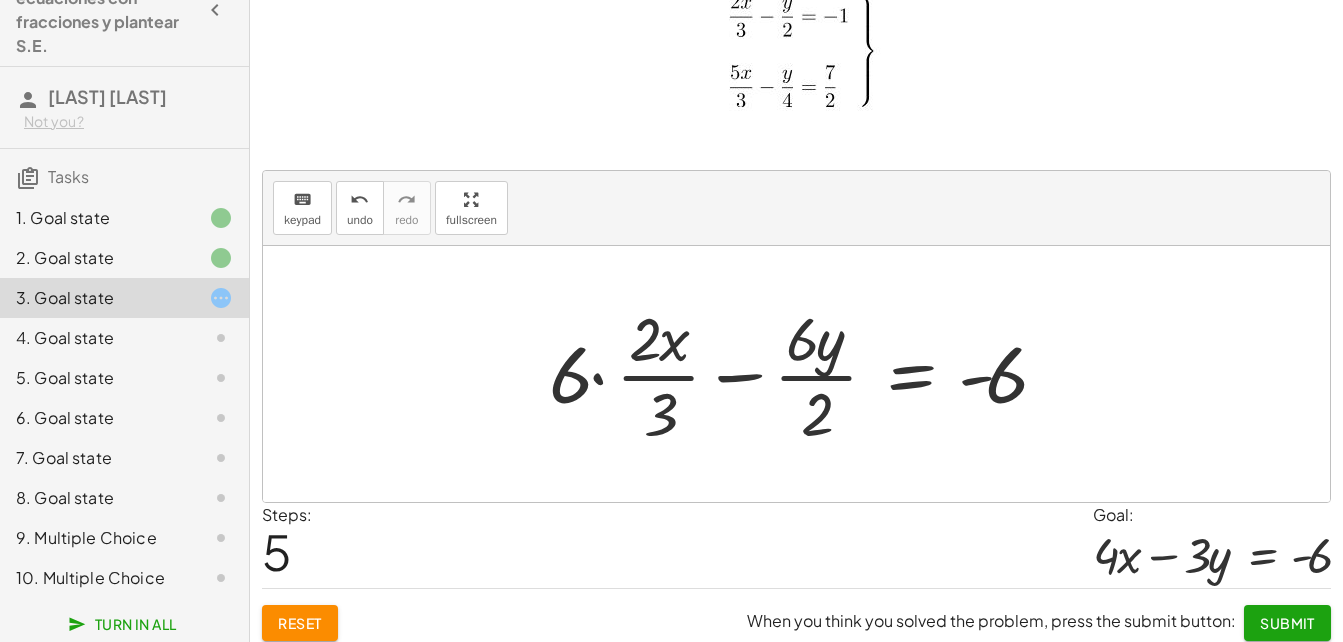 click at bounding box center [804, 374] 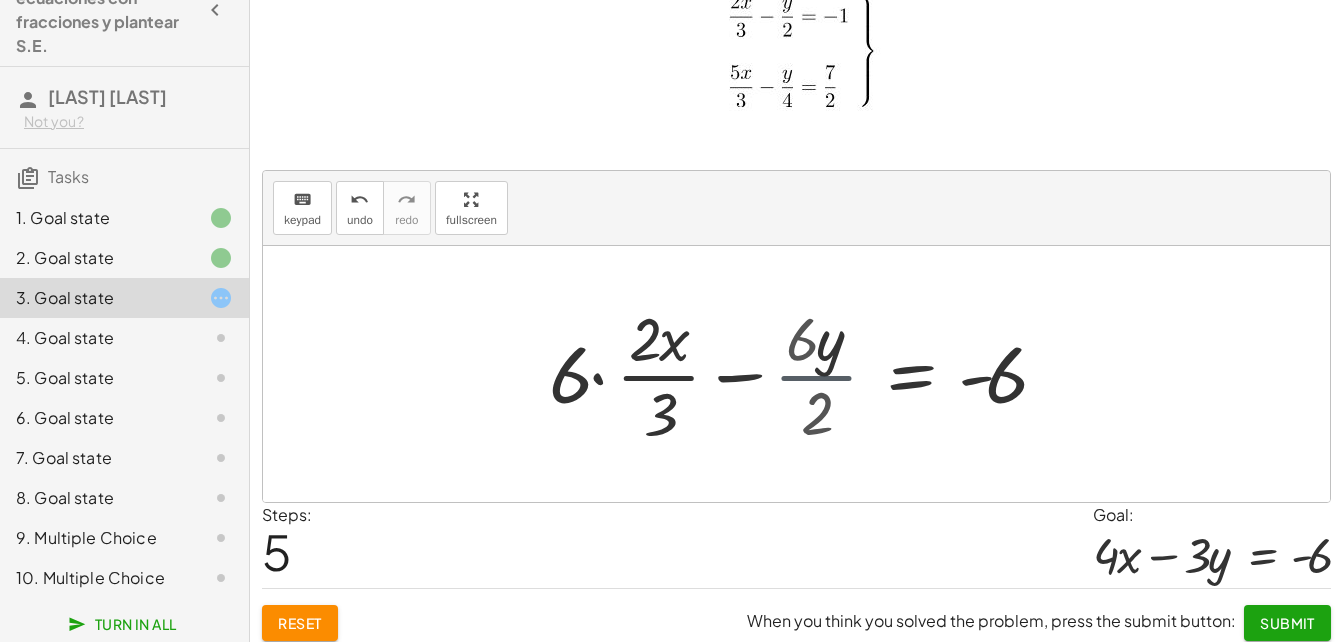 click at bounding box center (807, 374) 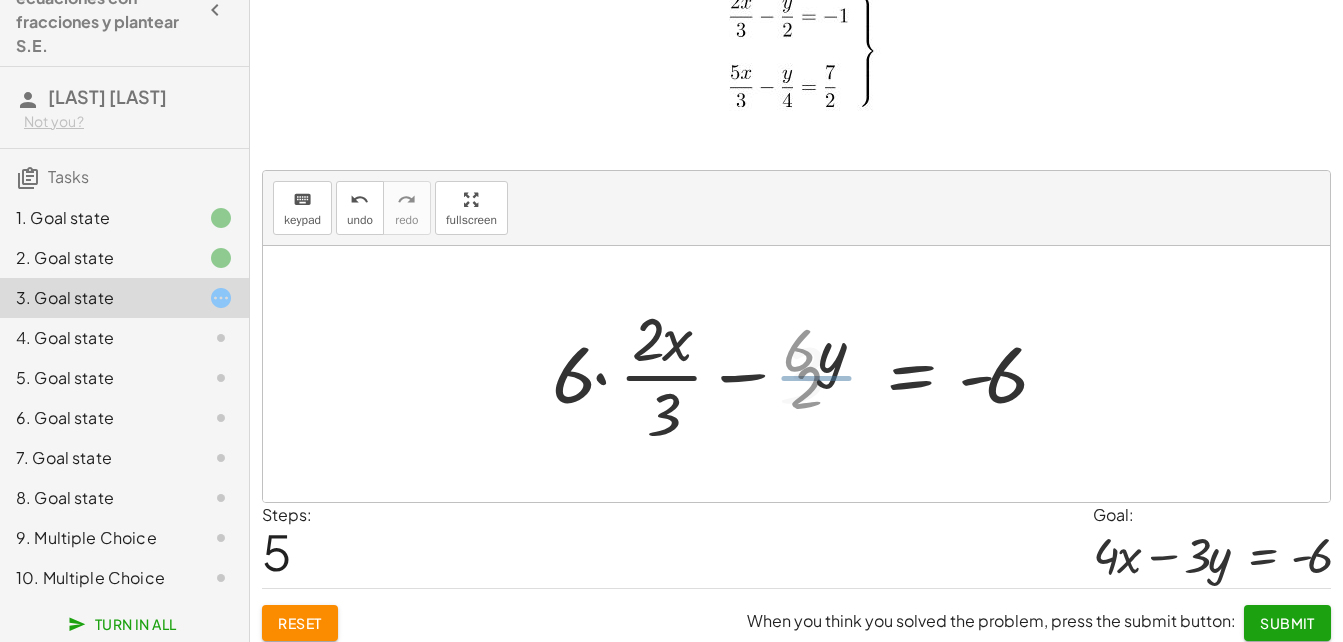 click at bounding box center [807, 374] 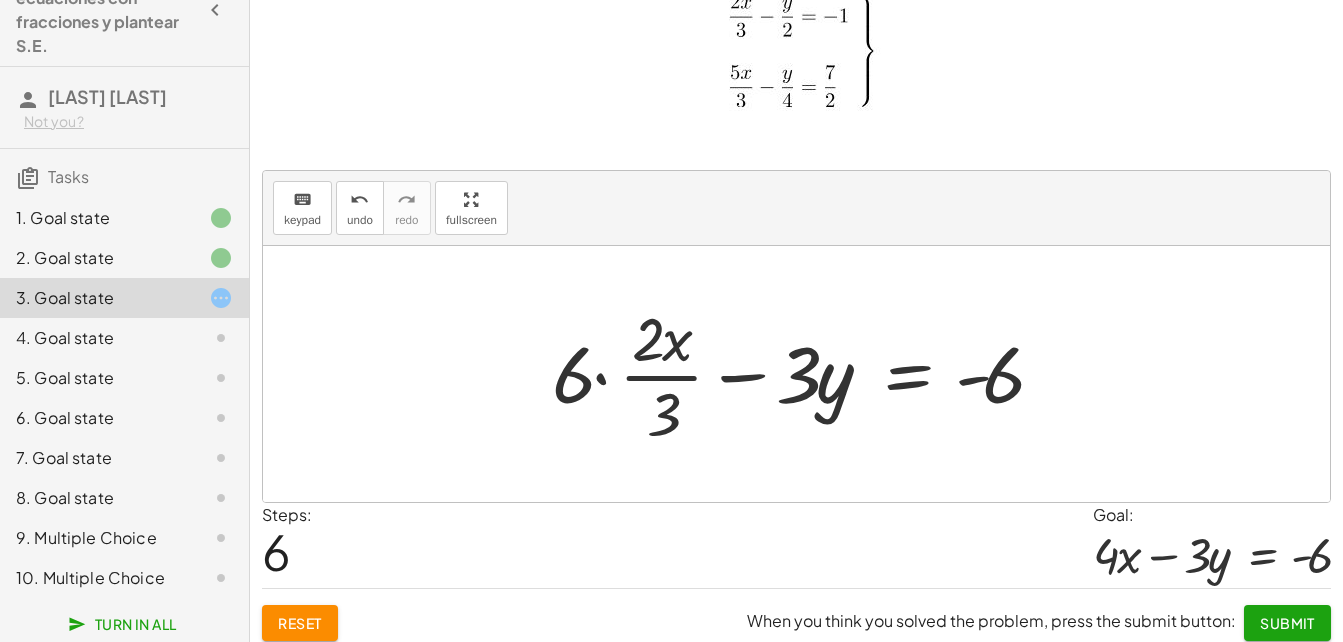 click at bounding box center (804, 374) 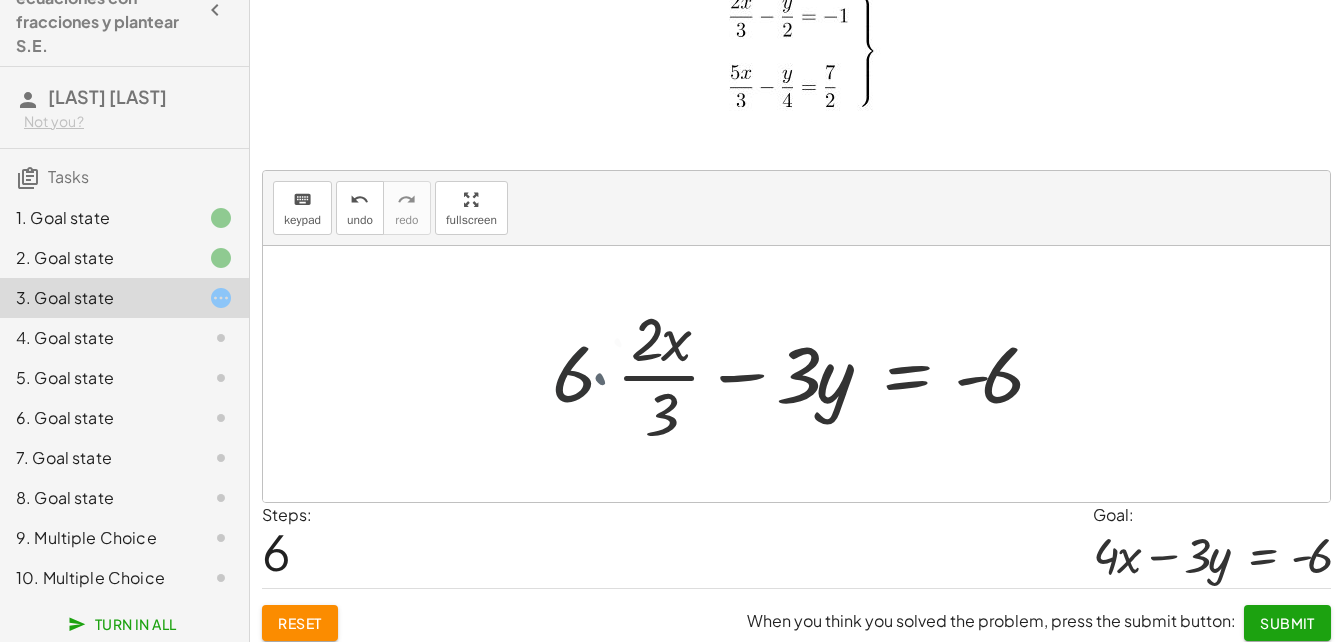 click at bounding box center [812, 374] 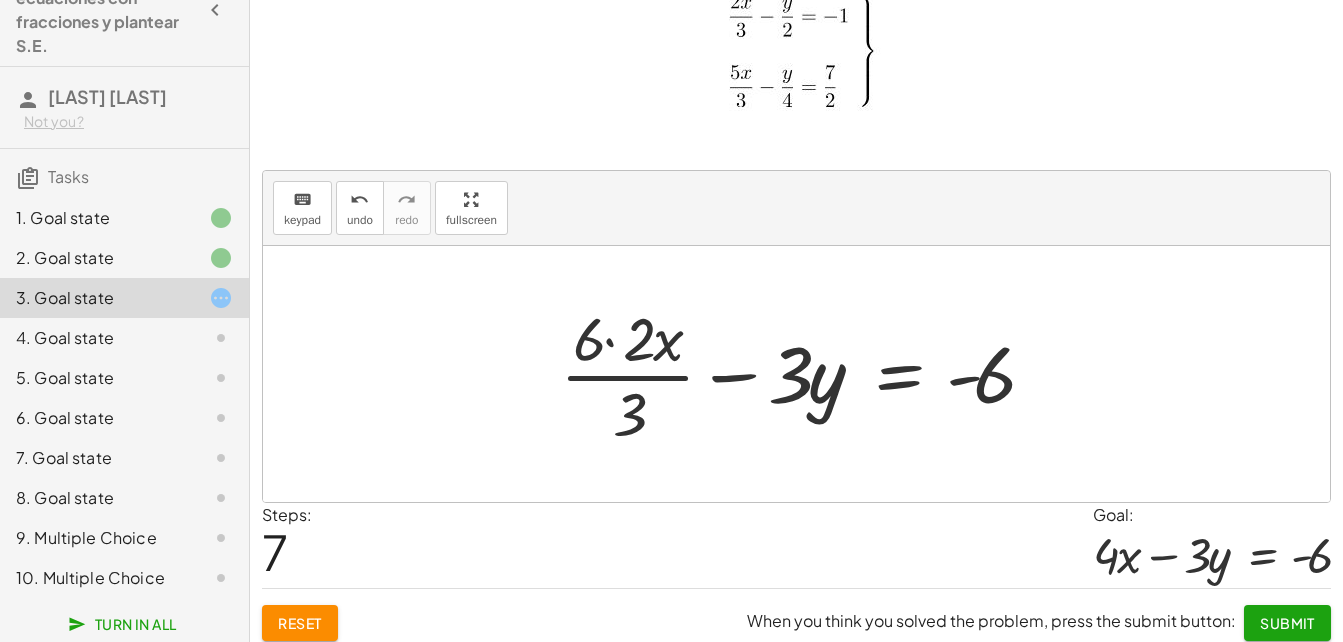 click at bounding box center (804, 374) 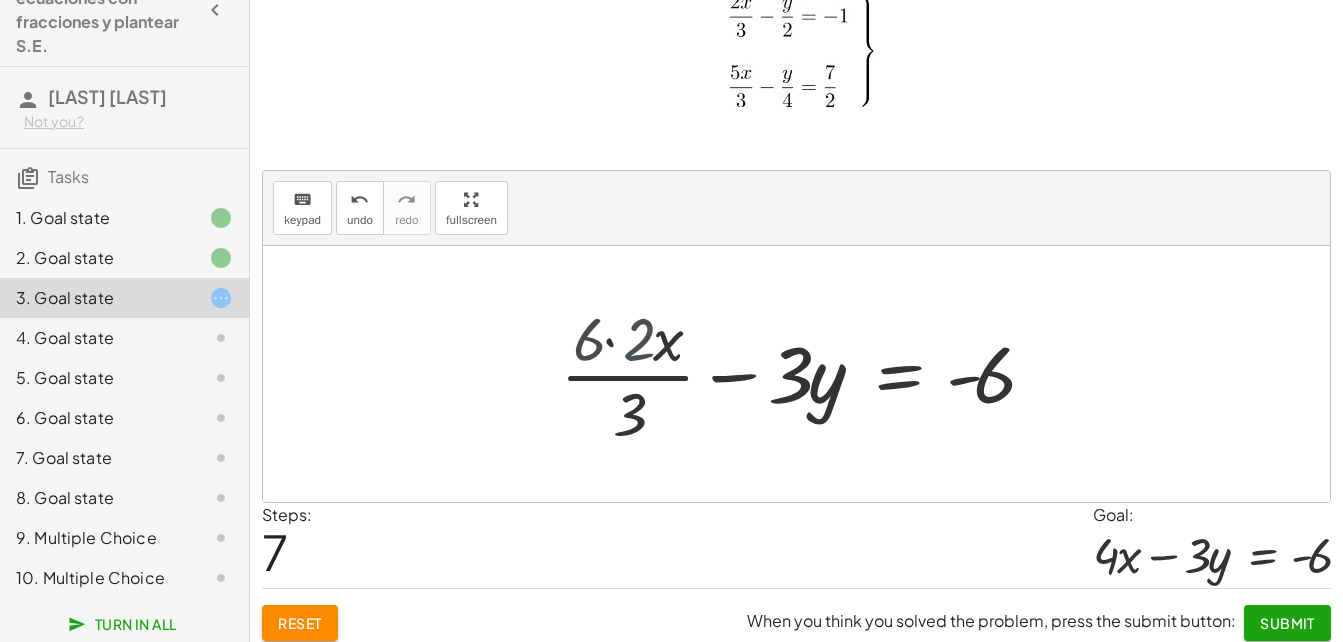 click at bounding box center (814, 374) 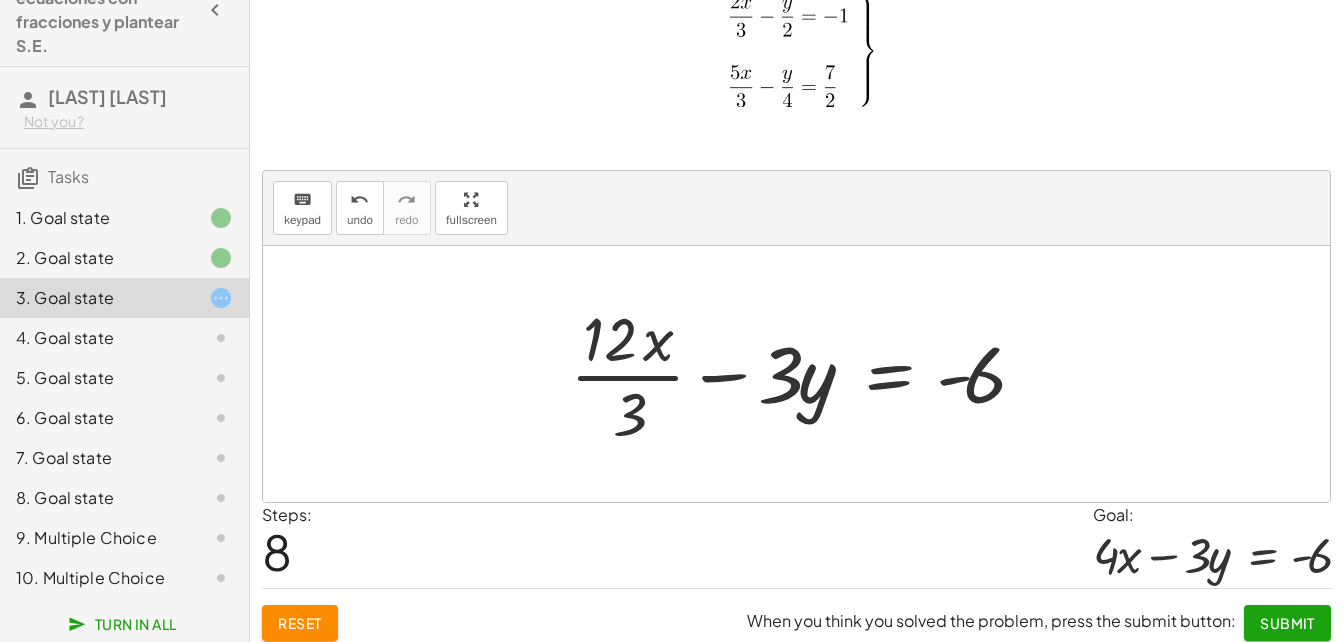 click at bounding box center [804, 374] 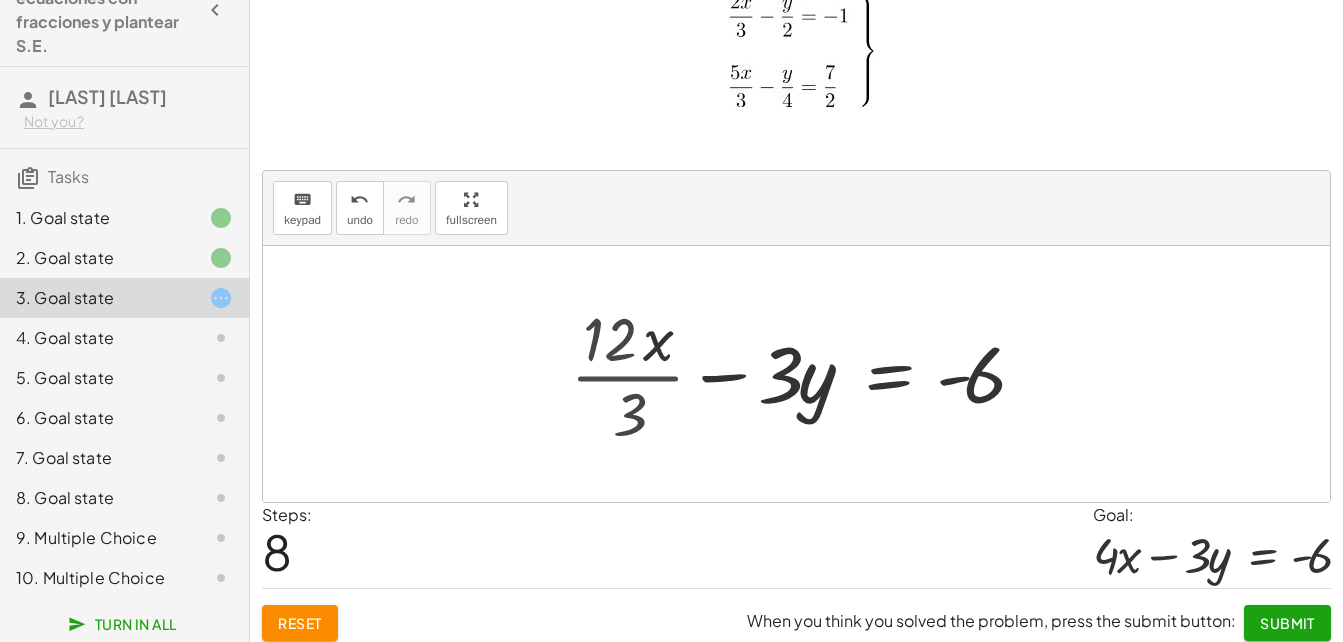 click at bounding box center (822, 374) 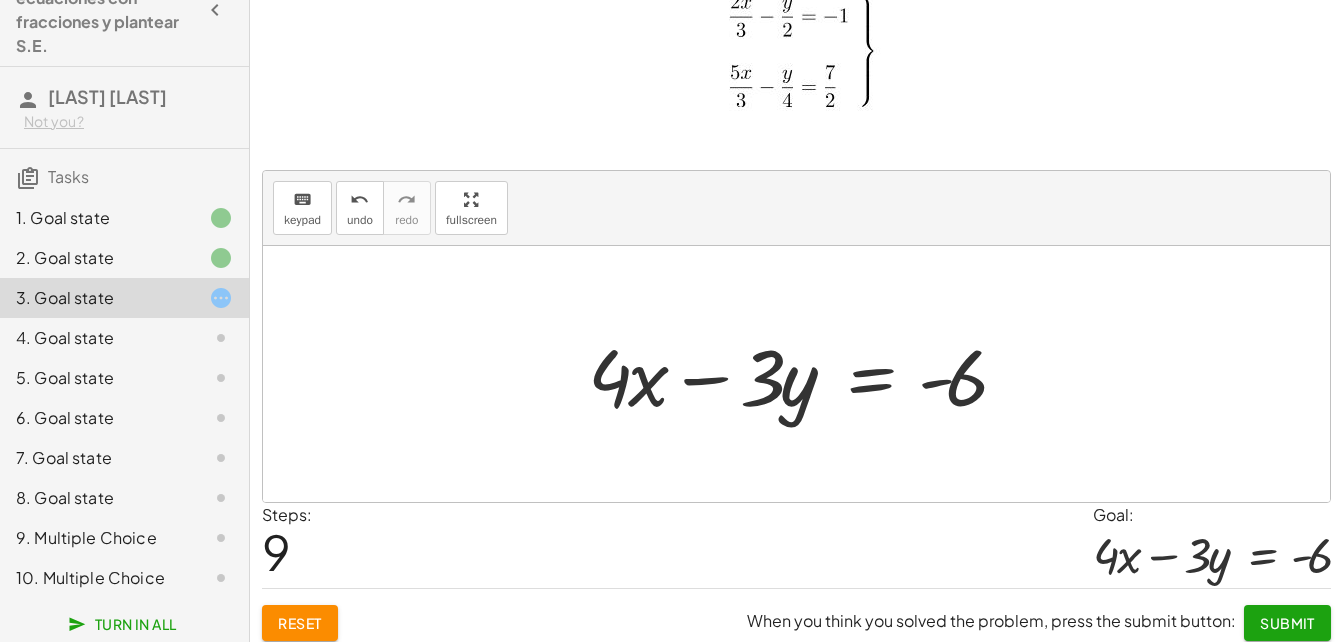 click on "Submit" 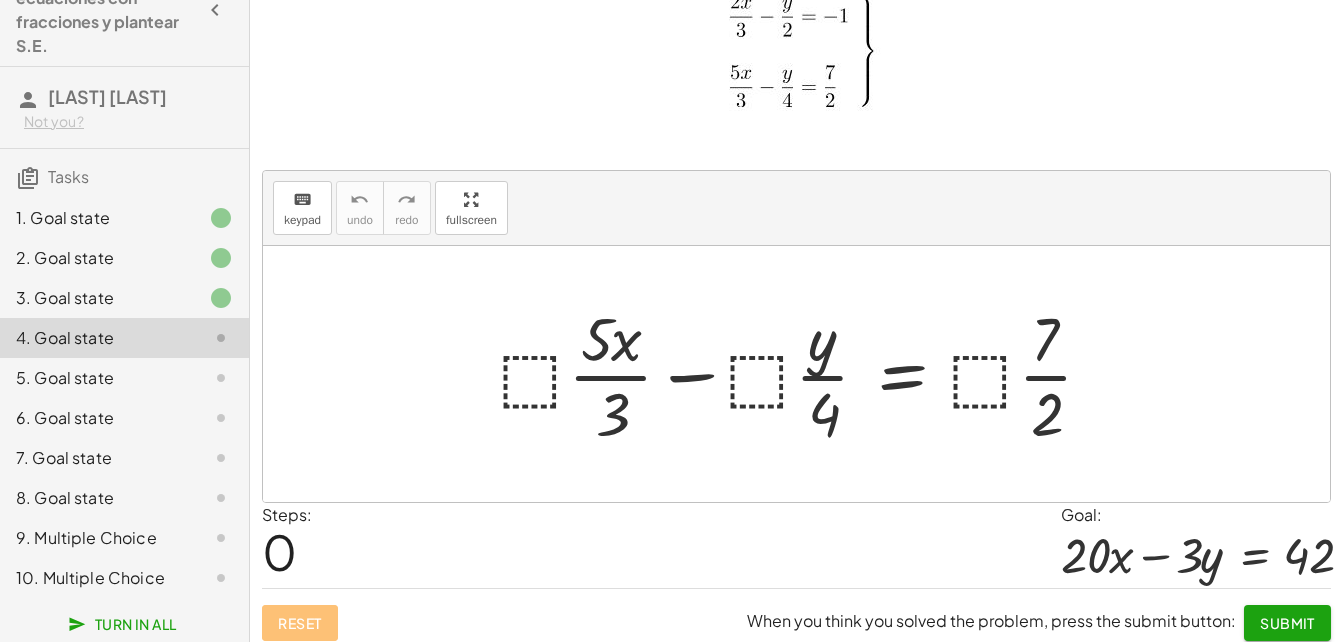 click at bounding box center (804, 374) 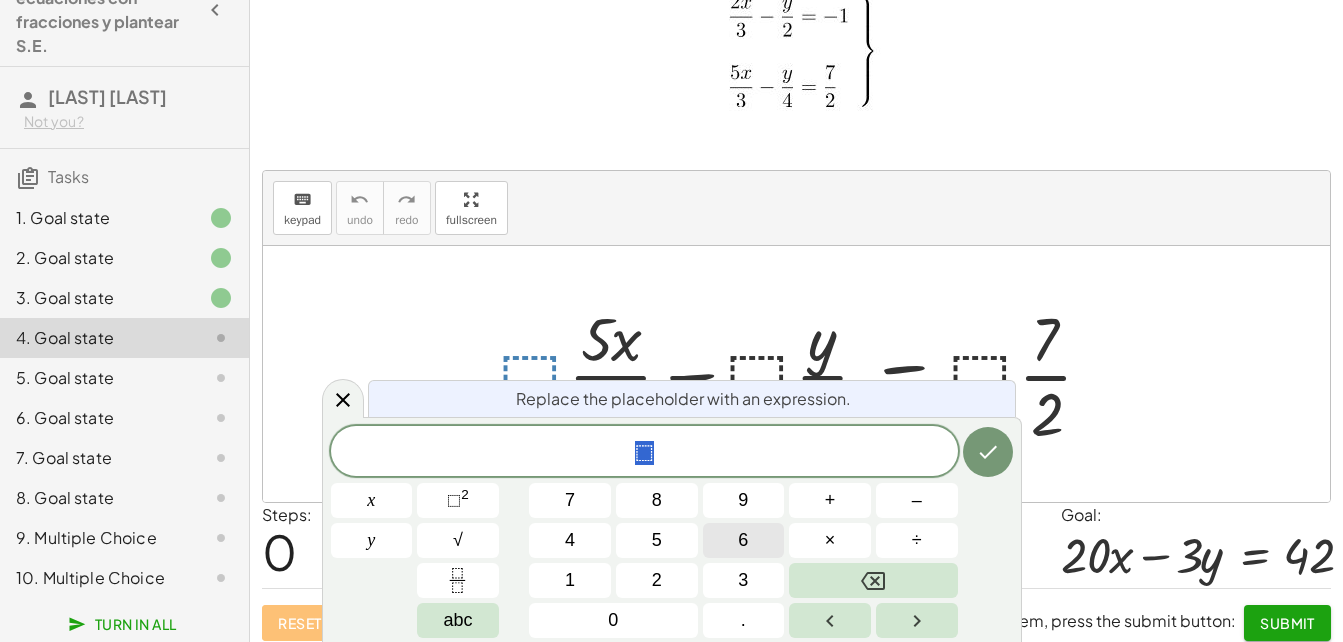 click on "6" at bounding box center (743, 540) 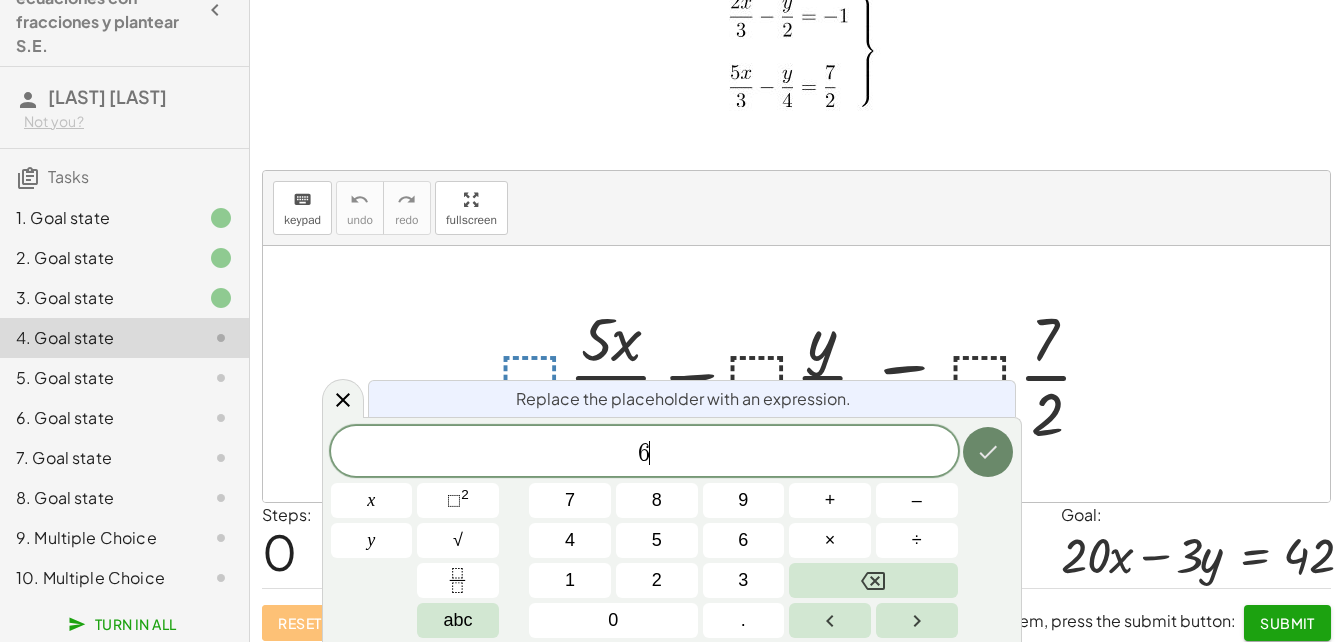 click at bounding box center [988, 452] 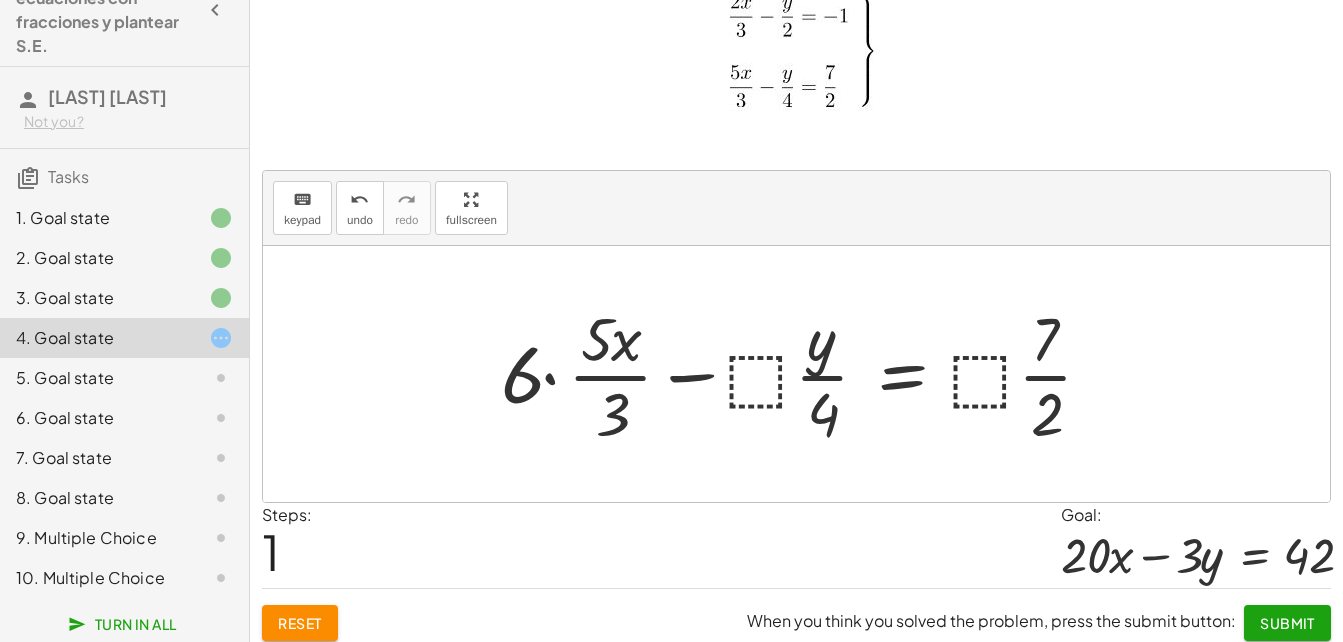 click at bounding box center [805, 374] 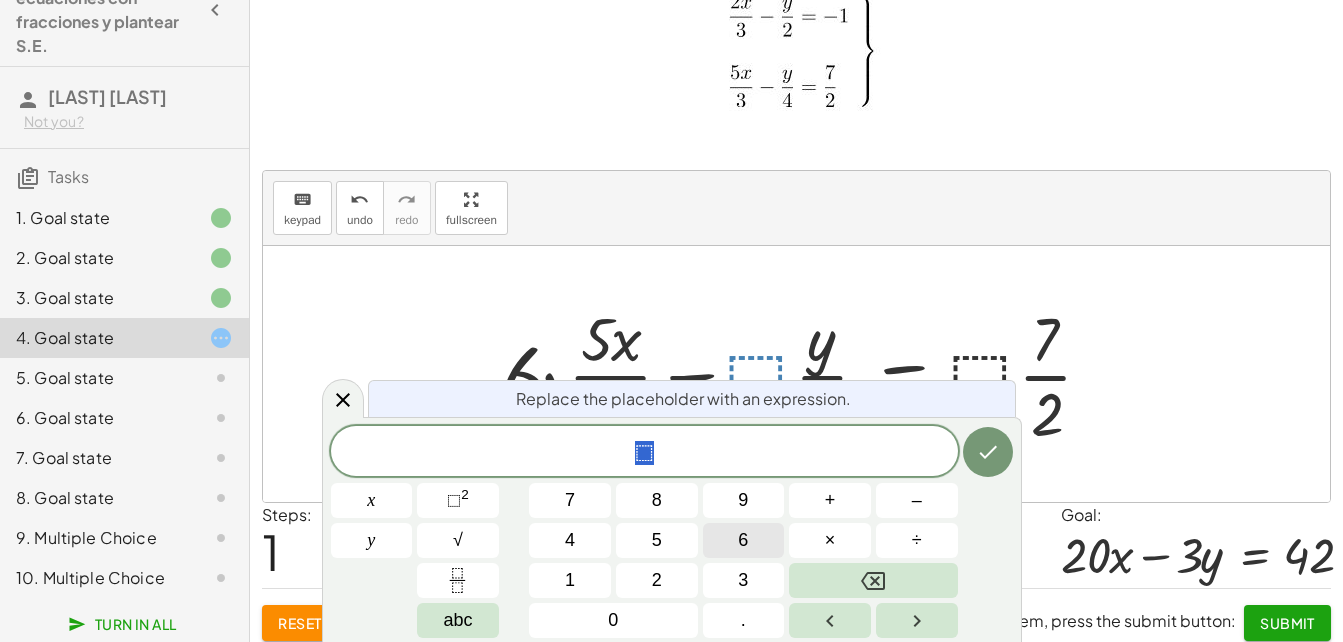 click on "6" at bounding box center [744, 540] 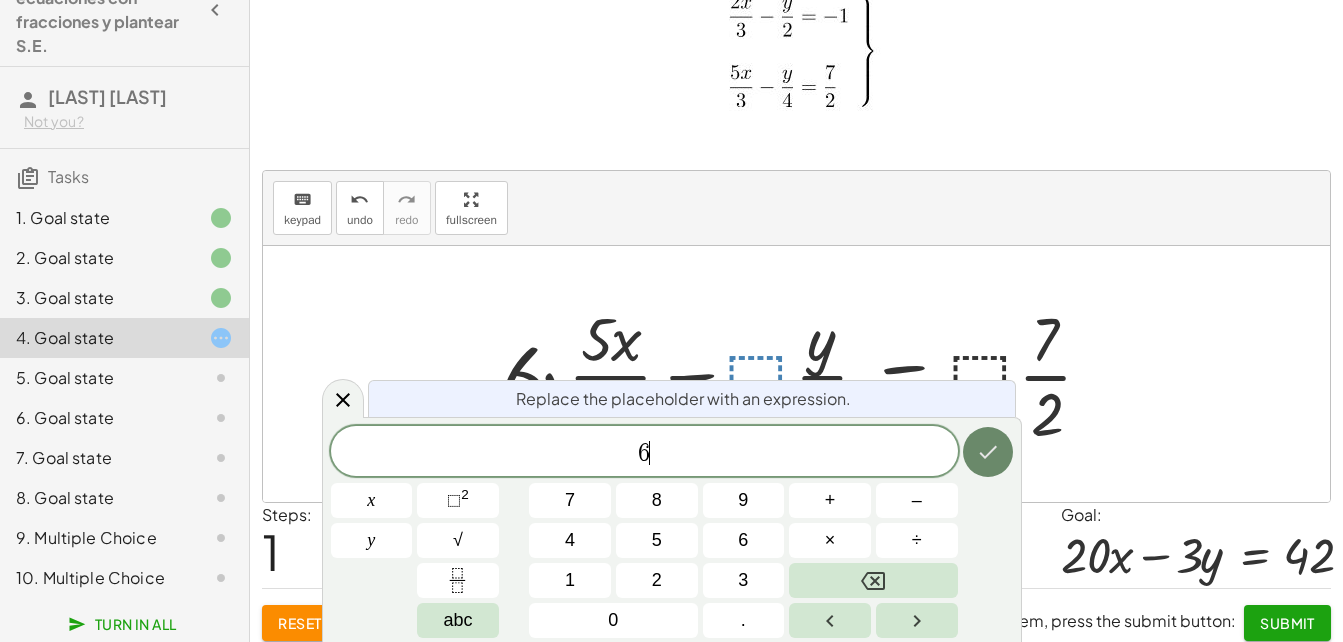 click at bounding box center (988, 452) 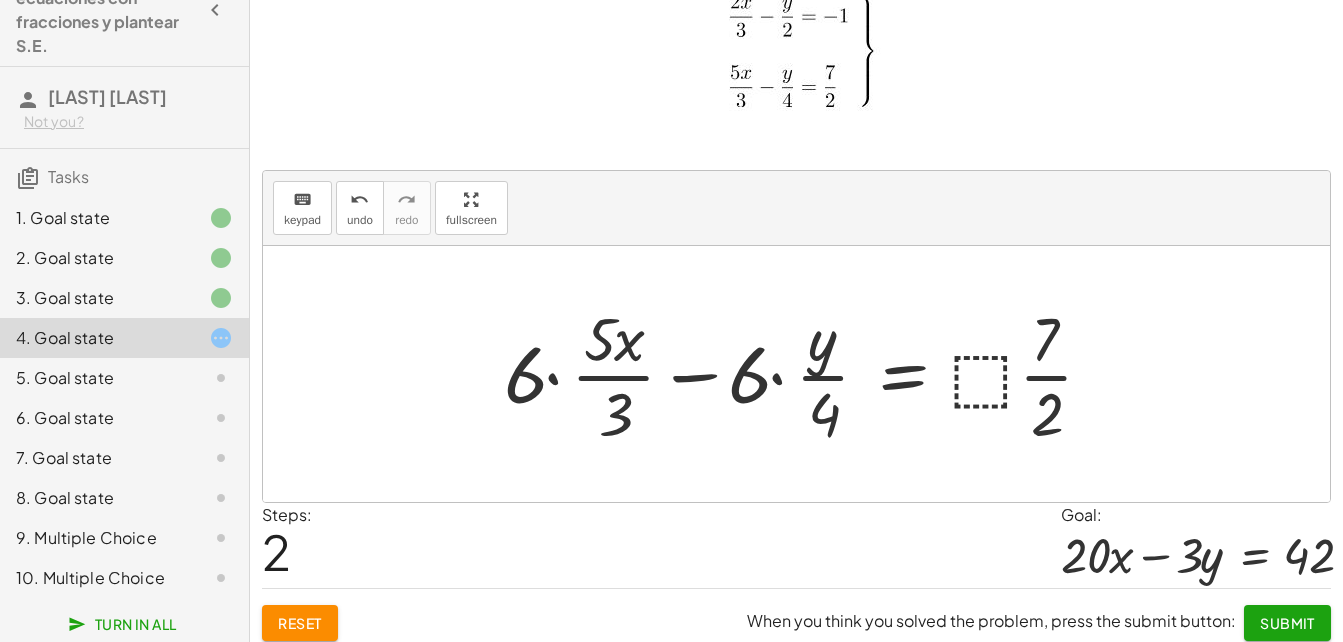 click at bounding box center (806, 374) 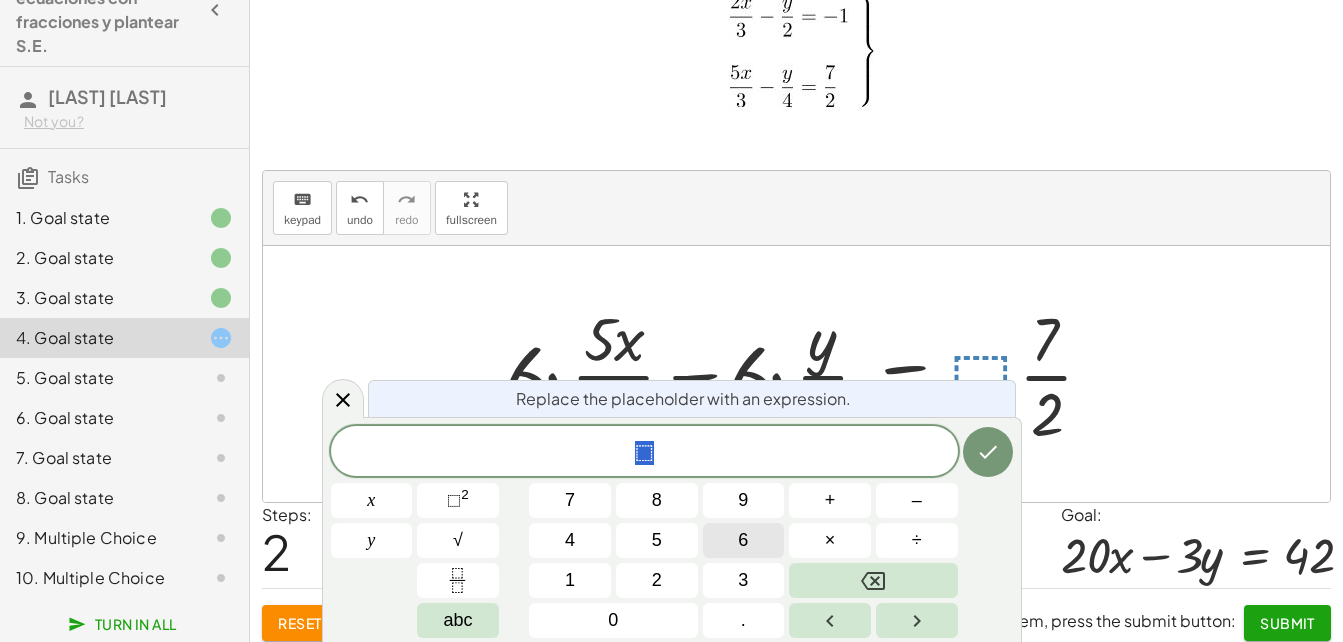 click on "6" at bounding box center (744, 540) 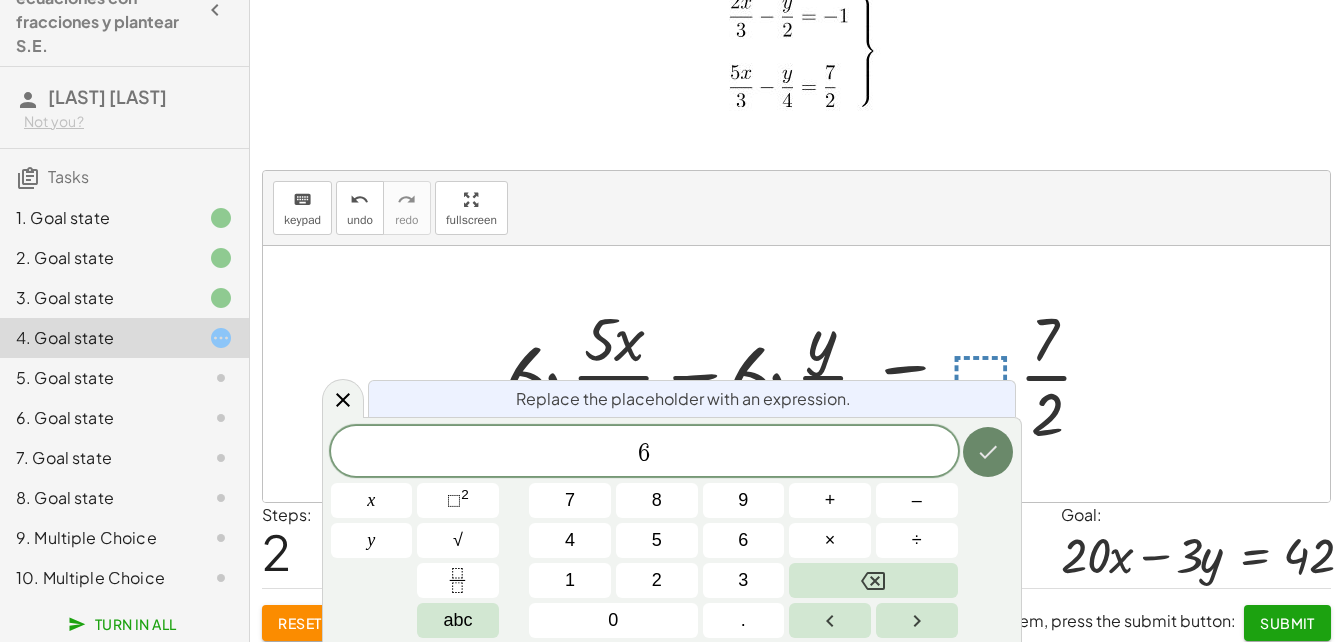 click 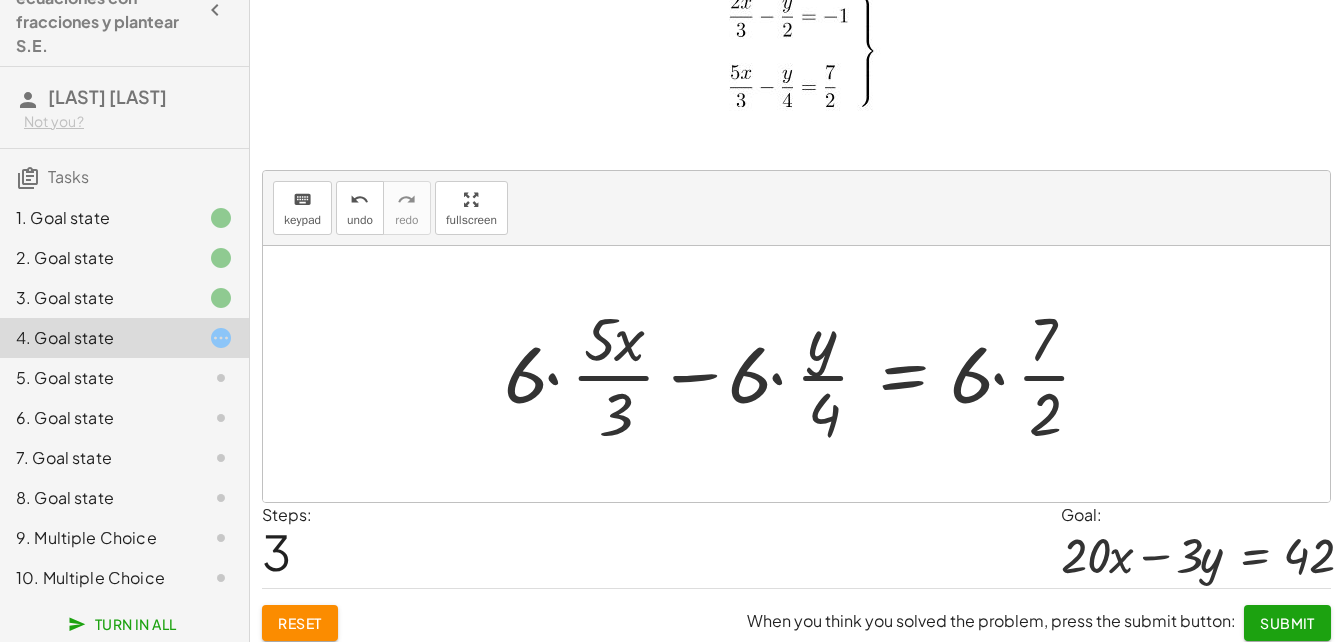 click at bounding box center (805, 374) 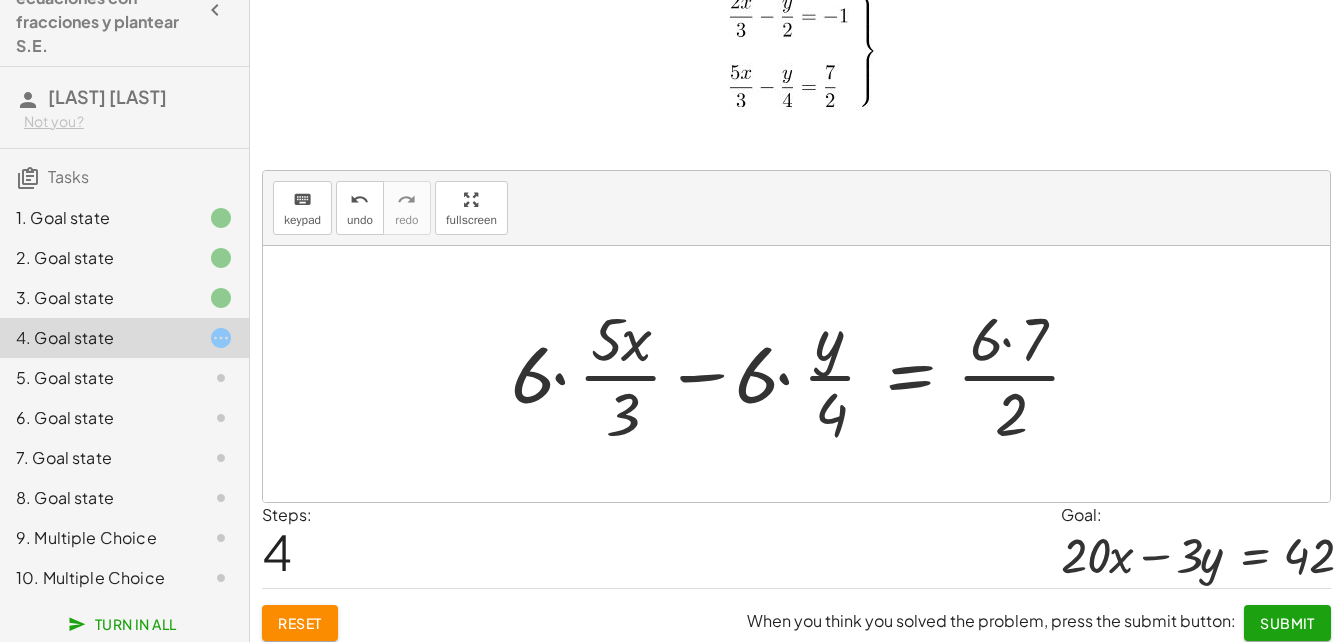 click at bounding box center [804, 374] 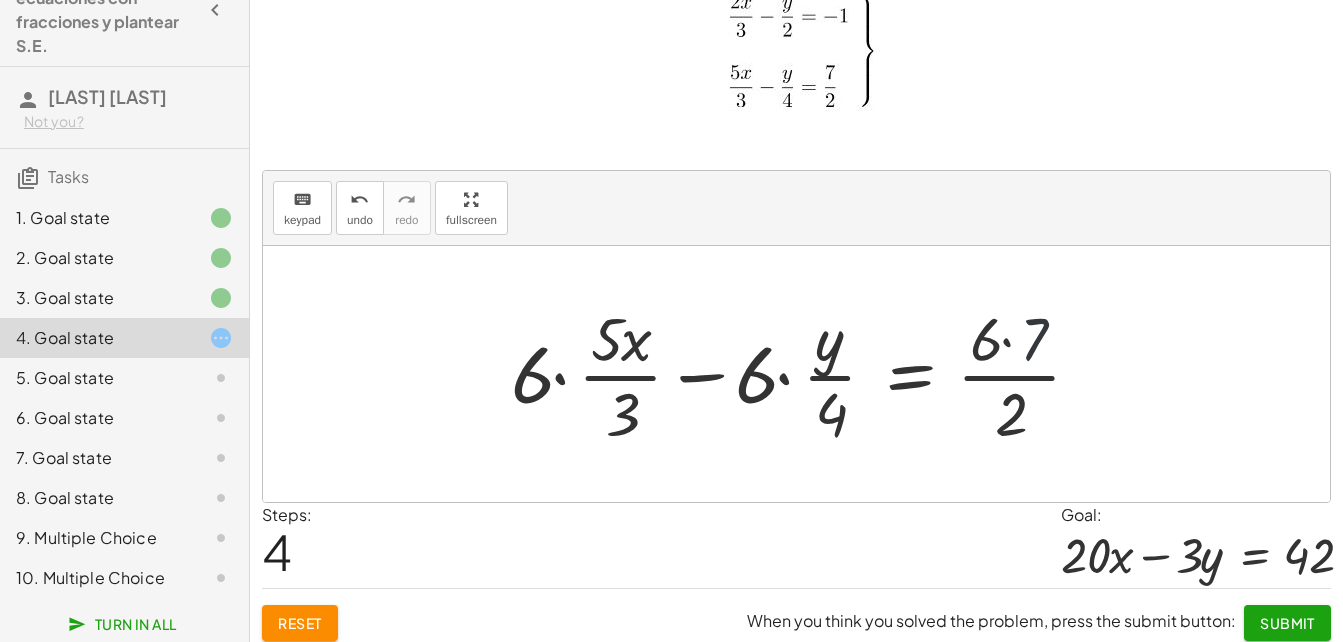 click at bounding box center (804, 374) 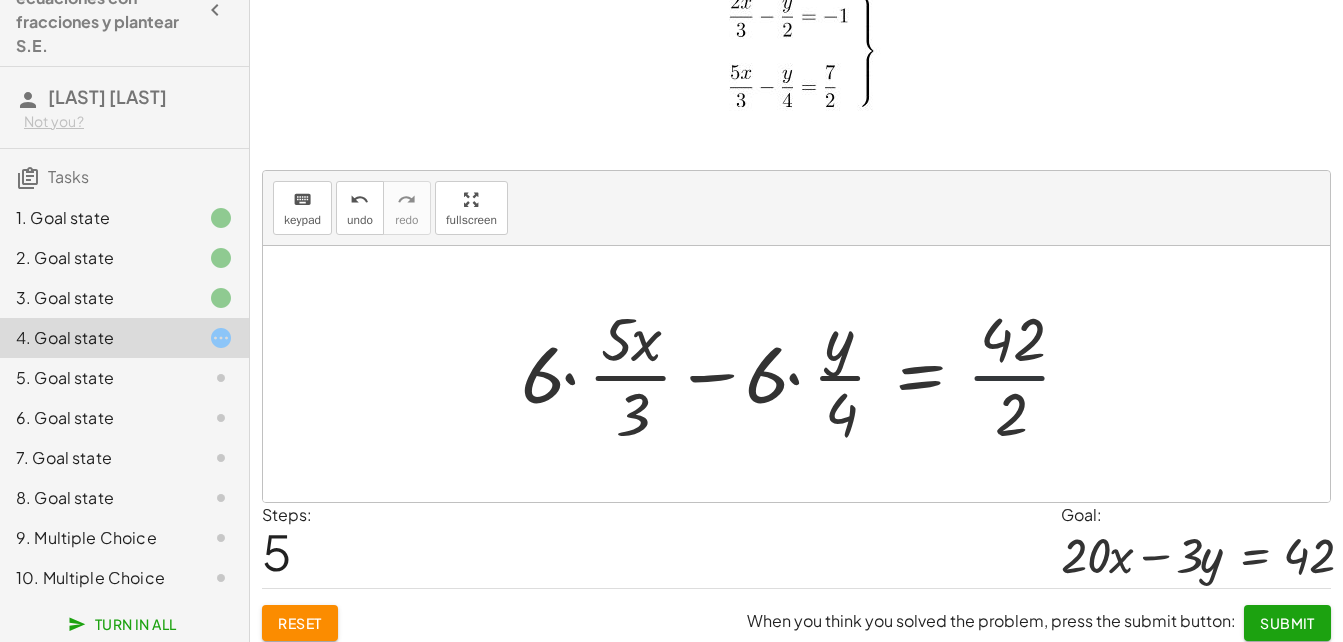 click at bounding box center [804, 374] 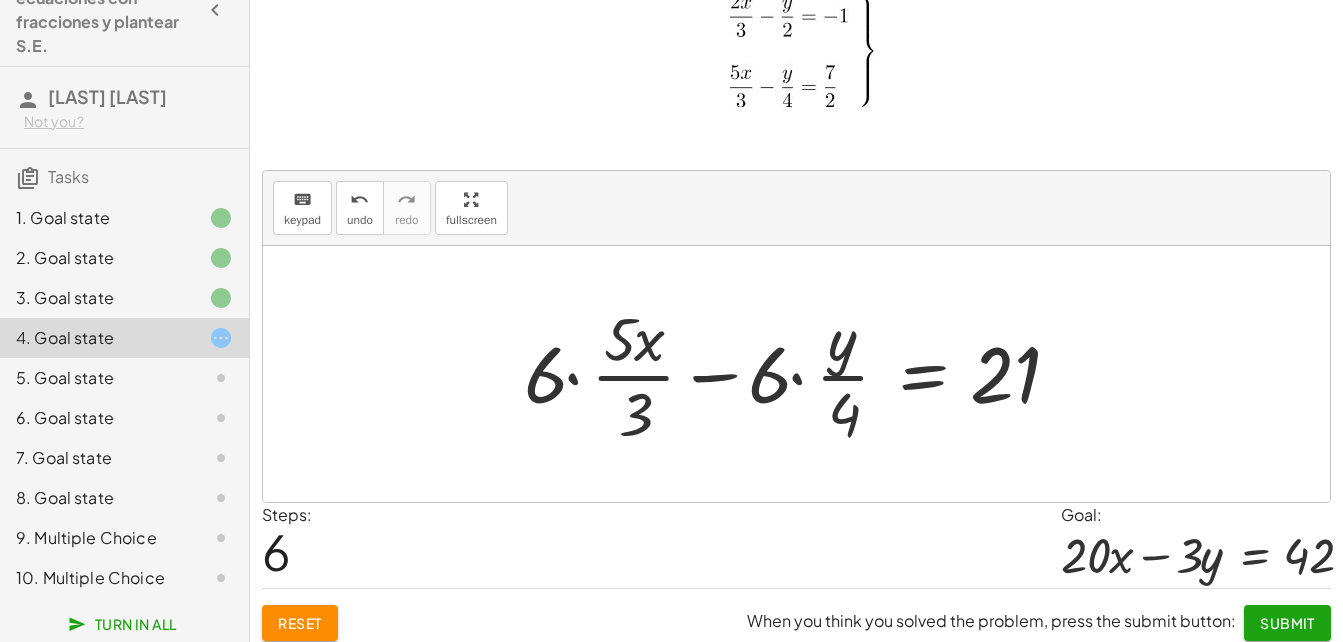 click at bounding box center [804, 374] 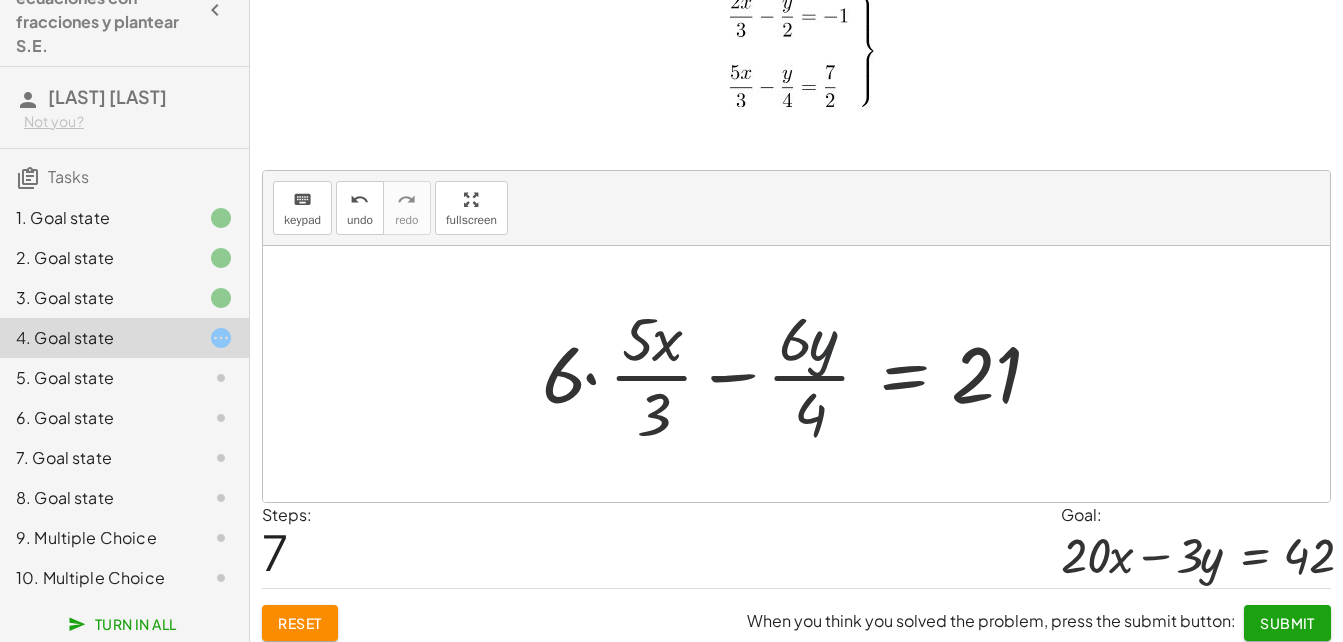 click at bounding box center [804, 374] 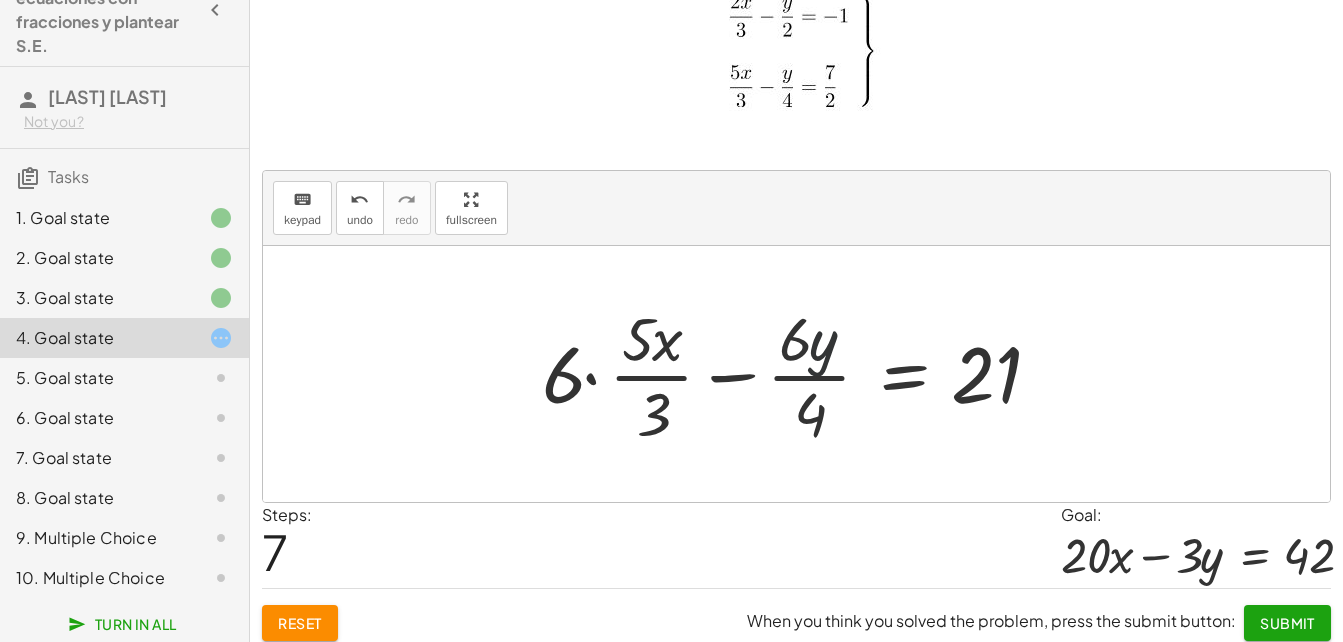 click at bounding box center [804, 374] 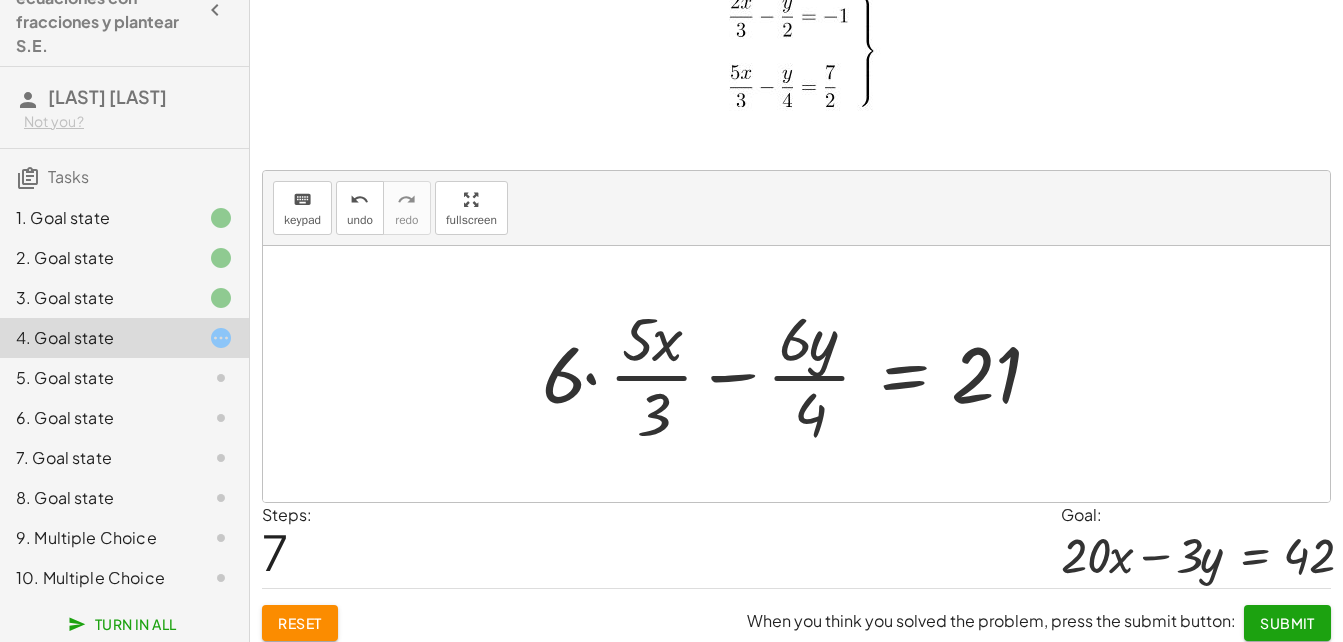 click at bounding box center [804, 374] 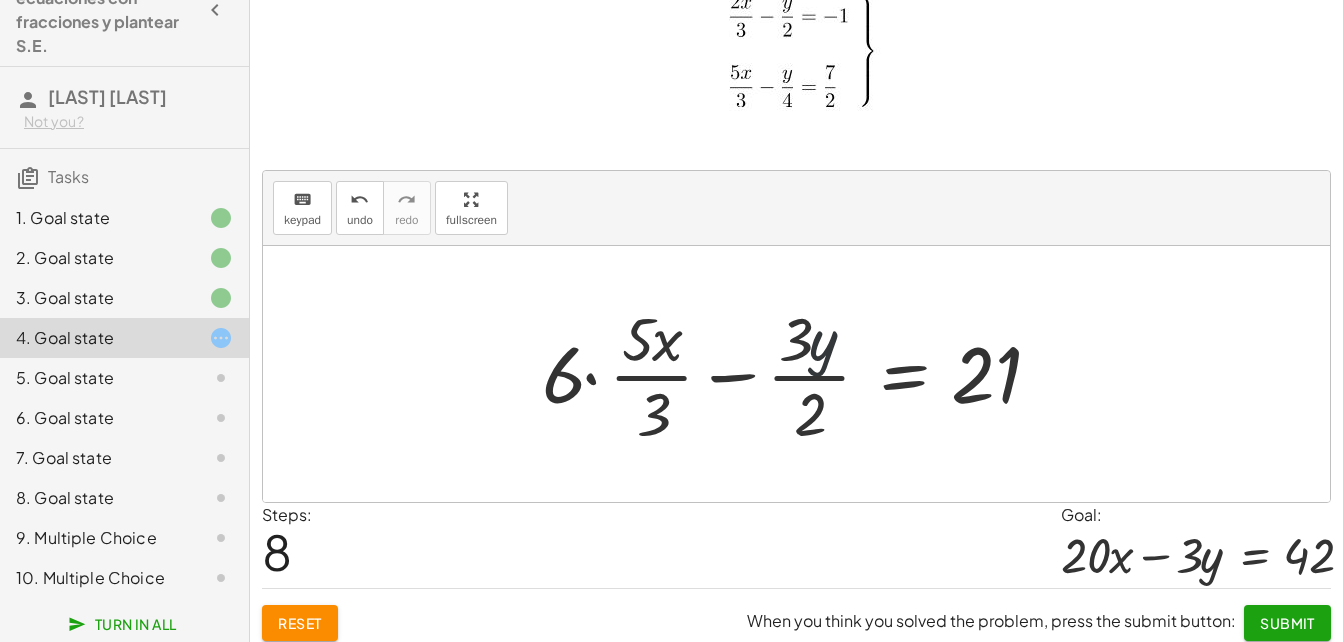 click at bounding box center [804, 374] 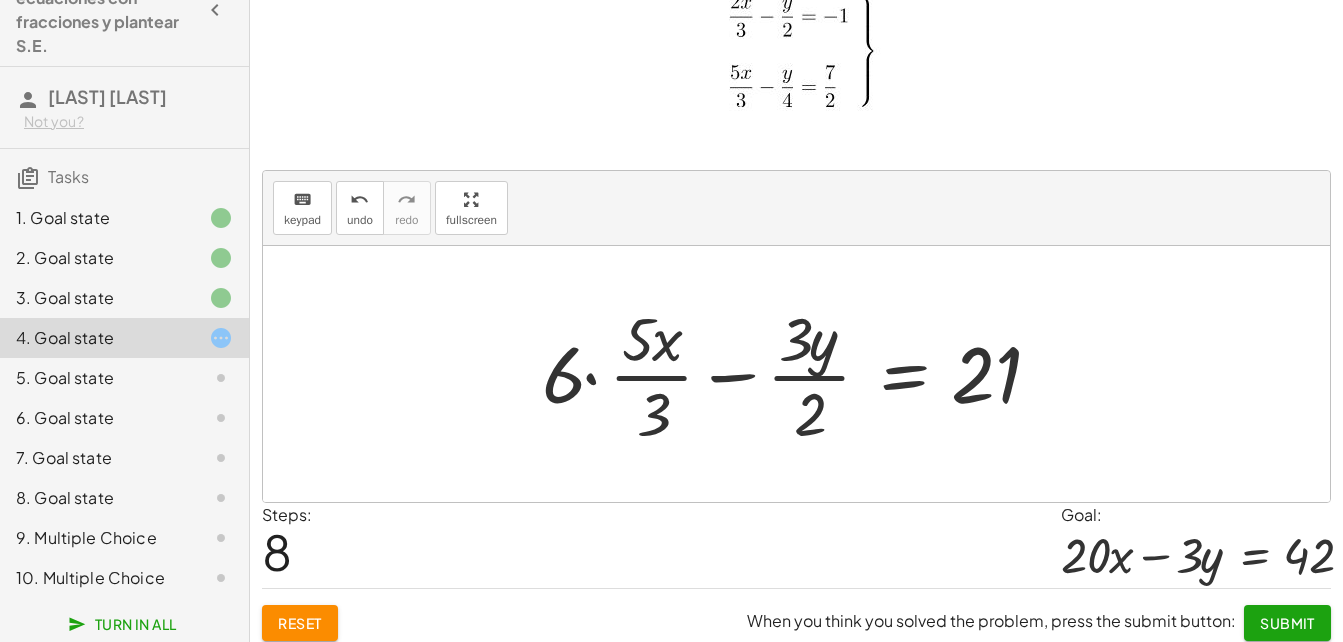 click at bounding box center [804, 374] 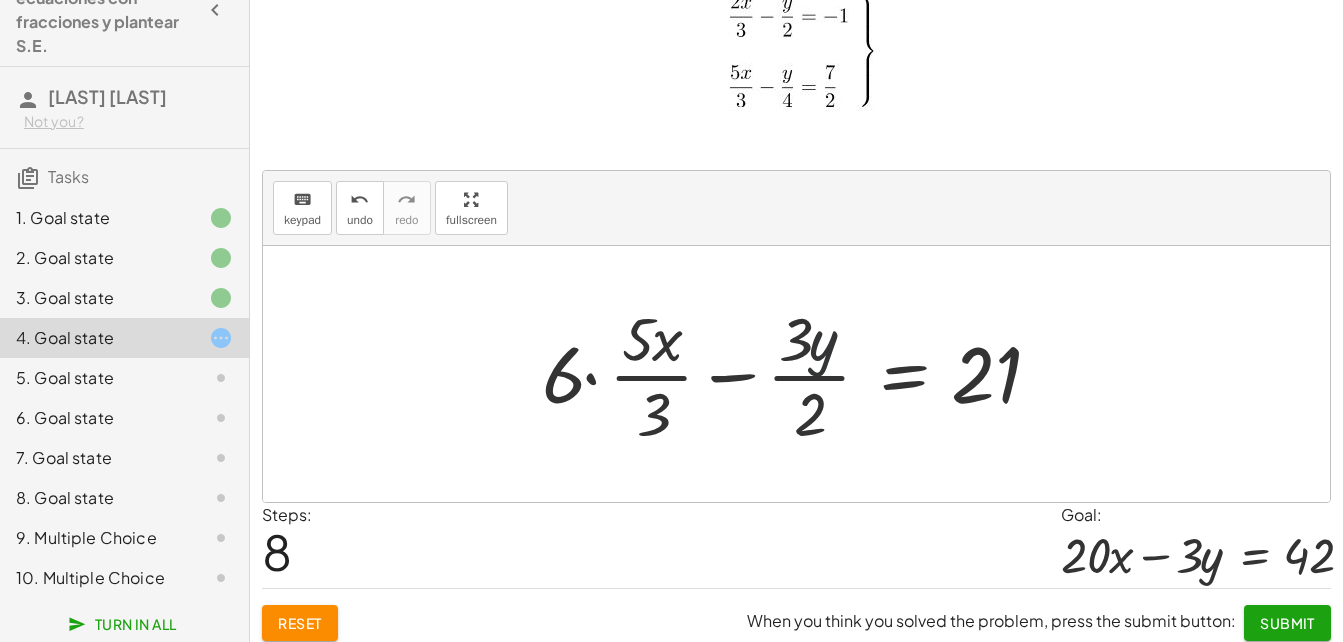 click at bounding box center (804, 374) 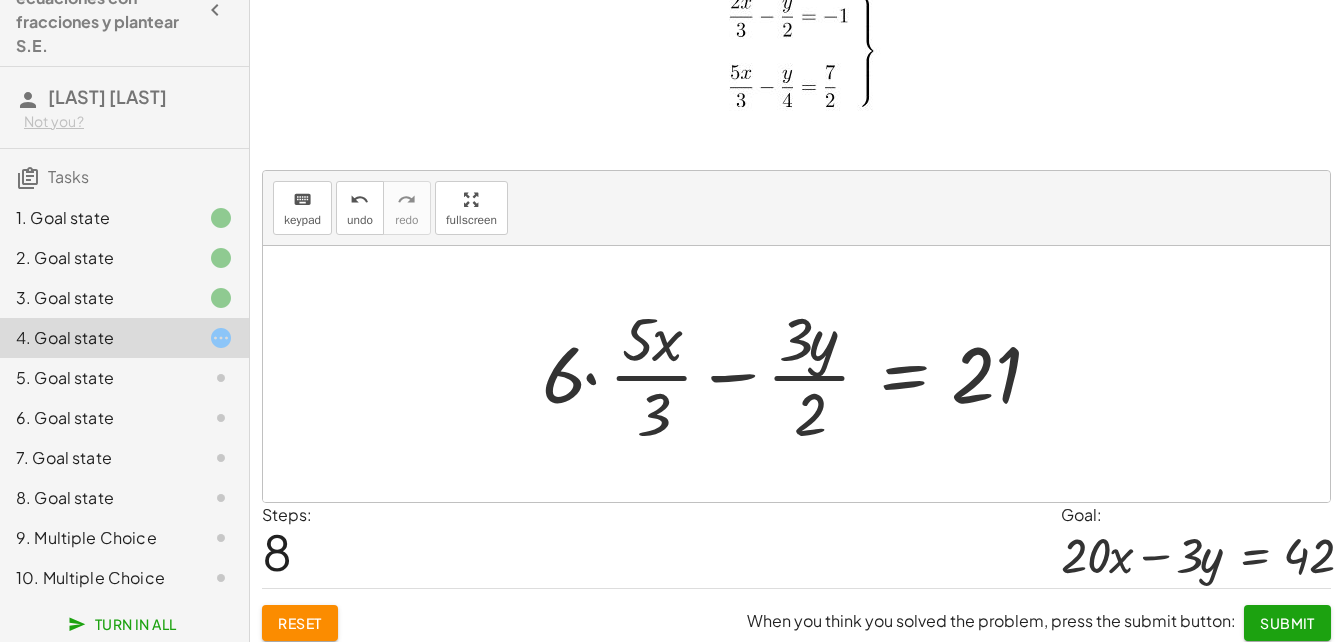 click at bounding box center (804, 374) 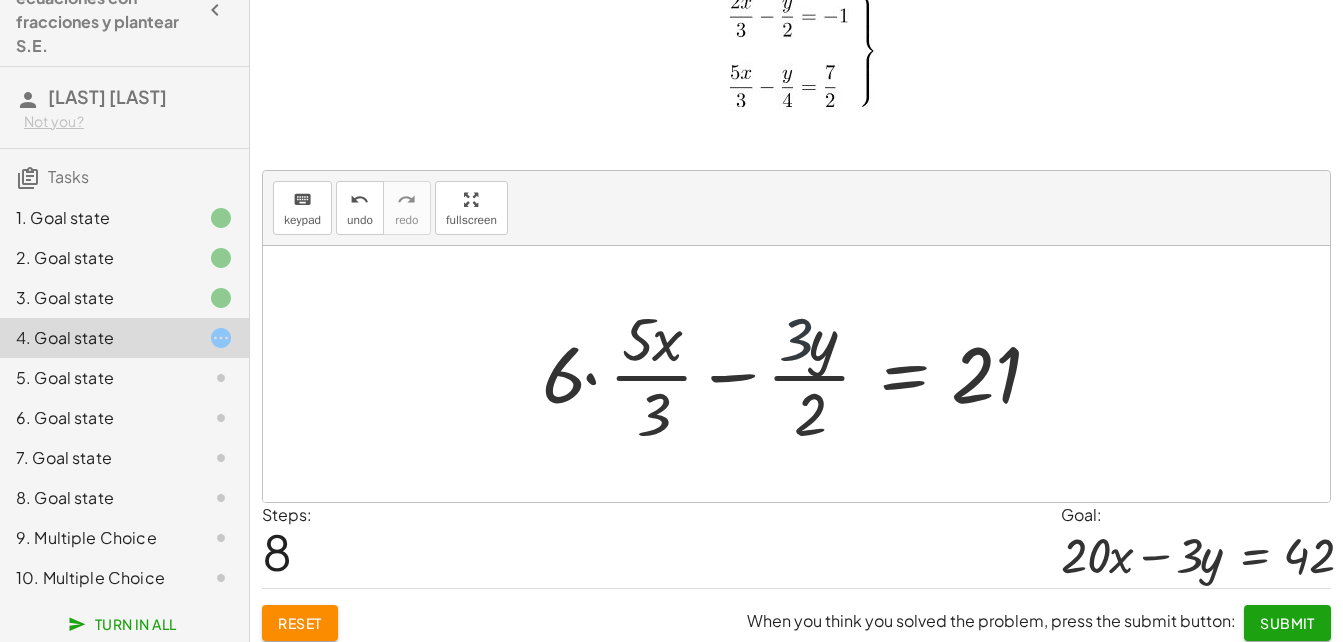 click at bounding box center (804, 374) 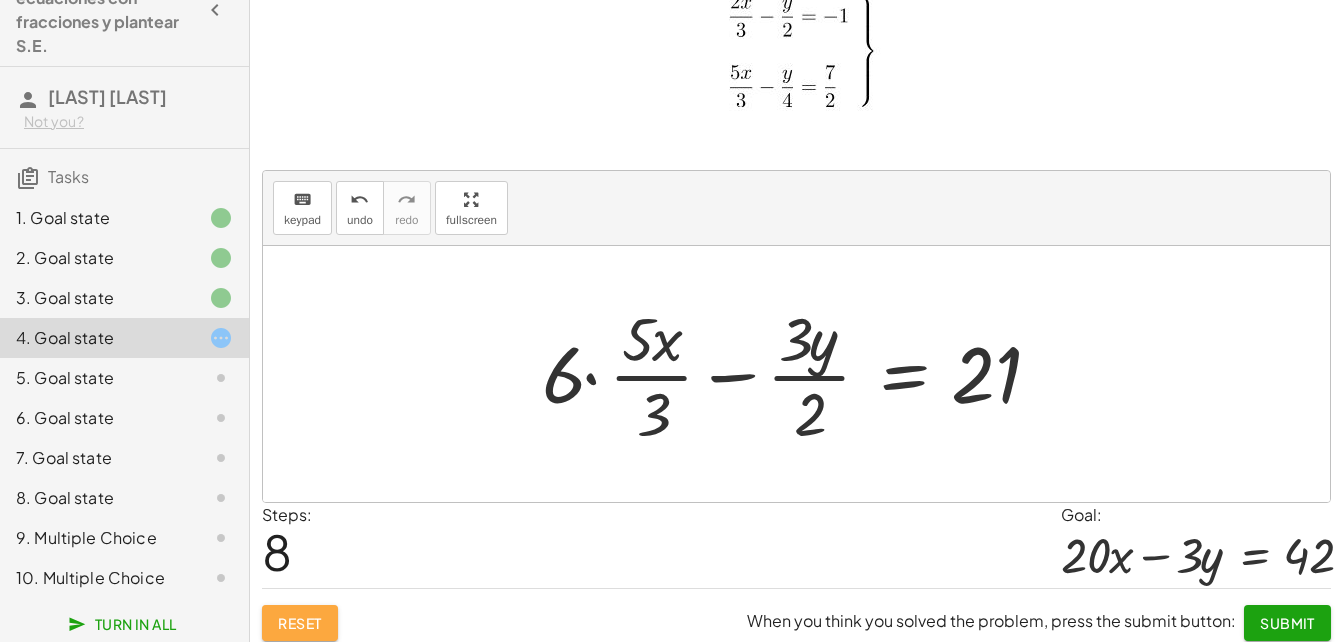 click on "Reset" 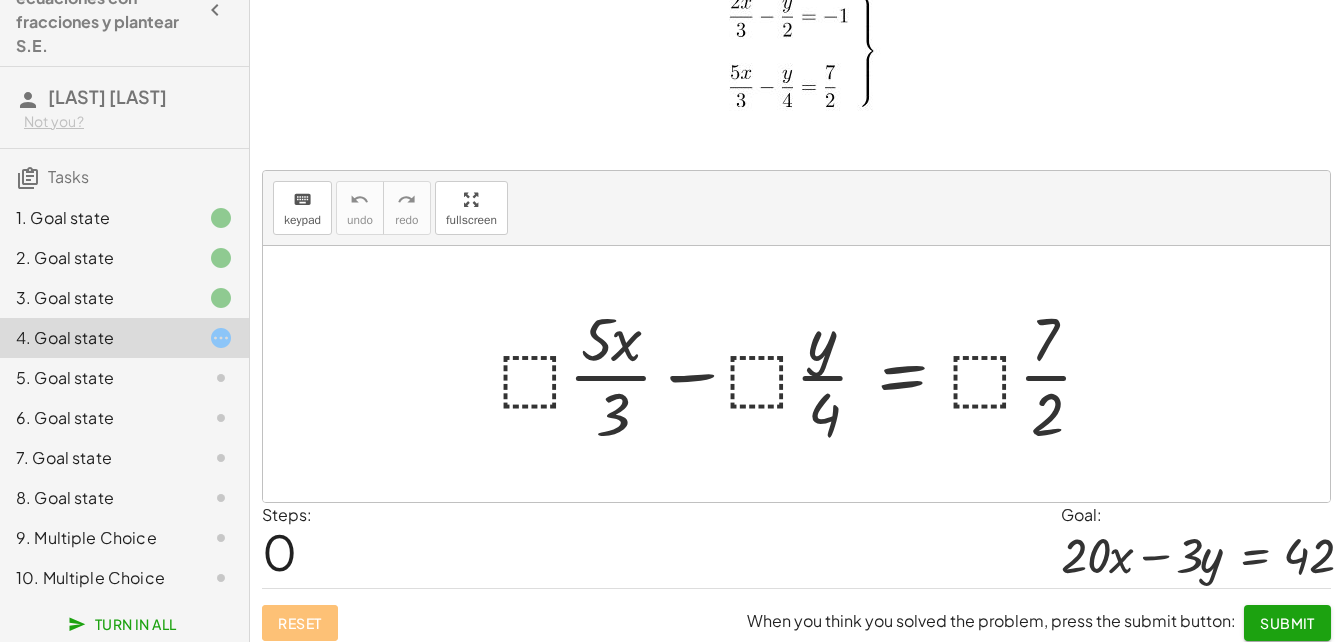 click at bounding box center [804, 374] 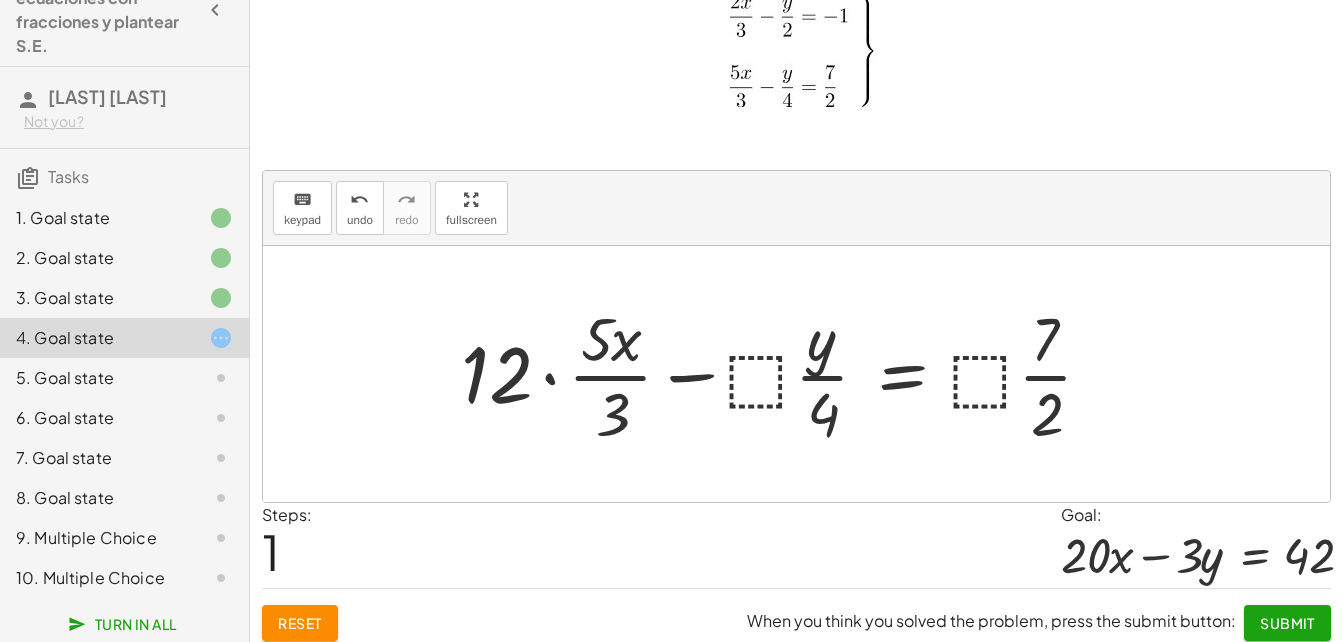 click at bounding box center [785, 374] 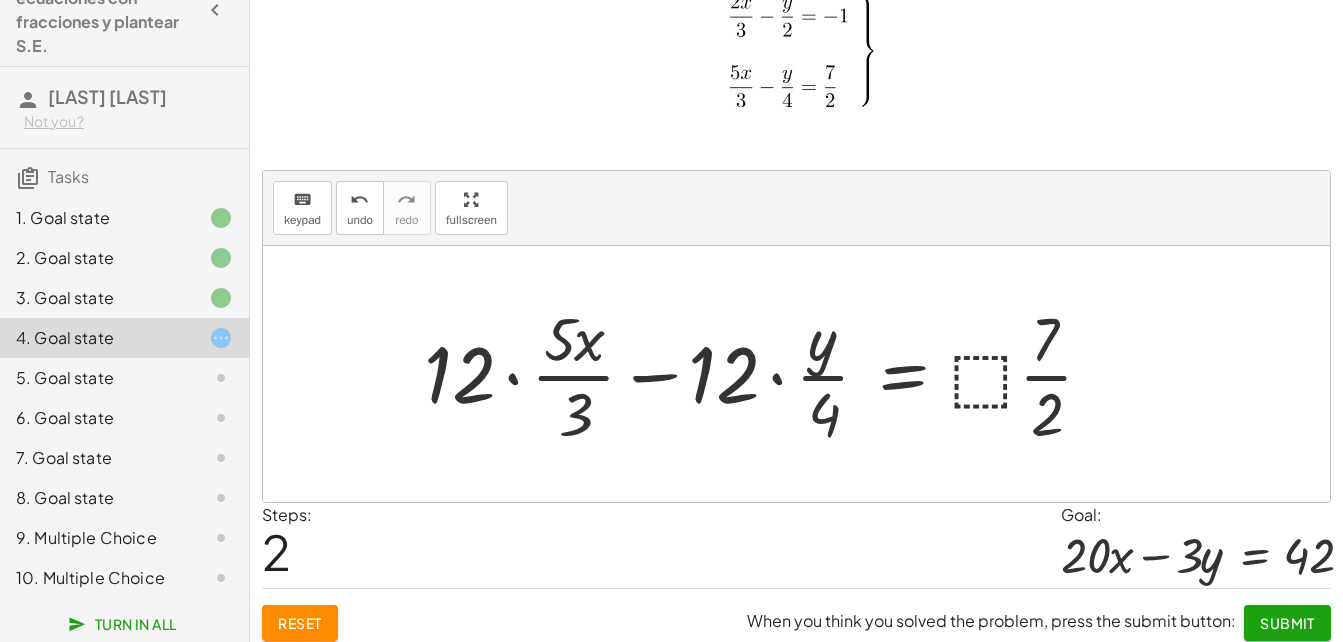 click at bounding box center (766, 374) 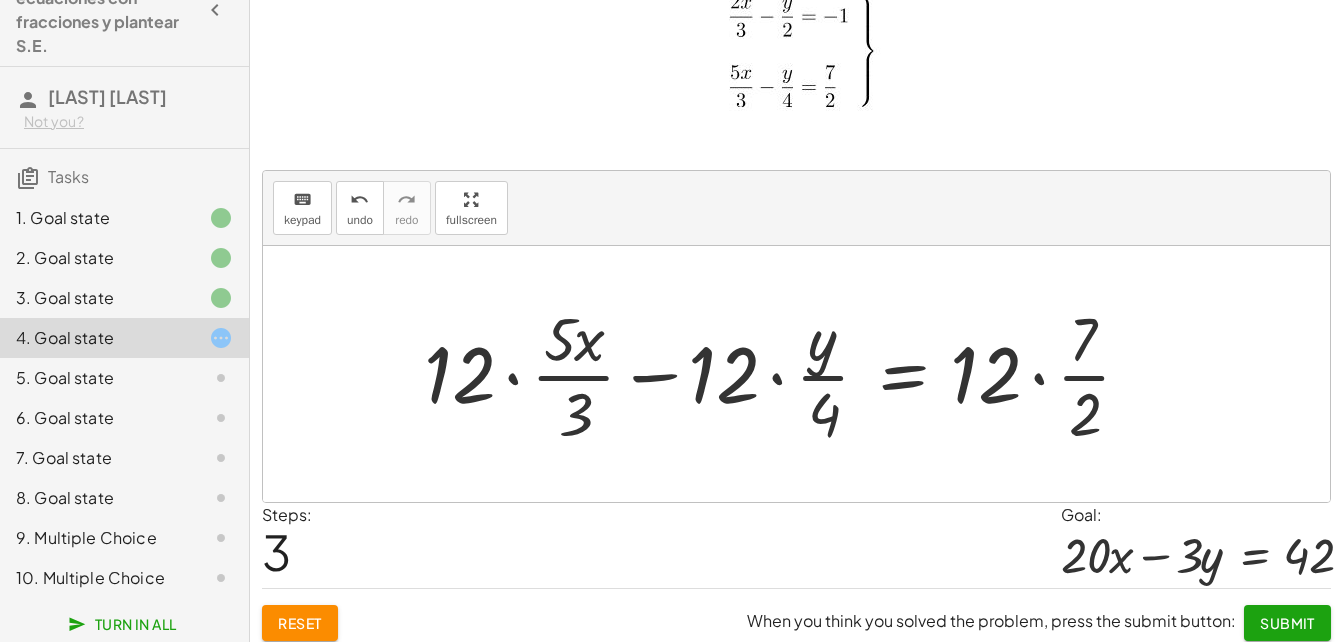 click at bounding box center (785, 374) 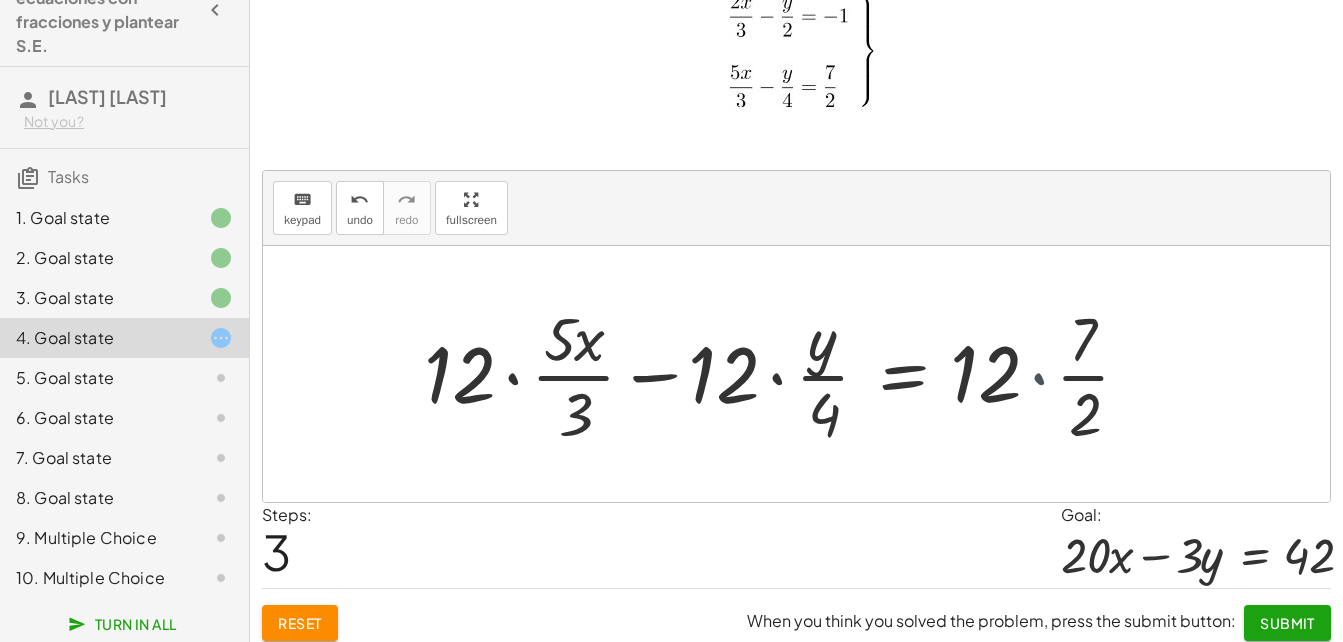 click at bounding box center (772, 374) 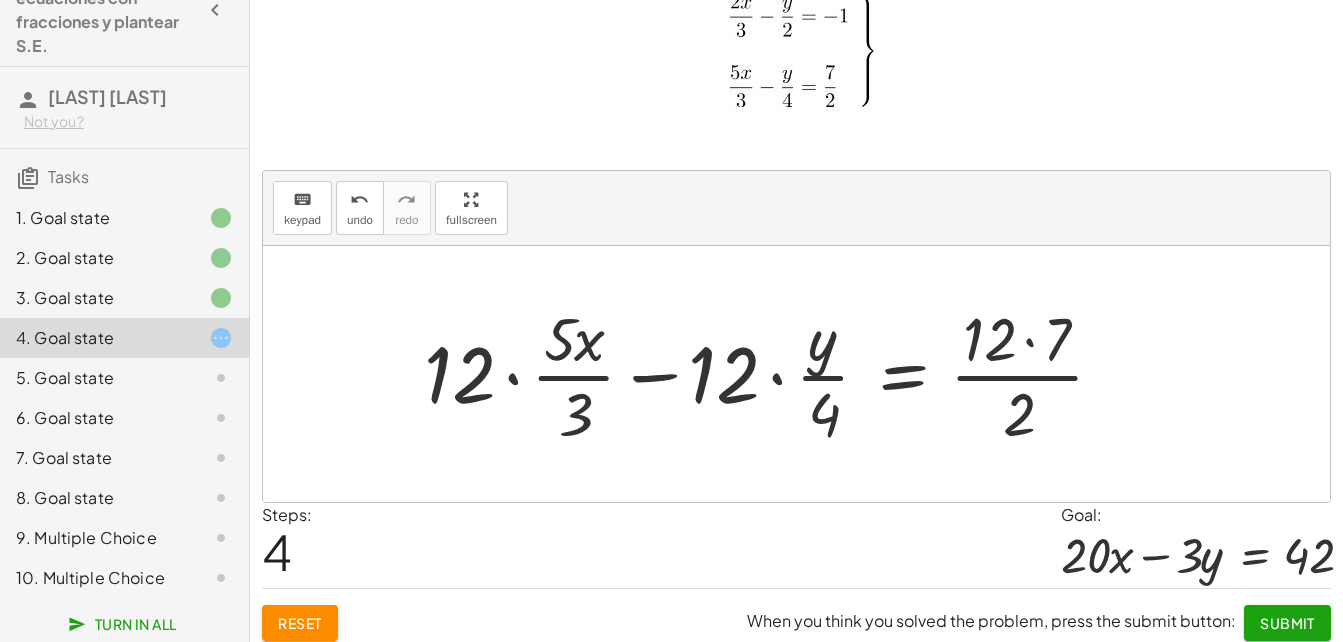 click at bounding box center (772, 374) 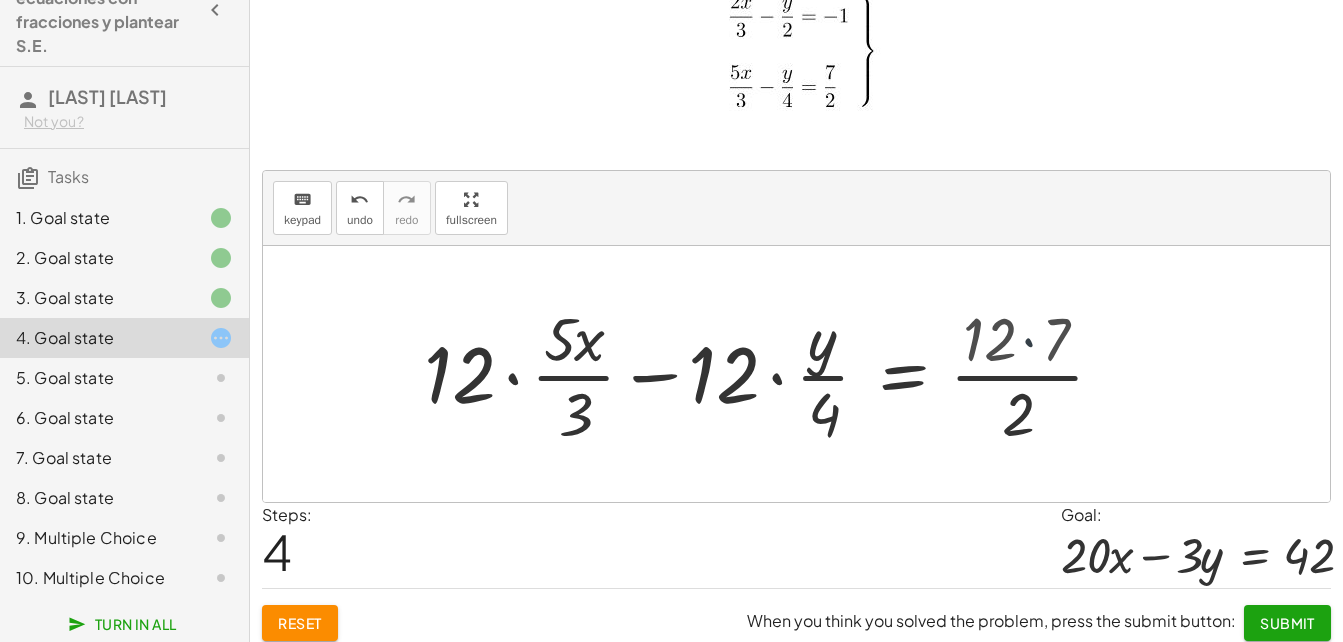 click at bounding box center (747, 374) 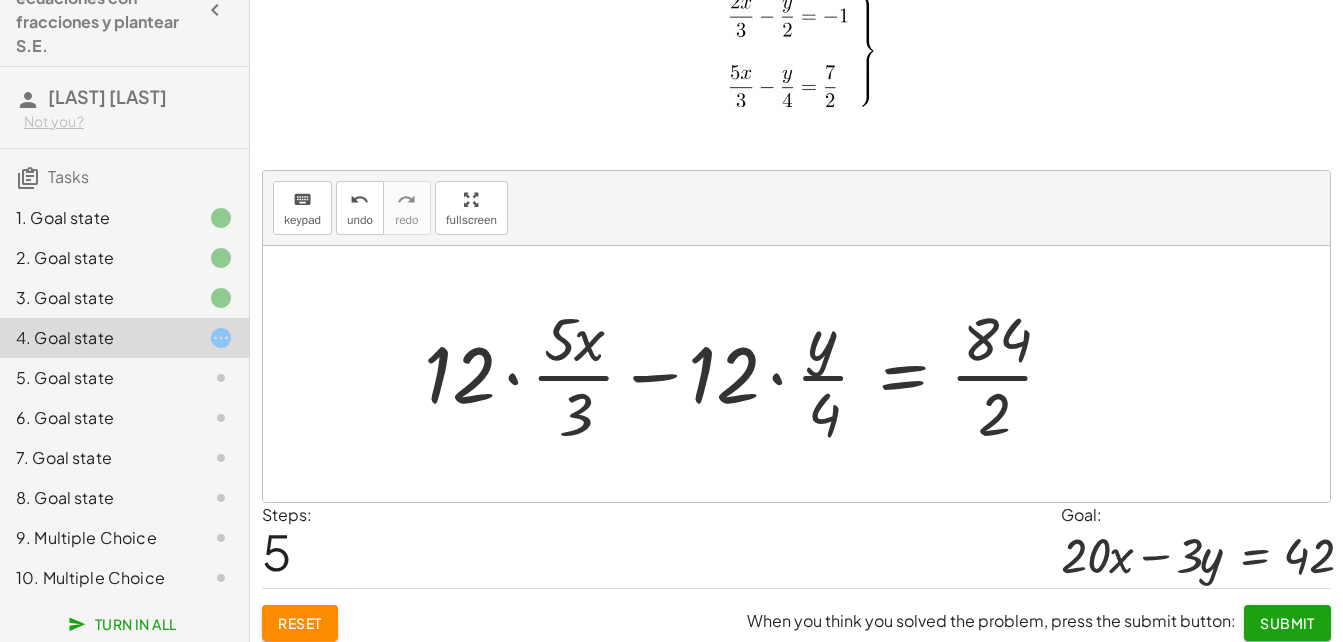 click at bounding box center [747, 374] 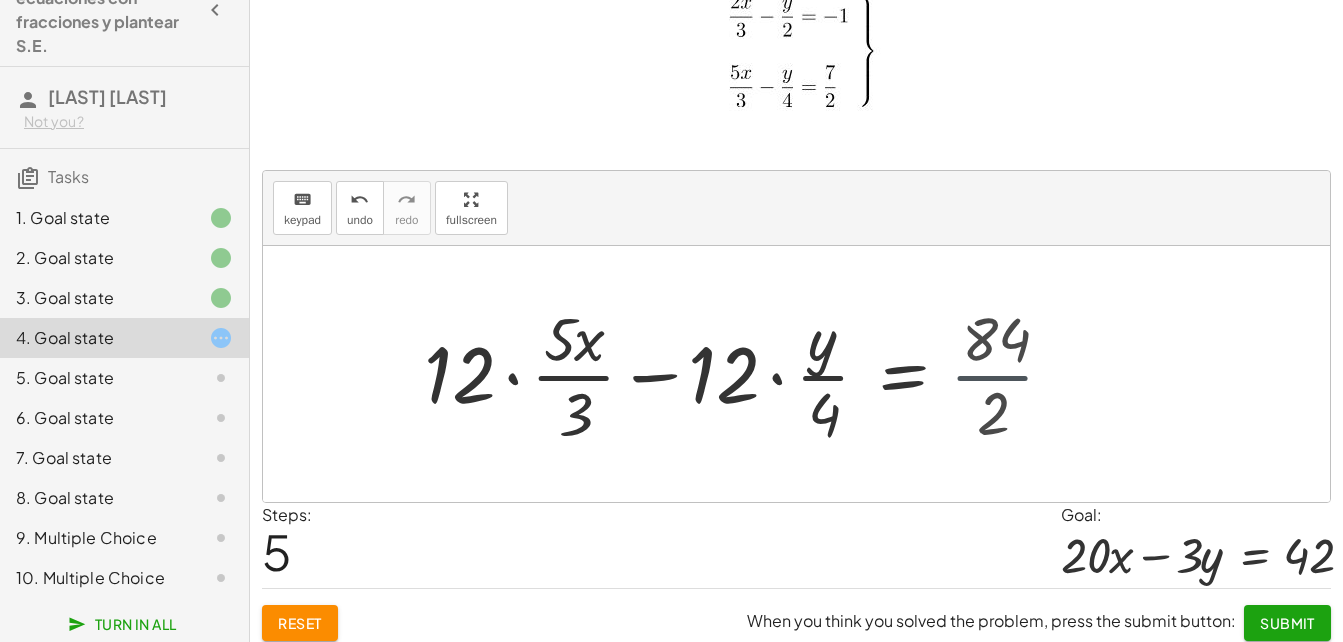 click at bounding box center (744, 374) 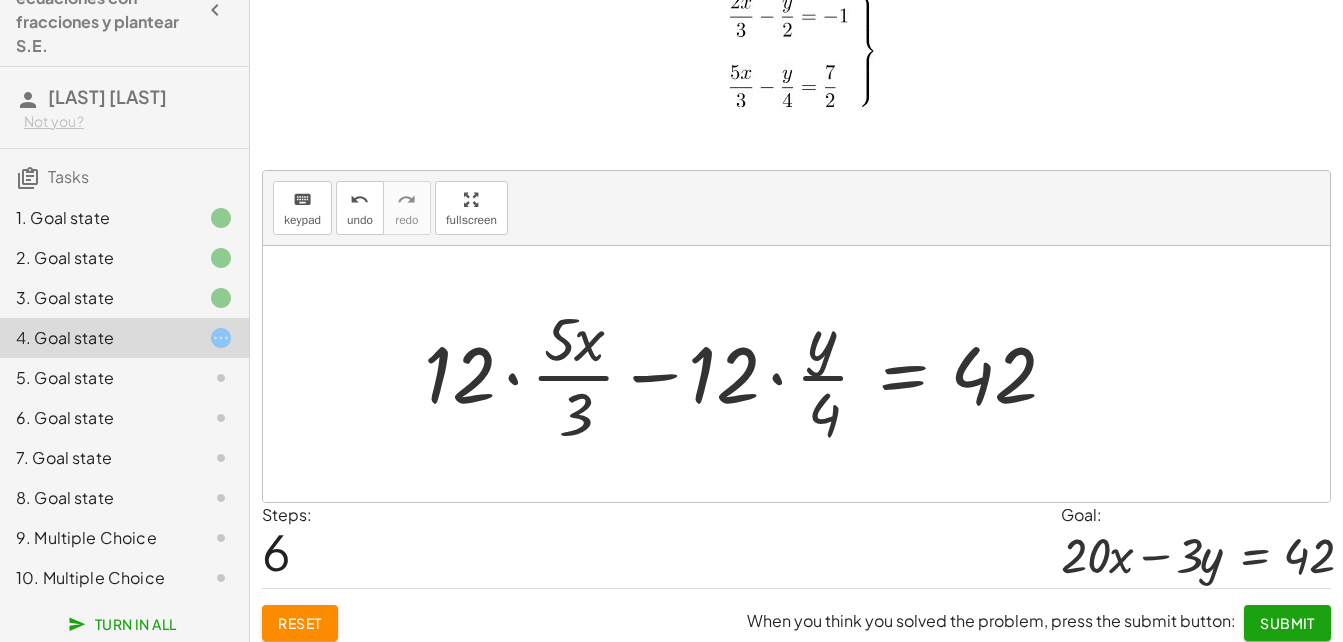 click at bounding box center [744, 374] 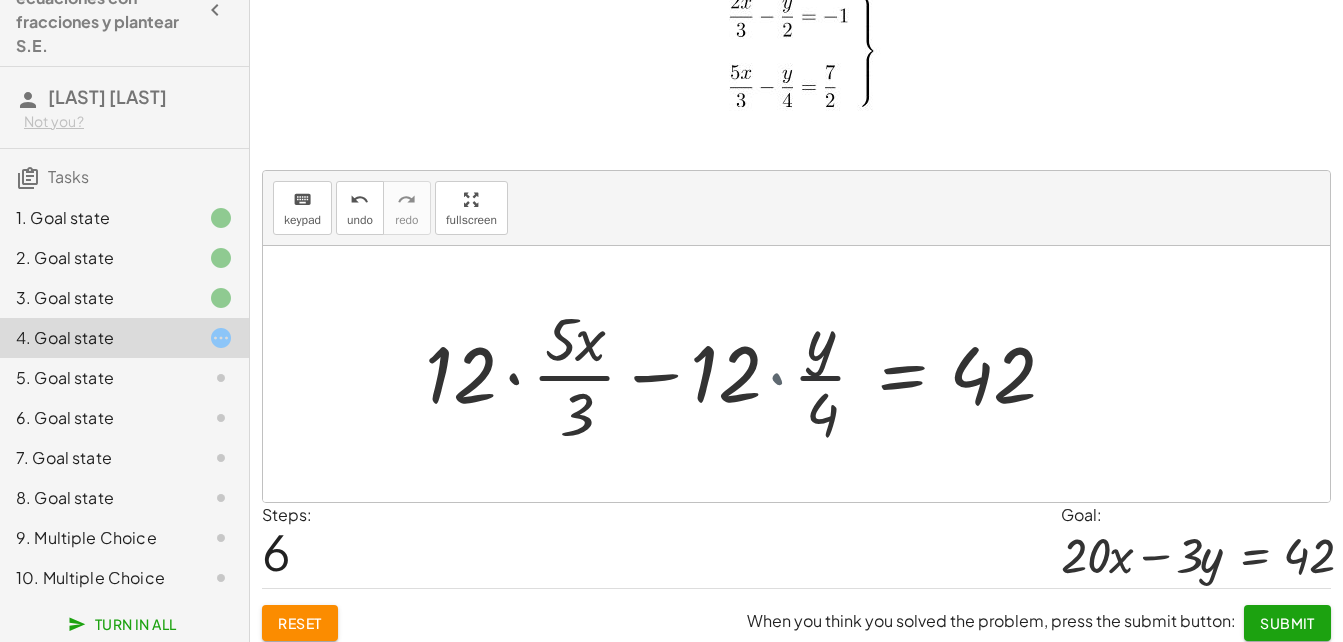 click at bounding box center (767, 374) 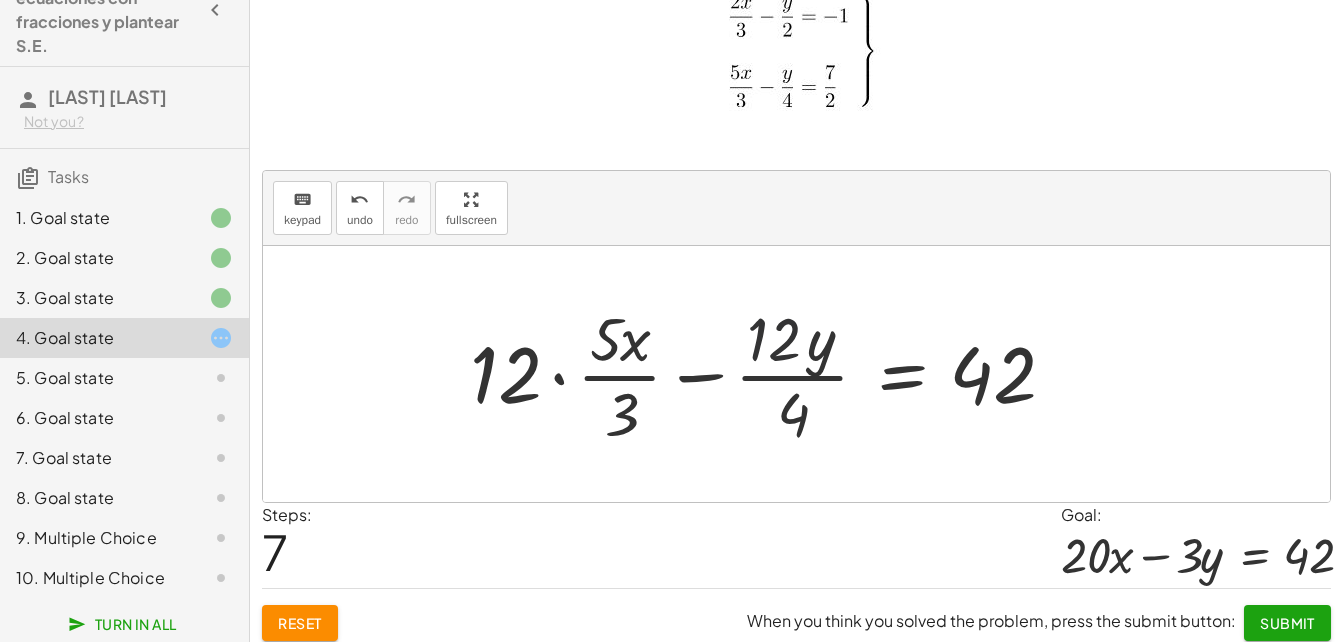 click at bounding box center (767, 374) 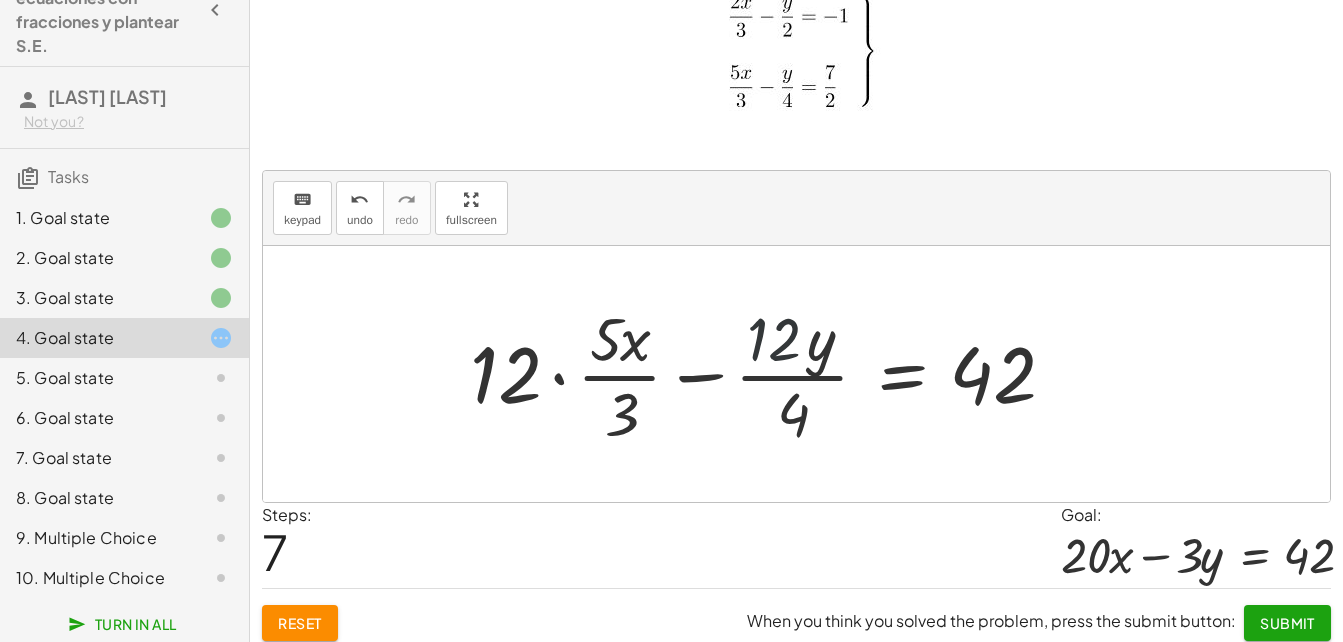 click at bounding box center [767, 374] 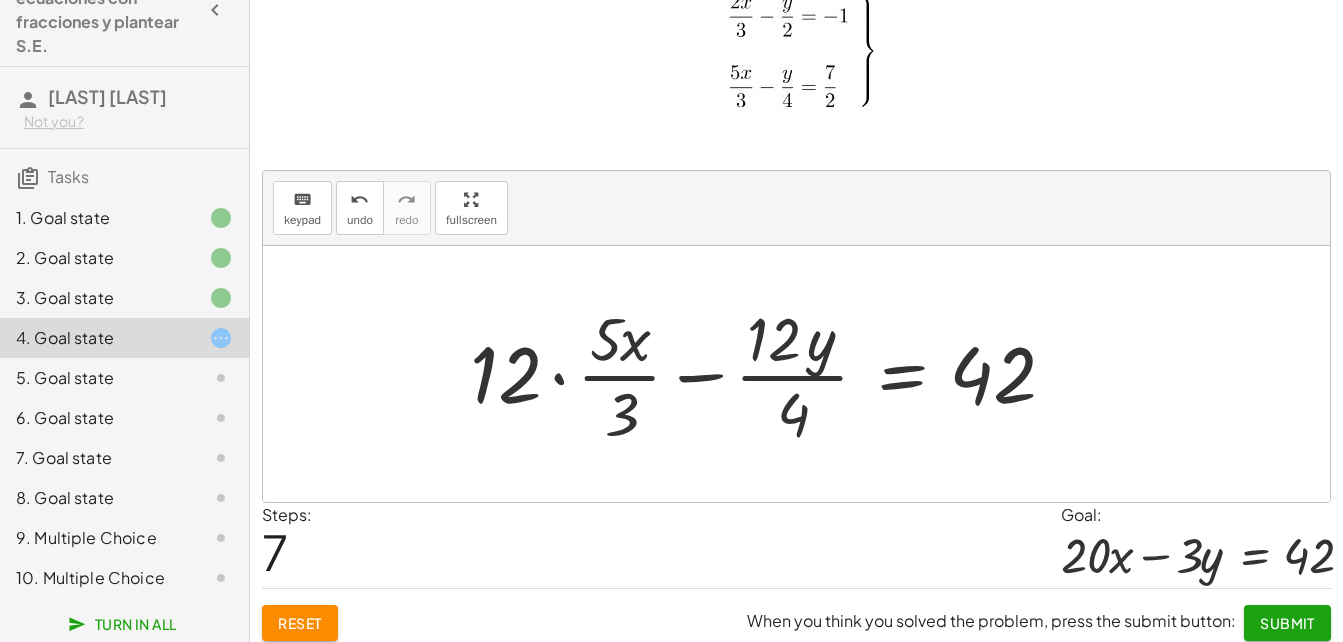 click at bounding box center [767, 374] 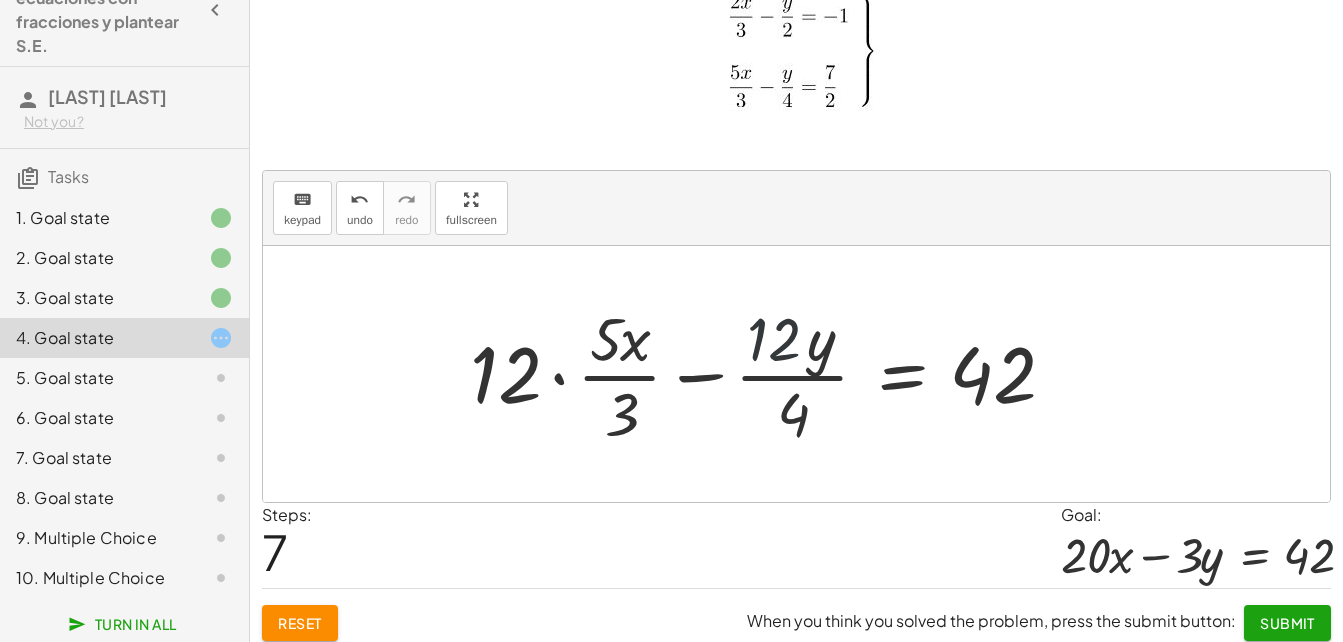 click at bounding box center [767, 374] 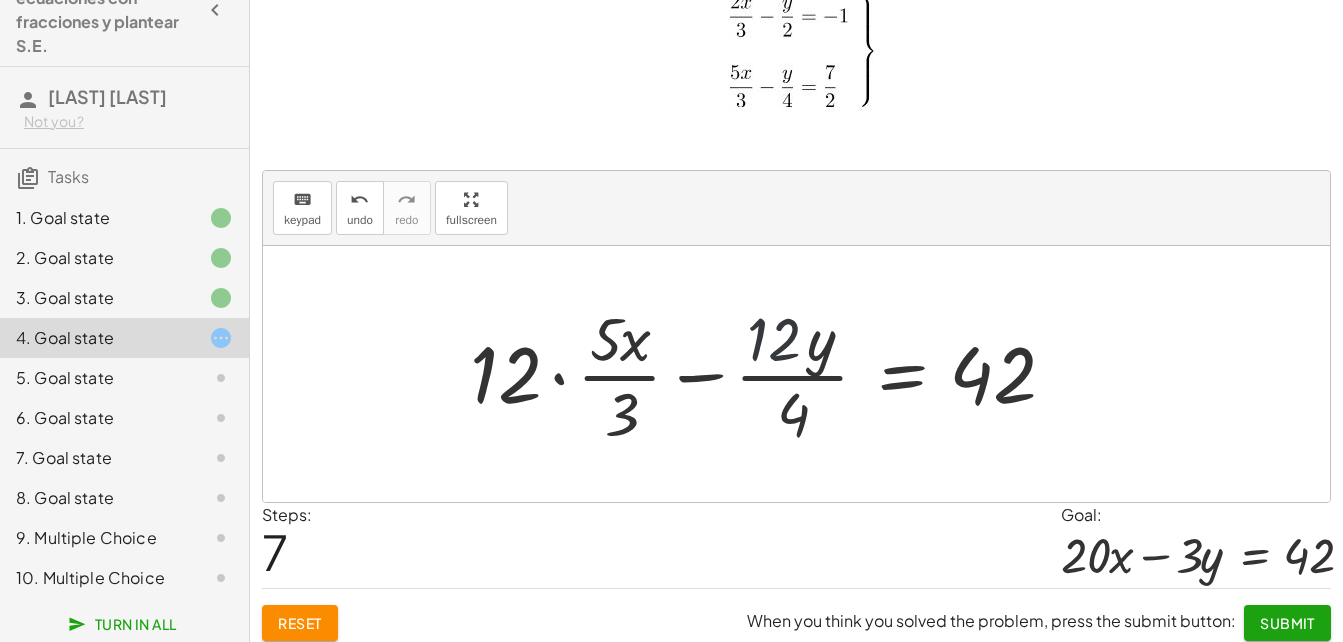 click at bounding box center [767, 374] 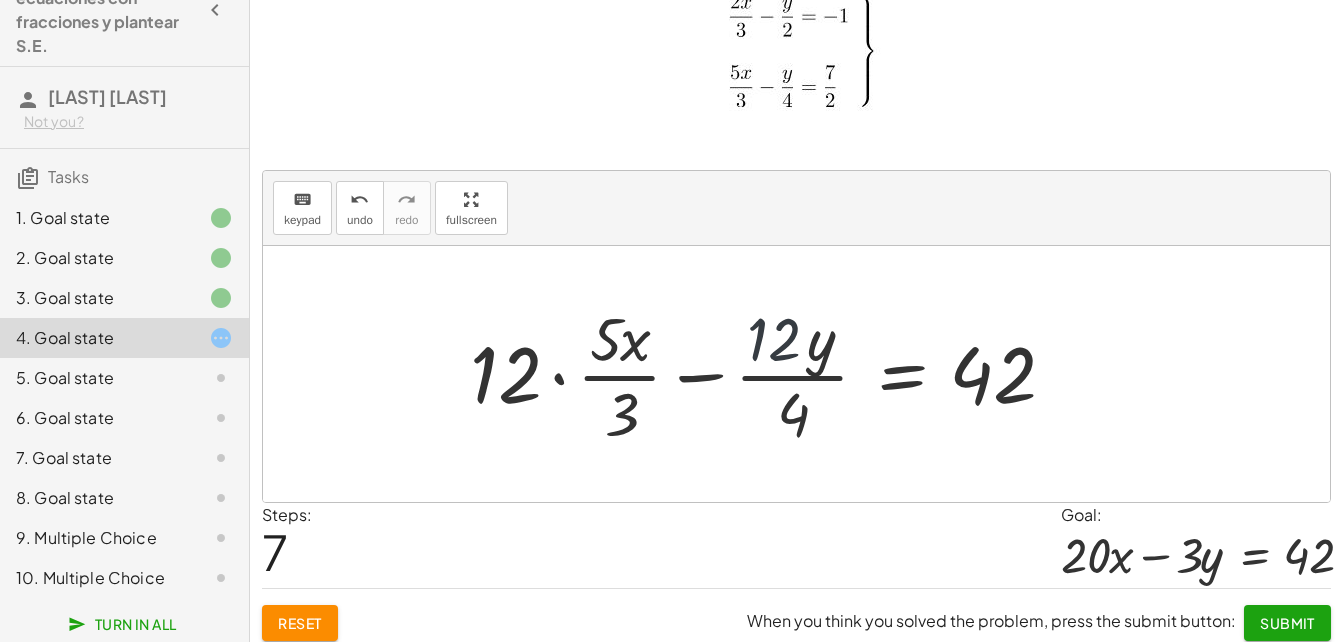 click at bounding box center (767, 374) 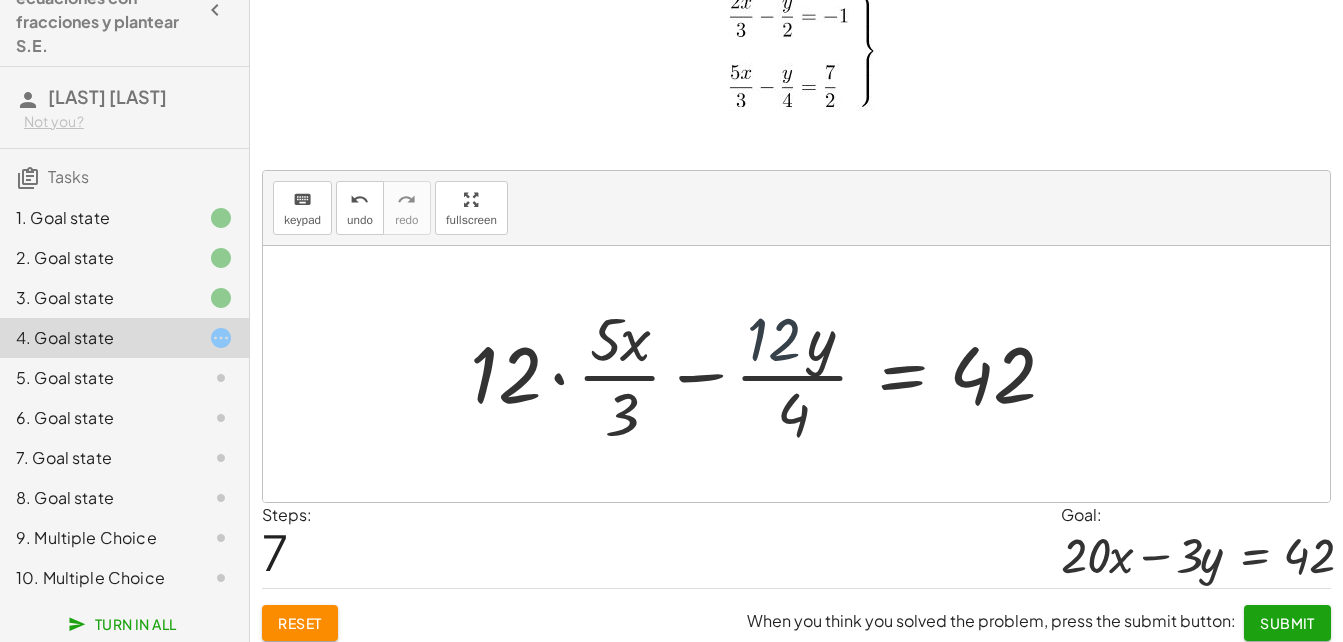 click at bounding box center [767, 374] 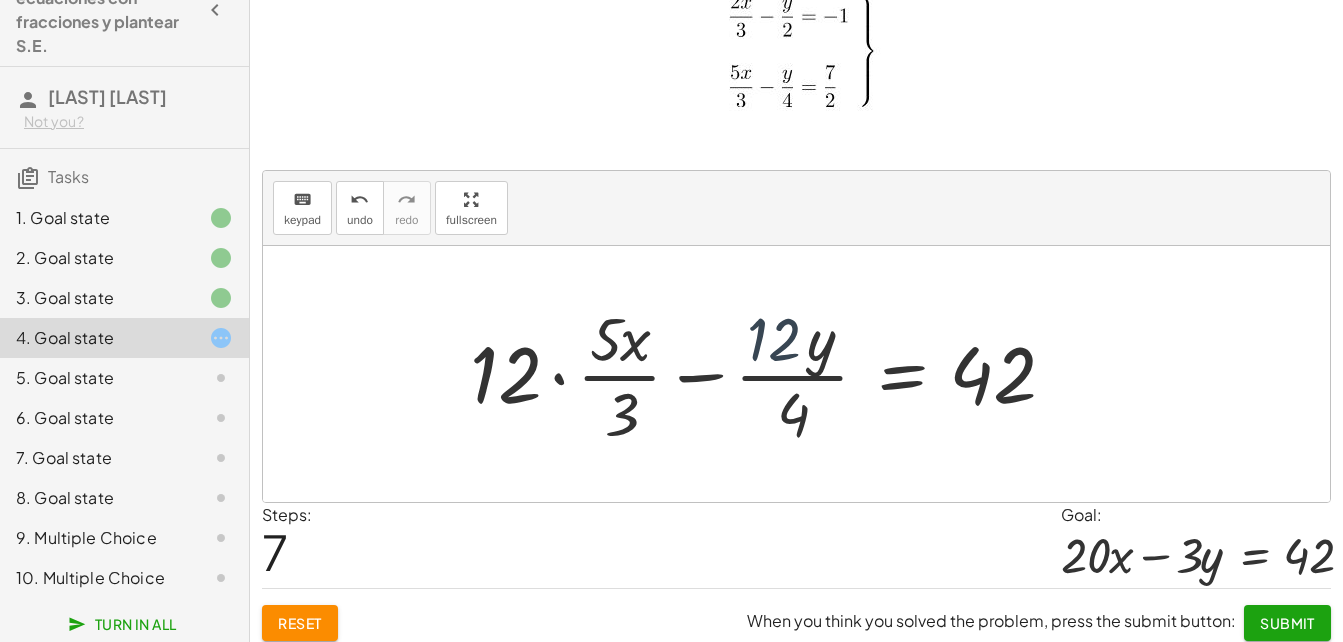 click at bounding box center (767, 374) 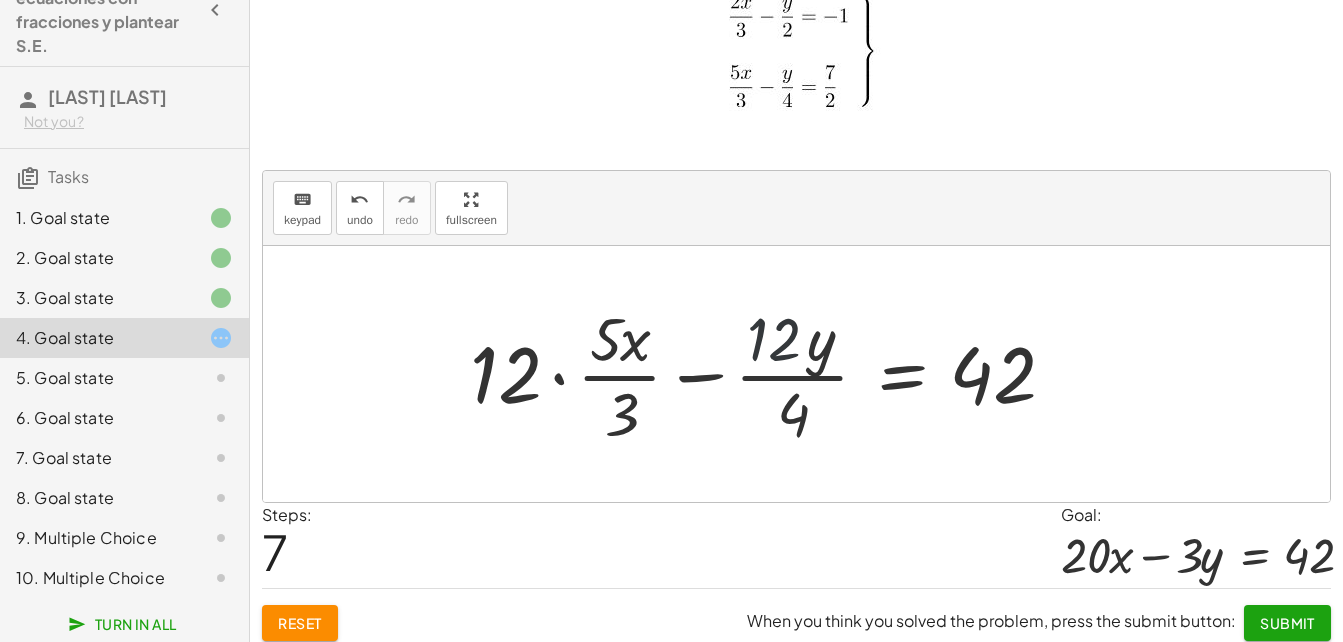 click at bounding box center [767, 374] 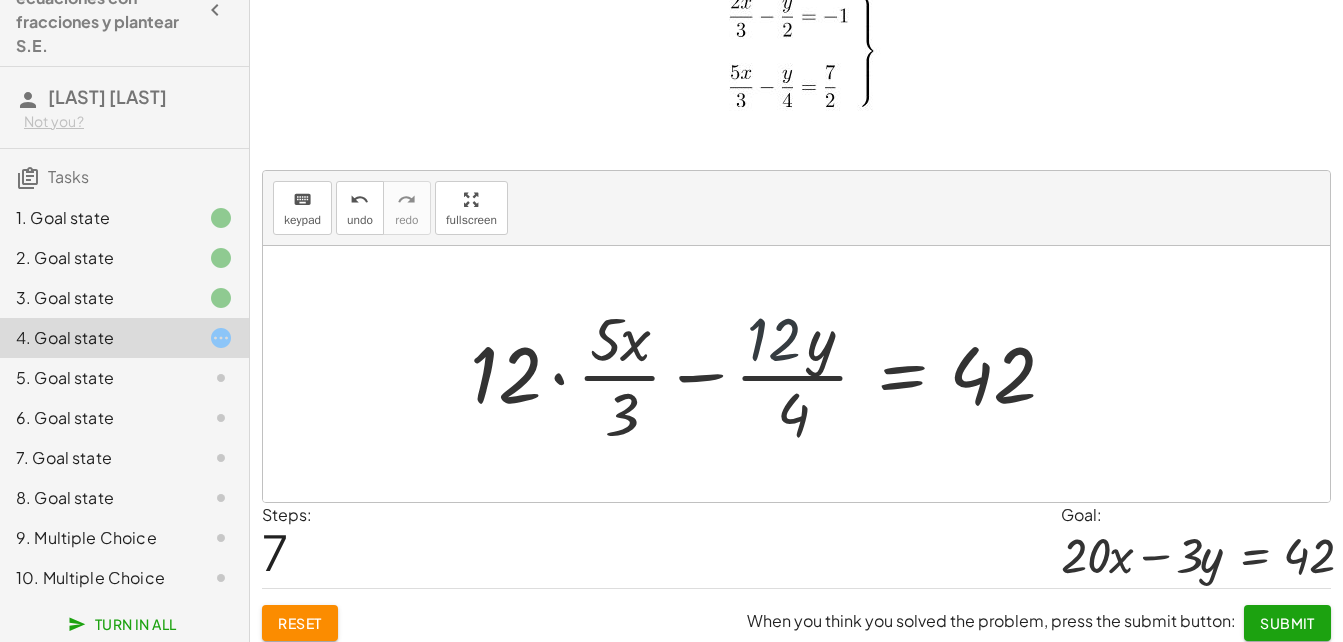 click at bounding box center [767, 374] 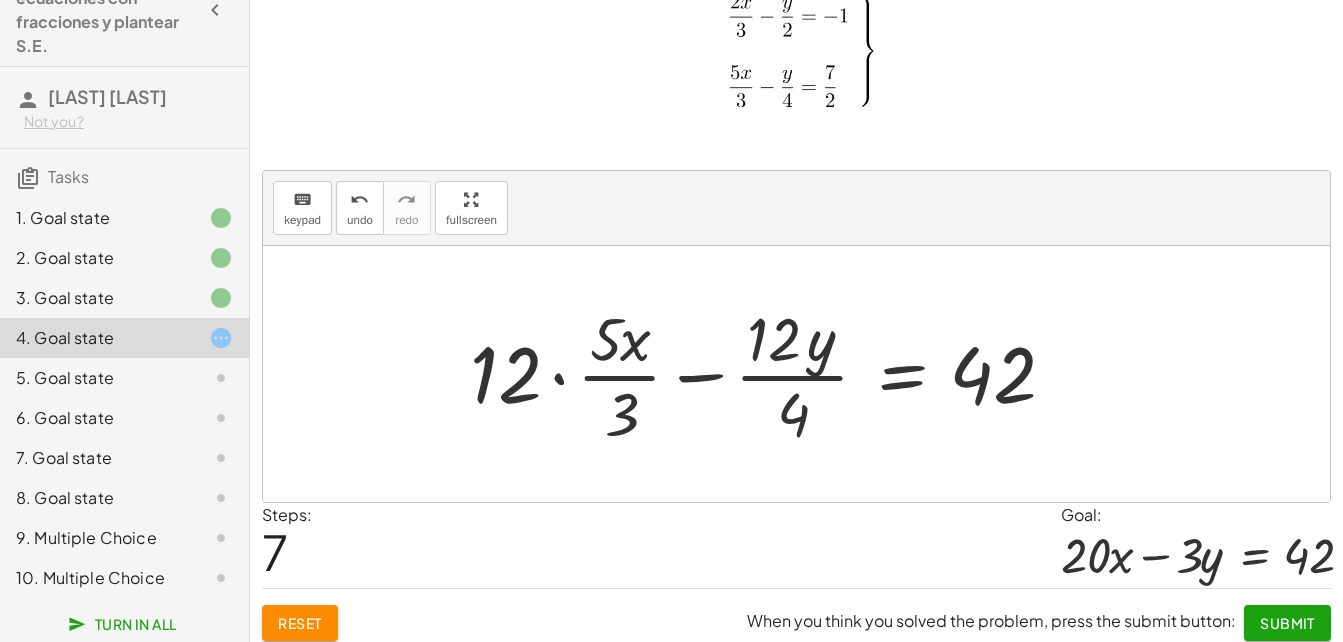 click at bounding box center (767, 374) 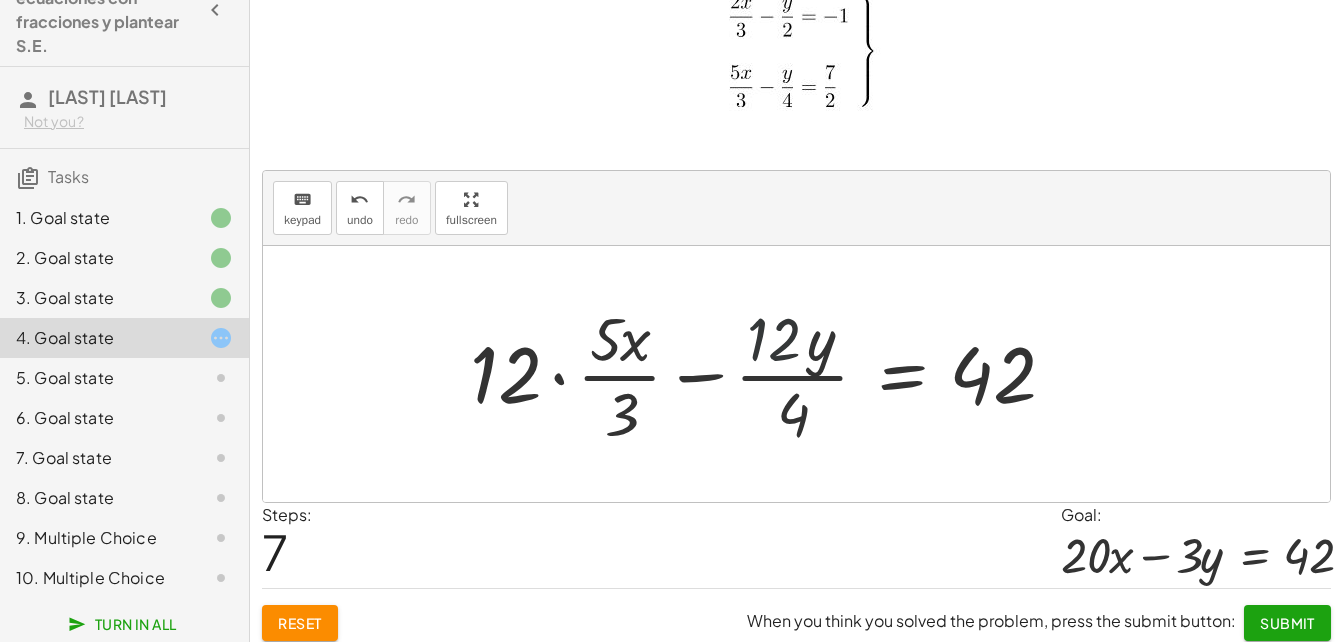 click at bounding box center (767, 374) 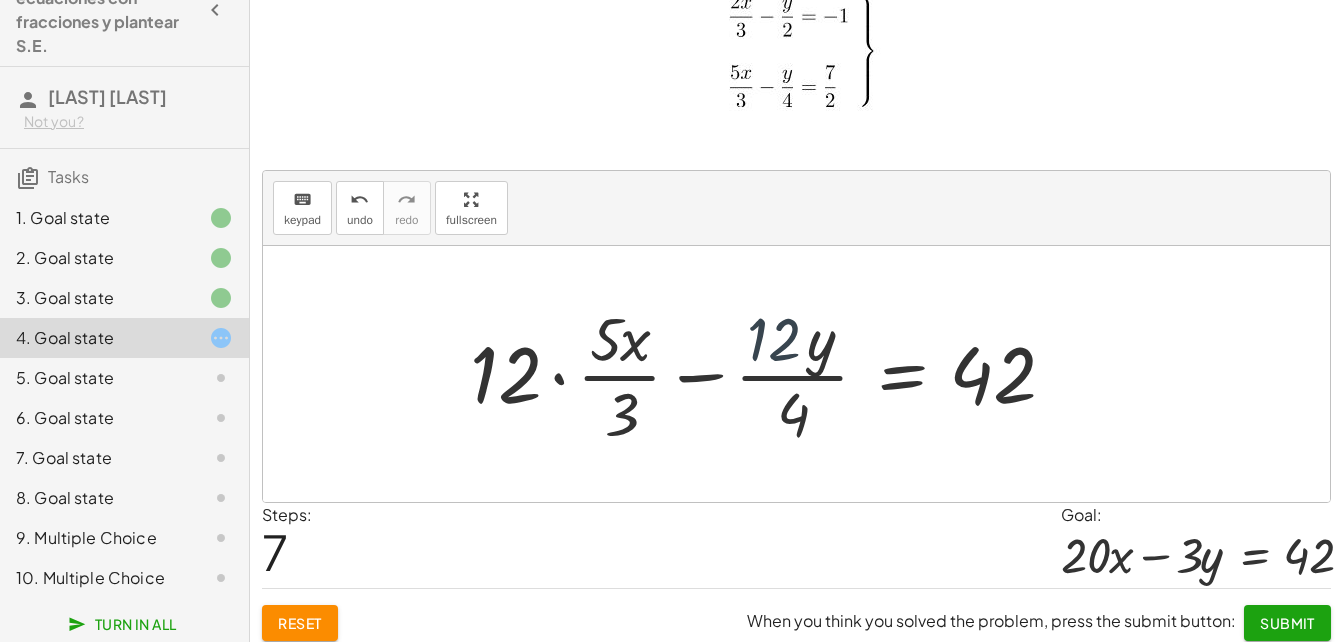 click at bounding box center [767, 374] 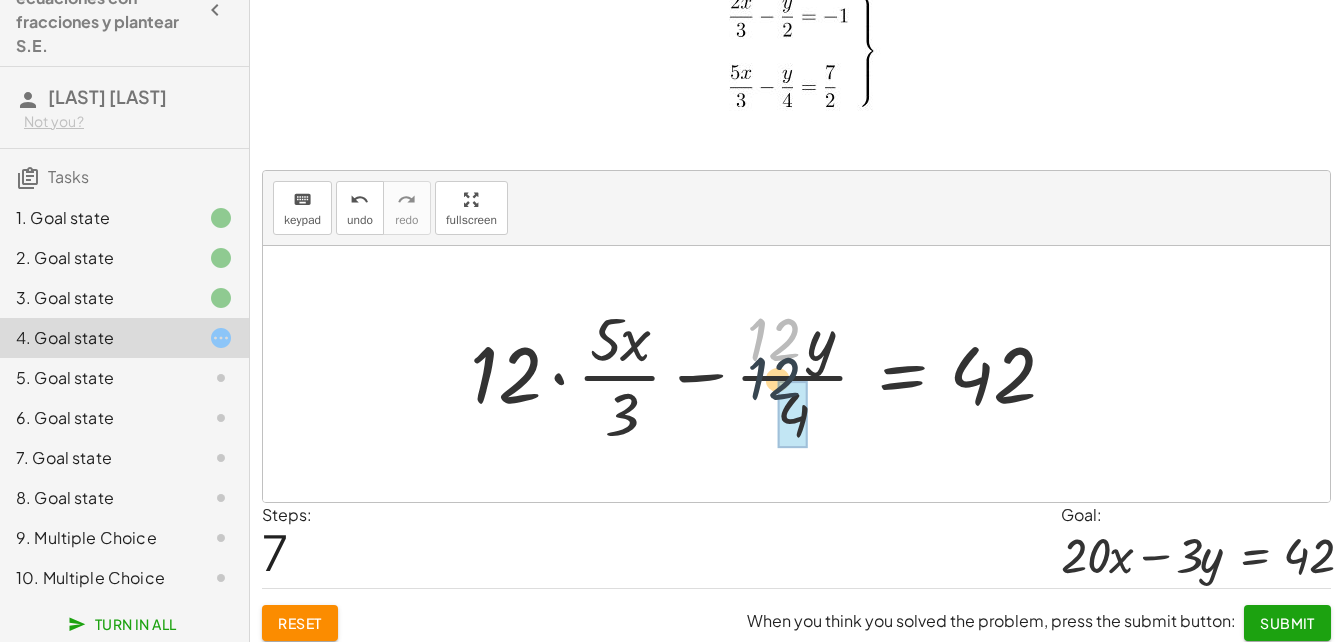 drag, startPoint x: 792, startPoint y: 328, endPoint x: 791, endPoint y: 427, distance: 99.00505 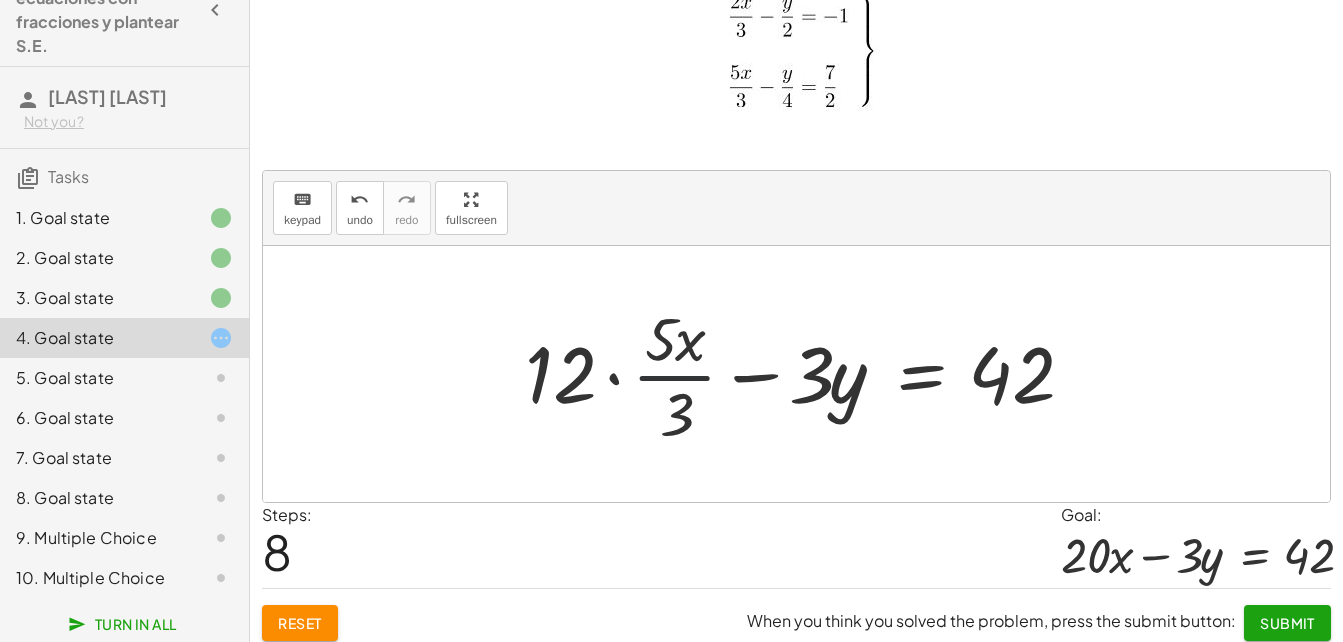 click at bounding box center (804, 374) 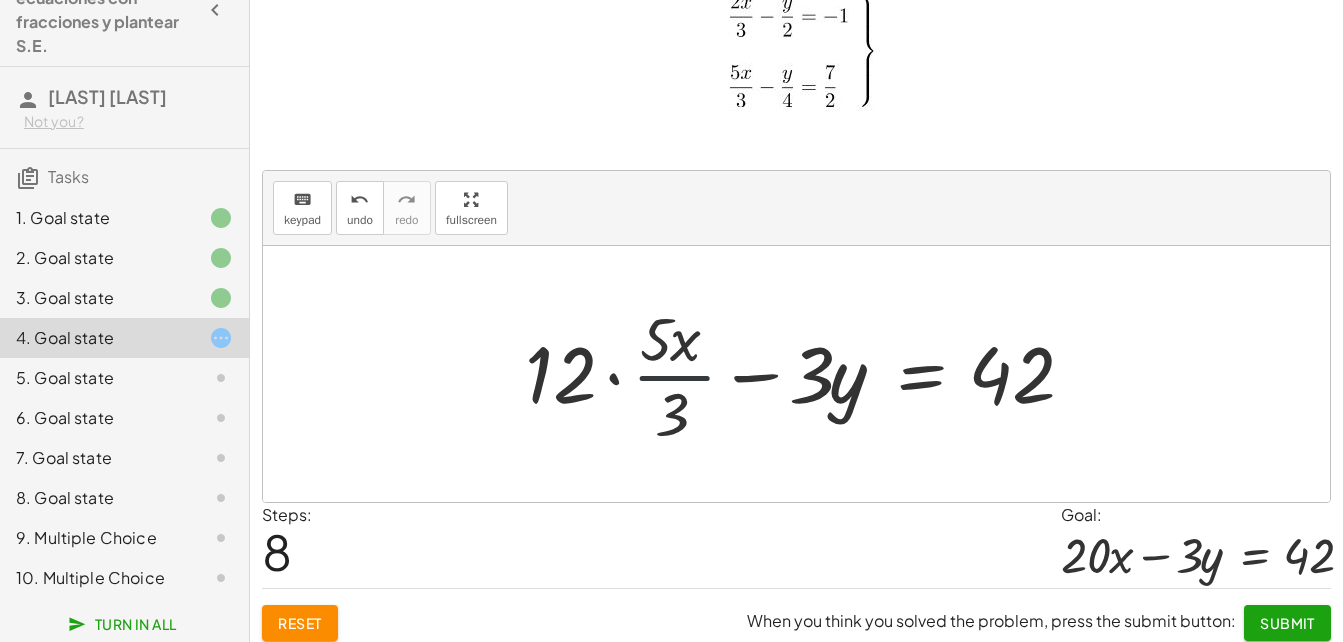 click at bounding box center (804, 374) 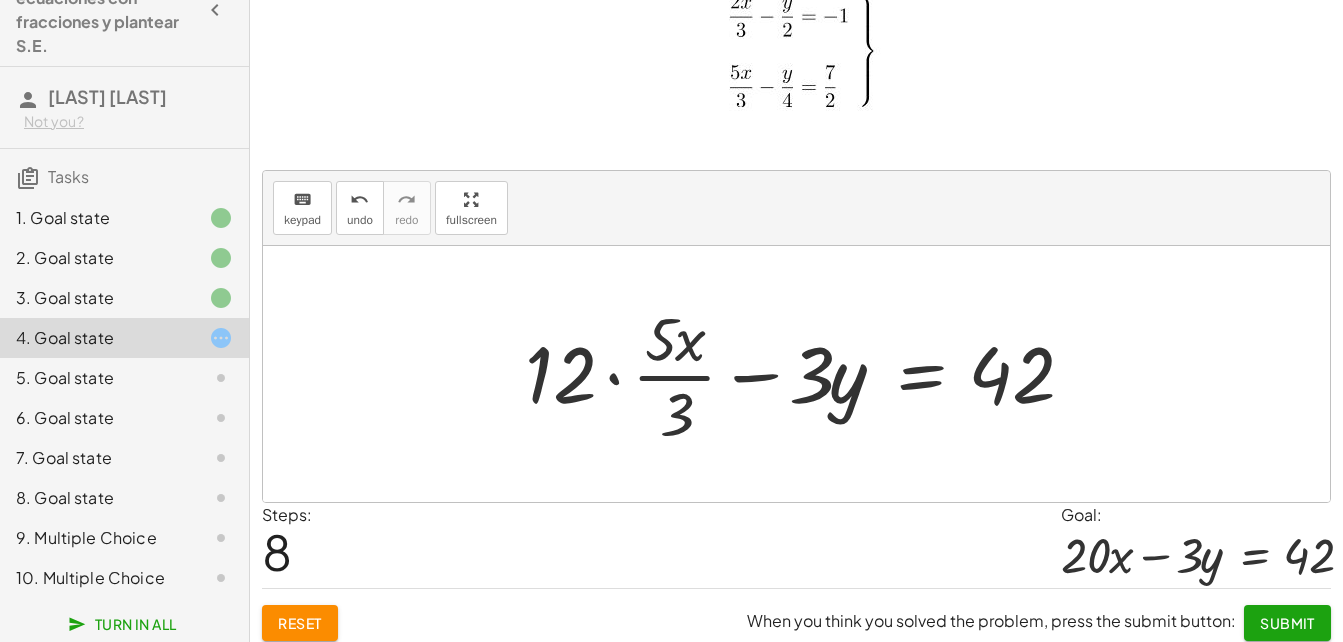 click at bounding box center (804, 374) 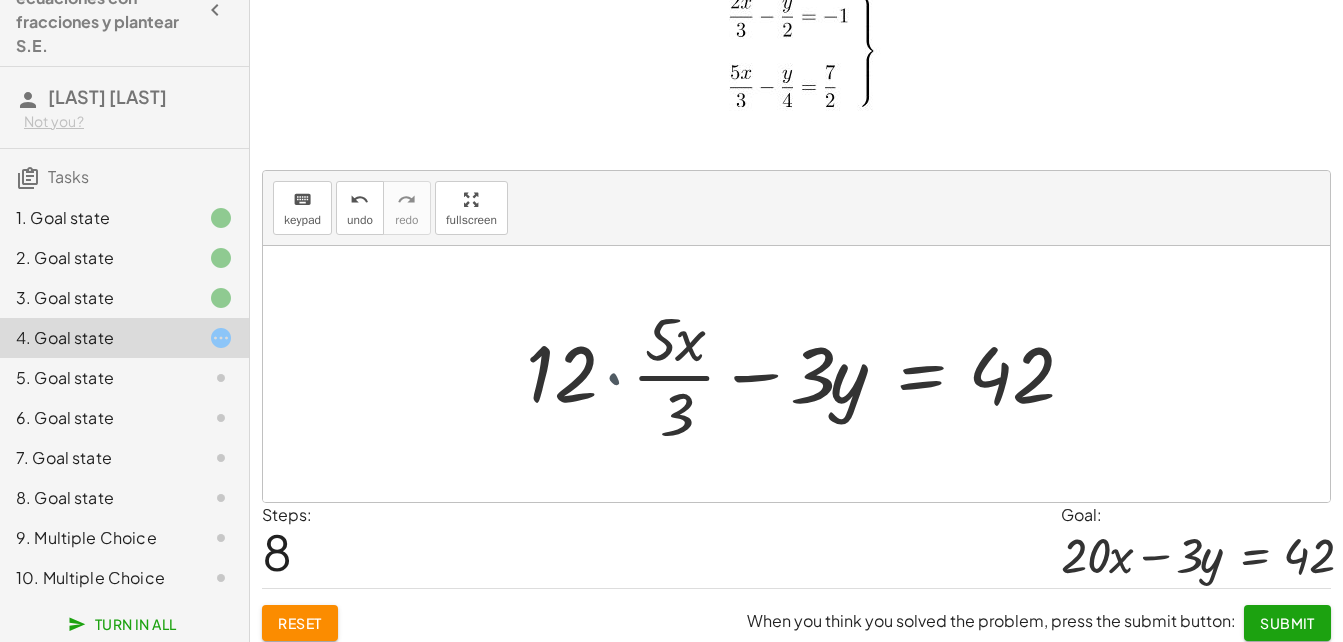 click at bounding box center (817, 374) 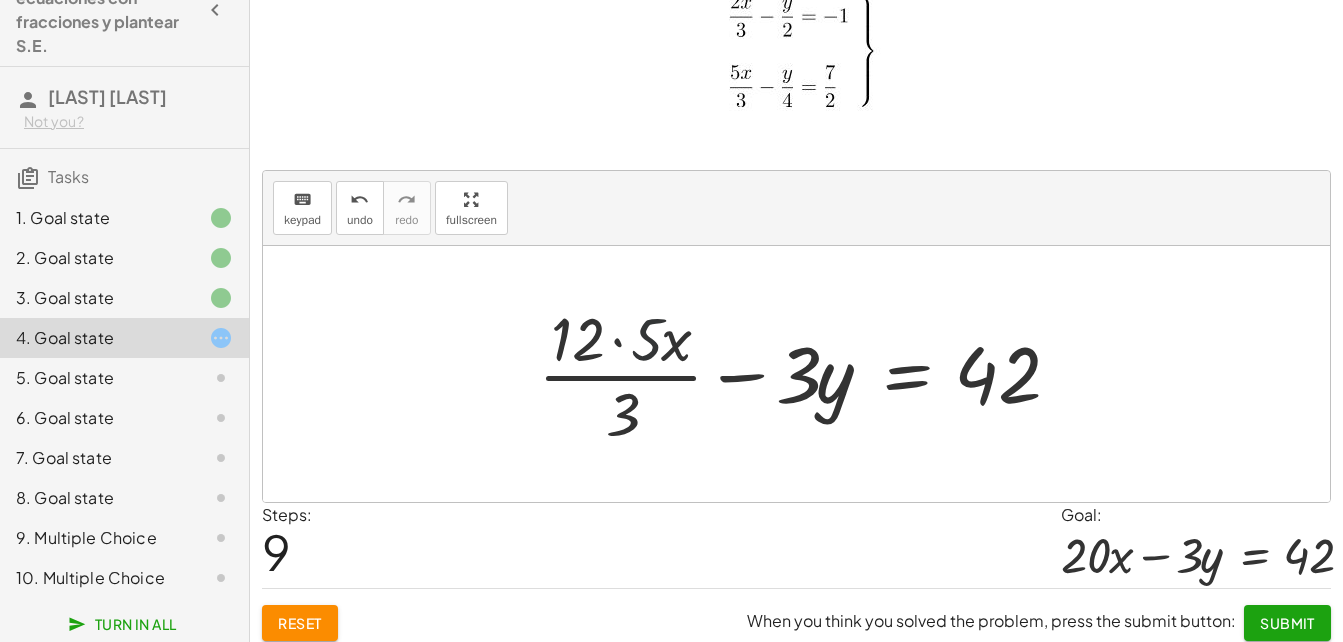 click at bounding box center [803, 374] 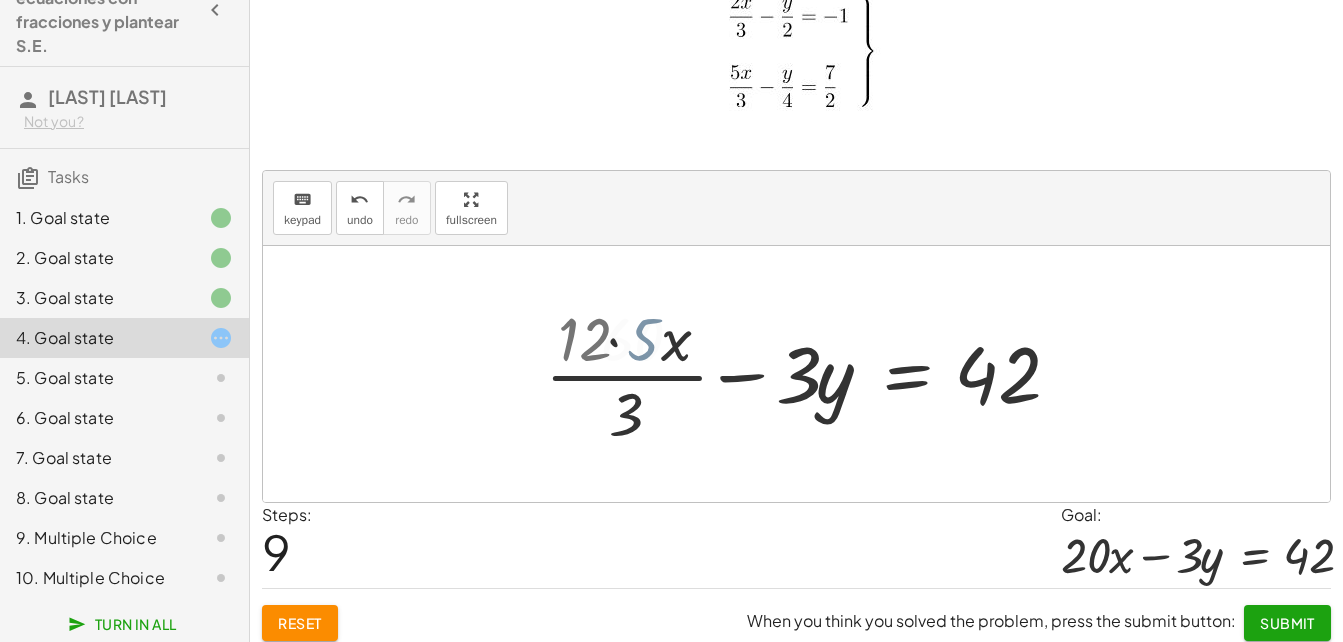 click at bounding box center (828, 374) 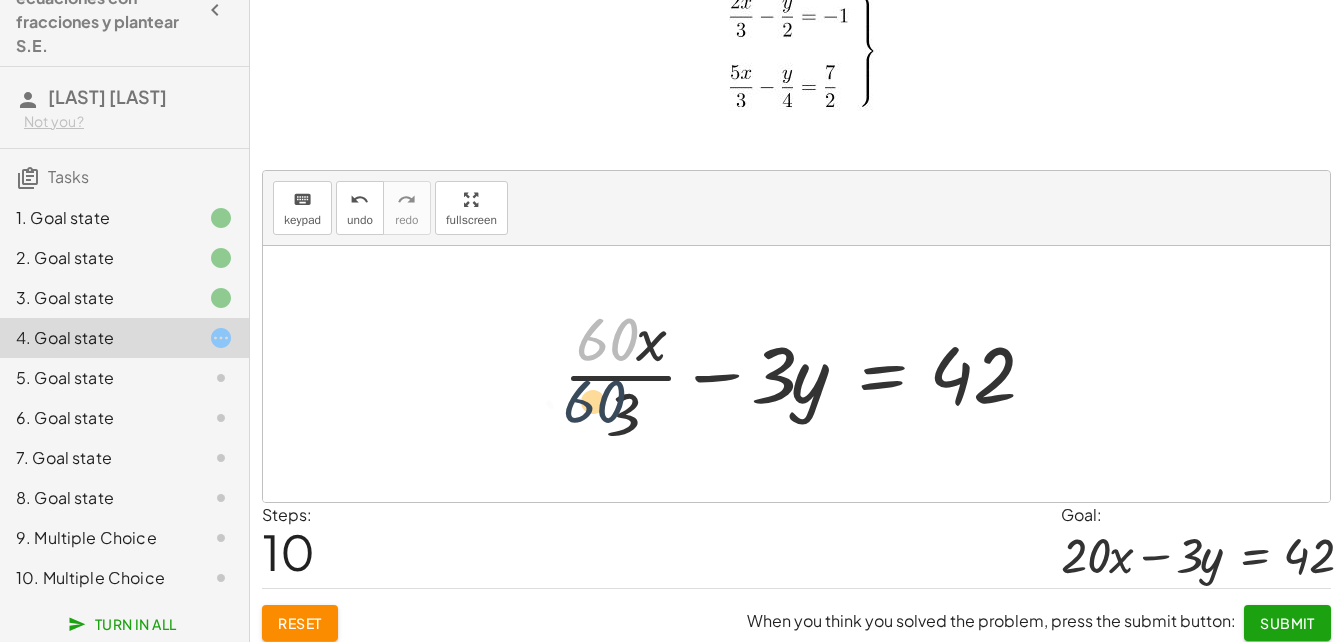 drag, startPoint x: 636, startPoint y: 342, endPoint x: 621, endPoint y: 424, distance: 83.360664 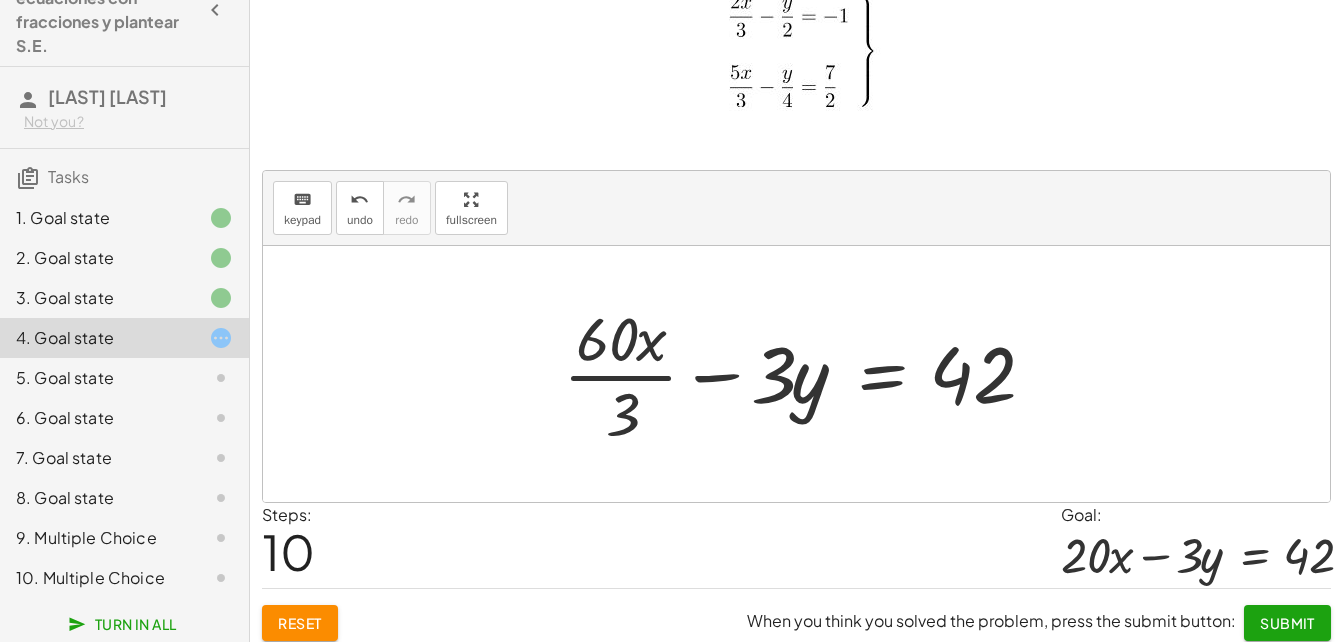 click at bounding box center [803, 374] 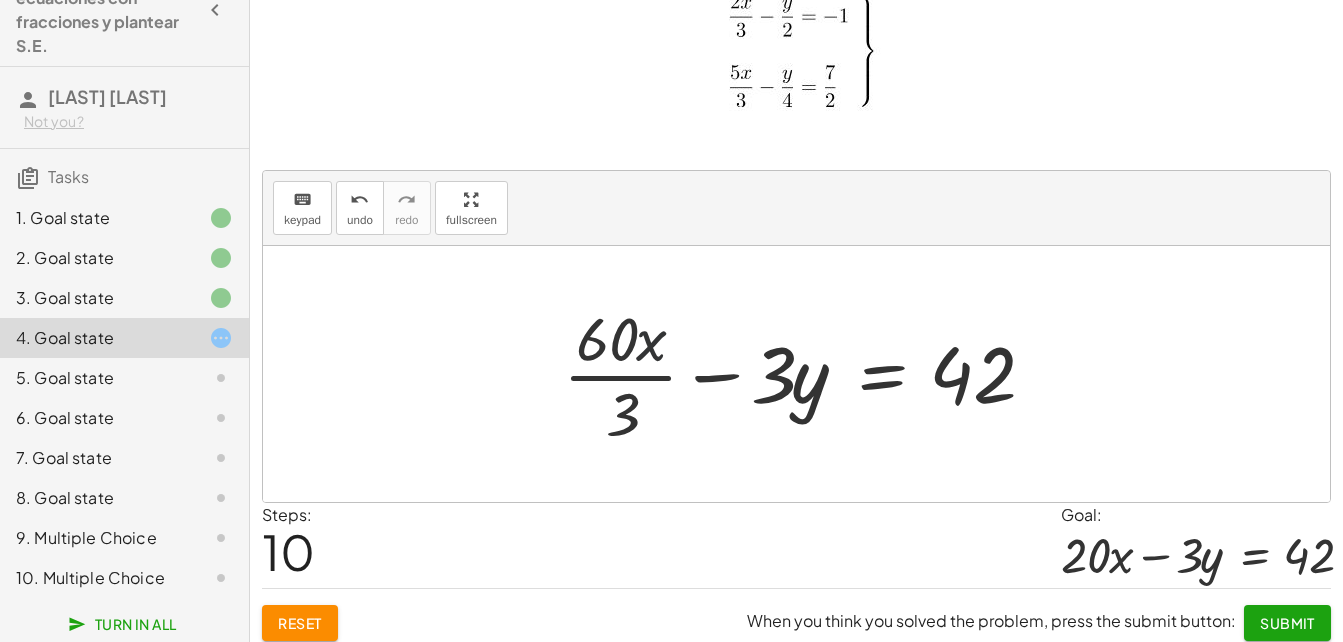 click at bounding box center (803, 374) 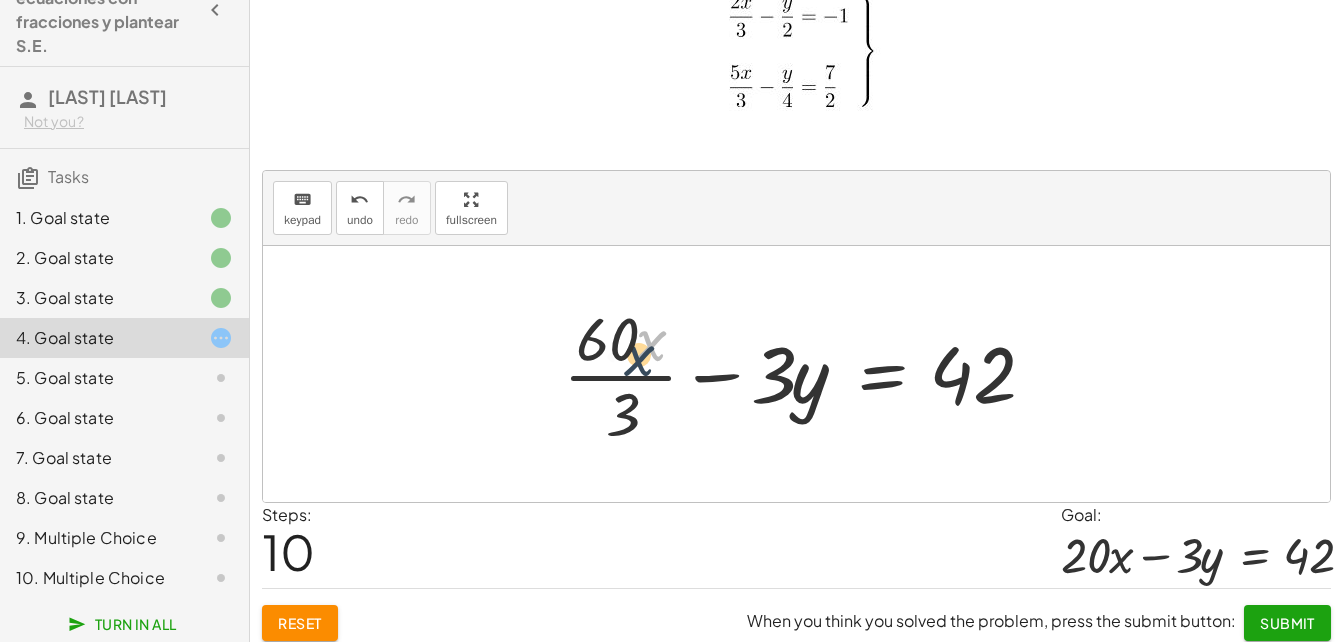 drag, startPoint x: 638, startPoint y: 357, endPoint x: 623, endPoint y: 375, distance: 23.43075 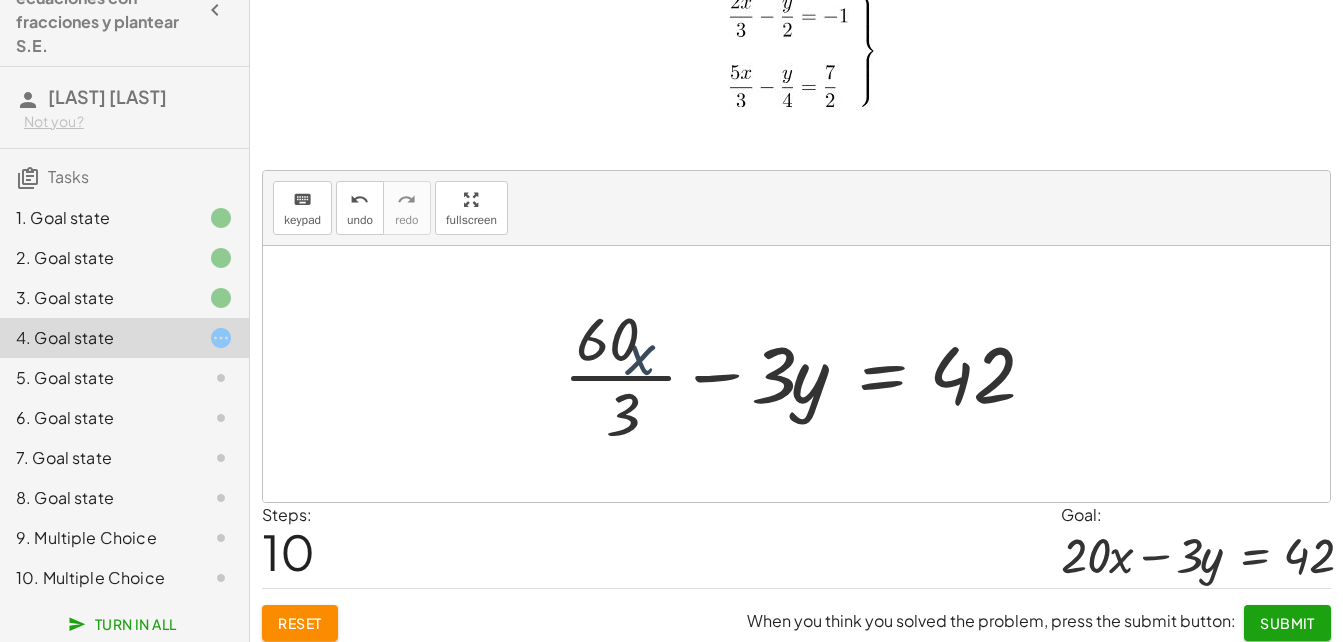 click at bounding box center [803, 374] 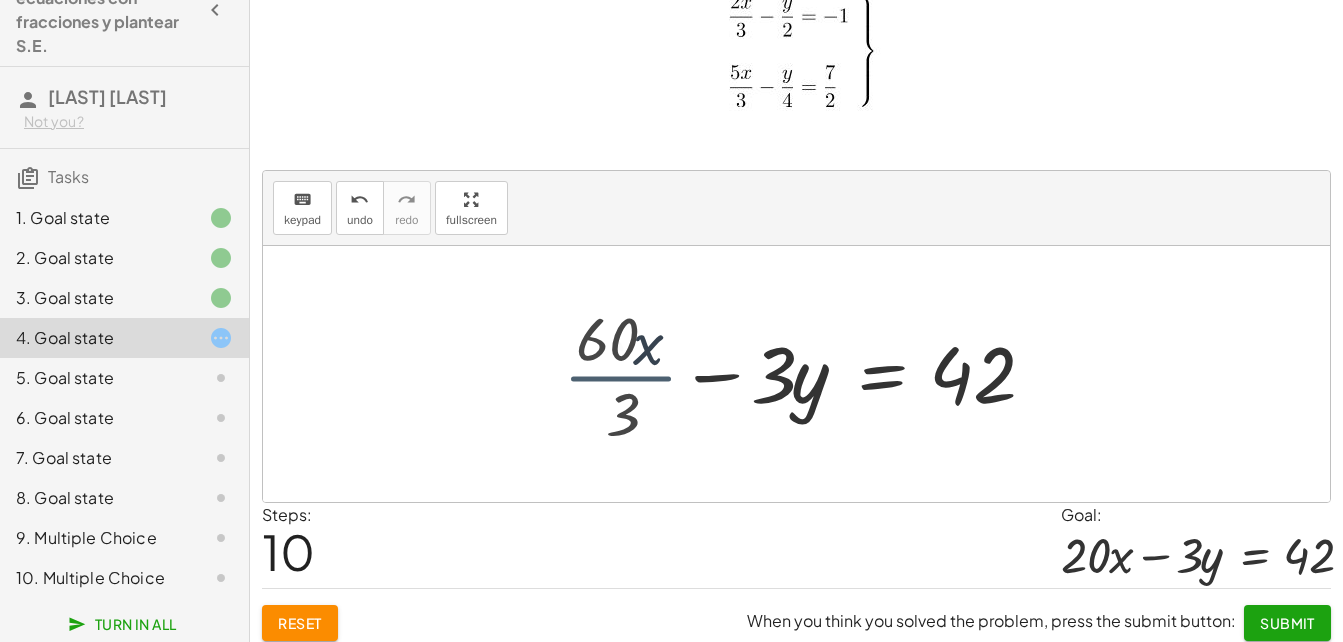 click at bounding box center [801, 374] 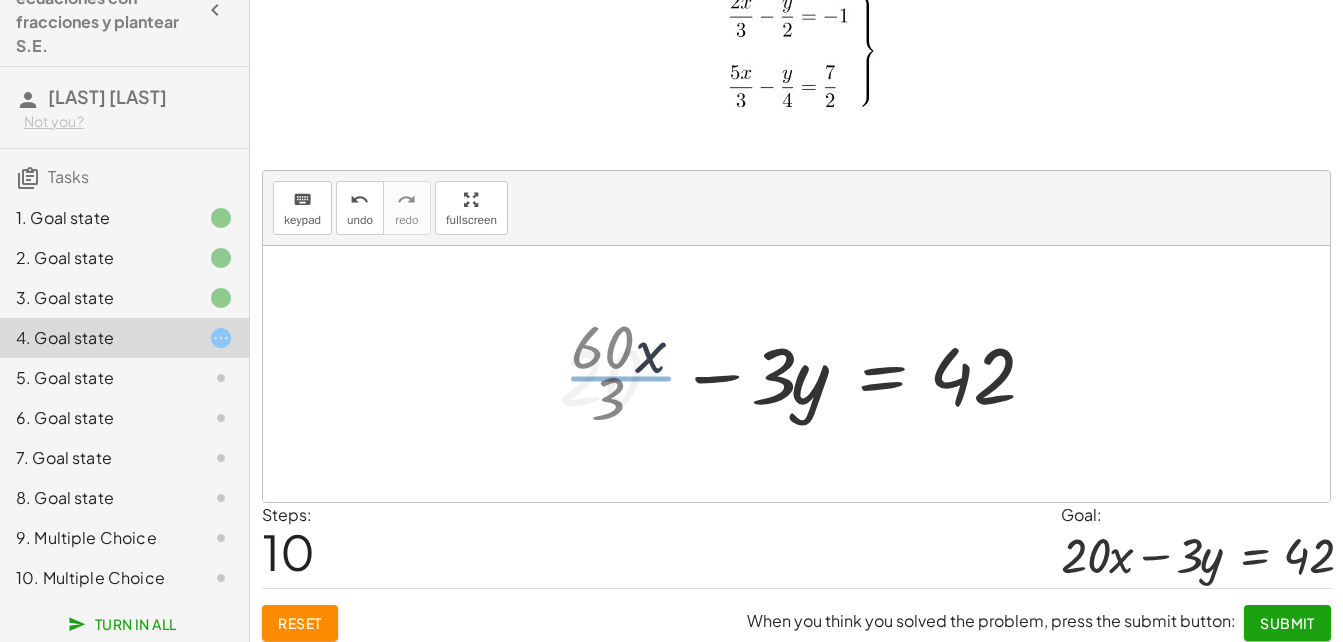 click at bounding box center [801, 374] 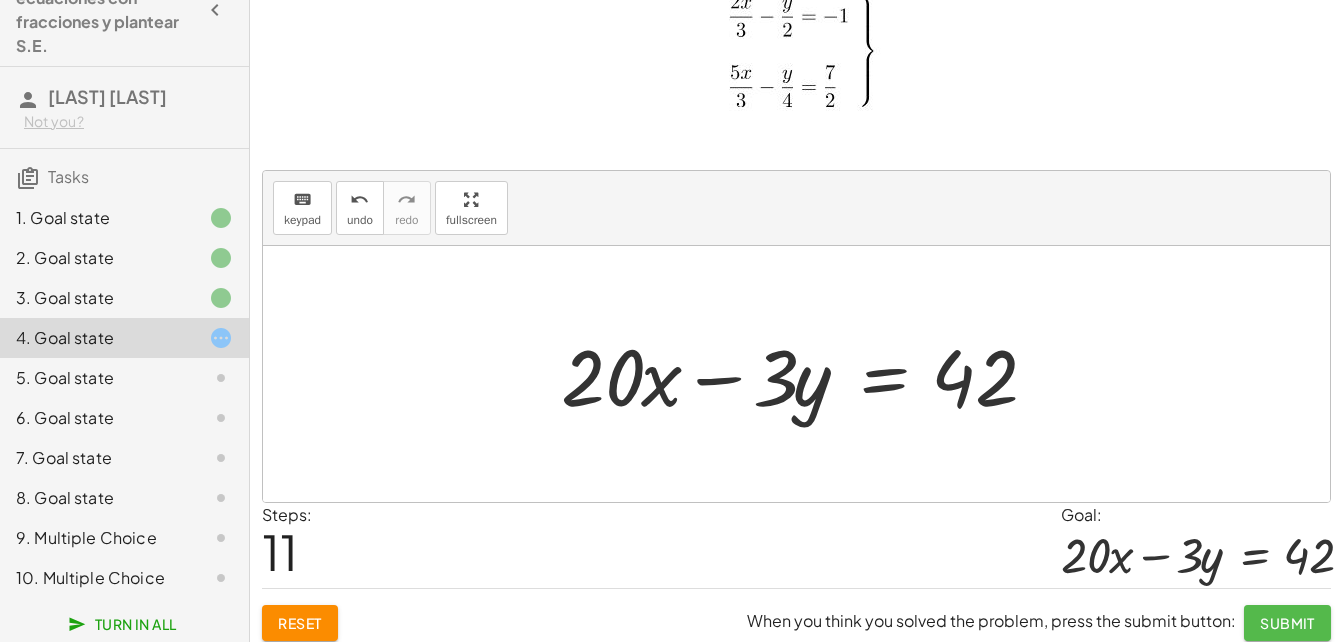 click on "Submit" 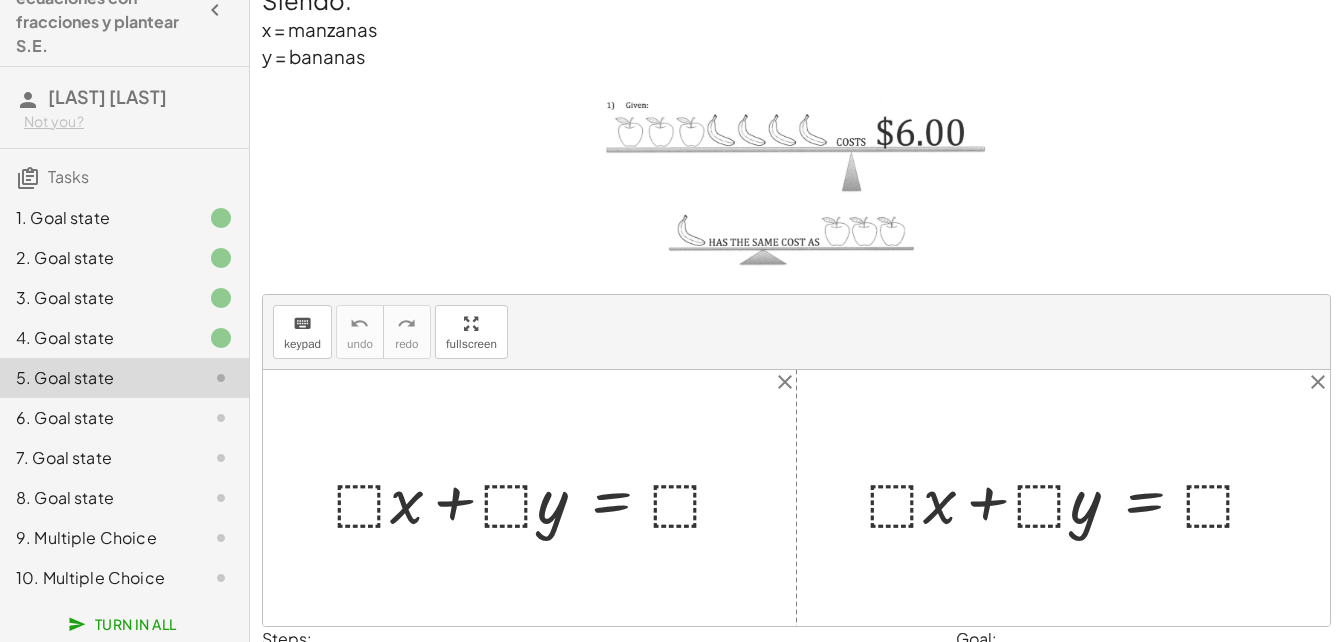 click at bounding box center [537, 498] 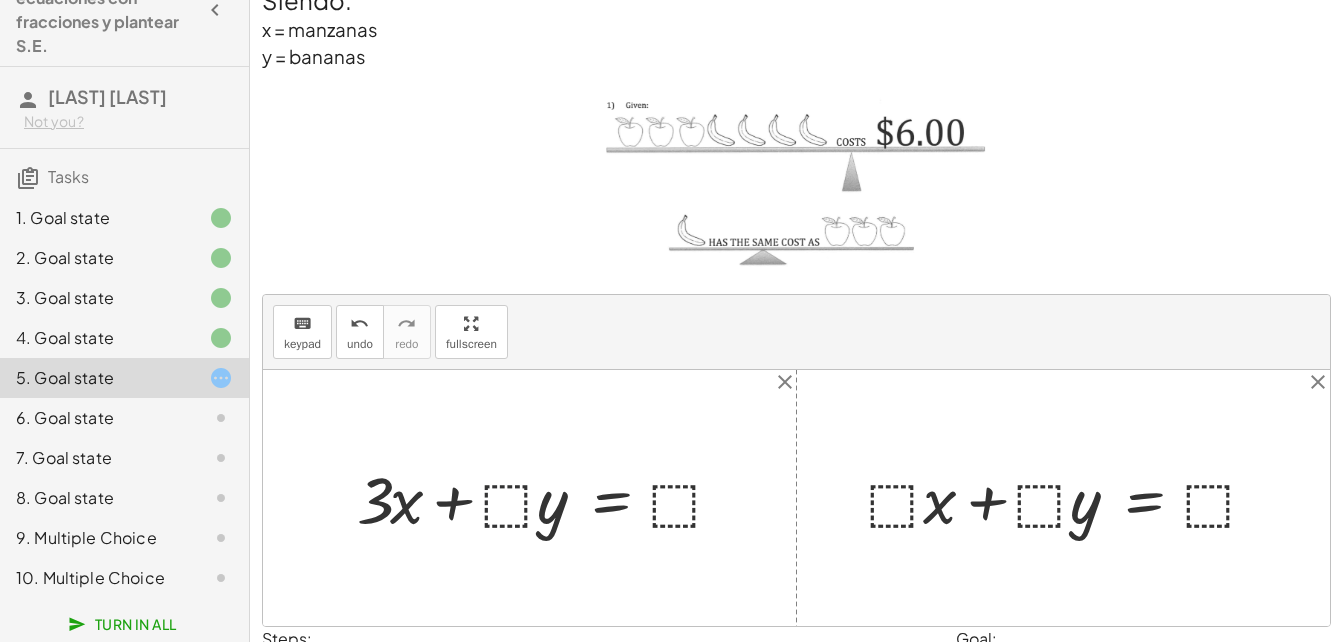 click at bounding box center [549, 498] 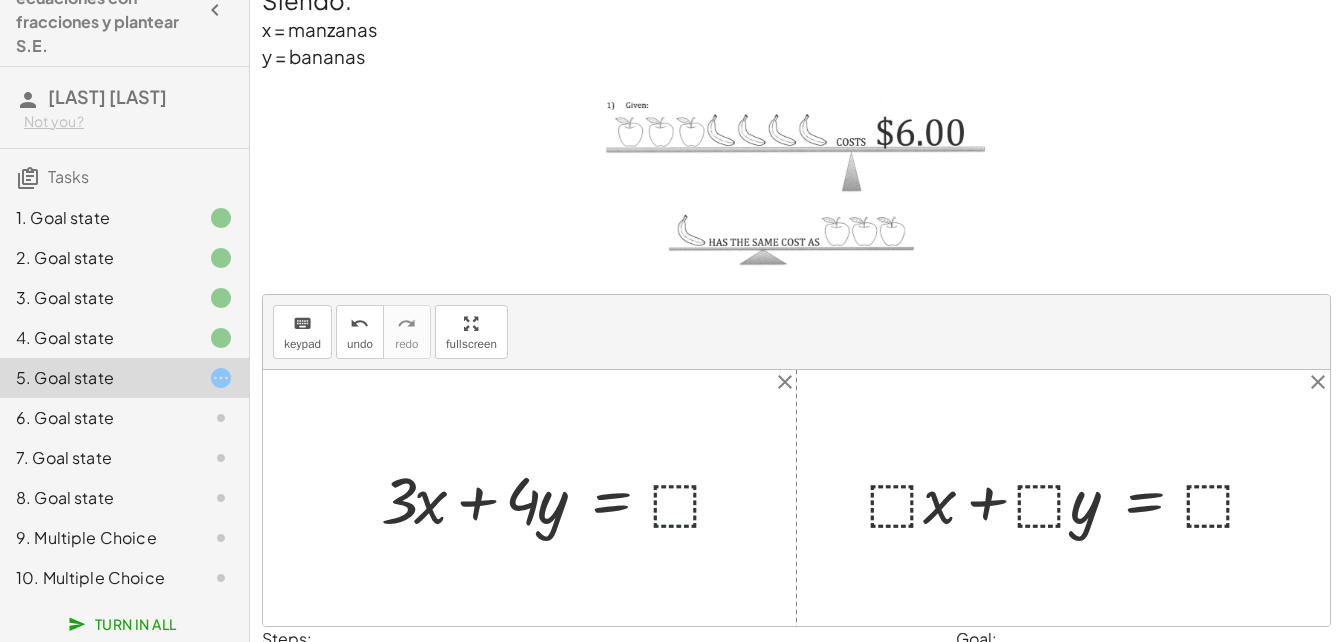 click at bounding box center (561, 498) 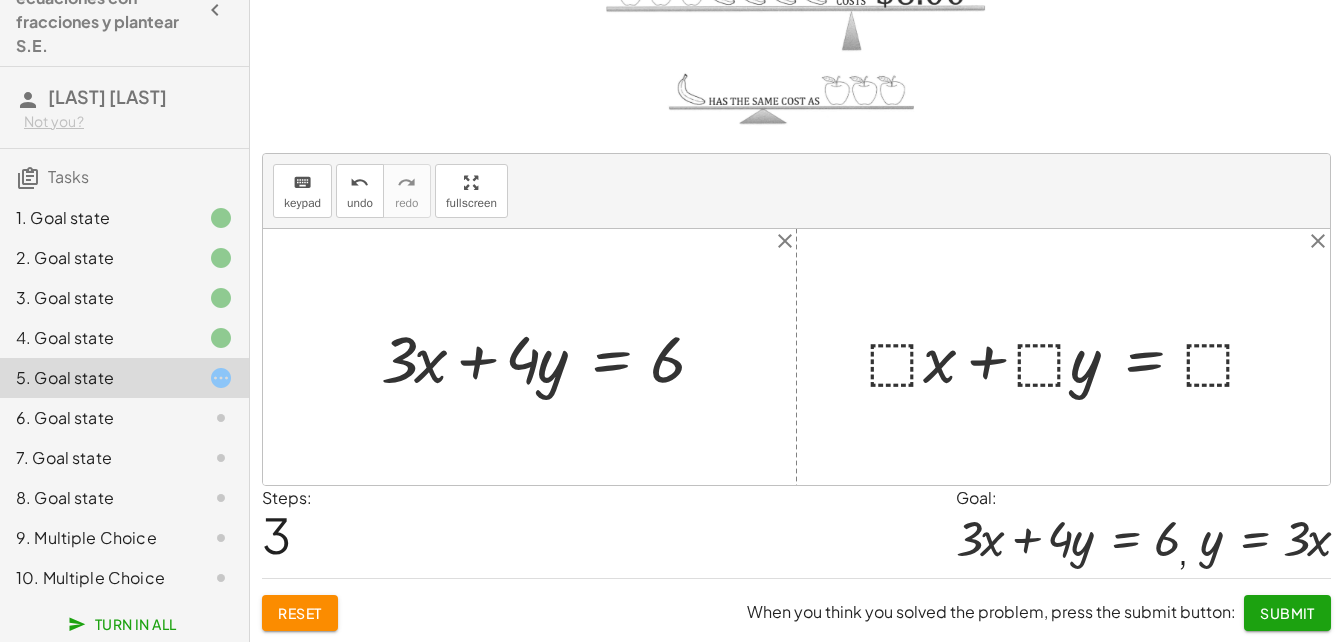 scroll, scrollTop: 205, scrollLeft: 0, axis: vertical 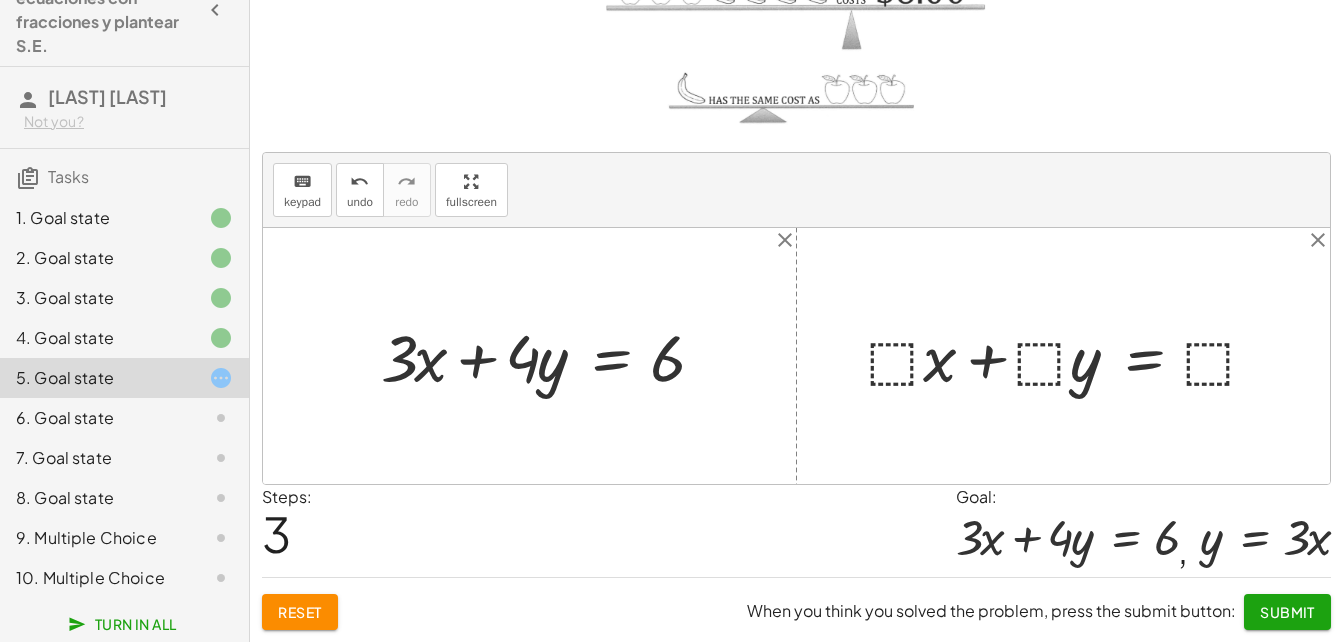 click at bounding box center [1070, 356] 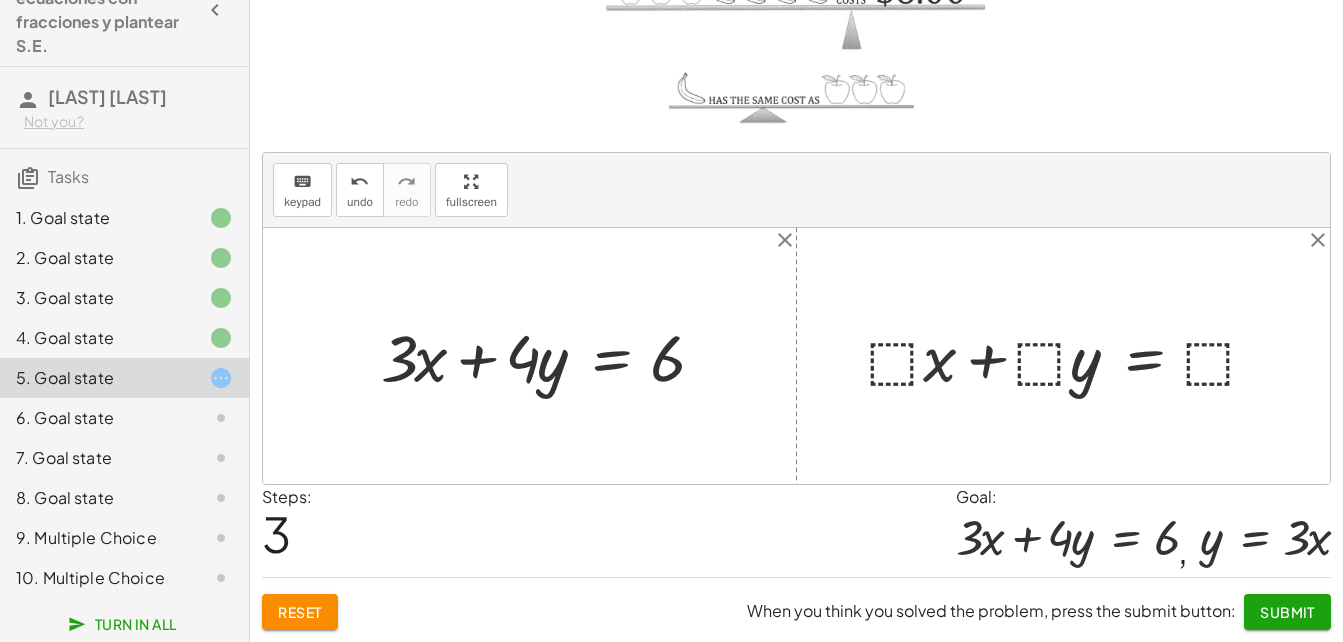 click at bounding box center (1070, 356) 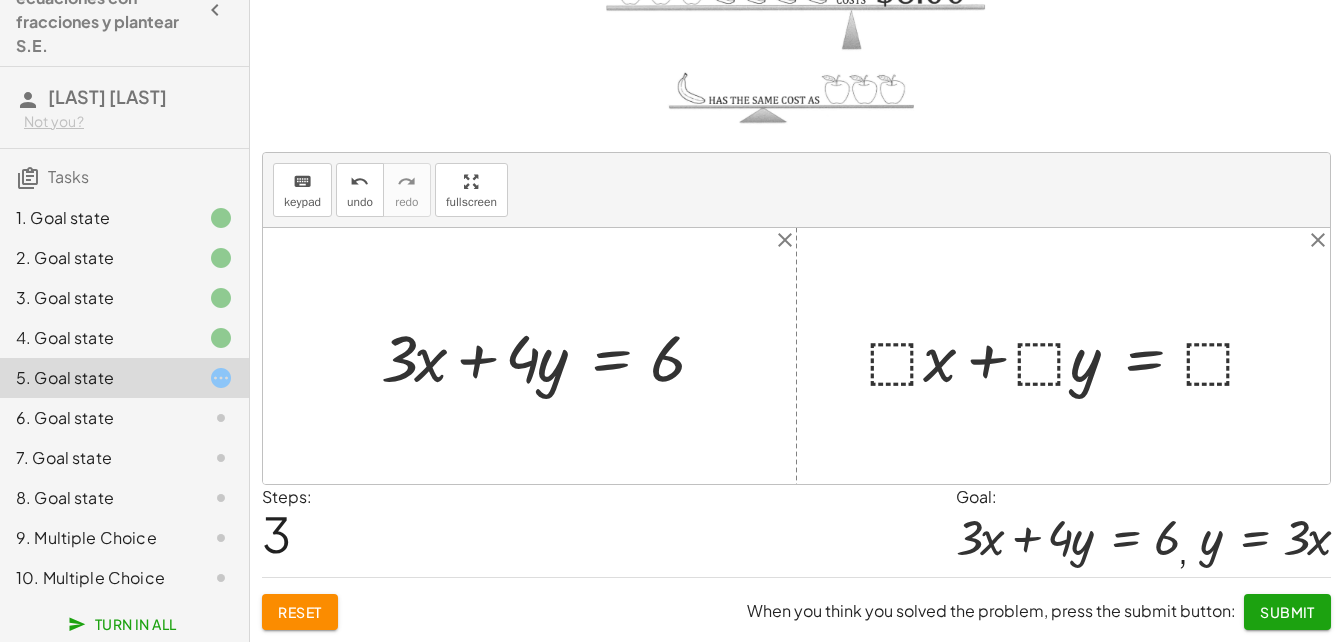 click at bounding box center [1070, 356] 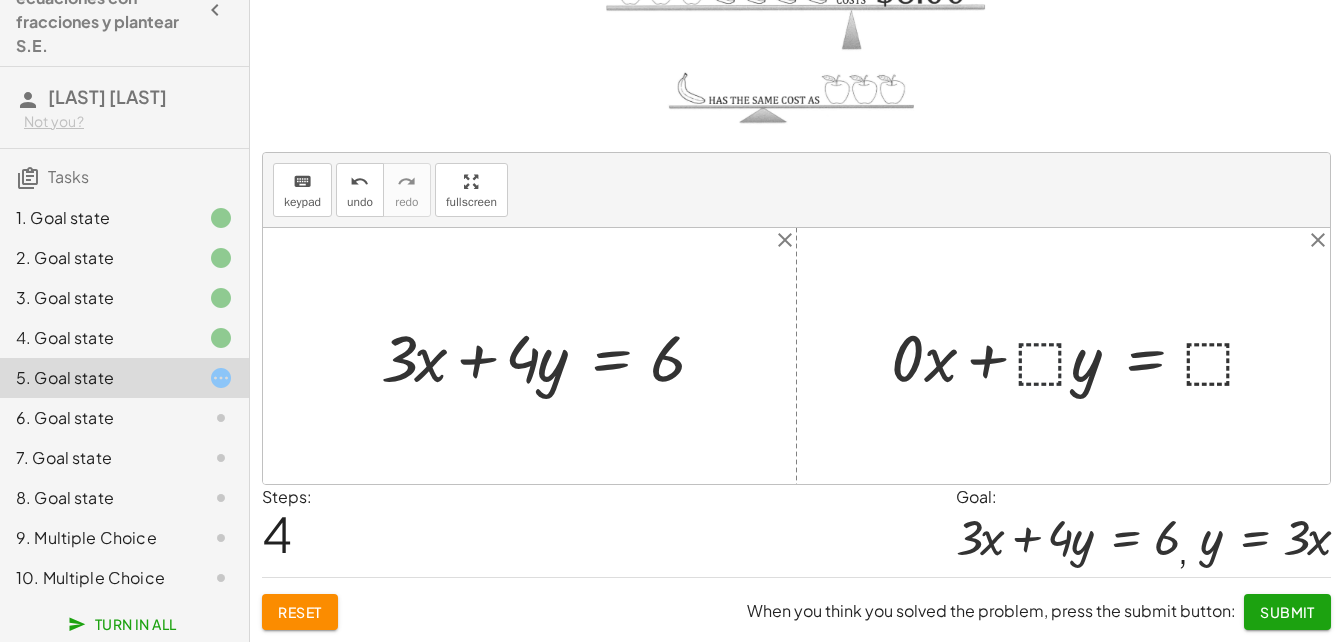 click at bounding box center [1082, 356] 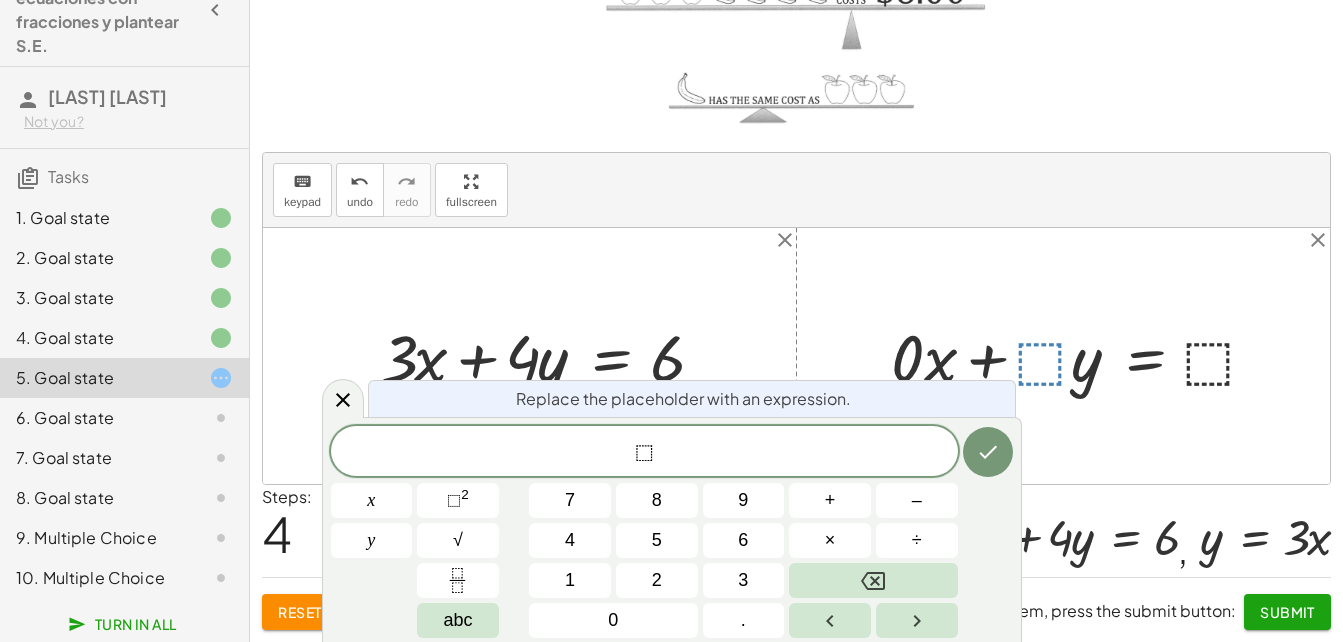 click at bounding box center (1082, 356) 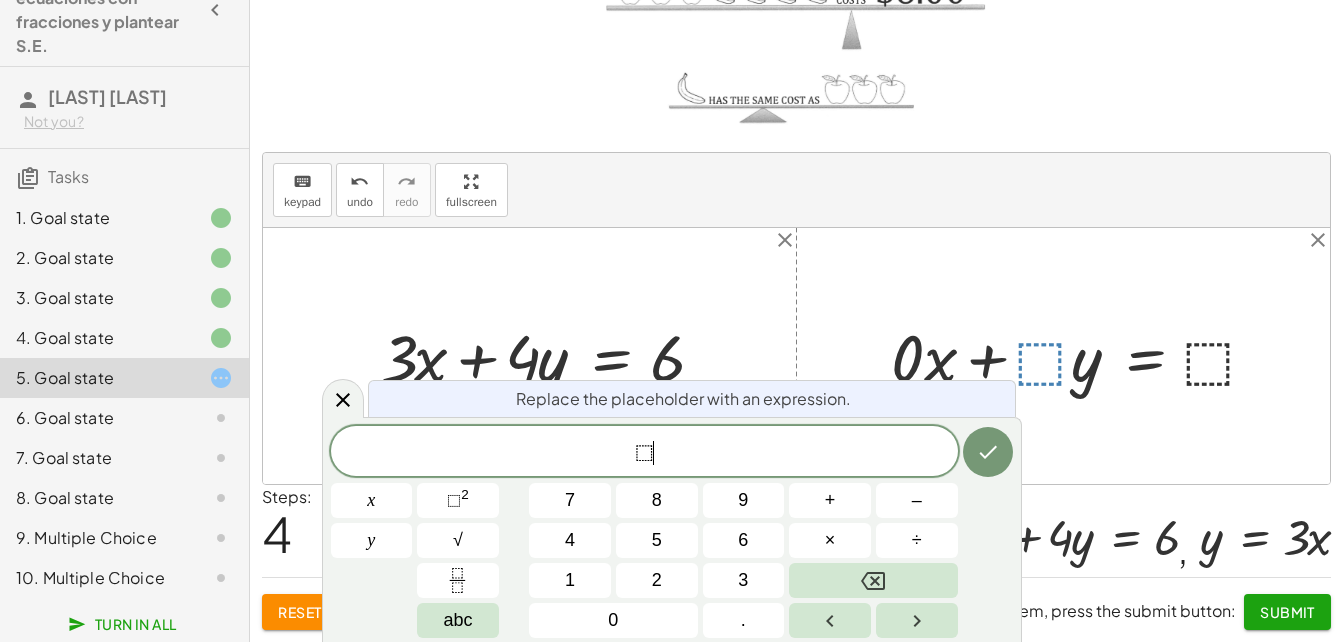 click on "⬚ ​" 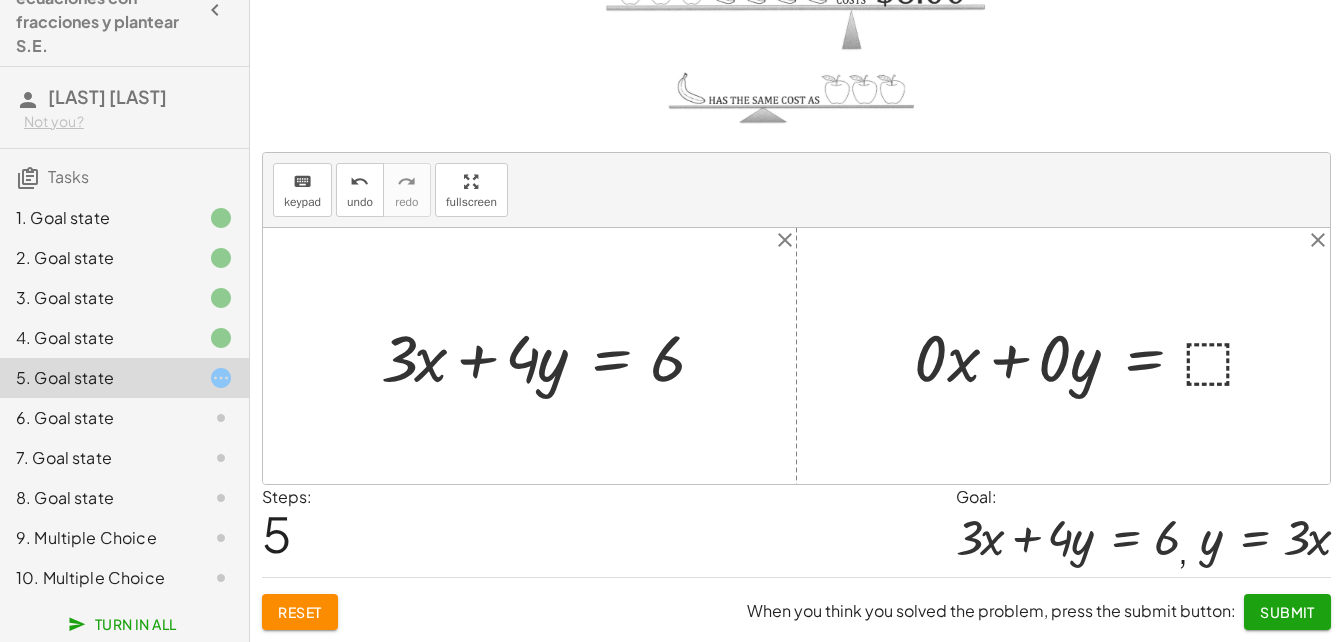 click at bounding box center (1094, 356) 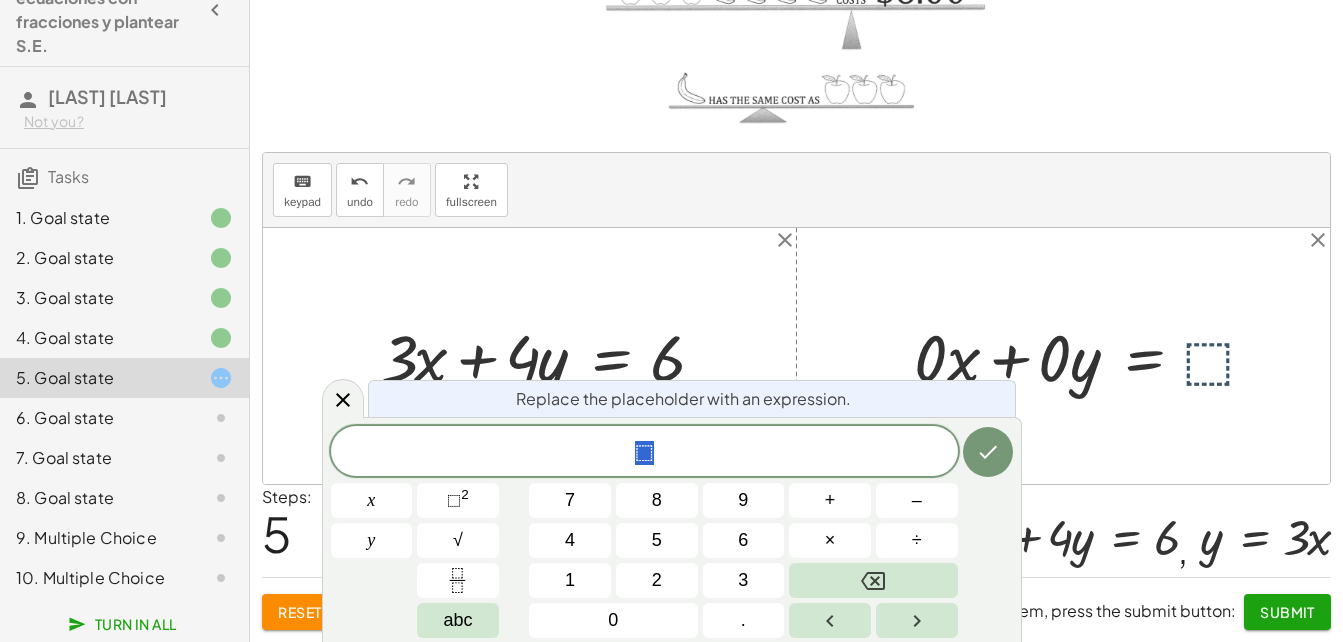 click at bounding box center [1094, 356] 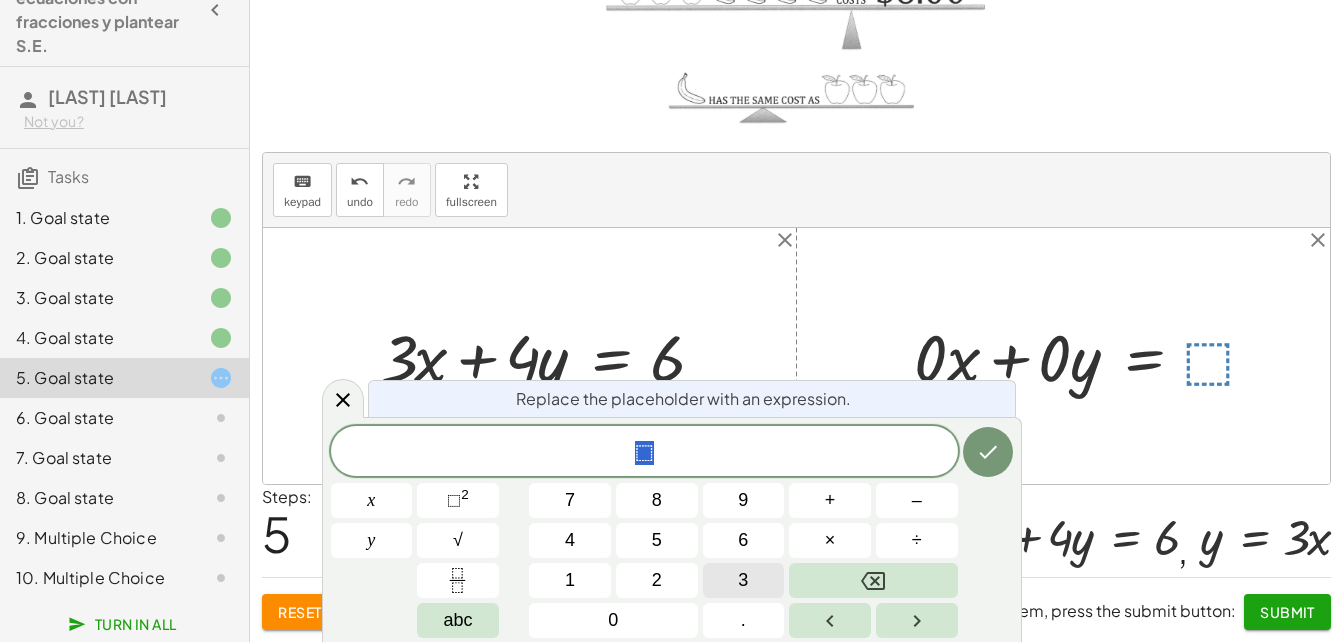 click on "3" at bounding box center [744, 580] 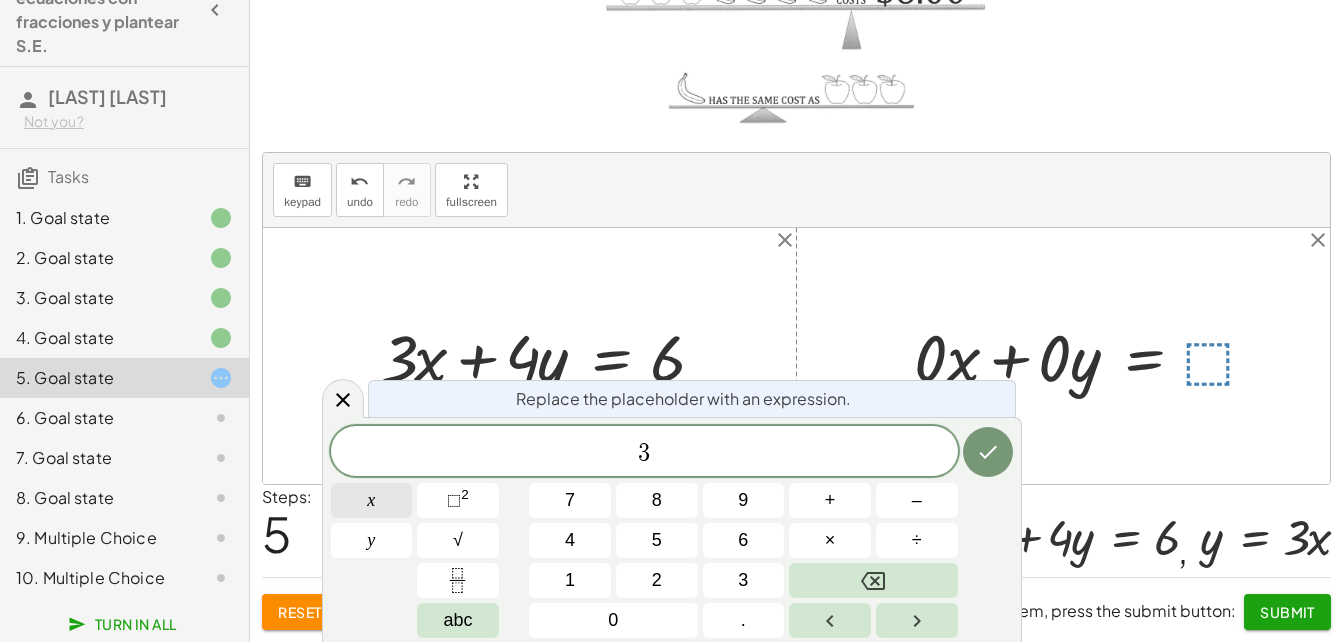 click on "x" at bounding box center [371, 500] 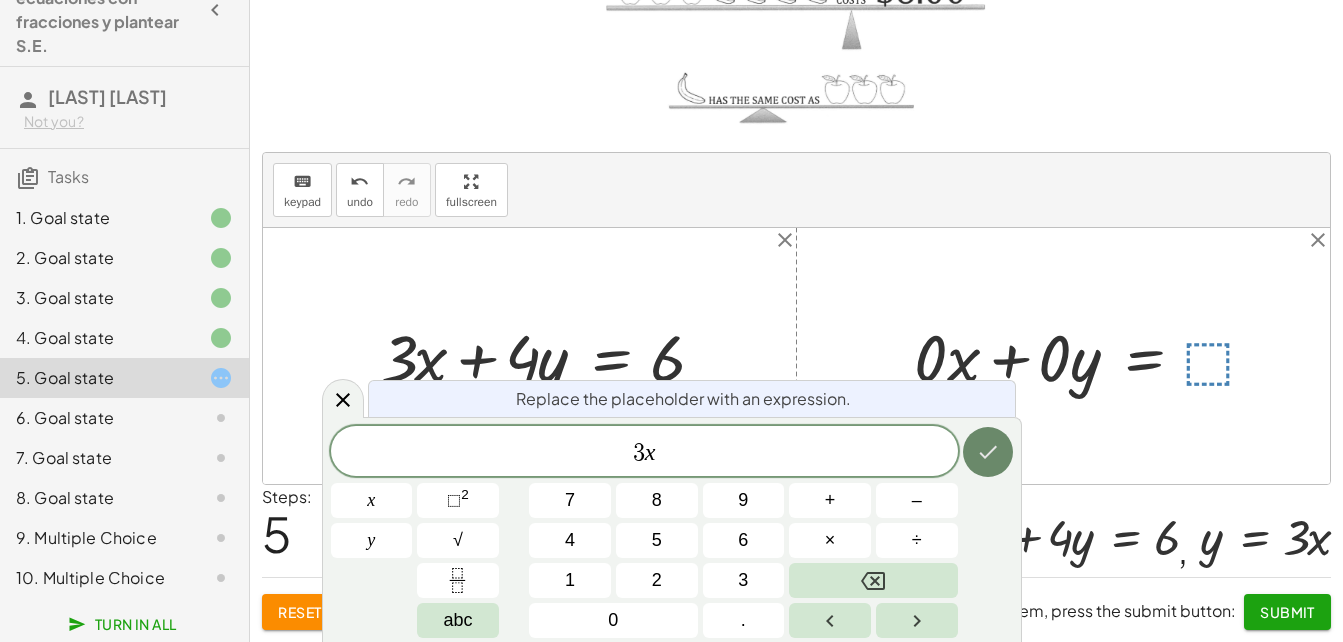 click at bounding box center (988, 452) 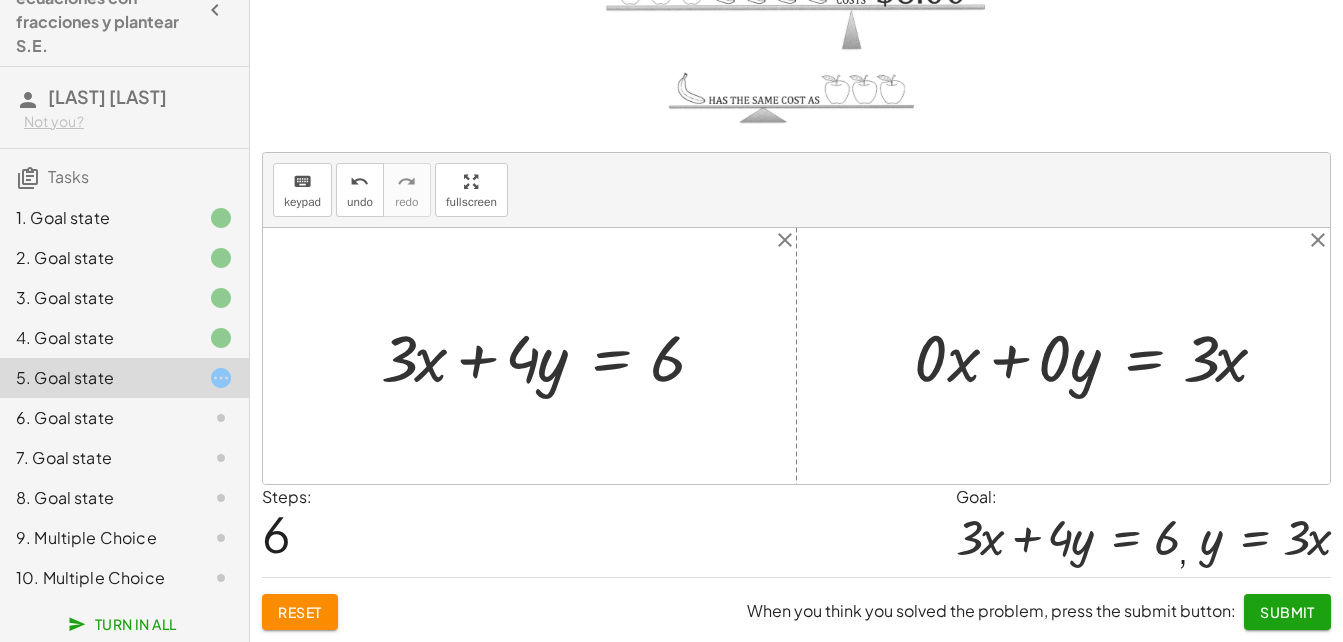 click at bounding box center [1098, 356] 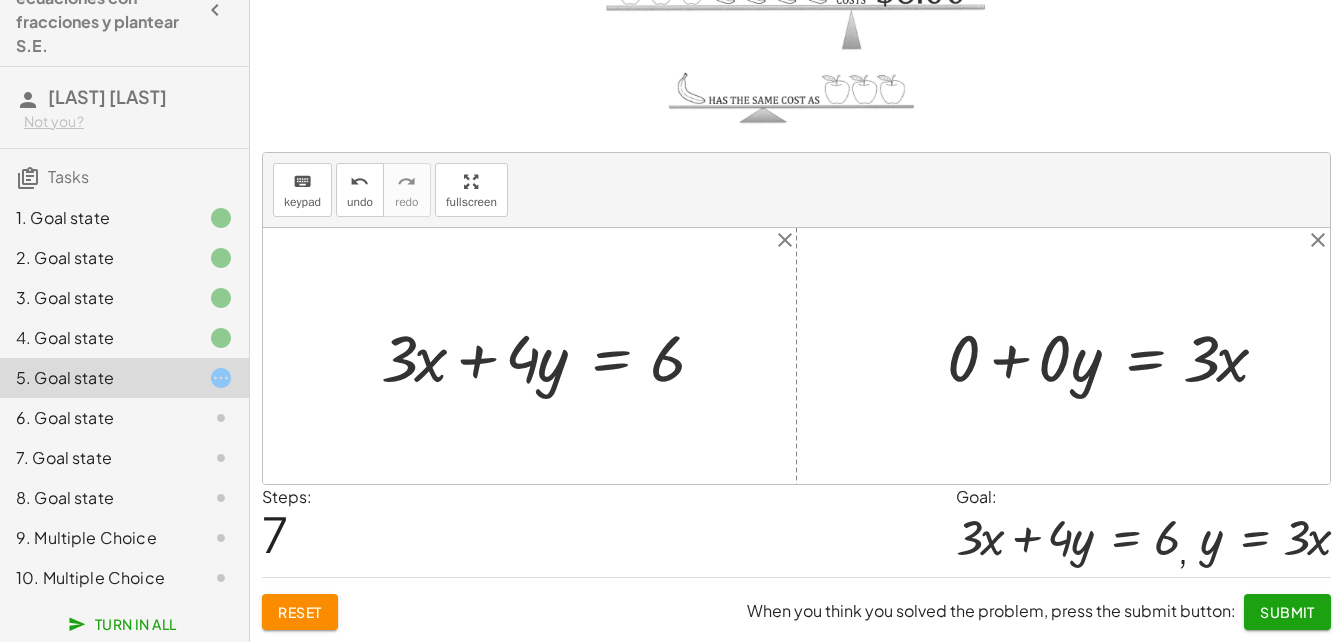 click at bounding box center (1115, 356) 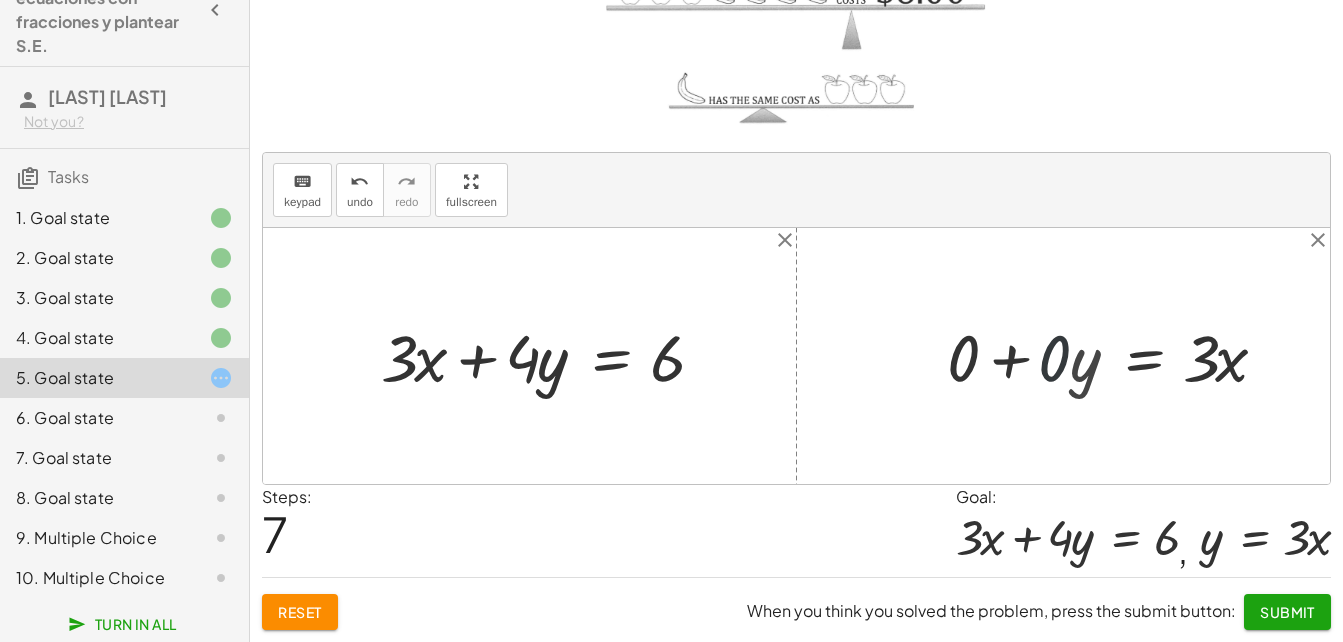 click at bounding box center [1131, 356] 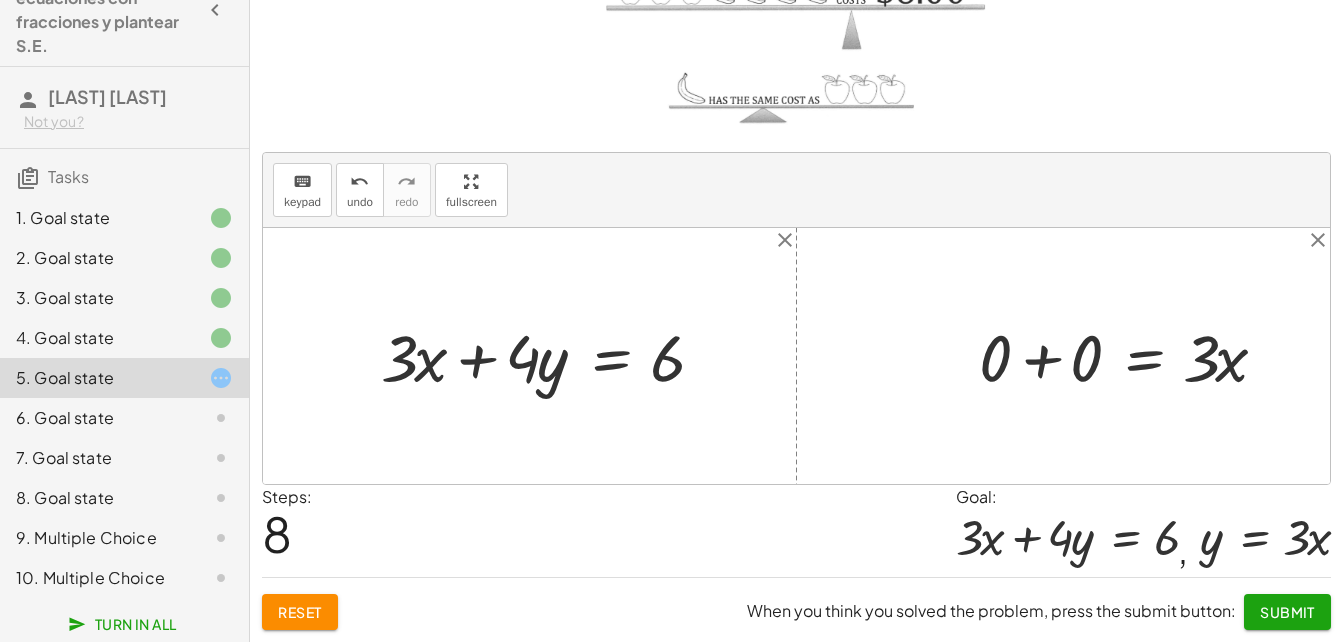click at bounding box center (1131, 356) 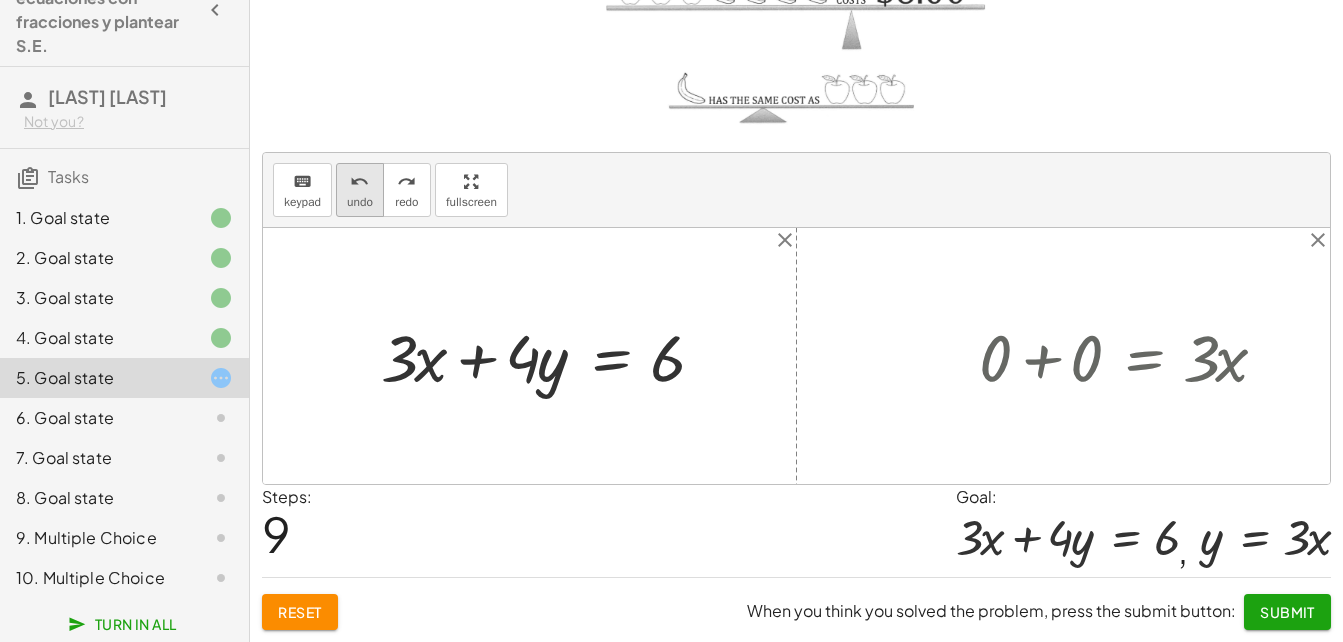 click on "undo" at bounding box center (360, 202) 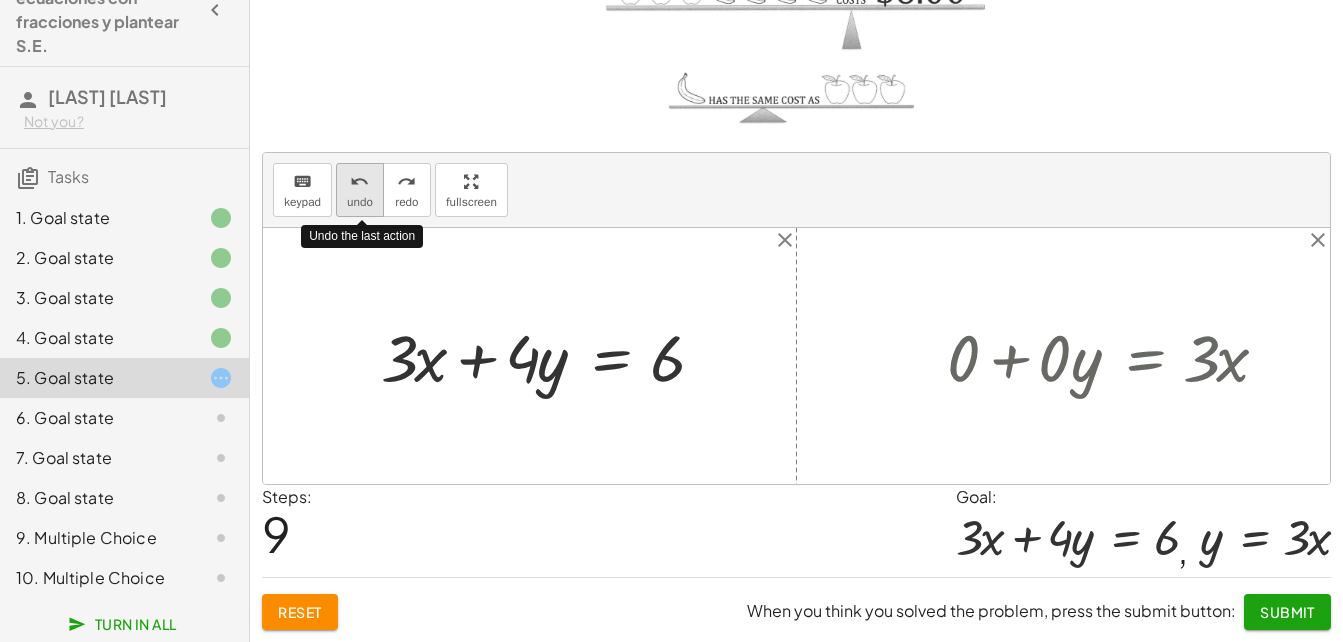 click on "undo" at bounding box center (360, 202) 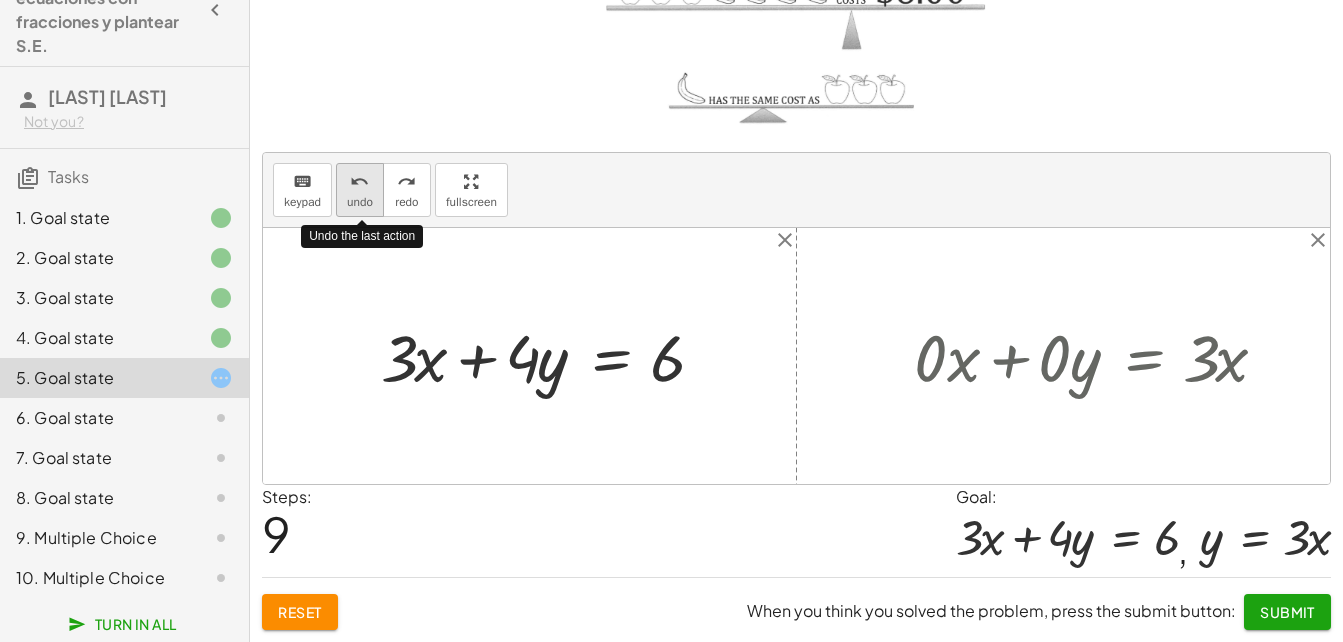 click on "undo" at bounding box center (360, 202) 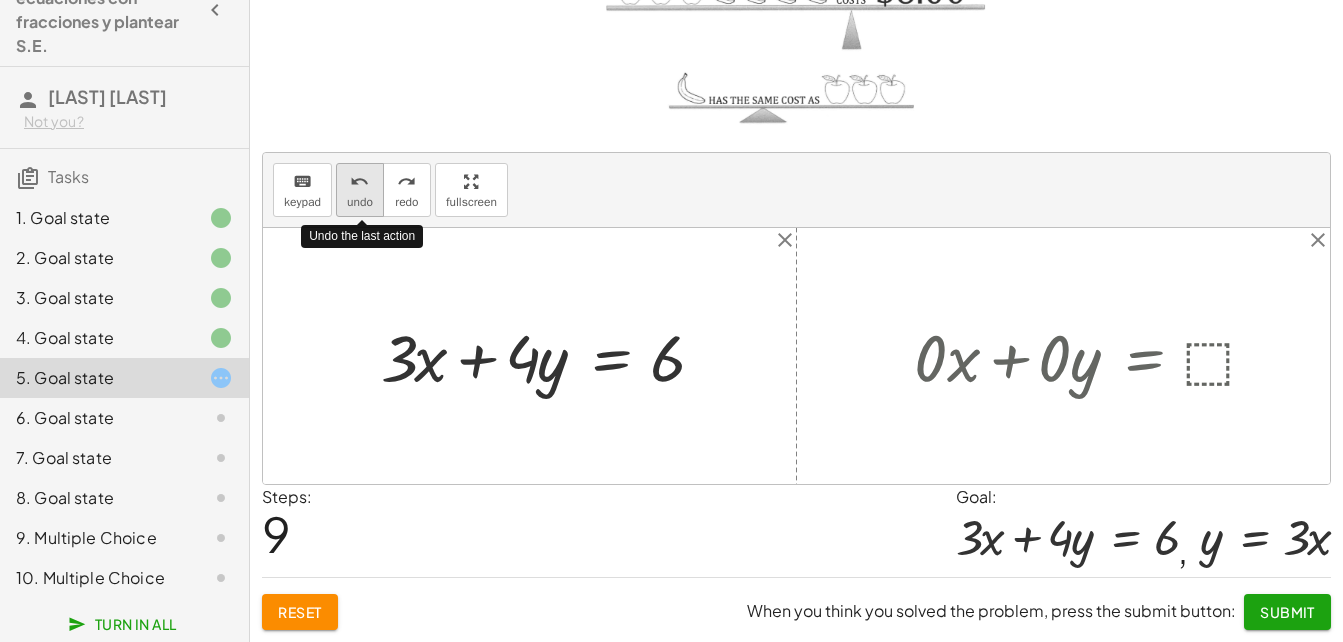 click on "undo" at bounding box center (360, 202) 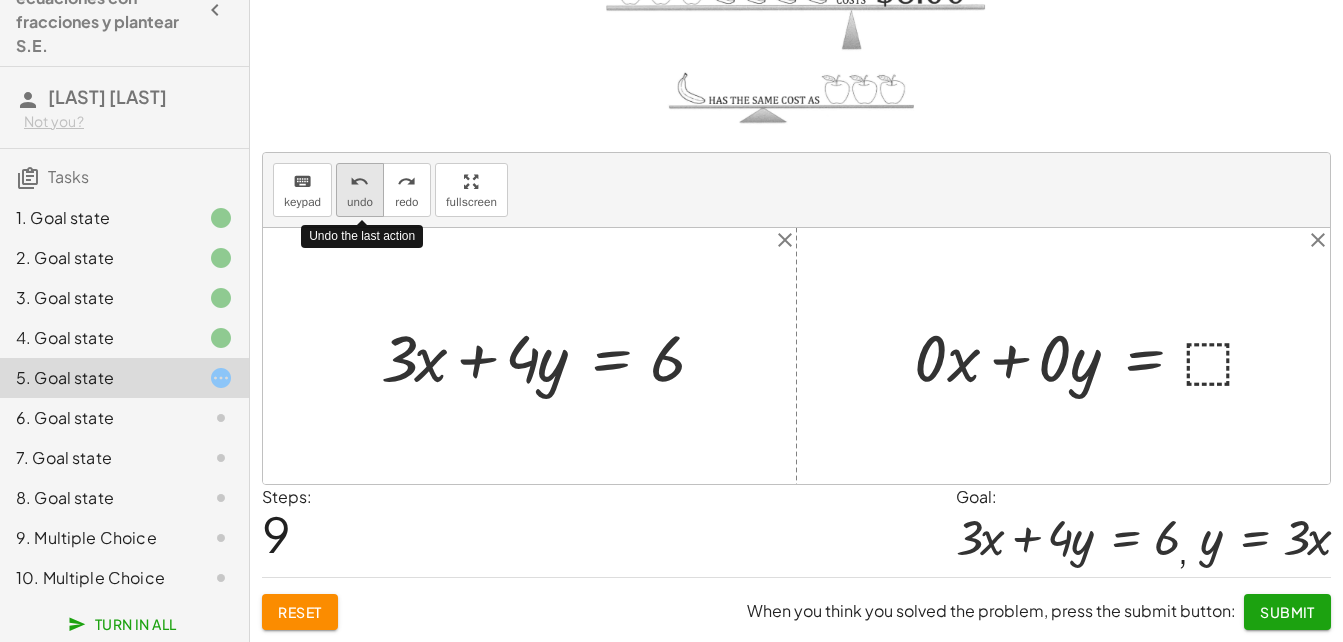 click on "undo" at bounding box center [360, 202] 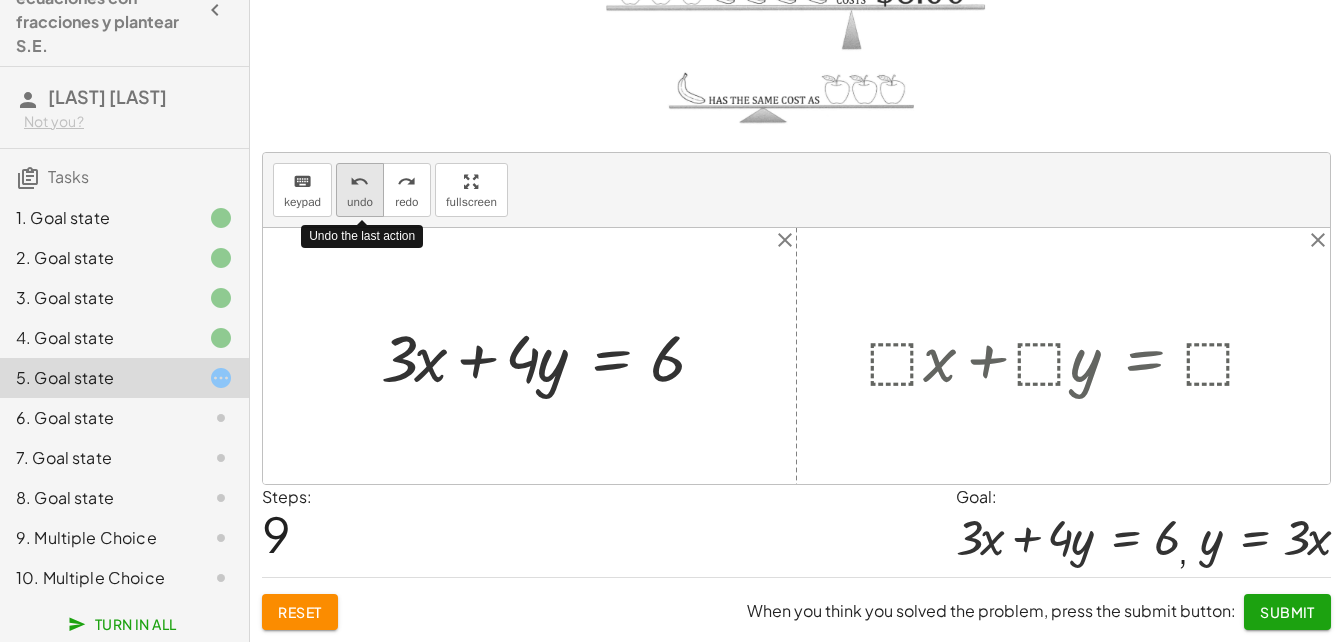 click on "undo" at bounding box center [360, 202] 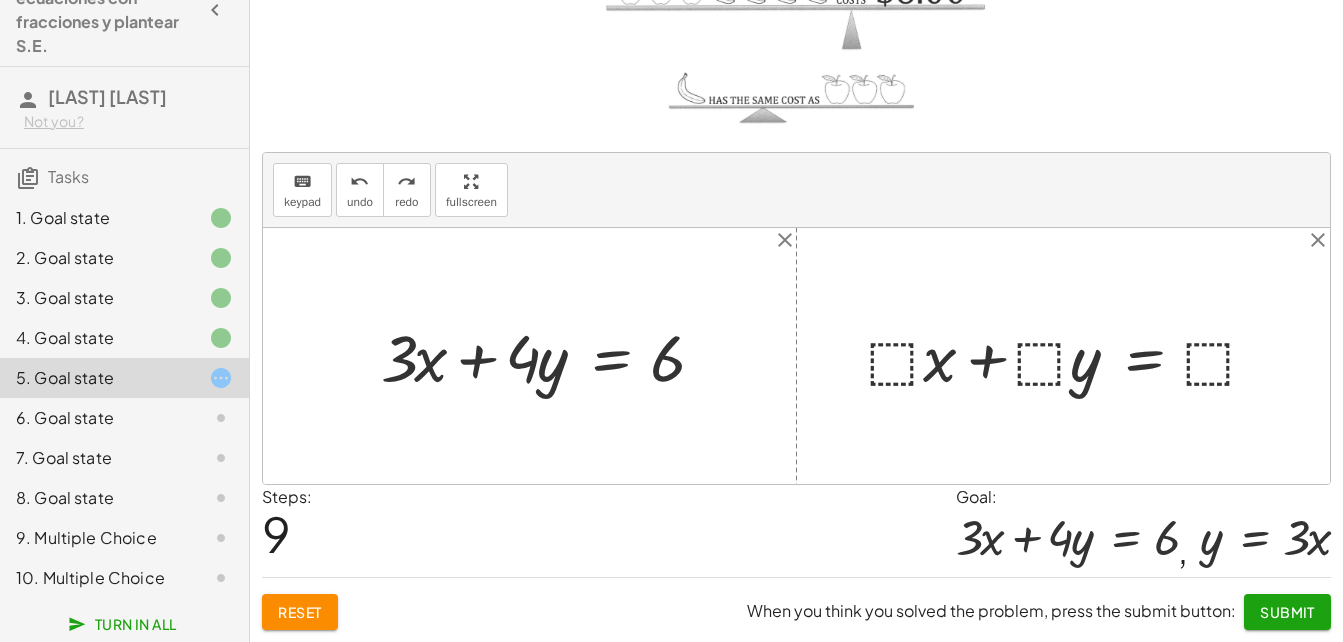 click at bounding box center [1070, 356] 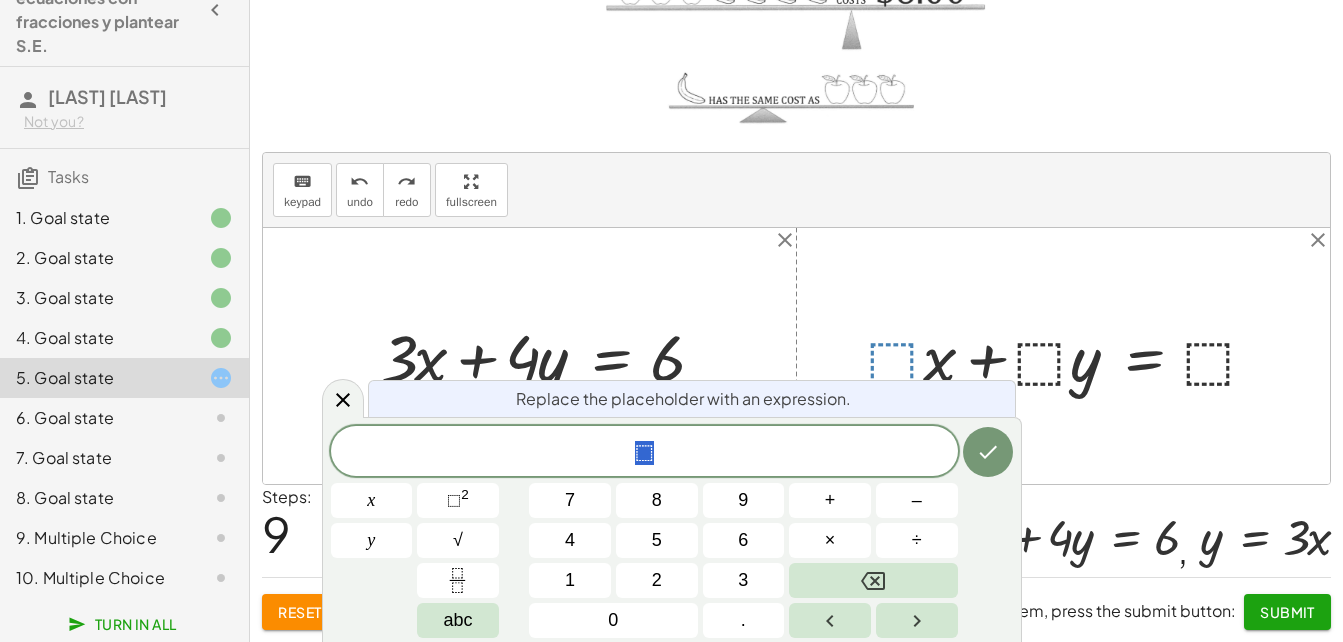 click at bounding box center (1070, 356) 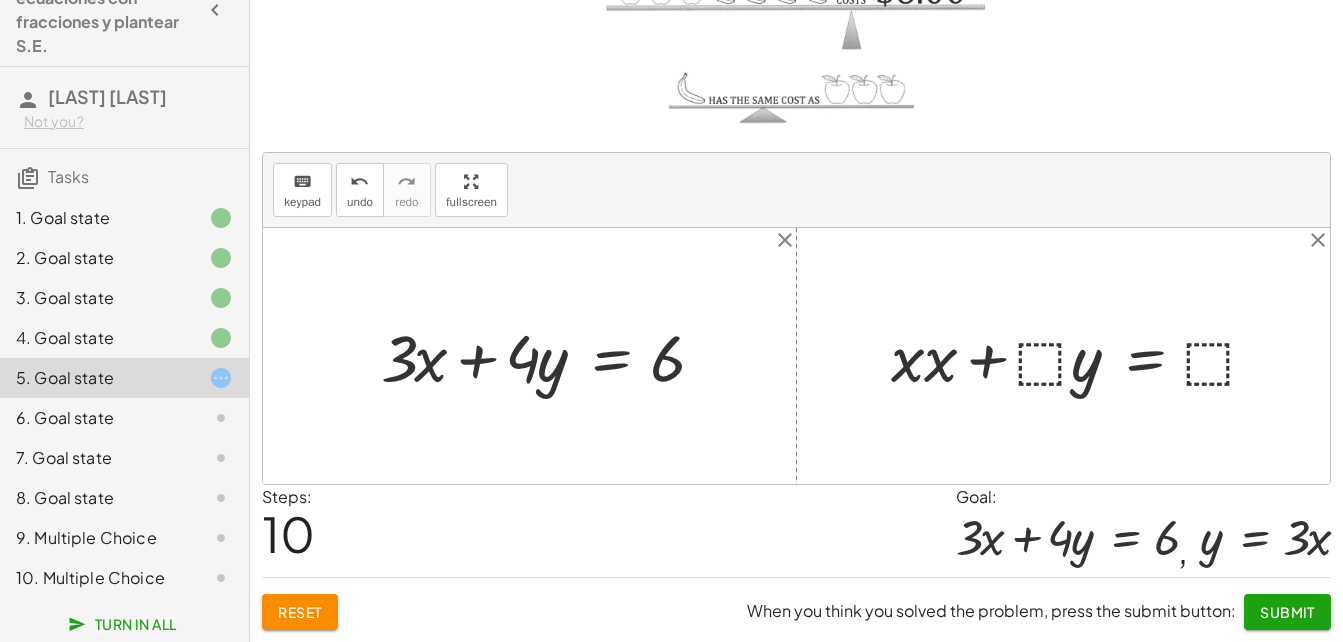 click at bounding box center (1082, 356) 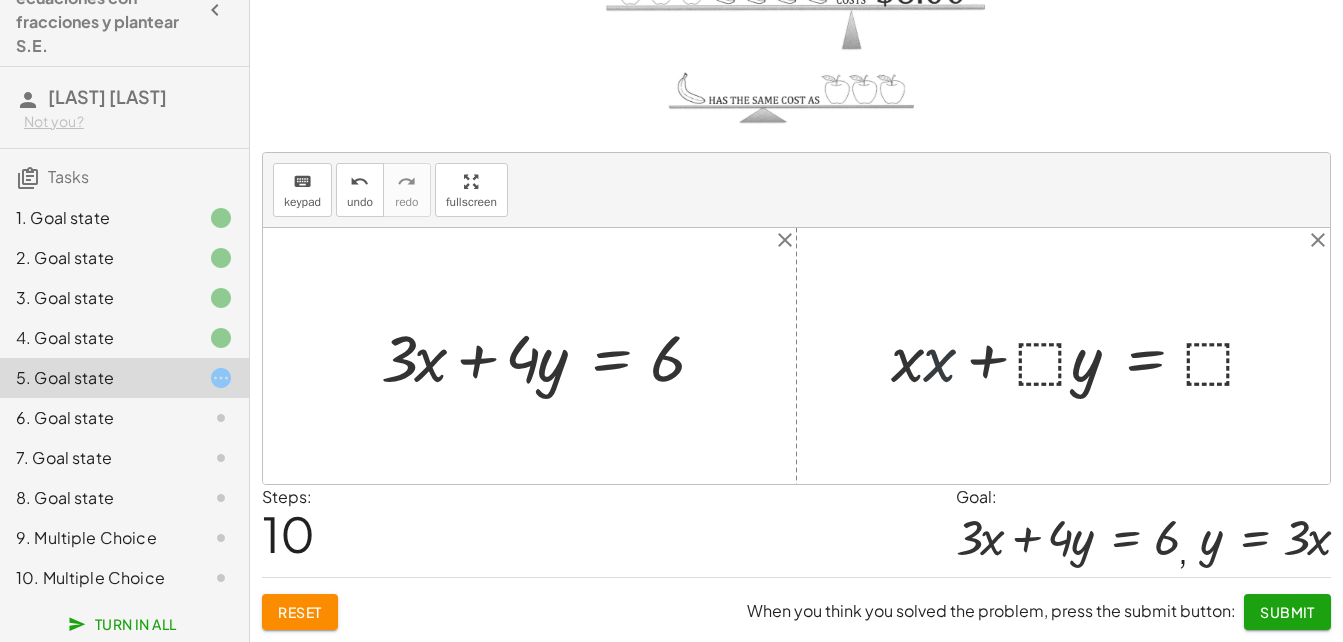 click at bounding box center [1089, 356] 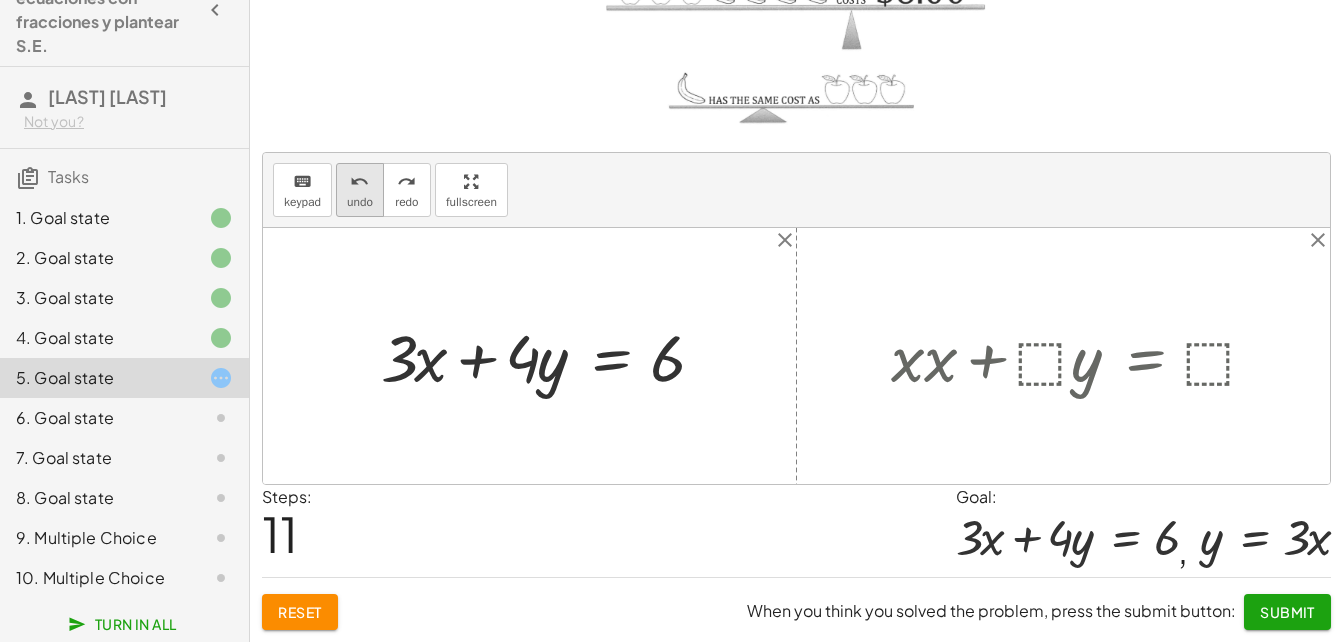 click on "undo" at bounding box center [360, 202] 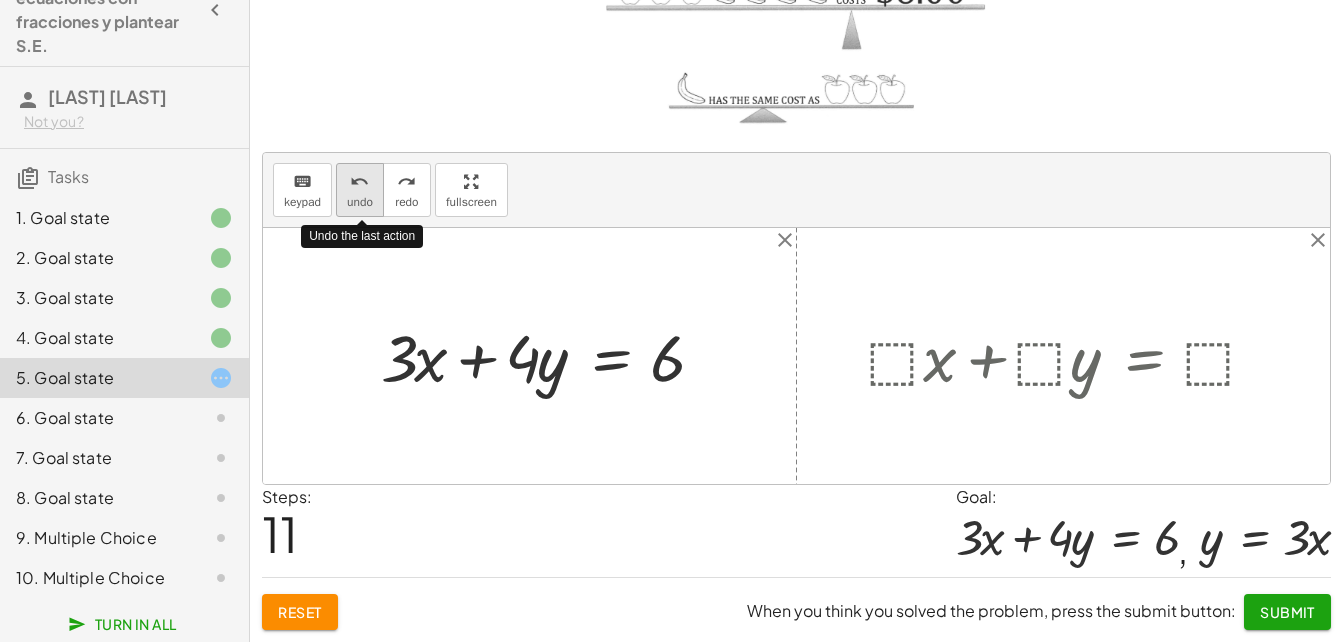 click on "undo" at bounding box center (360, 202) 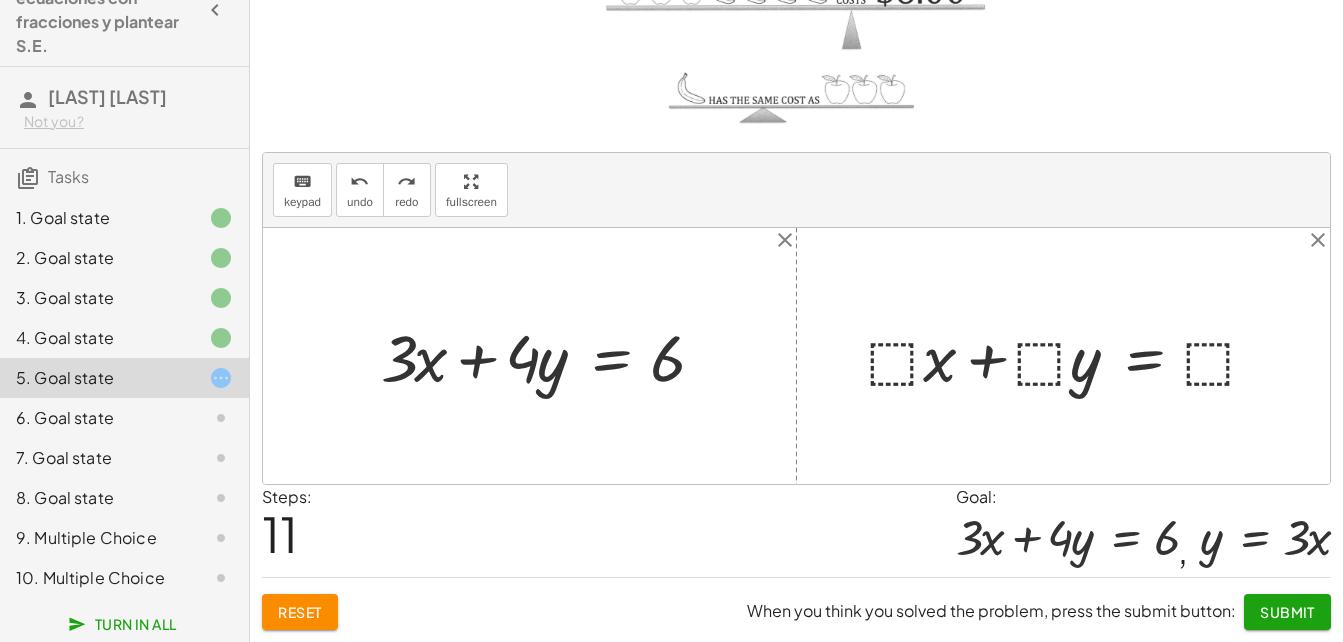 click at bounding box center (1070, 356) 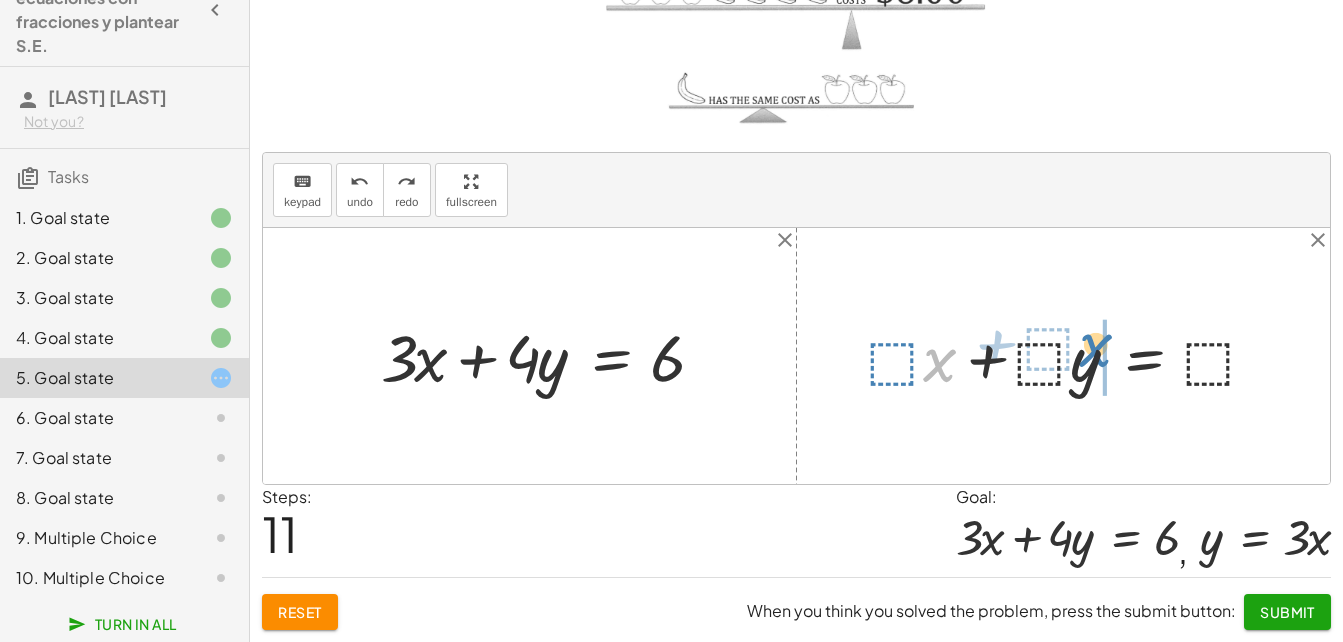 drag, startPoint x: 935, startPoint y: 368, endPoint x: 1083, endPoint y: 368, distance: 148 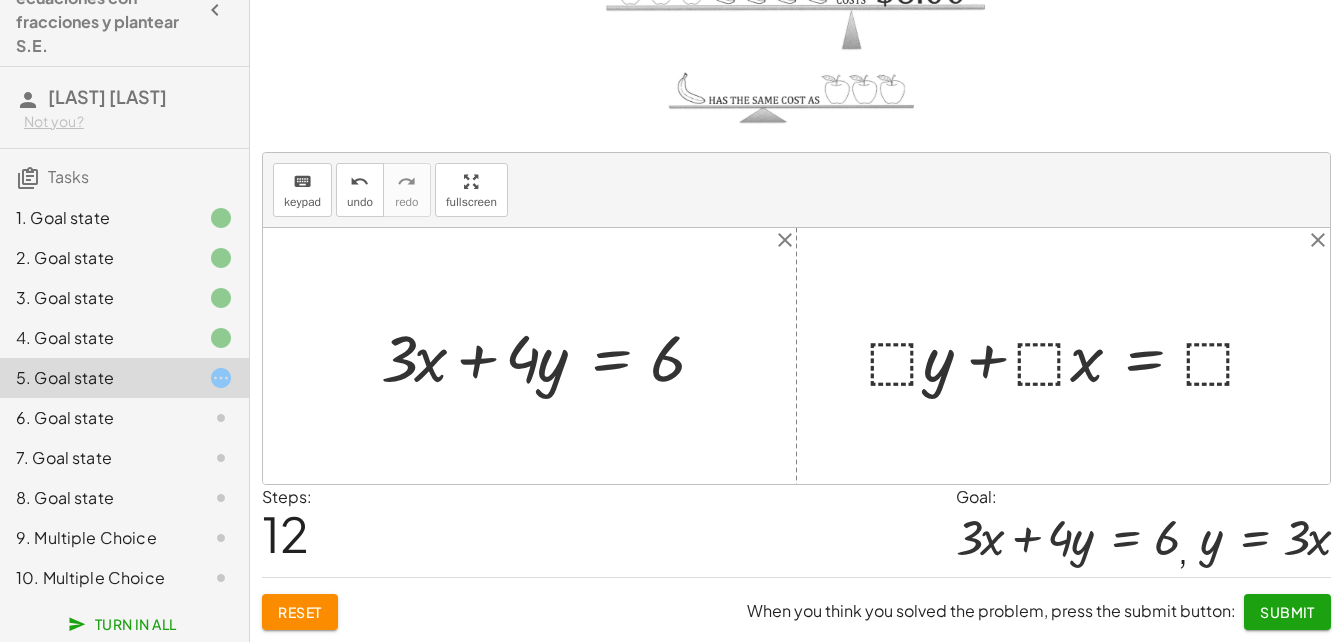 click at bounding box center [1070, 356] 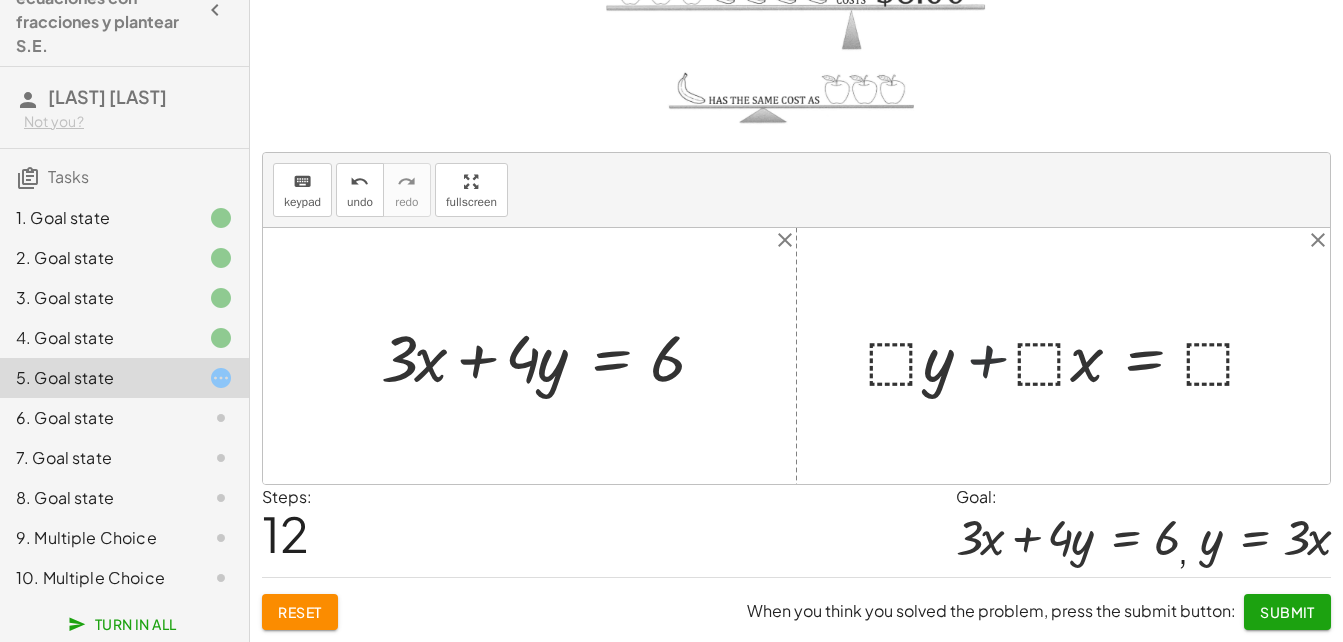 click at bounding box center (1070, 356) 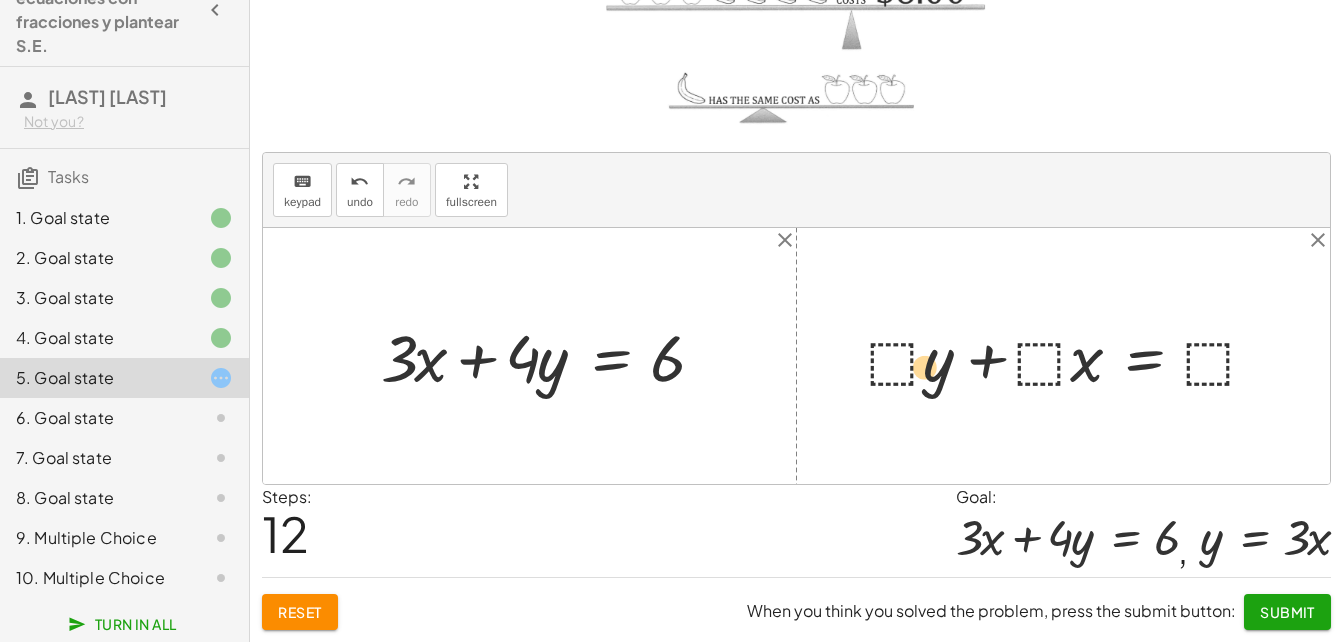 drag, startPoint x: 1087, startPoint y: 364, endPoint x: 925, endPoint y: 373, distance: 162.2498 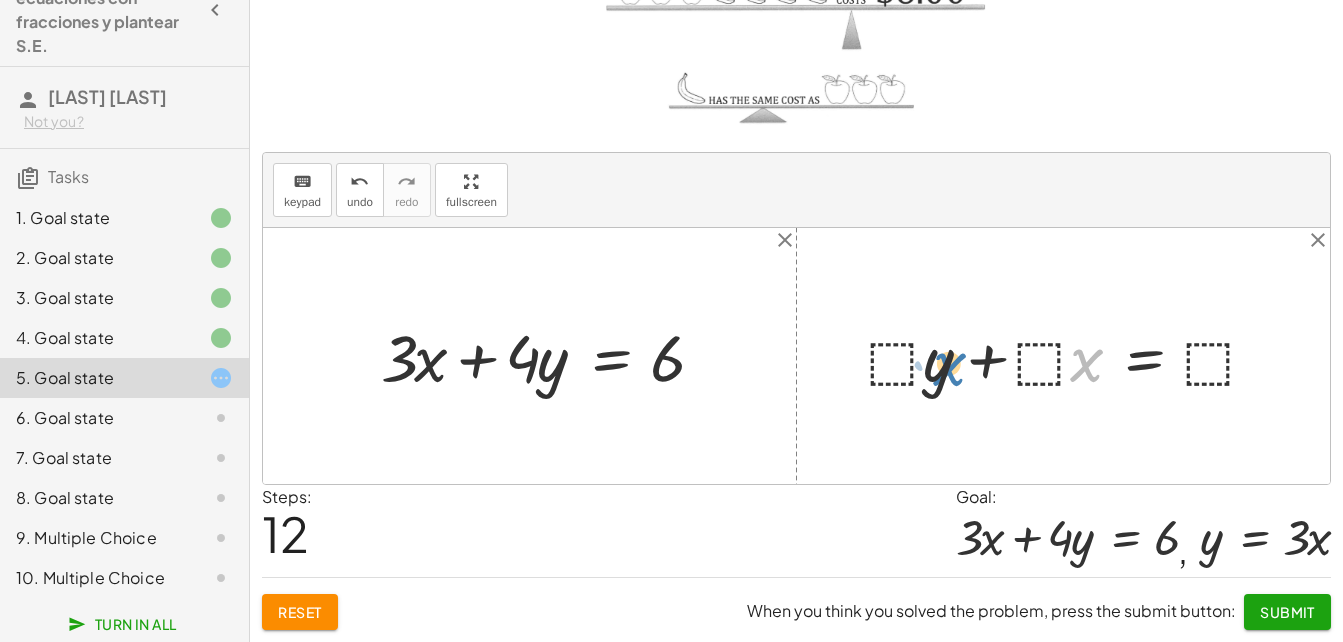 drag, startPoint x: 1100, startPoint y: 362, endPoint x: 967, endPoint y: 366, distance: 133.06013 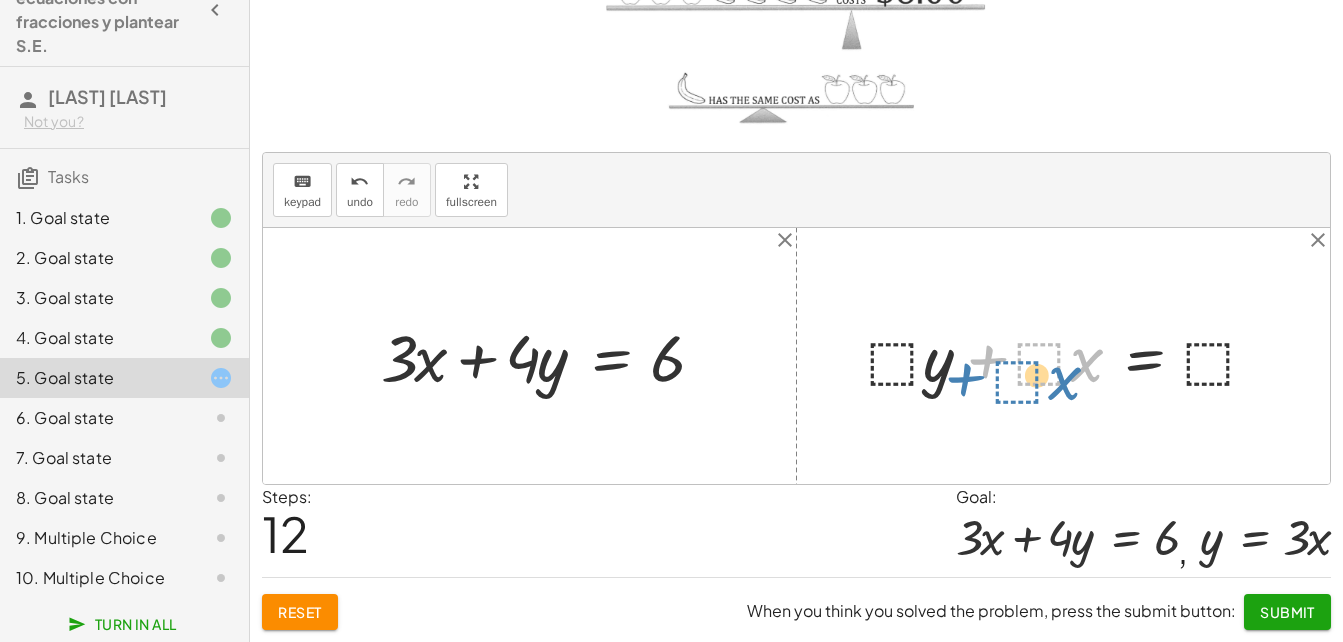 drag, startPoint x: 974, startPoint y: 357, endPoint x: 893, endPoint y: 381, distance: 84.48077 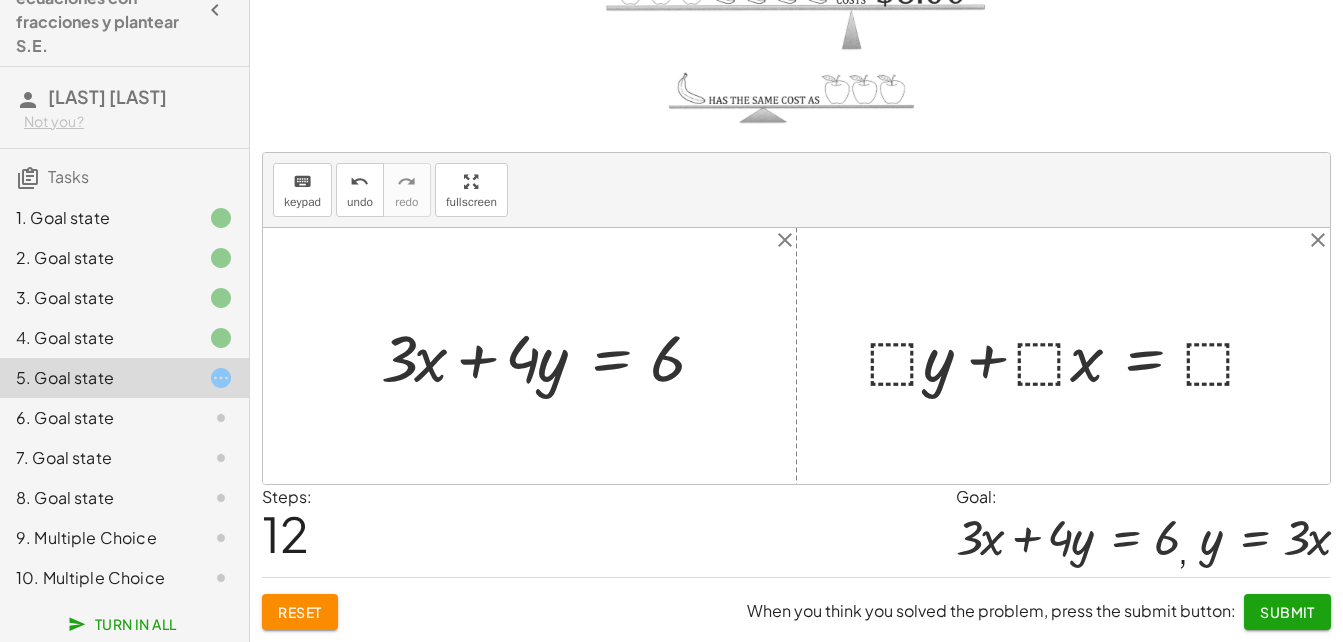 click at bounding box center [1070, 356] 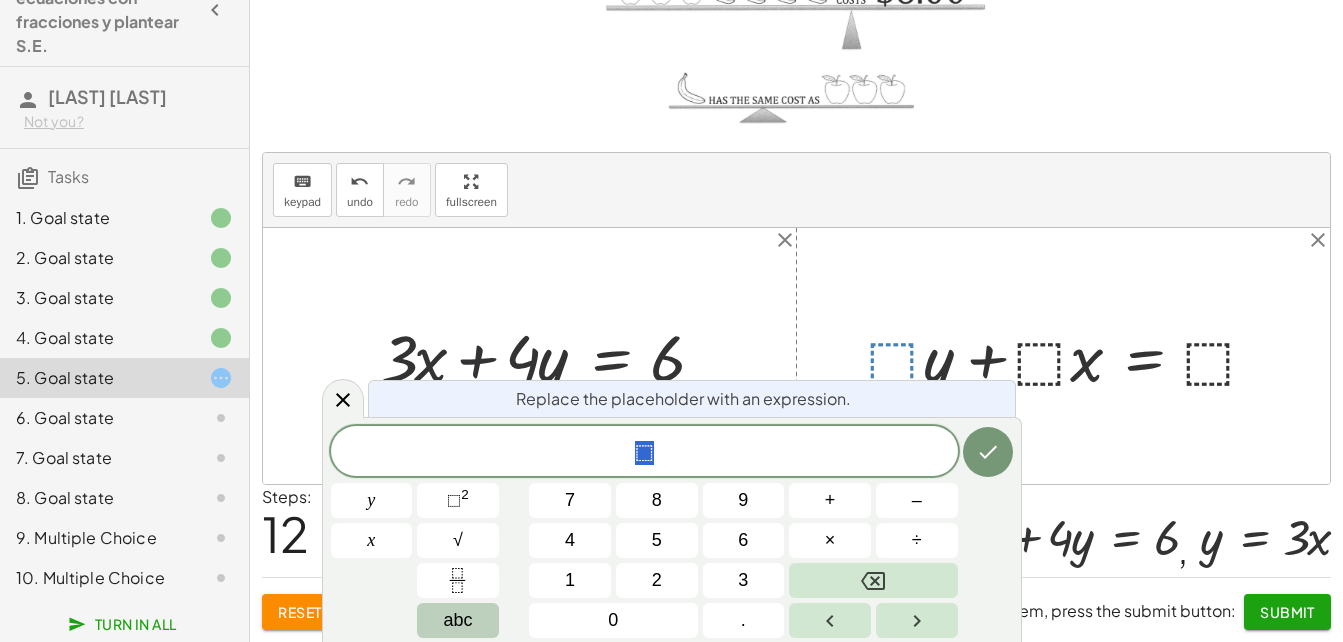 click on "abc" at bounding box center [457, 620] 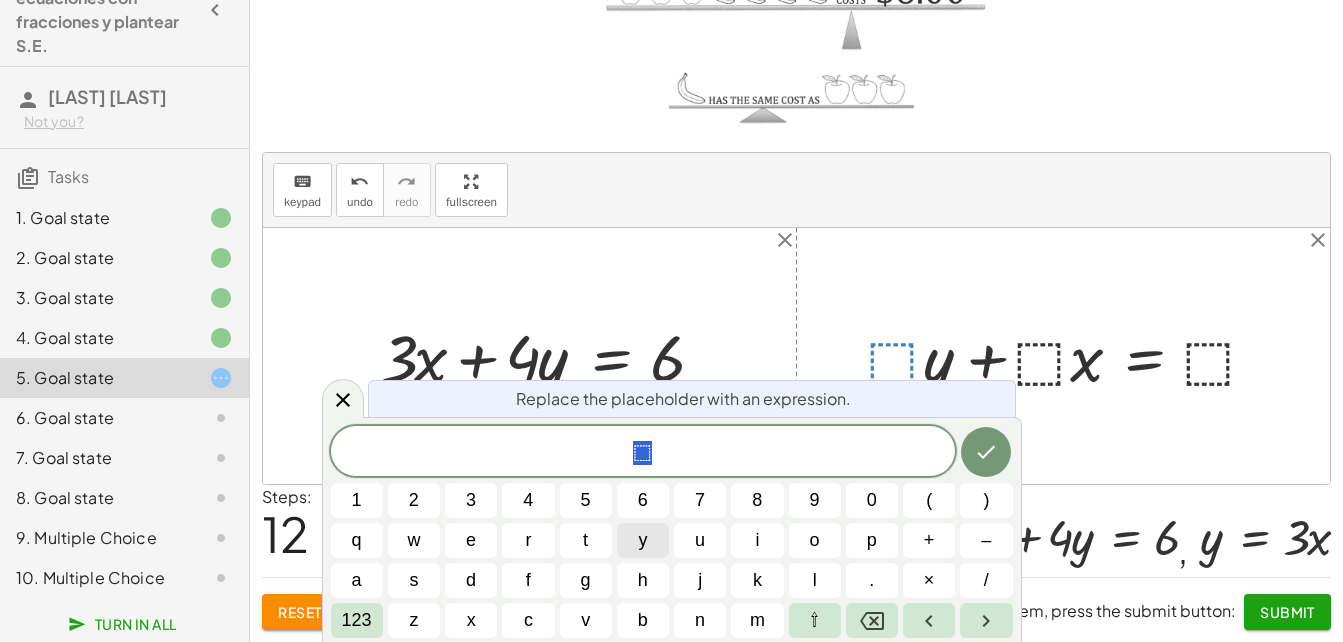 click on "y" at bounding box center (642, 540) 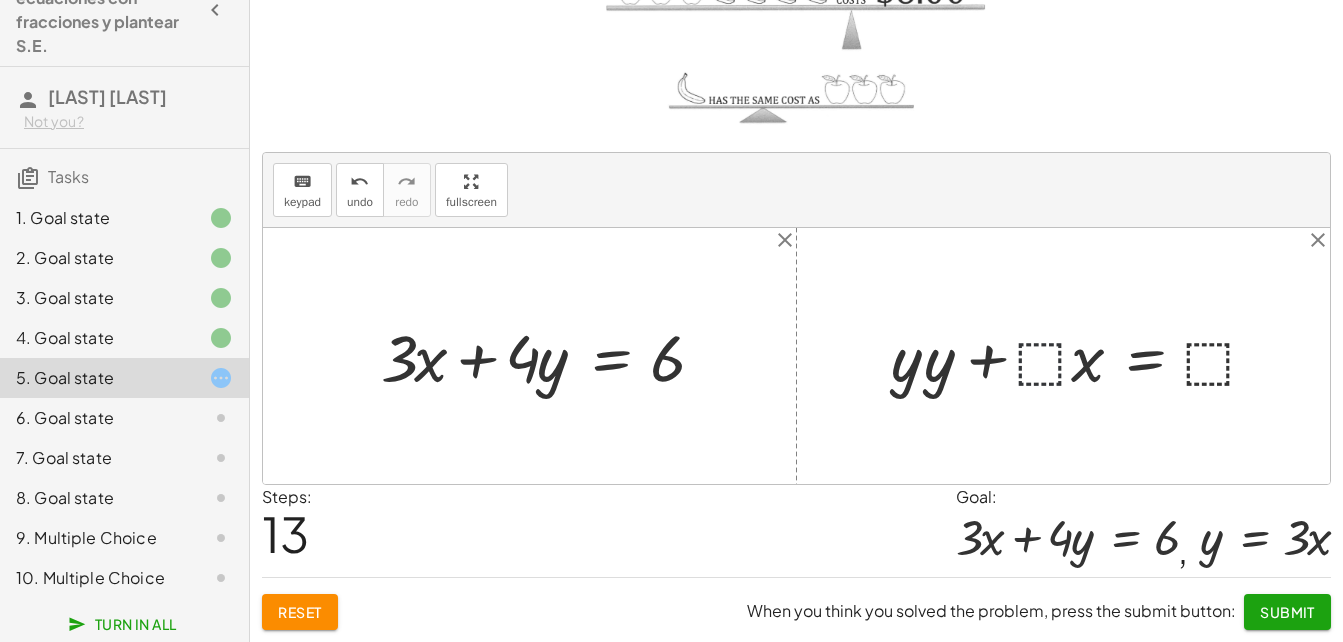 click at bounding box center [1082, 356] 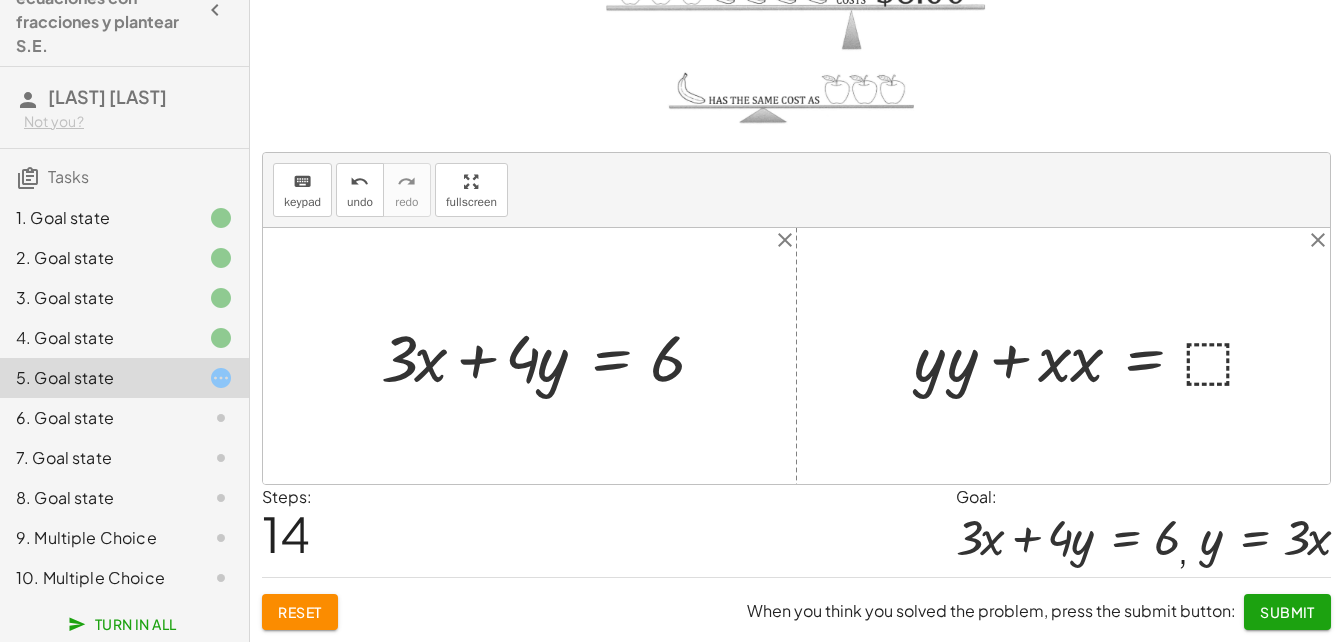 click at bounding box center [1094, 356] 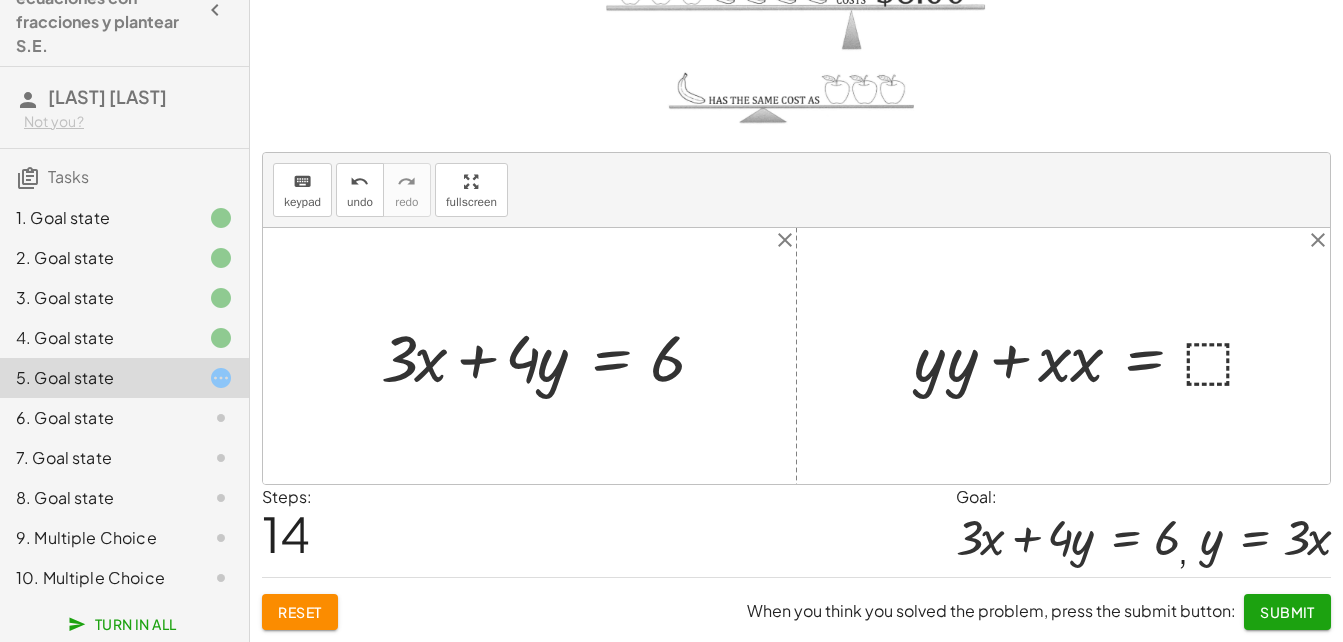 click at bounding box center [1094, 356] 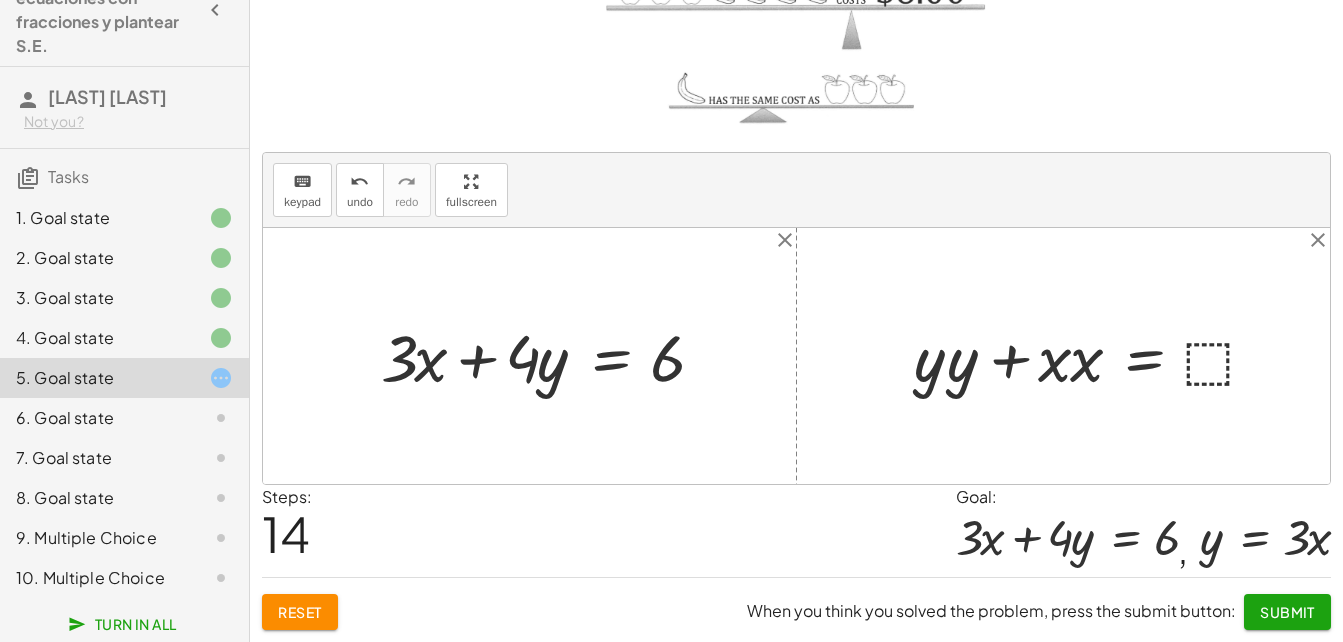 click at bounding box center [1094, 356] 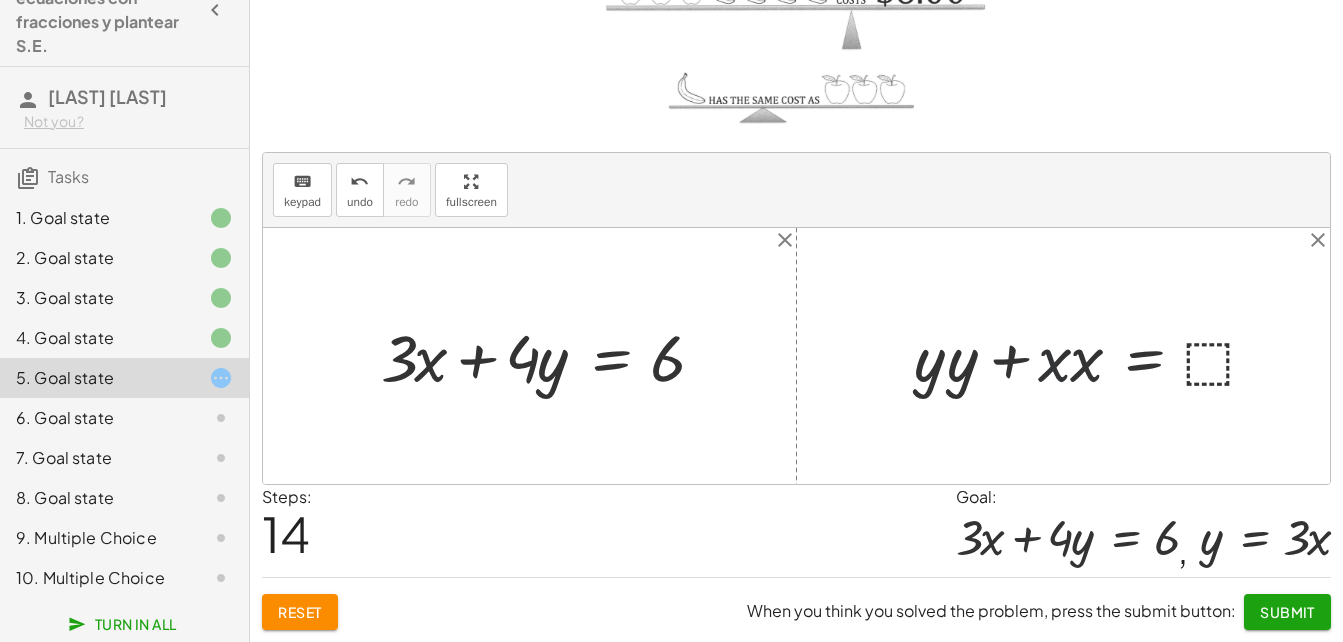 click at bounding box center [1094, 356] 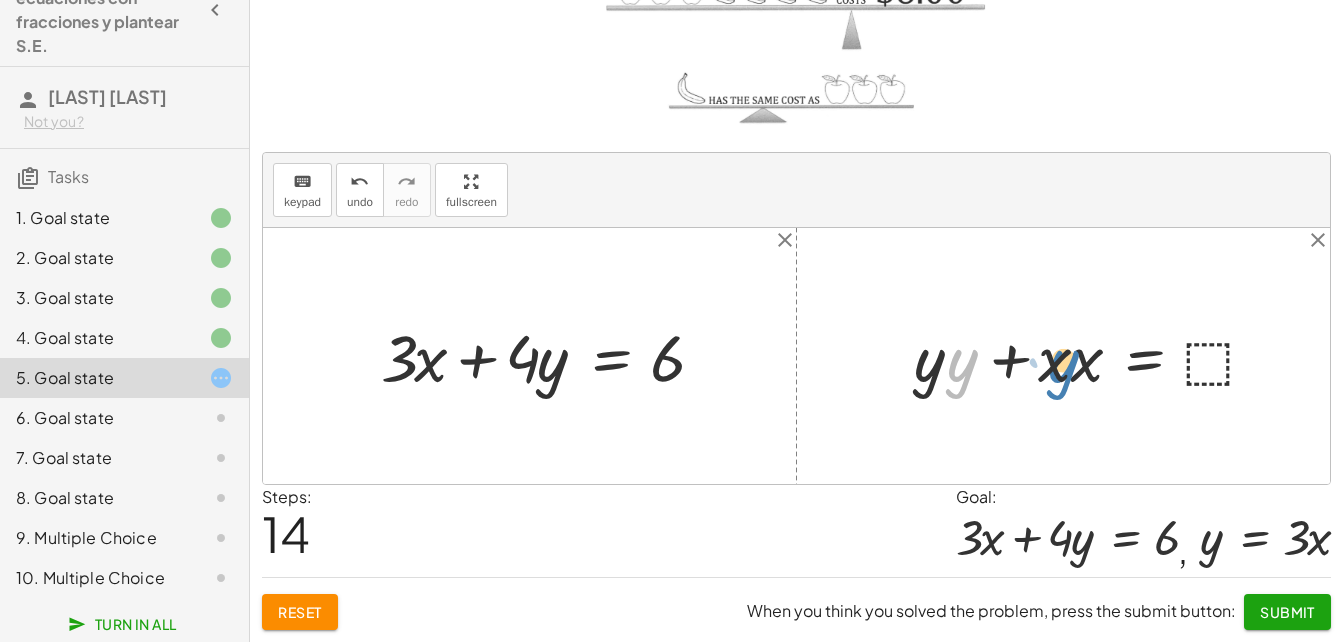 drag, startPoint x: 954, startPoint y: 363, endPoint x: 1055, endPoint y: 360, distance: 101.04455 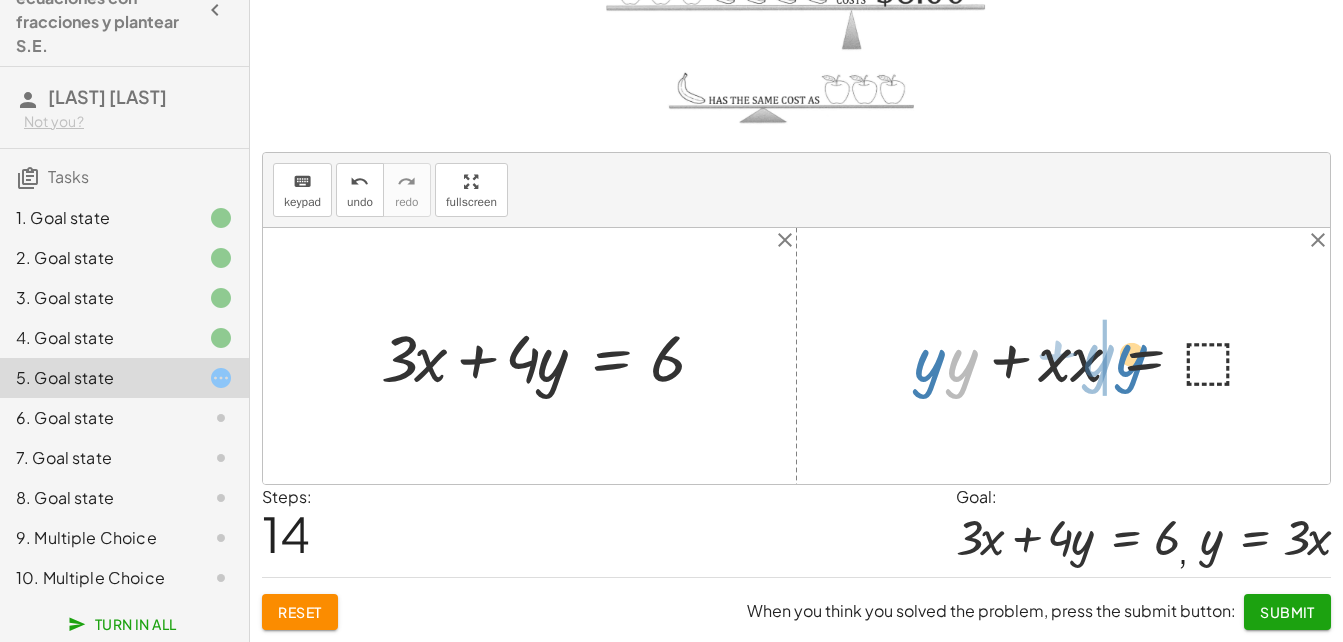 drag, startPoint x: 962, startPoint y: 374, endPoint x: 1131, endPoint y: 369, distance: 169.07394 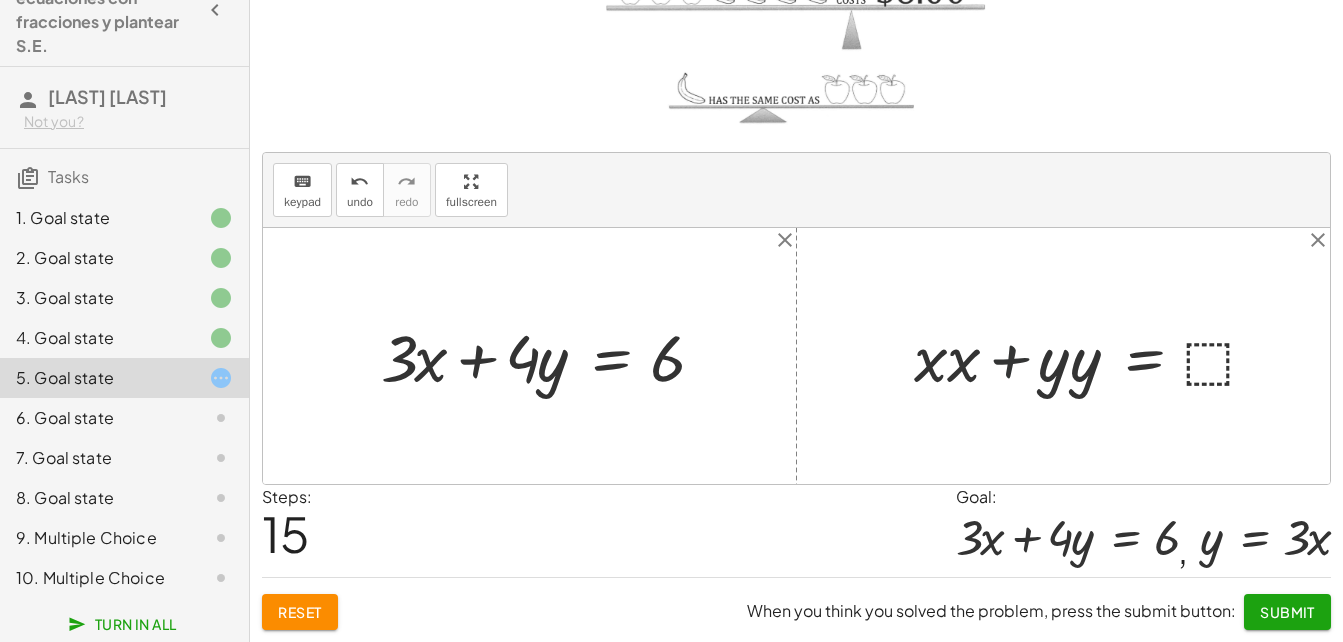click at bounding box center (1094, 356) 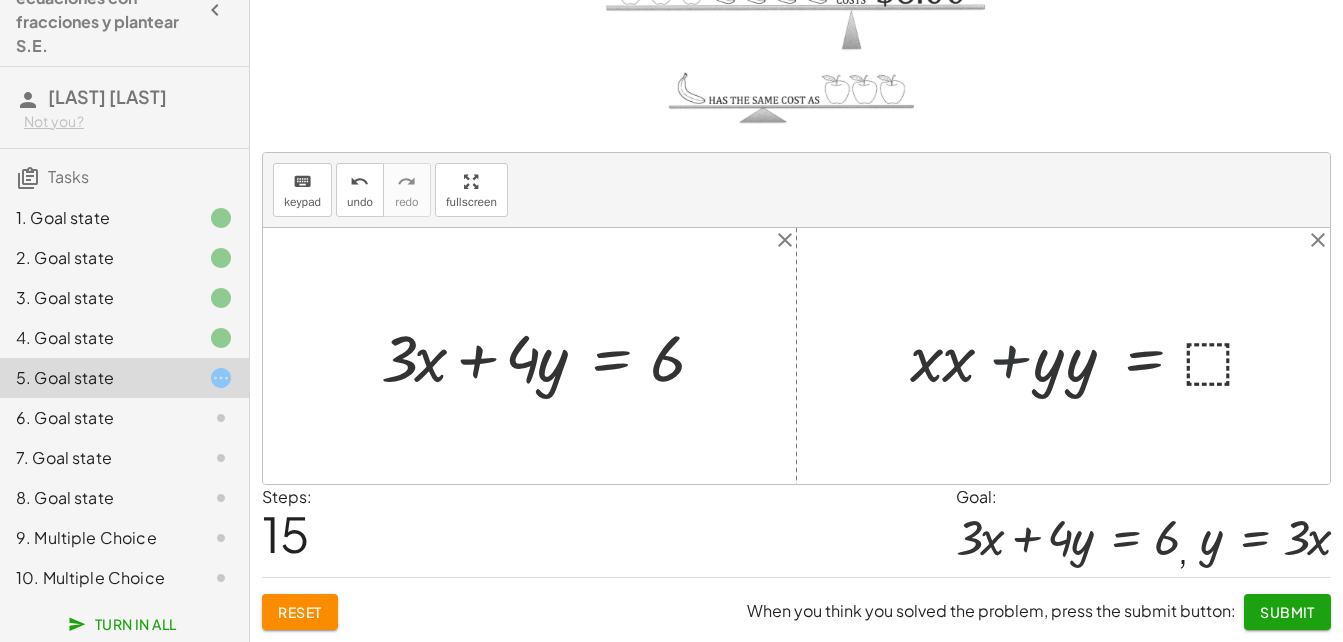 click at bounding box center (1094, 356) 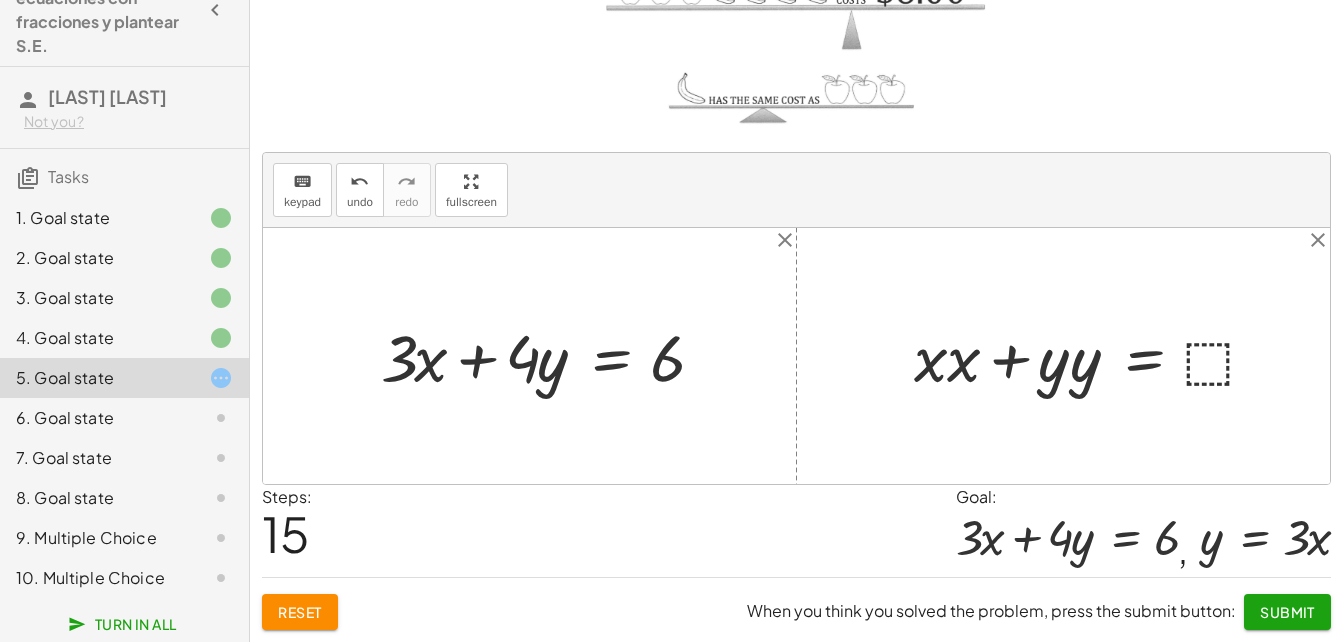 click at bounding box center (1094, 356) 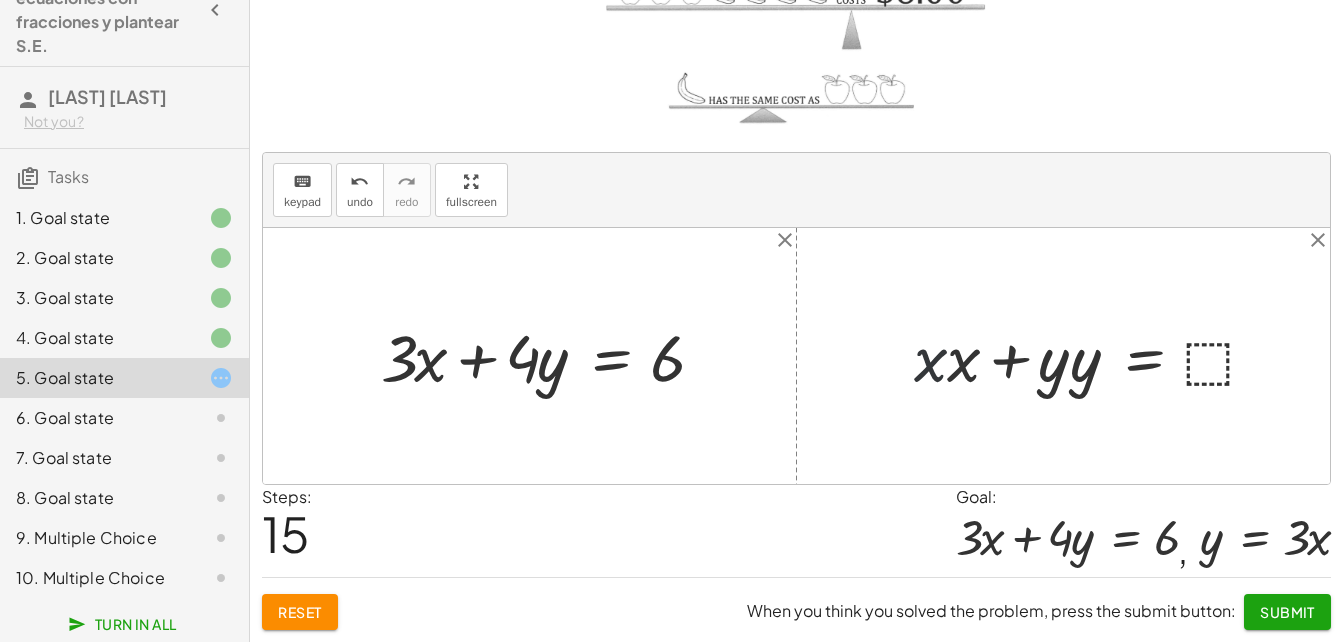 click at bounding box center (1094, 356) 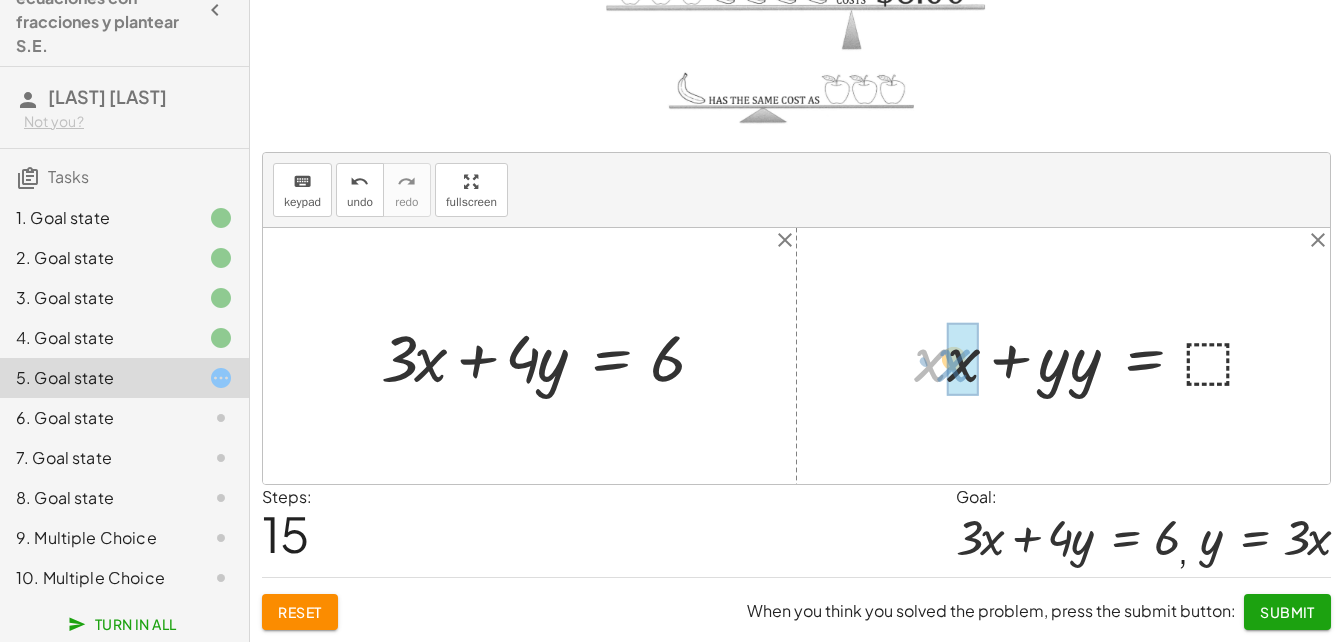 drag, startPoint x: 934, startPoint y: 368, endPoint x: 946, endPoint y: 368, distance: 12 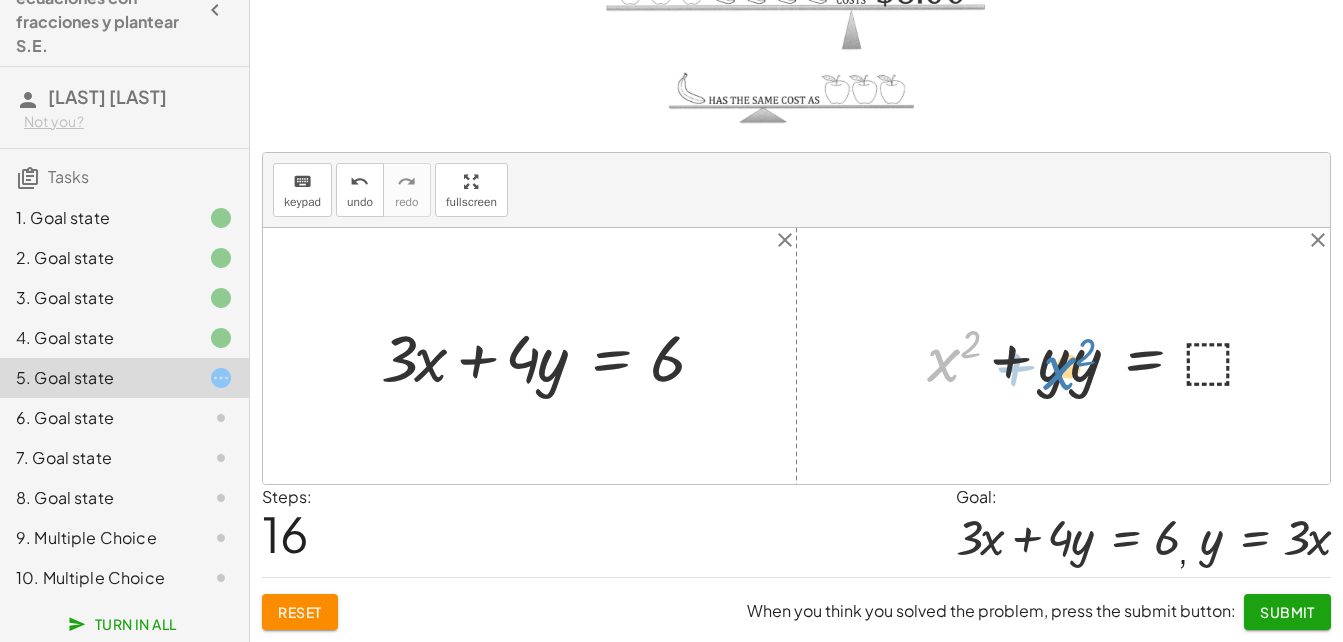 drag, startPoint x: 932, startPoint y: 364, endPoint x: 1050, endPoint y: 373, distance: 118.34272 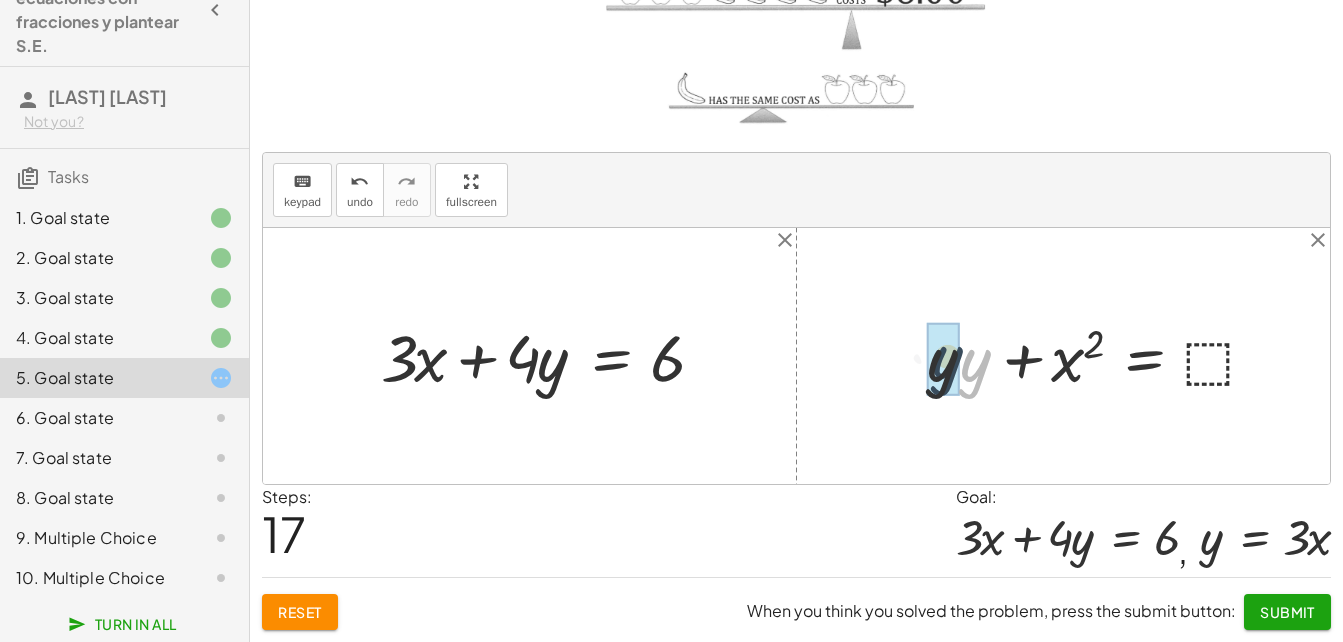 drag, startPoint x: 967, startPoint y: 370, endPoint x: 938, endPoint y: 366, distance: 29.274563 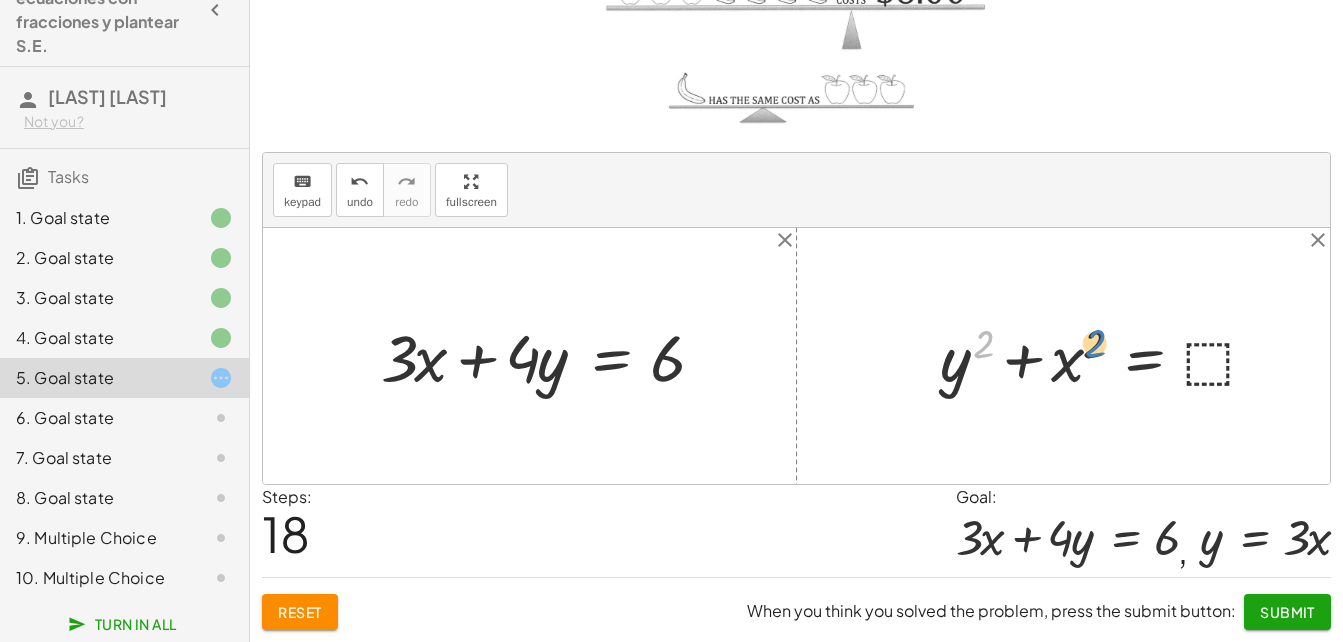 drag, startPoint x: 973, startPoint y: 365, endPoint x: 1090, endPoint y: 357, distance: 117.273186 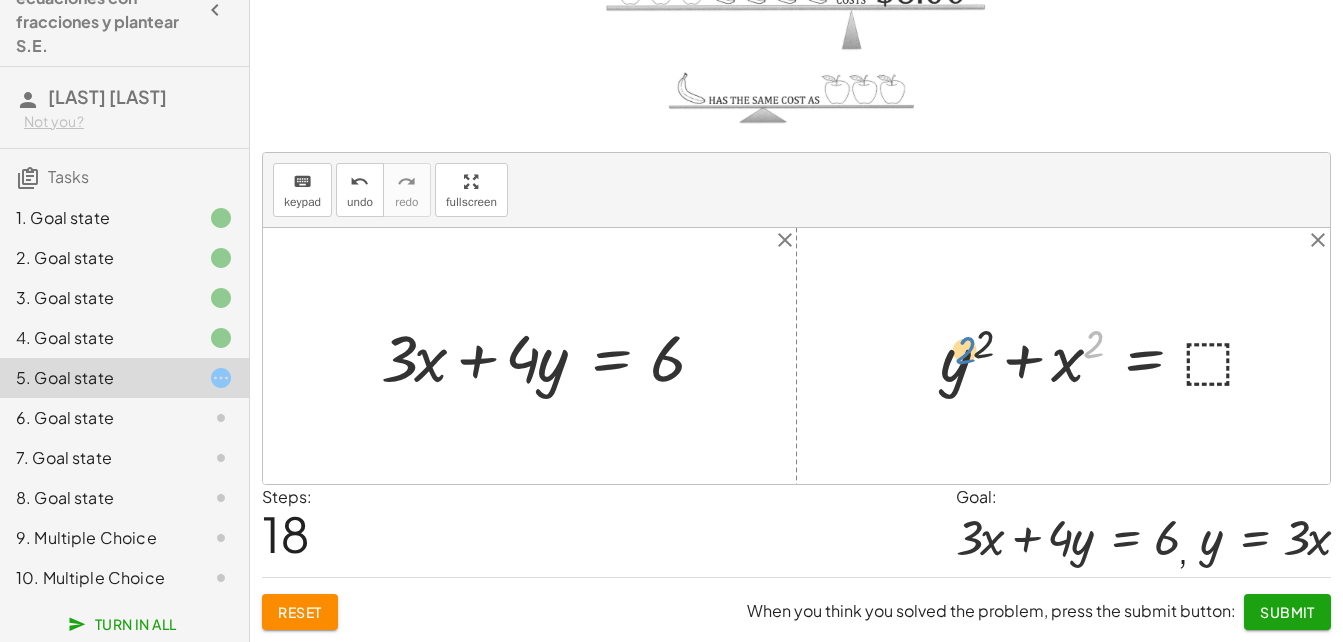 drag, startPoint x: 1099, startPoint y: 339, endPoint x: 981, endPoint y: 341, distance: 118.016945 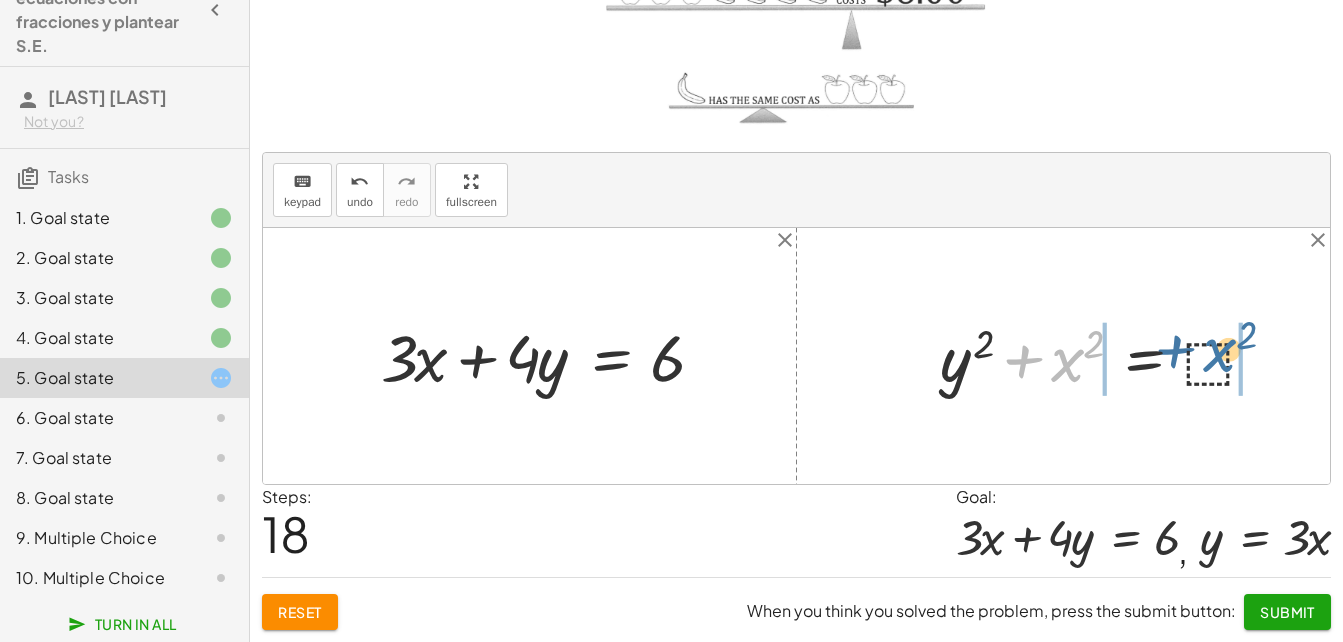 drag, startPoint x: 1066, startPoint y: 368, endPoint x: 1242, endPoint y: 348, distance: 177.13272 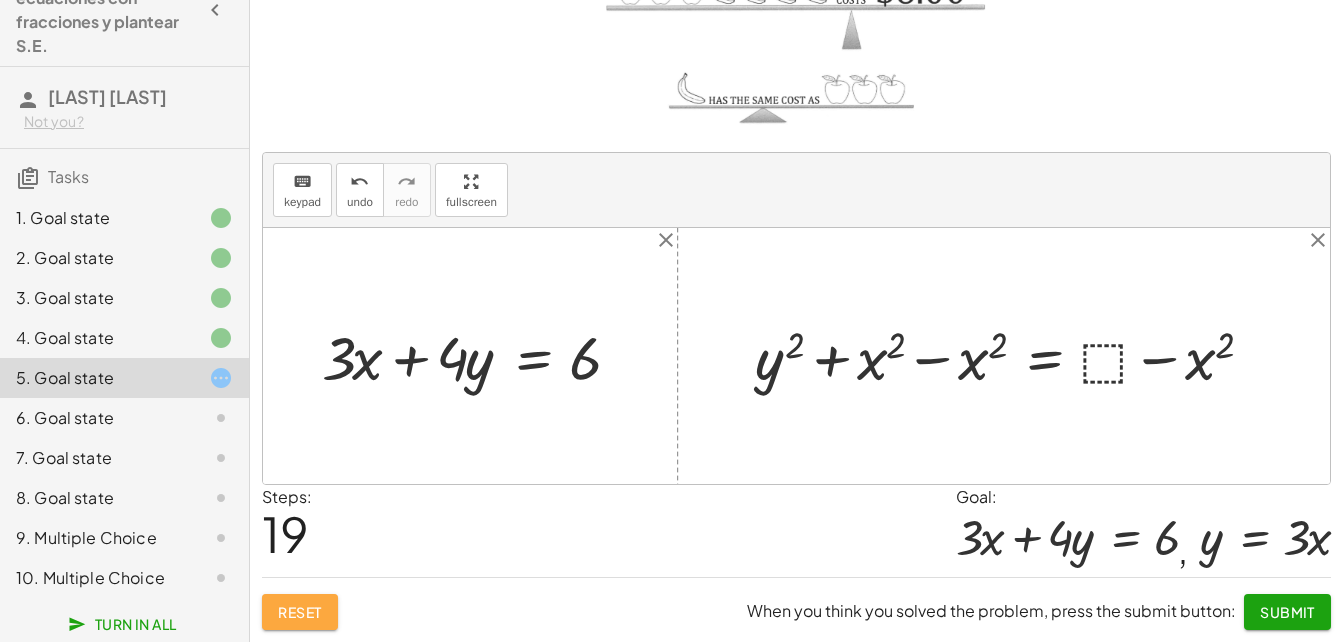 click on "Reset" 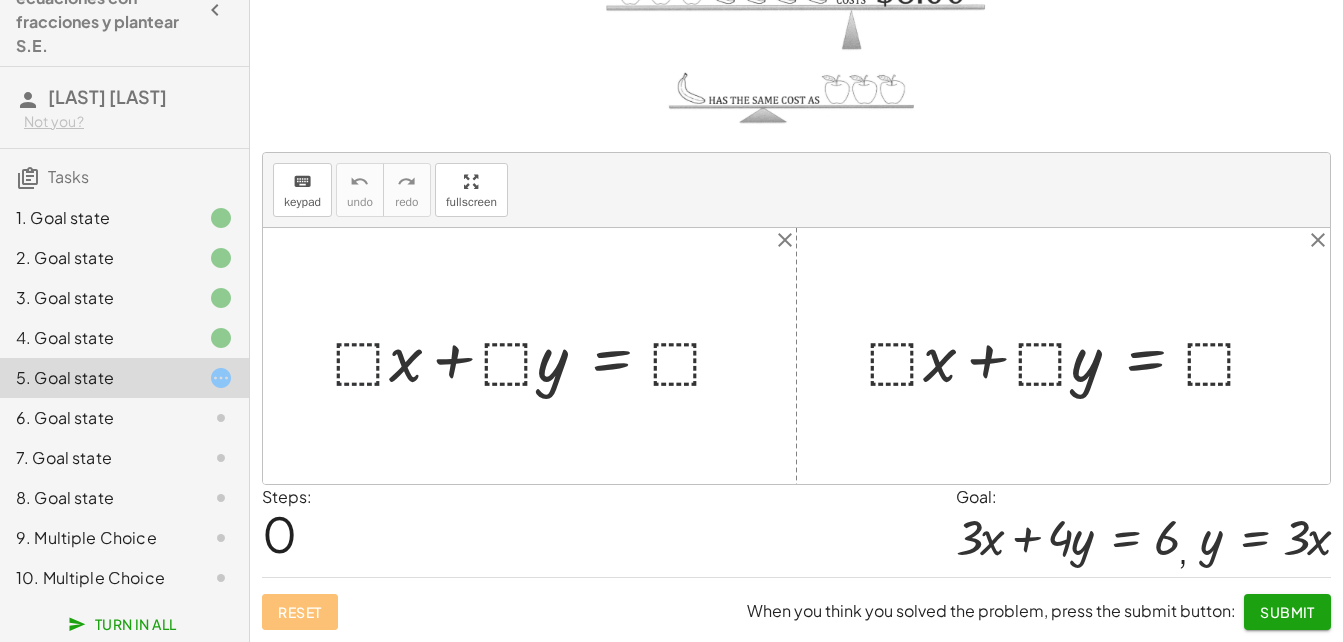 click at bounding box center (537, 356) 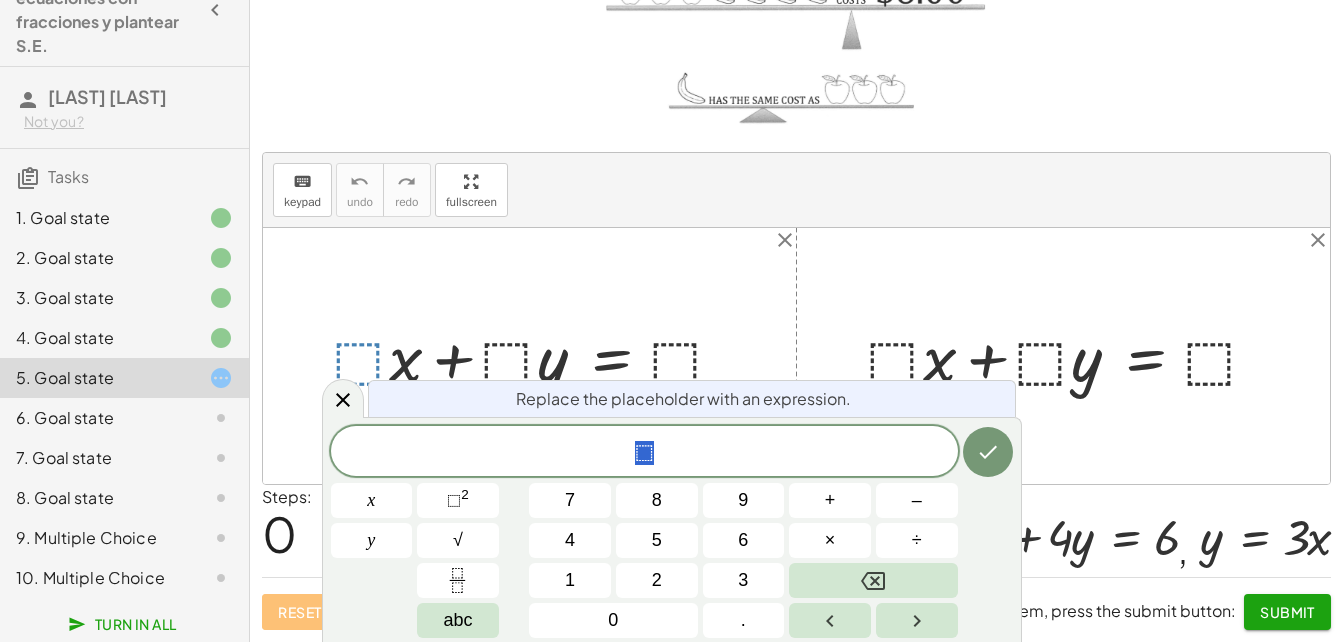 click at bounding box center (537, 356) 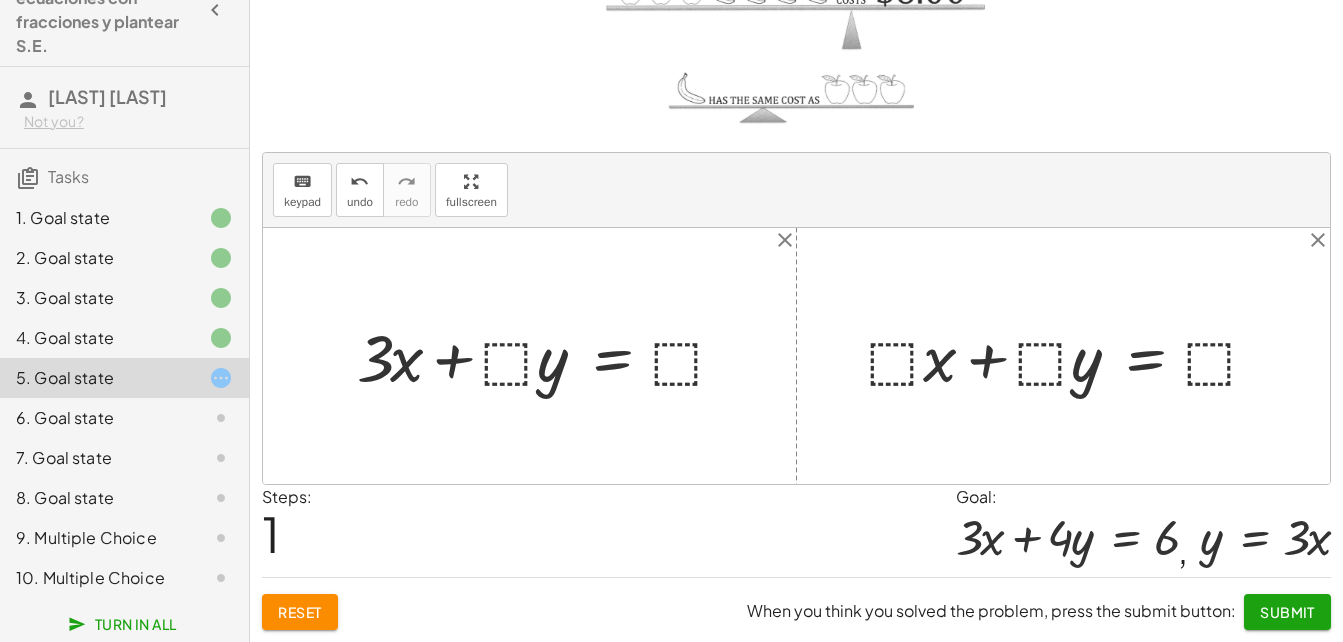 click at bounding box center (549, 356) 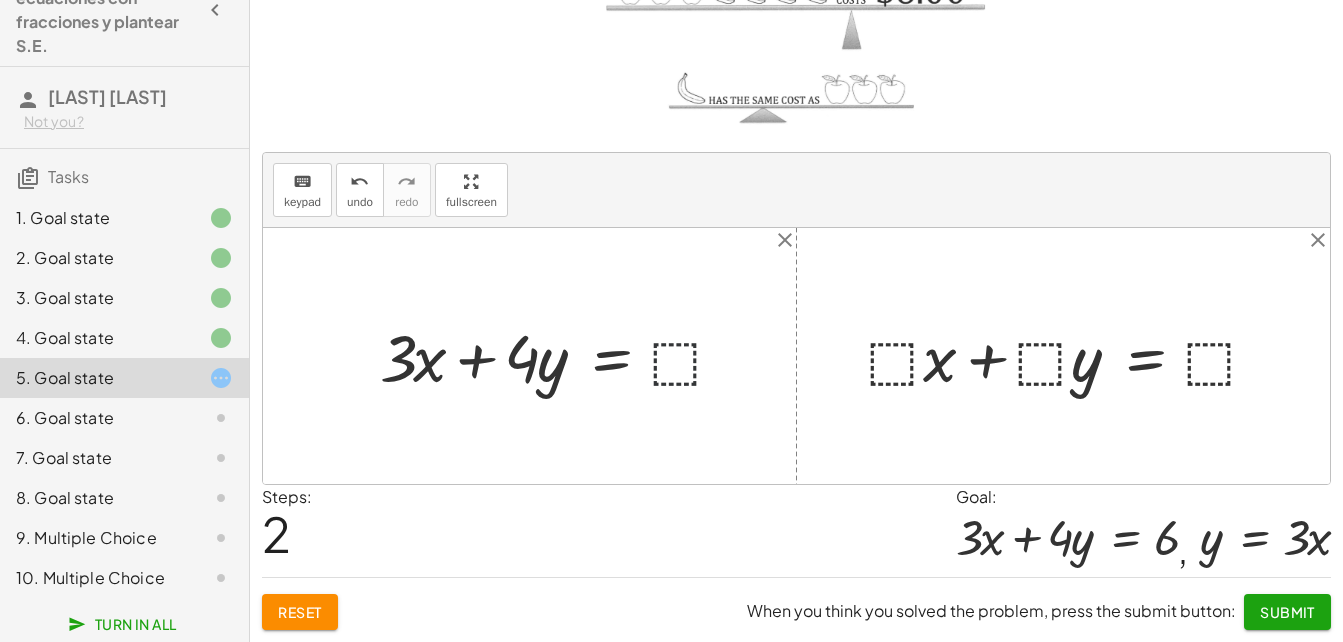 click at bounding box center [560, 356] 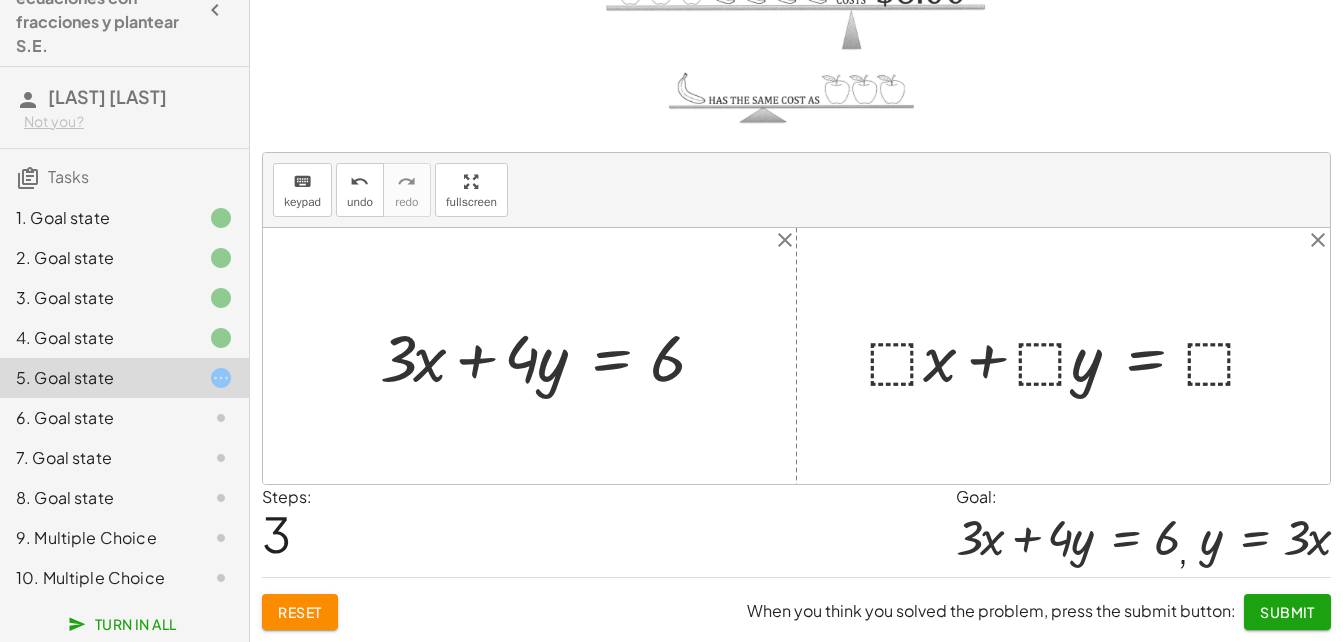 click at bounding box center [1071, 356] 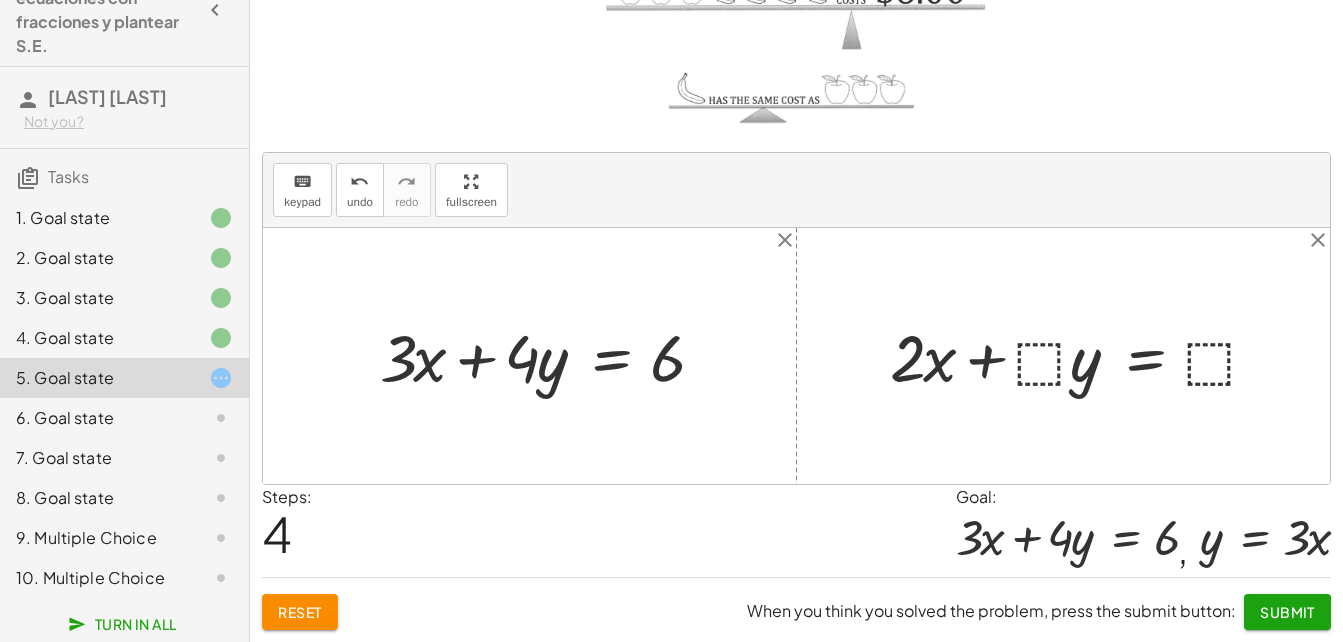 click at bounding box center [1082, 356] 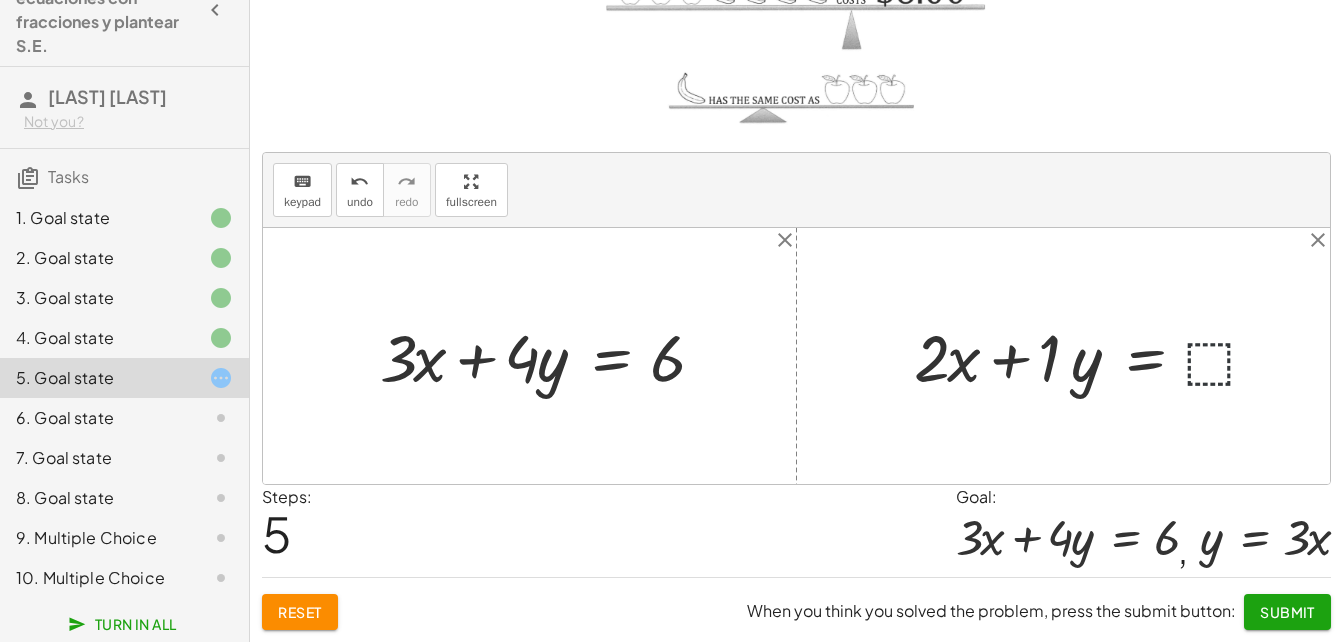 click at bounding box center [1094, 356] 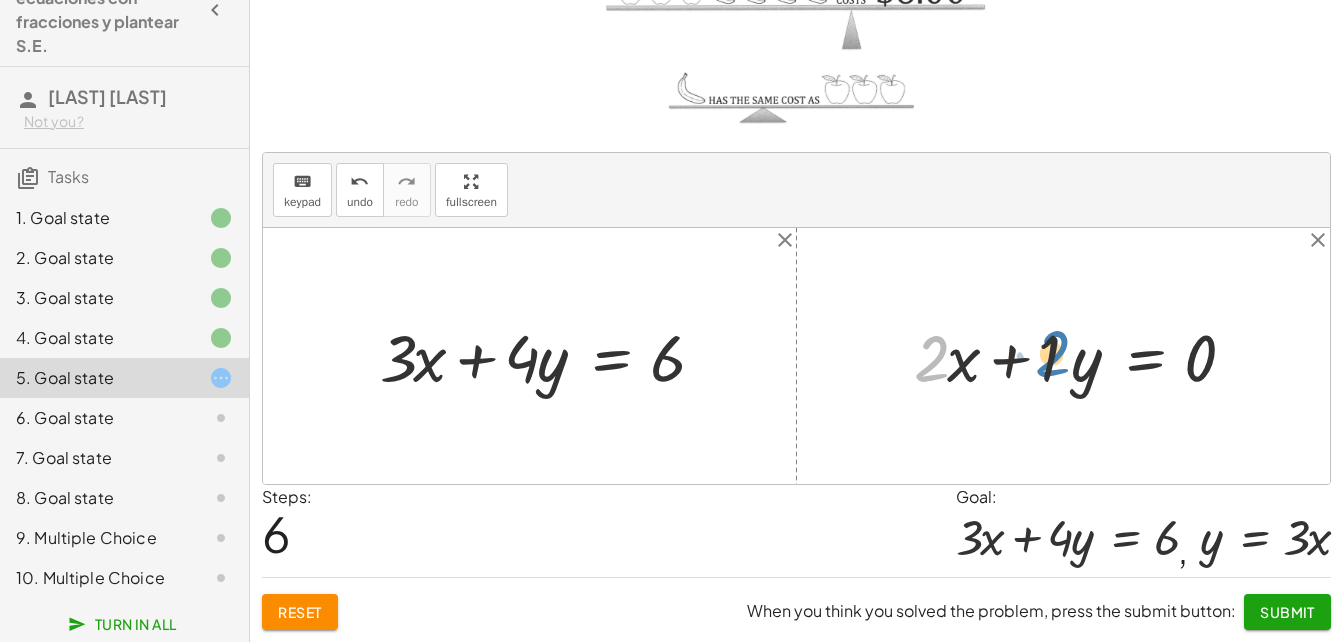 drag, startPoint x: 930, startPoint y: 370, endPoint x: 1051, endPoint y: 365, distance: 121.103264 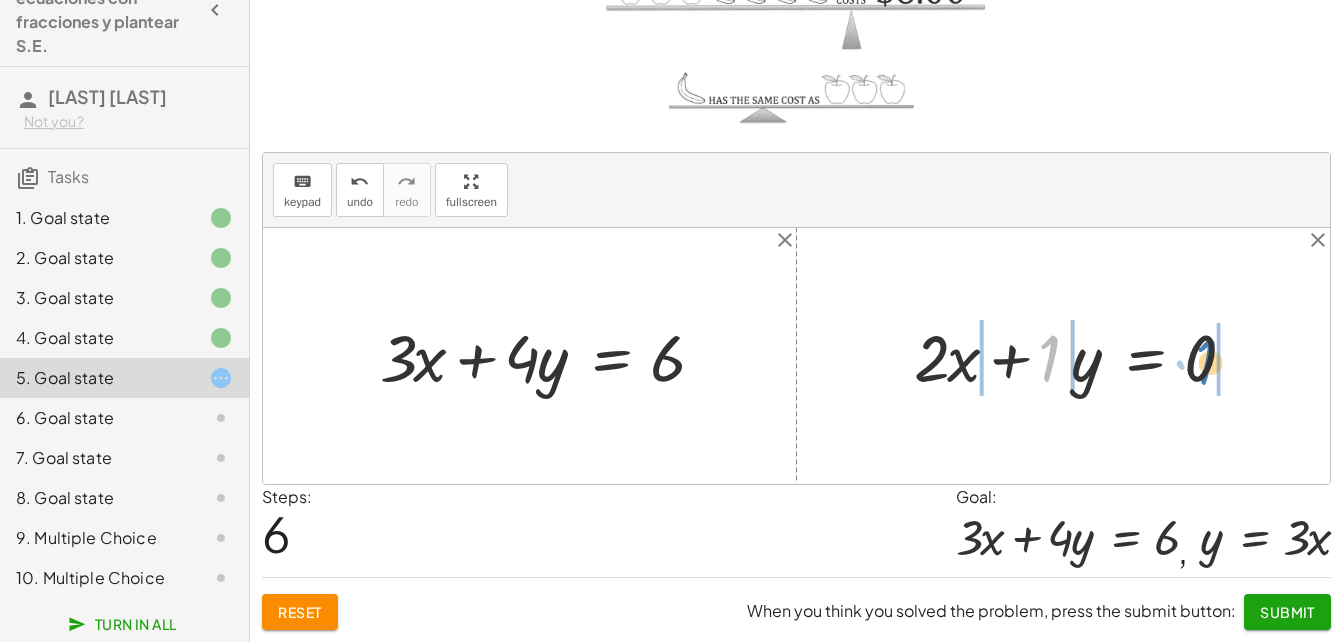 drag, startPoint x: 1041, startPoint y: 360, endPoint x: 1199, endPoint y: 365, distance: 158.0791 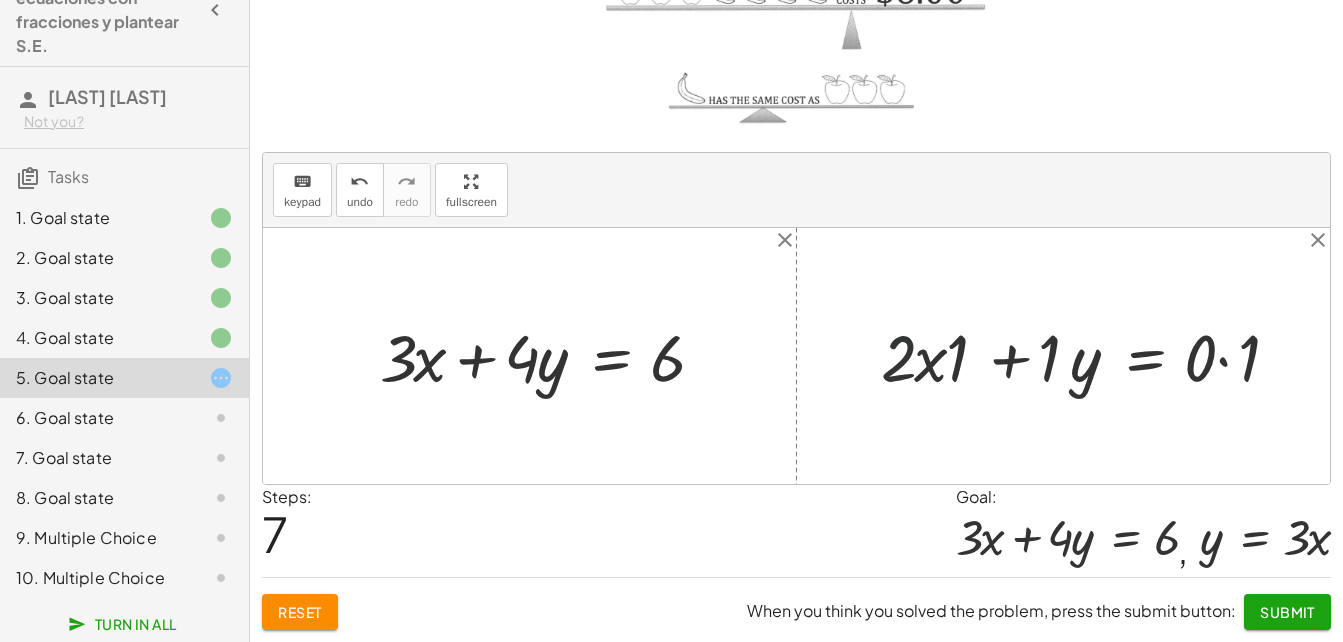 click at bounding box center (1093, 356) 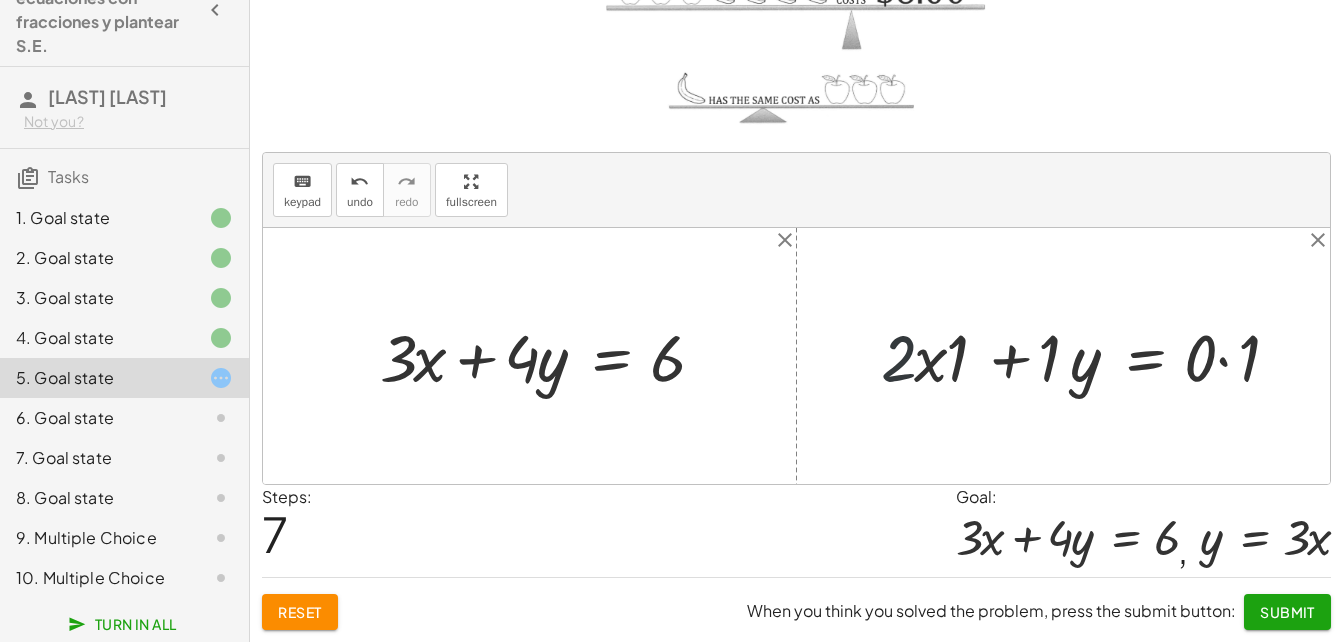 click at bounding box center [1093, 356] 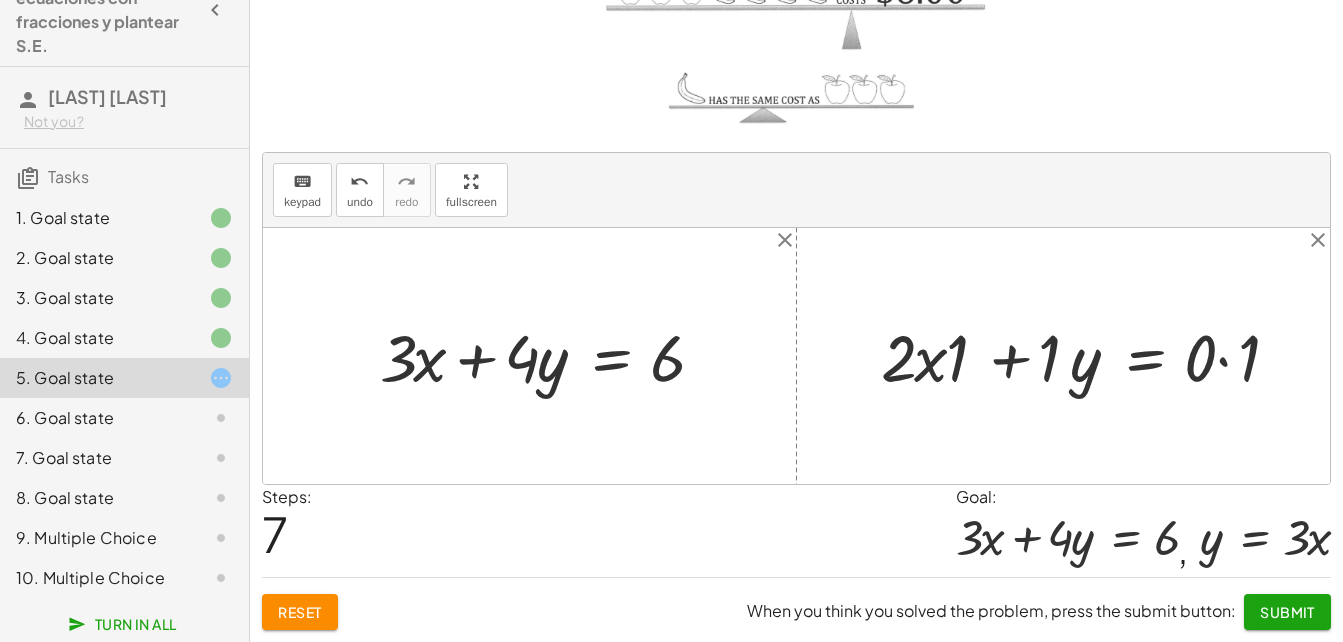 click at bounding box center [1093, 356] 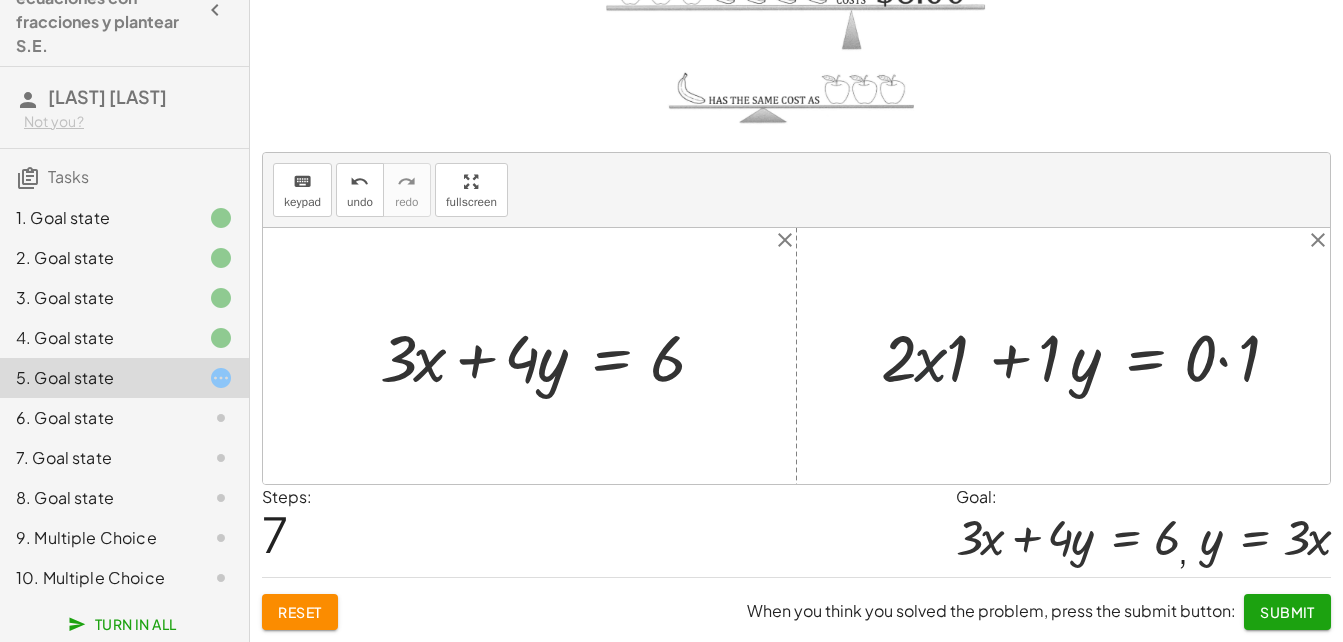 click at bounding box center (1093, 356) 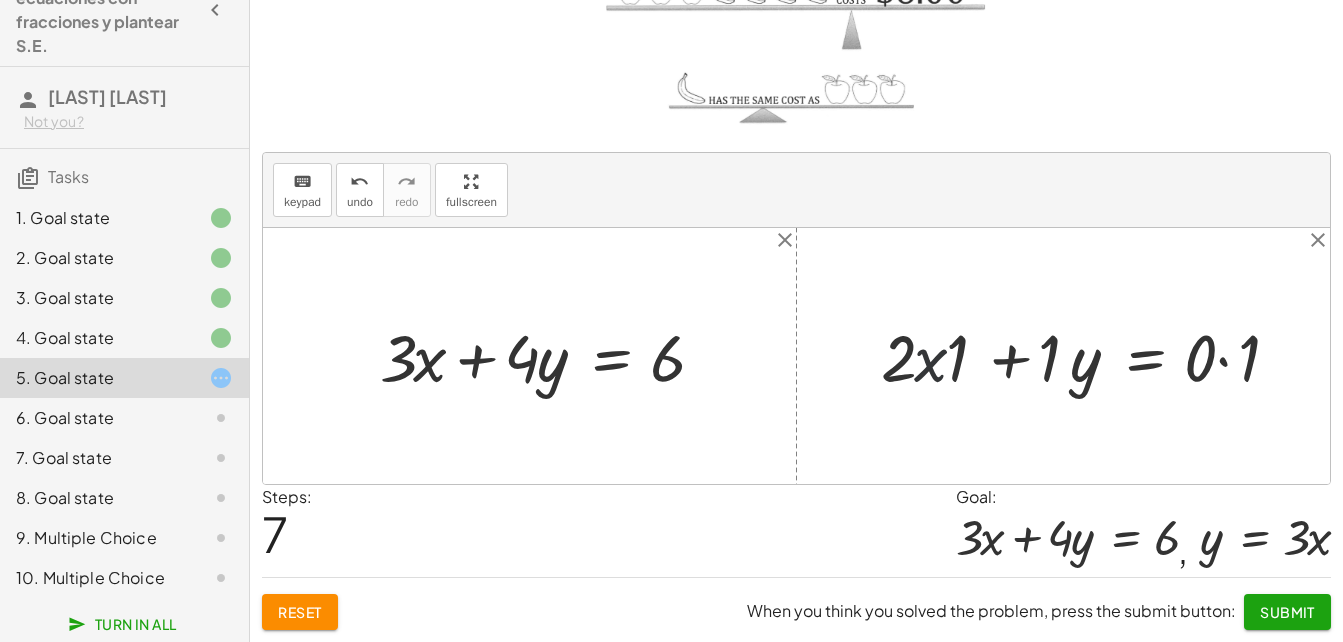 click at bounding box center [1093, 356] 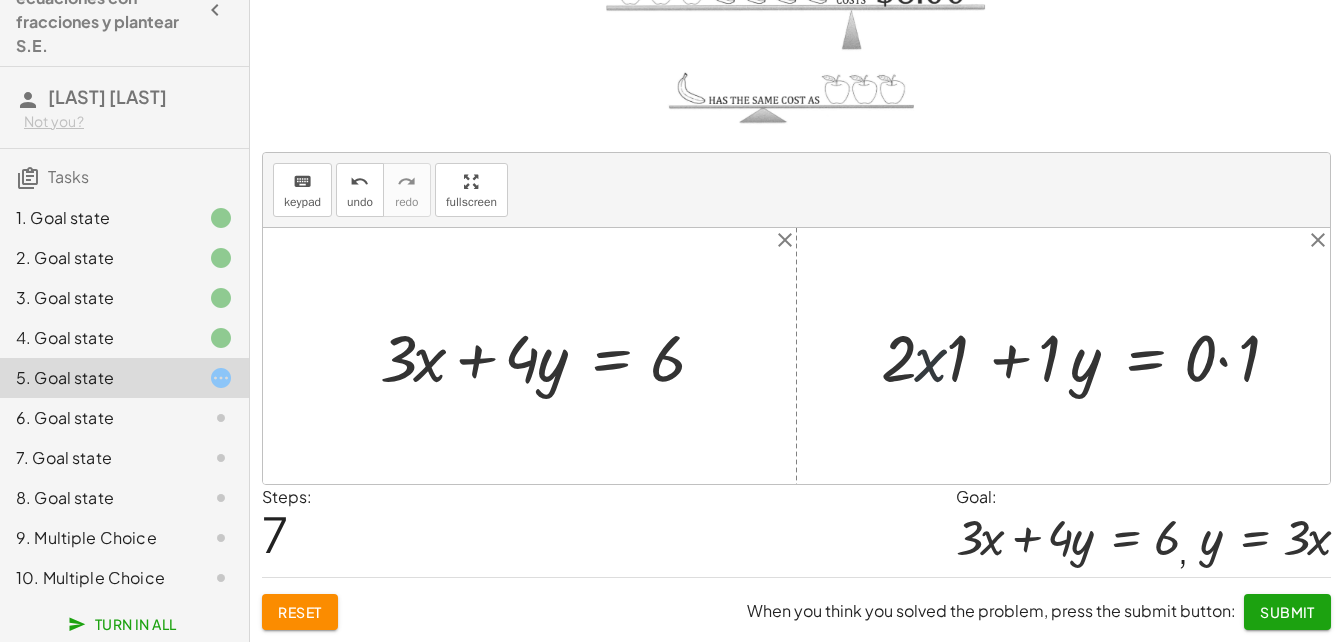 click at bounding box center (1093, 356) 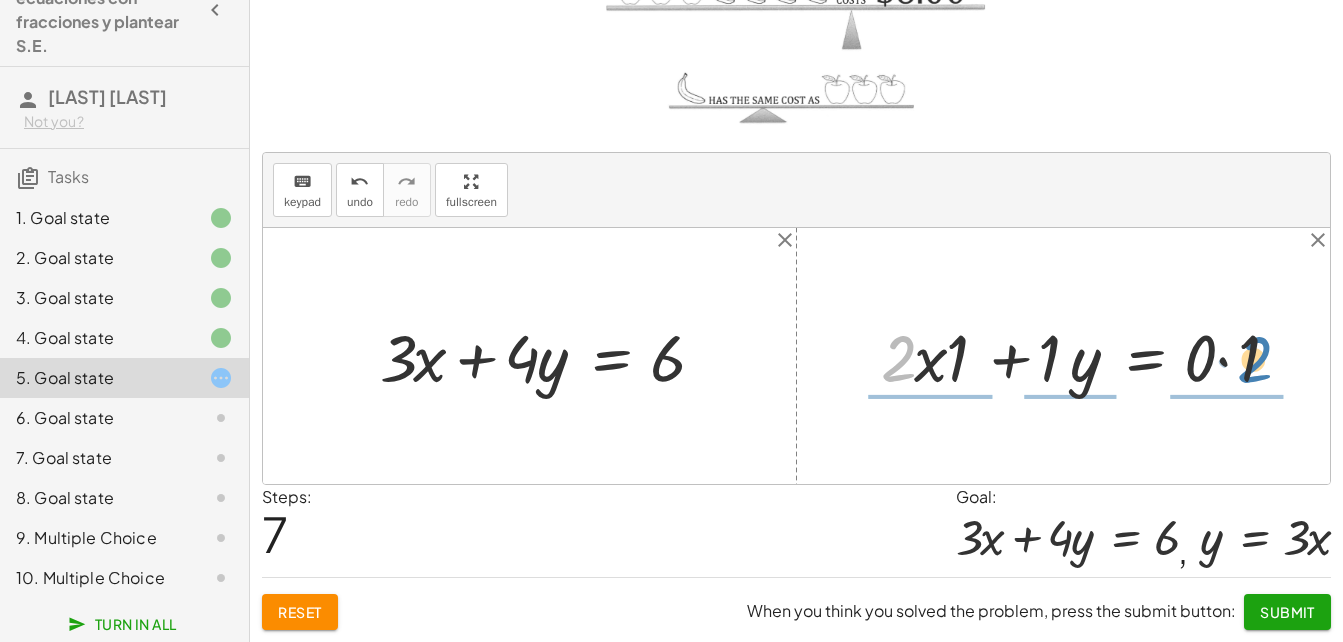 drag, startPoint x: 890, startPoint y: 361, endPoint x: 1294, endPoint y: 368, distance: 404.06064 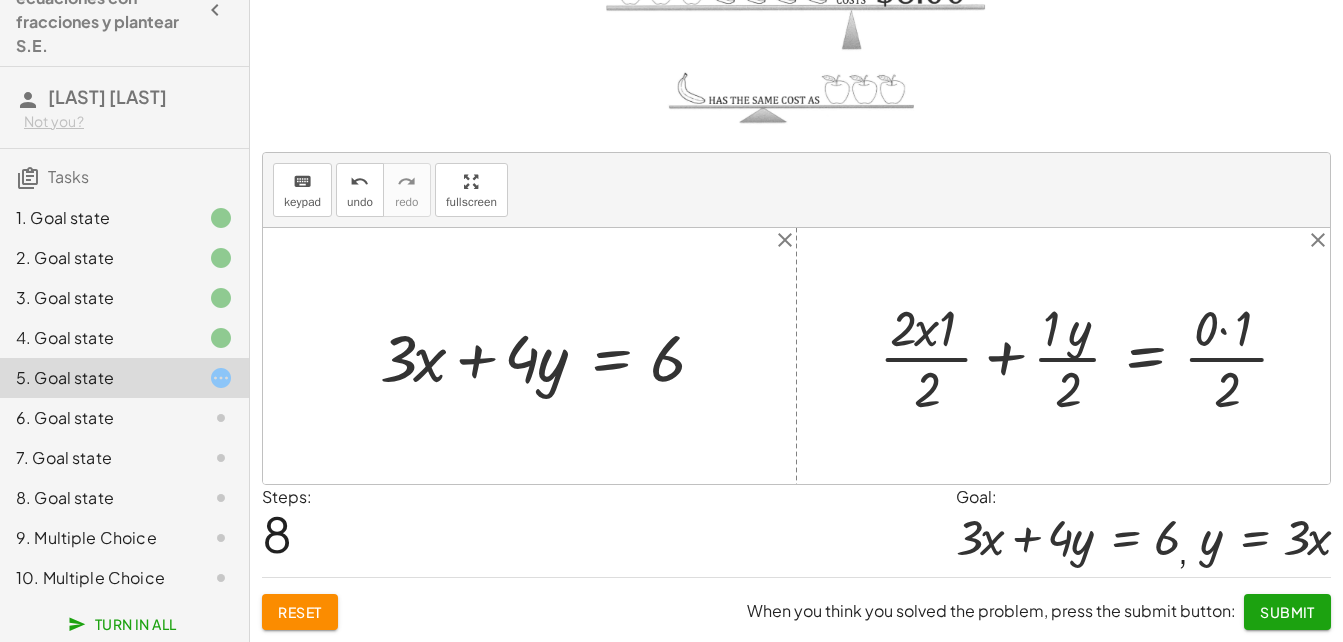 click at bounding box center [1092, 356] 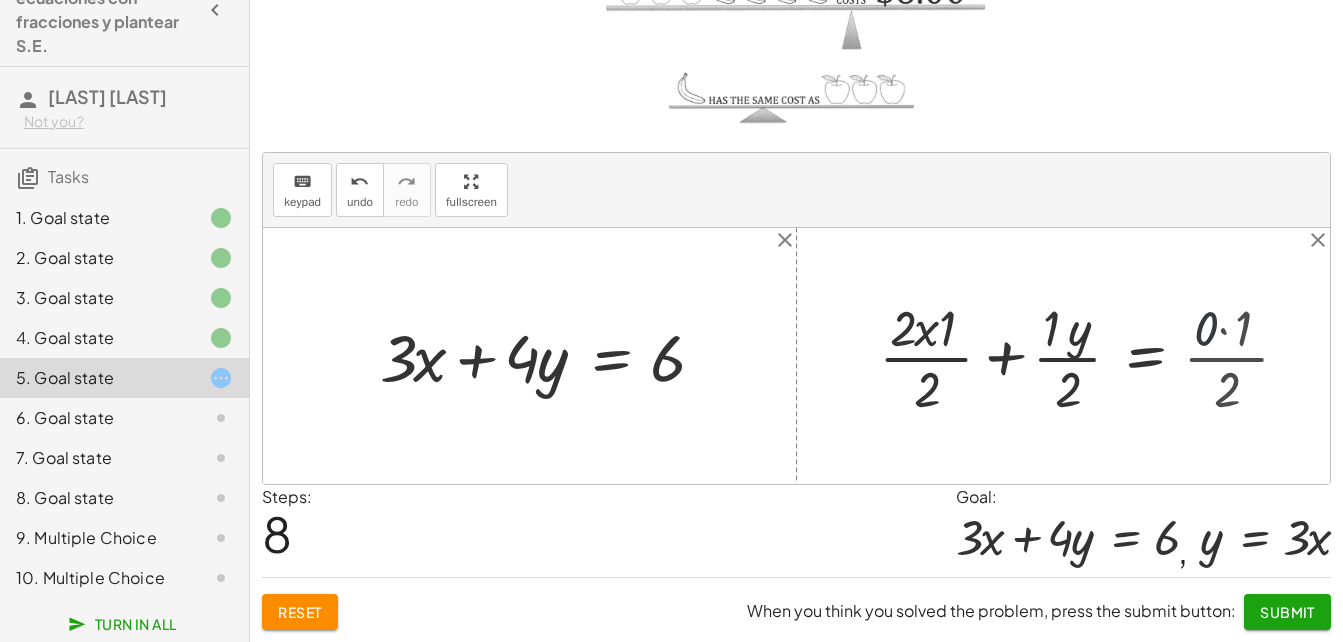 click at bounding box center [1065, 356] 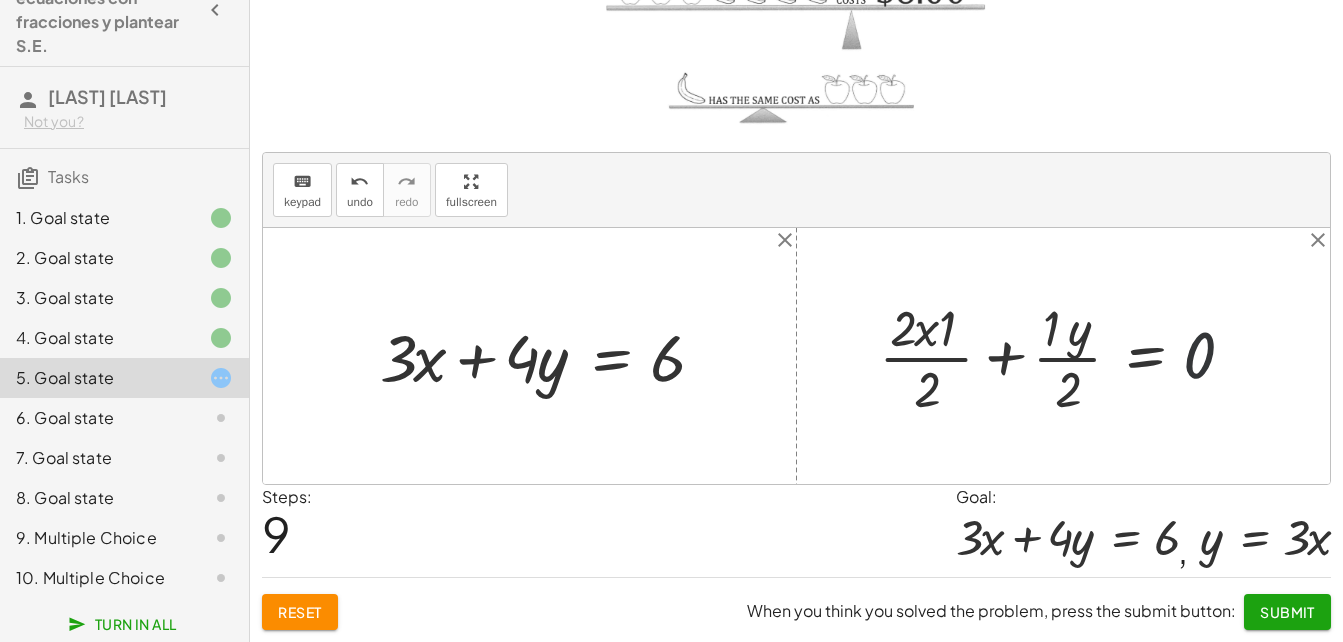 click at bounding box center (1065, 356) 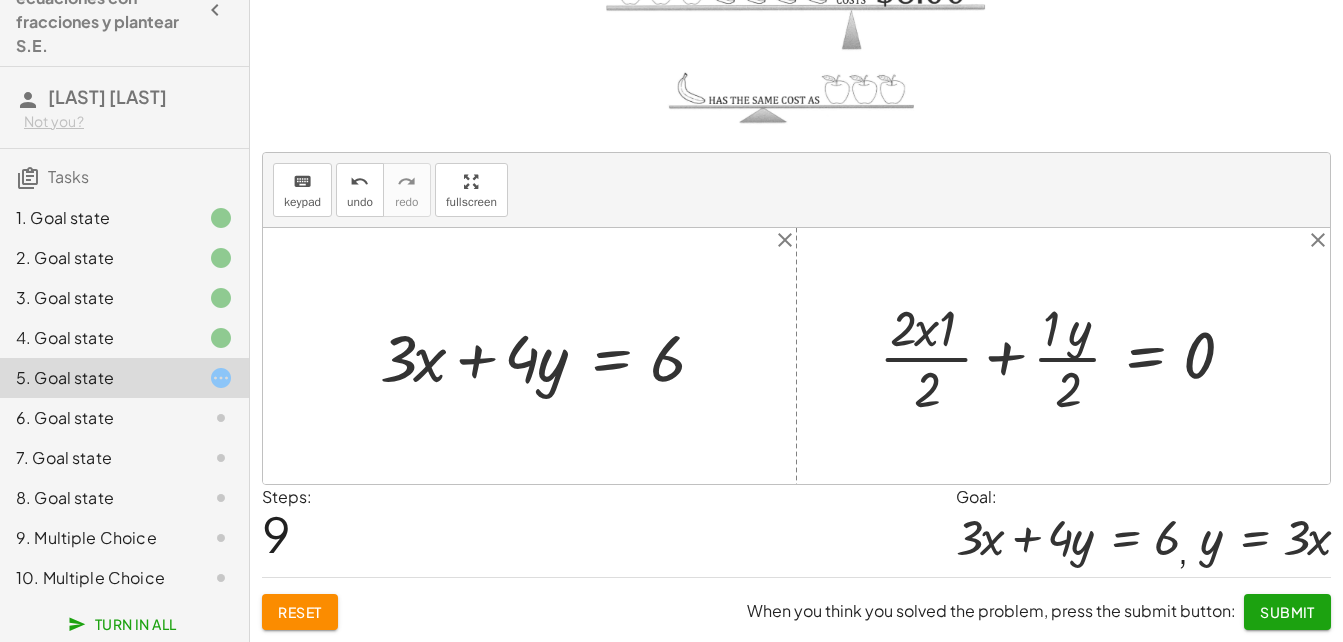 click at bounding box center (1065, 356) 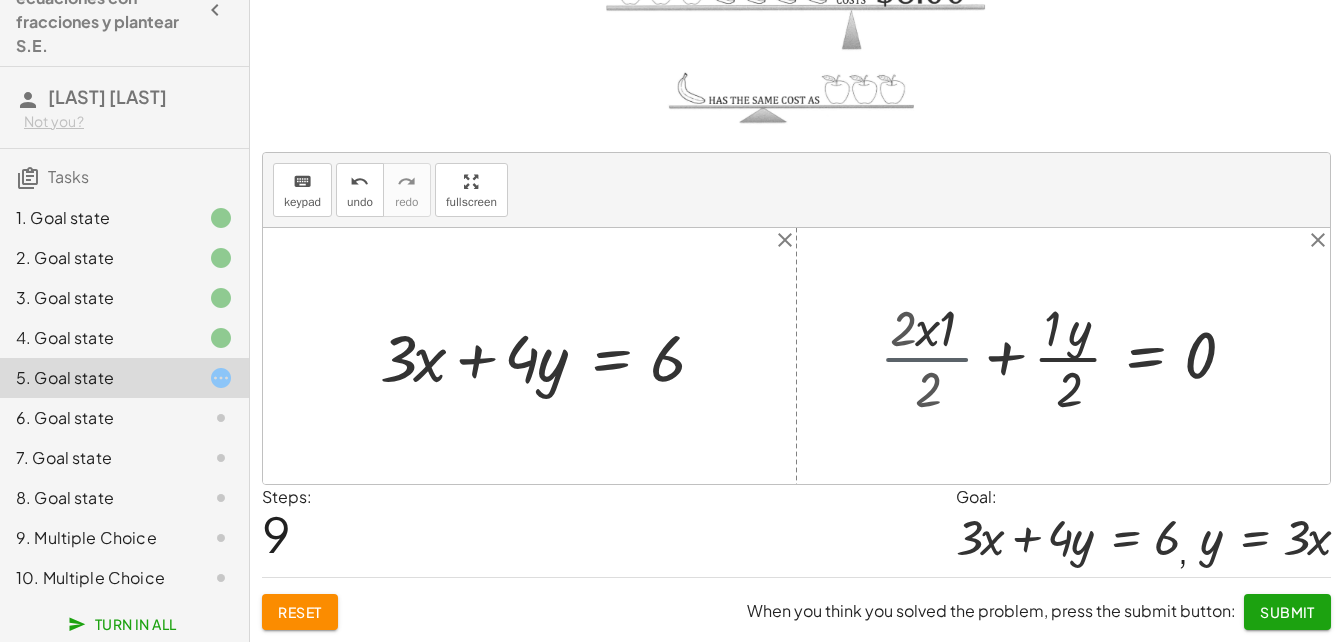 click at bounding box center [1080, 356] 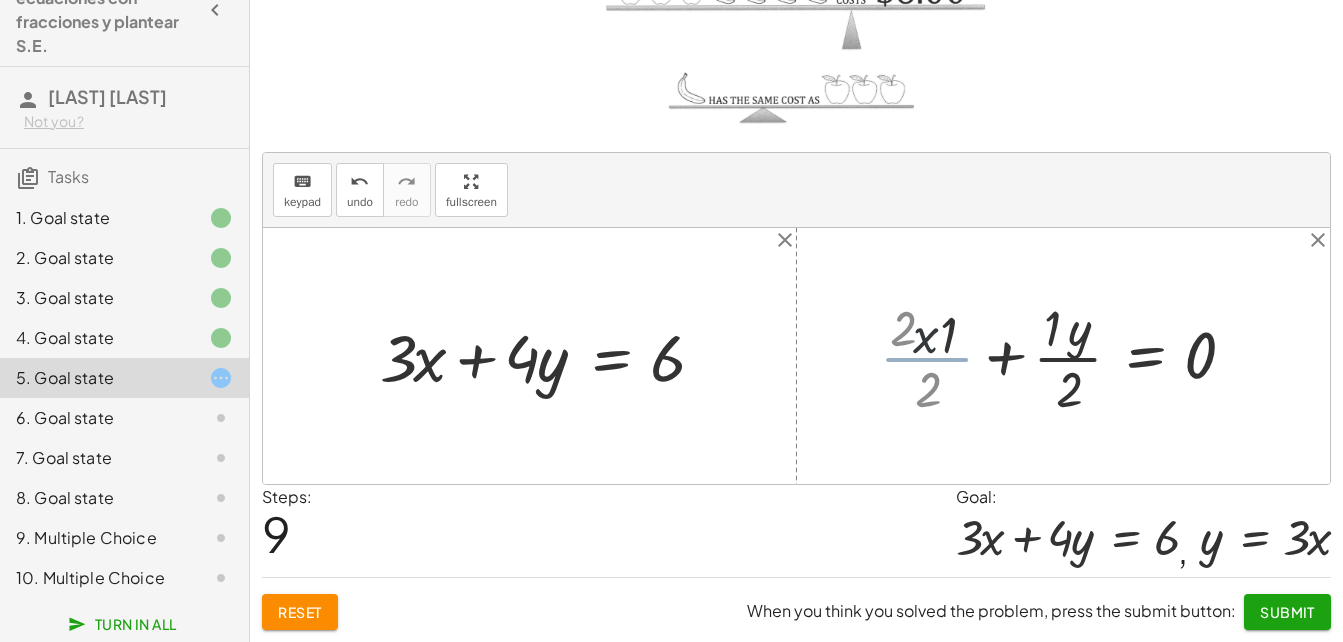 click at bounding box center [1080, 356] 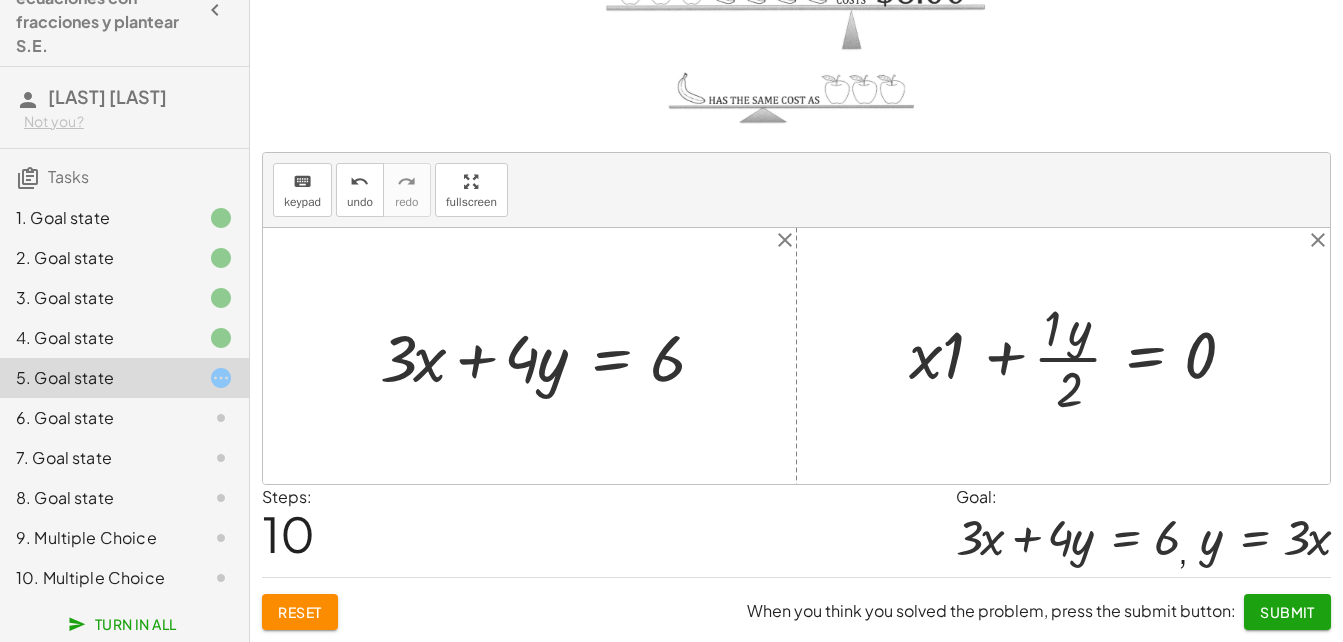 click at bounding box center (1080, 356) 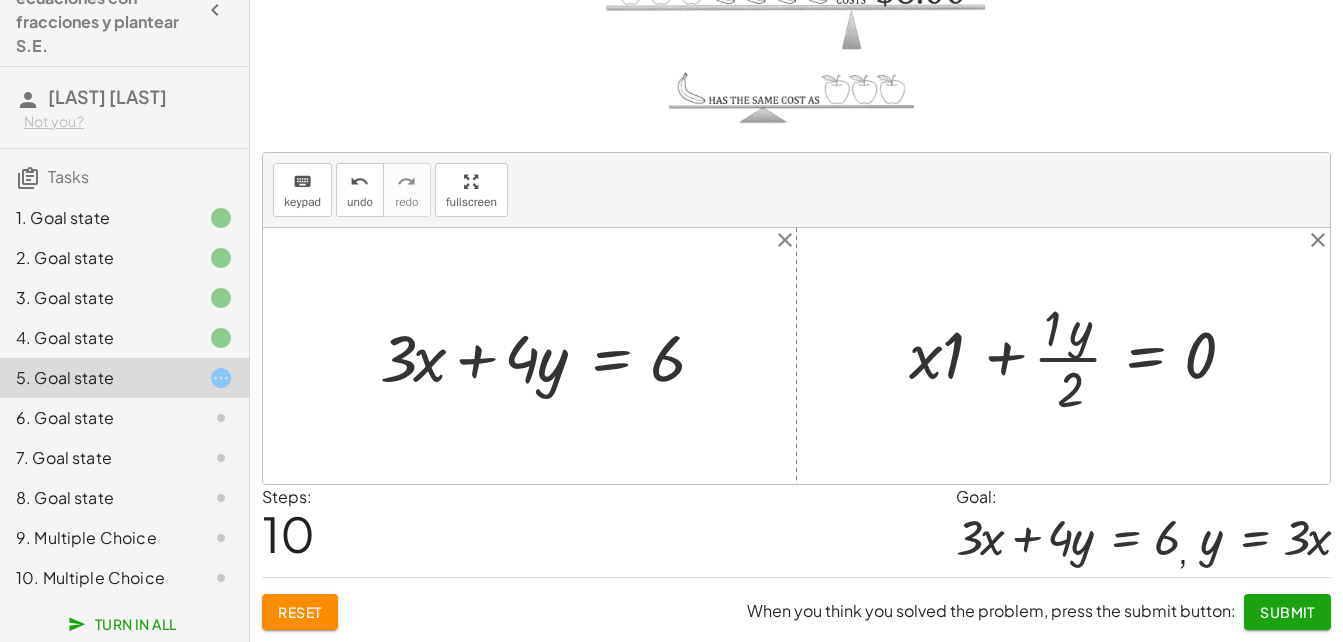 click at bounding box center [1080, 356] 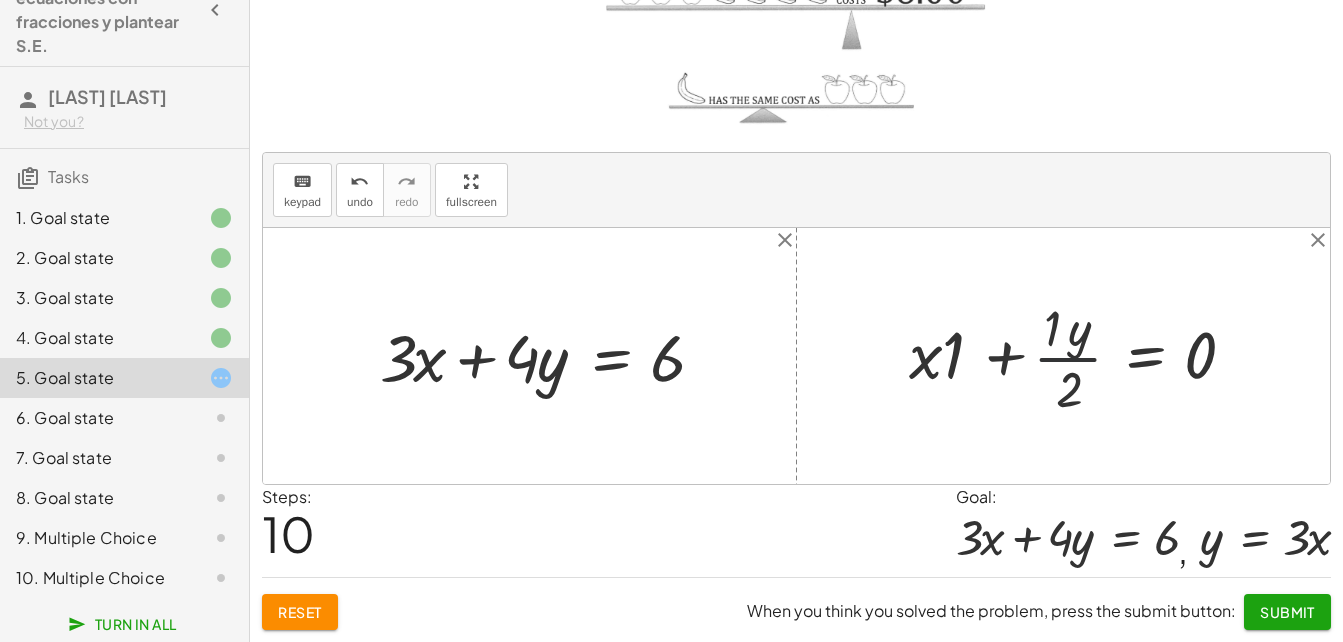 click at bounding box center (1080, 356) 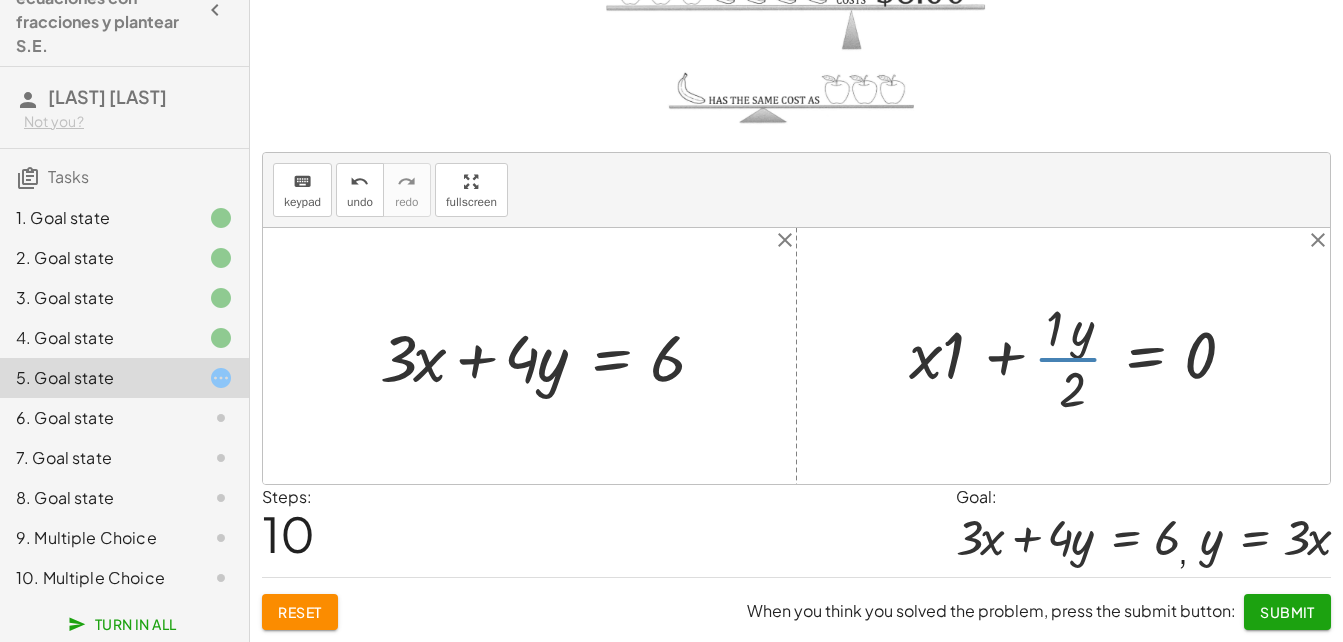 click at bounding box center (1080, 356) 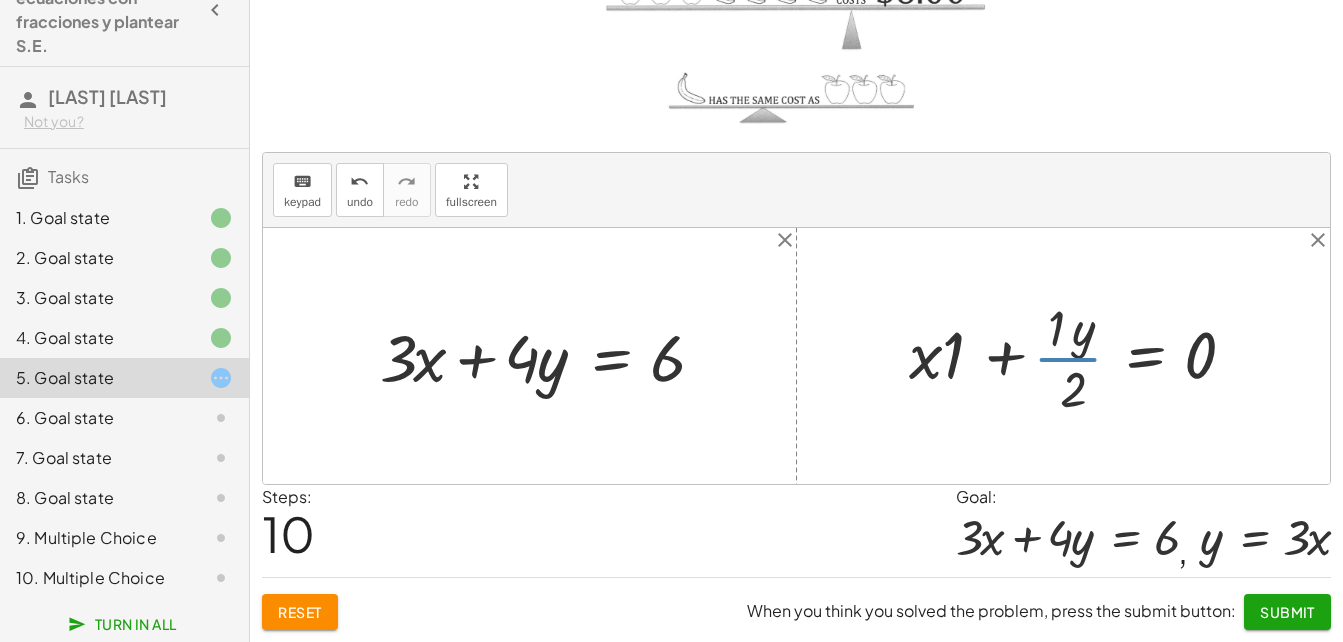 click at bounding box center (1080, 356) 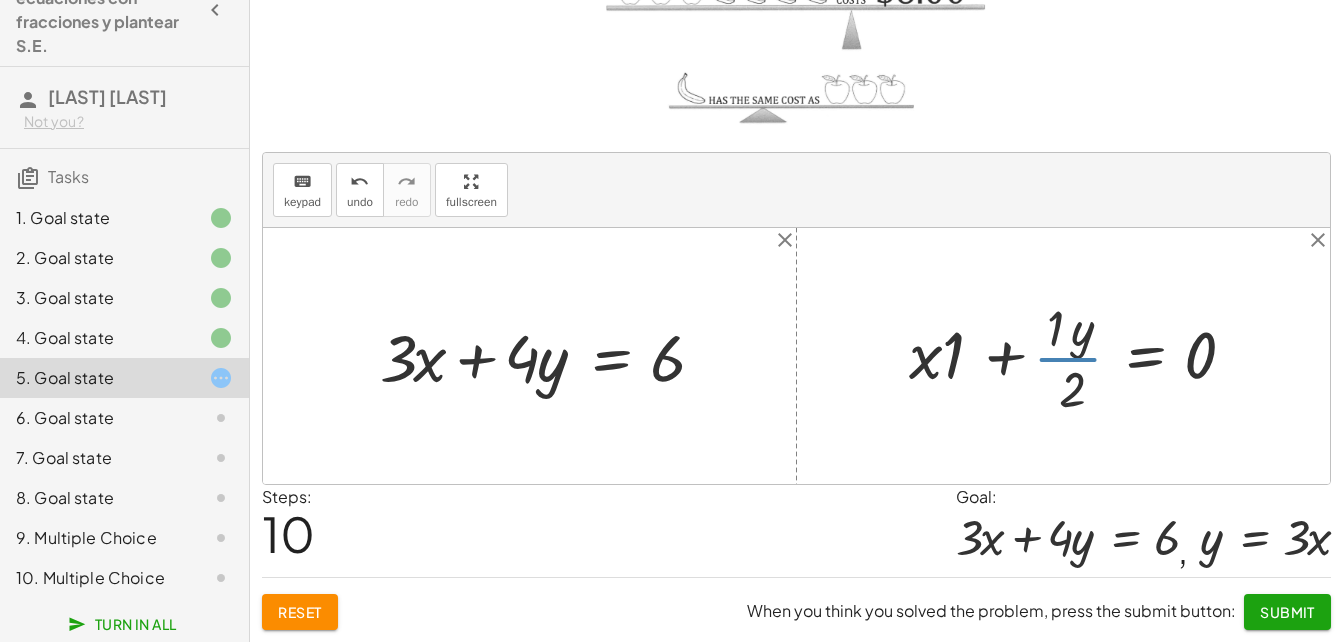 click at bounding box center [1080, 356] 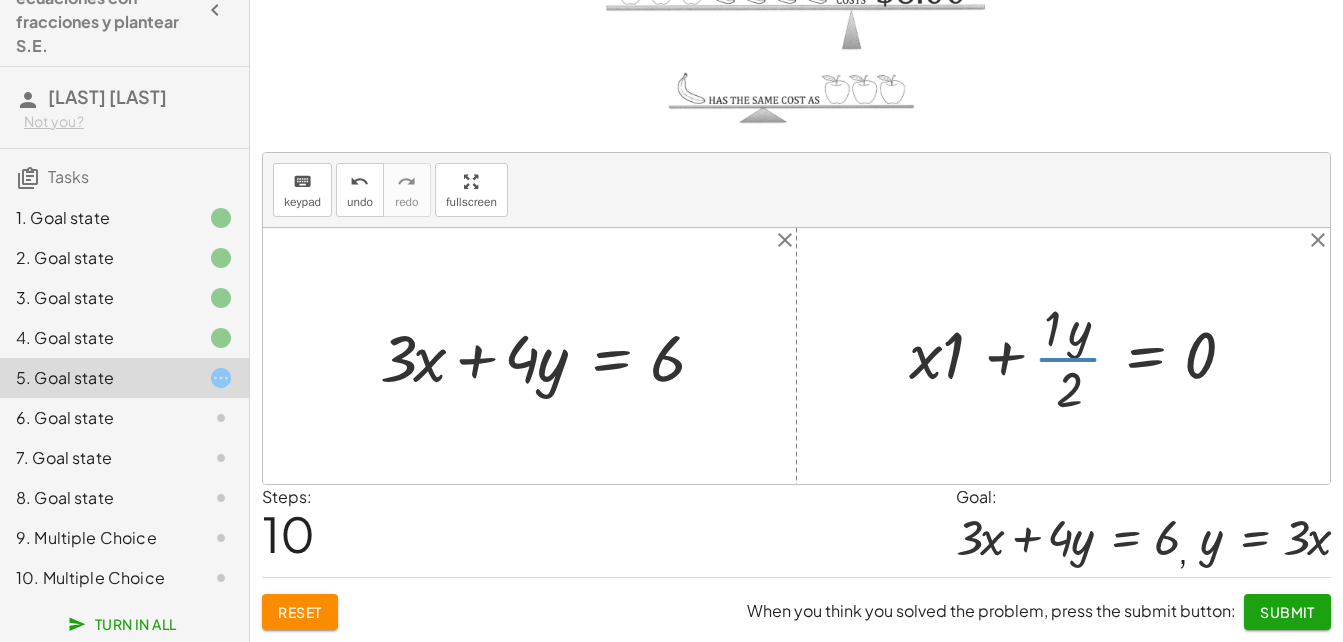 click at bounding box center (1080, 356) 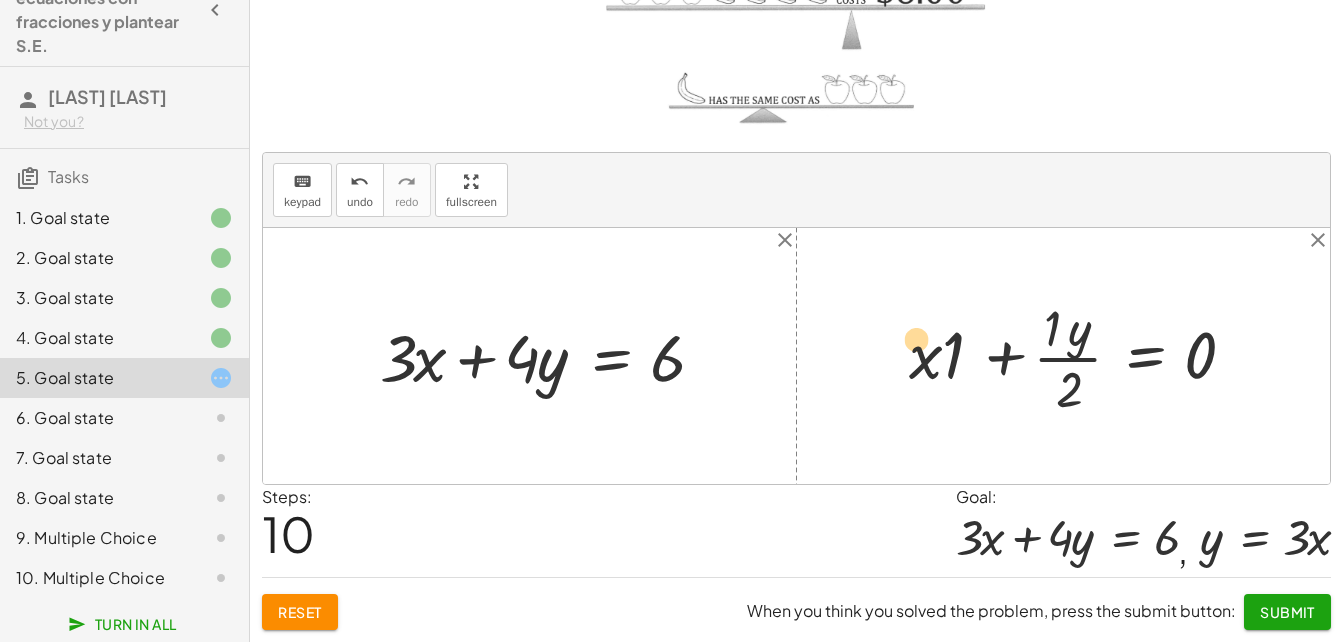 drag, startPoint x: 1071, startPoint y: 360, endPoint x: 977, endPoint y: 363, distance: 94.04786 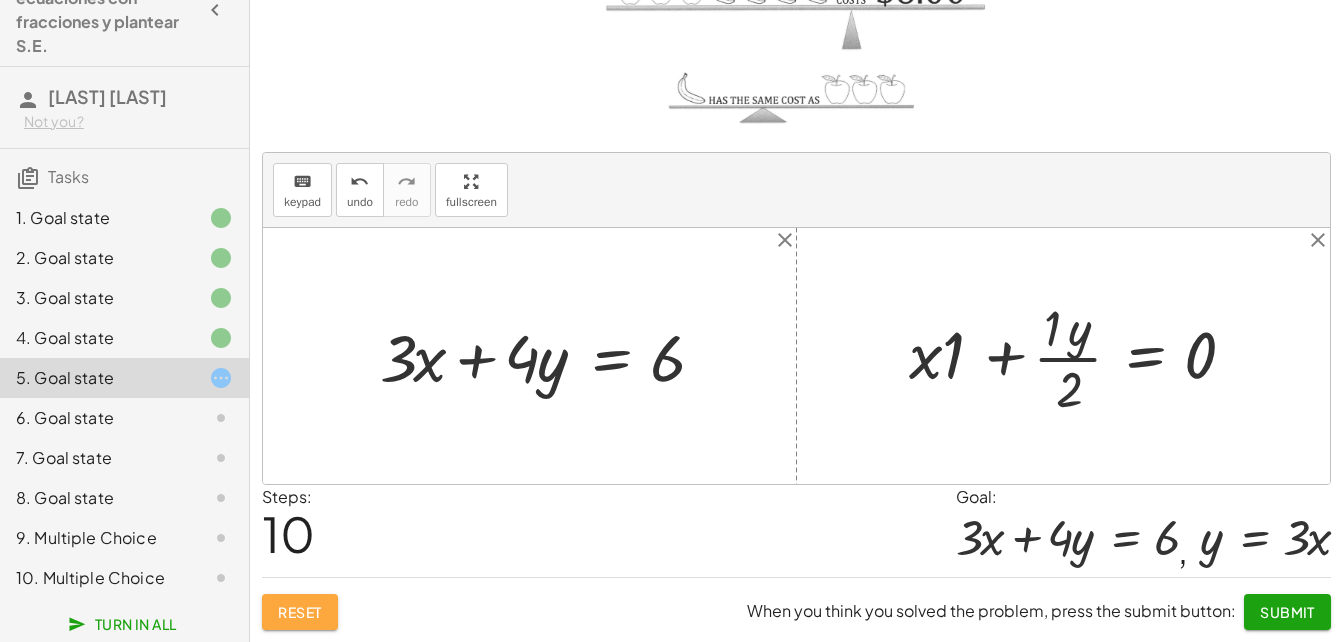 click on "Reset" 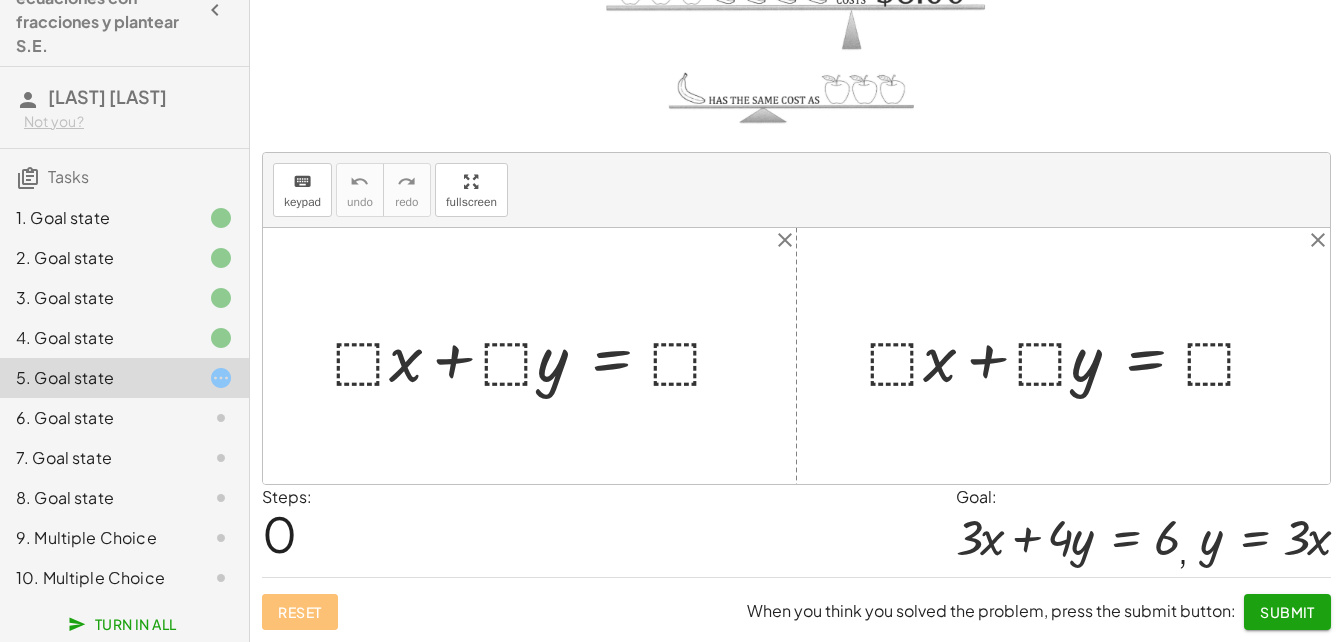 click at bounding box center [537, 356] 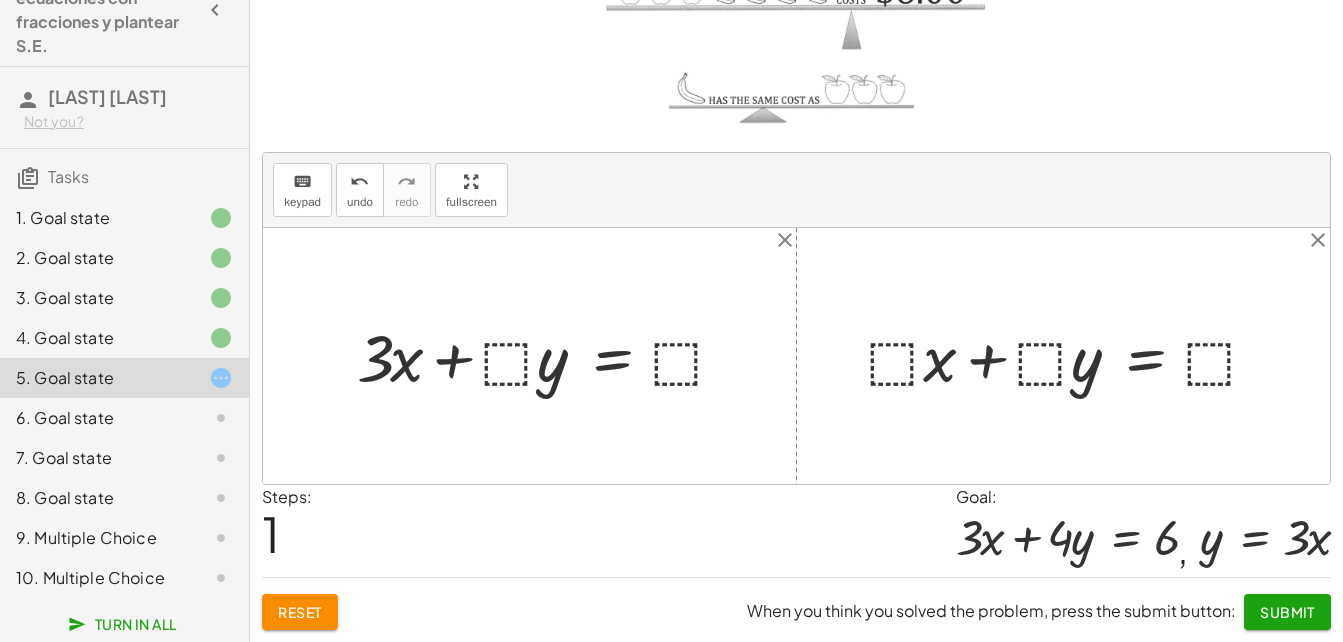click at bounding box center (549, 356) 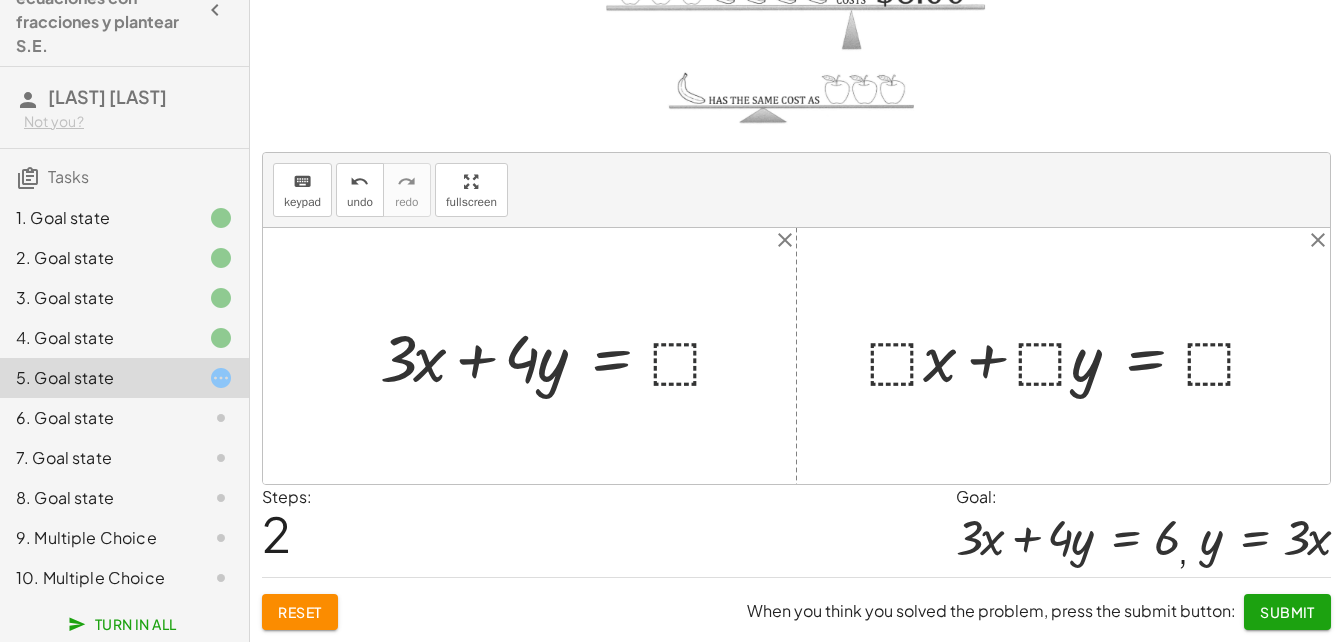 click at bounding box center [560, 356] 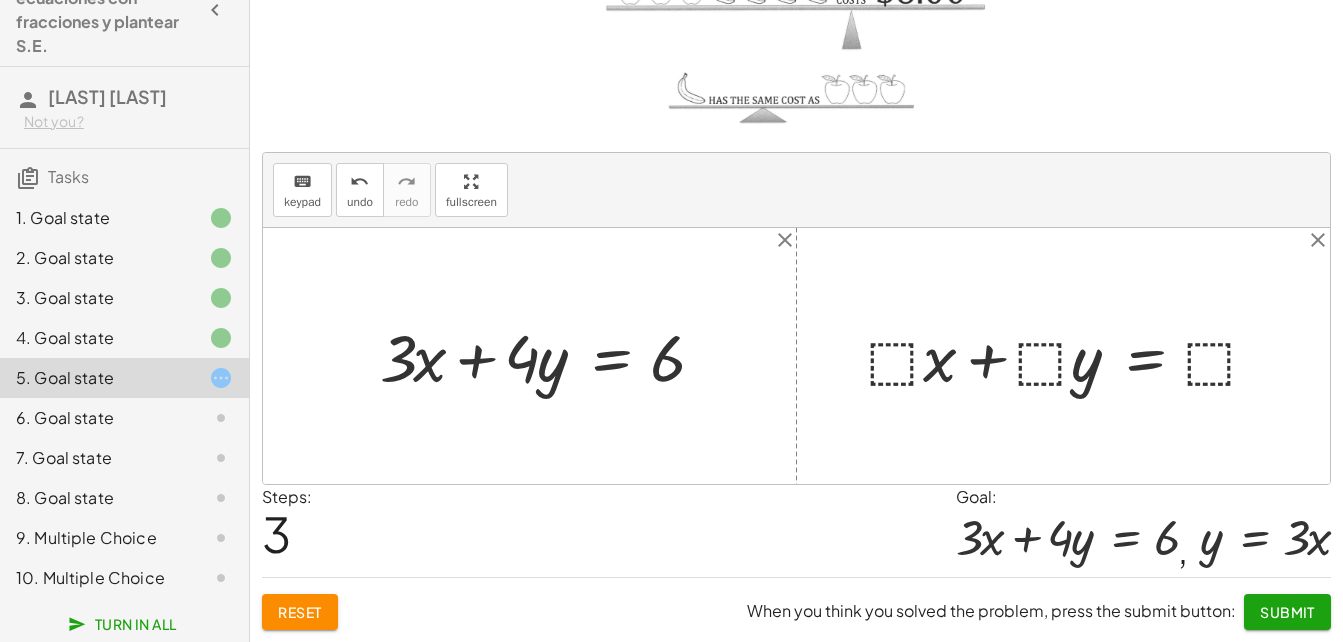 click at bounding box center (1071, 356) 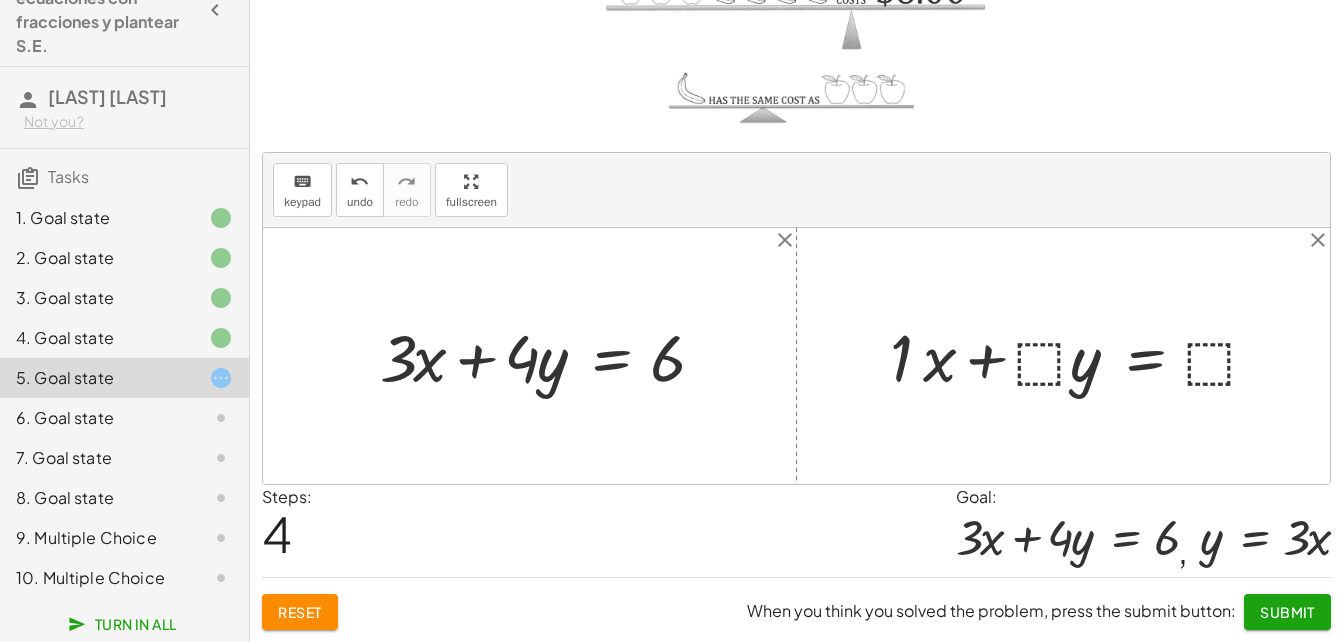 click at bounding box center (1082, 356) 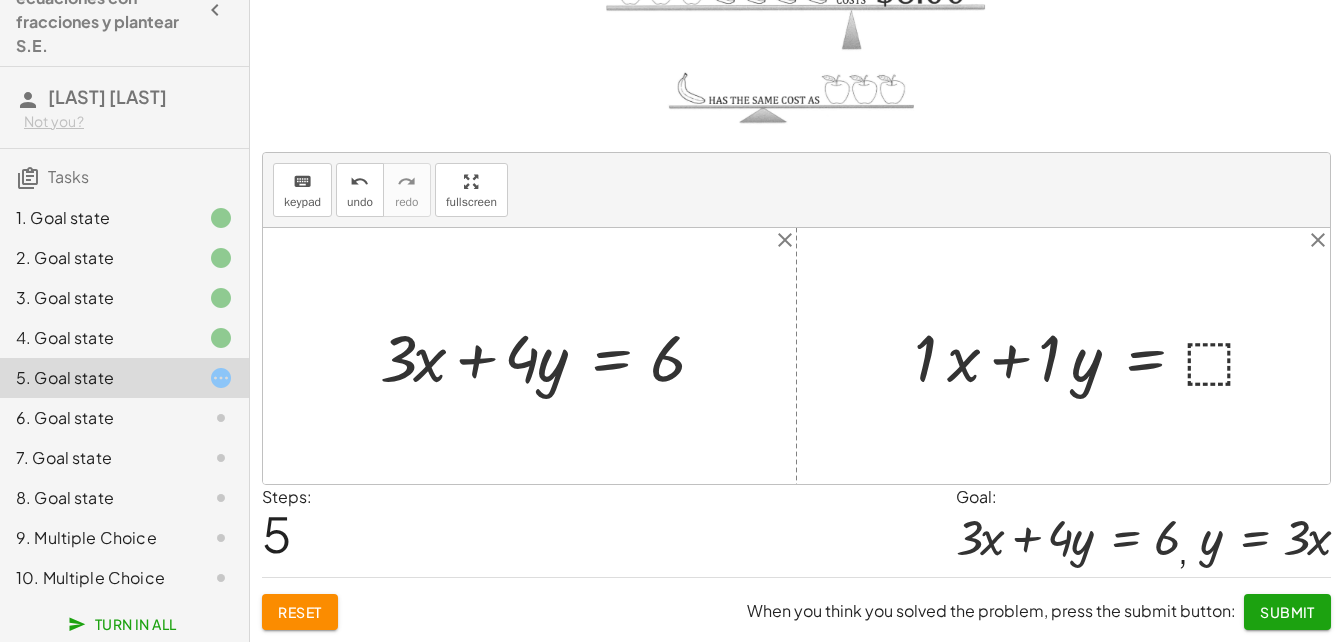 click at bounding box center [1094, 356] 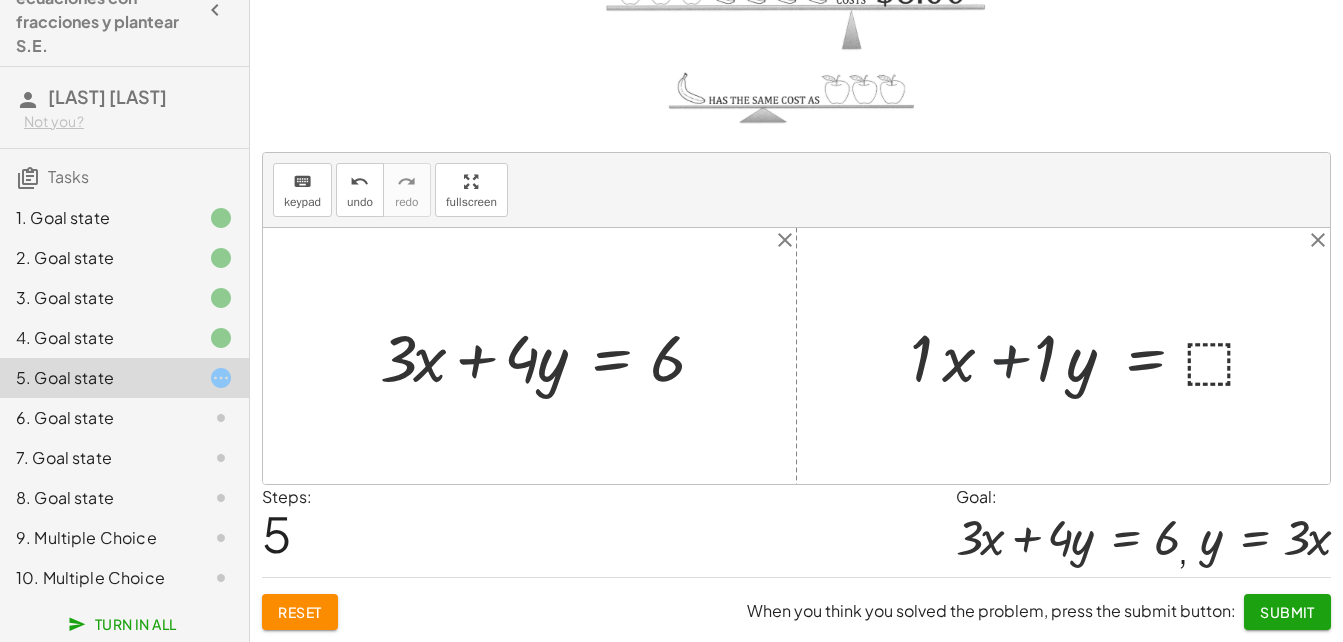 click at bounding box center (1094, 356) 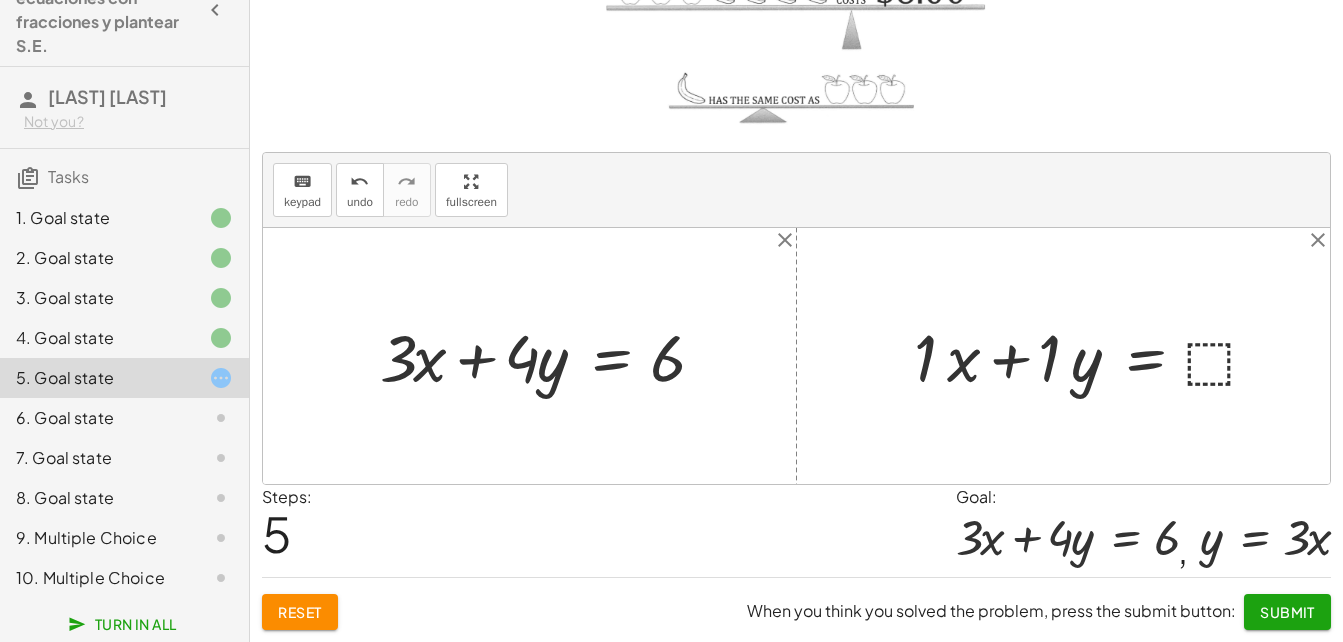 click at bounding box center (1094, 356) 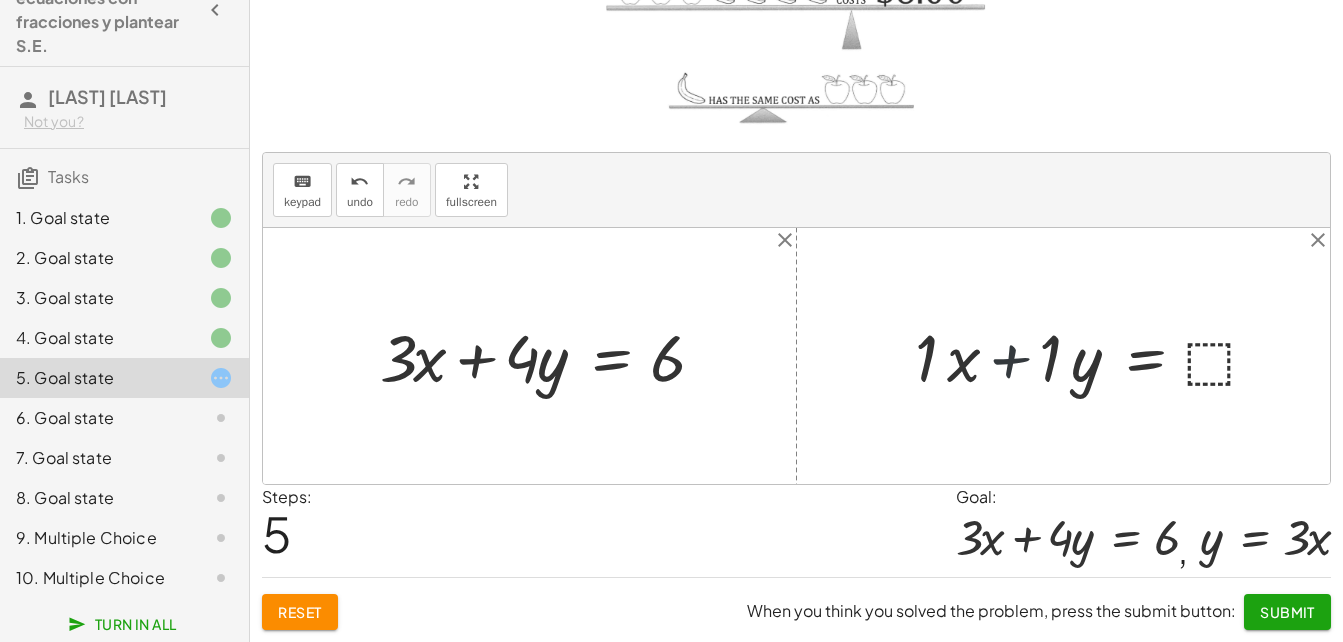 click at bounding box center [1094, 356] 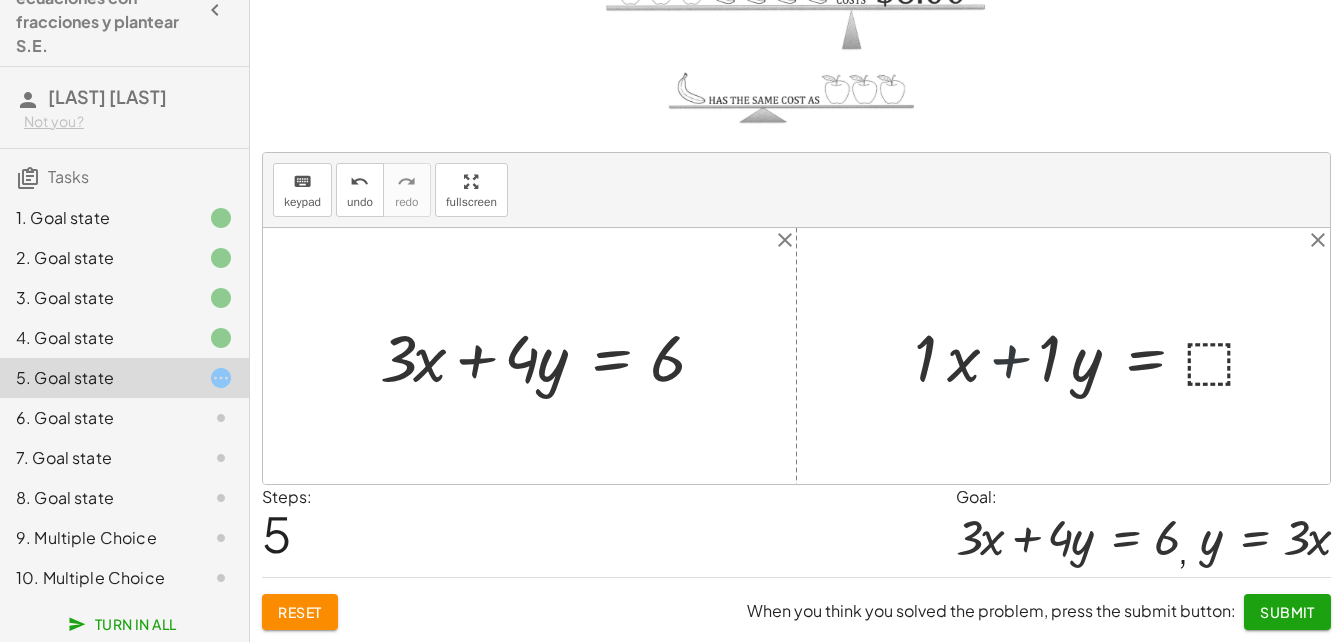 click at bounding box center (1094, 356) 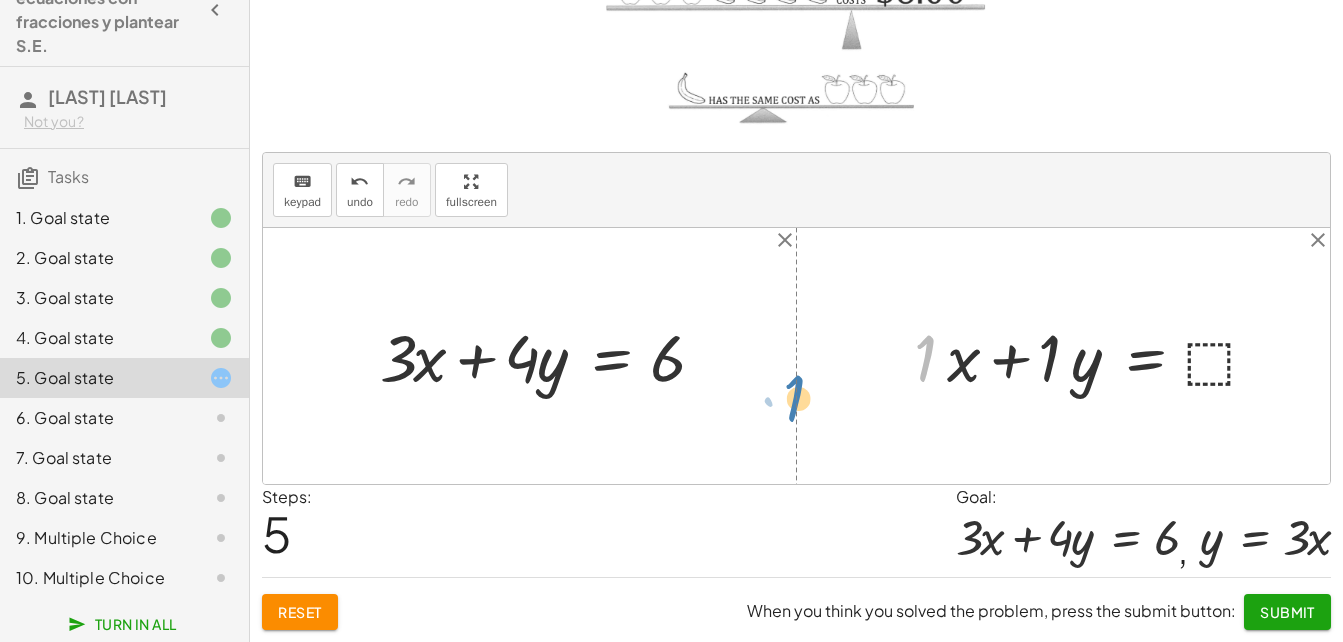 drag, startPoint x: 934, startPoint y: 351, endPoint x: 795, endPoint y: 392, distance: 144.92067 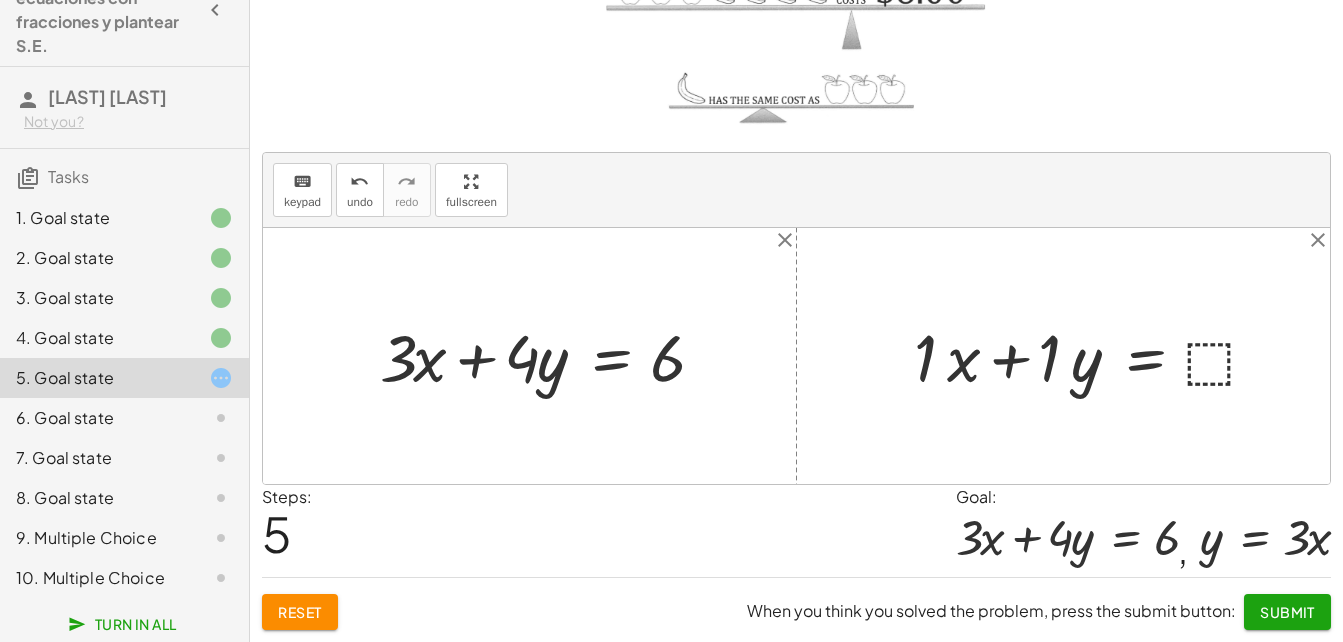 click at bounding box center [1094, 356] 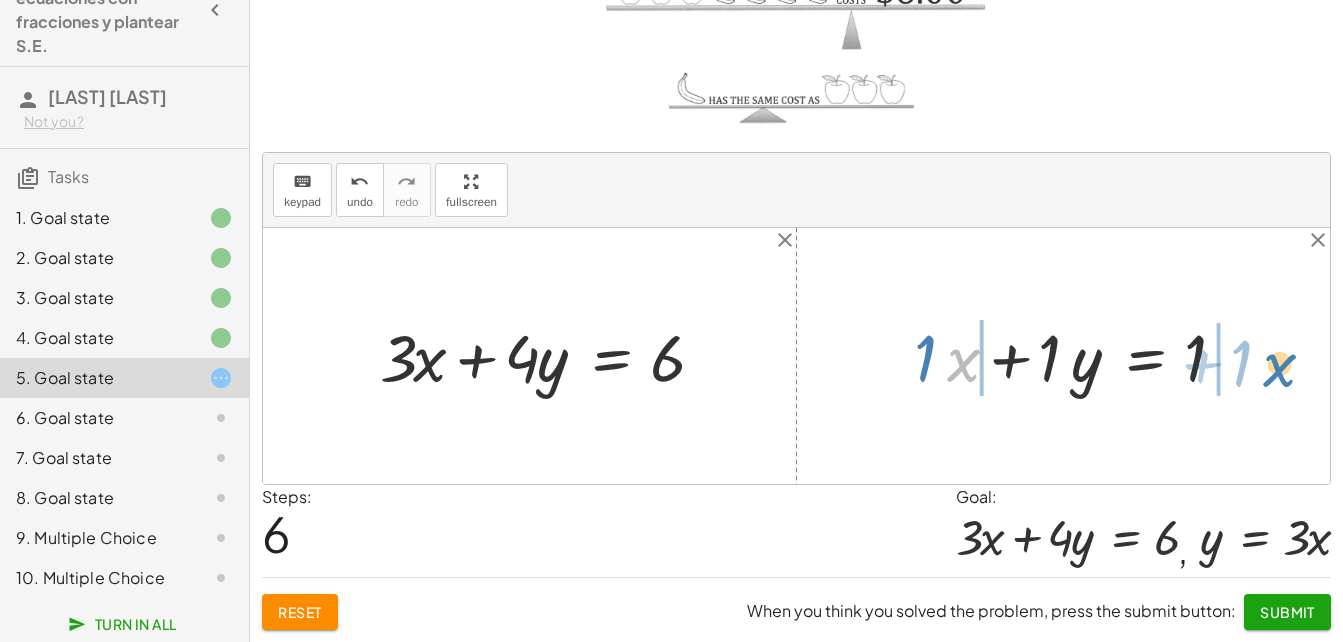 drag, startPoint x: 957, startPoint y: 357, endPoint x: 1273, endPoint y: 362, distance: 316.03955 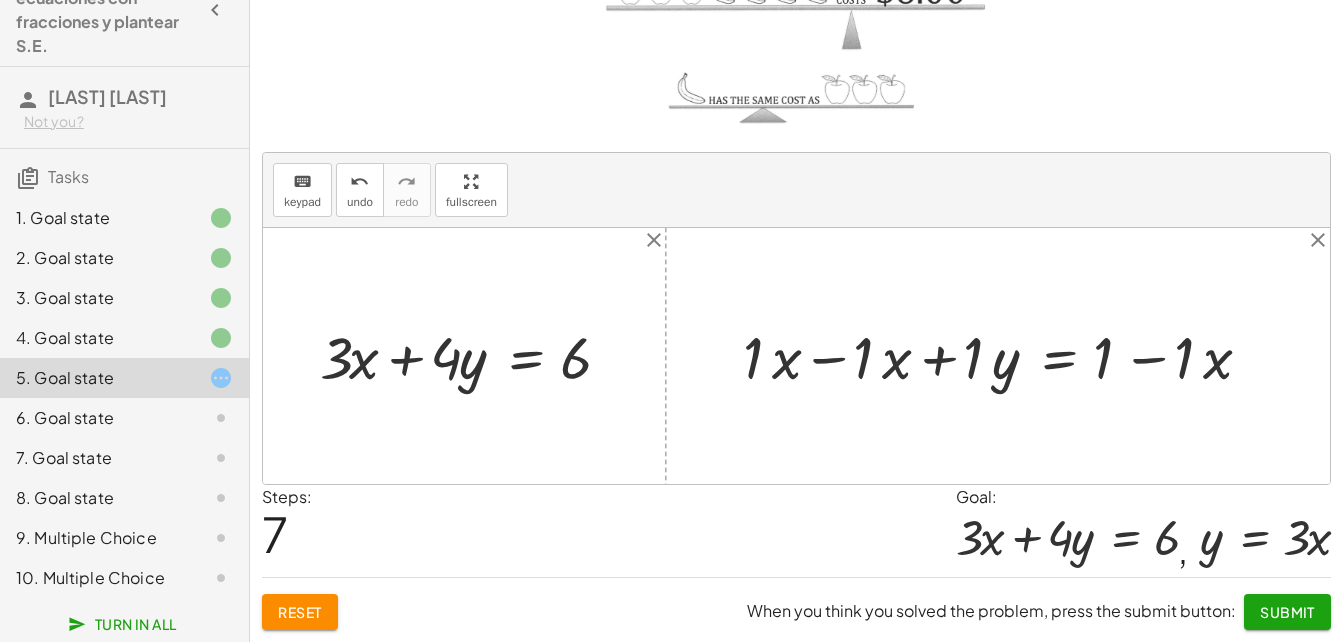 click at bounding box center (1005, 355) 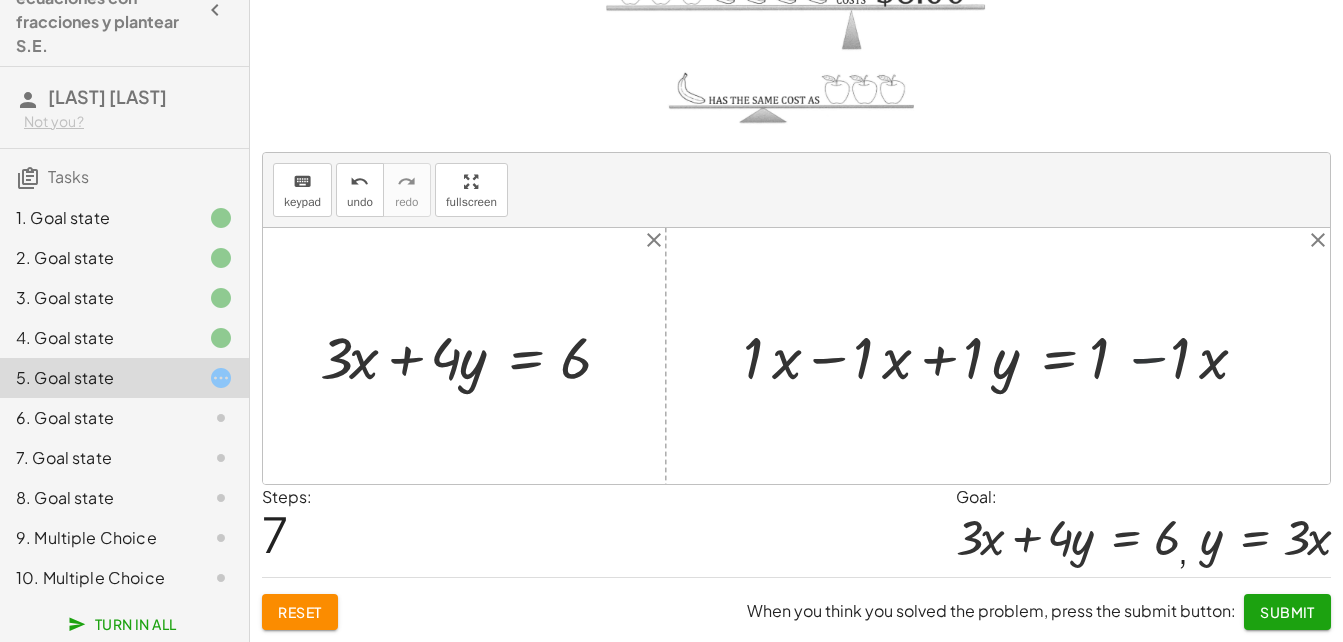 click at bounding box center (1005, 355) 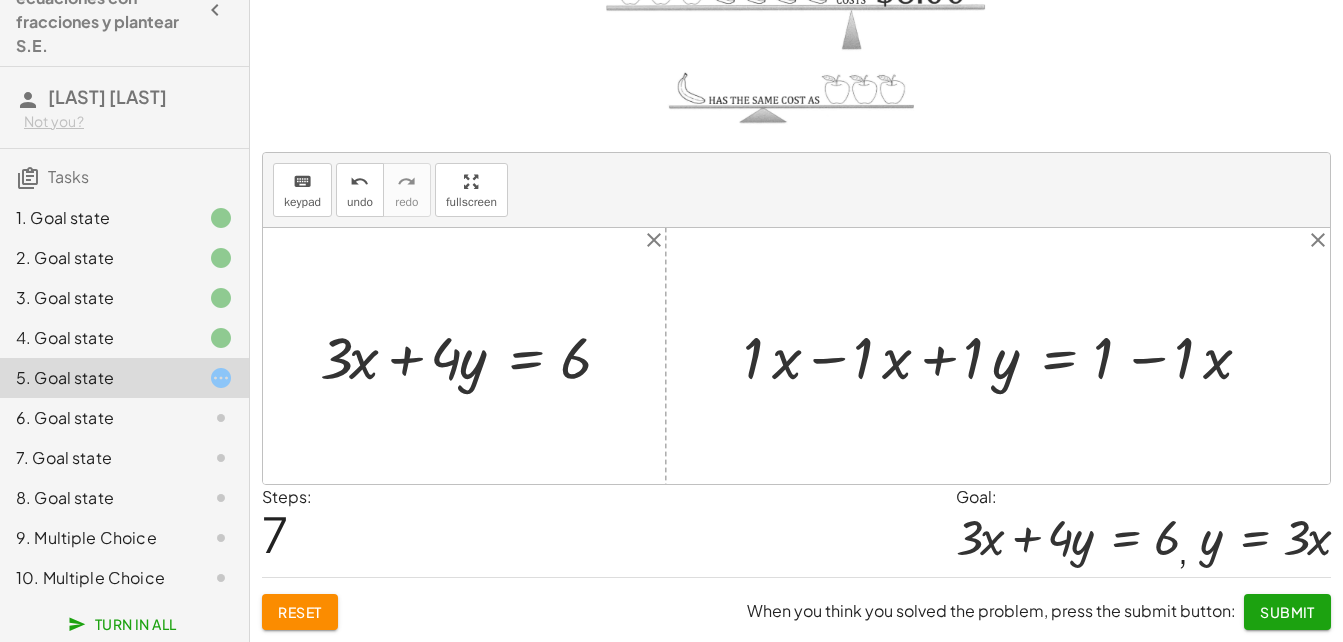 click at bounding box center (1005, 355) 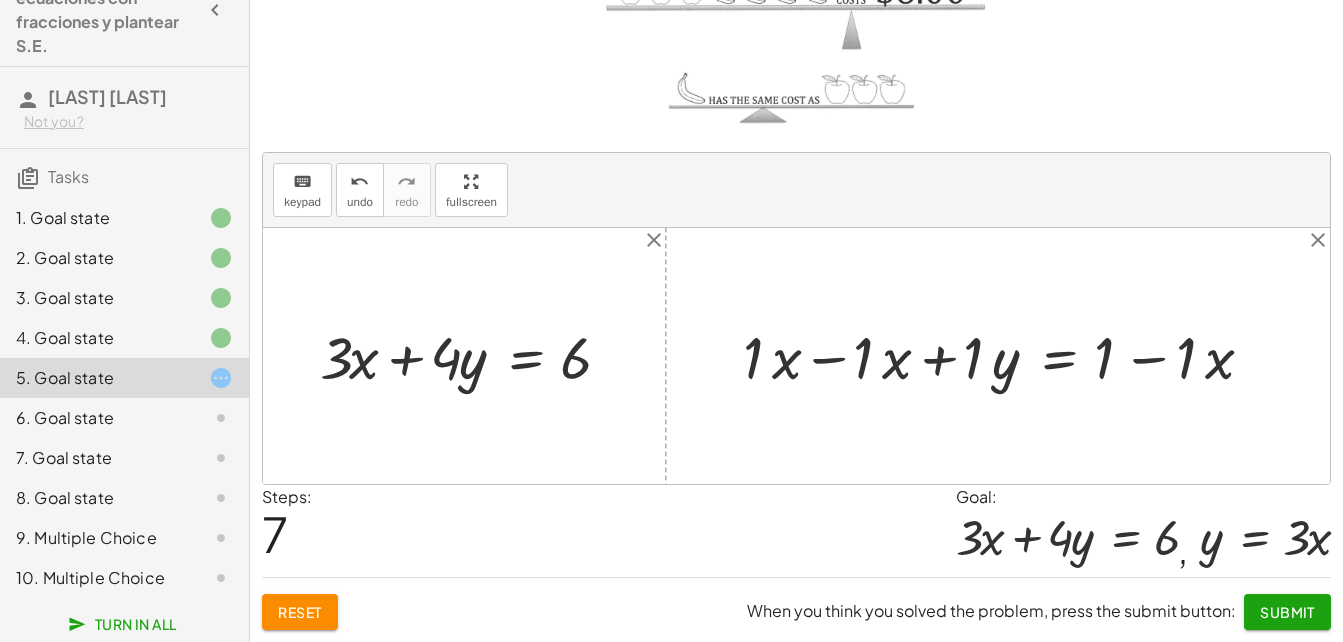 click at bounding box center [1005, 355] 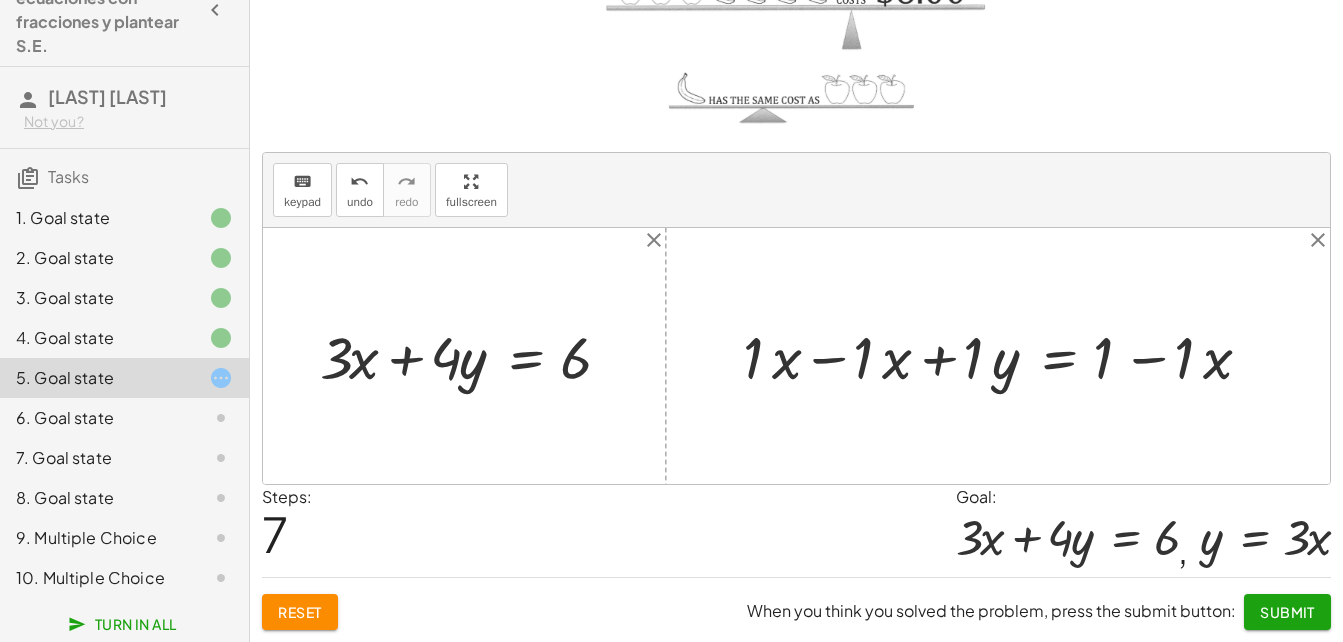 click at bounding box center [1005, 355] 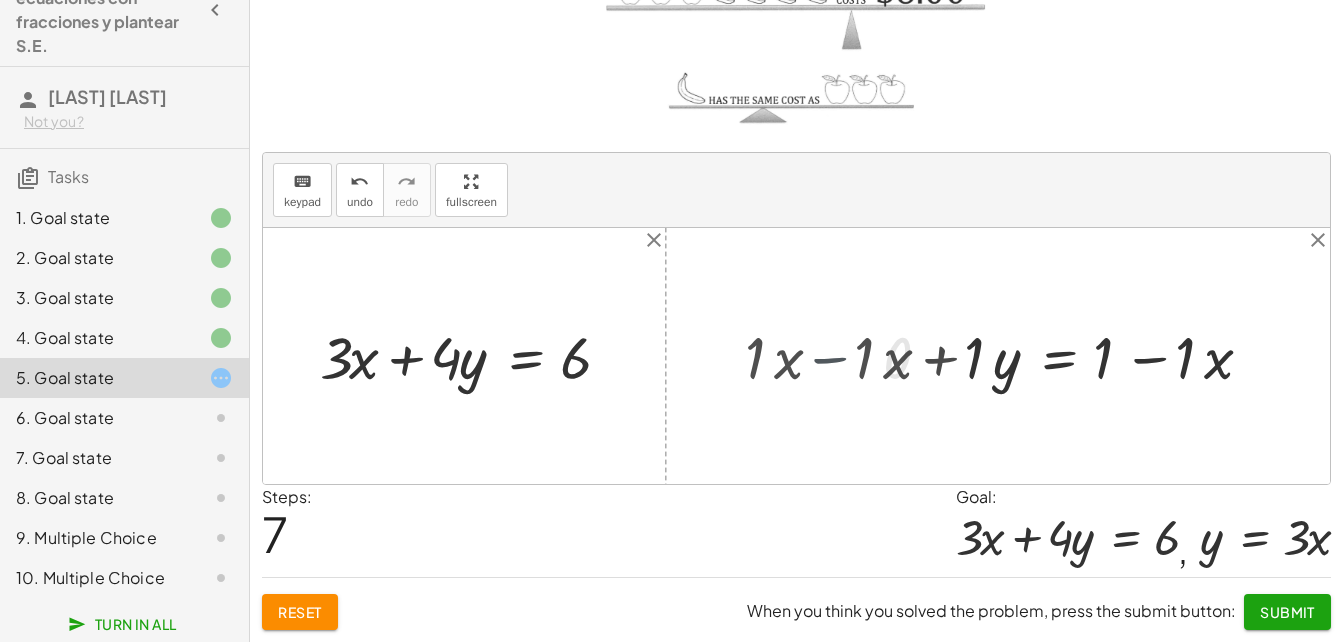 click at bounding box center (796, 356) 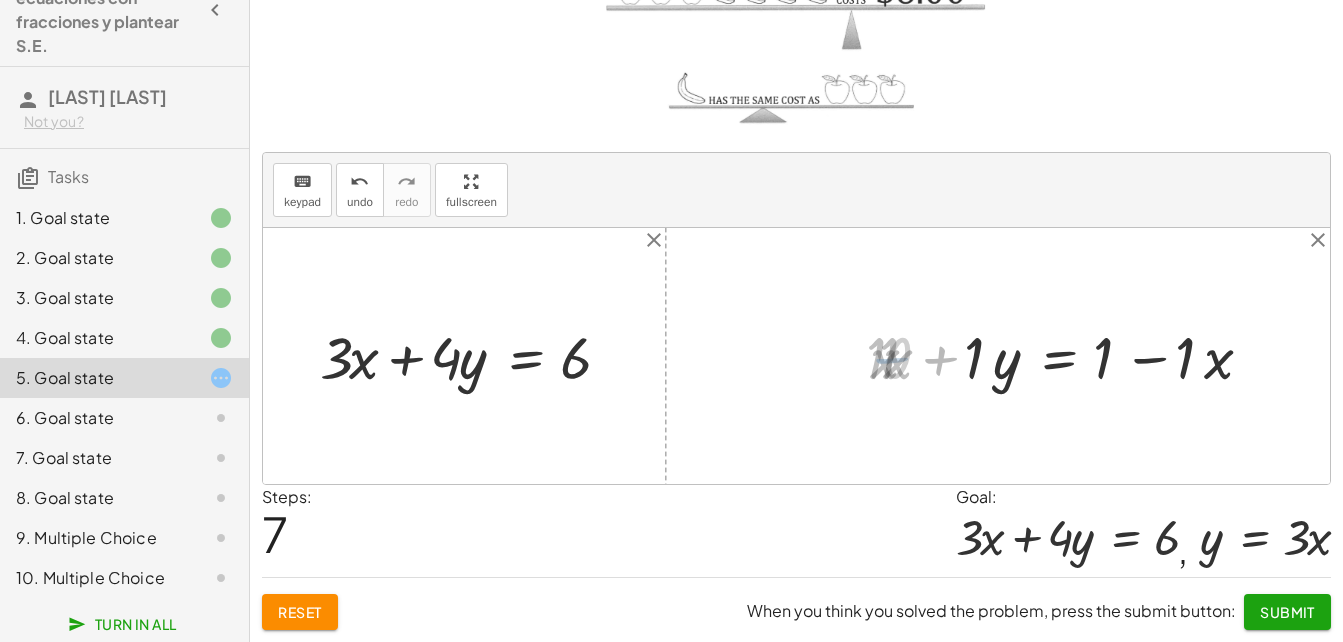 click at bounding box center (796, 356) 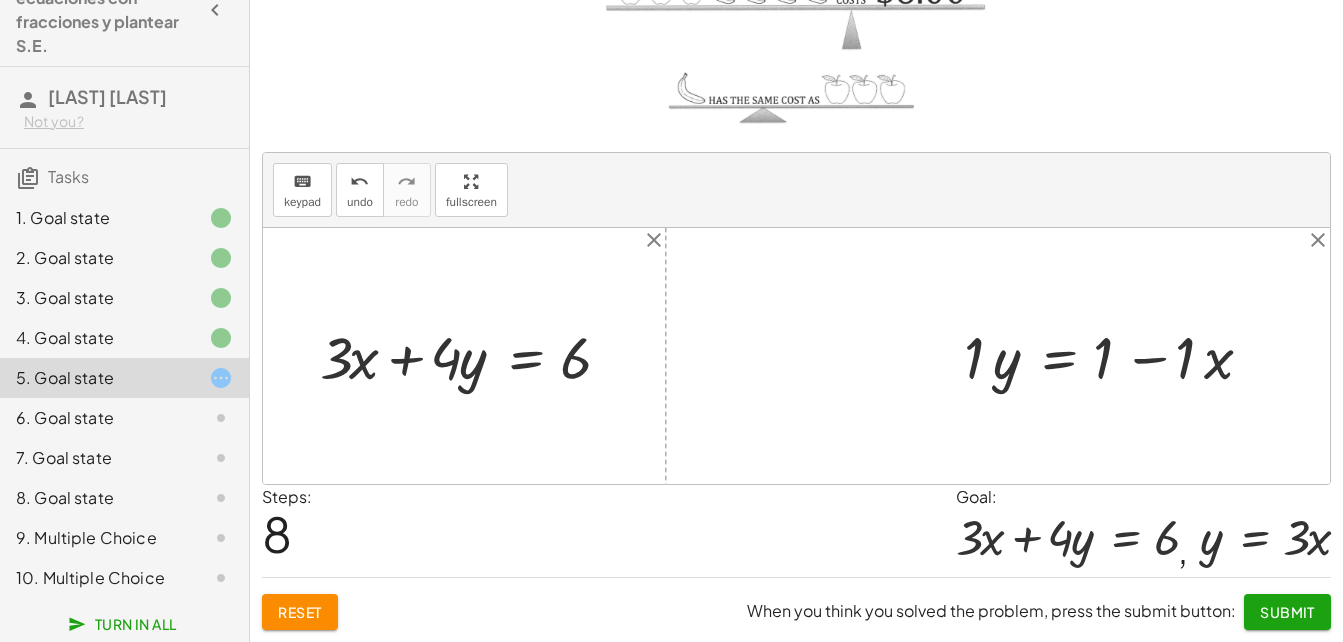 click at bounding box center (1116, 355) 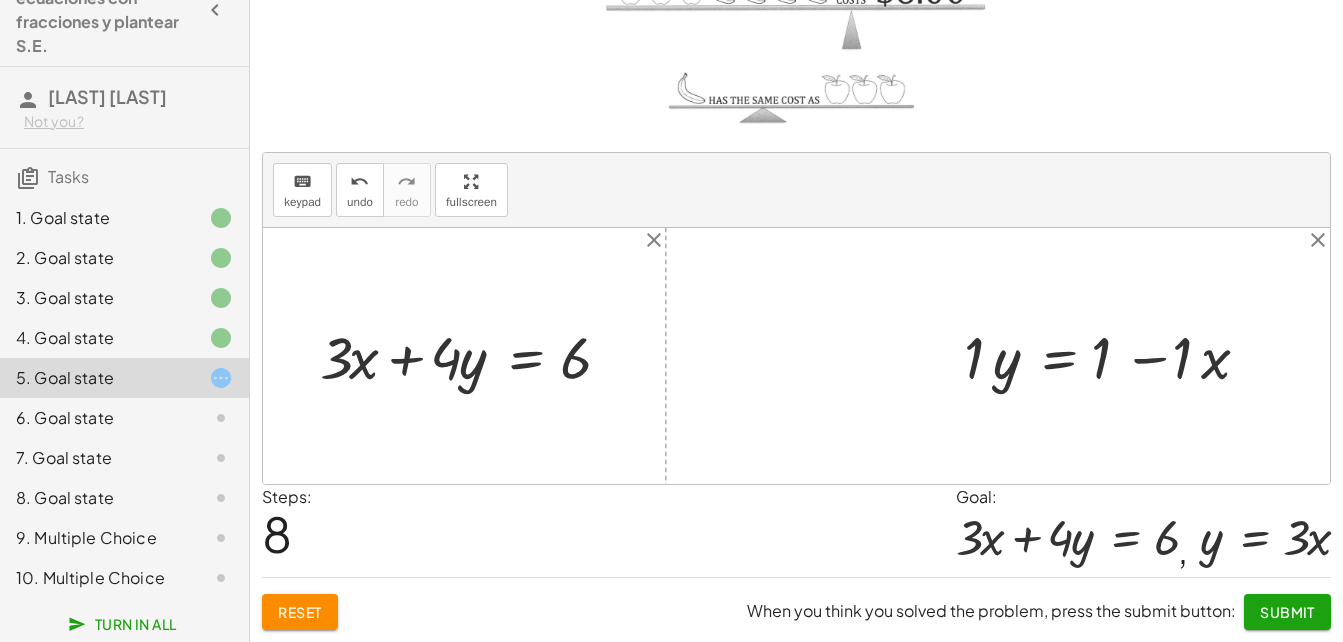 click at bounding box center (1116, 355) 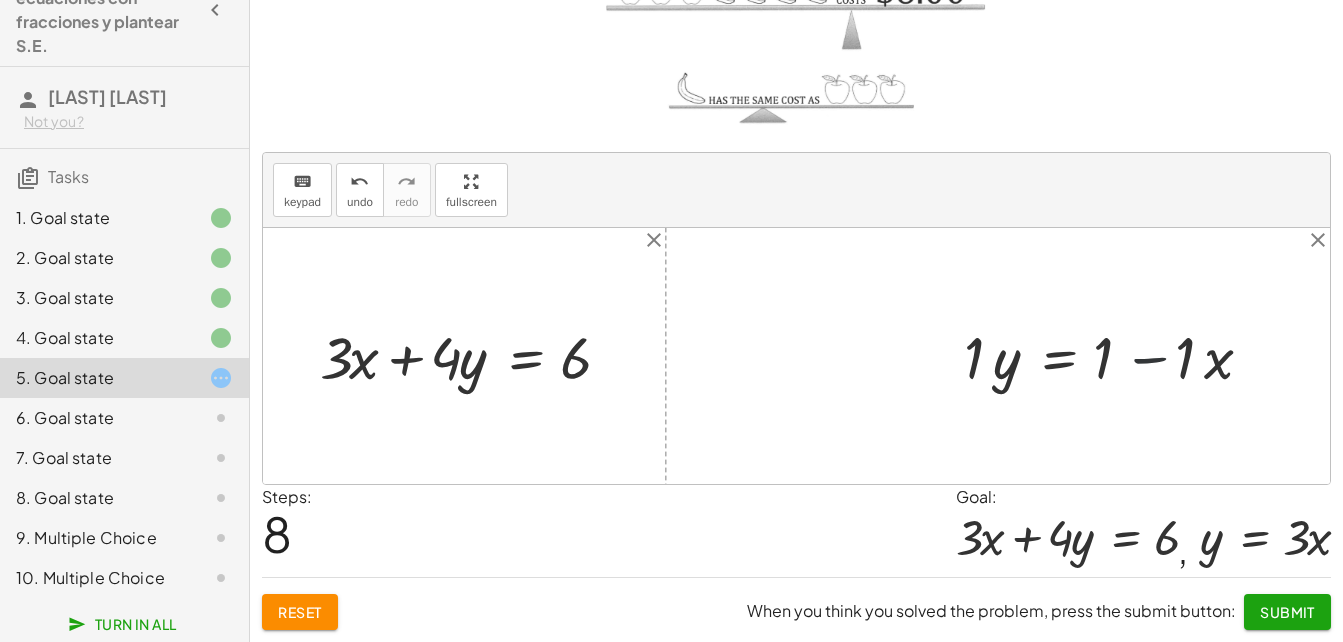 click at bounding box center [1116, 355] 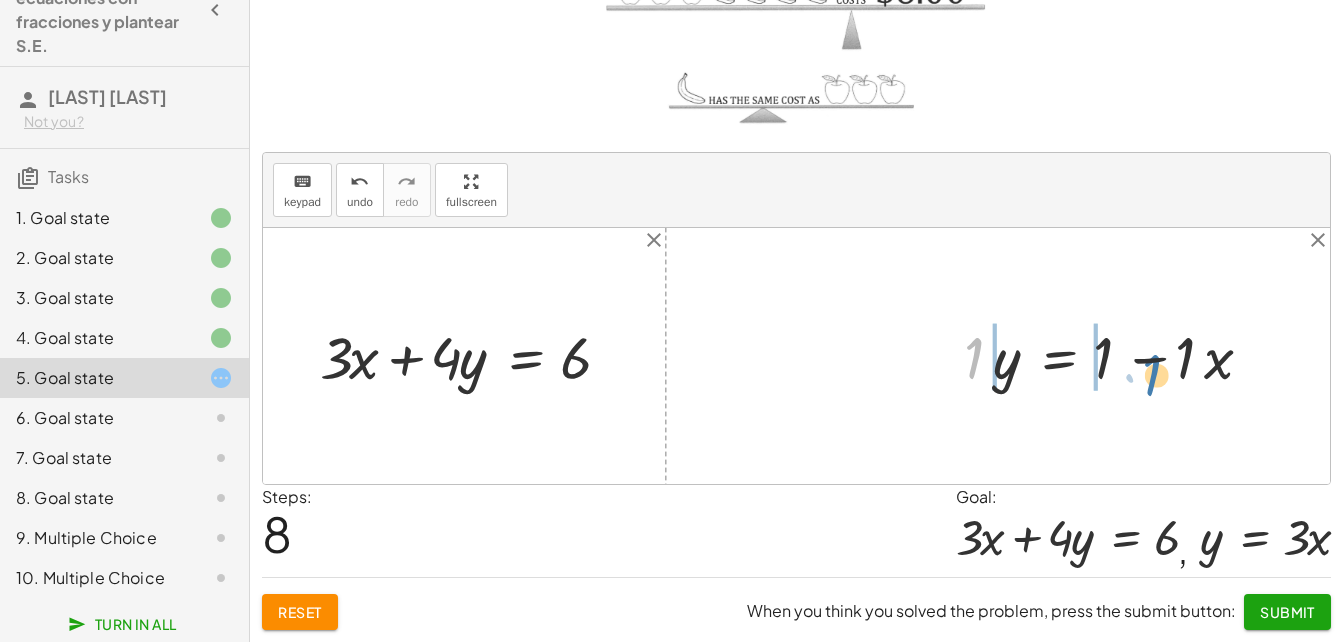 drag, startPoint x: 972, startPoint y: 350, endPoint x: 1132, endPoint y: 367, distance: 160.90059 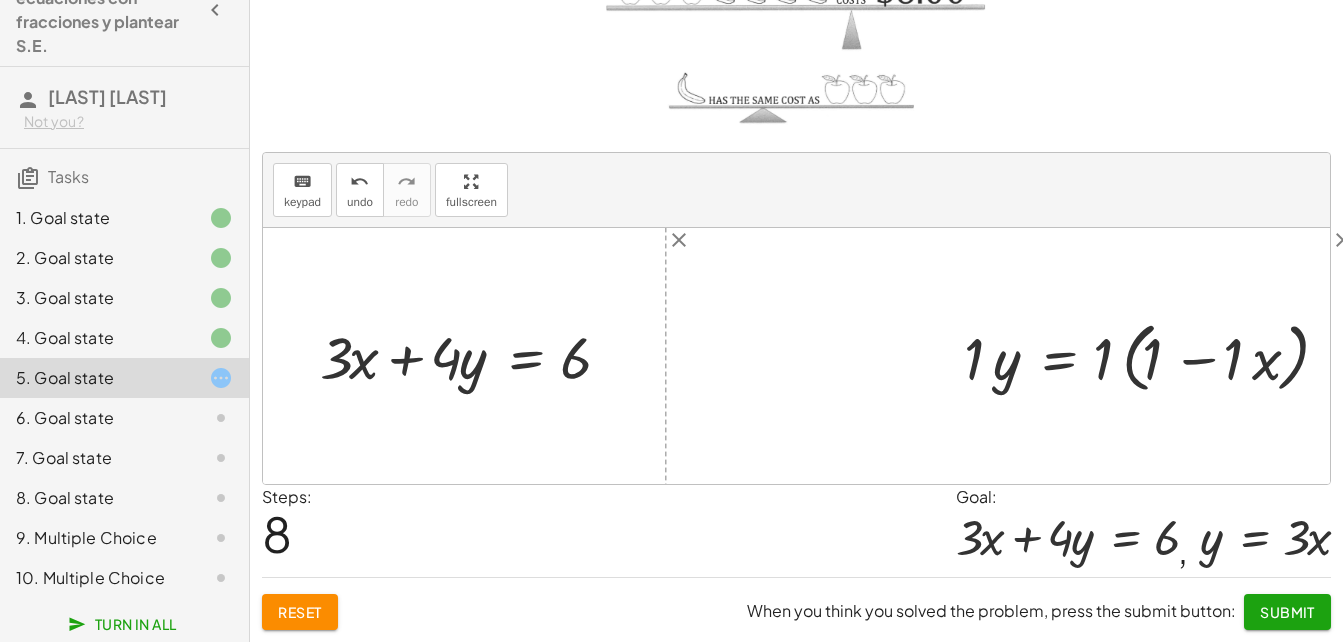 click at bounding box center [1149, 356] 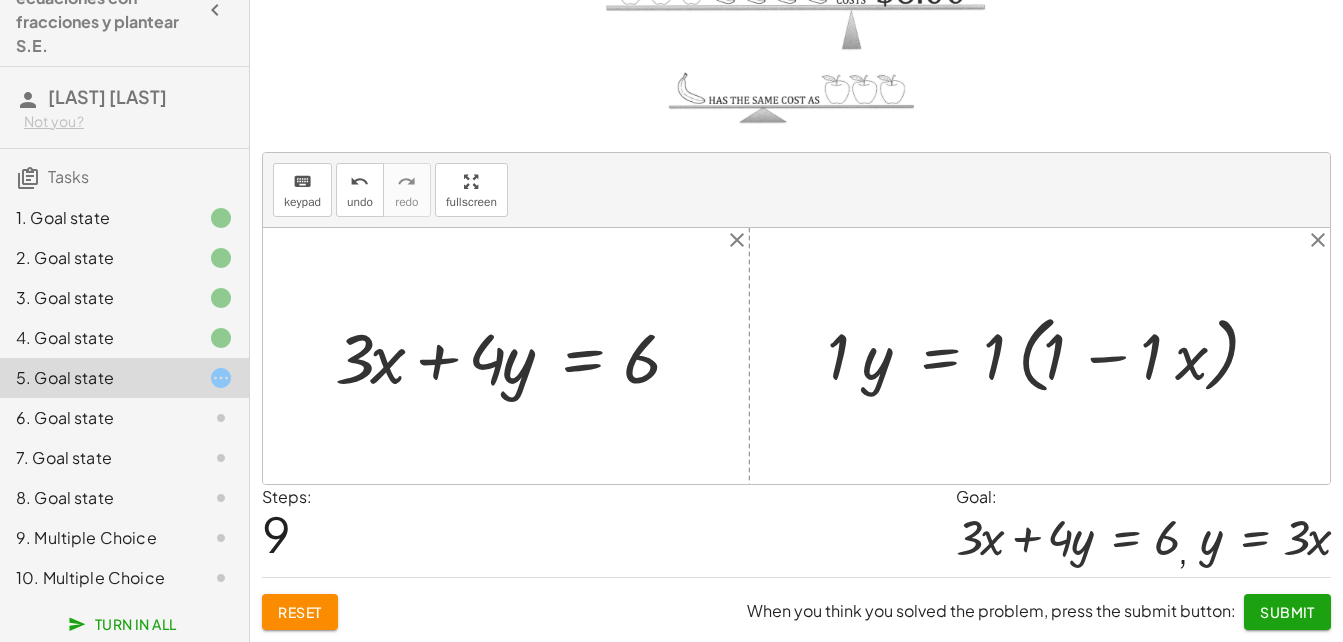 click at bounding box center (1047, 355) 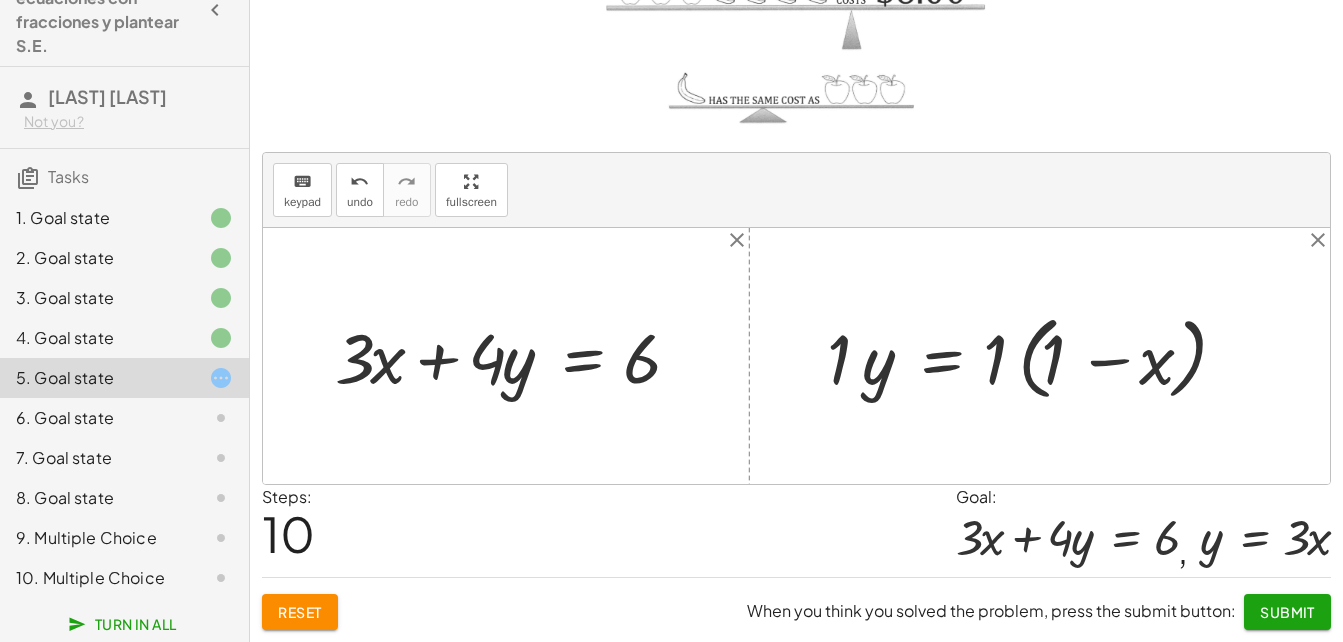 click at bounding box center [1029, 355] 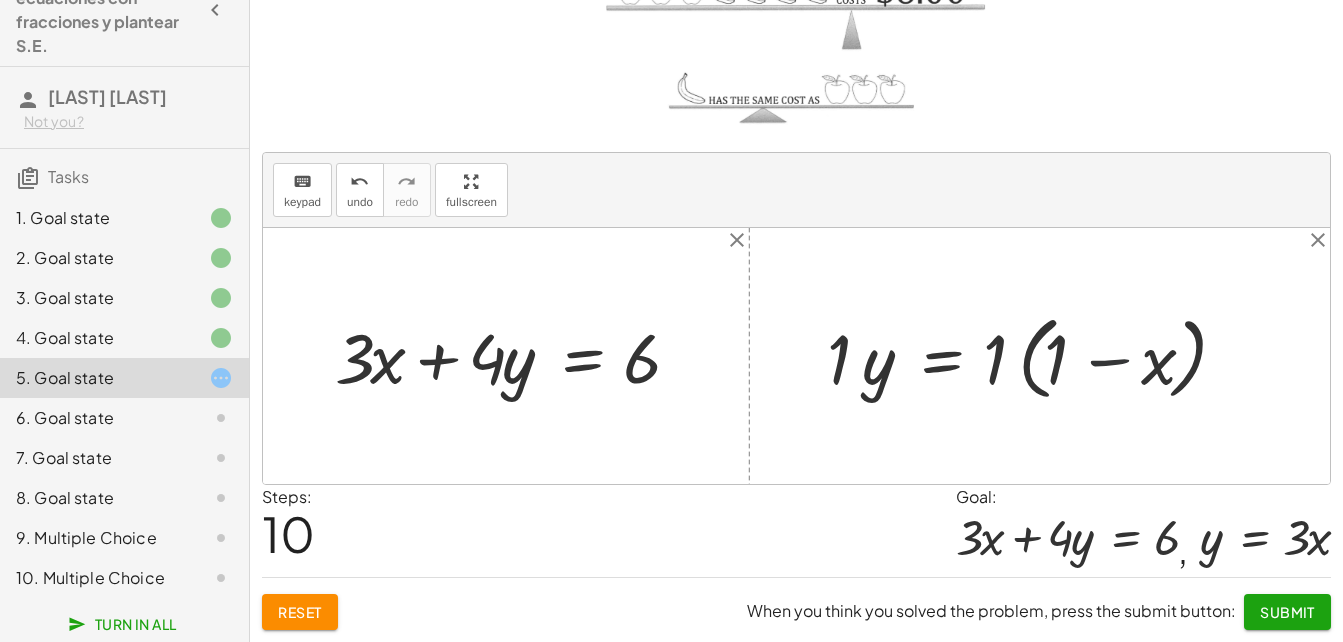 click at bounding box center (1029, 355) 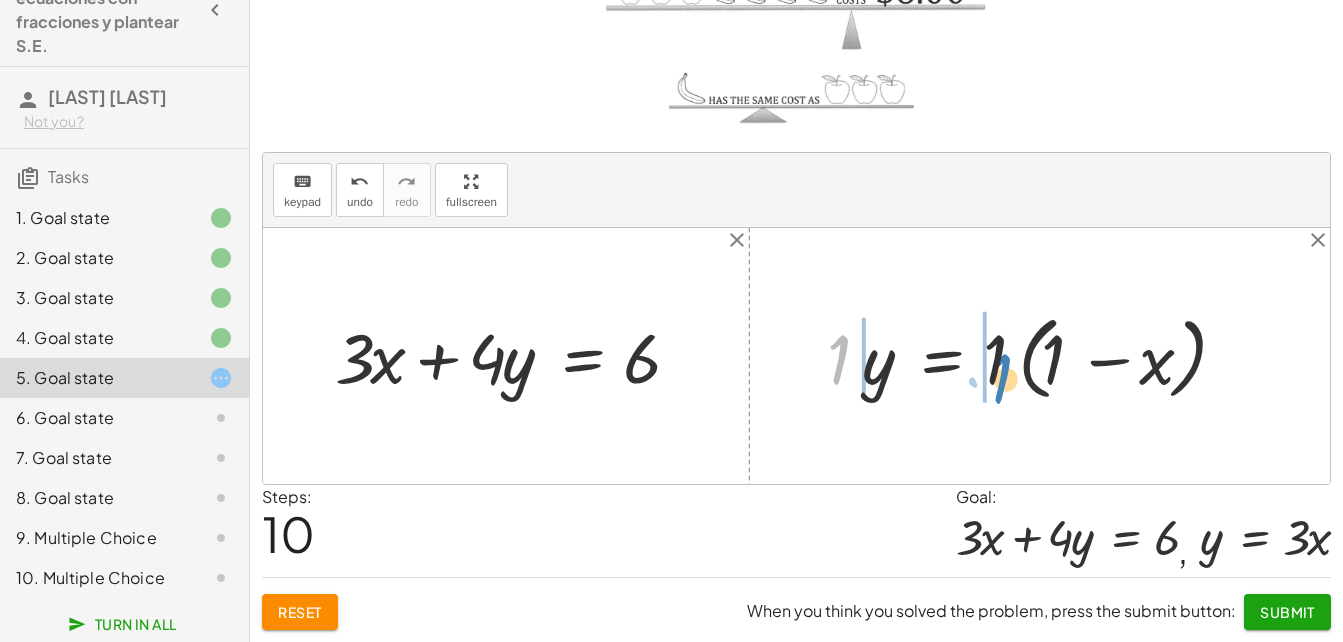 drag, startPoint x: 838, startPoint y: 362, endPoint x: 997, endPoint y: 382, distance: 160.25293 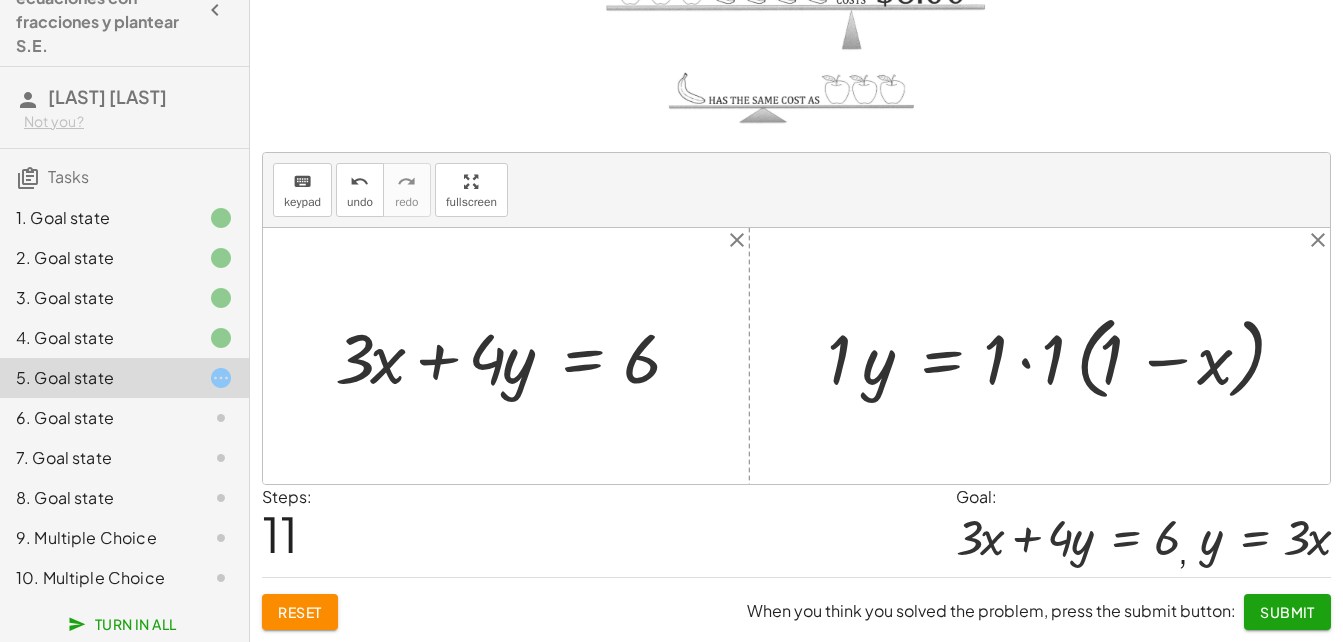 click at bounding box center [1058, 355] 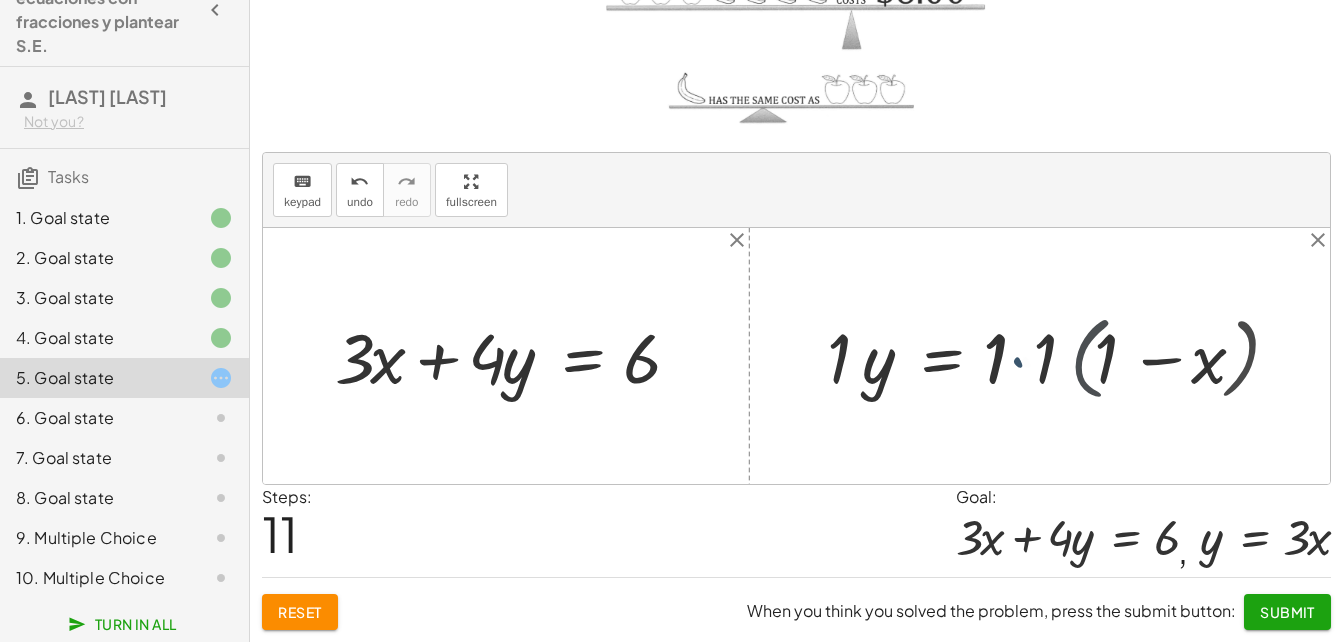 click at bounding box center (1035, 355) 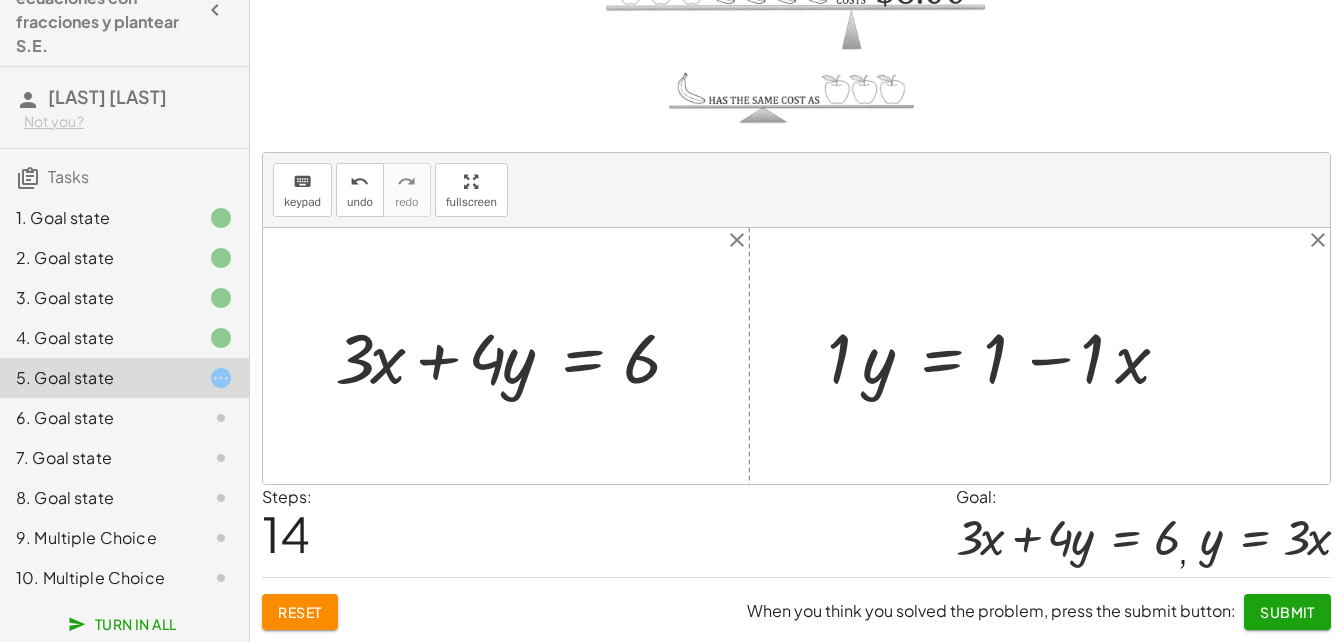 click at bounding box center (1006, 355) 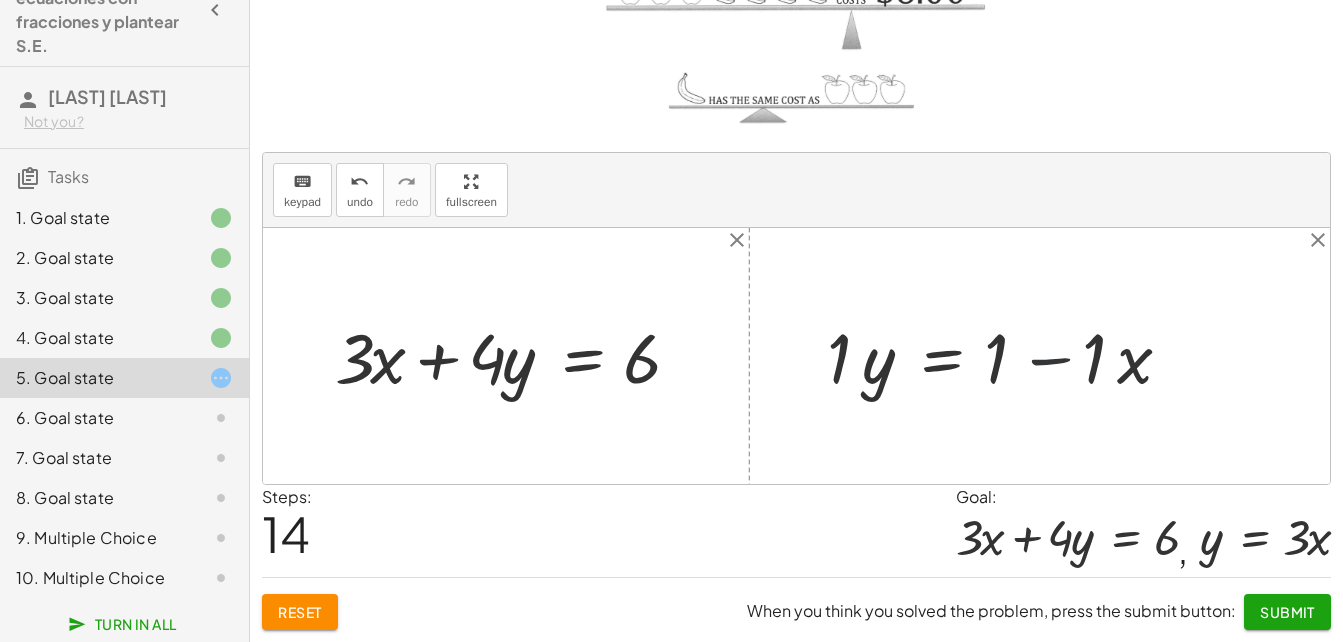 click at bounding box center [1006, 355] 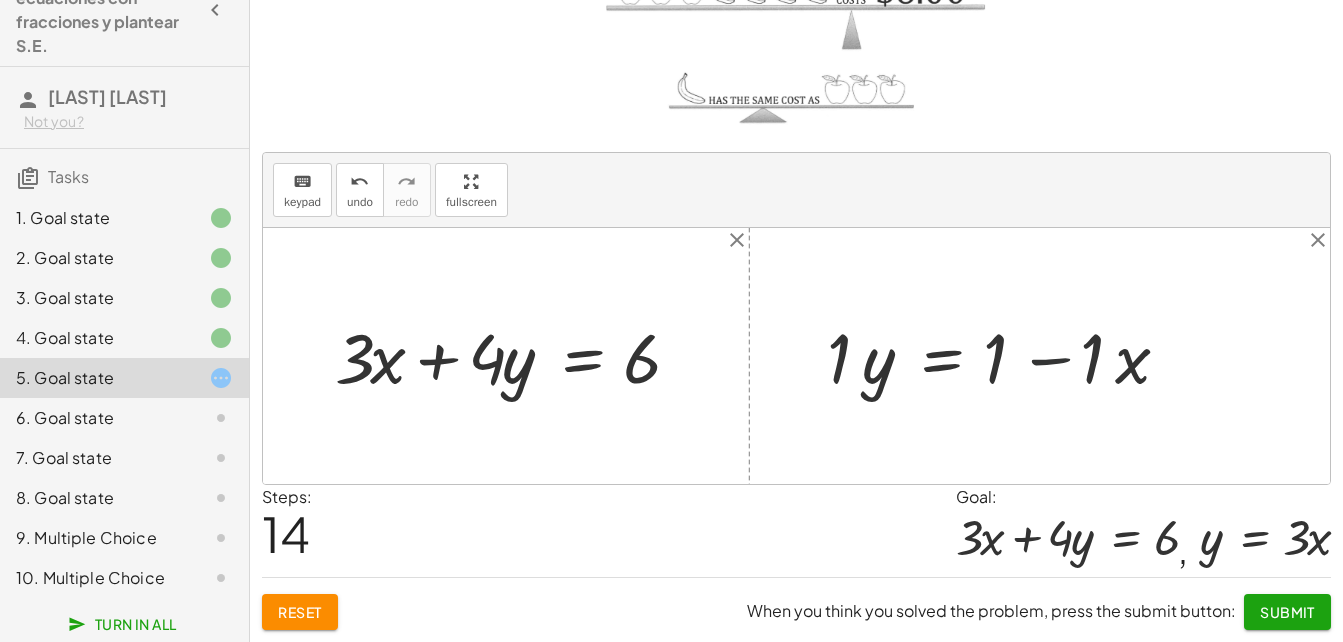 click at bounding box center (1006, 355) 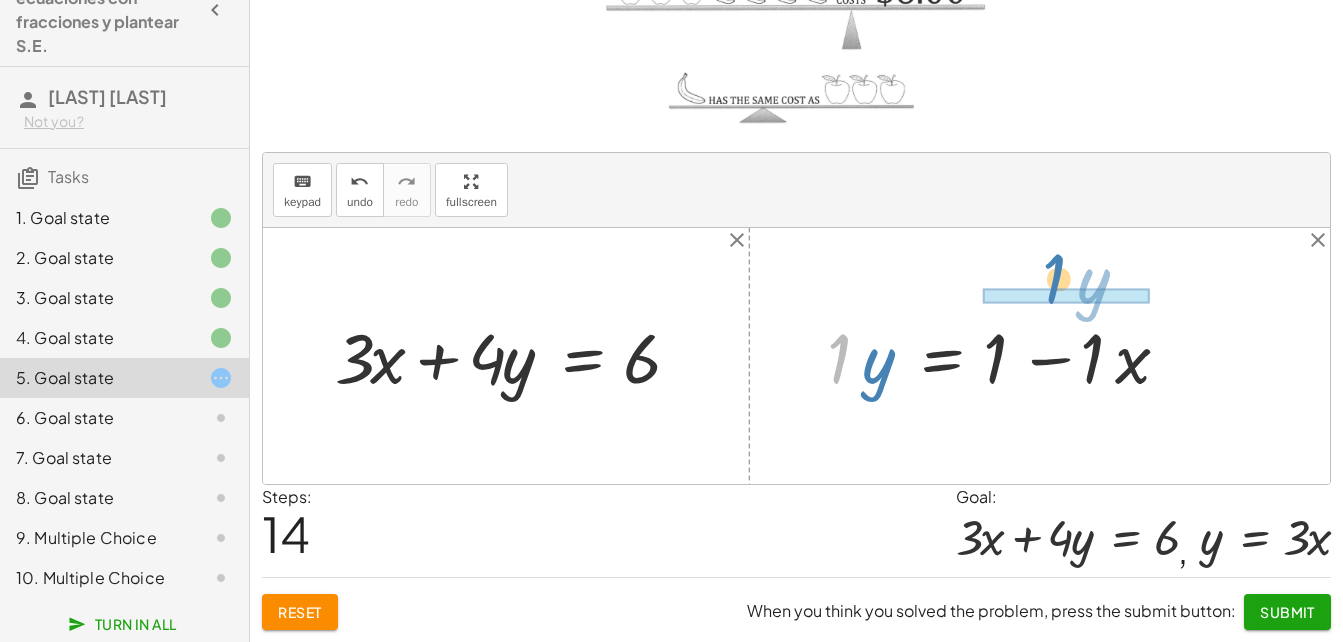drag, startPoint x: 836, startPoint y: 353, endPoint x: 1051, endPoint y: 273, distance: 229.4014 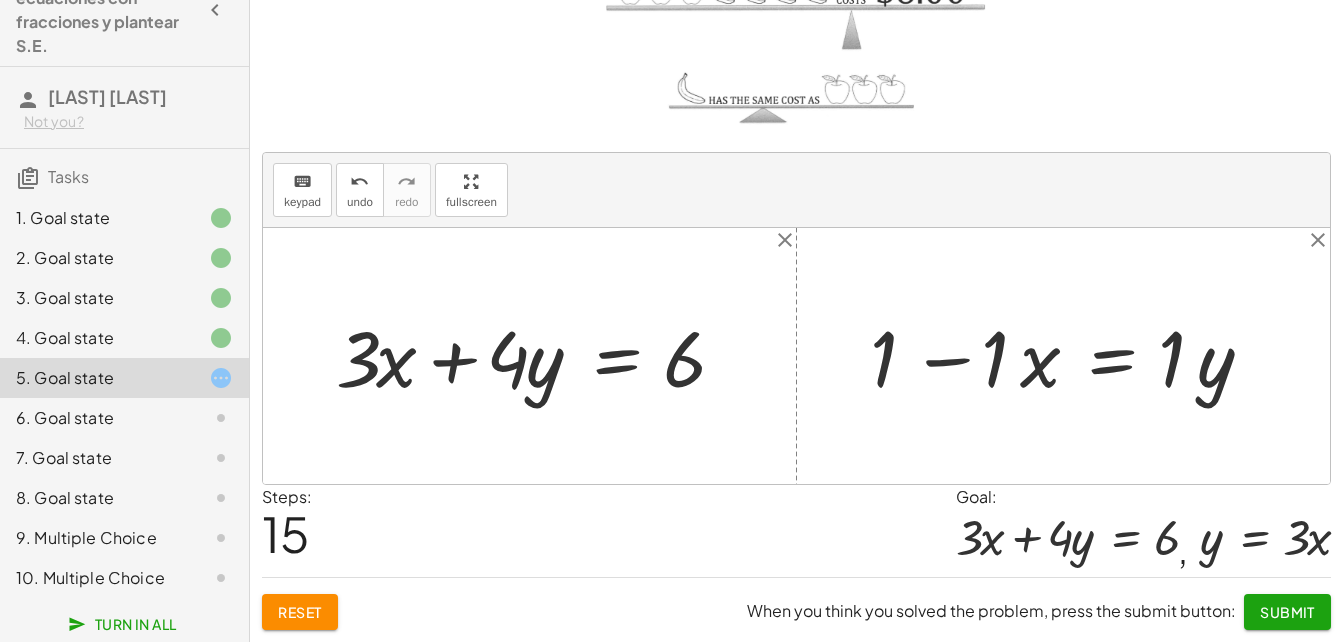 click at bounding box center [1071, 356] 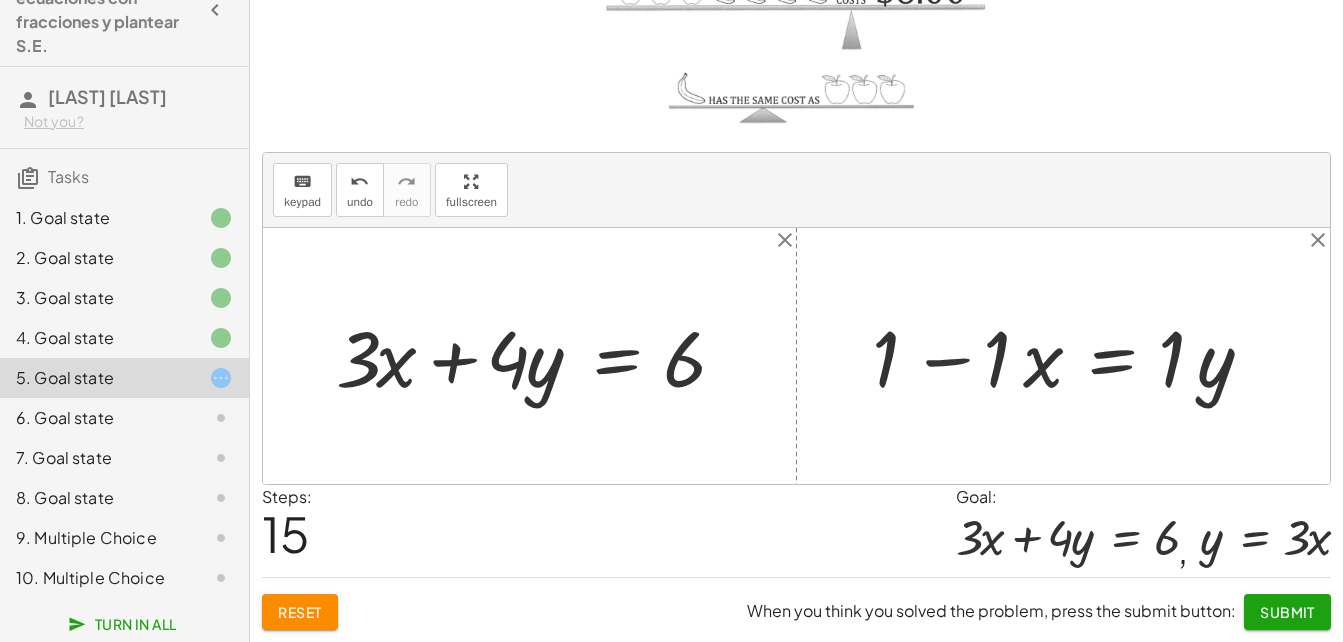 click at bounding box center (1071, 356) 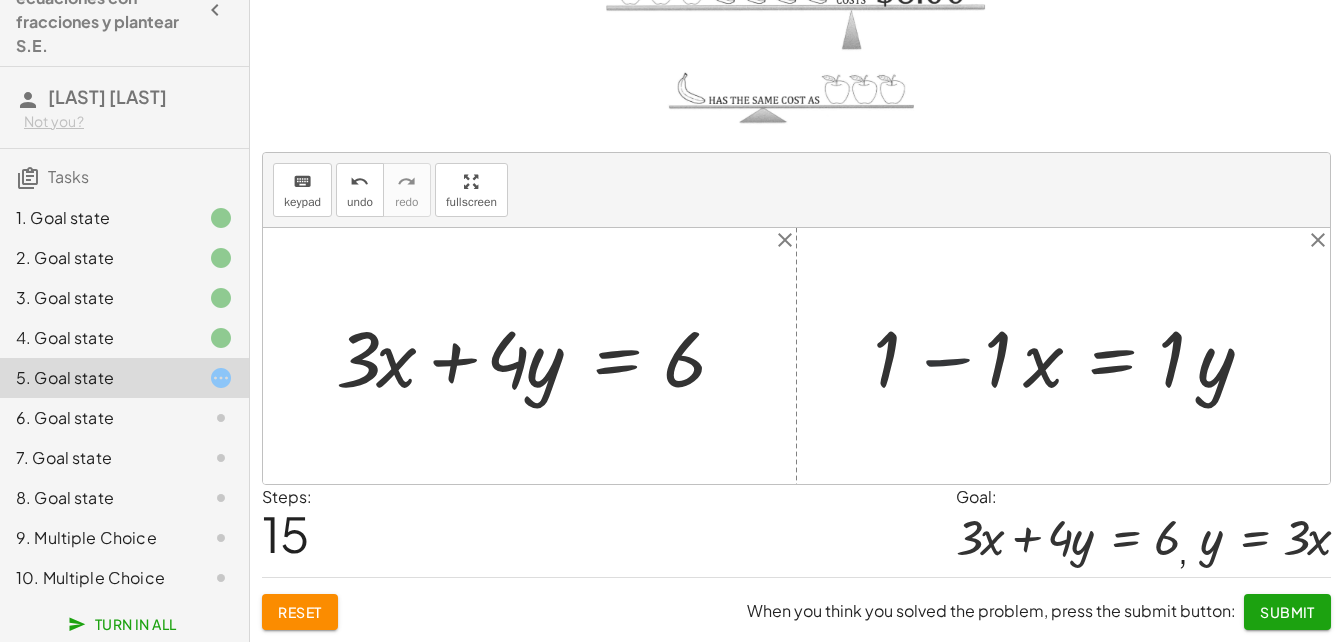 click at bounding box center [1071, 356] 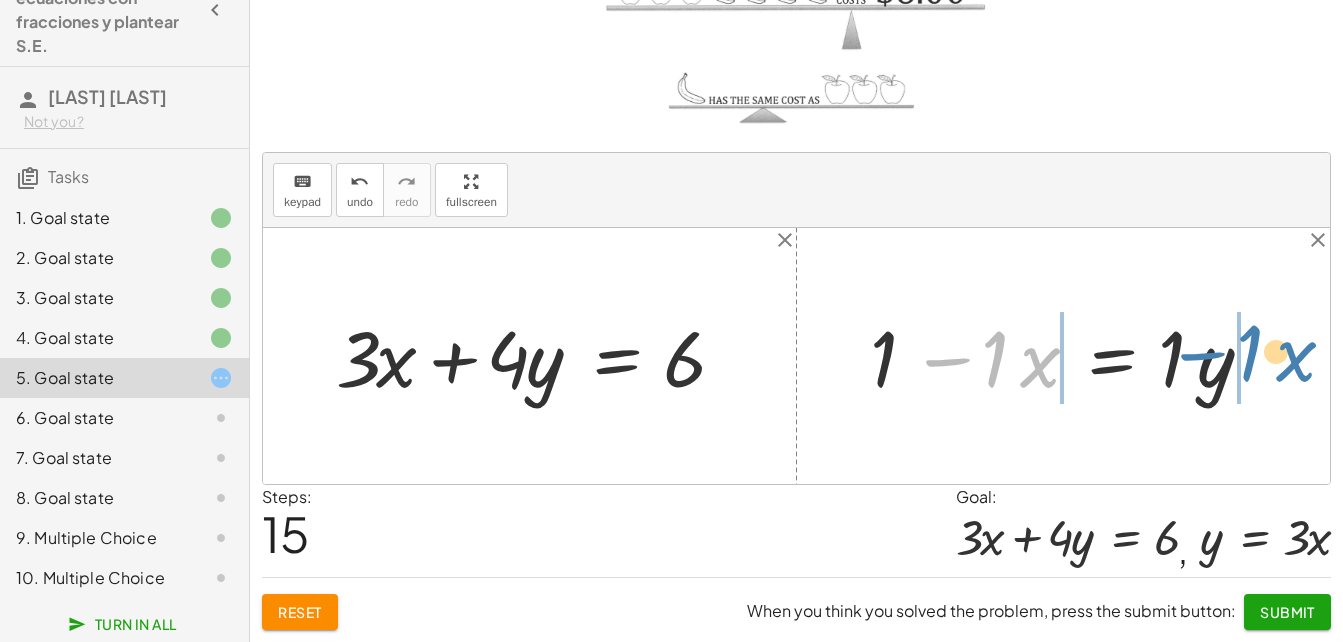 drag, startPoint x: 959, startPoint y: 373, endPoint x: 1207, endPoint y: 375, distance: 248.00807 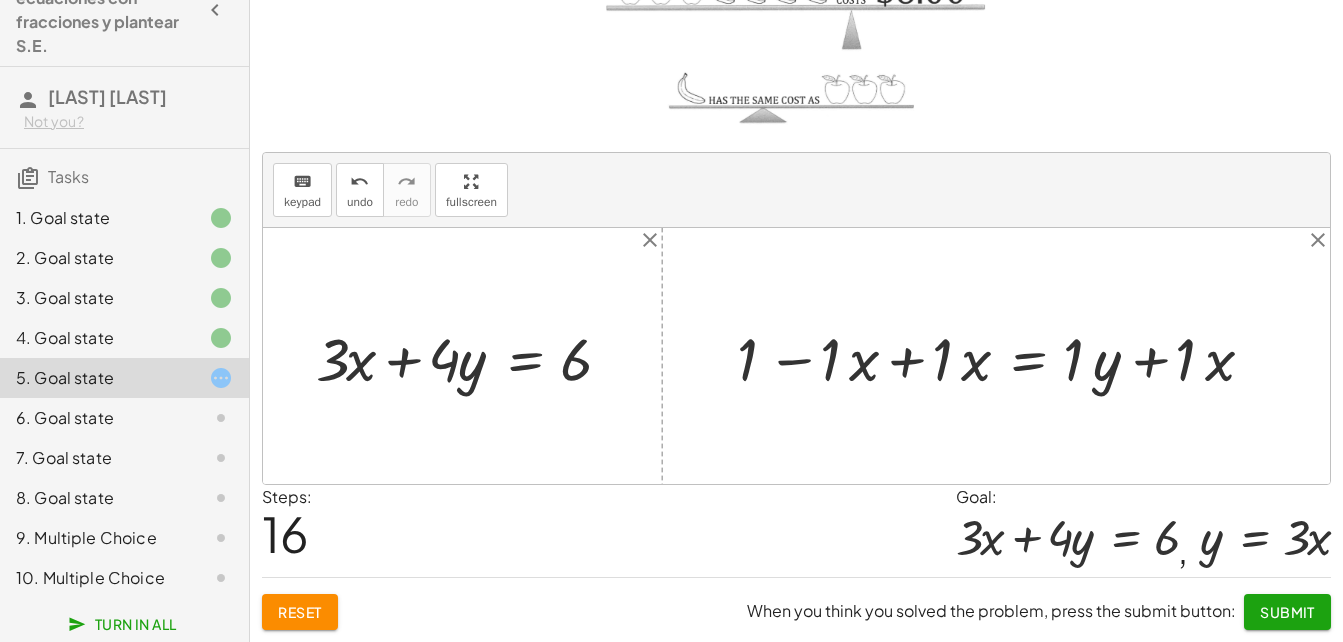 click at bounding box center [1003, 356] 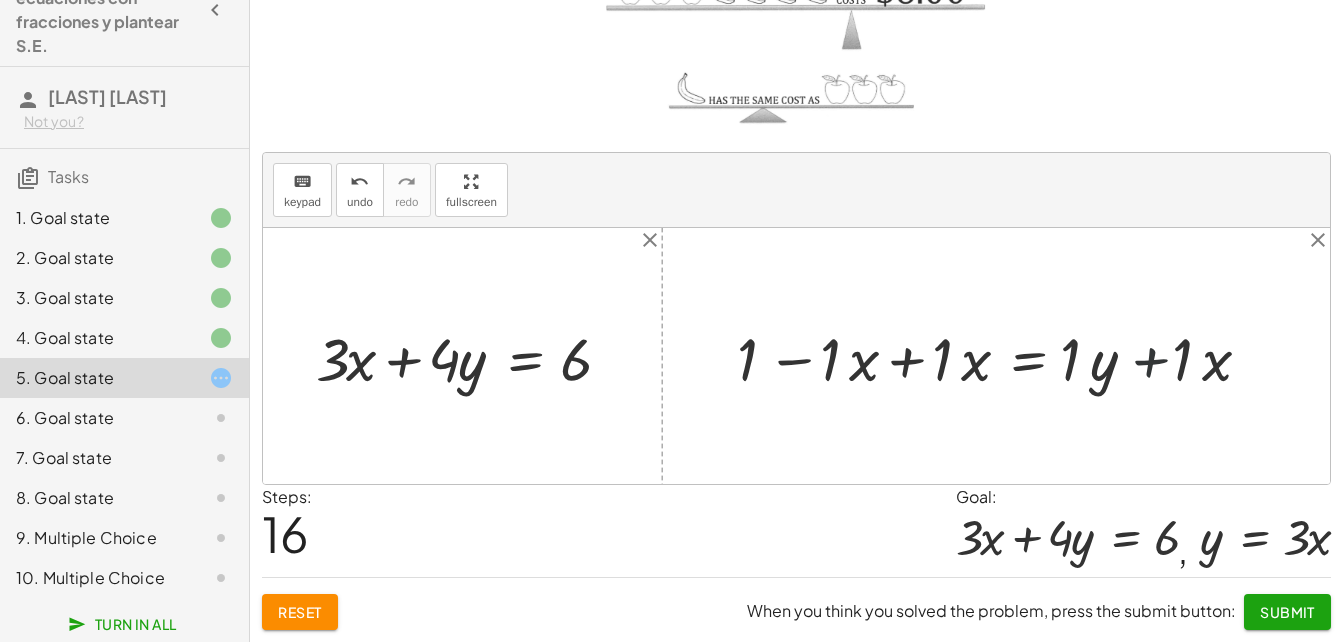 click at bounding box center [1003, 356] 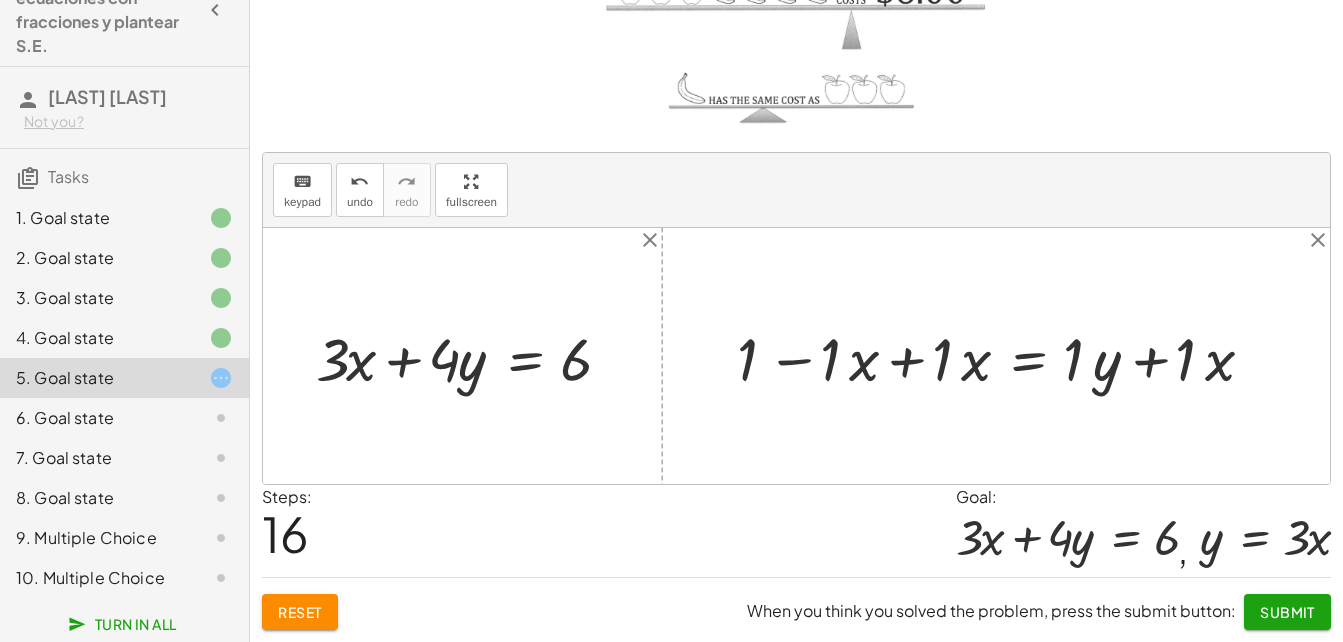 click at bounding box center (1003, 356) 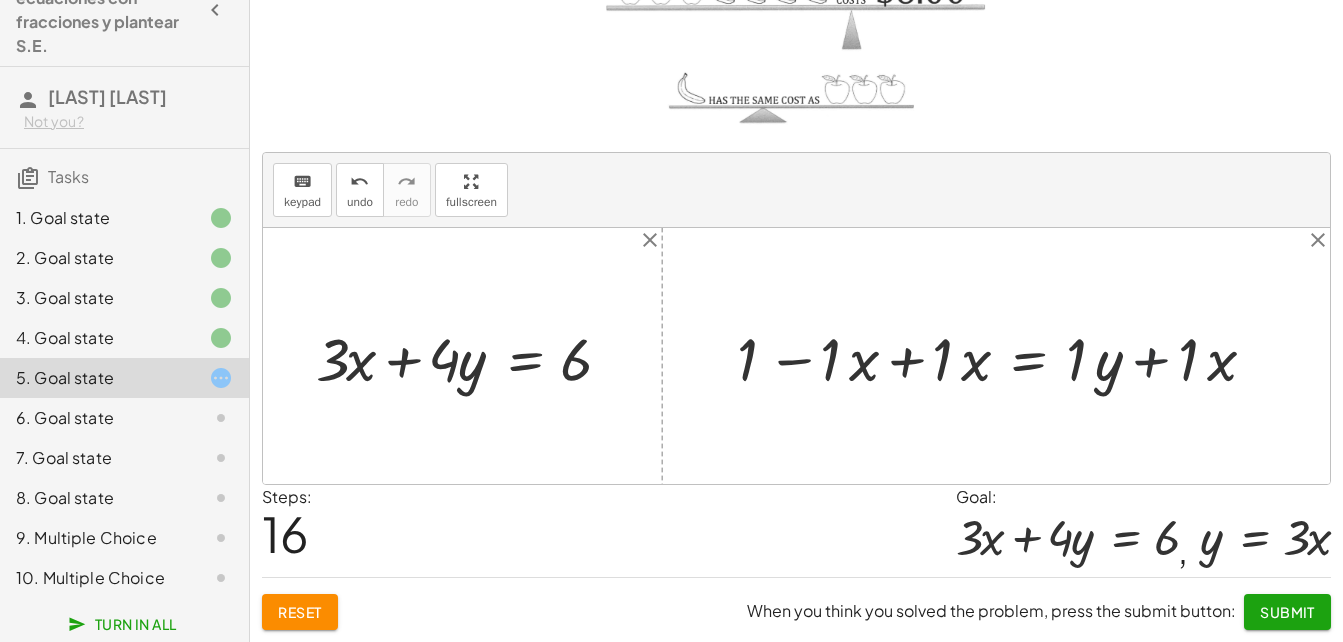click at bounding box center [1003, 356] 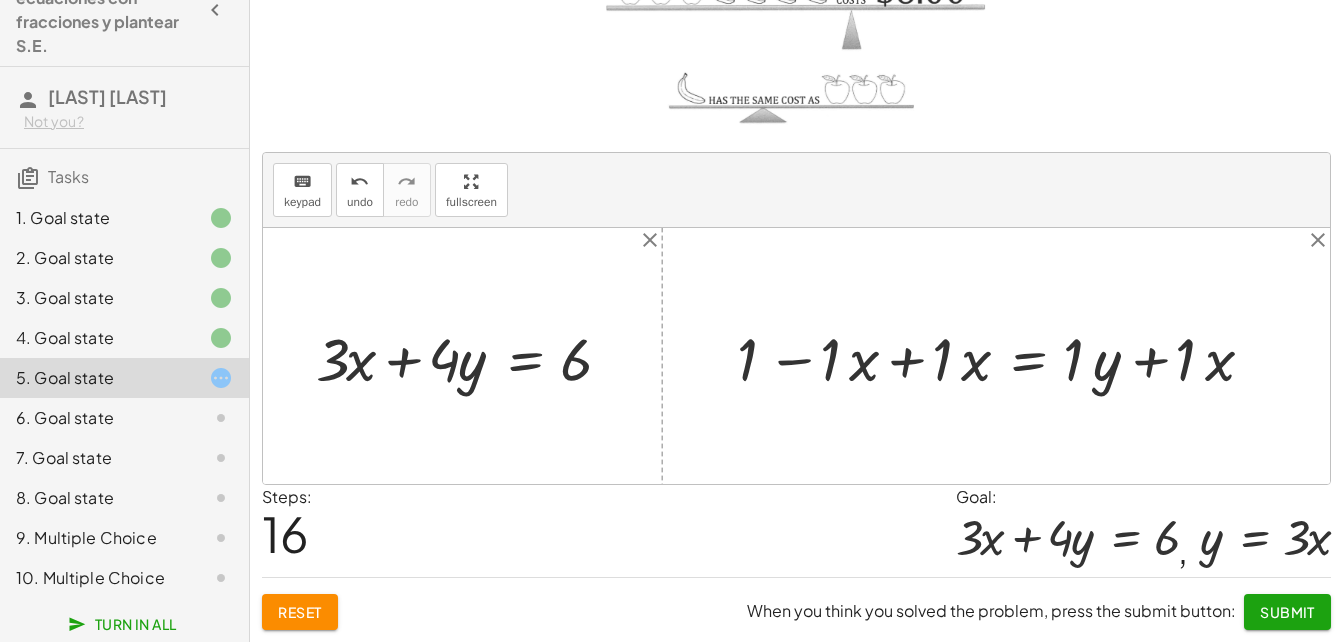 click at bounding box center (1003, 356) 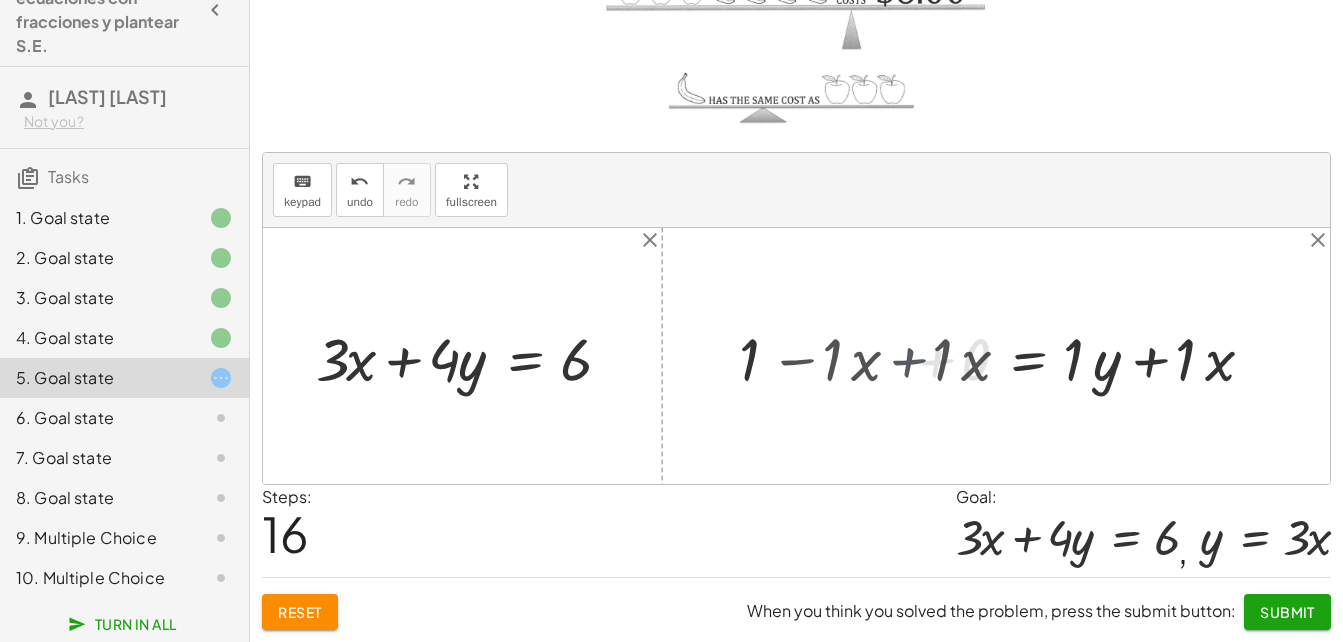 click at bounding box center (796, 356) 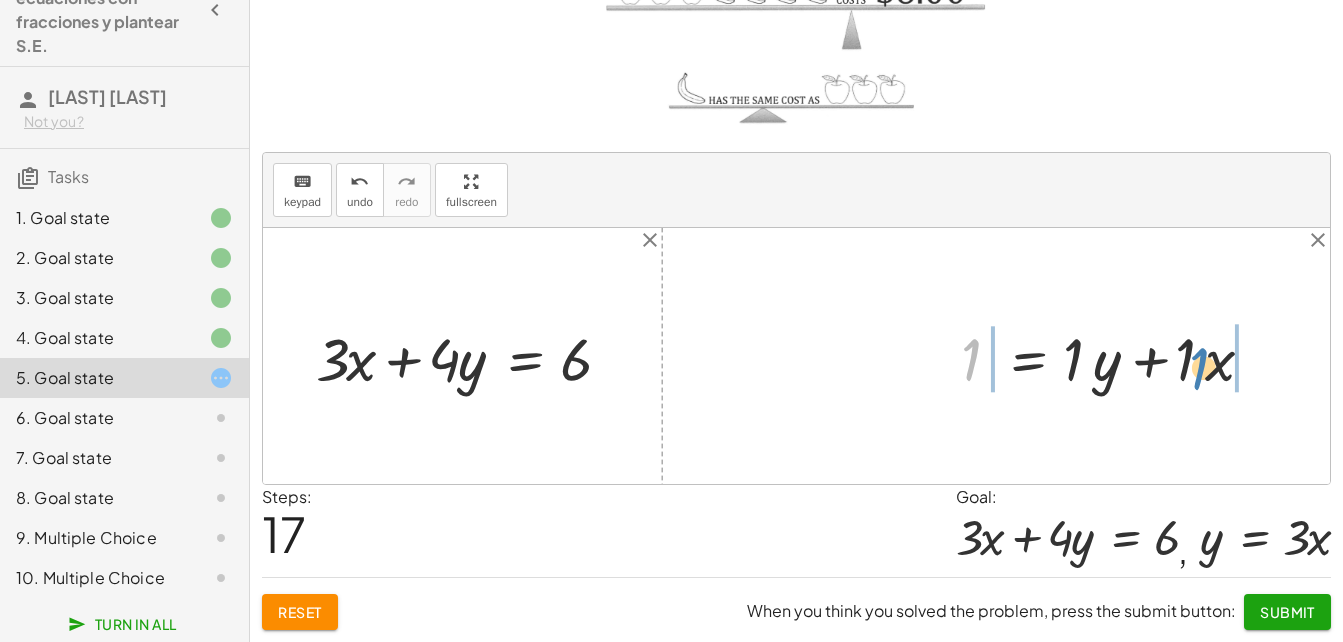 drag, startPoint x: 960, startPoint y: 356, endPoint x: 1207, endPoint y: 364, distance: 247.12952 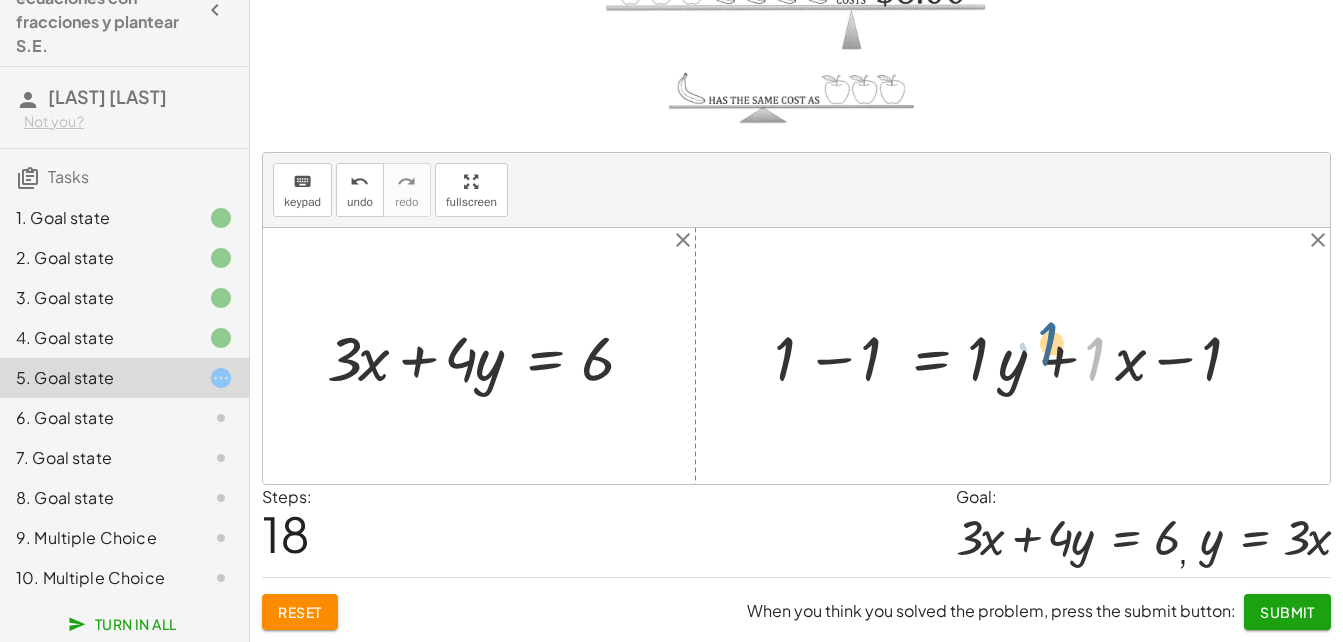 drag, startPoint x: 1101, startPoint y: 383, endPoint x: 1092, endPoint y: 368, distance: 17.492855 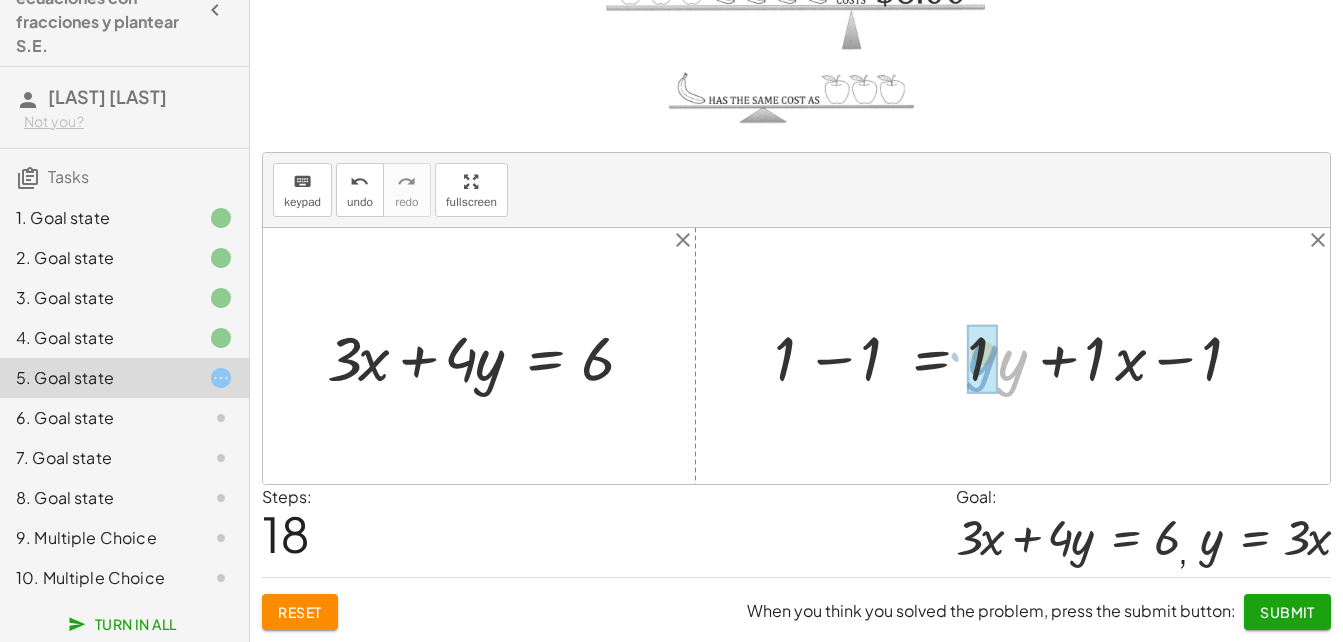 drag, startPoint x: 1013, startPoint y: 359, endPoint x: 983, endPoint y: 353, distance: 30.594116 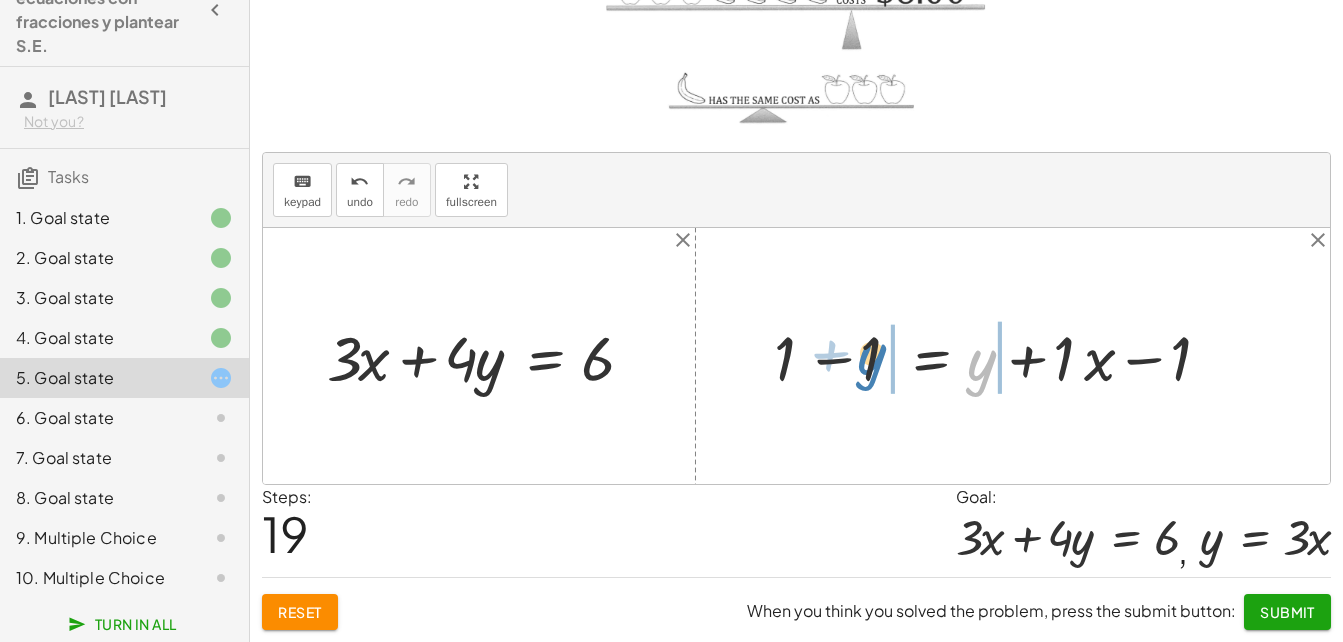 drag, startPoint x: 983, startPoint y: 368, endPoint x: 877, endPoint y: 365, distance: 106.04244 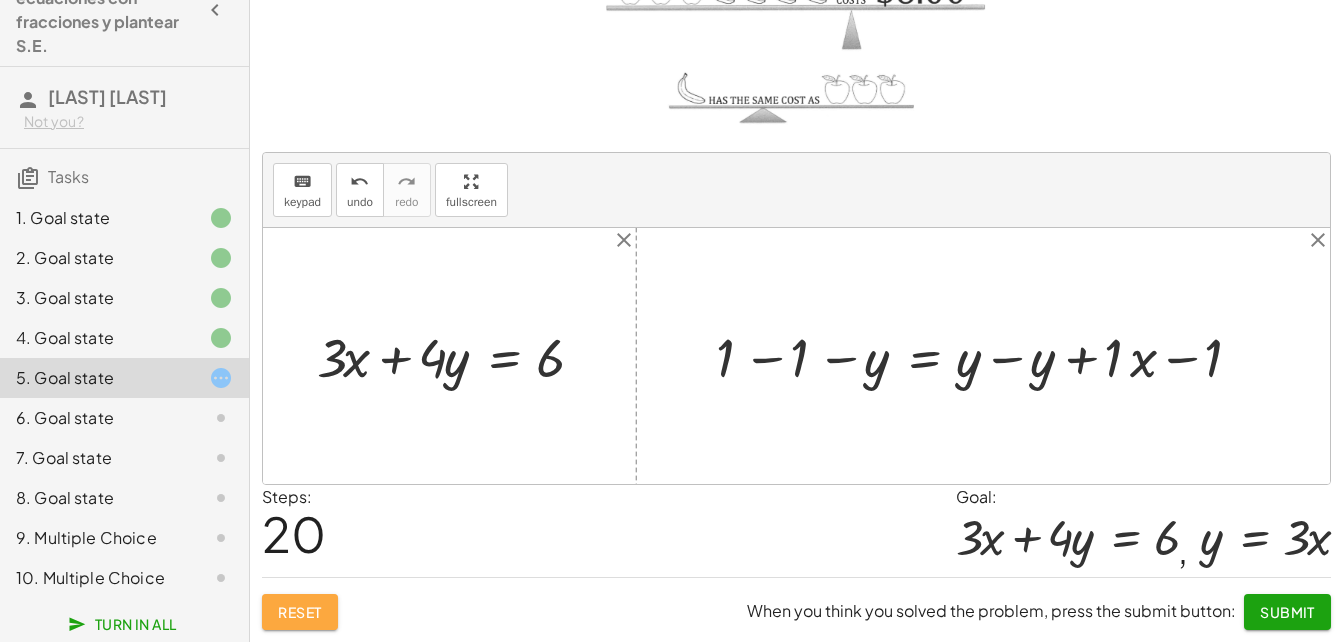 click on "Reset" 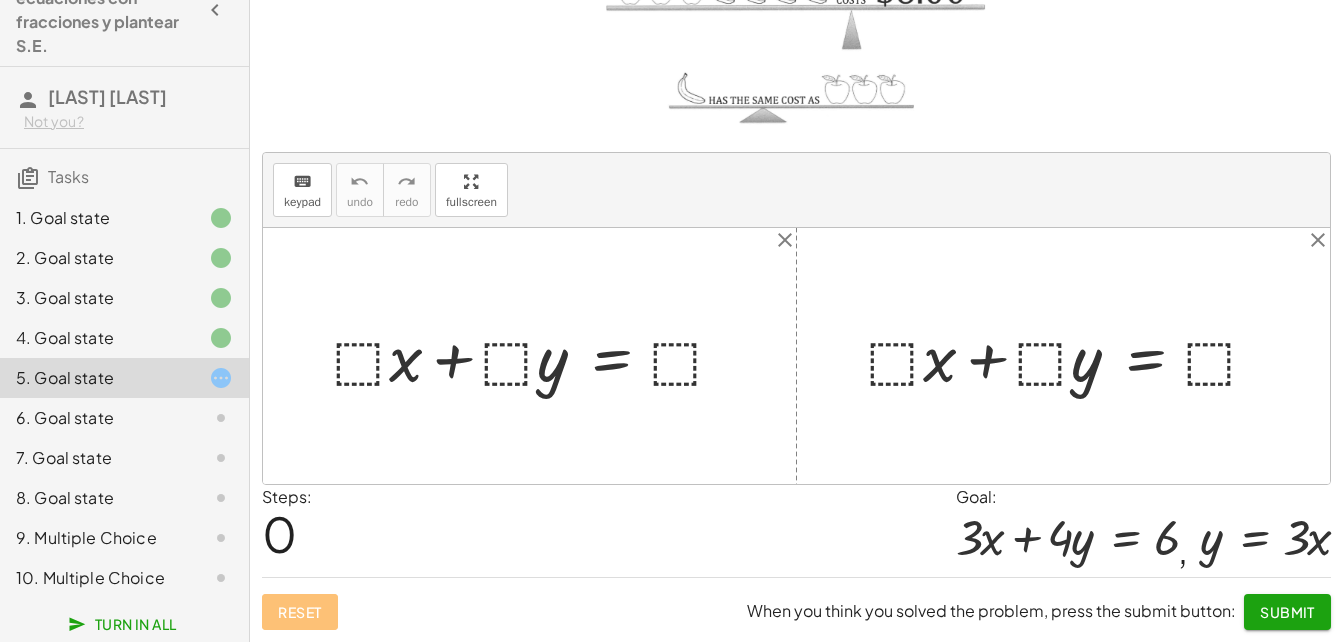 click at bounding box center [537, 356] 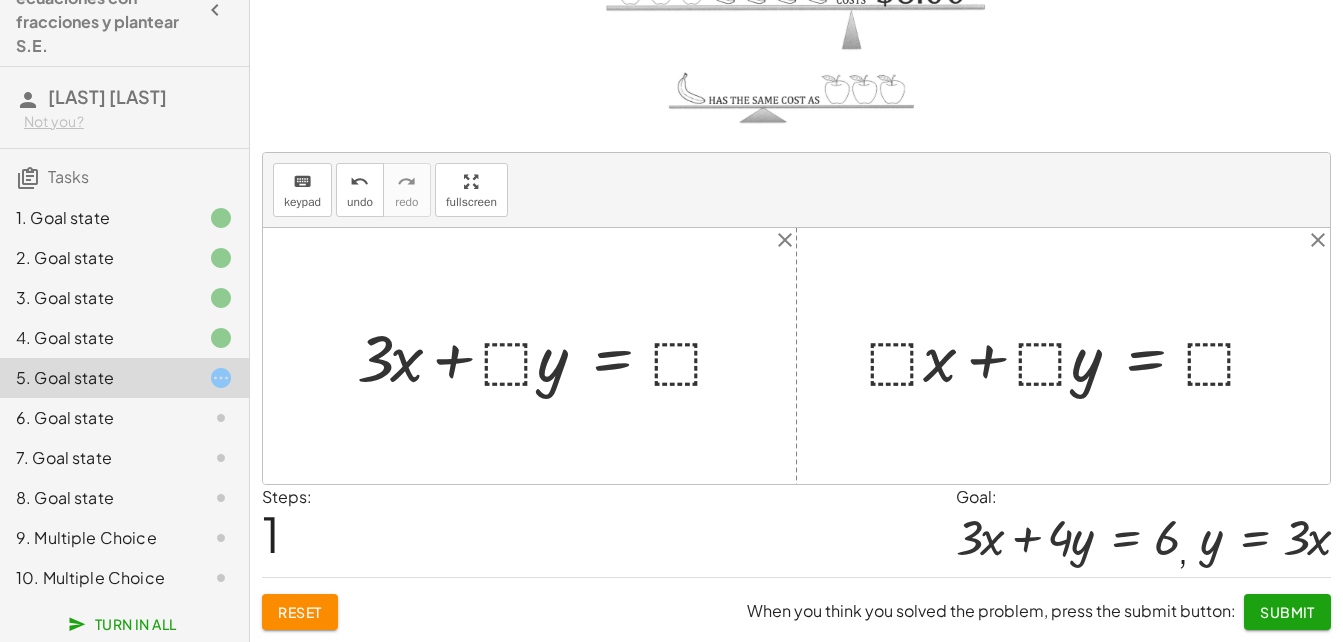 click at bounding box center [549, 356] 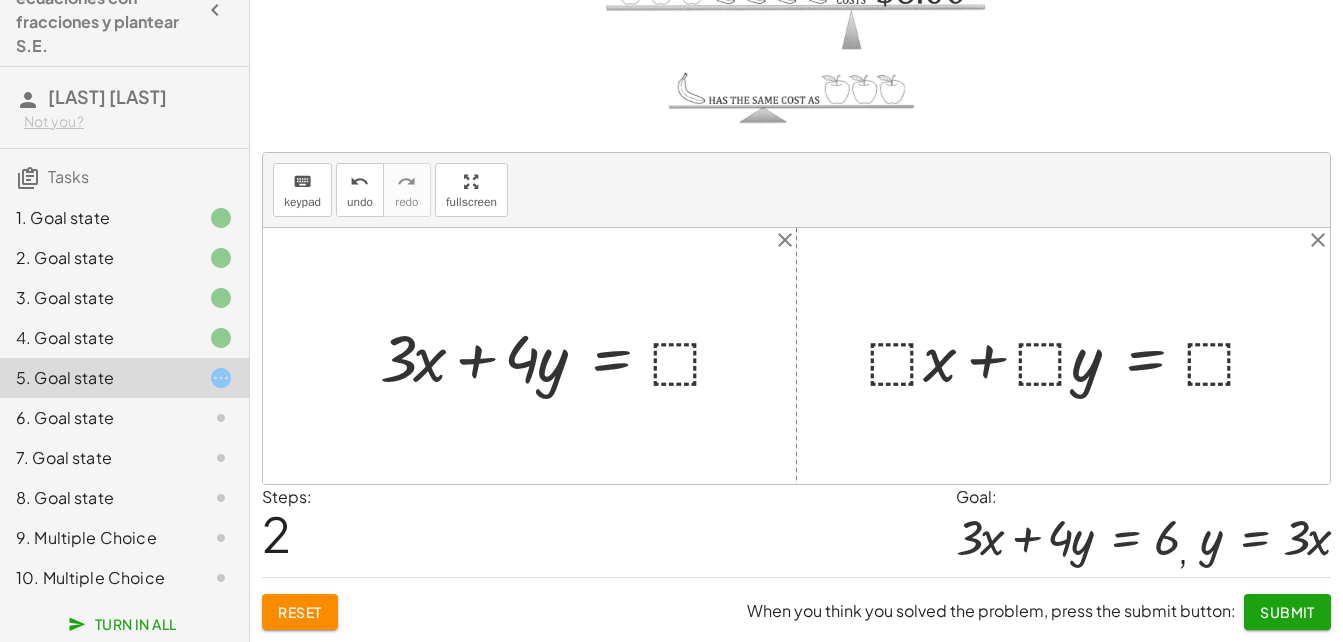 click at bounding box center (560, 356) 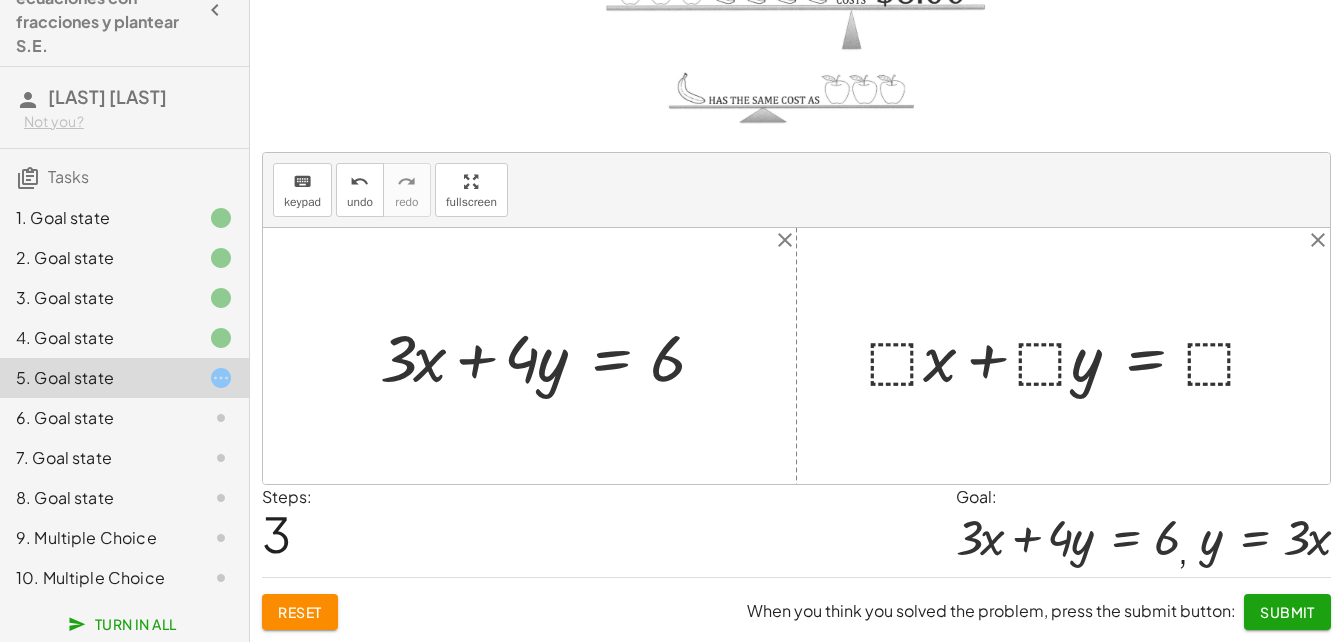 click at bounding box center (1071, 356) 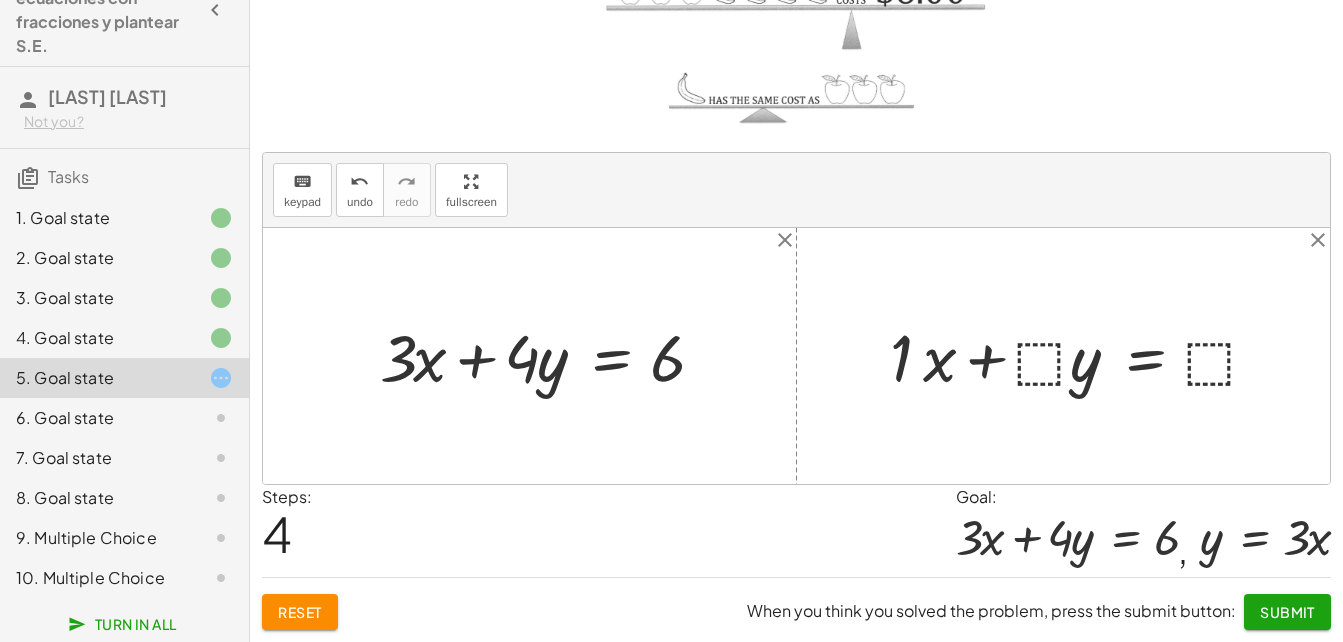 click at bounding box center [1082, 356] 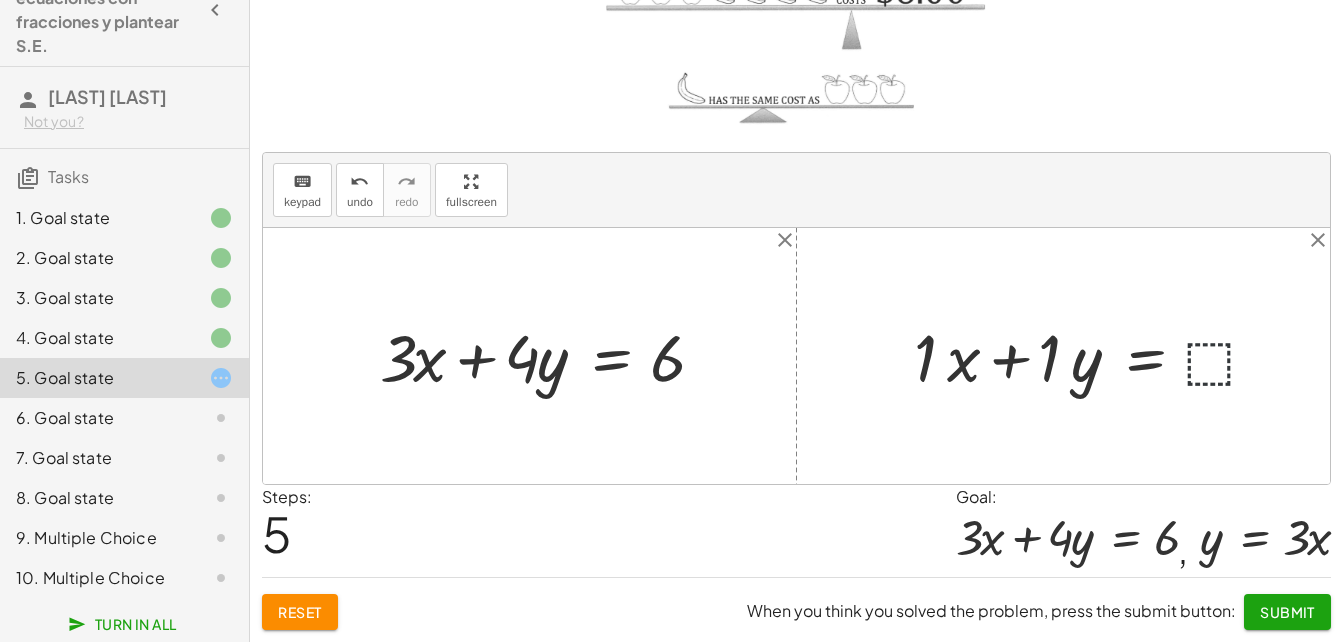 click at bounding box center [1094, 356] 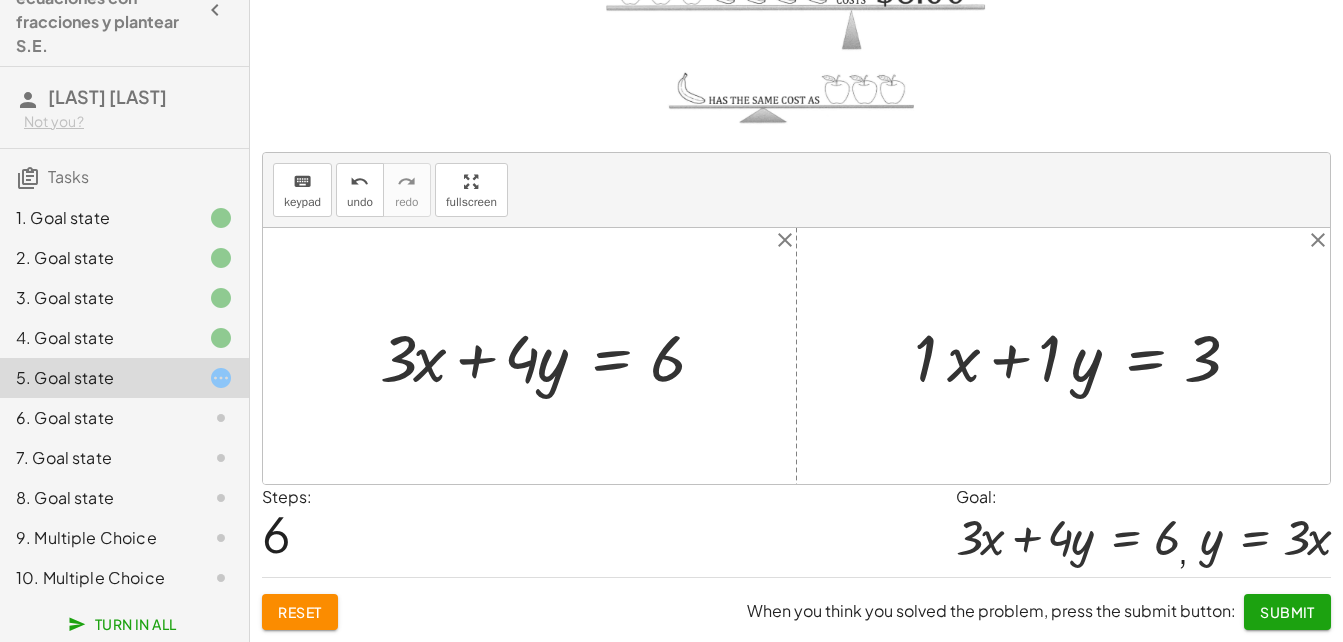 click at bounding box center [1083, 356] 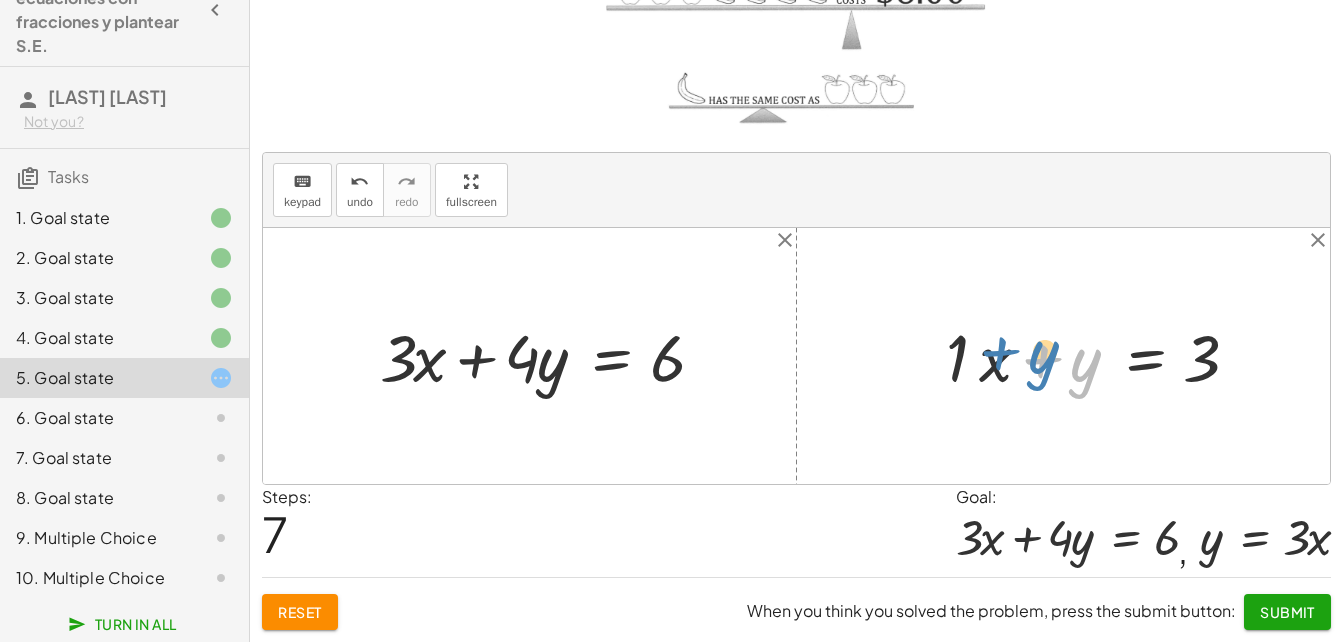 drag, startPoint x: 1050, startPoint y: 356, endPoint x: 1007, endPoint y: 346, distance: 44.14748 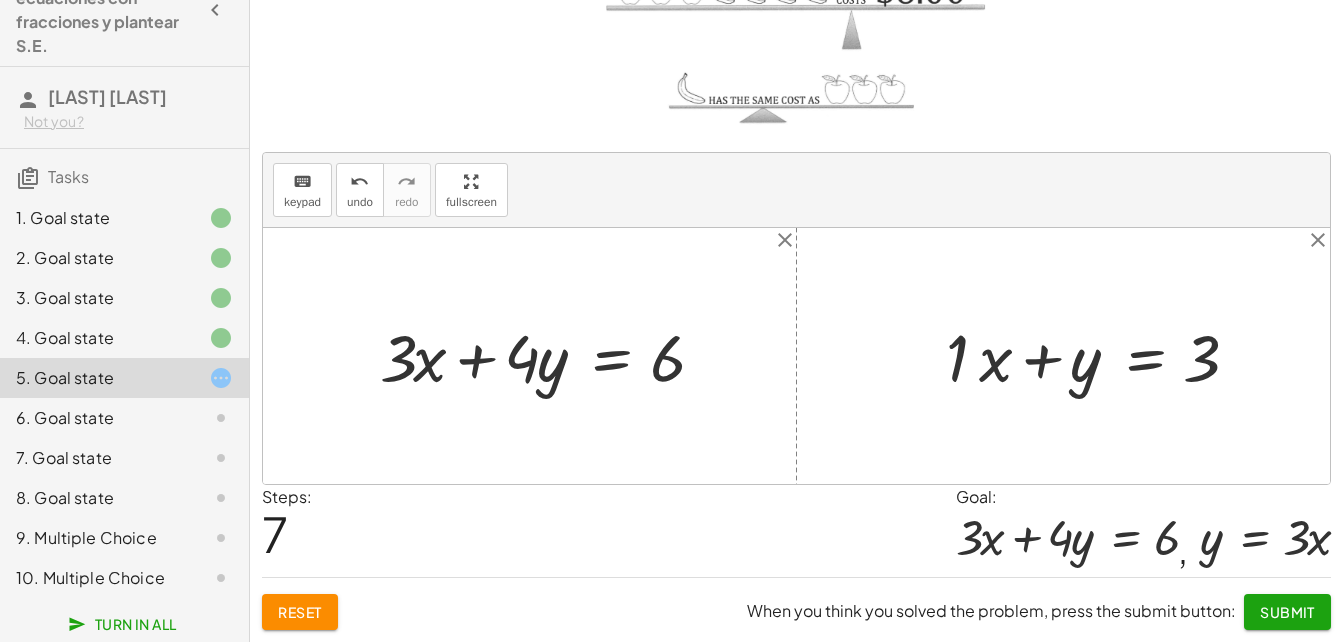 click at bounding box center [1098, 356] 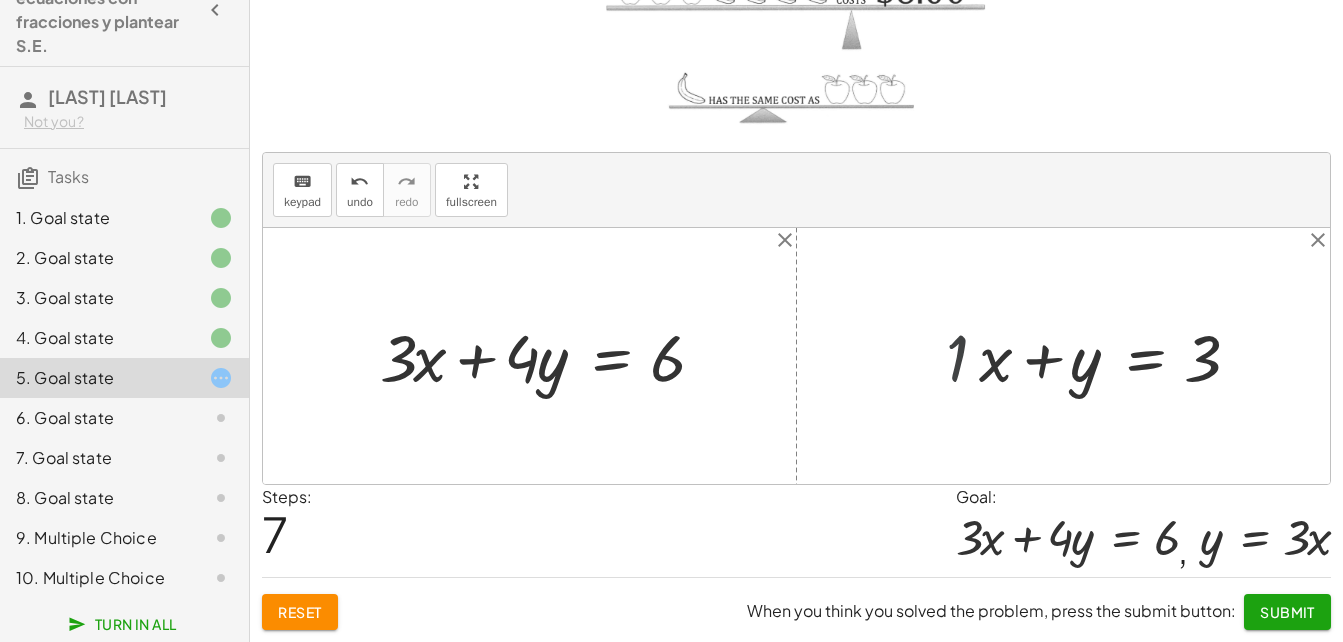click on "+ · ⬚ · x + · ⬚ · y = ⬚ + · 1 · x + · ⬚ · y = ⬚ + · 1 · x + · 1 · y = ⬚ + · 1 · x + · 1 · y = 3 + · · x + y = 1 3 + · 1 · x + y = 3" at bounding box center [1107, 356] 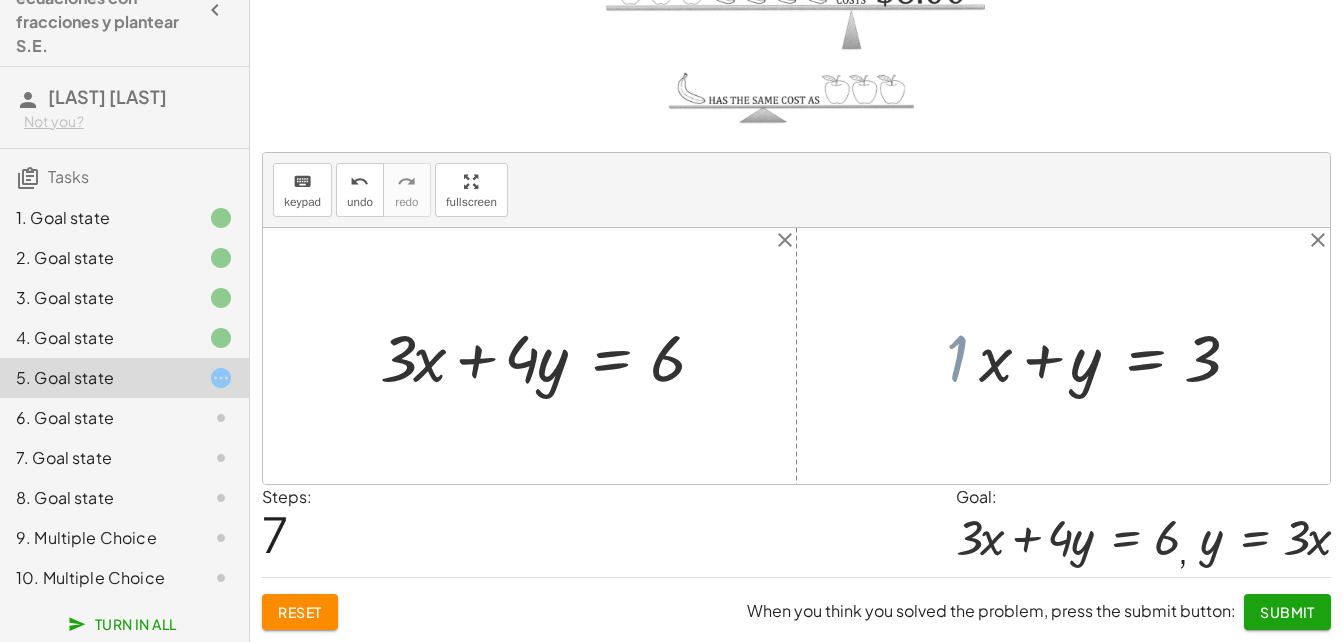 click on "+ · ⬚ · x + · ⬚ · y = ⬚ + · 1 · x + · ⬚ · y = ⬚ + · 1 · x + · 1 · y = ⬚ + · 1 · x + · 1 · y = 3 + · · x + y = 1 3 + · 1 · x + y = 3" at bounding box center [1107, 356] 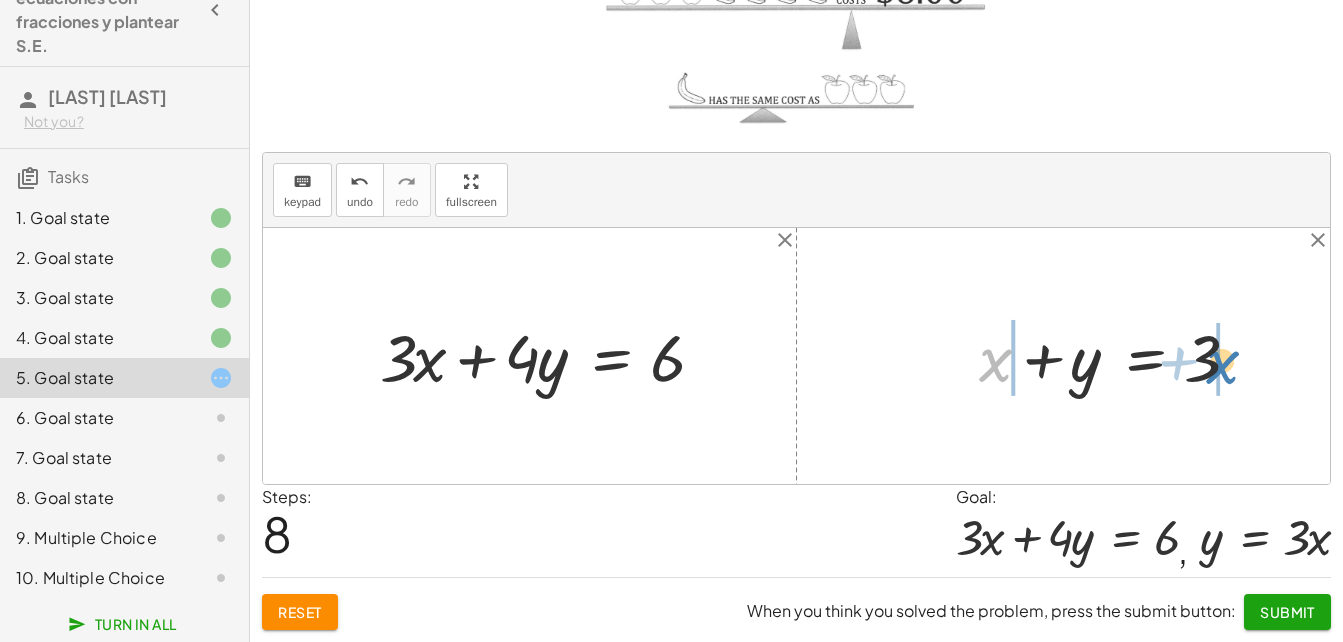 drag, startPoint x: 949, startPoint y: 357, endPoint x: 1202, endPoint y: 365, distance: 253.12645 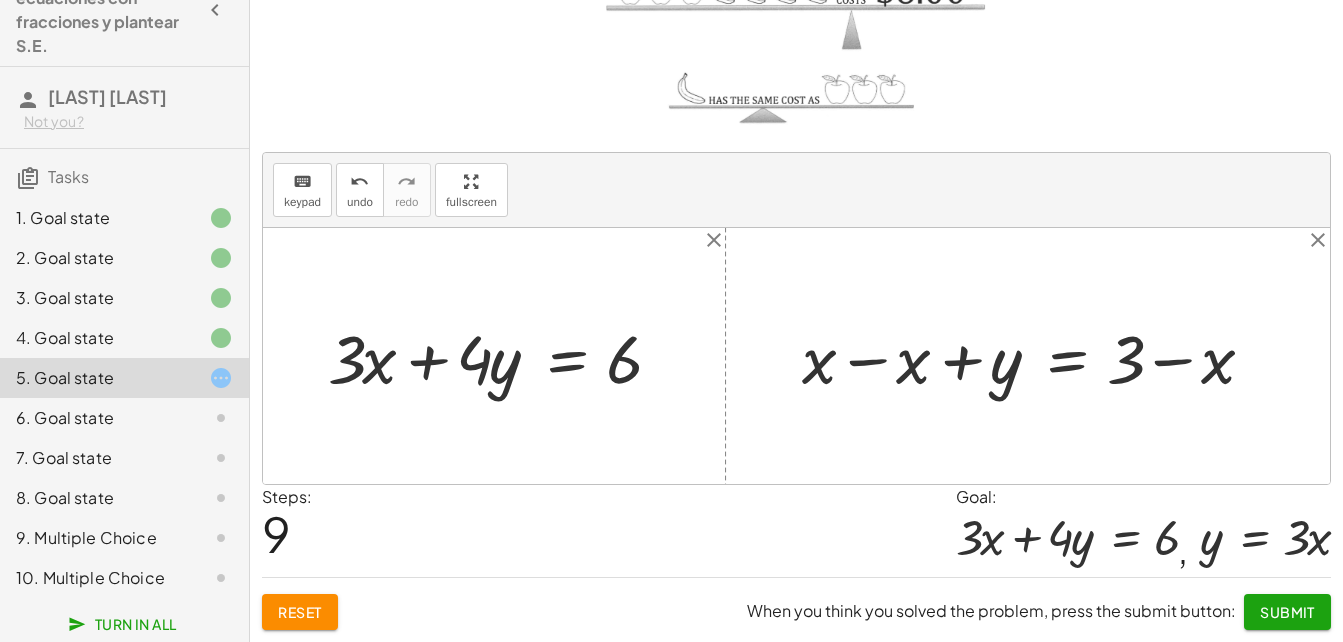 click at bounding box center [1035, 356] 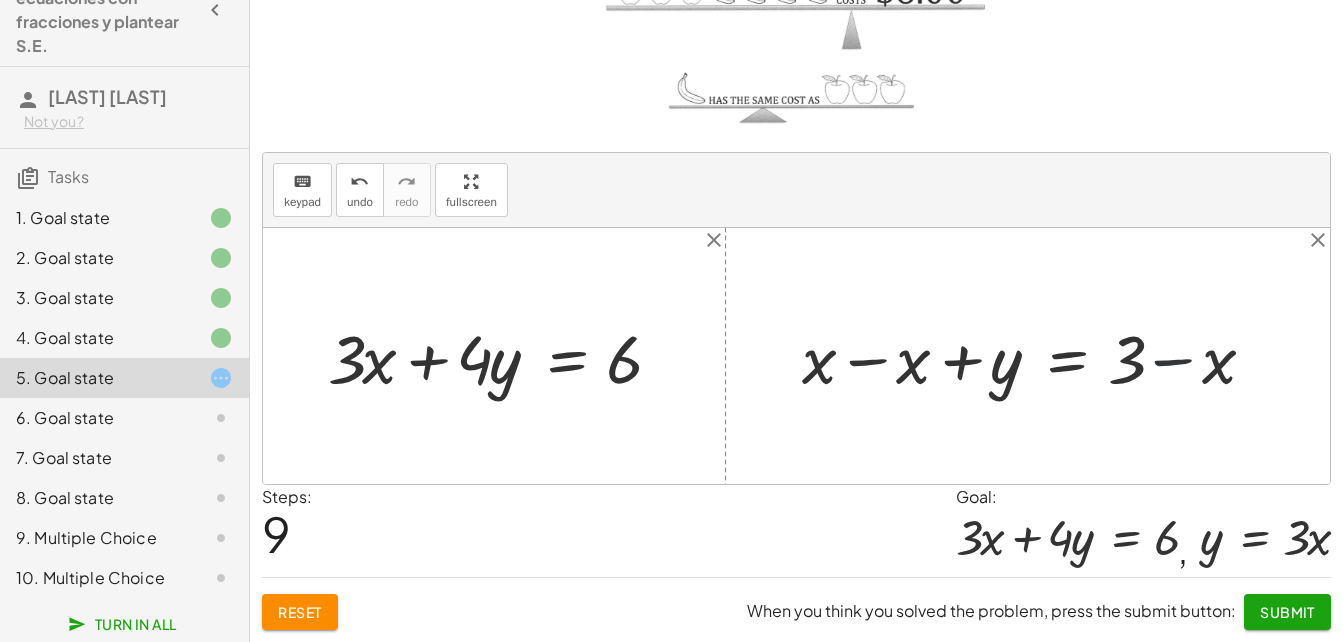 click at bounding box center [1035, 356] 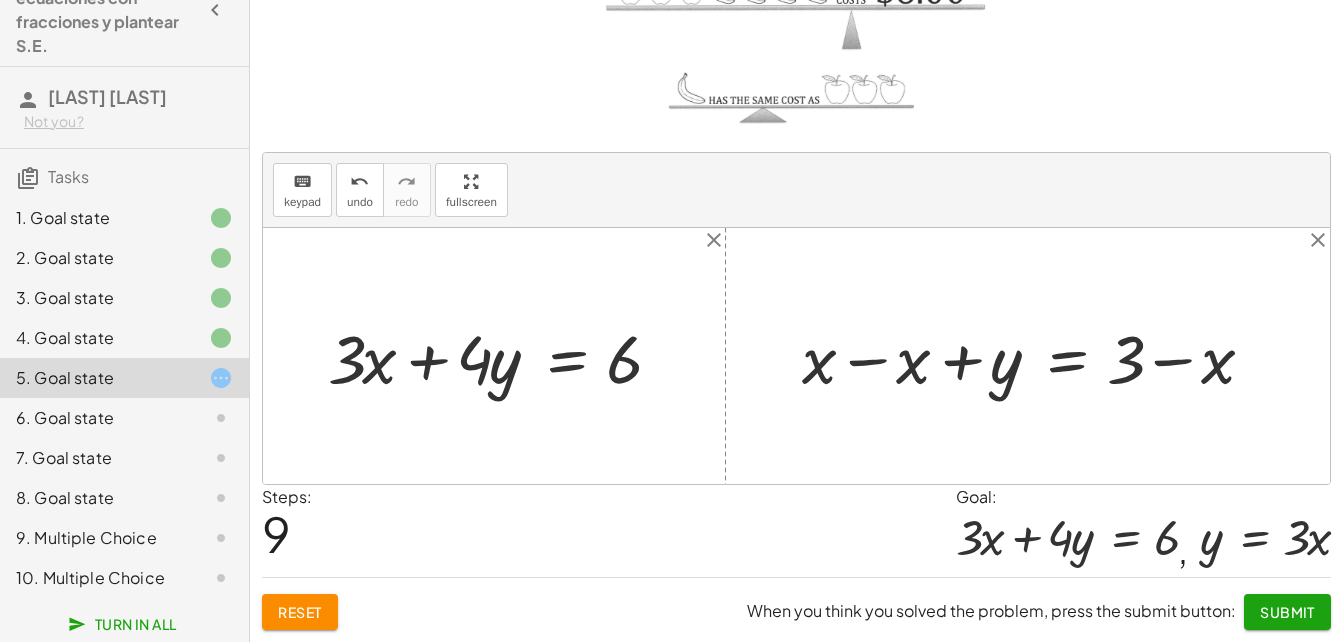 click at bounding box center (1035, 356) 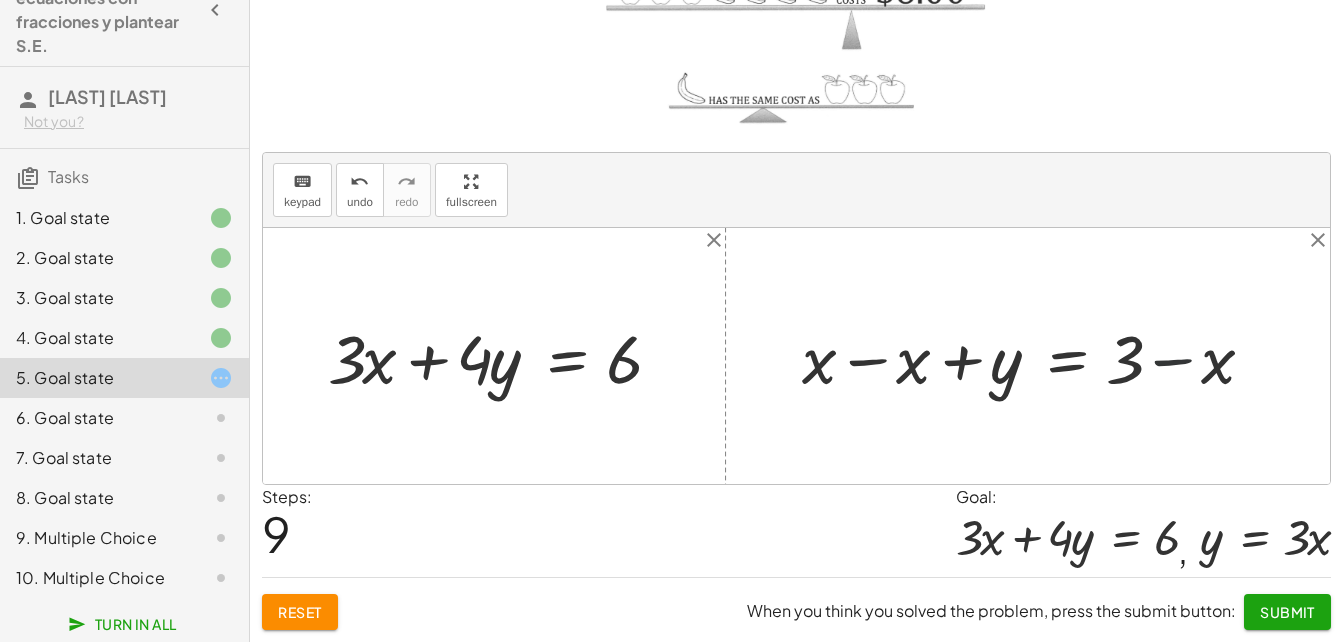 click at bounding box center [1035, 356] 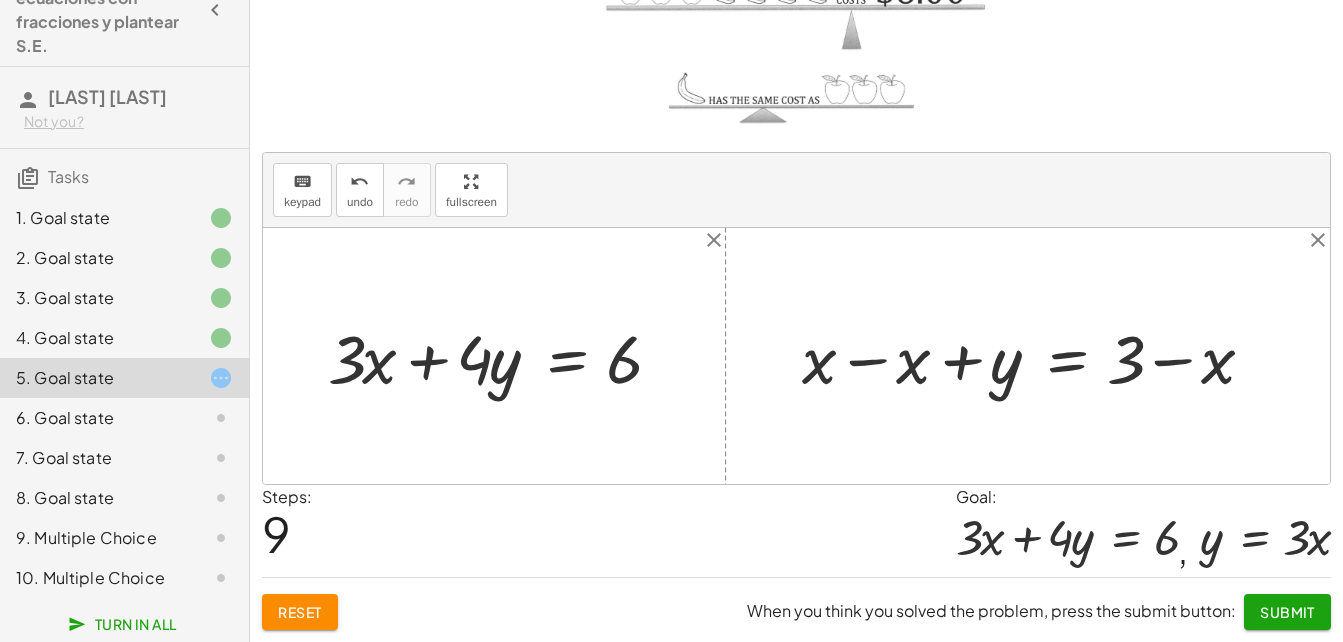 click at bounding box center (1035, 356) 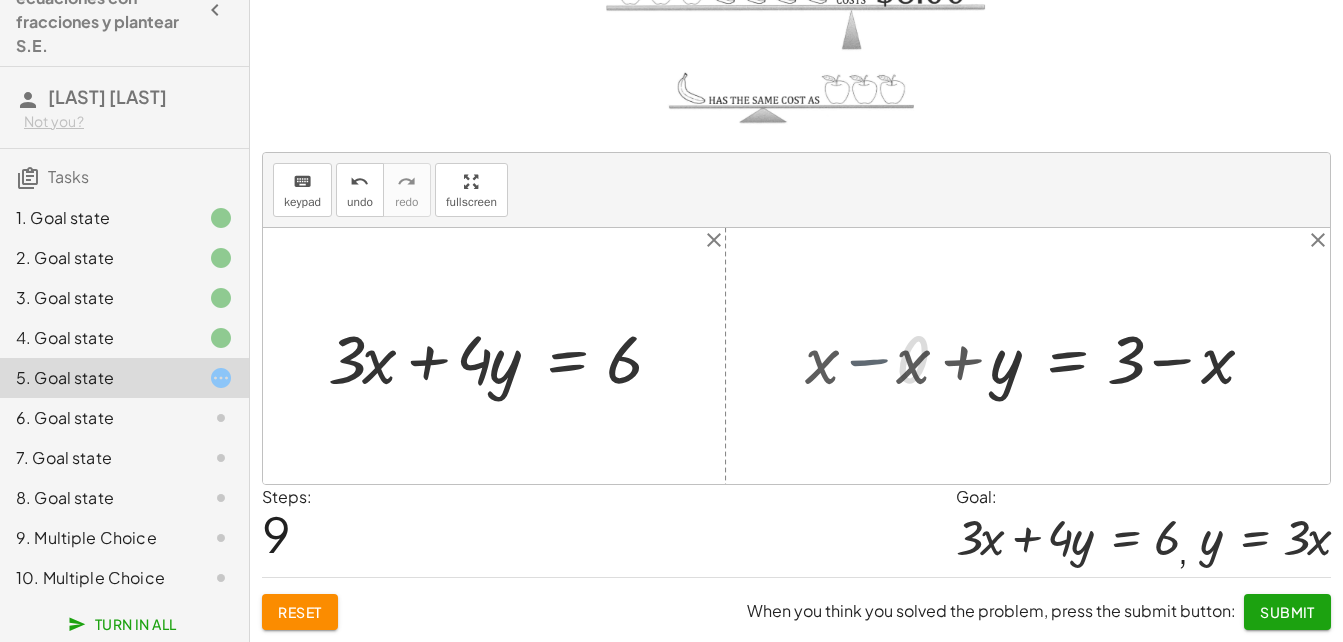 click at bounding box center (796, 356) 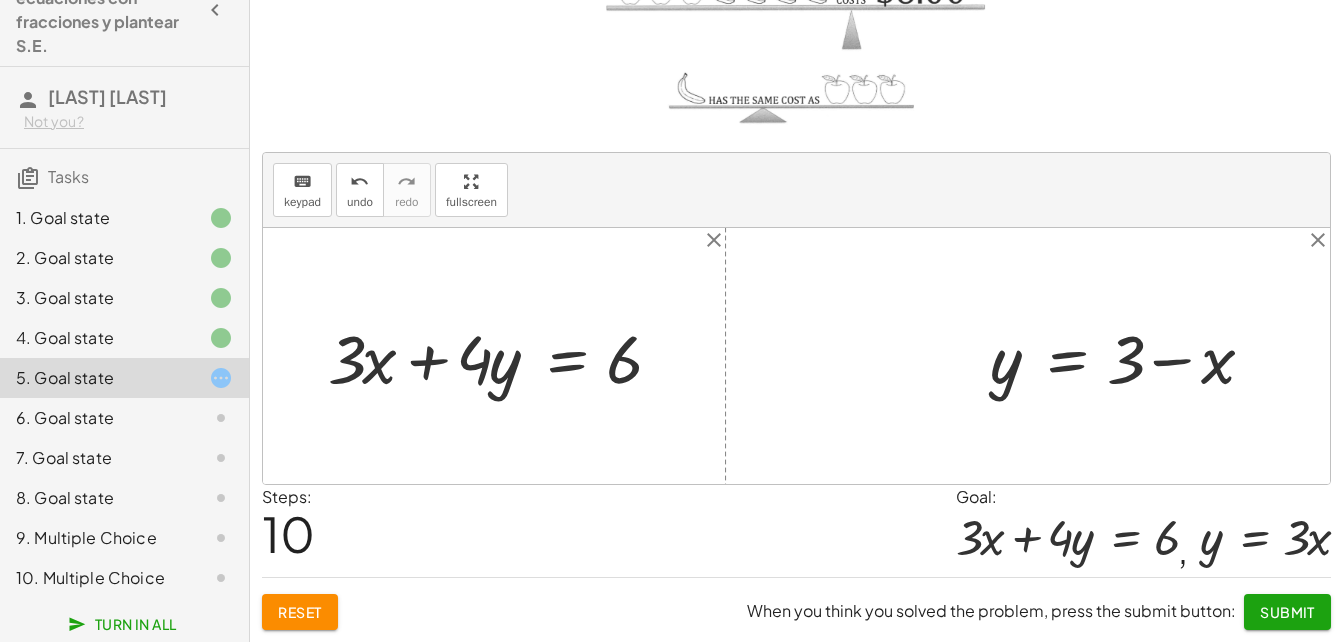 click at bounding box center (1129, 356) 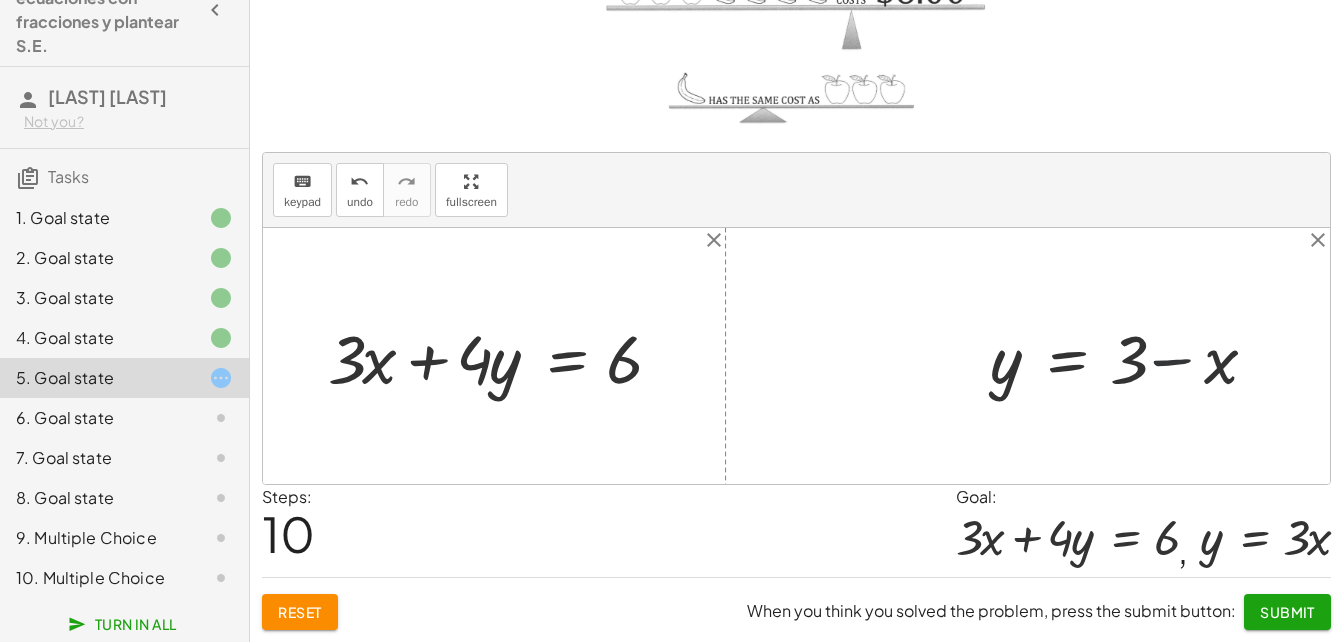 click at bounding box center (1129, 356) 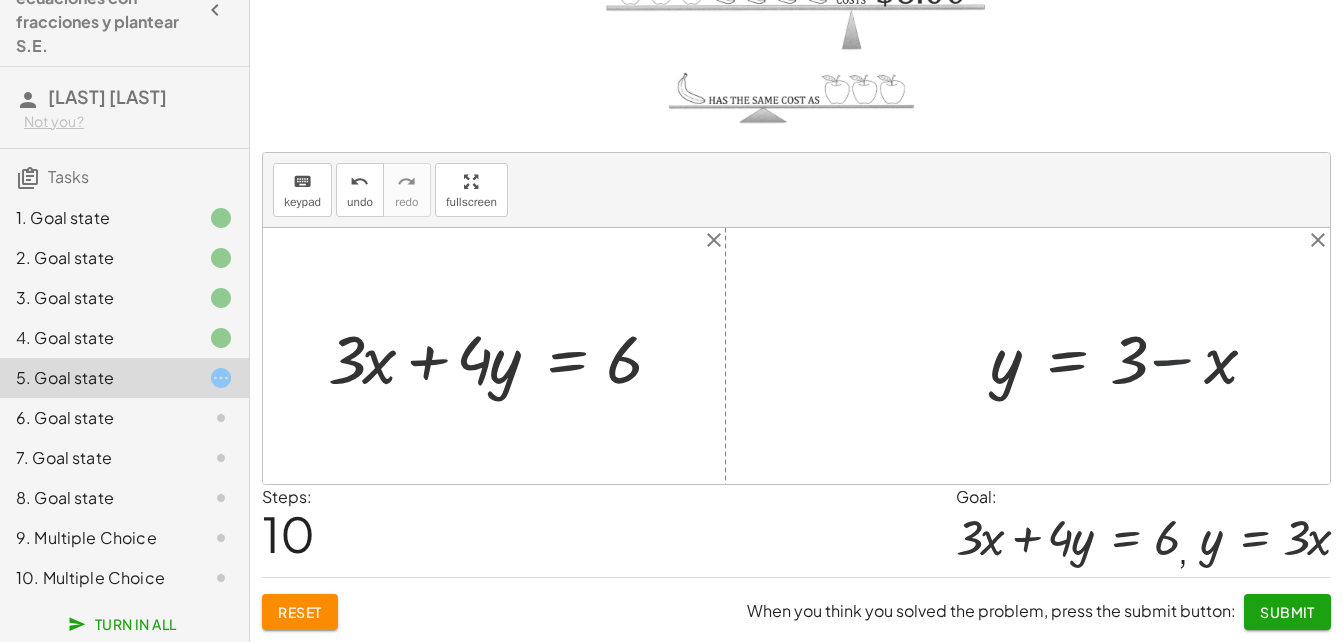 click at bounding box center (1129, 356) 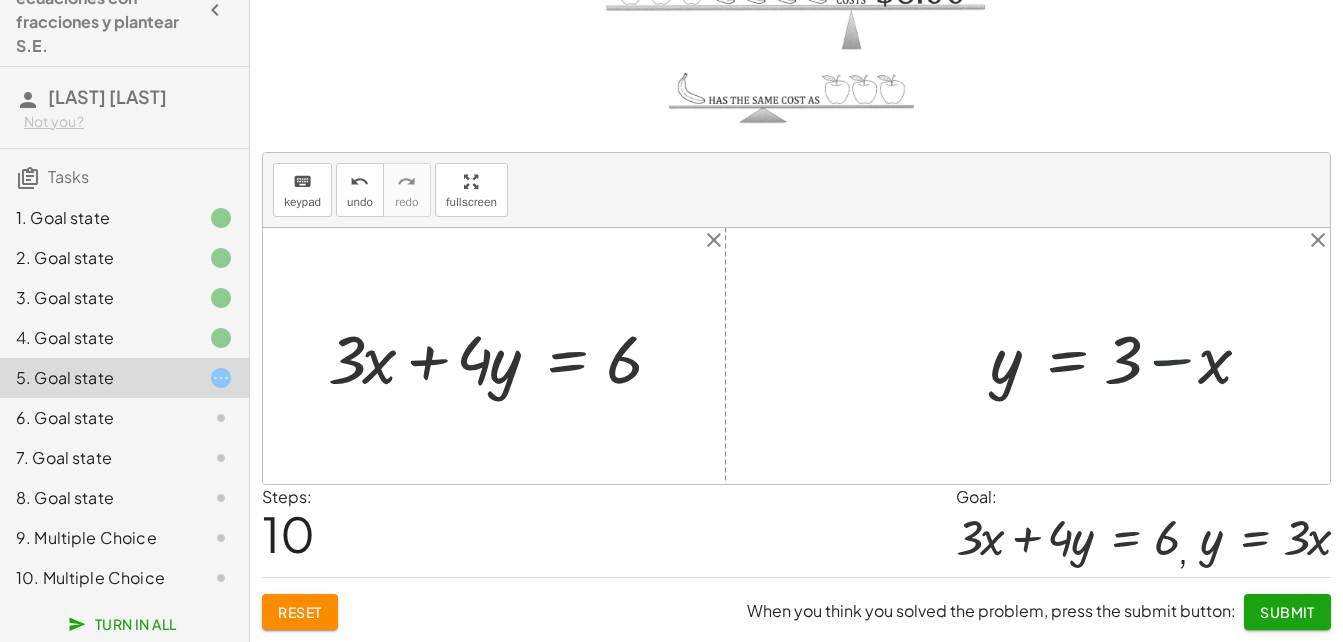 click at bounding box center (1129, 356) 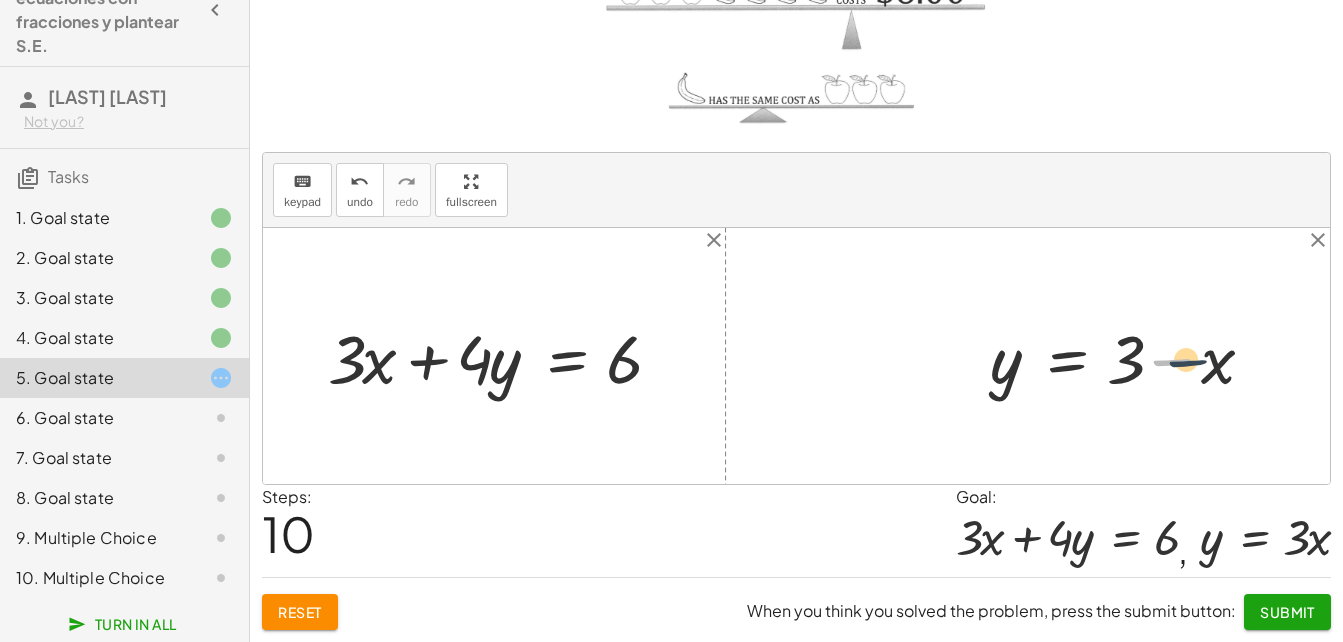 drag, startPoint x: 1177, startPoint y: 352, endPoint x: 1208, endPoint y: 353, distance: 31.016125 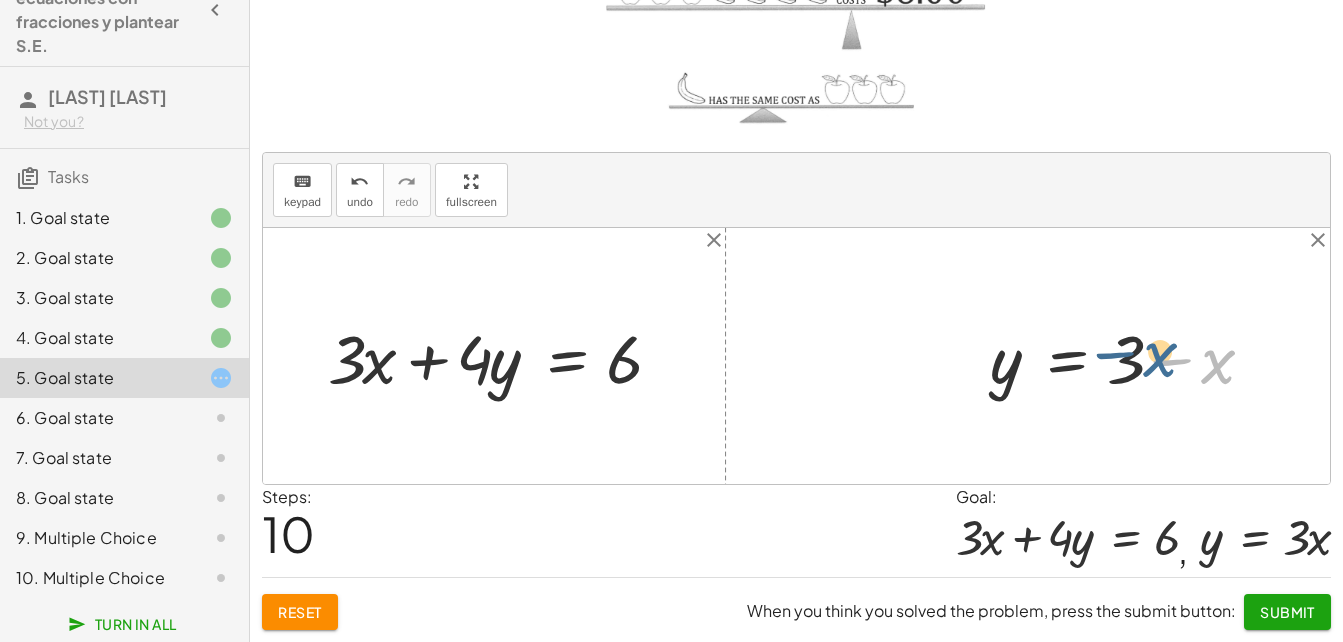 drag, startPoint x: 1220, startPoint y: 362, endPoint x: 1198, endPoint y: 353, distance: 23.769728 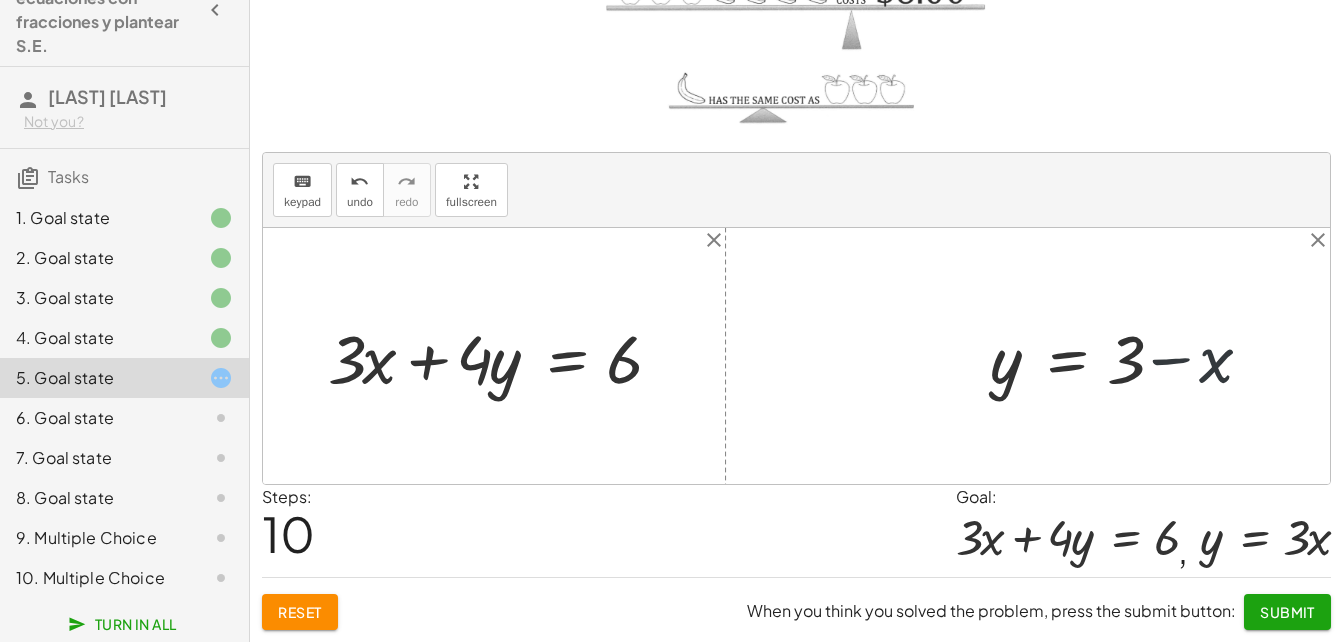 click at bounding box center (1129, 356) 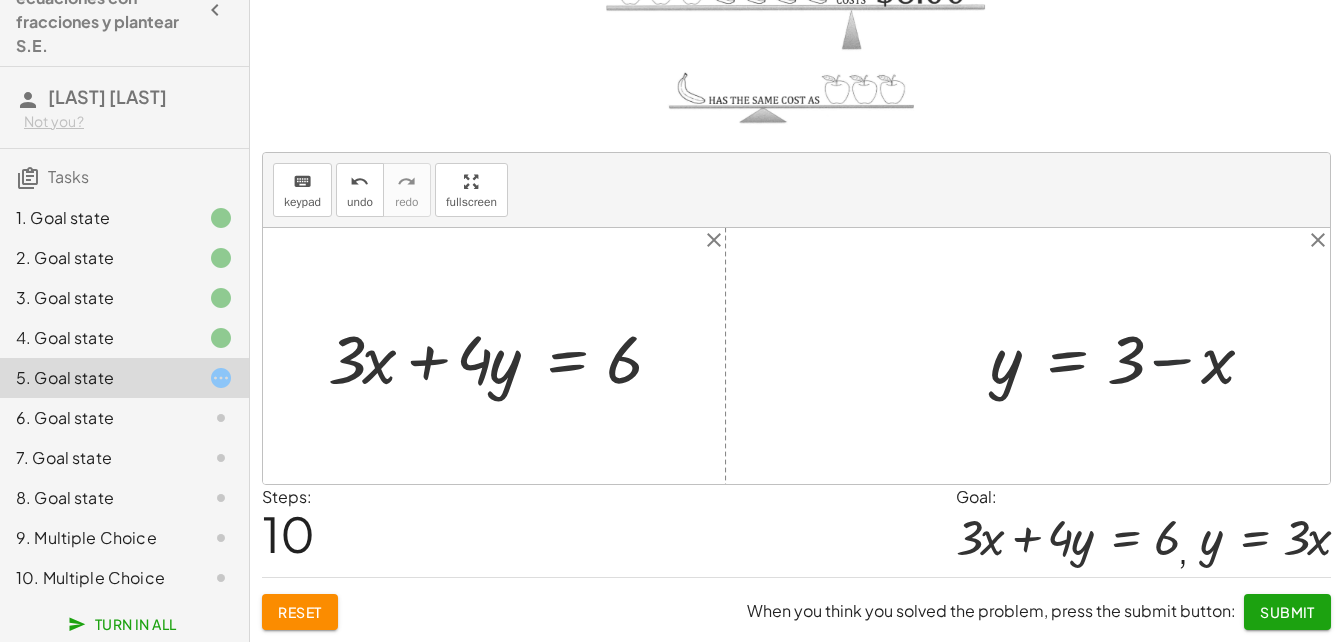 click at bounding box center [1129, 356] 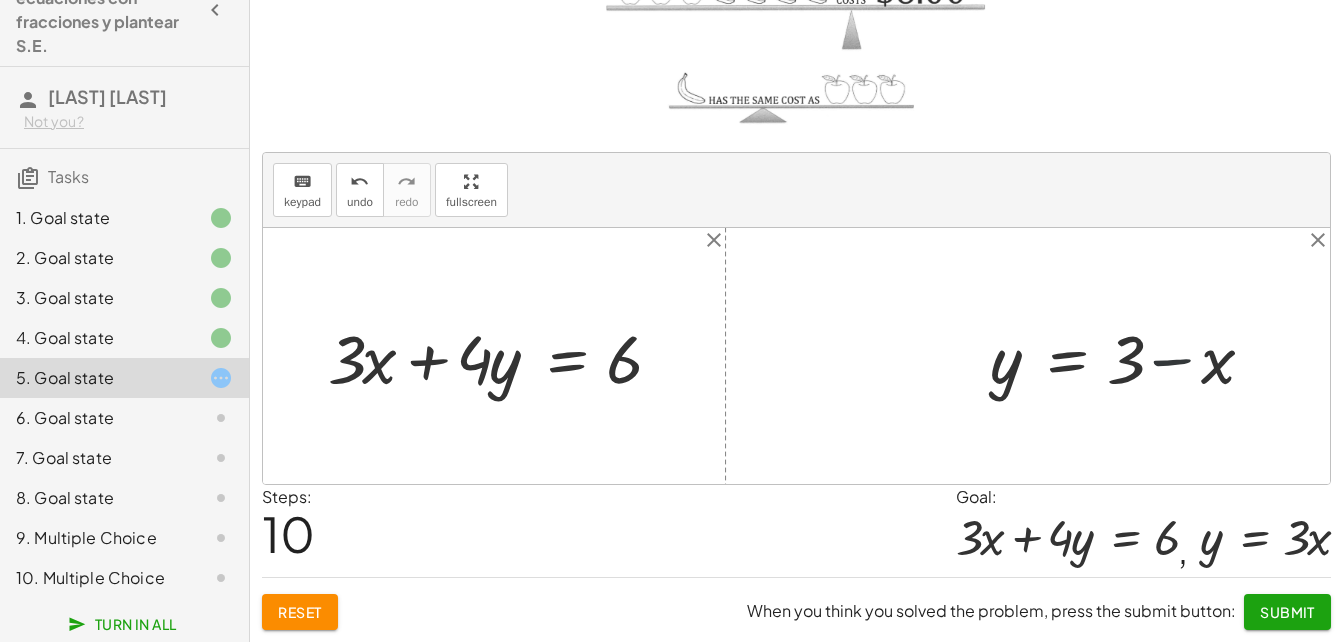 click at bounding box center [1129, 356] 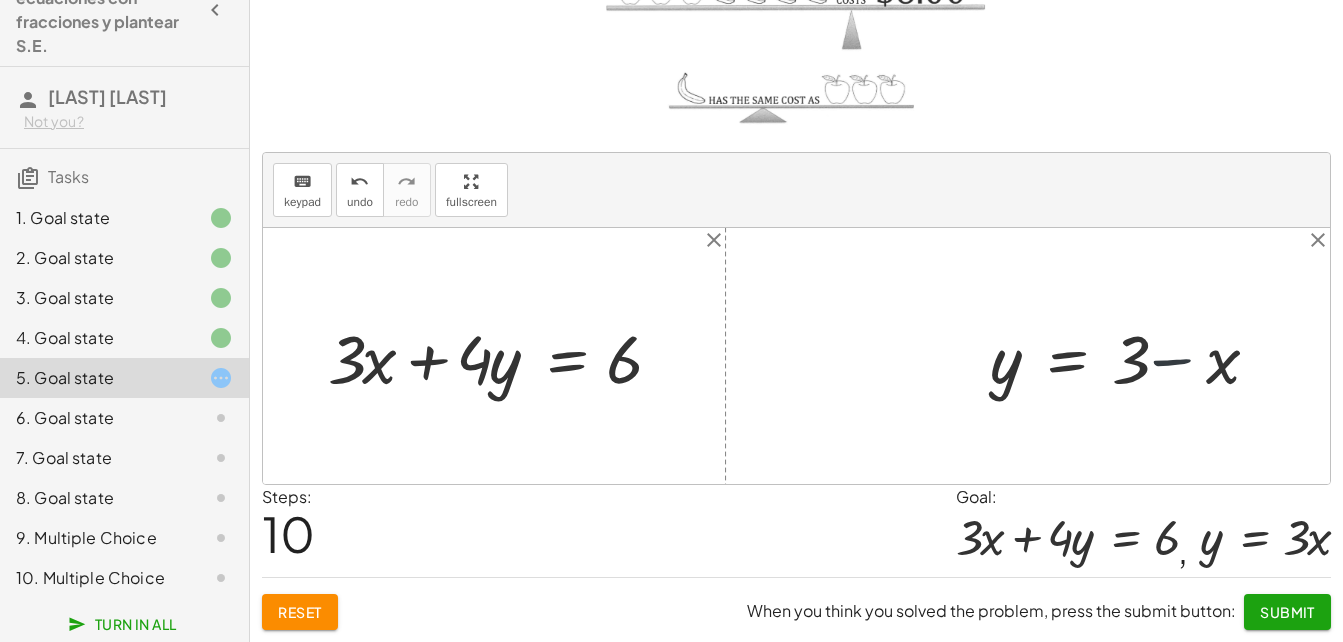 click at bounding box center (1129, 356) 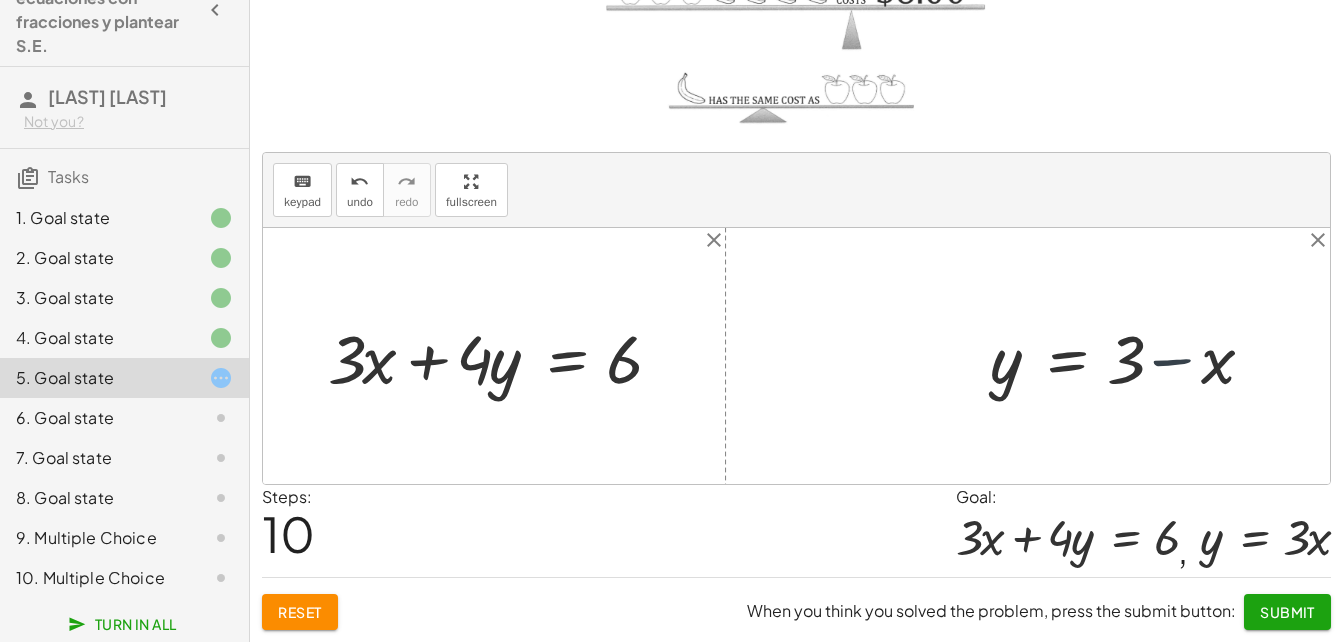 click at bounding box center [1129, 356] 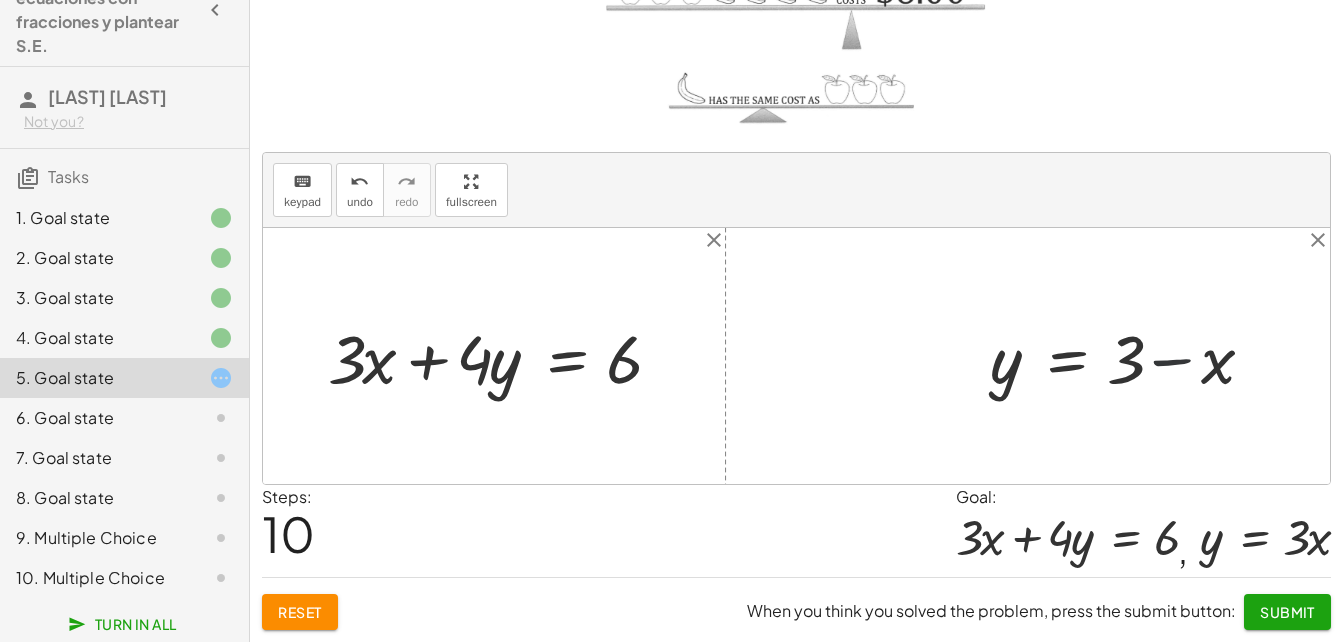 click at bounding box center (1129, 356) 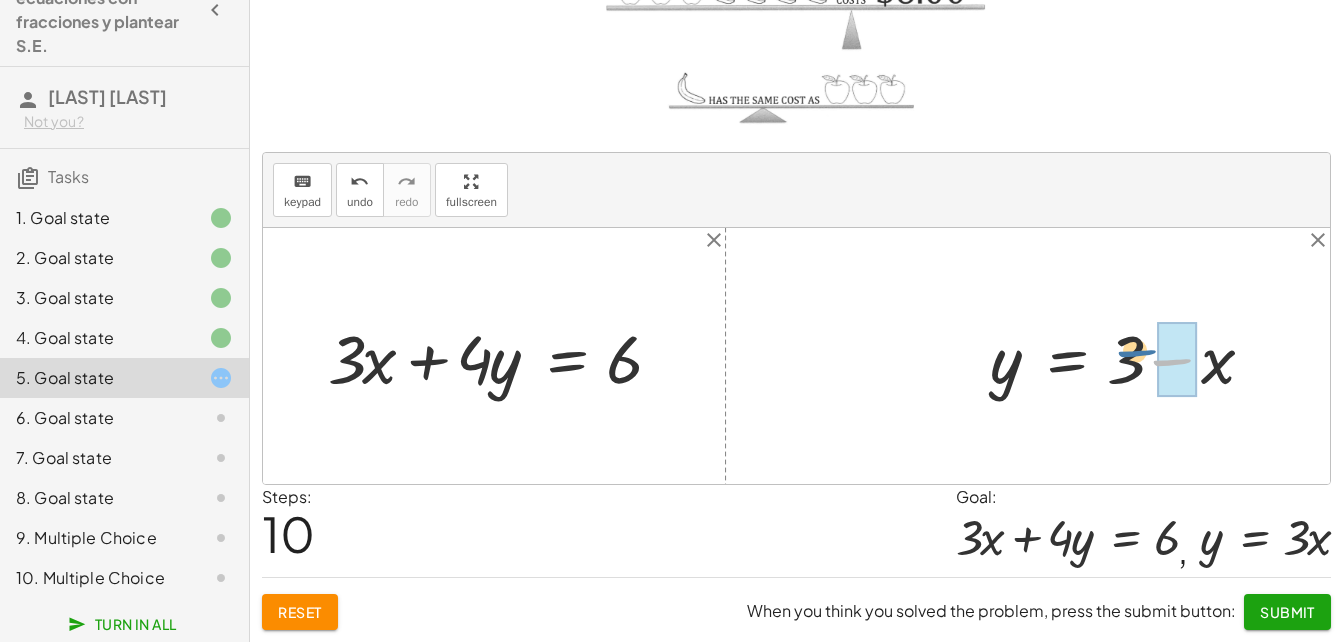 drag, startPoint x: 1165, startPoint y: 363, endPoint x: 1127, endPoint y: 354, distance: 39.051247 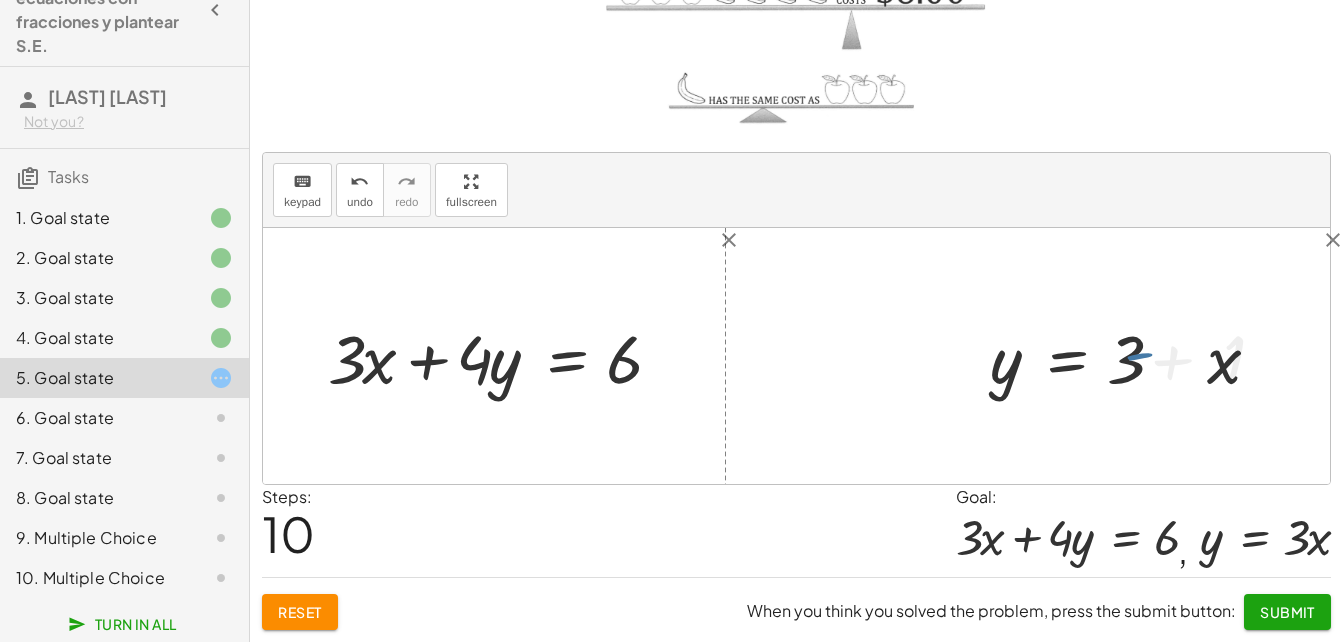 click at bounding box center [1157, 356] 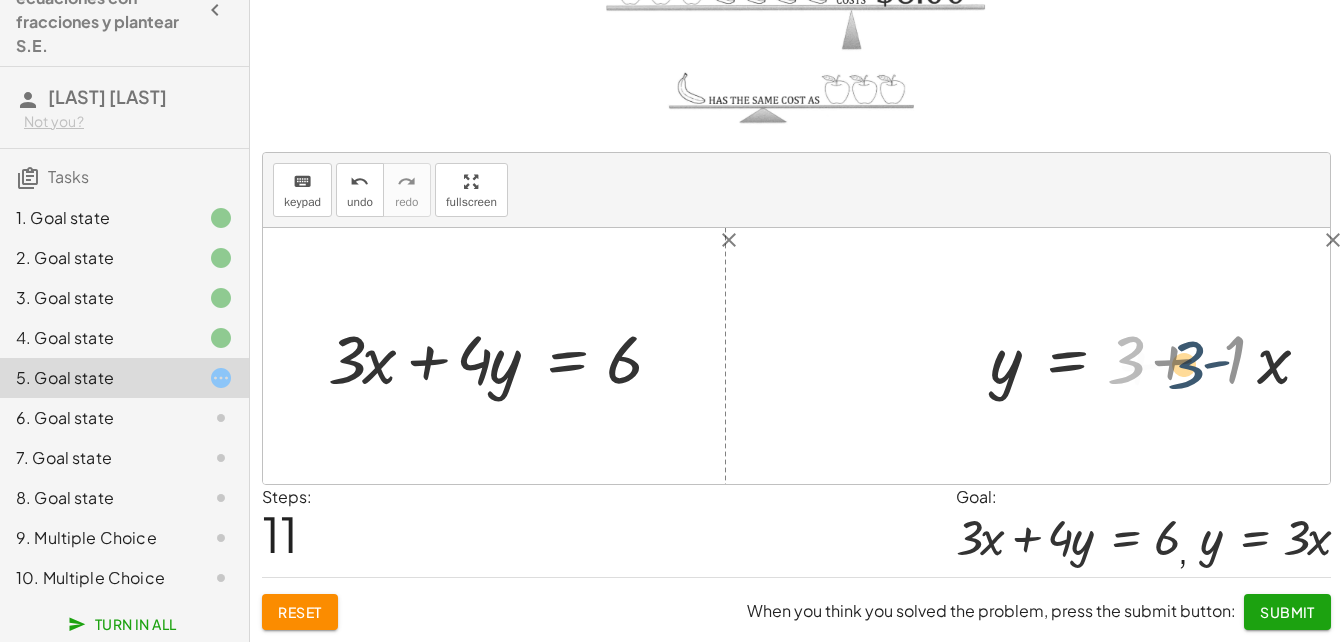 drag, startPoint x: 1127, startPoint y: 354, endPoint x: 1222, endPoint y: 360, distance: 95.189285 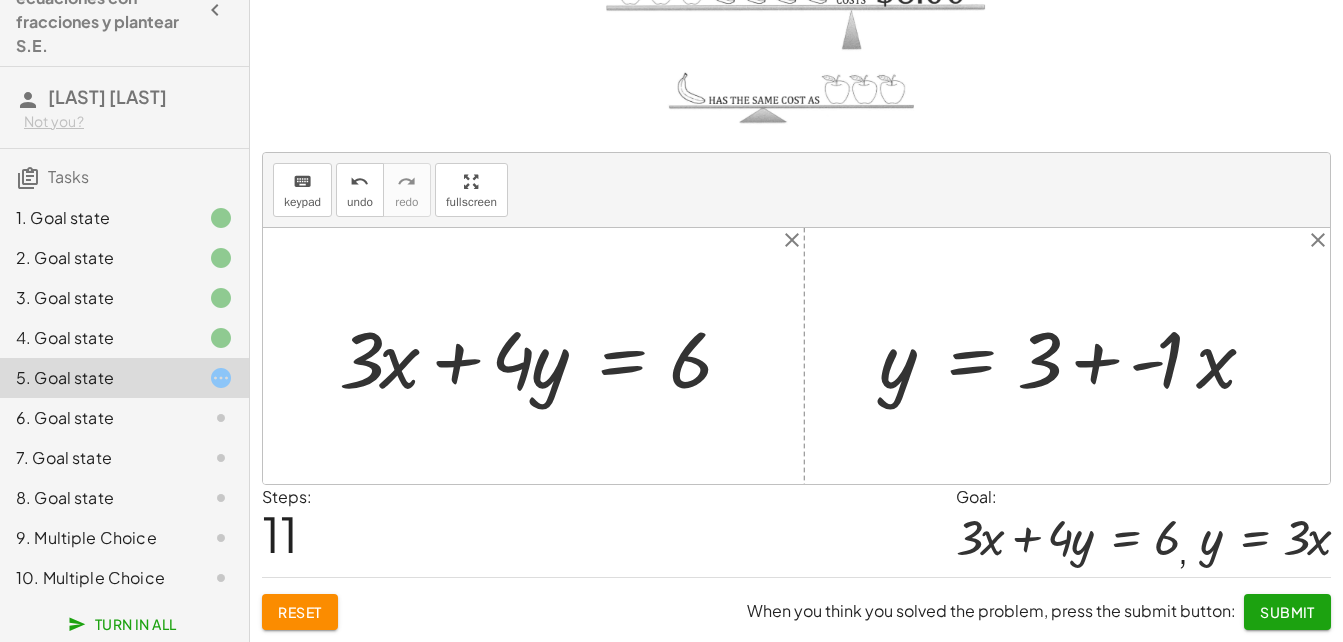 click at bounding box center (1075, 356) 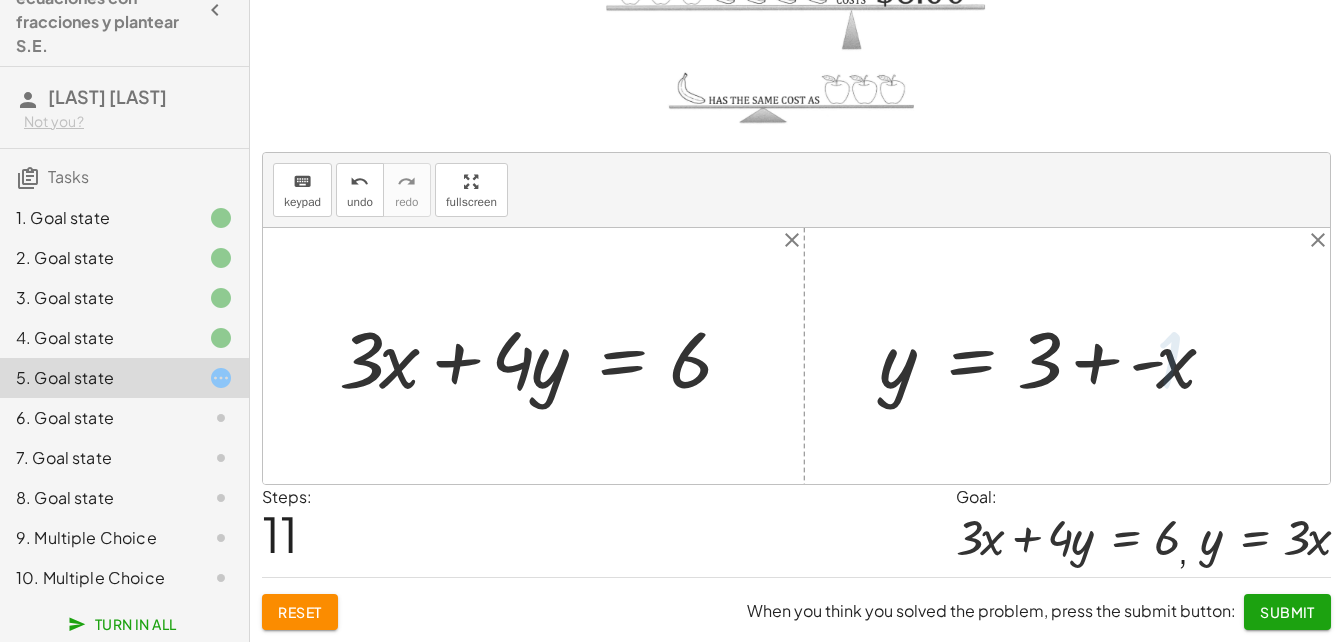click at bounding box center (1055, 356) 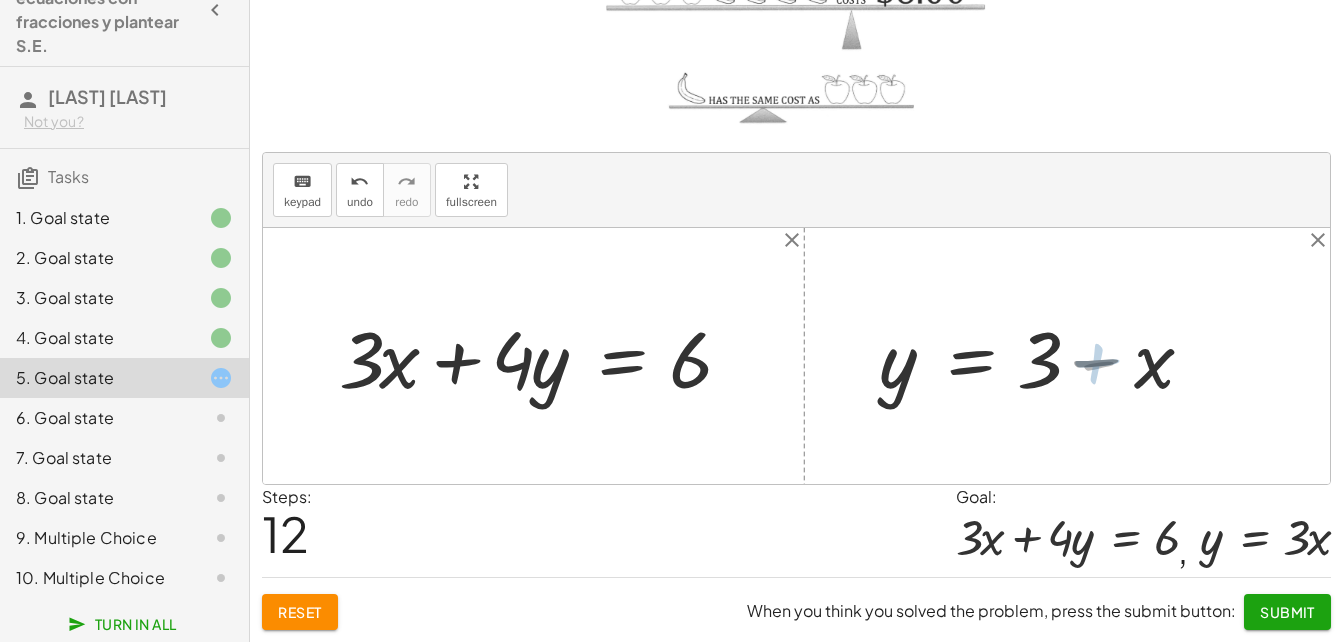 click at bounding box center [1041, 356] 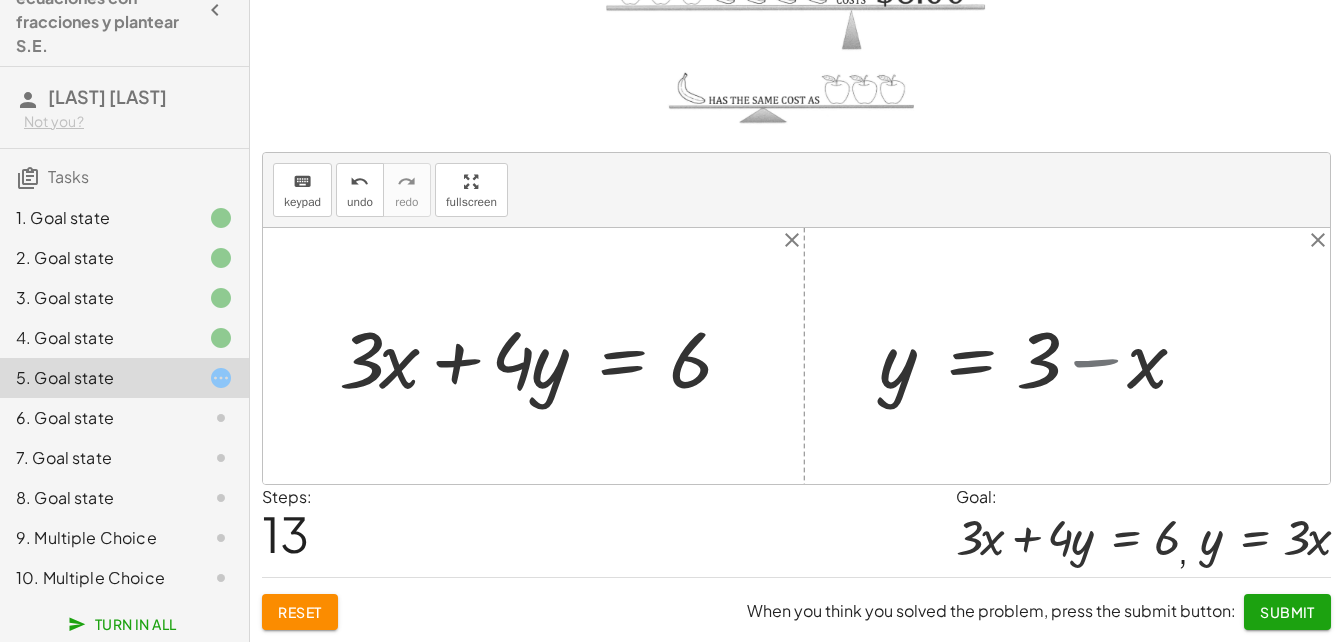 click at bounding box center (1041, 356) 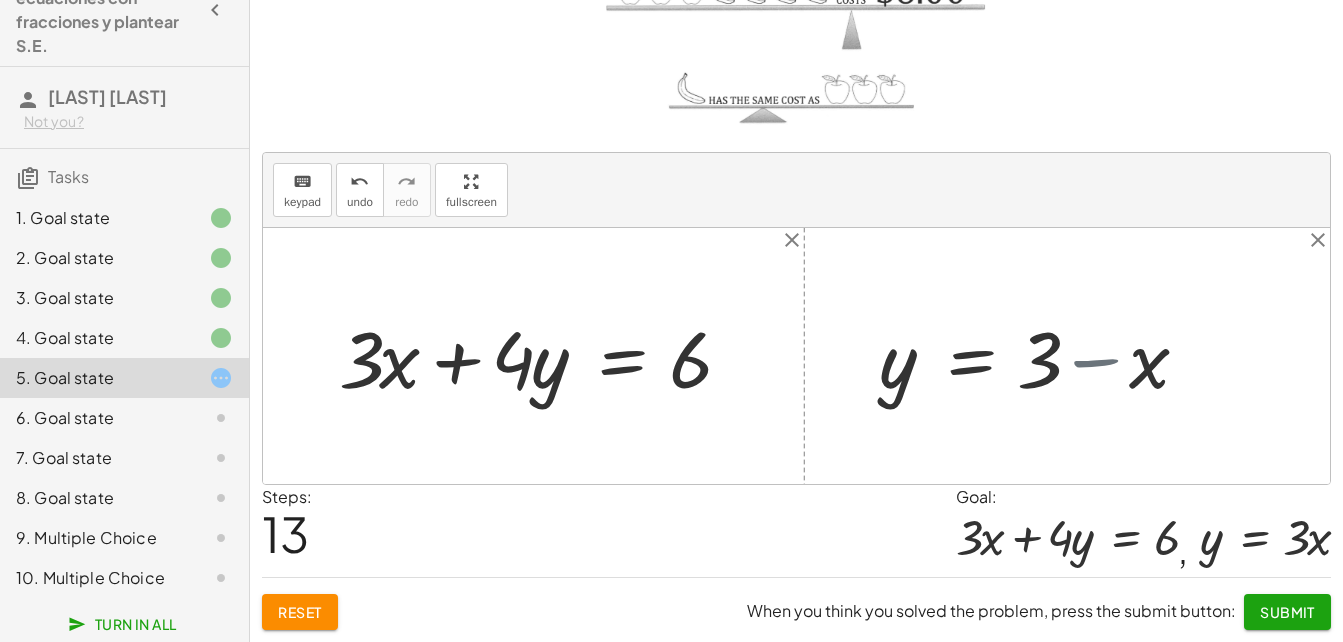 click at bounding box center (1041, 356) 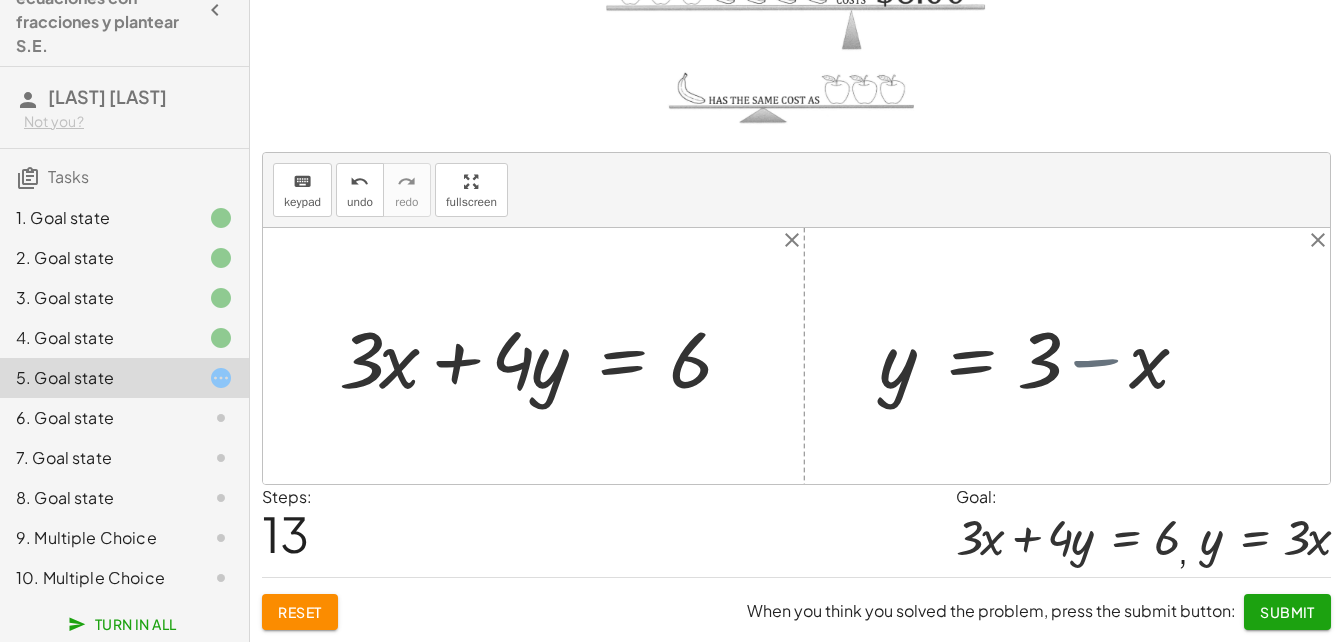 click at bounding box center (1041, 356) 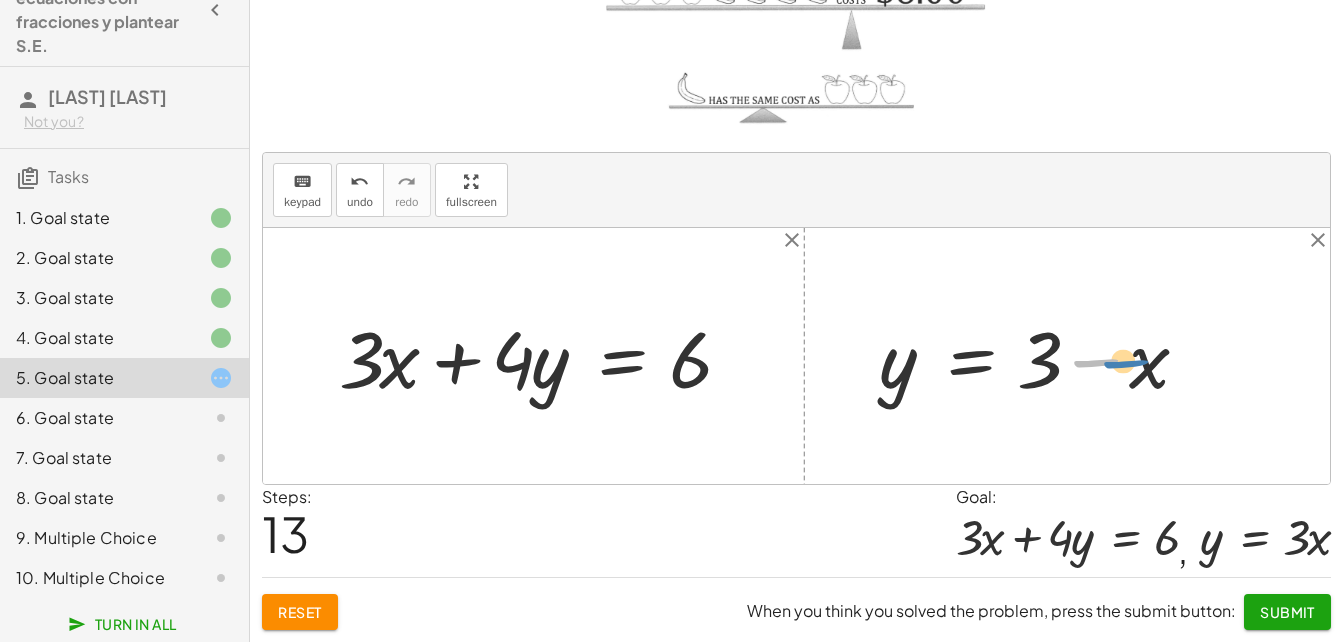 drag, startPoint x: 1100, startPoint y: 355, endPoint x: 1148, endPoint y: 361, distance: 48.373547 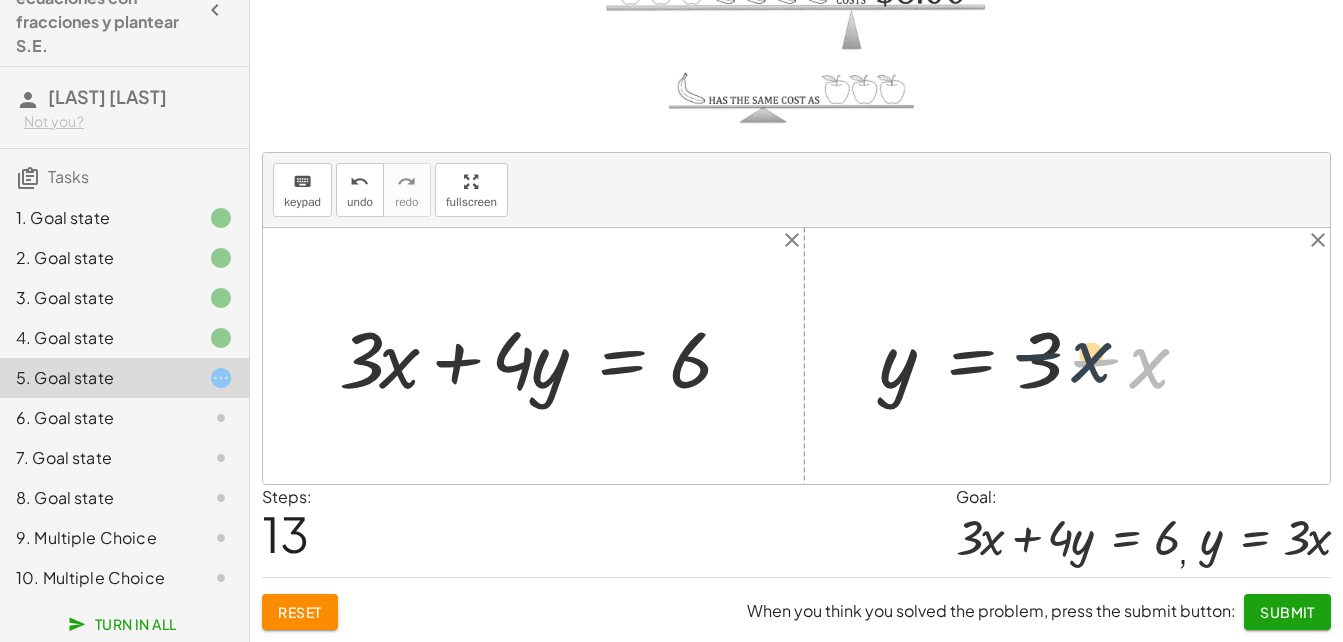 drag, startPoint x: 1148, startPoint y: 361, endPoint x: 1088, endPoint y: 355, distance: 60.299255 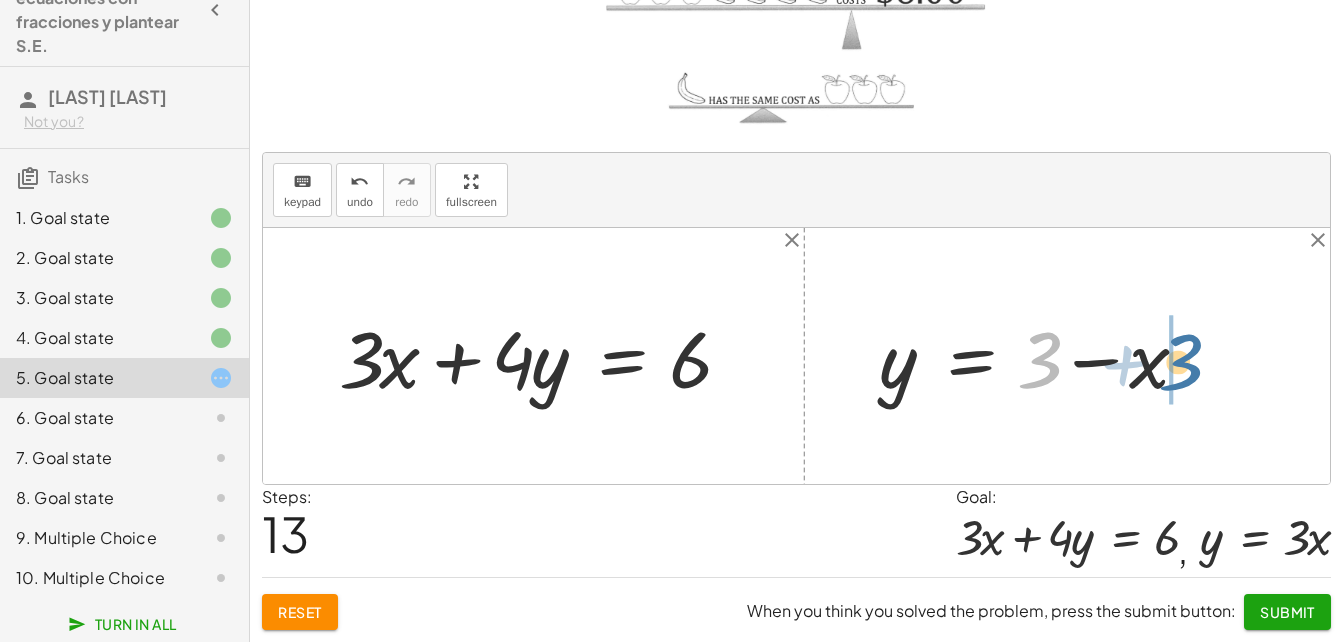 drag, startPoint x: 1045, startPoint y: 350, endPoint x: 1188, endPoint y: 349, distance: 143.0035 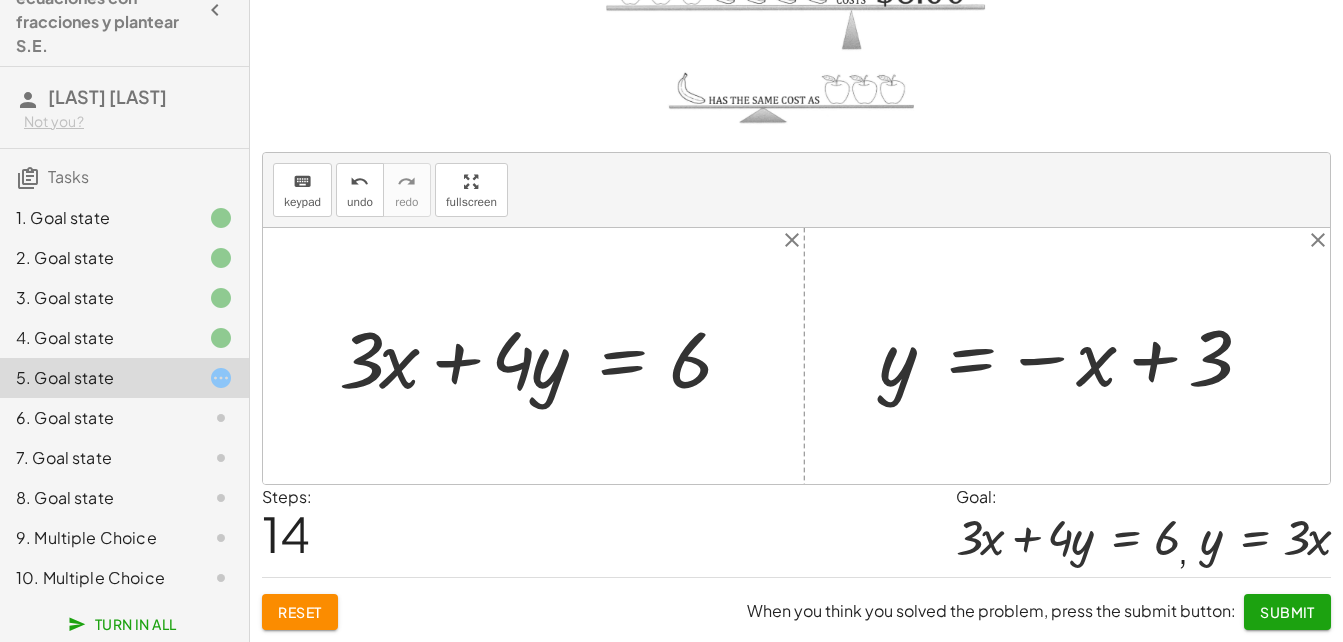 click at bounding box center (1071, 356) 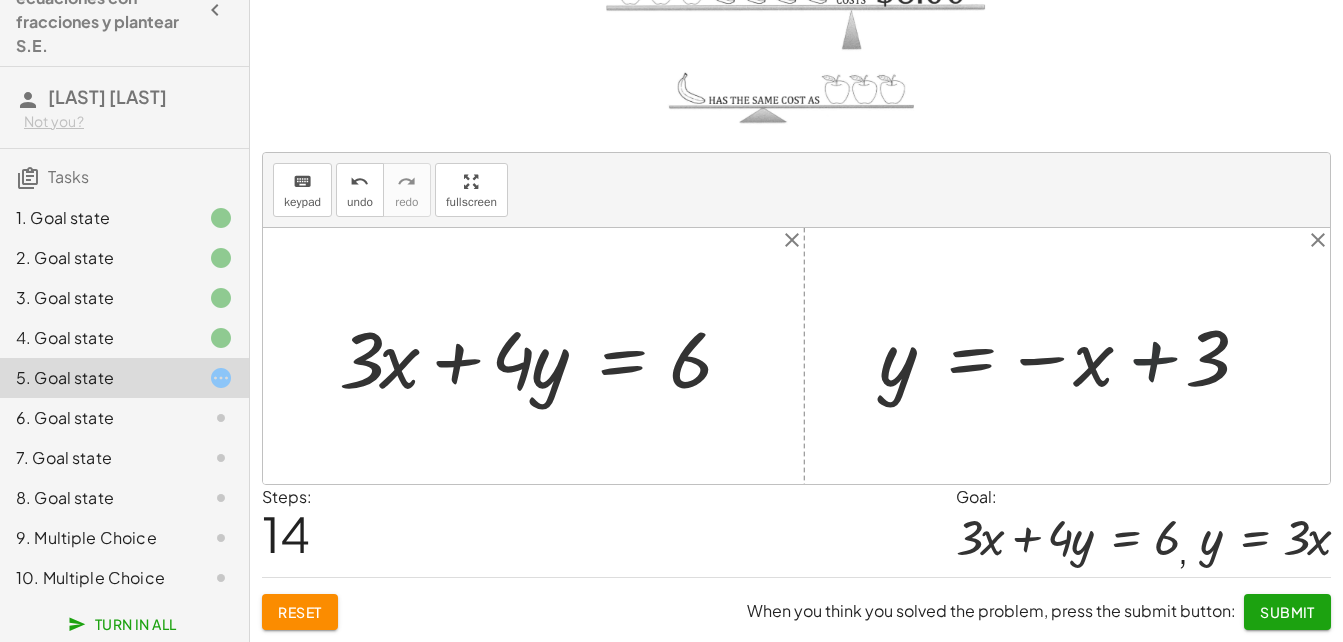 click at bounding box center [1071, 356] 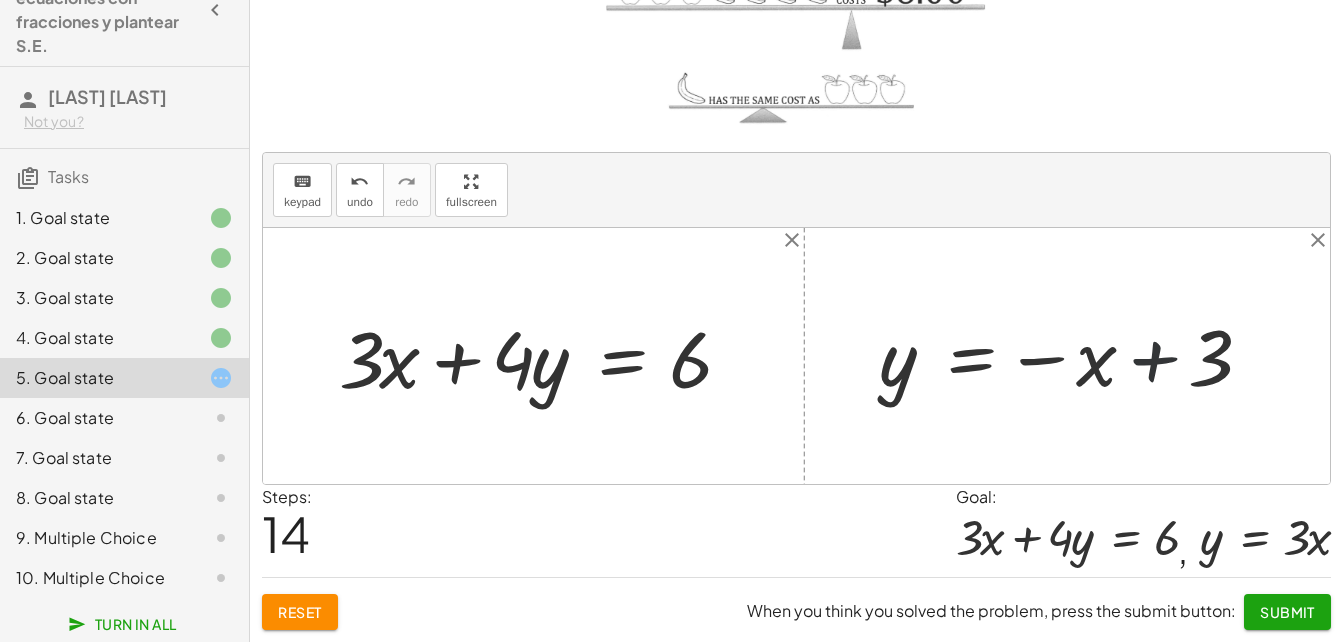 click at bounding box center [1071, 356] 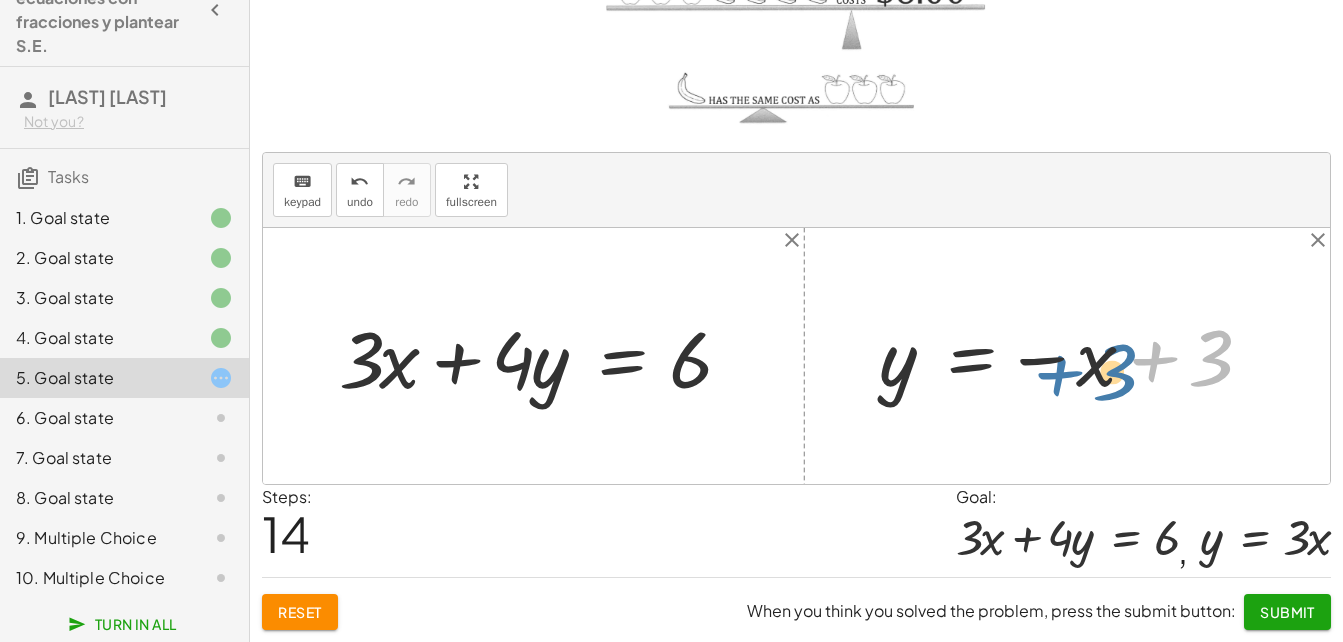 drag, startPoint x: 1148, startPoint y: 345, endPoint x: 1057, endPoint y: 352, distance: 91.26884 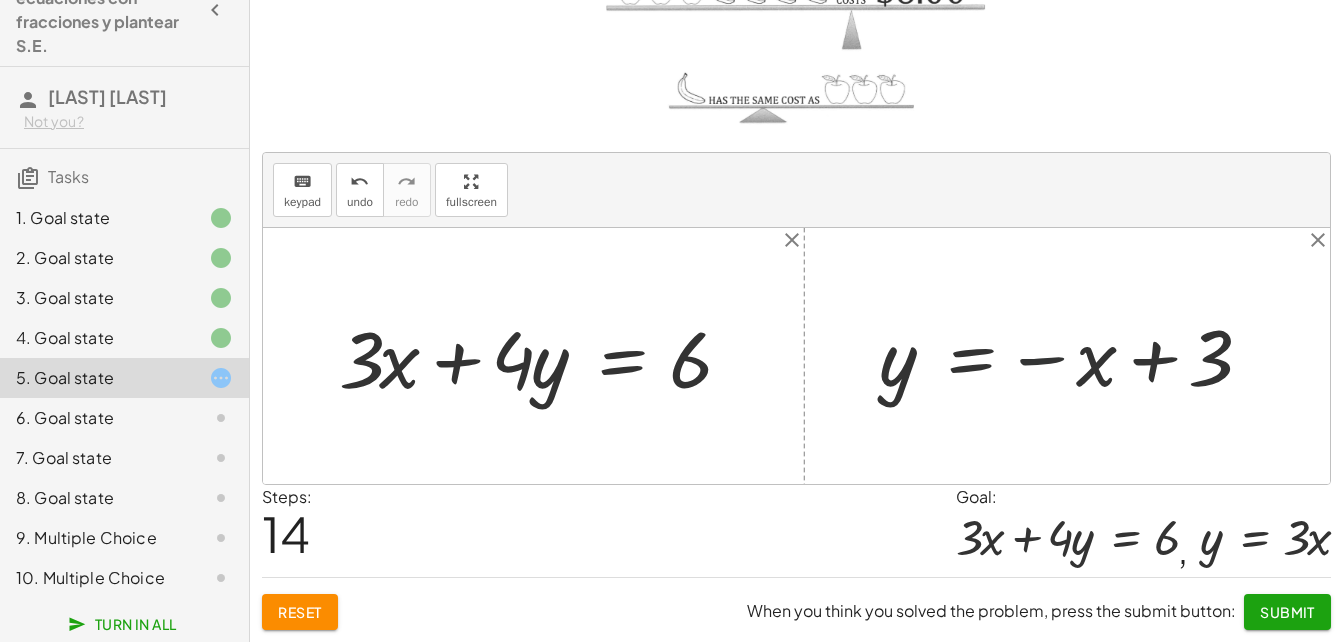 click at bounding box center (1071, 356) 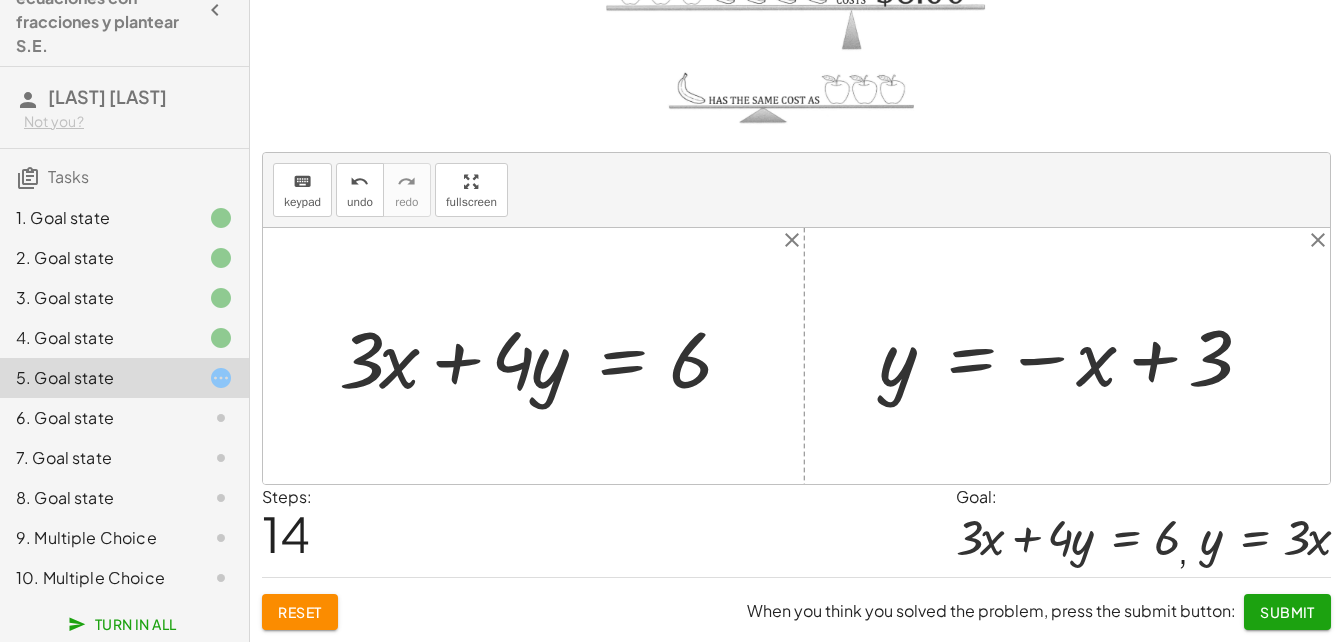 click at bounding box center [1071, 356] 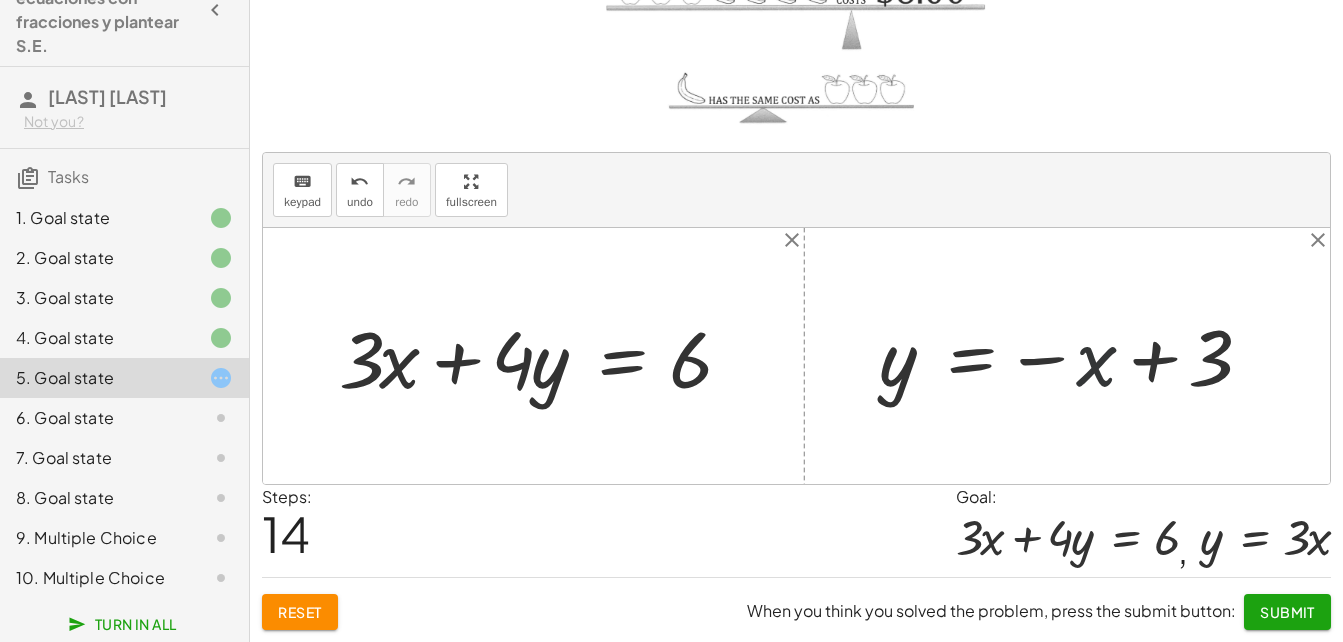 click at bounding box center [1071, 356] 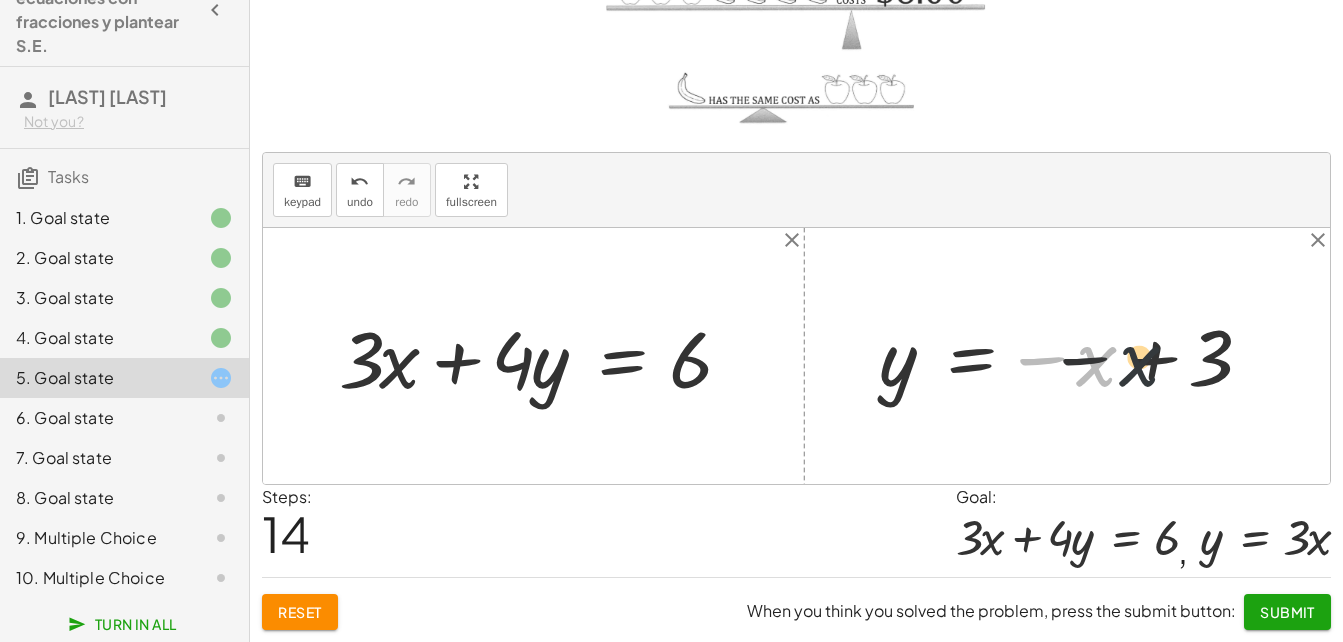 drag, startPoint x: 1105, startPoint y: 362, endPoint x: 1169, endPoint y: 356, distance: 64.28063 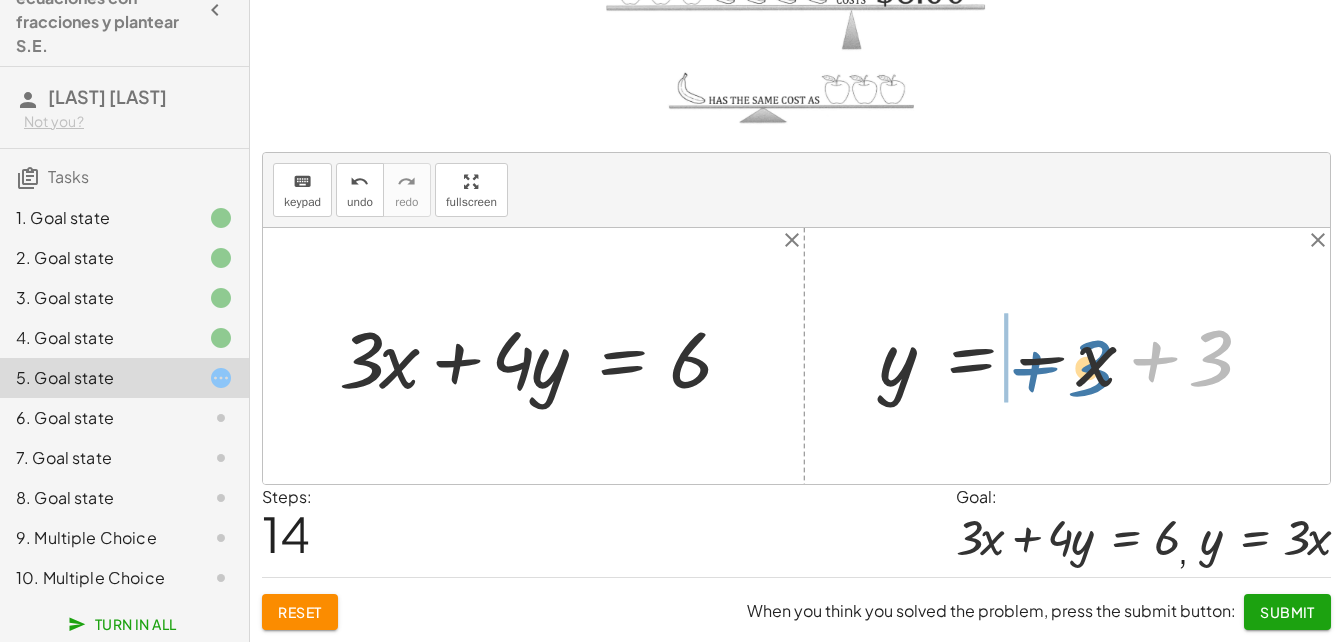 drag, startPoint x: 1232, startPoint y: 350, endPoint x: 1111, endPoint y: 359, distance: 121.33425 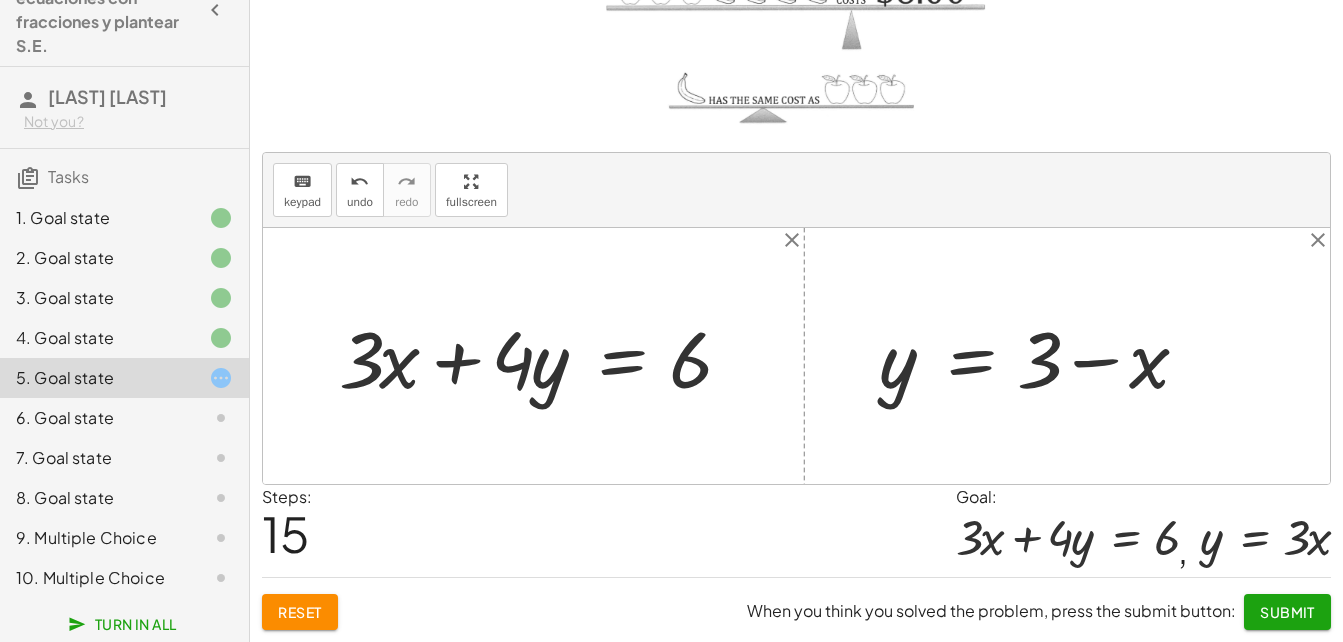 click at bounding box center (1041, 356) 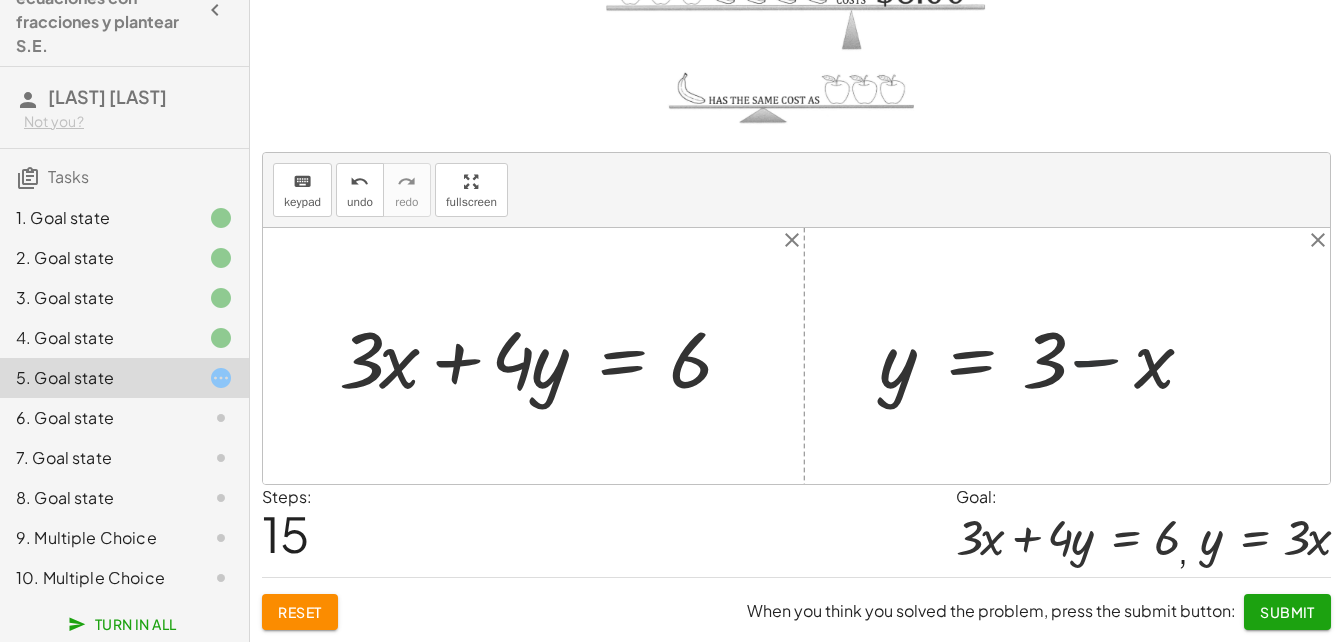 click at bounding box center [1041, 356] 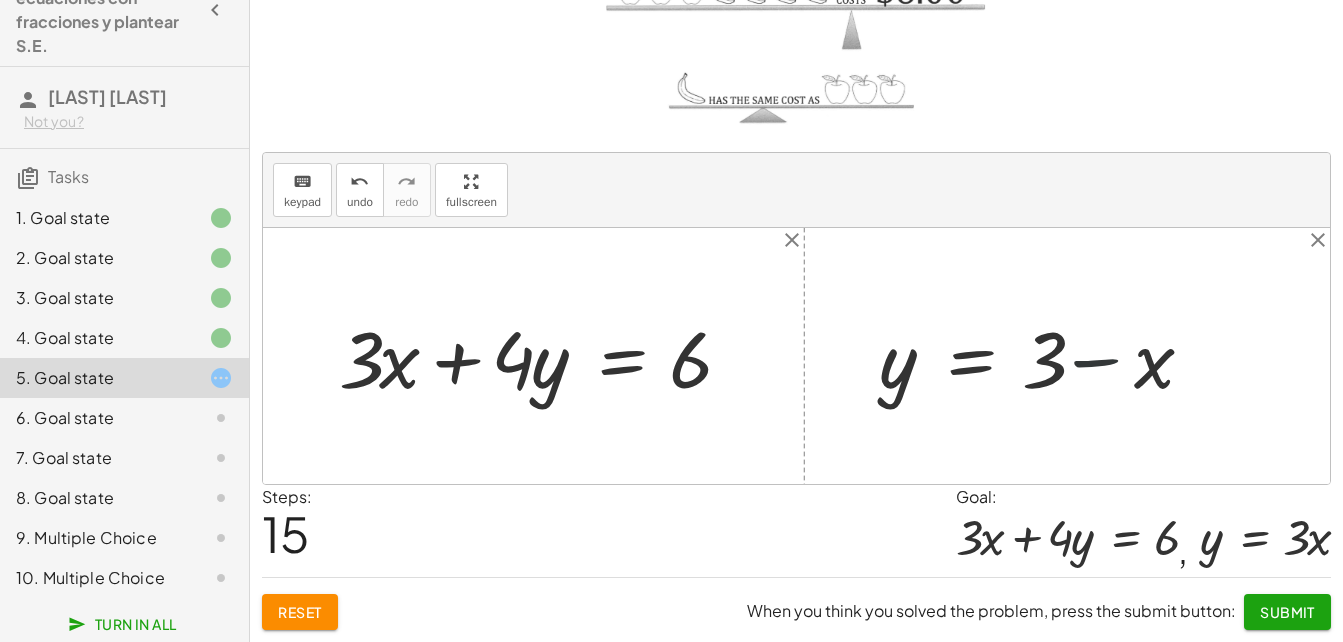 click at bounding box center [1041, 356] 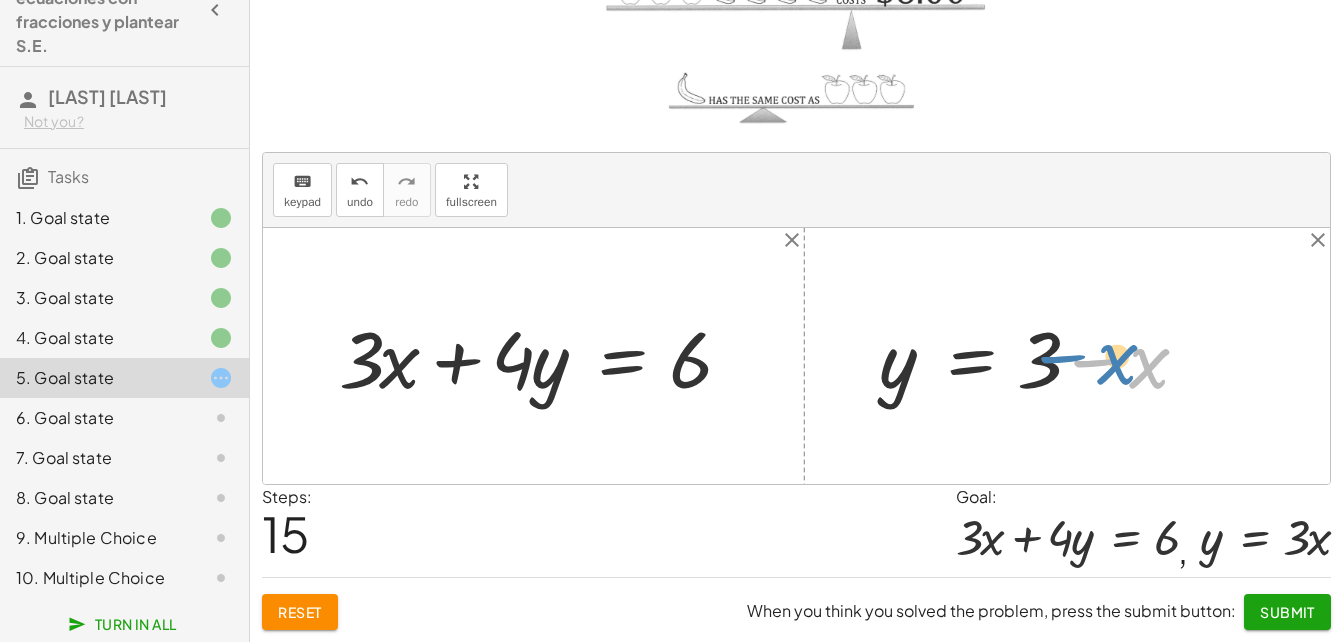 drag, startPoint x: 1159, startPoint y: 365, endPoint x: 1129, endPoint y: 358, distance: 30.805843 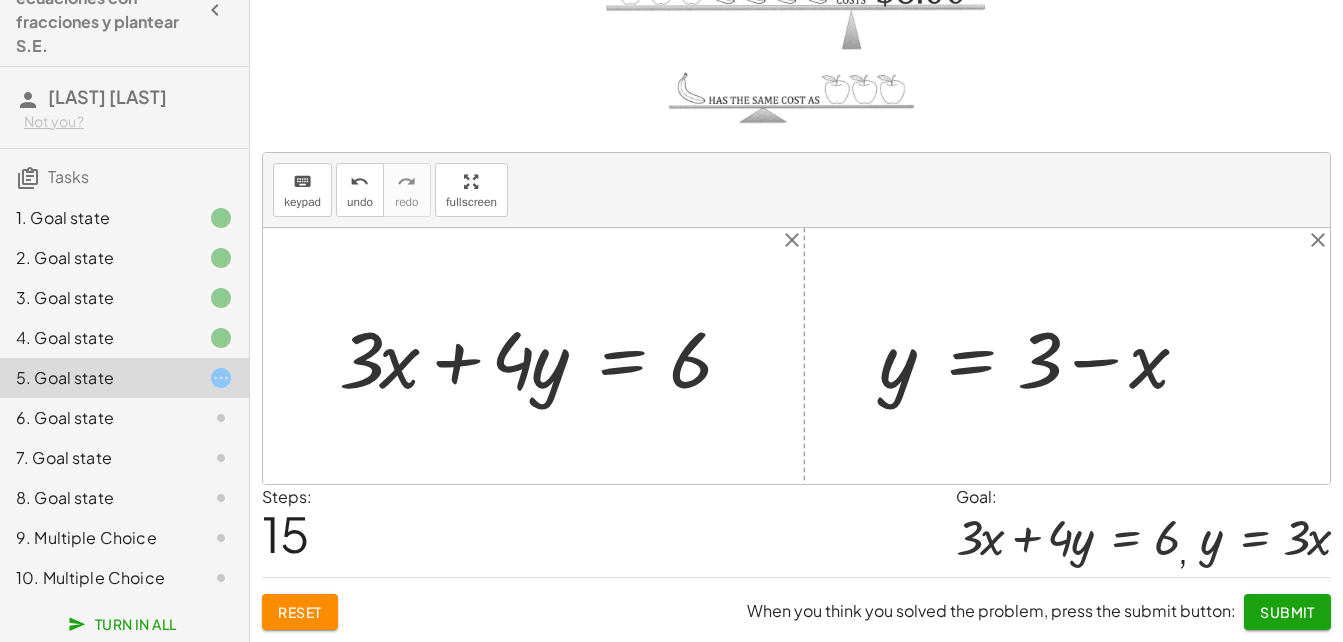 click at bounding box center (1041, 356) 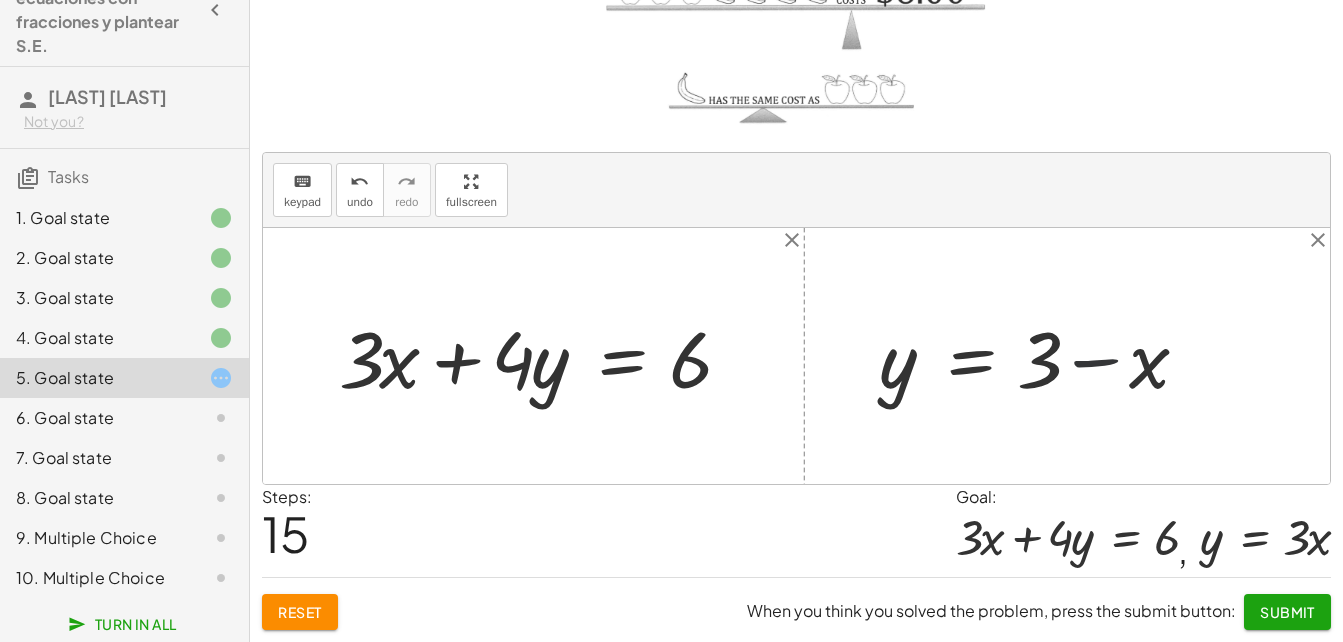 click at bounding box center [1041, 356] 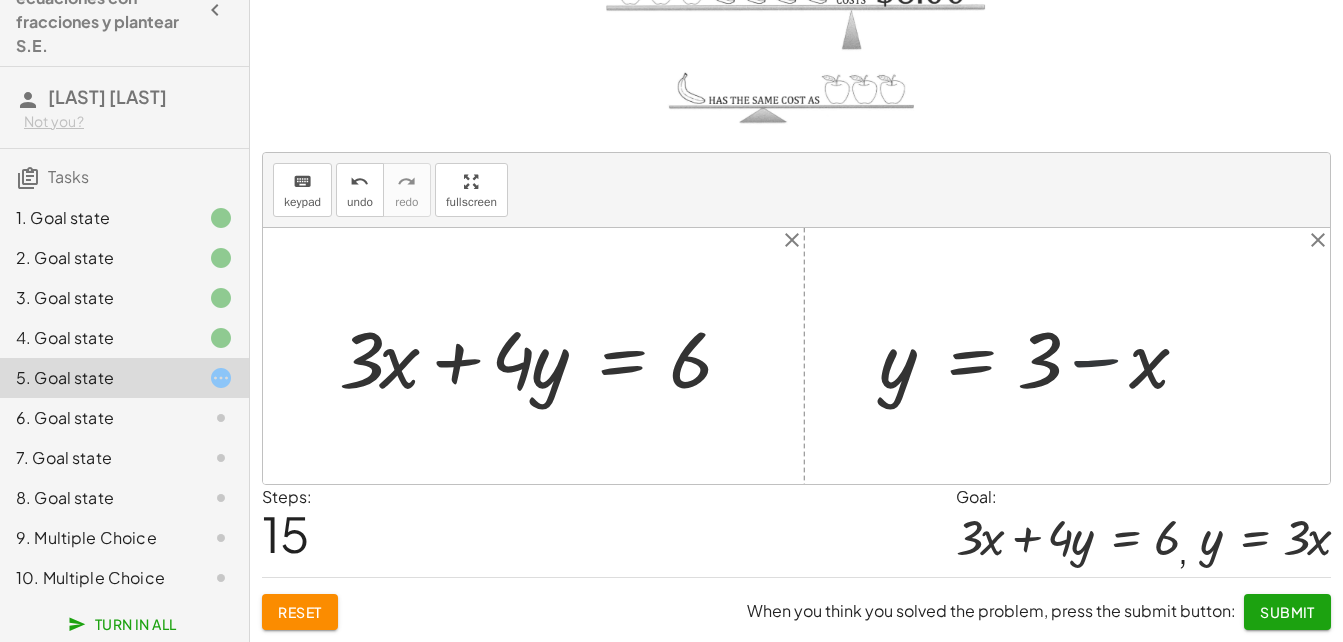 click at bounding box center (1041, 356) 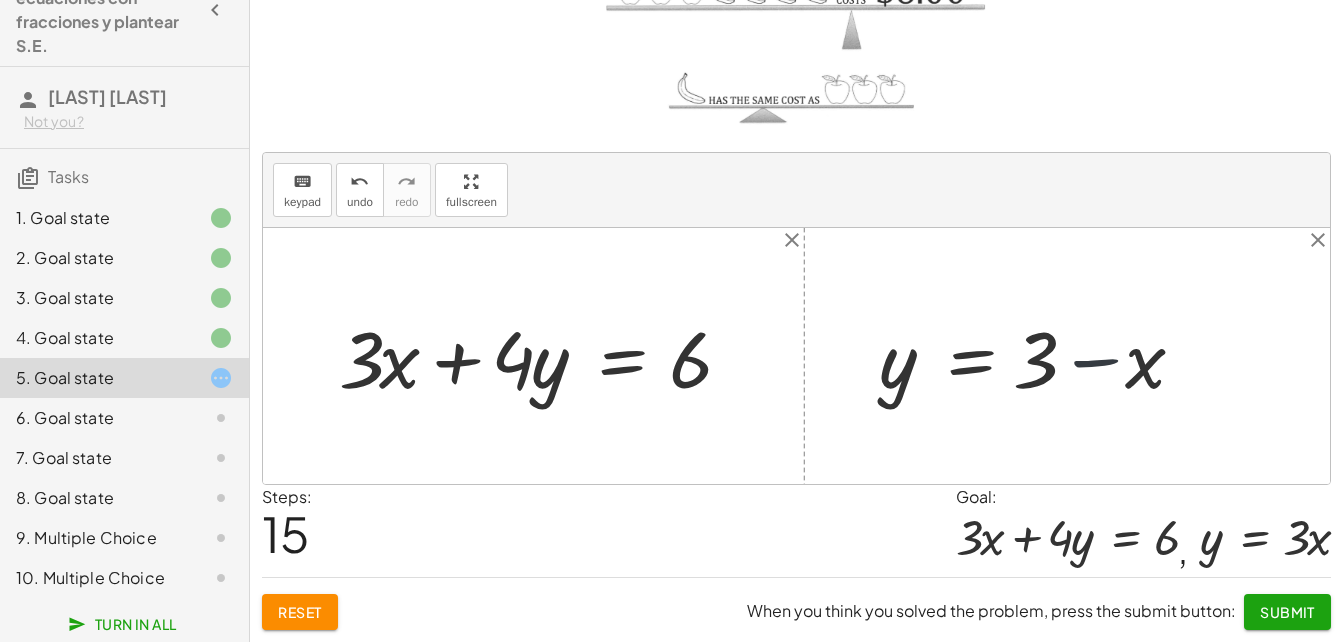 click at bounding box center [1041, 356] 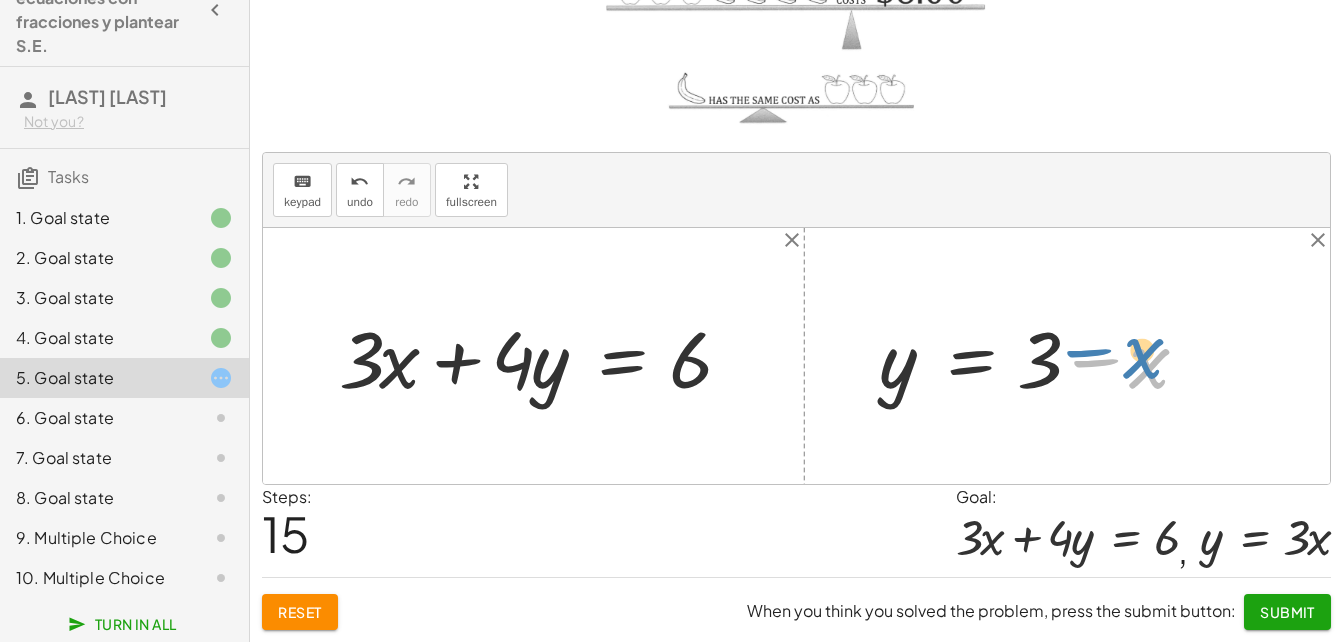 drag, startPoint x: 1119, startPoint y: 358, endPoint x: 1112, endPoint y: 344, distance: 15.652476 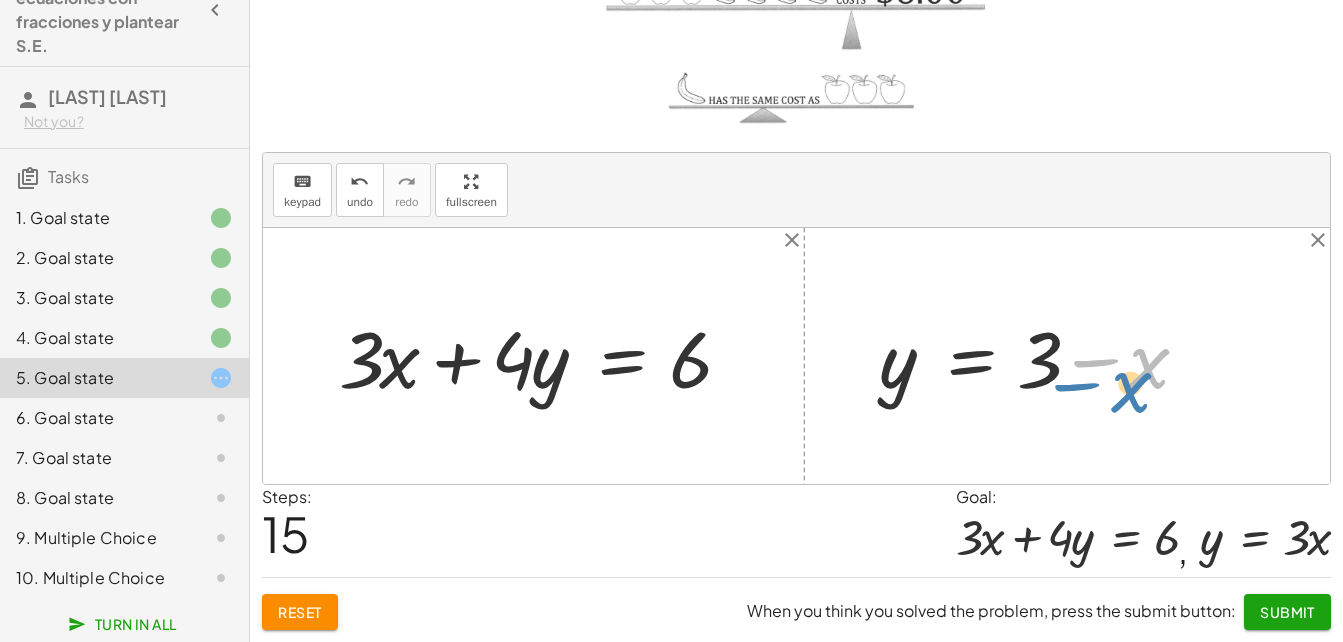 click at bounding box center [1041, 356] 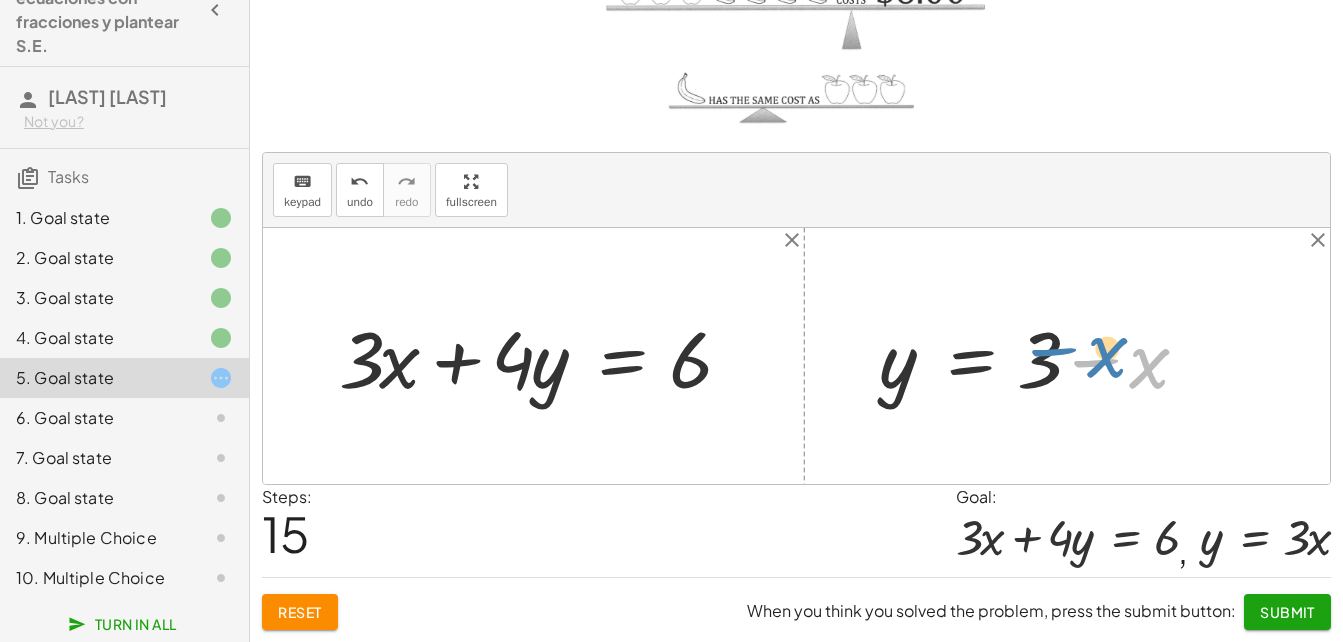 drag, startPoint x: 1089, startPoint y: 359, endPoint x: 1051, endPoint y: 345, distance: 40.496914 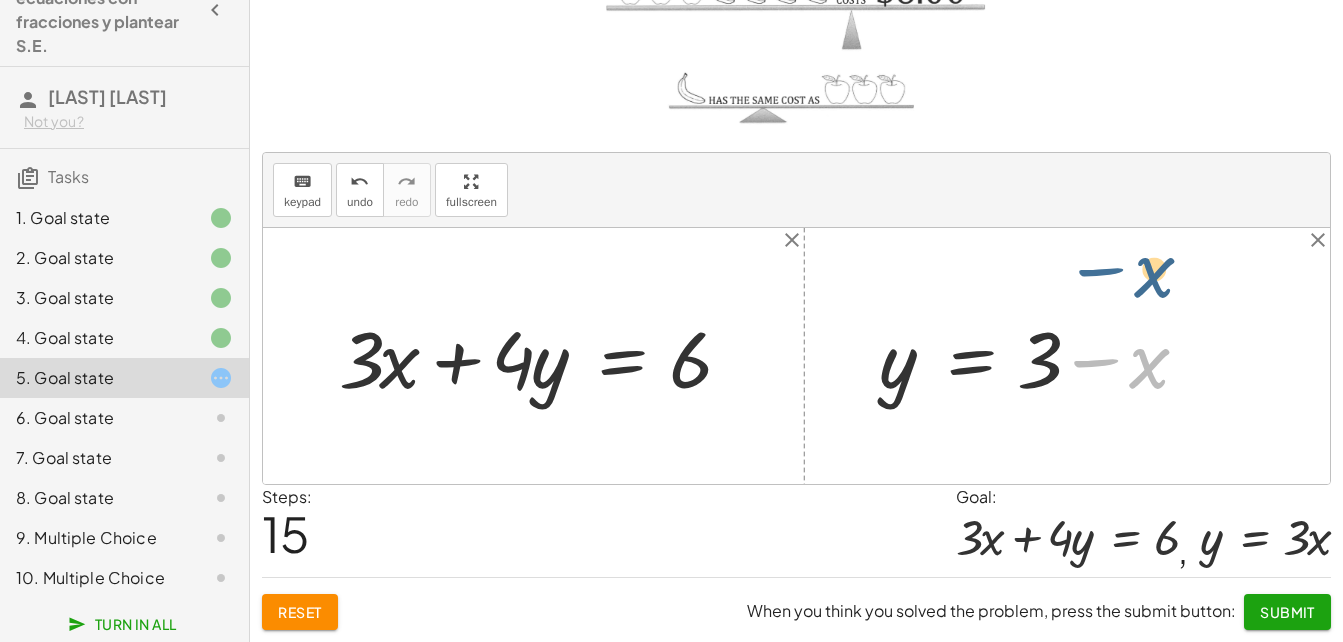 drag, startPoint x: 1099, startPoint y: 359, endPoint x: 1095, endPoint y: 338, distance: 21.377558 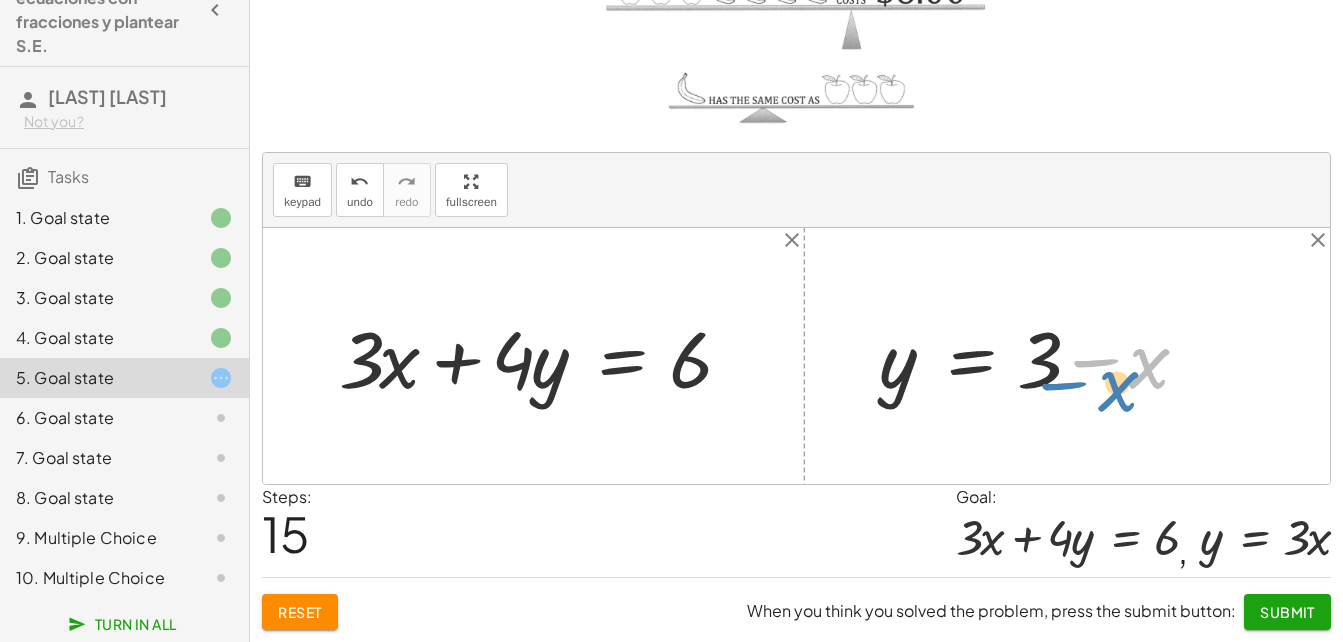 drag, startPoint x: 1070, startPoint y: 363, endPoint x: 1033, endPoint y: 359, distance: 37.215588 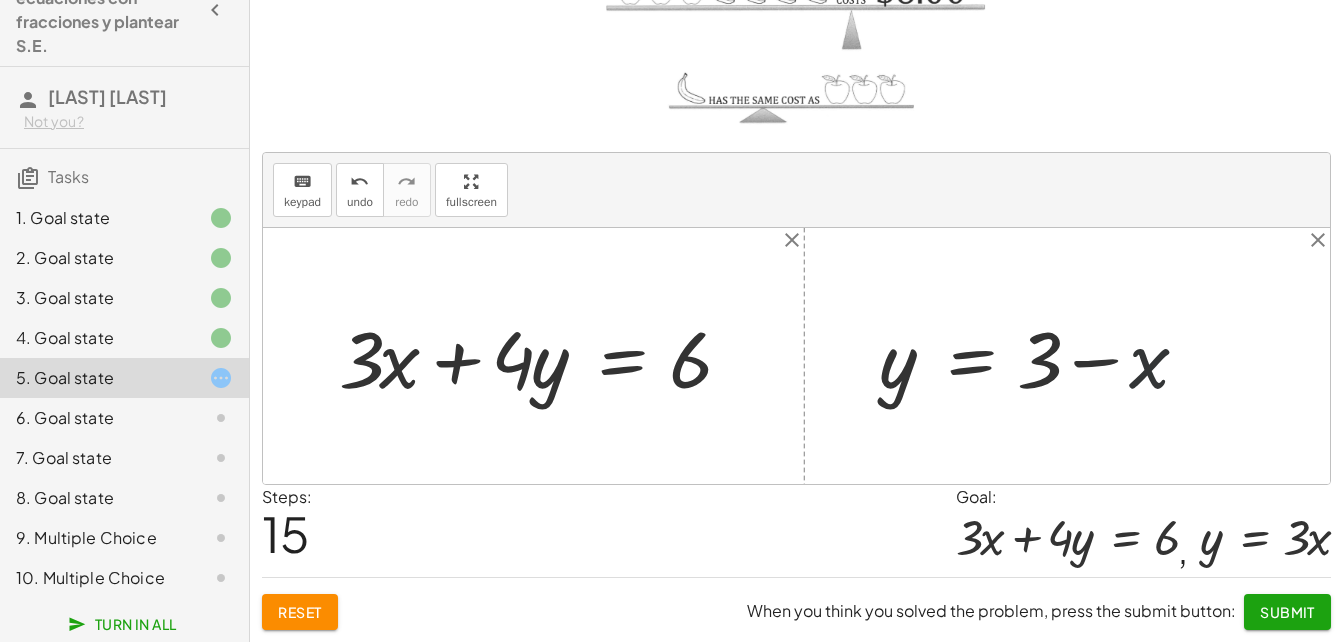 click at bounding box center [1041, 356] 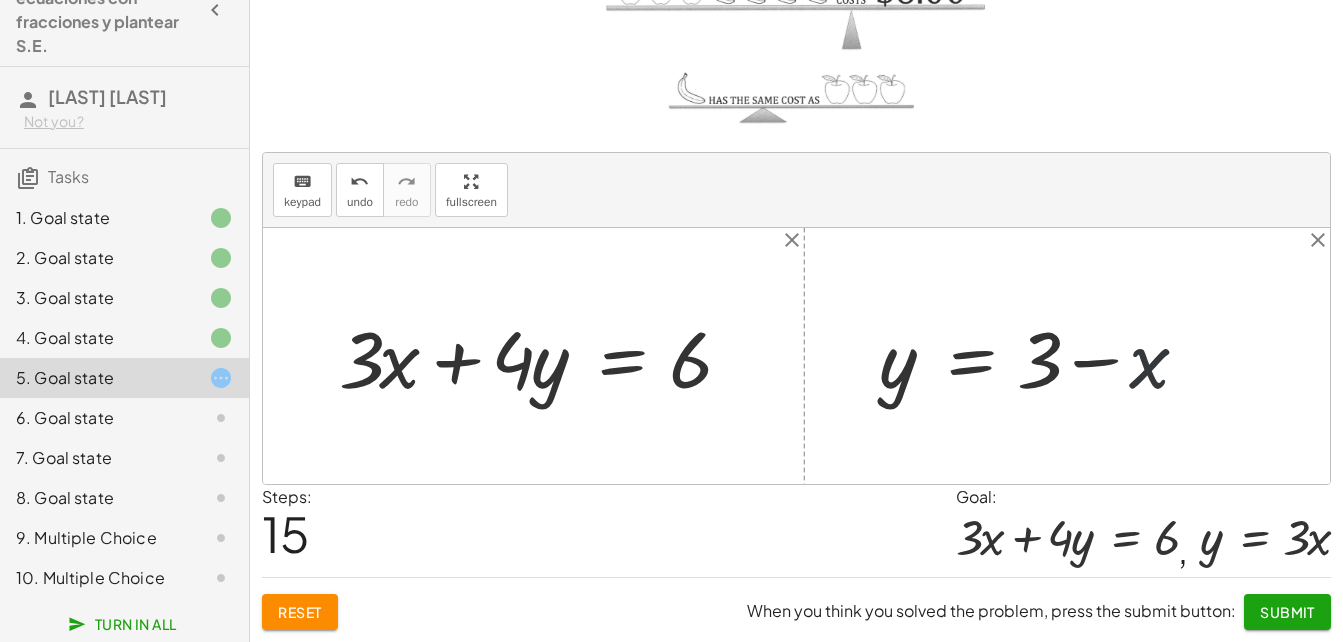 click at bounding box center [1041, 356] 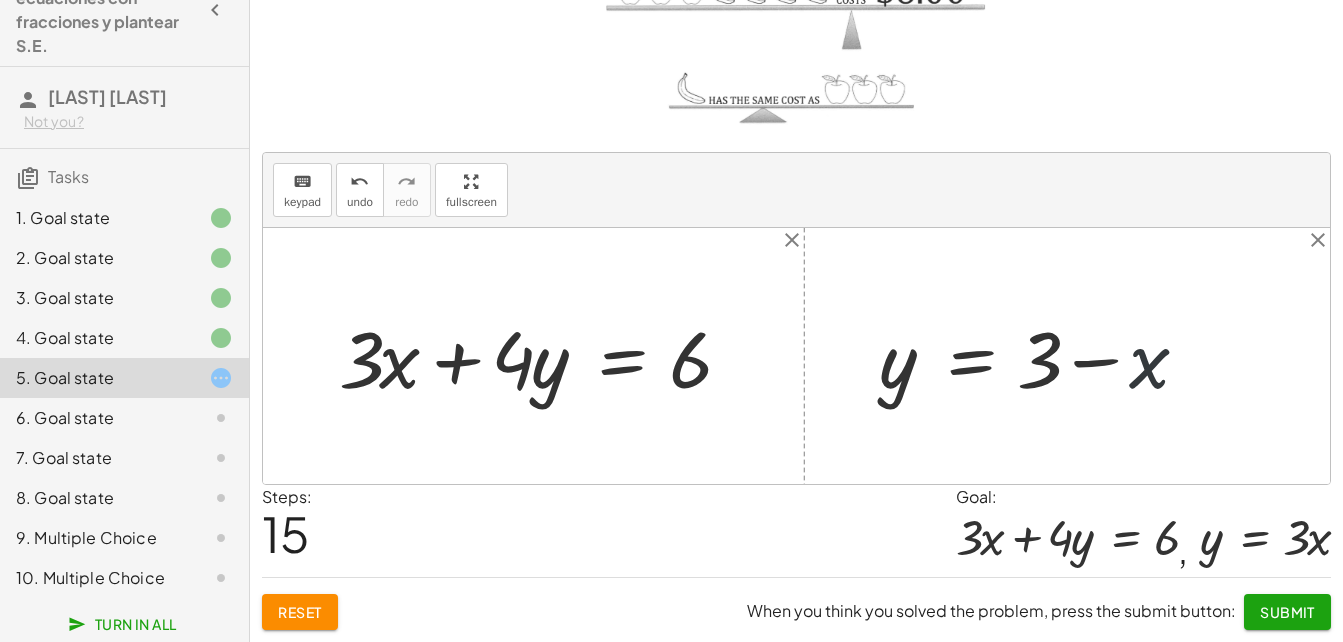 click at bounding box center (1041, 356) 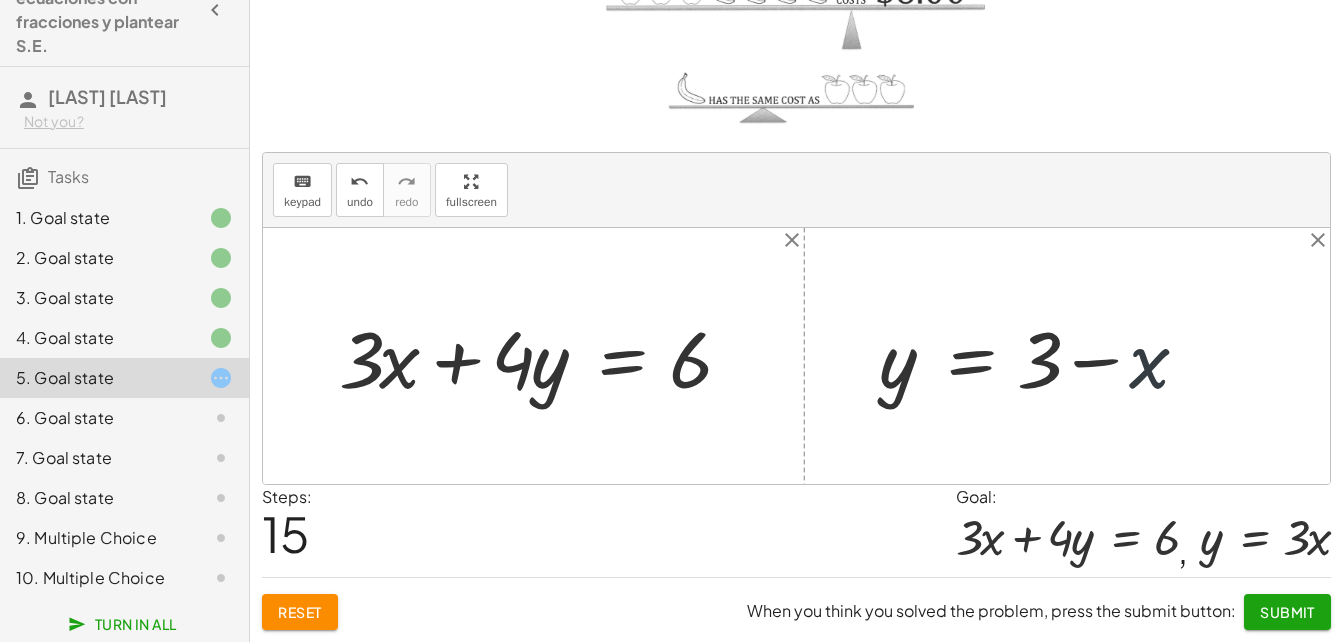 drag, startPoint x: 1131, startPoint y: 356, endPoint x: 1111, endPoint y: 347, distance: 21.931713 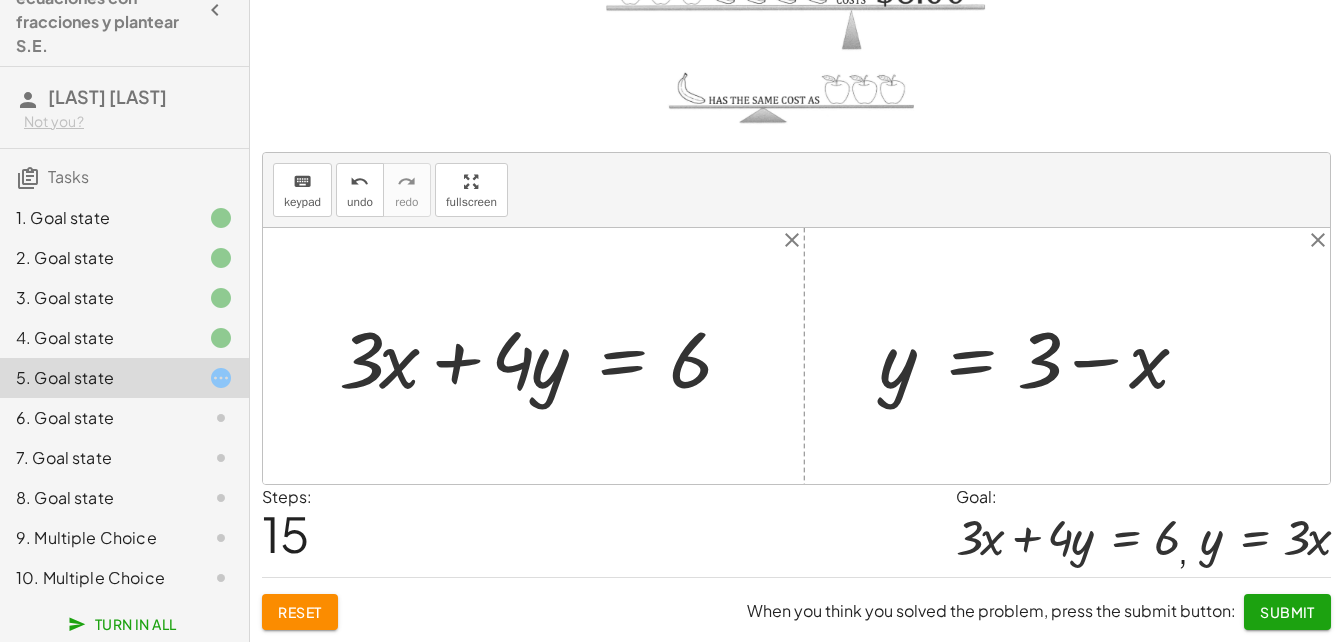 click at bounding box center (1041, 356) 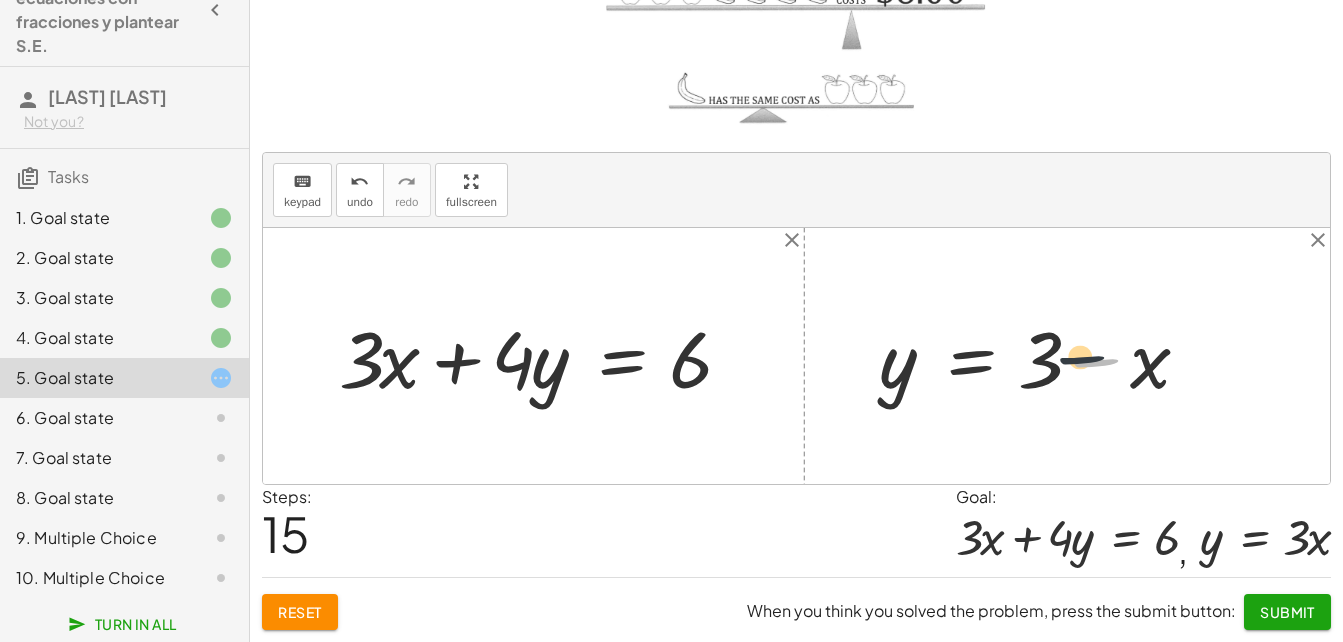 drag, startPoint x: 1064, startPoint y: 367, endPoint x: 1039, endPoint y: 361, distance: 25.70992 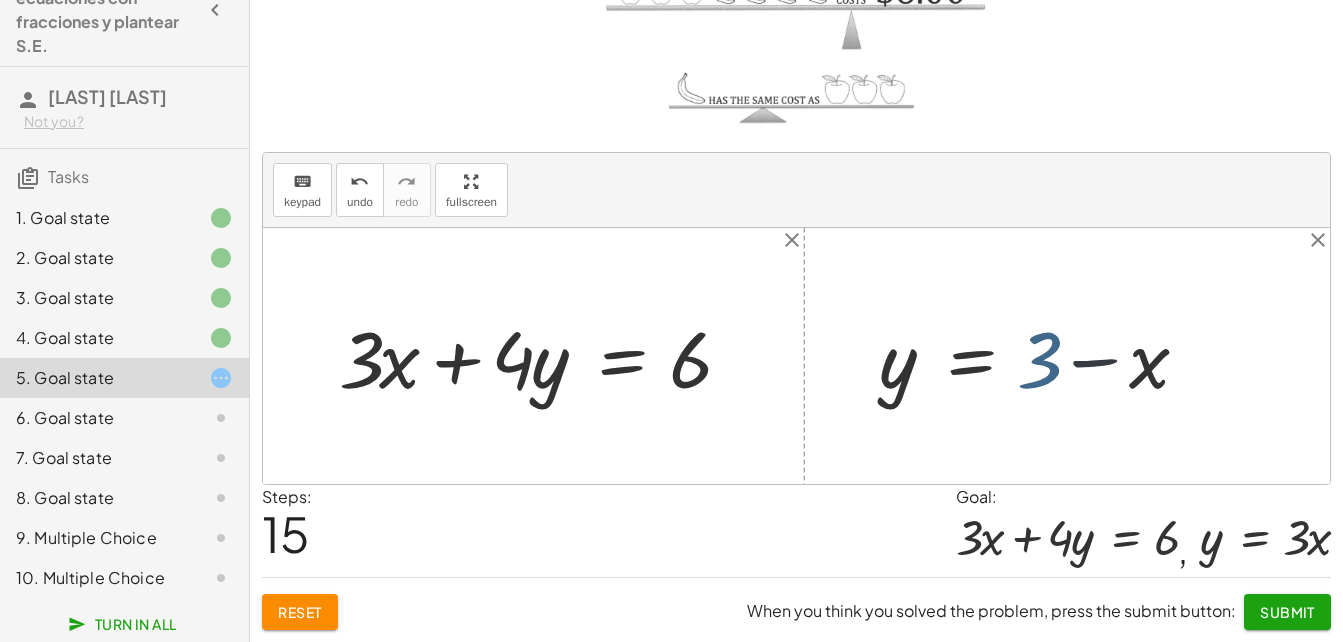 click at bounding box center [1041, 356] 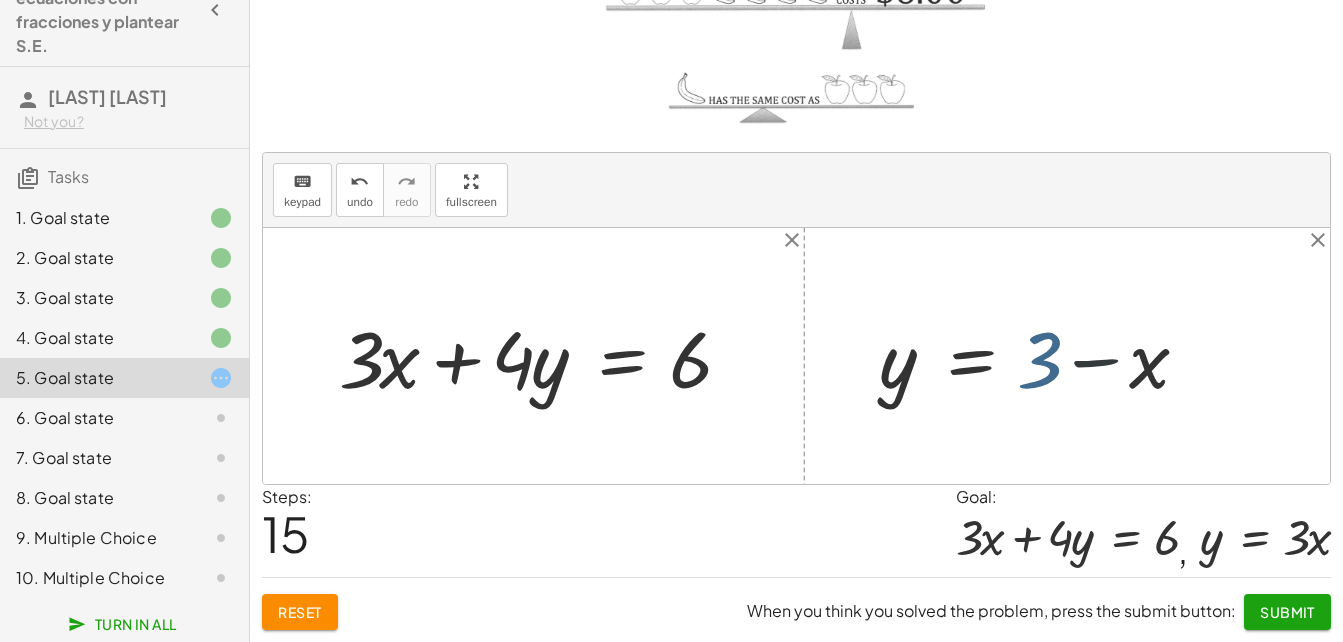 click at bounding box center [1041, 356] 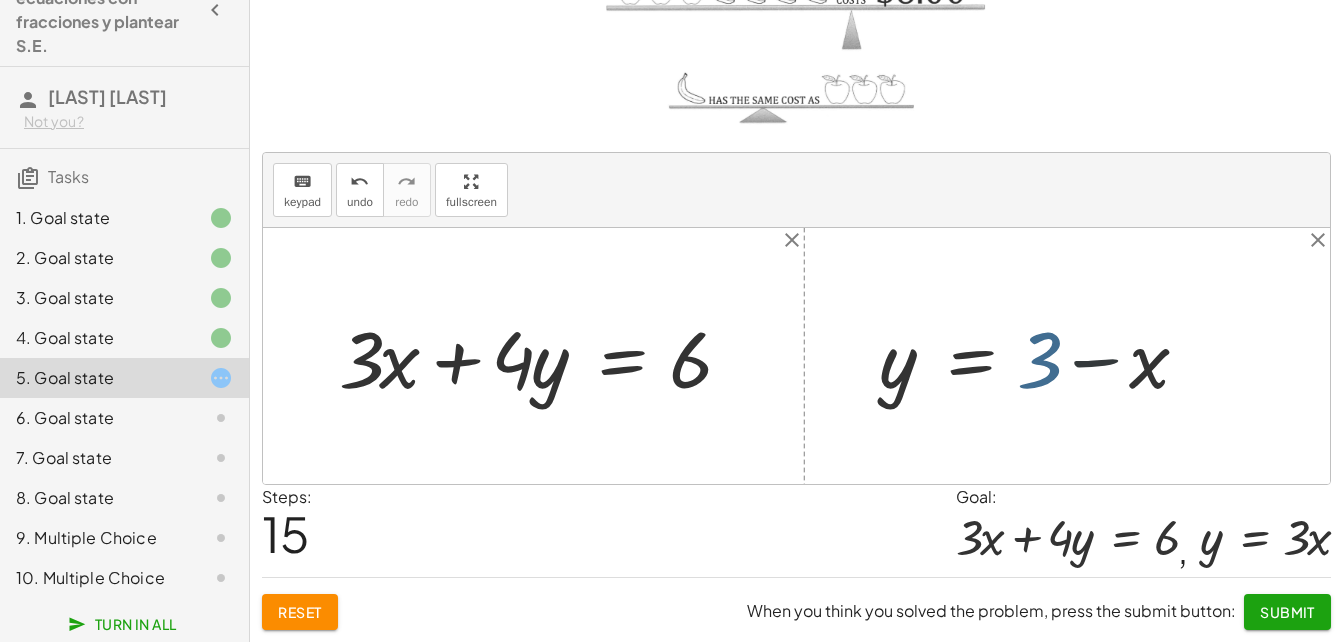 click at bounding box center (1041, 356) 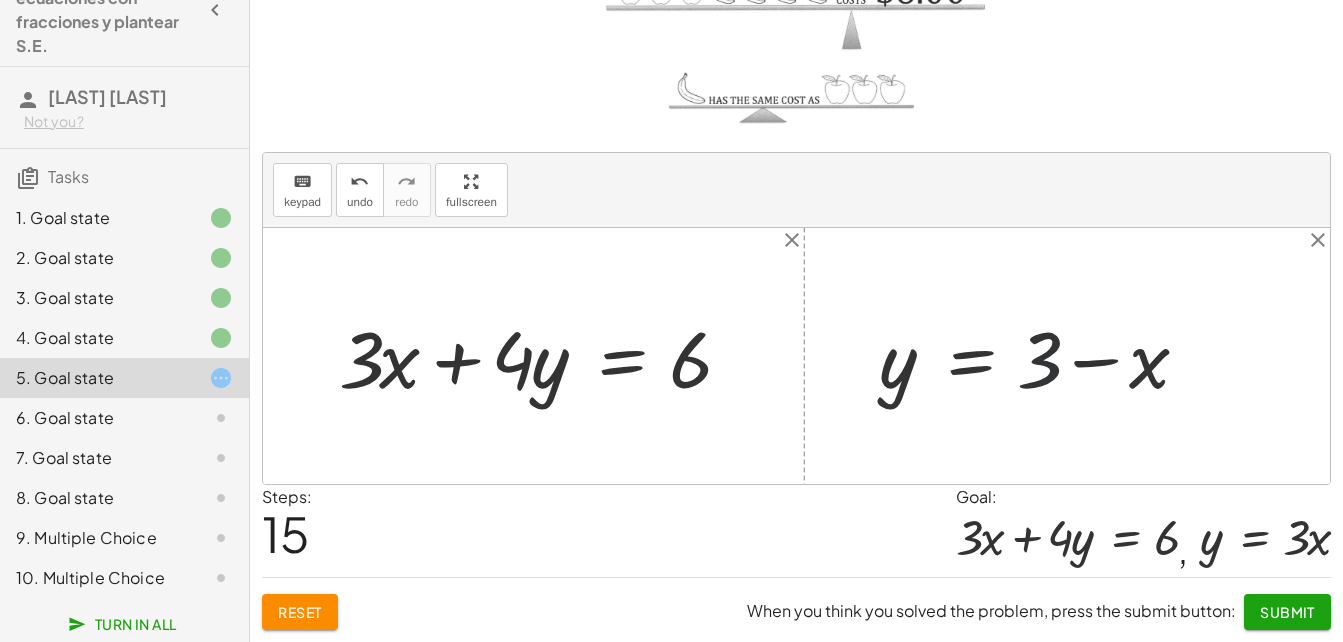 click at bounding box center (1041, 356) 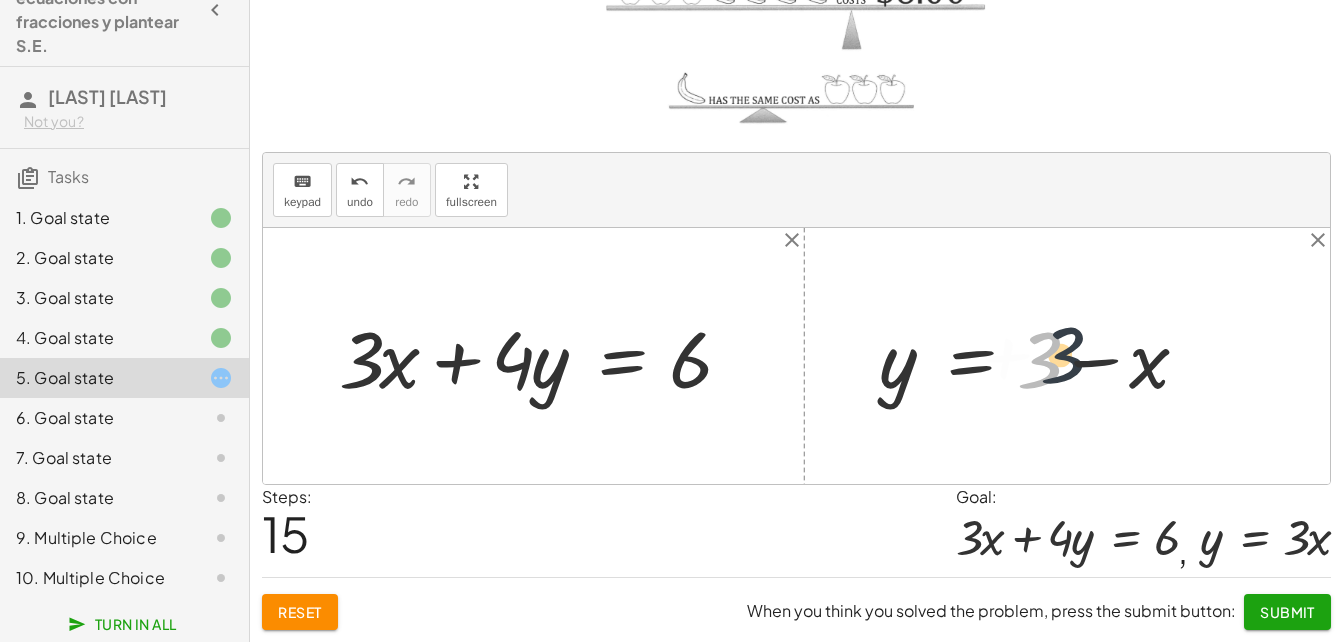 drag, startPoint x: 1039, startPoint y: 361, endPoint x: 1089, endPoint y: 348, distance: 51.662365 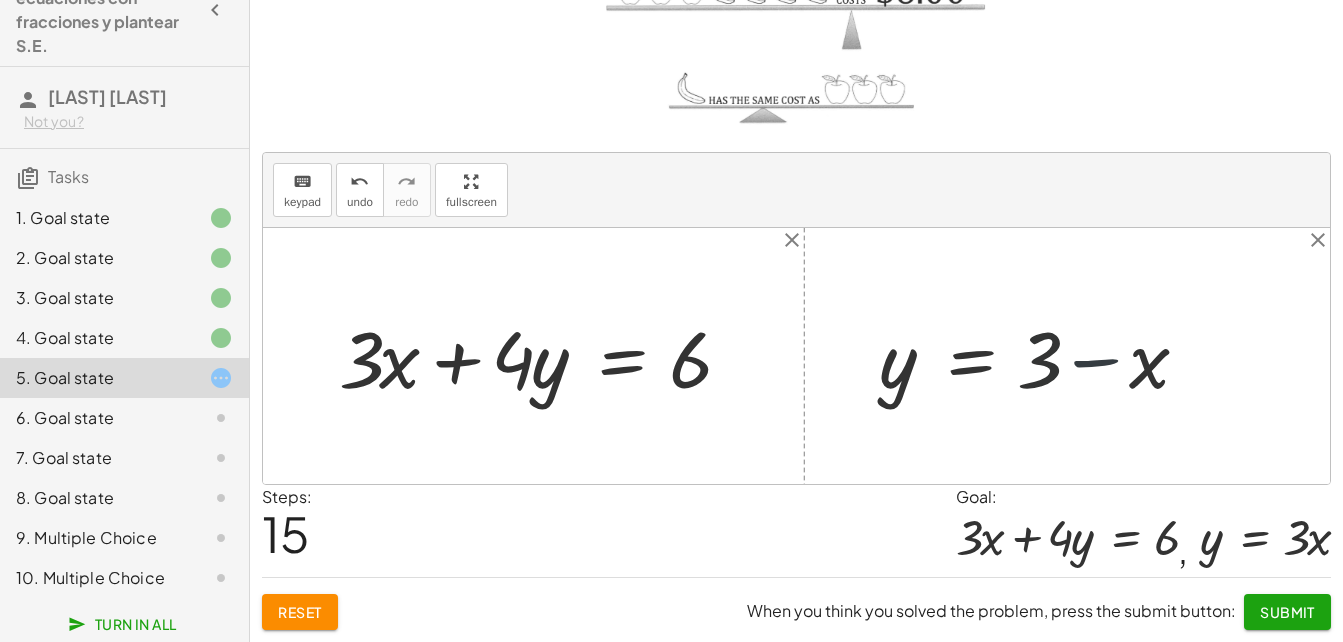 drag, startPoint x: 1089, startPoint y: 351, endPoint x: 1088, endPoint y: 367, distance: 16.03122 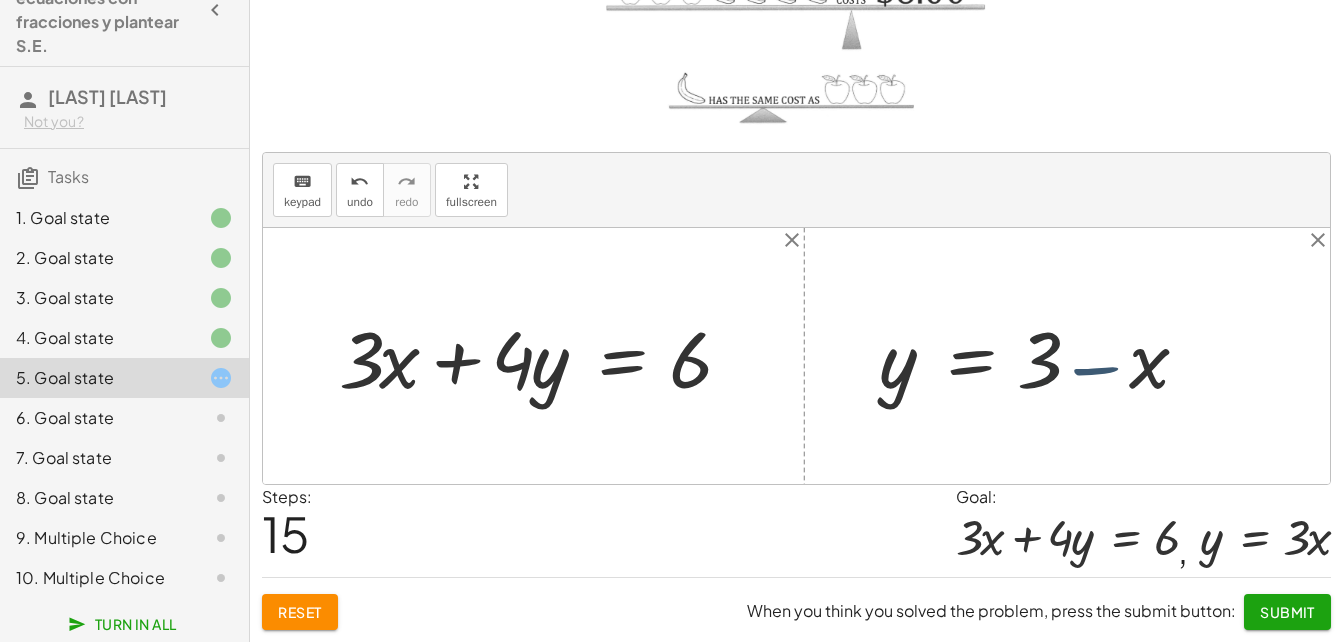 click at bounding box center (1041, 356) 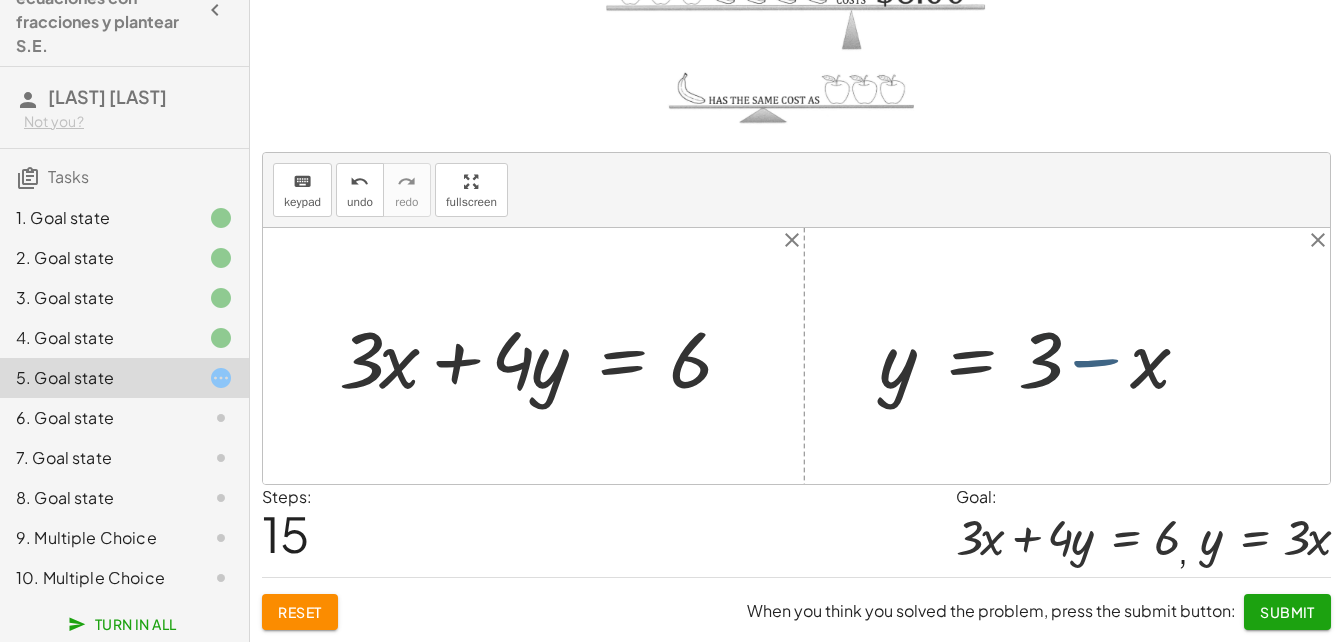 click at bounding box center (1041, 356) 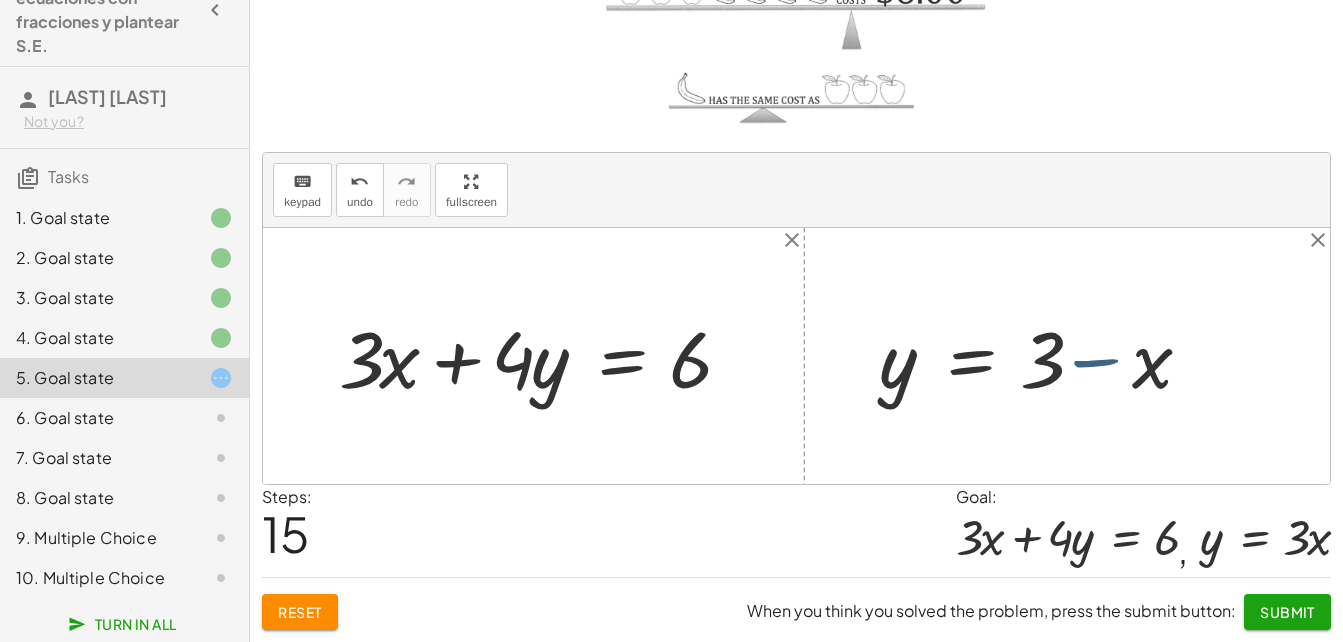 click at bounding box center [1041, 356] 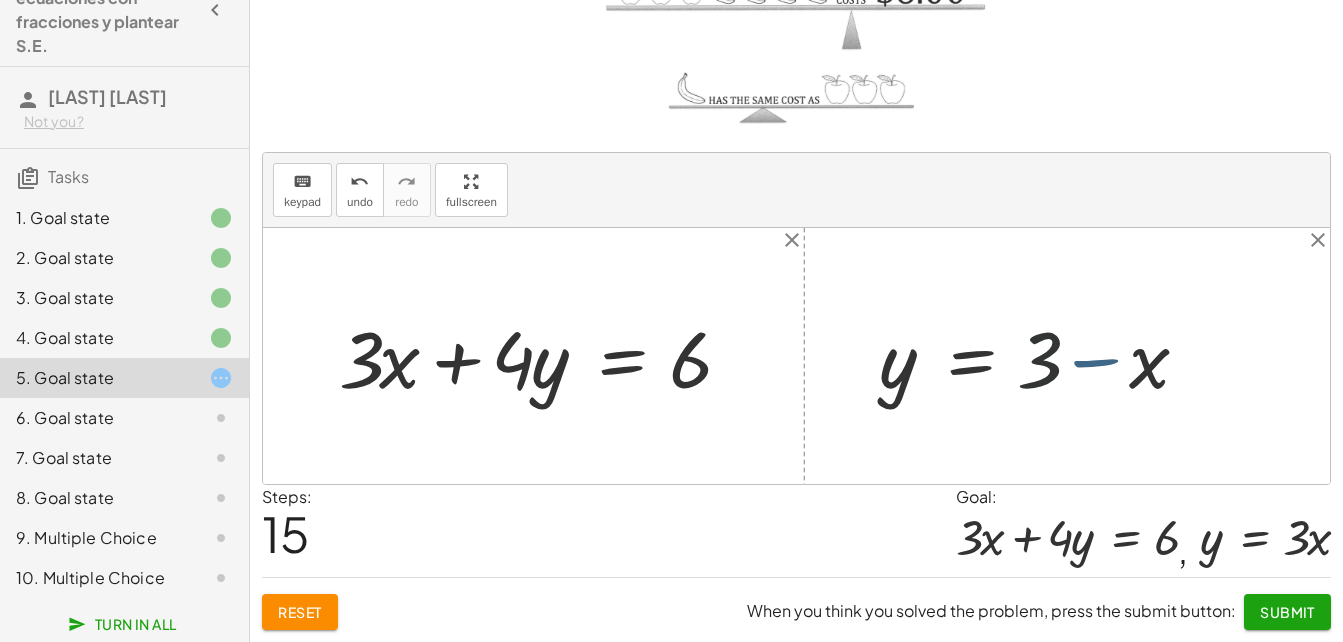 click at bounding box center [1041, 356] 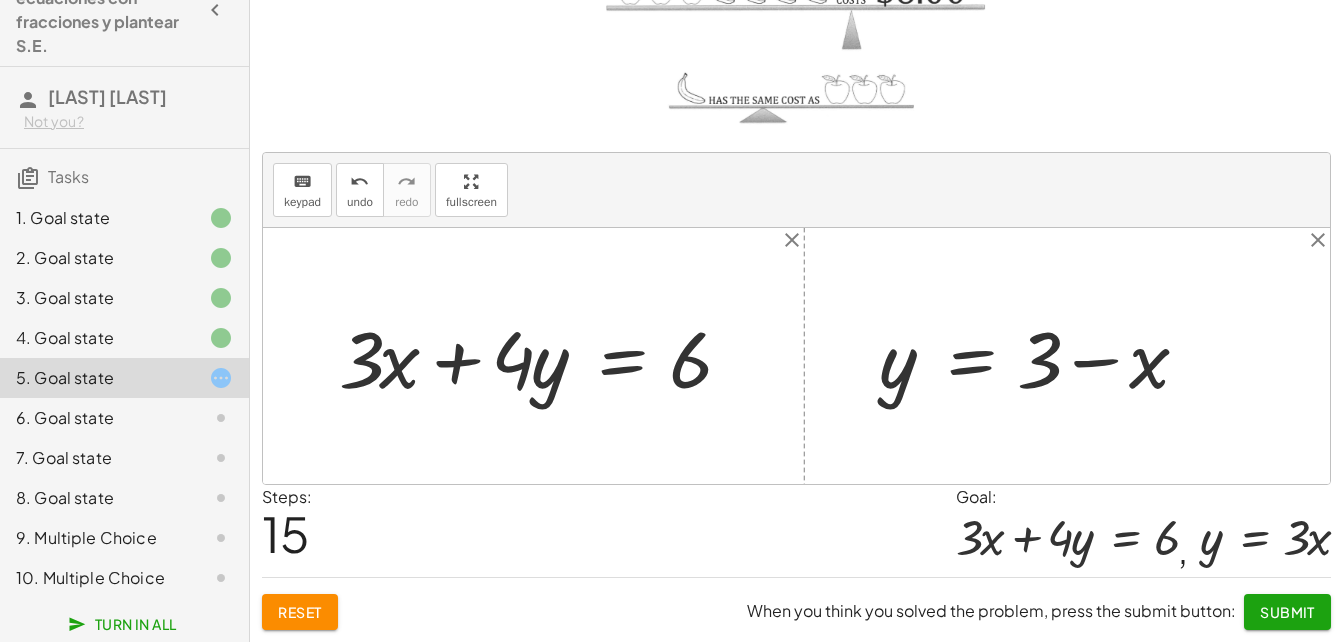 click at bounding box center (1041, 356) 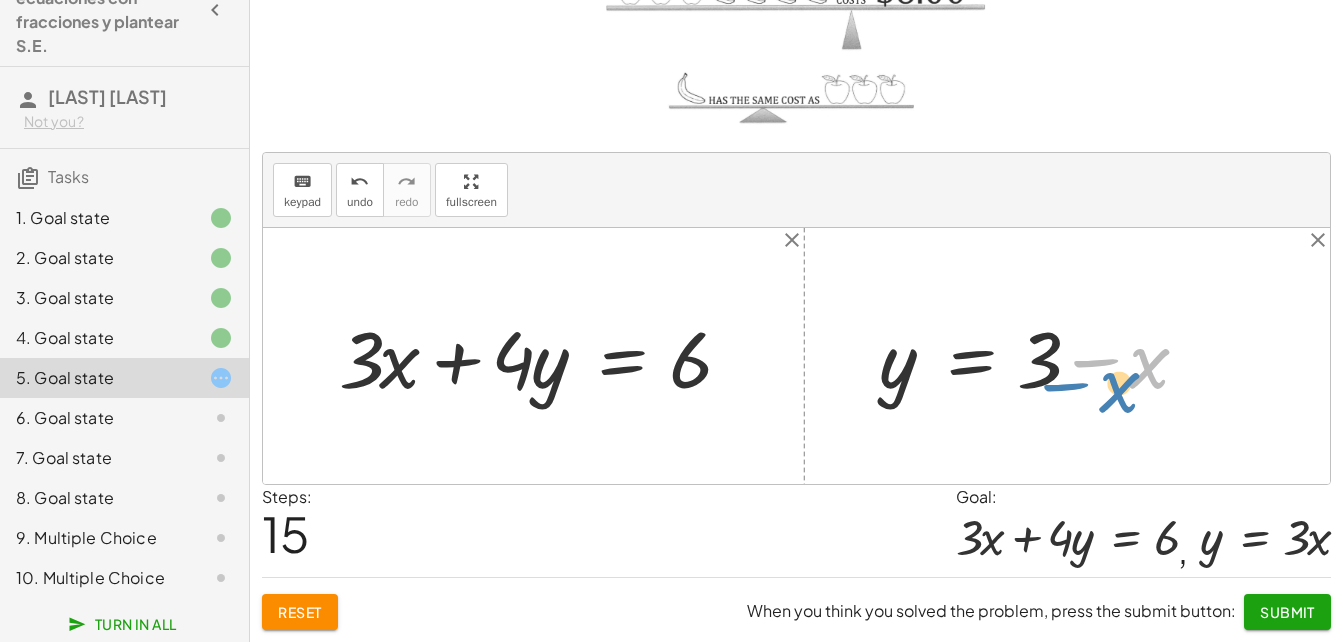 drag, startPoint x: 1155, startPoint y: 379, endPoint x: 1149, endPoint y: 415, distance: 36.496574 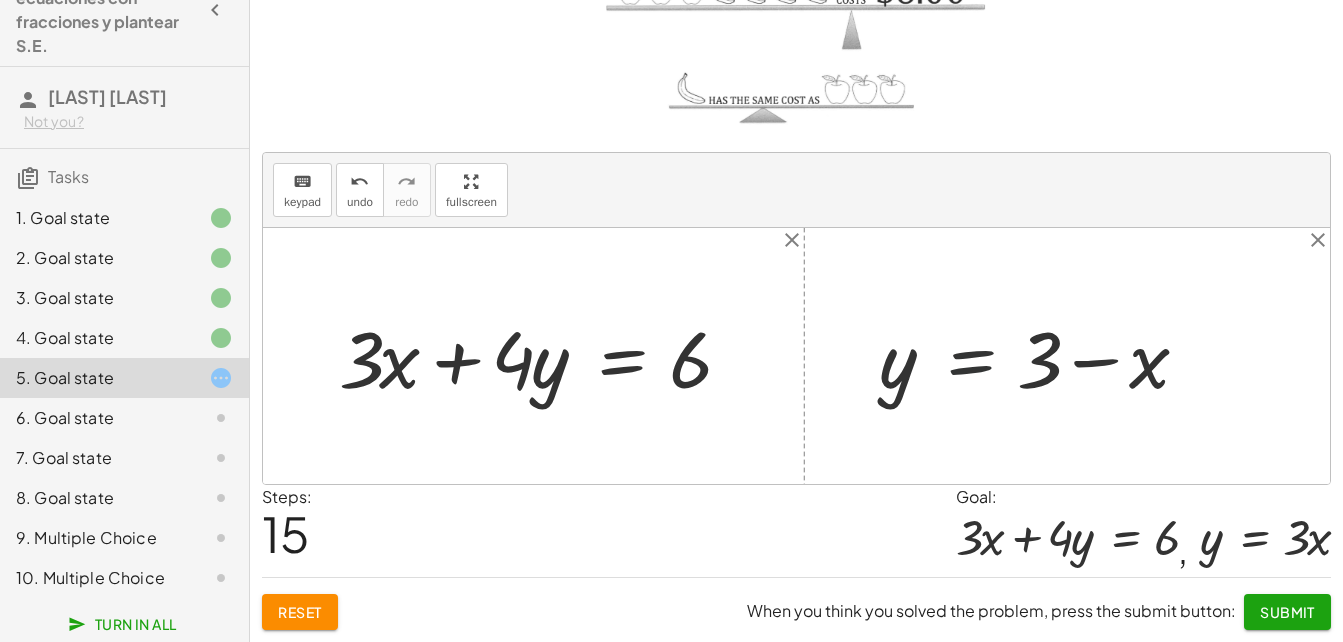 click at bounding box center [1041, 356] 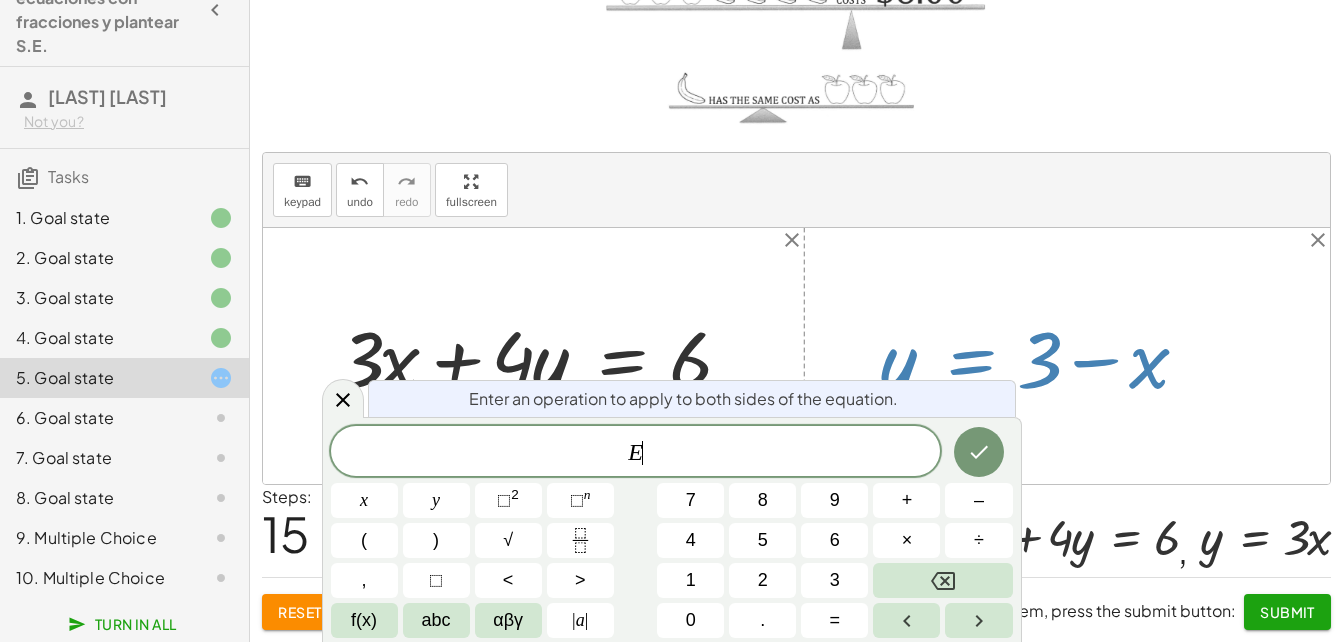 click at bounding box center (1041, 356) 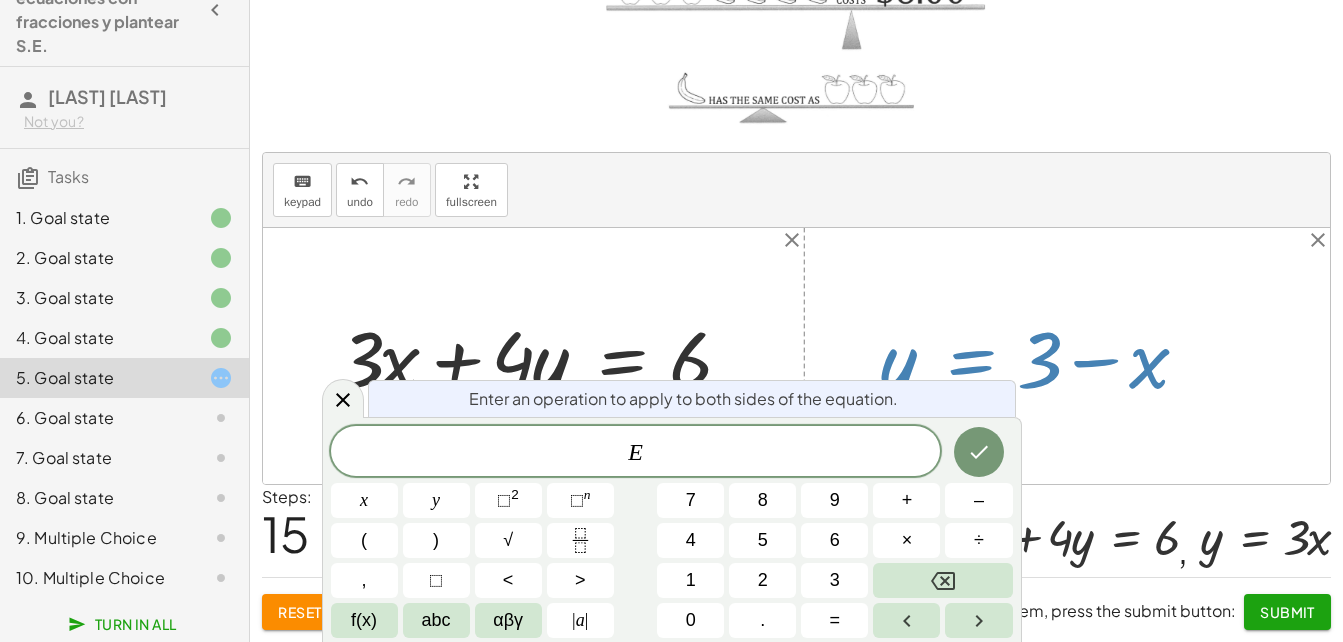 click at bounding box center [1041, 356] 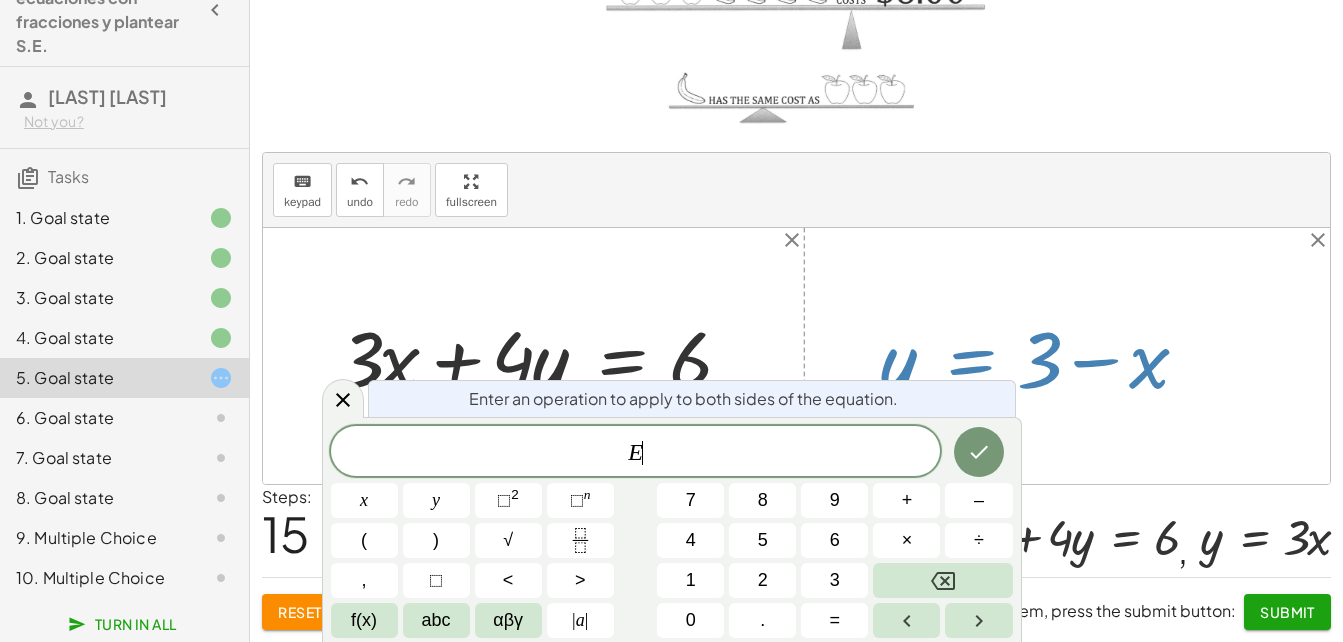 click at bounding box center [1041, 356] 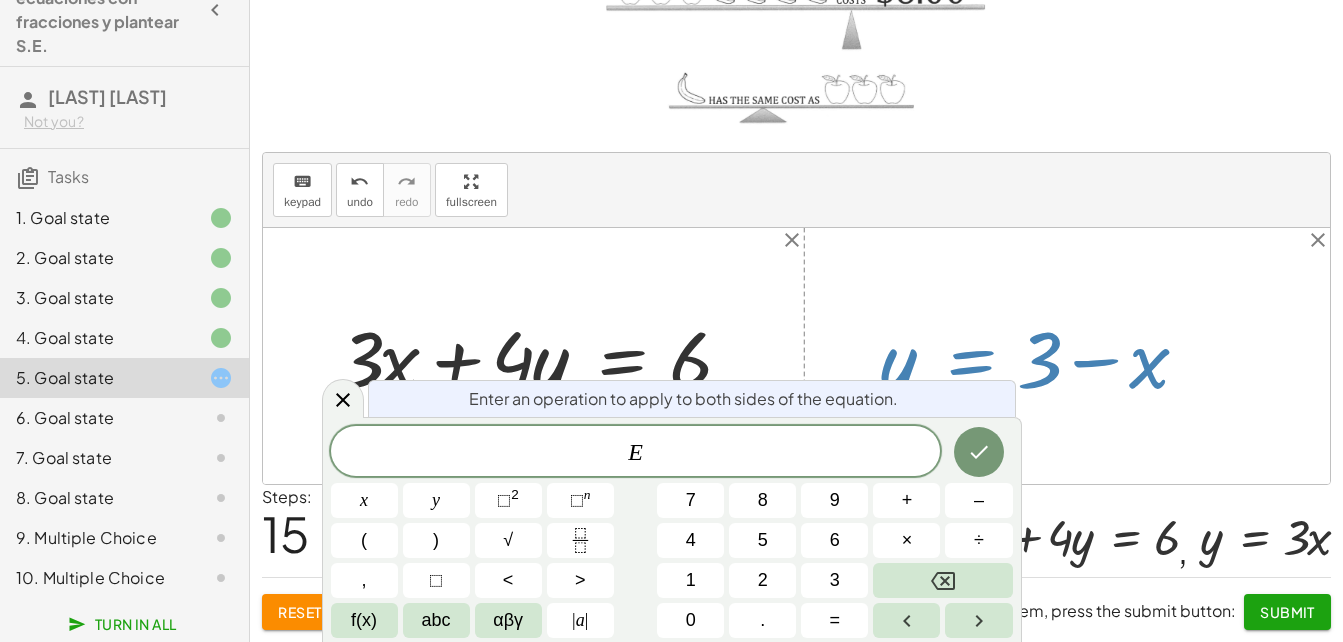 click at bounding box center (1041, 356) 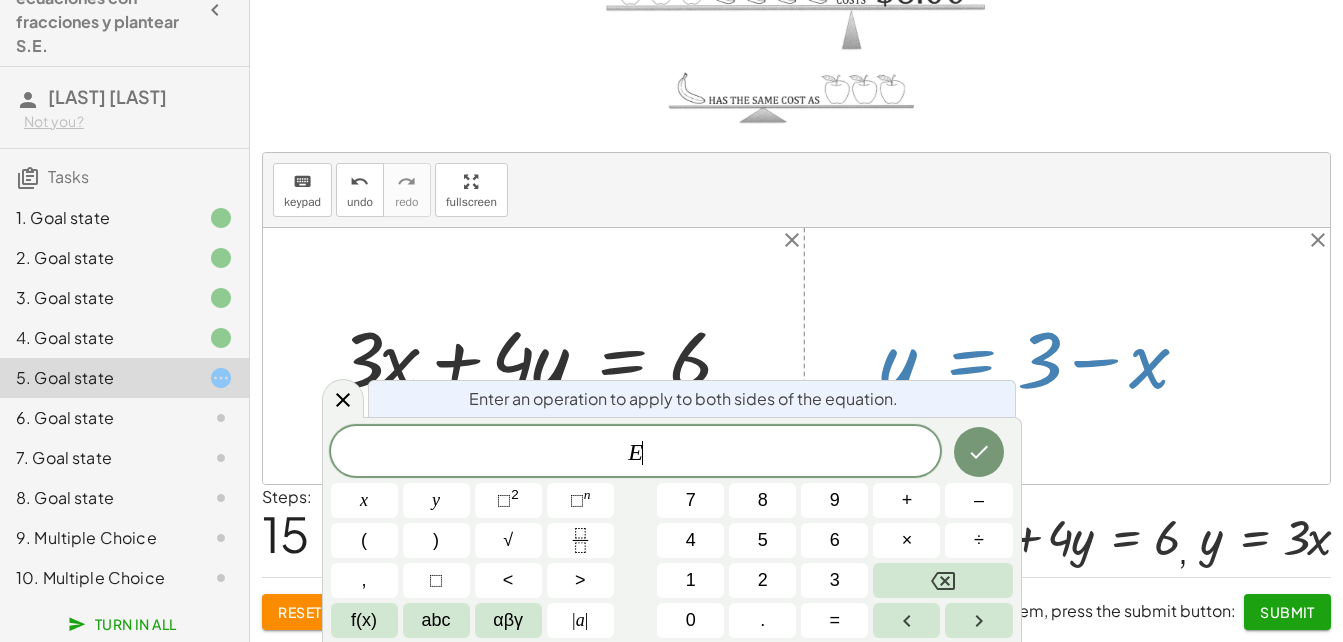 drag, startPoint x: 1068, startPoint y: 352, endPoint x: 1131, endPoint y: 452, distance: 118.19052 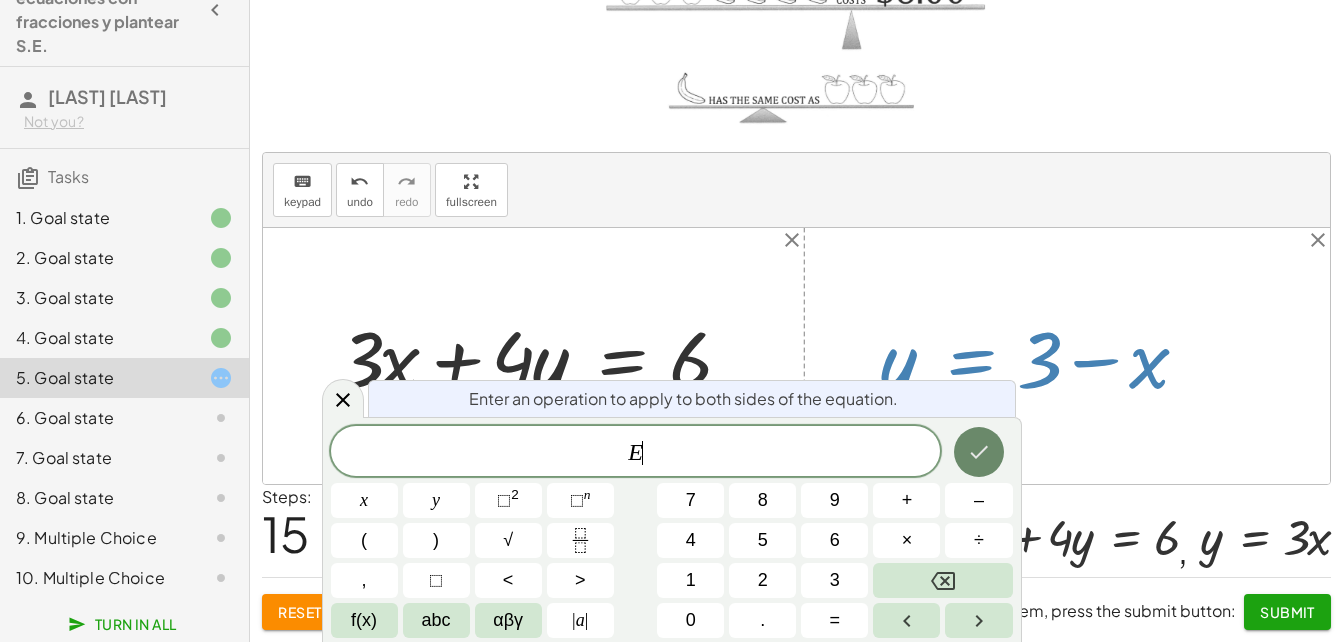 drag, startPoint x: 1131, startPoint y: 452, endPoint x: 989, endPoint y: 453, distance: 142.00352 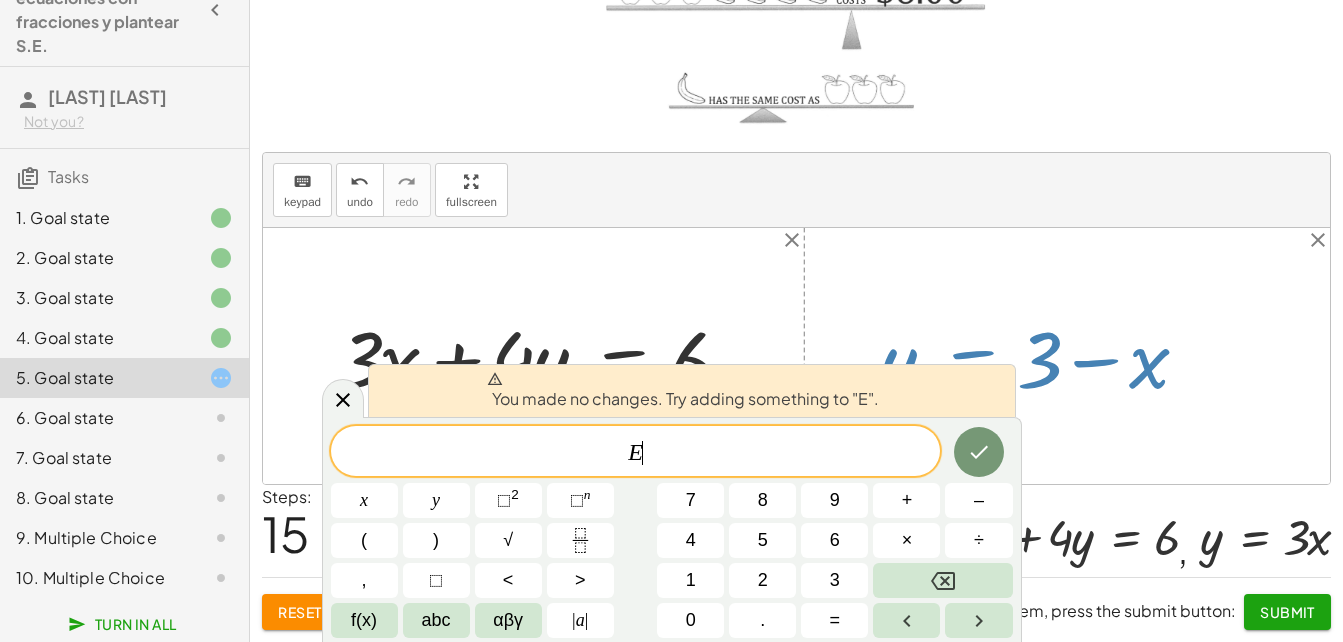click at bounding box center [1041, 356] 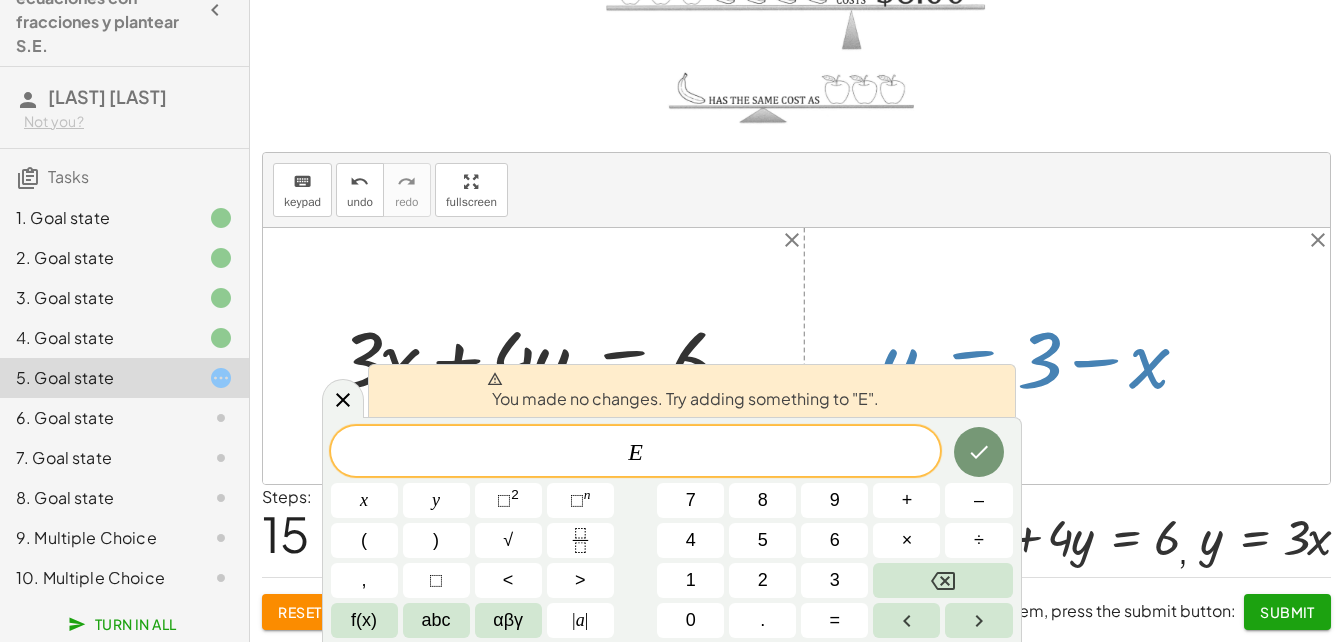 drag, startPoint x: 1111, startPoint y: 385, endPoint x: 1257, endPoint y: 425, distance: 151.38031 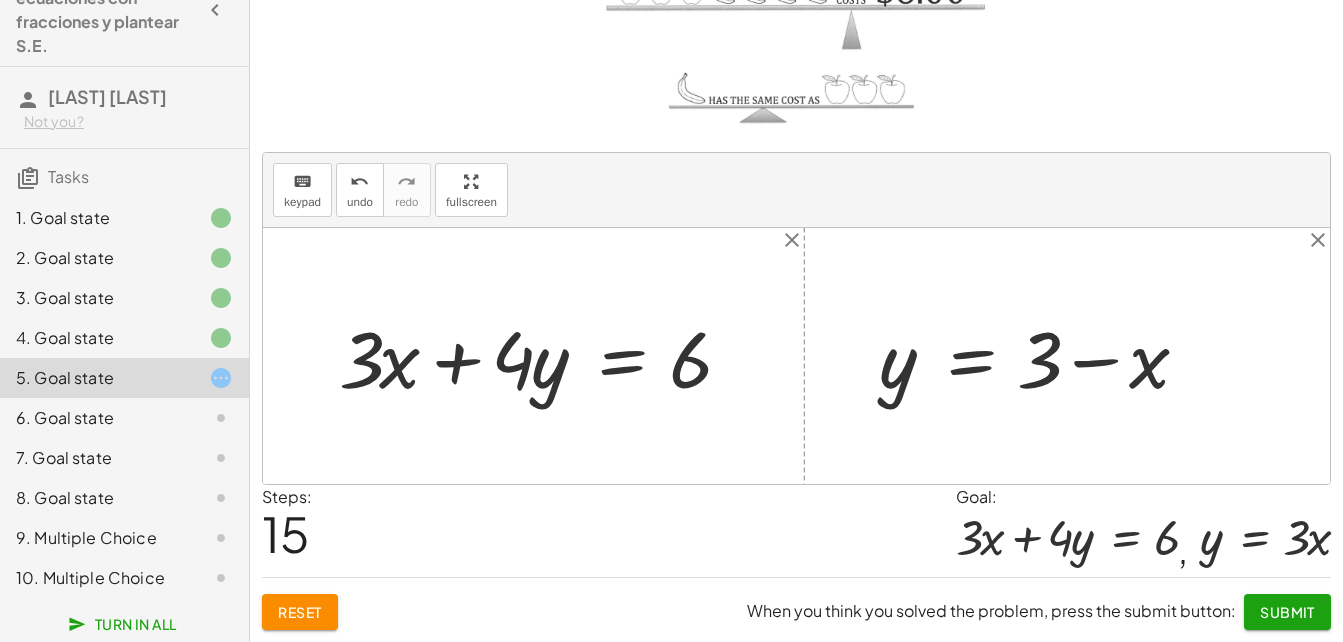 click at bounding box center (1041, 356) 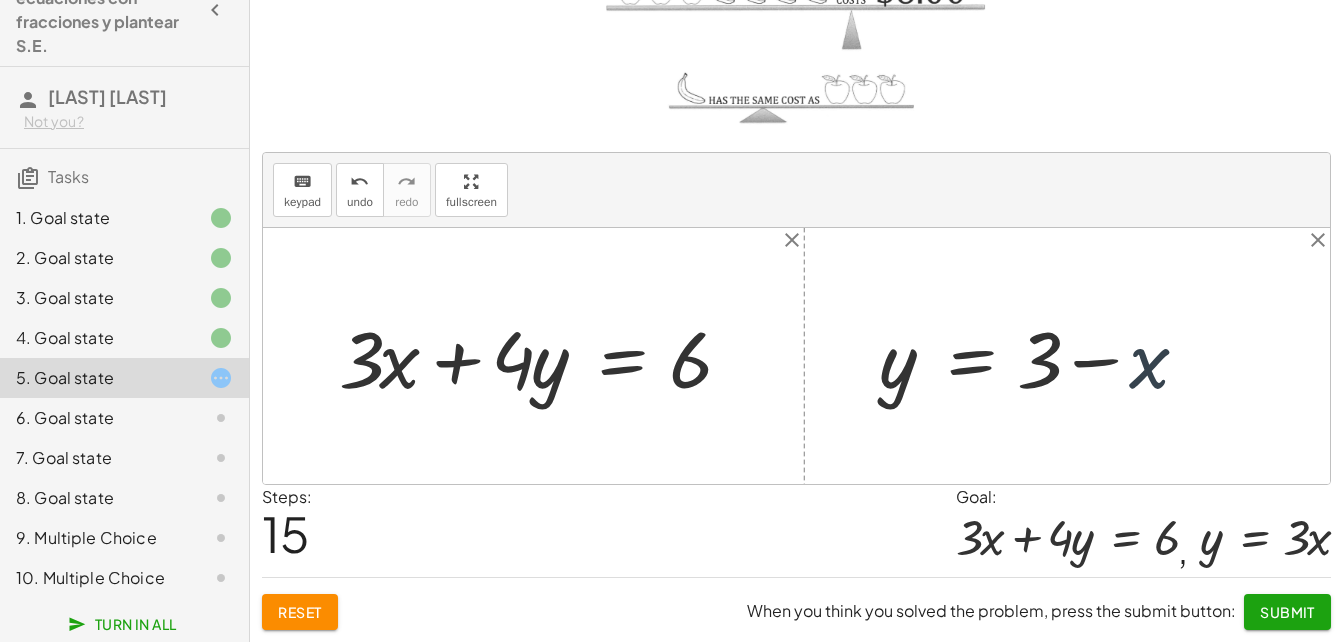 click at bounding box center [1041, 356] 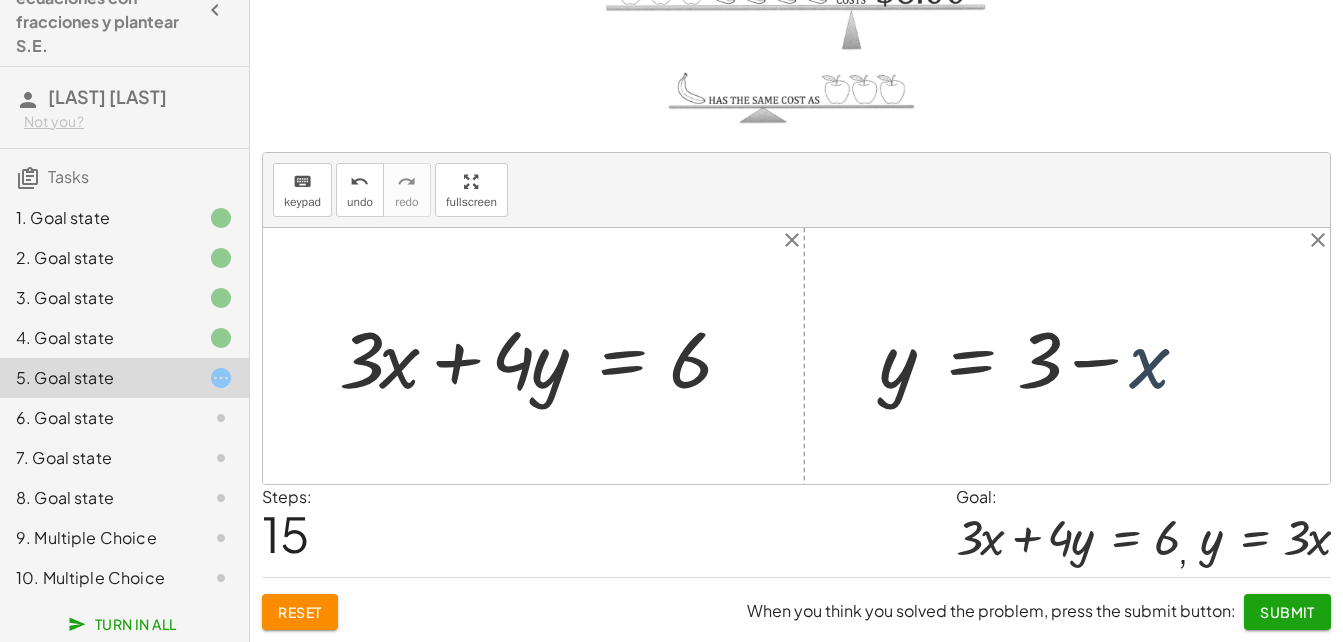 click at bounding box center [1041, 356] 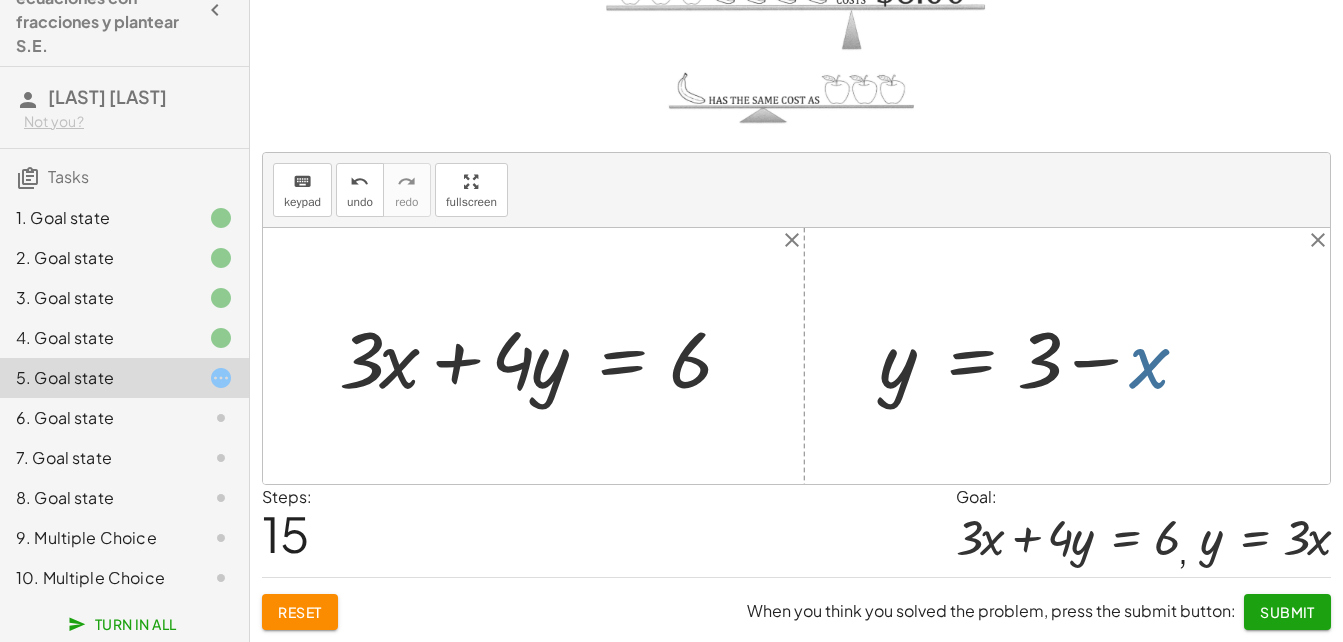 click at bounding box center [1041, 356] 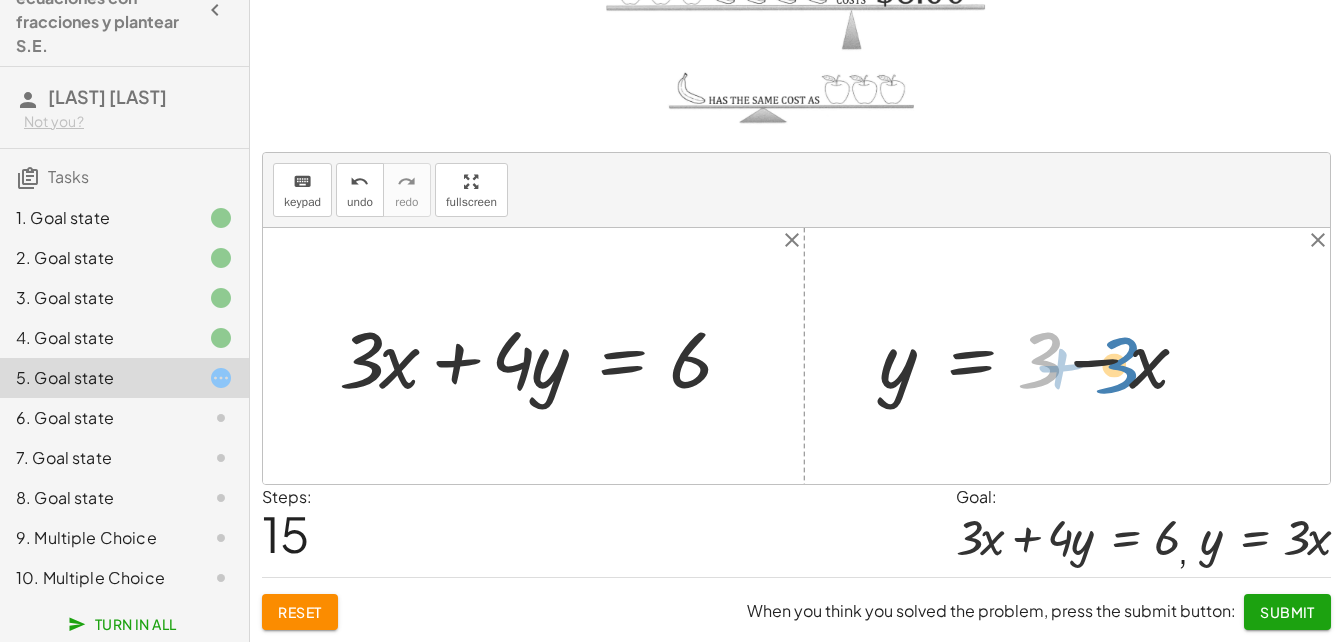 drag, startPoint x: 1024, startPoint y: 362, endPoint x: 1036, endPoint y: 367, distance: 13 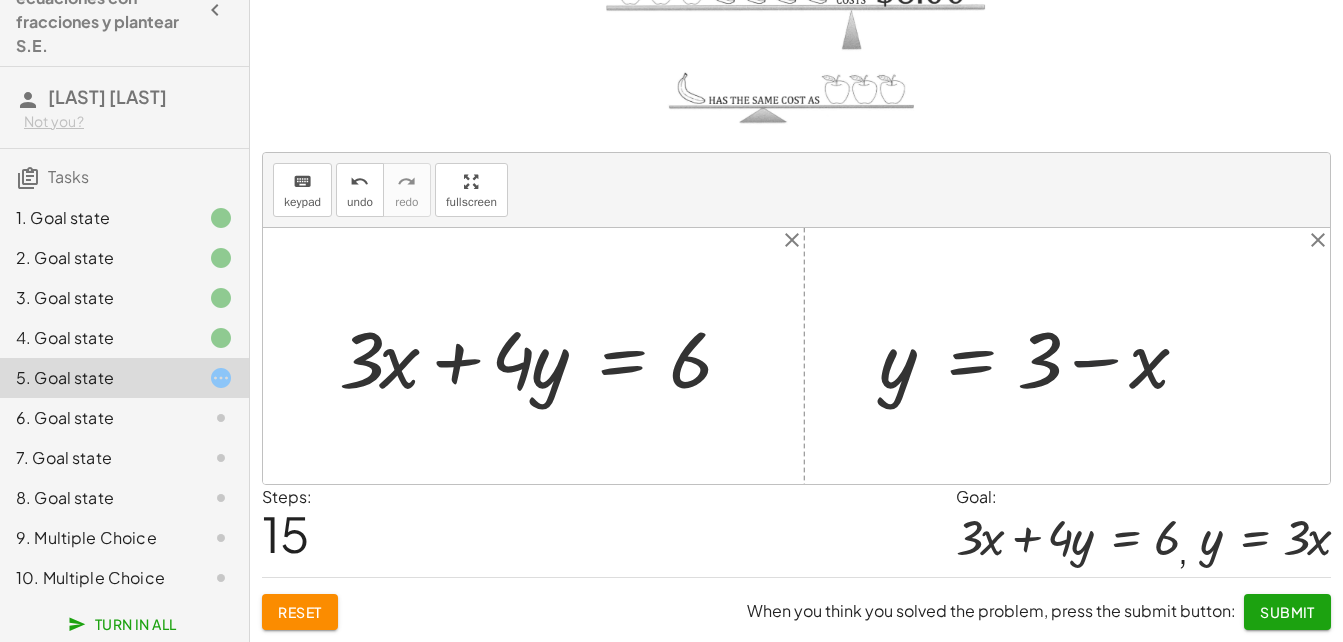 click at bounding box center (1041, 356) 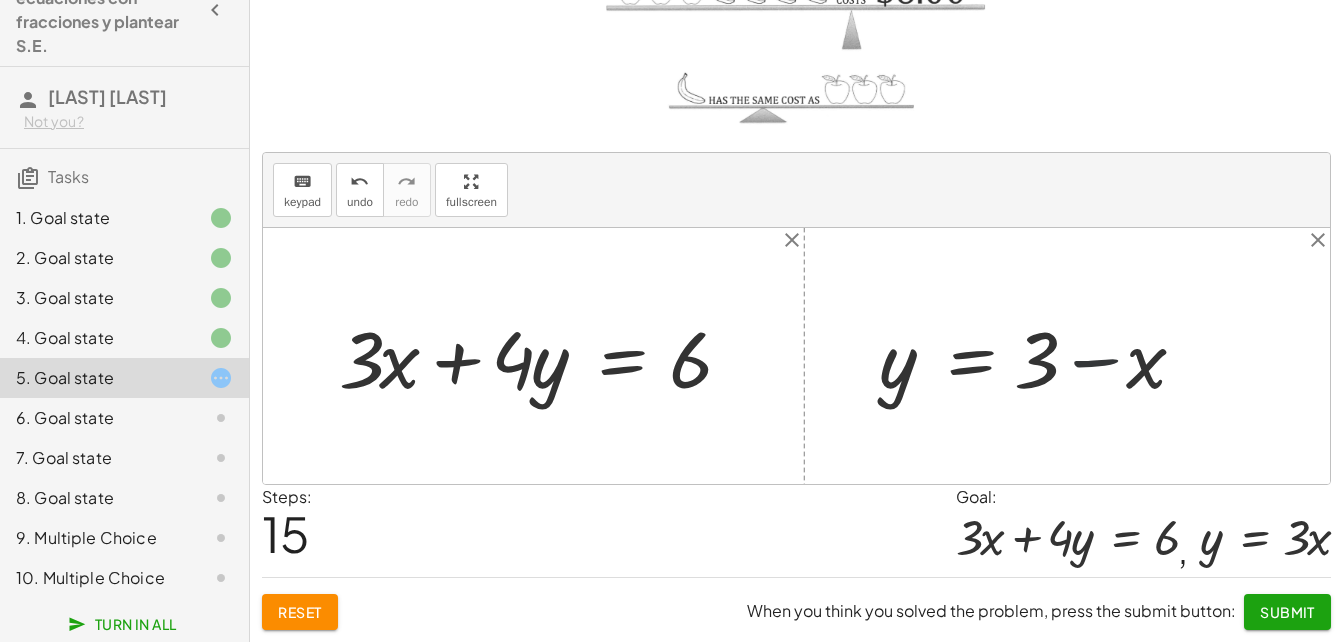 click at bounding box center (1041, 356) 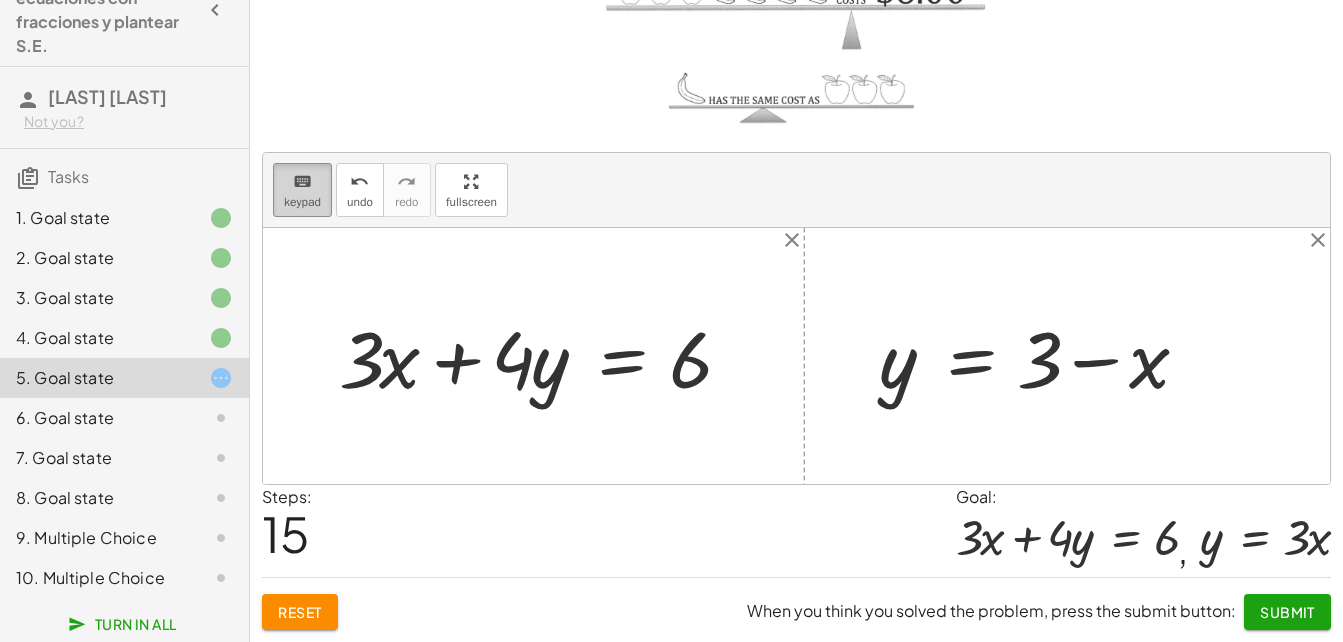 click on "keypad" at bounding box center [302, 202] 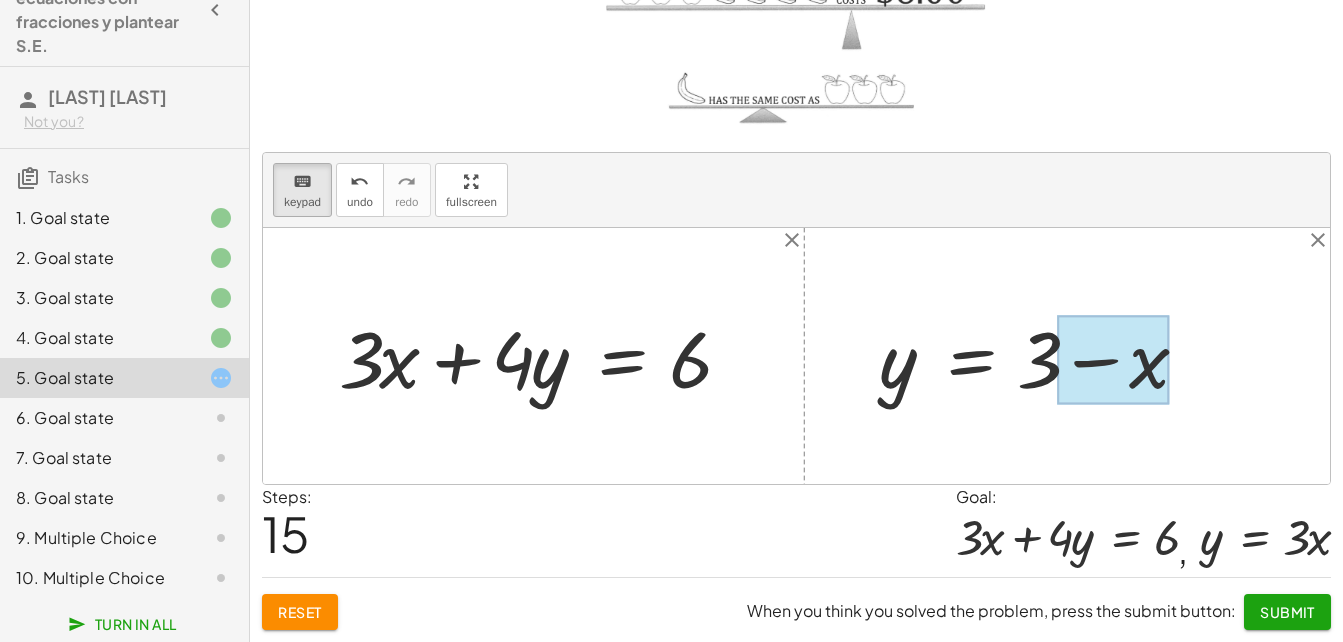 click at bounding box center (1113, 360) 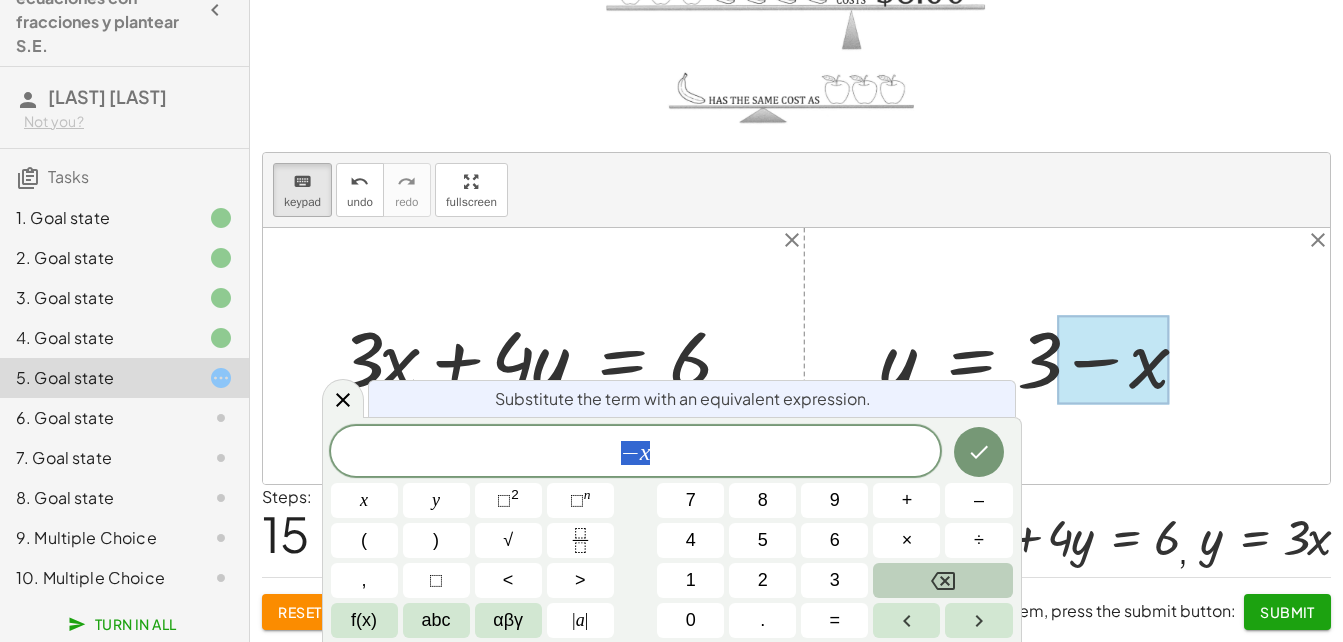 click at bounding box center [942, 580] 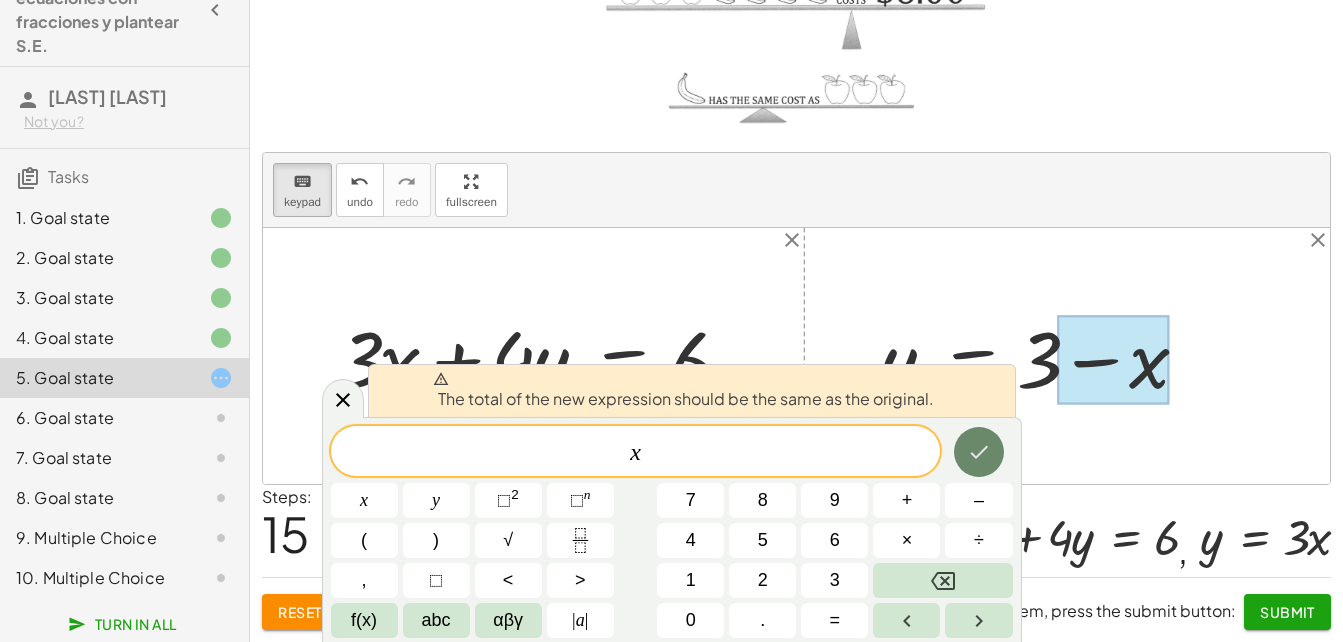click 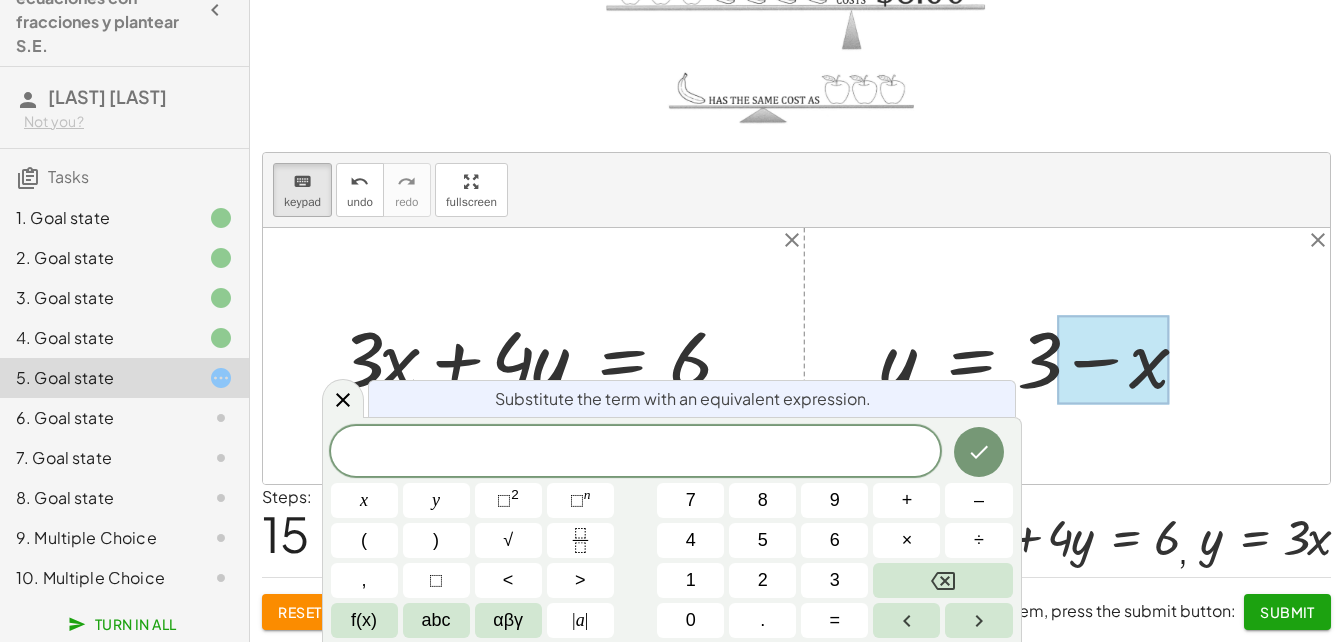 click at bounding box center [1113, 360] 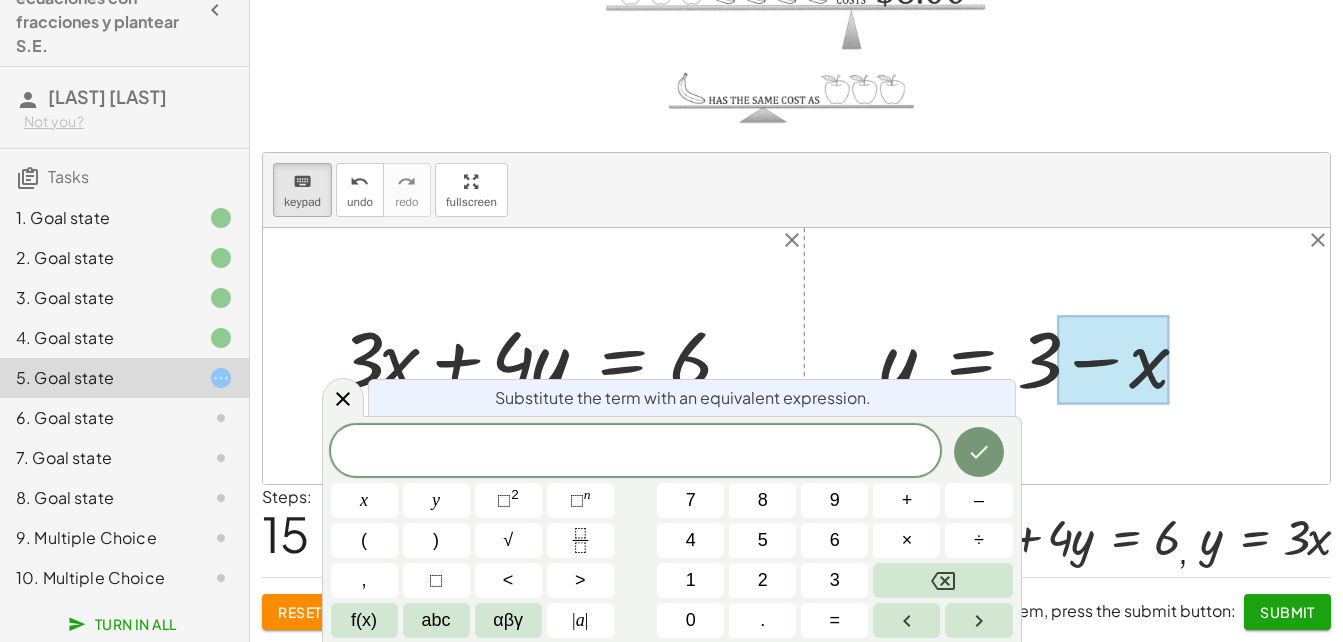 click at bounding box center (1113, 360) 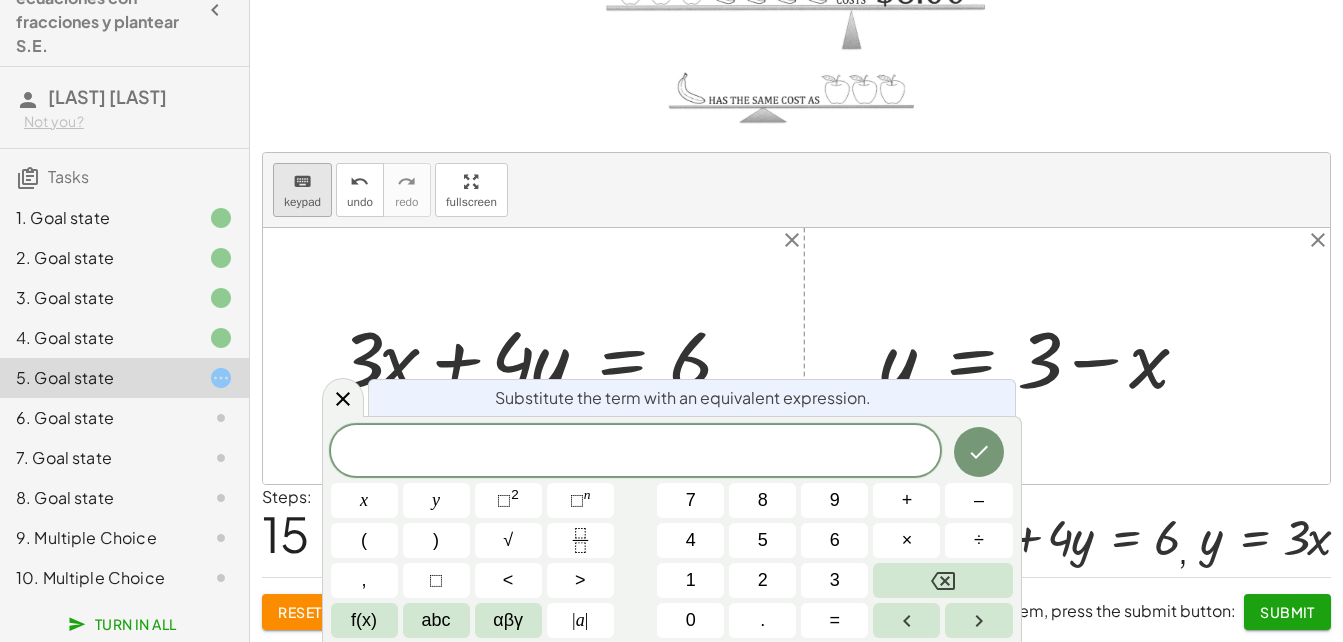 click on "keyboard keypad" at bounding box center [302, 190] 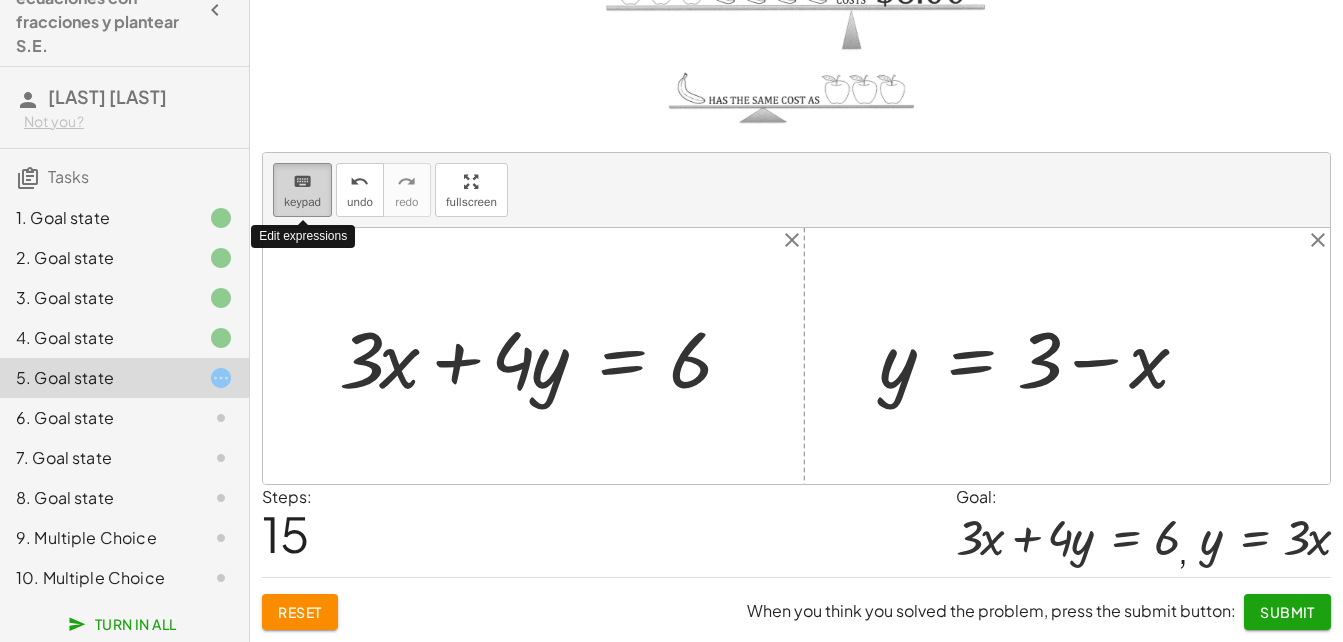 click on "keyboard keypad" at bounding box center [302, 190] 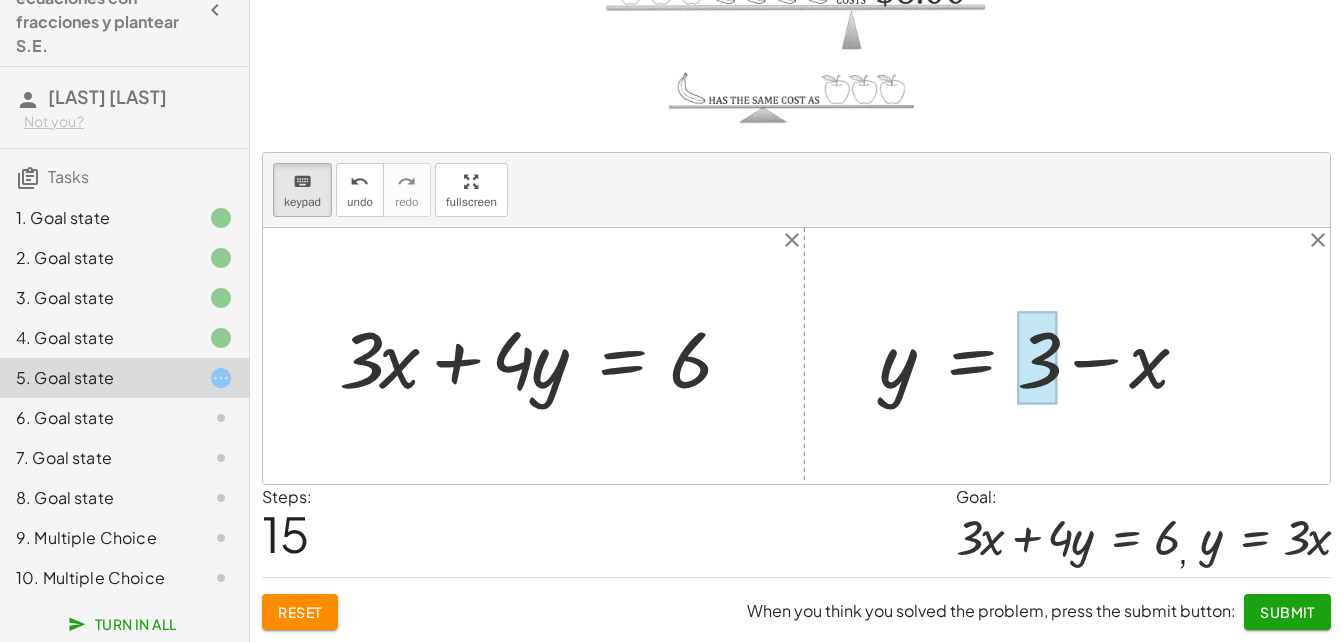 drag, startPoint x: 1044, startPoint y: 365, endPoint x: 1063, endPoint y: 386, distance: 28.319605 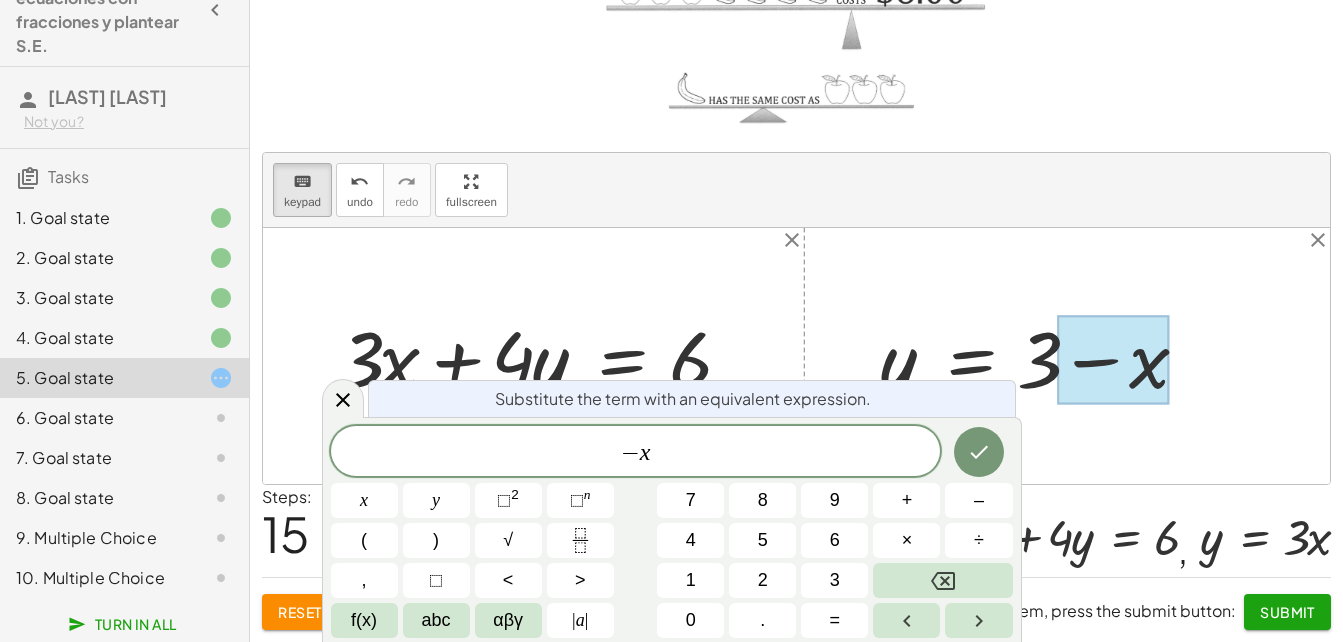 click at bounding box center [1113, 360] 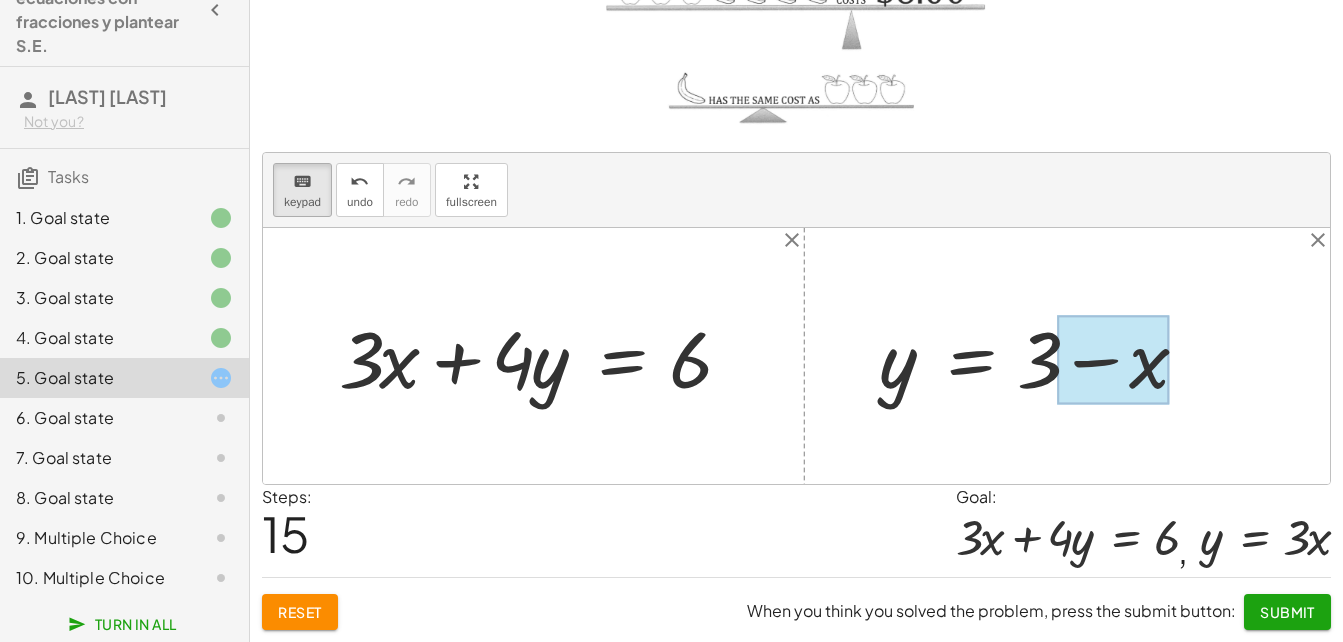 click at bounding box center (1113, 360) 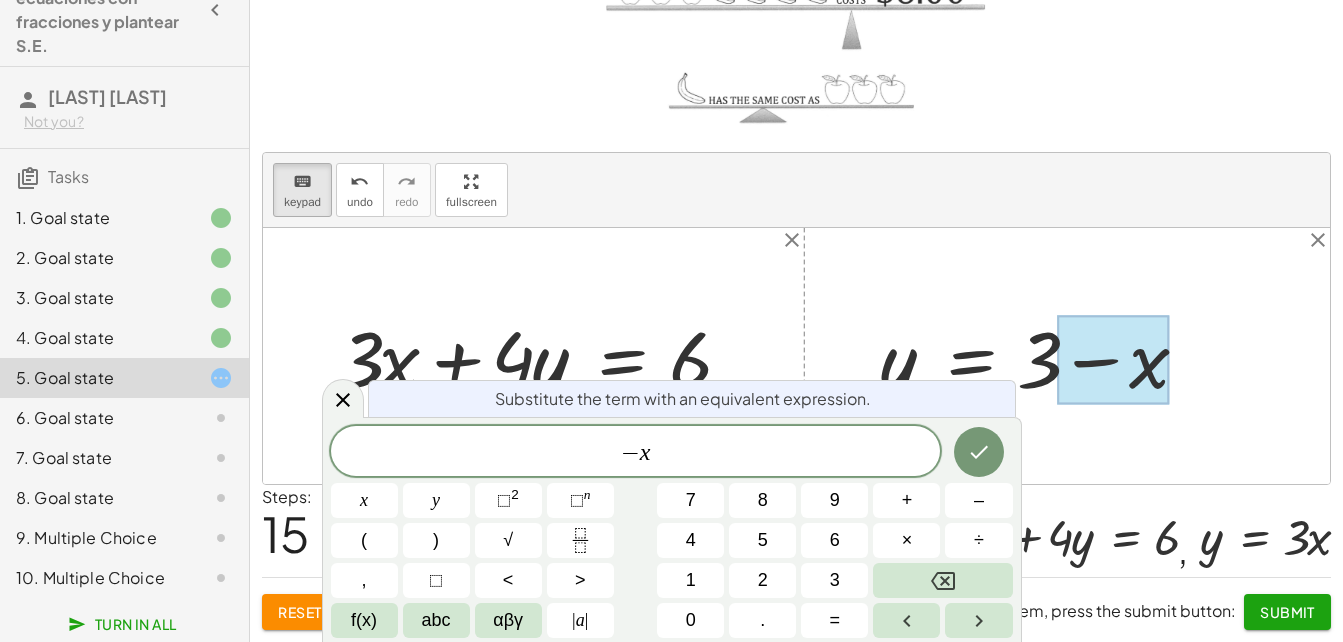 click at bounding box center (1113, 360) 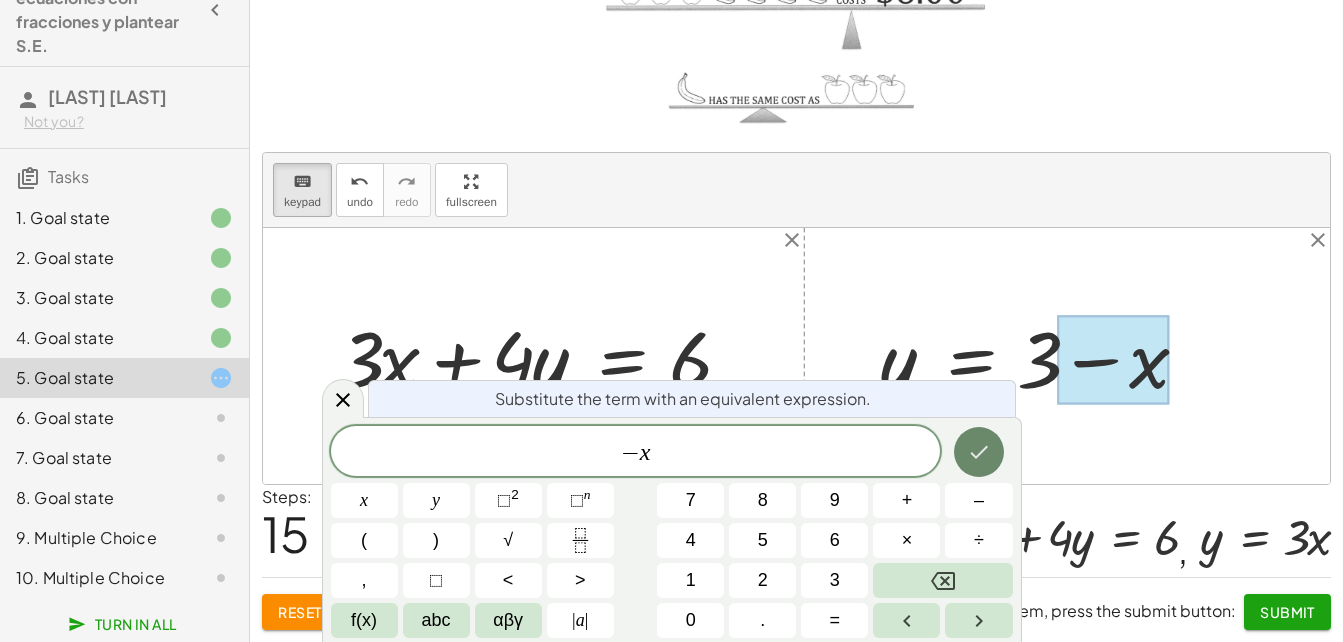 click 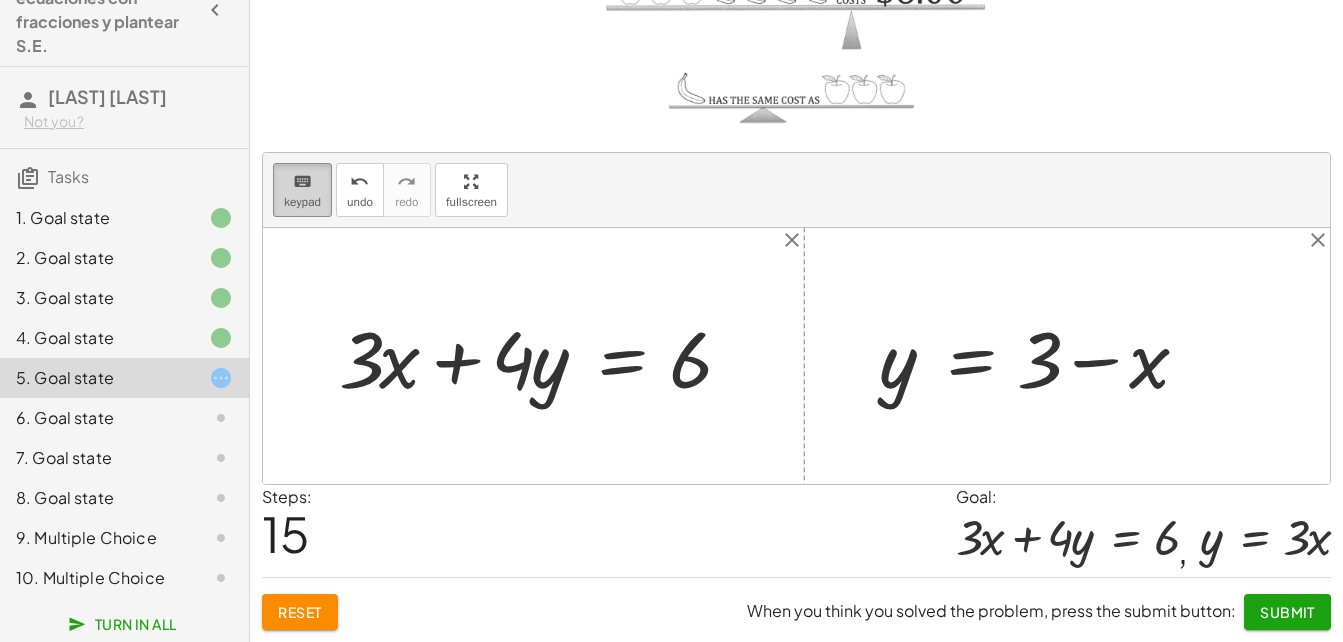 click on "keyboard" at bounding box center (302, 181) 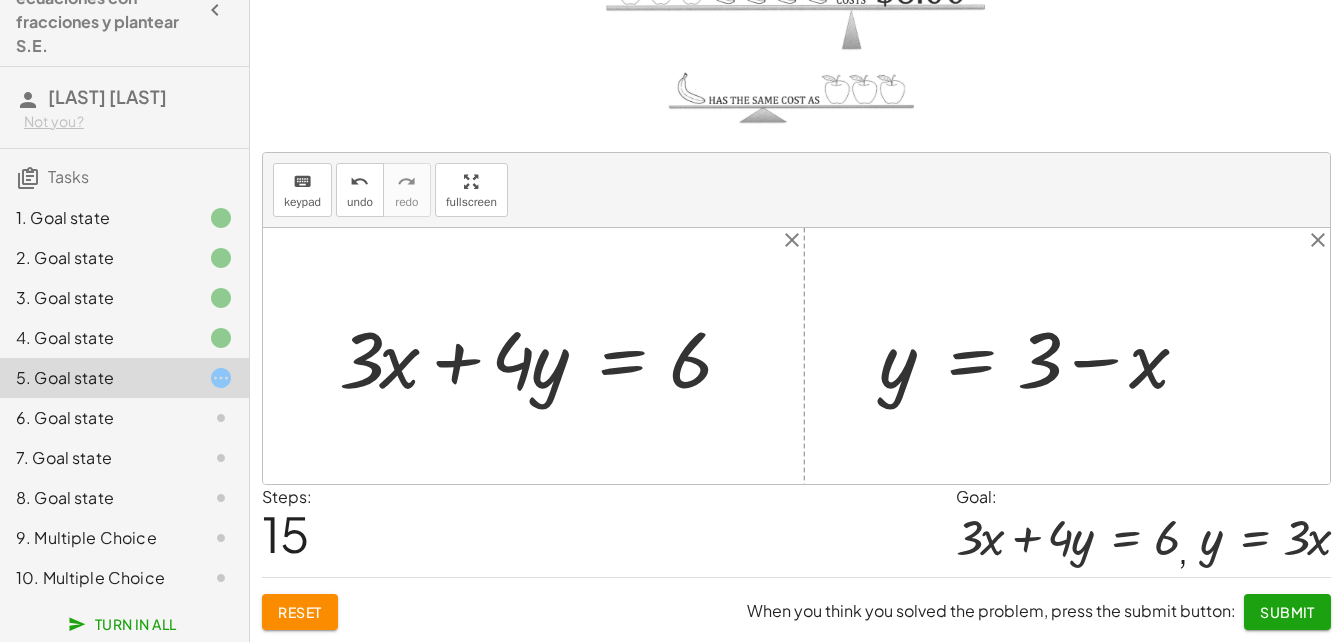 click at bounding box center [1041, 356] 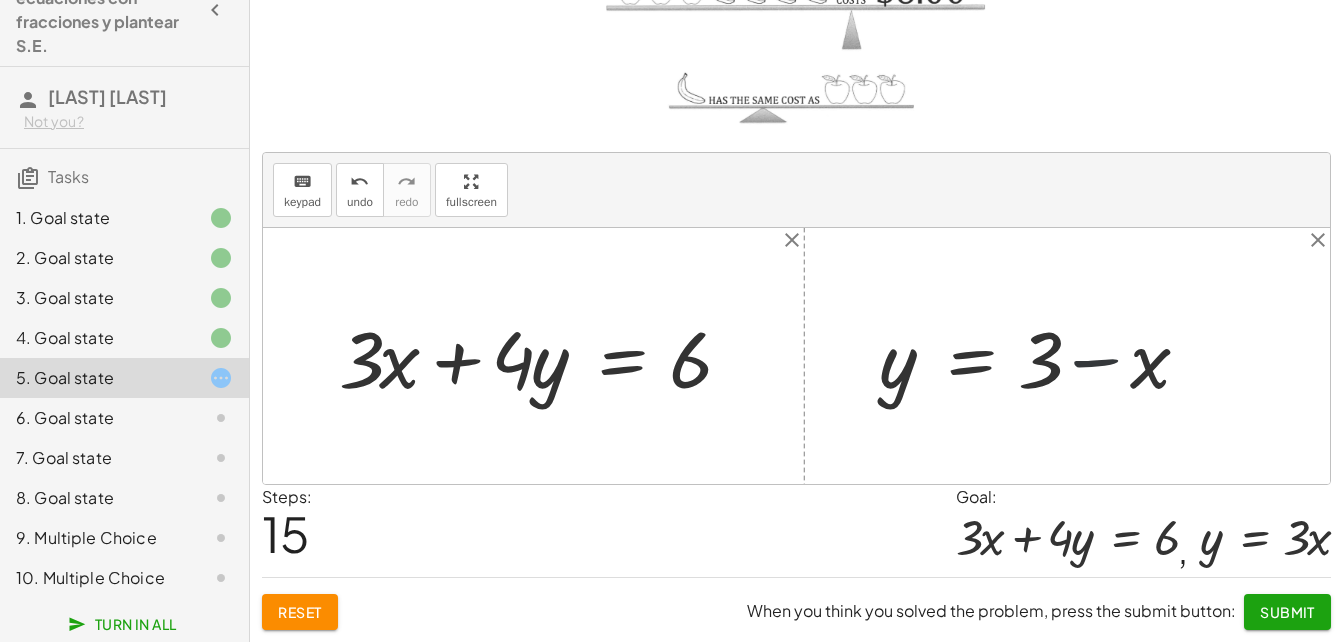 click at bounding box center (1041, 356) 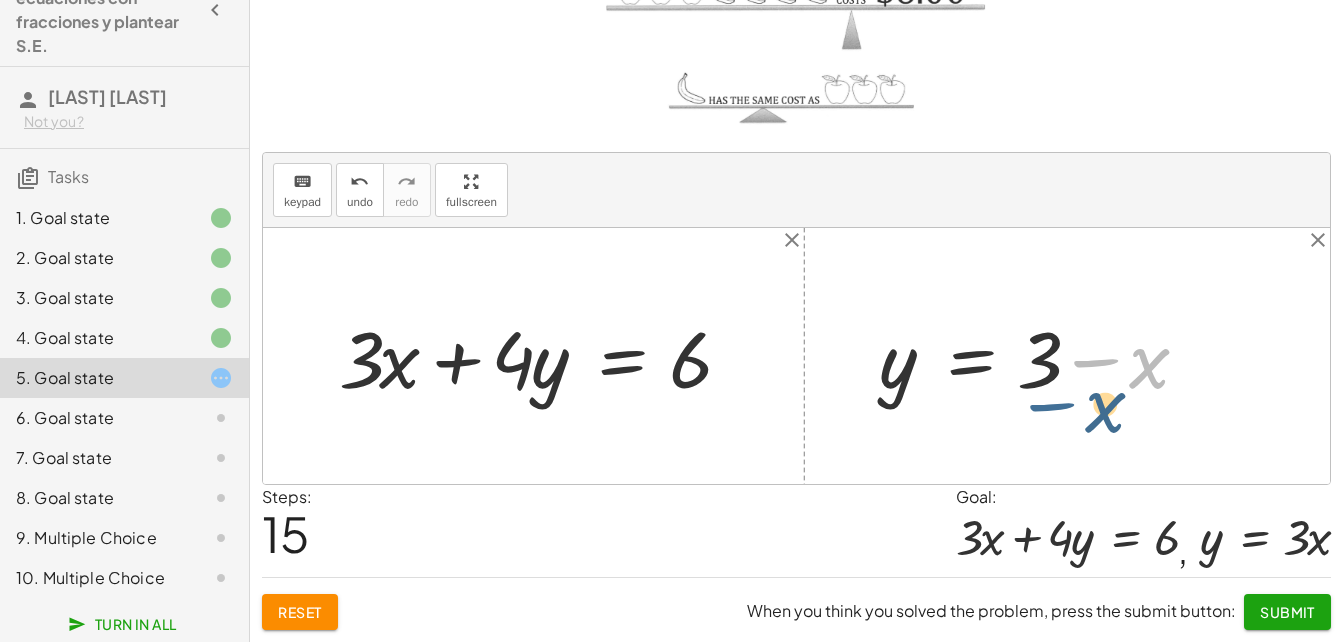 drag, startPoint x: 1095, startPoint y: 354, endPoint x: 1030, endPoint y: 277, distance: 100.76706 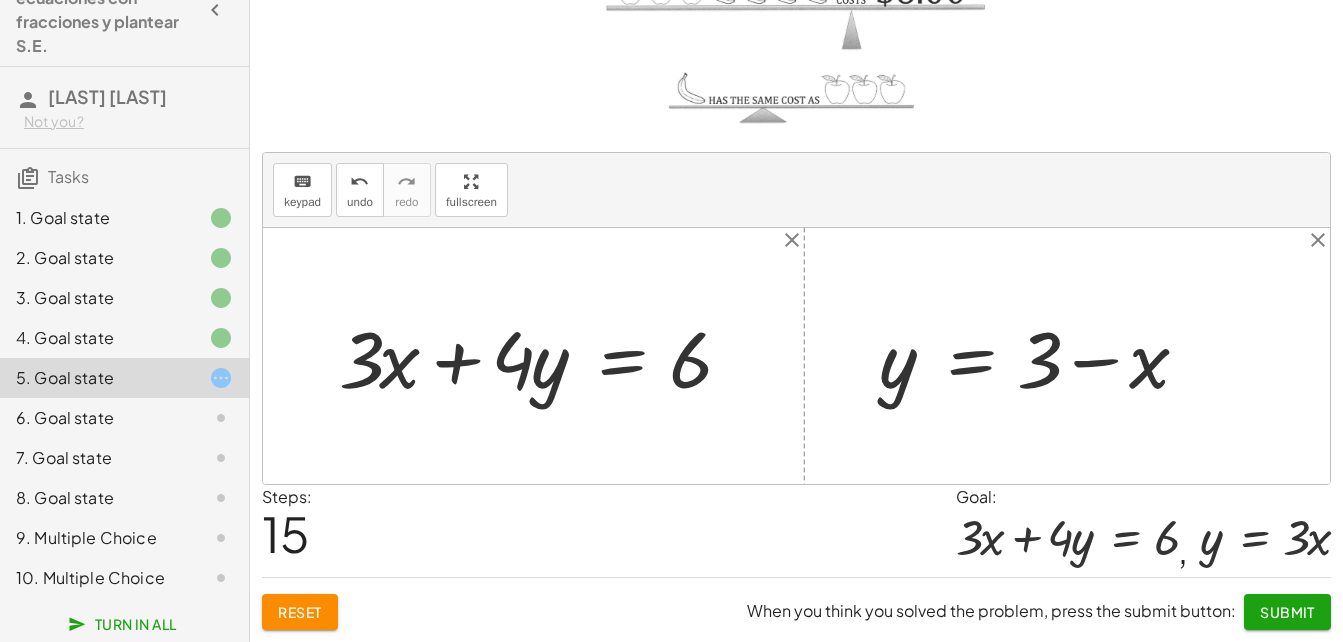 click at bounding box center [1041, 356] 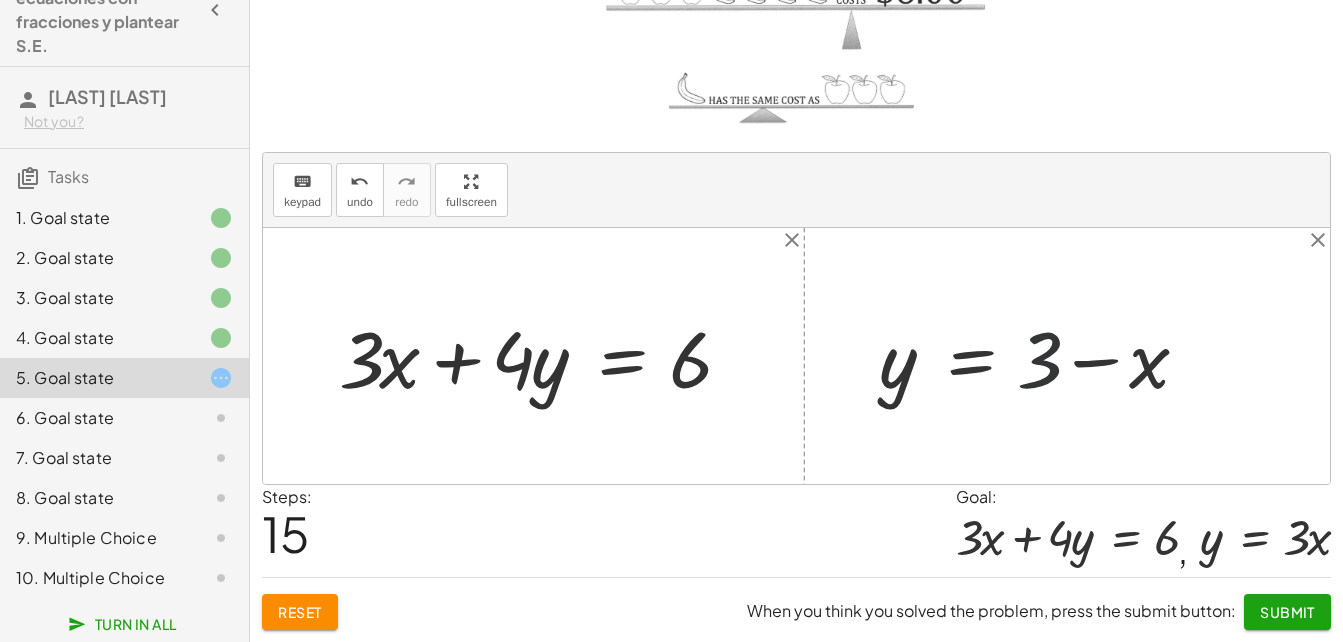 click at bounding box center [1041, 356] 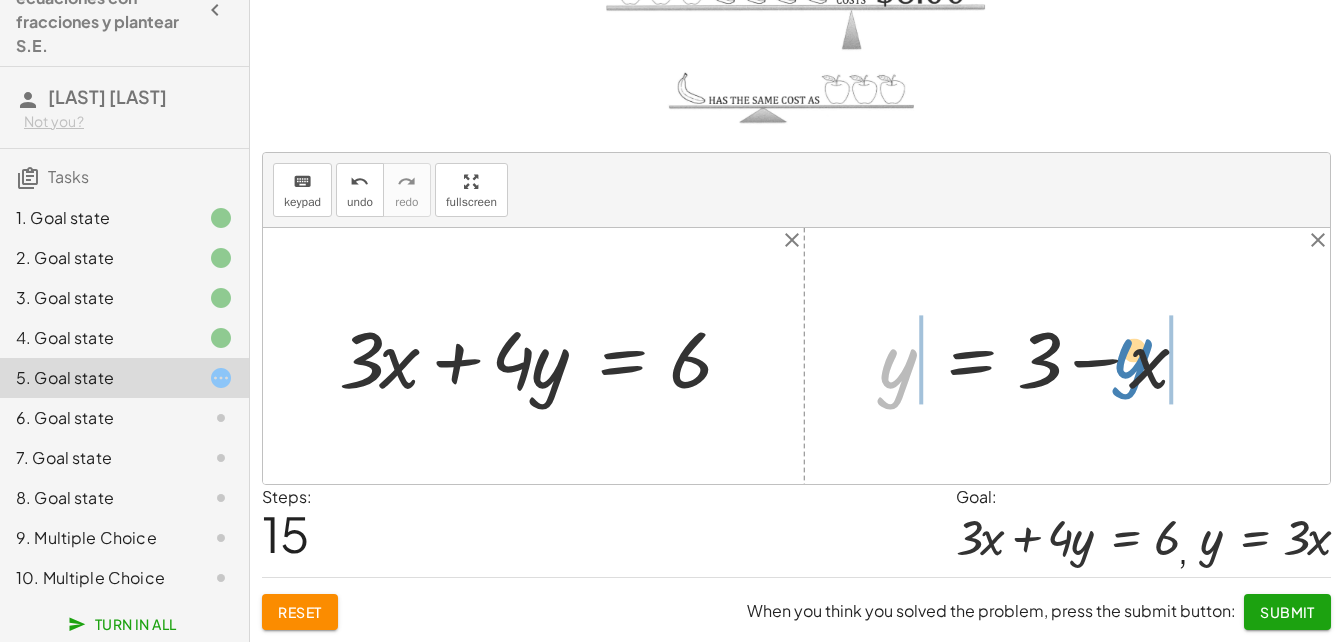 drag, startPoint x: 890, startPoint y: 361, endPoint x: 1124, endPoint y: 351, distance: 234.21358 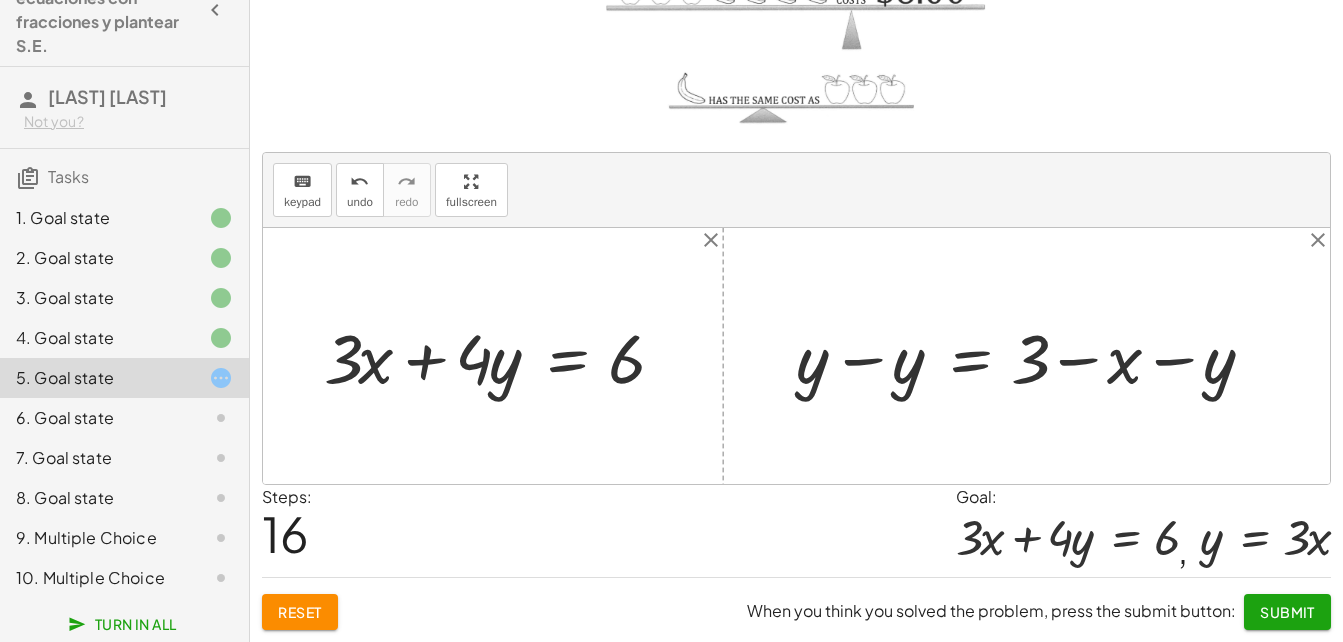 click at bounding box center (1034, 356) 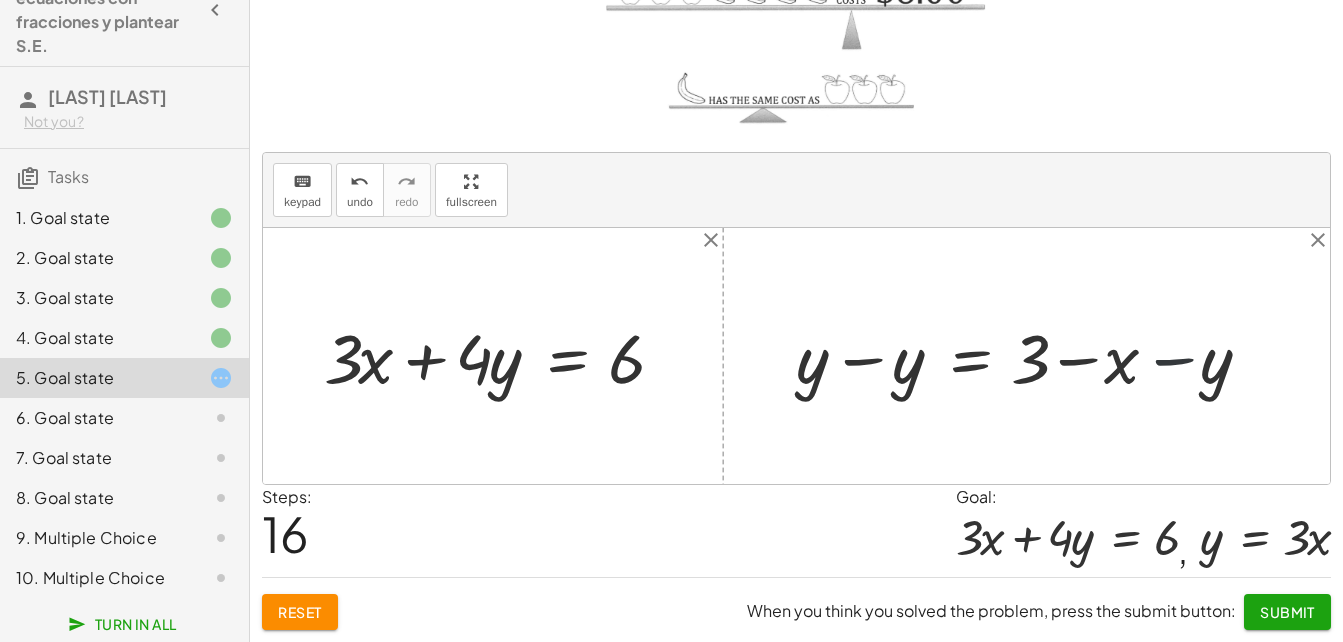 click at bounding box center [1034, 356] 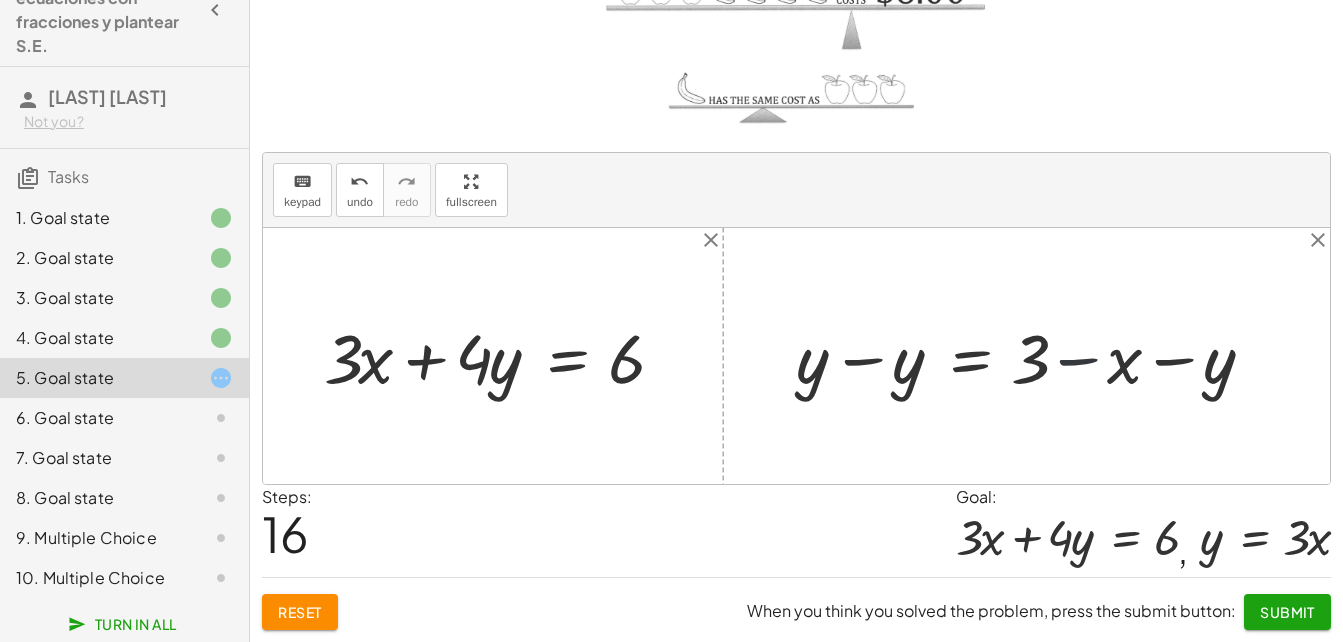 click at bounding box center (1034, 356) 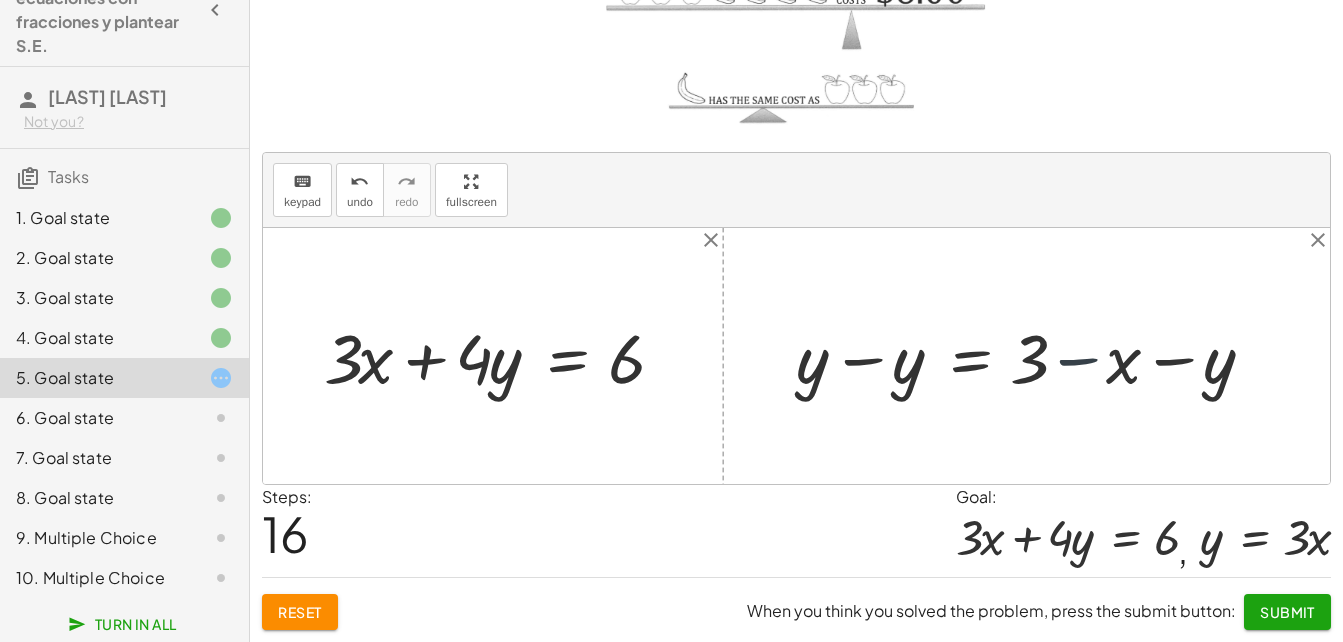 click at bounding box center [1034, 356] 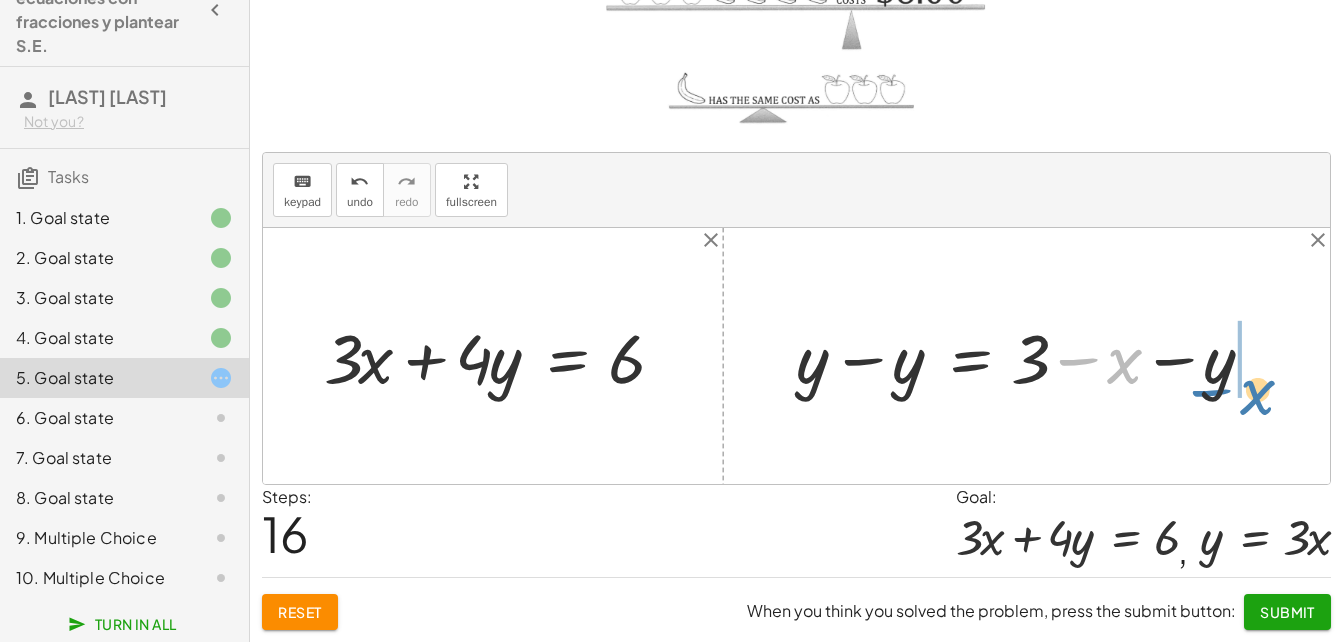 drag, startPoint x: 1097, startPoint y: 349, endPoint x: 1230, endPoint y: 375, distance: 135.51753 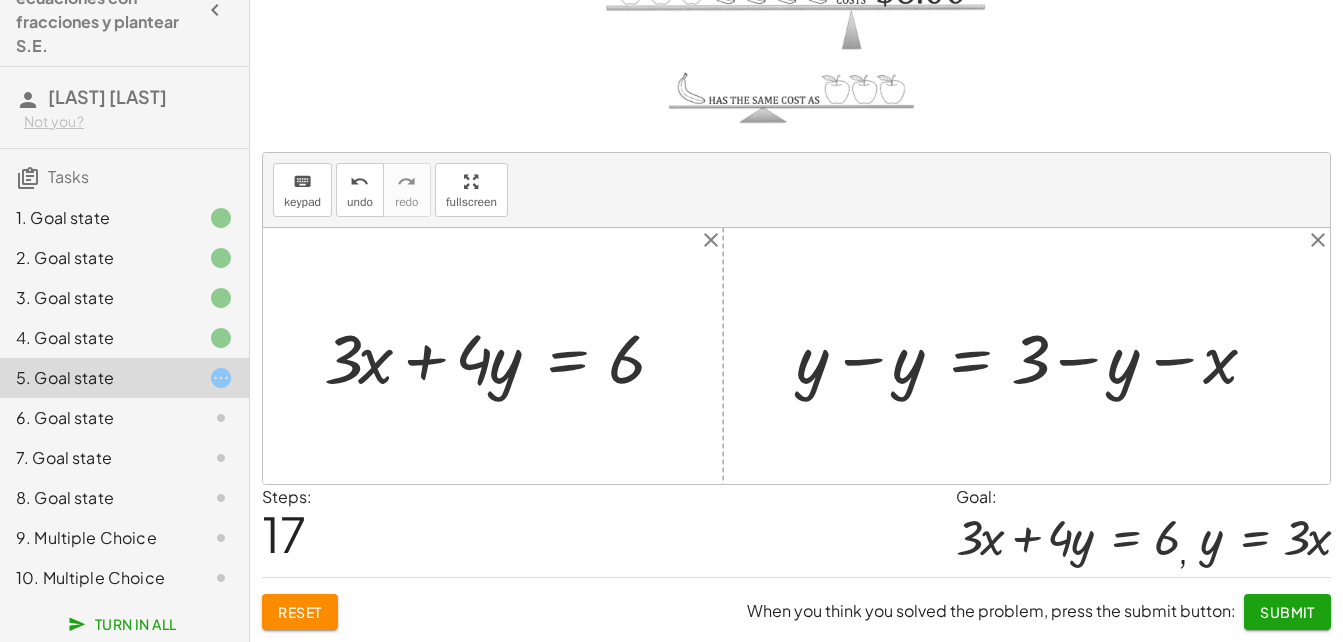 click at bounding box center (1034, 356) 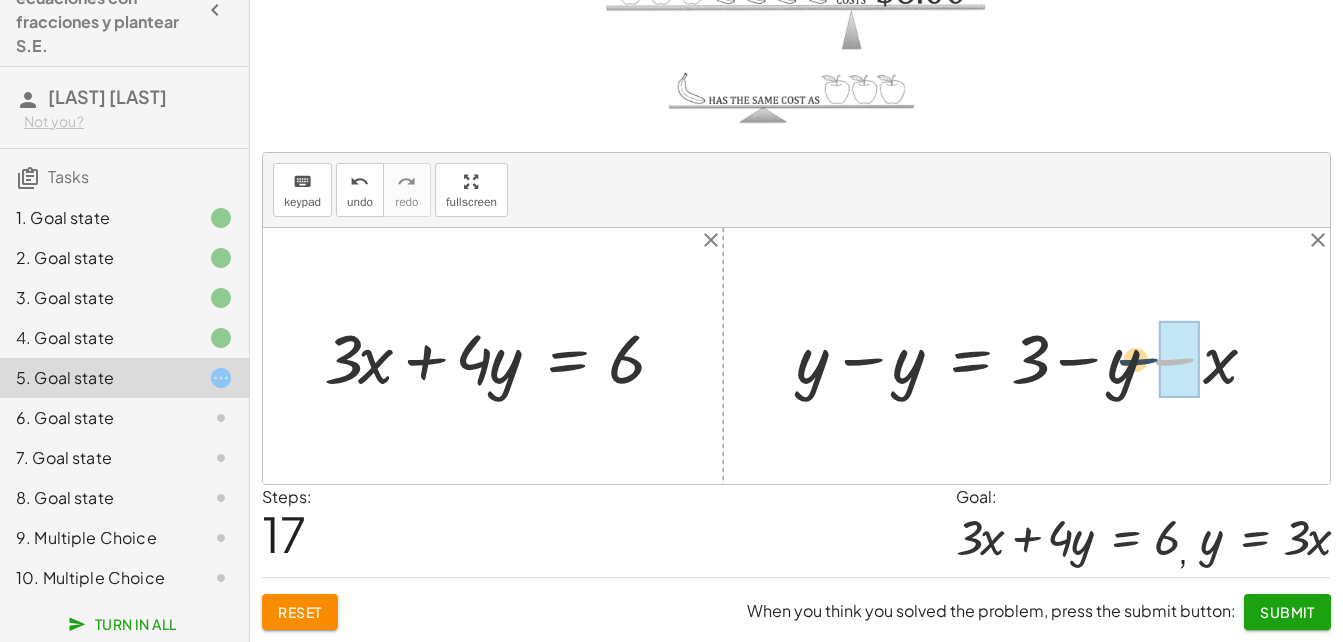 drag, startPoint x: 1161, startPoint y: 365, endPoint x: 1104, endPoint y: 353, distance: 58.249462 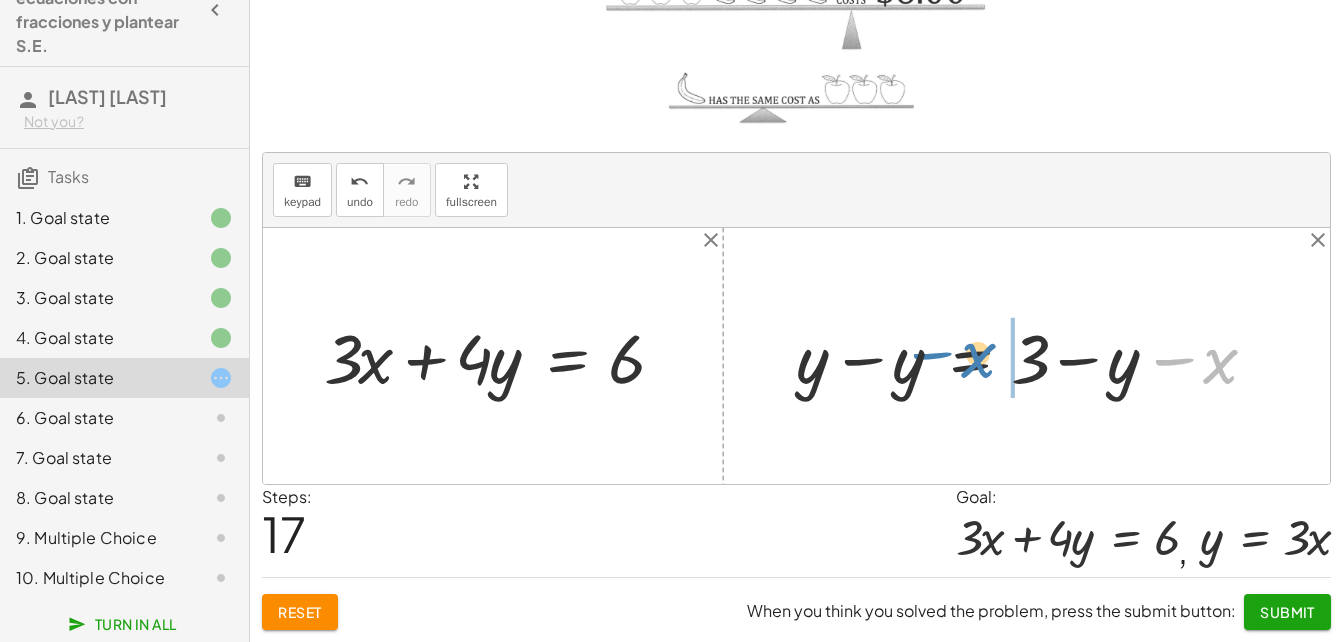 drag, startPoint x: 1173, startPoint y: 351, endPoint x: 930, endPoint y: 345, distance: 243.07407 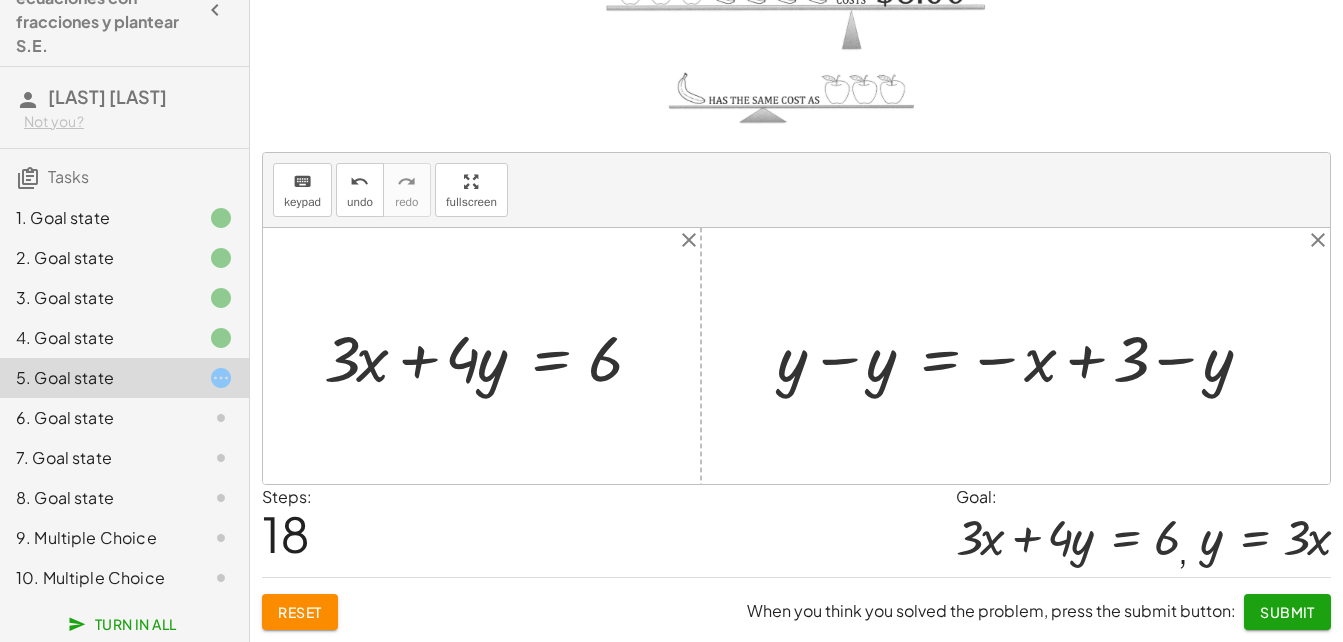 click at bounding box center [1023, 356] 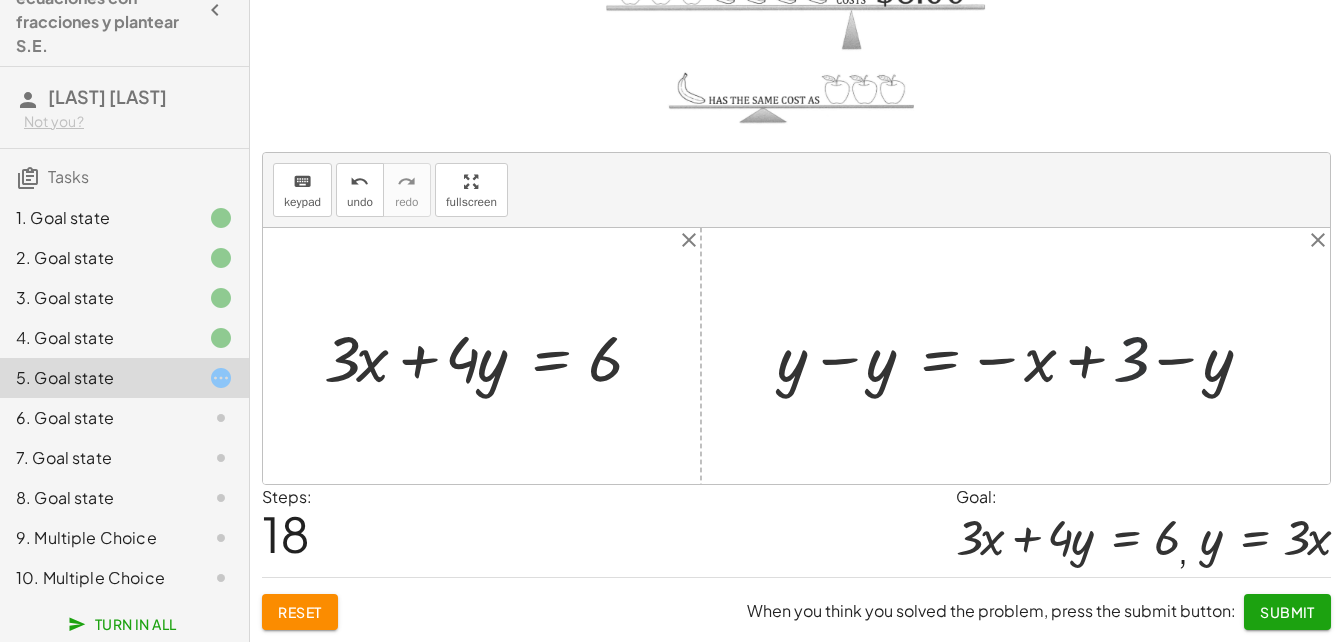 click at bounding box center (1023, 356) 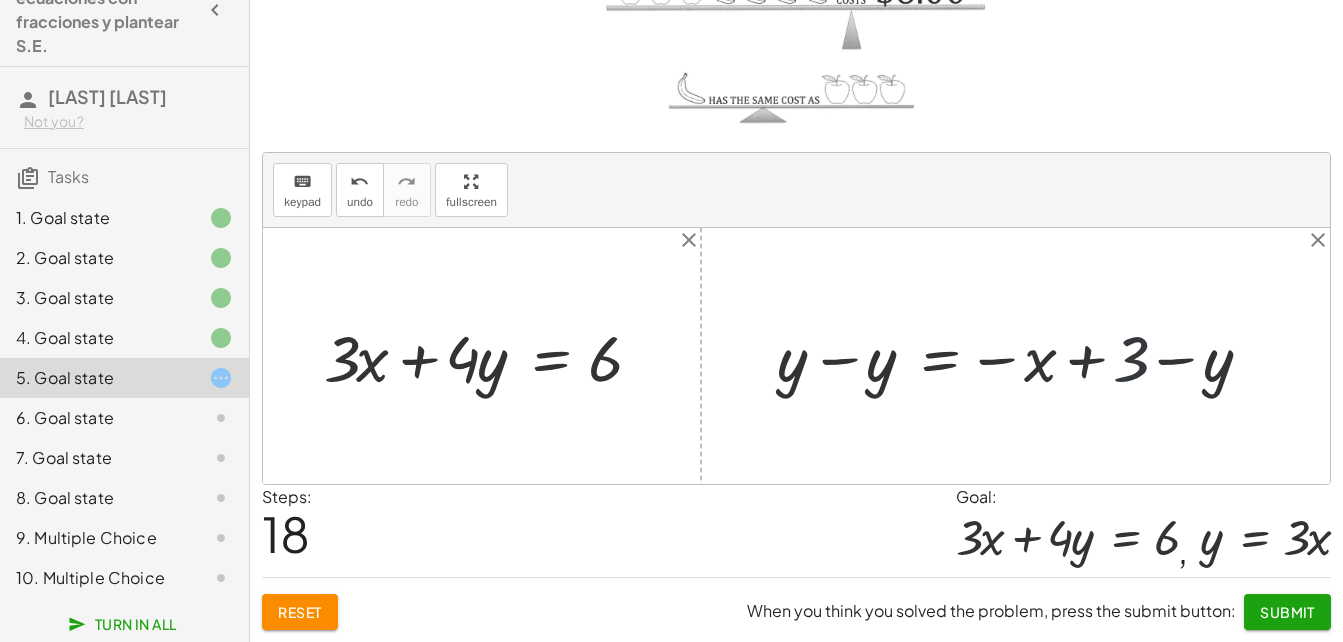 click at bounding box center (1023, 356) 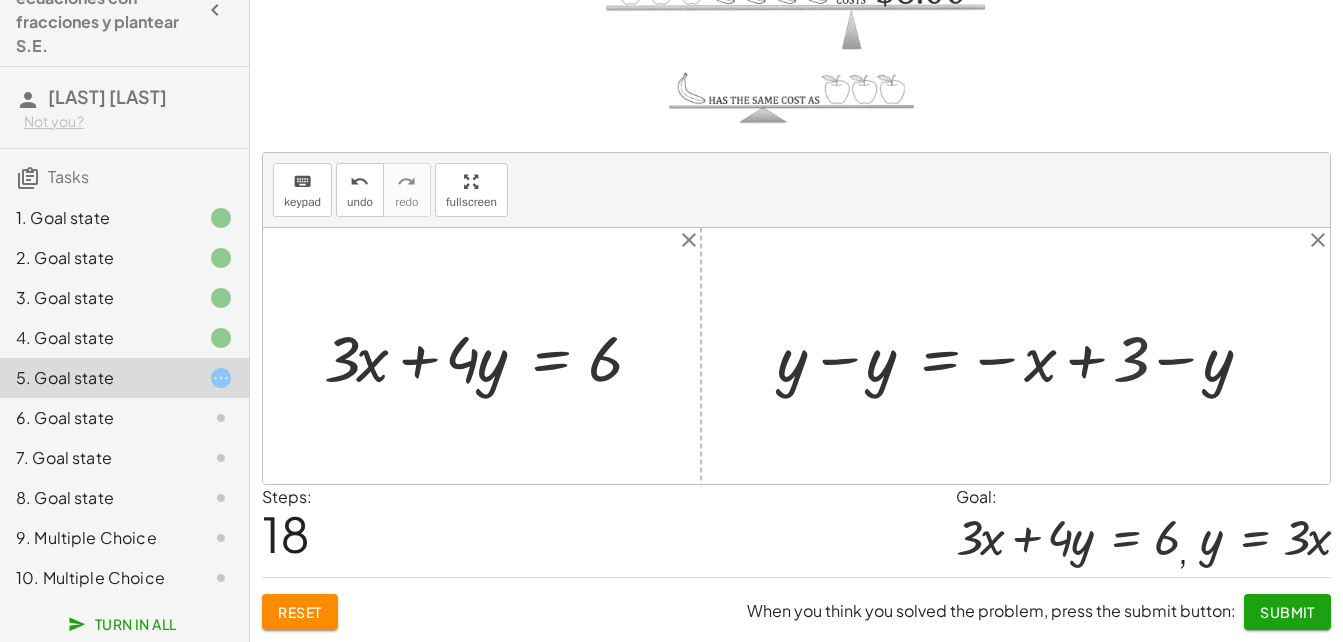 click at bounding box center (1023, 356) 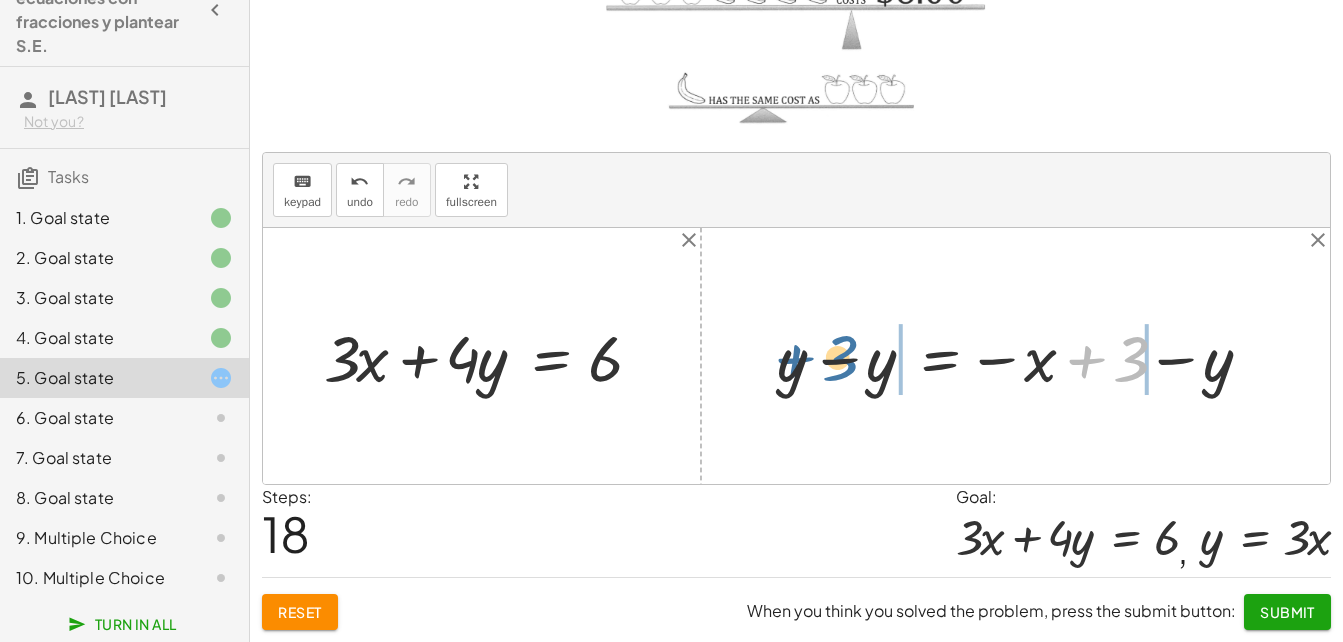 drag, startPoint x: 1115, startPoint y: 361, endPoint x: 874, endPoint y: 377, distance: 241.53053 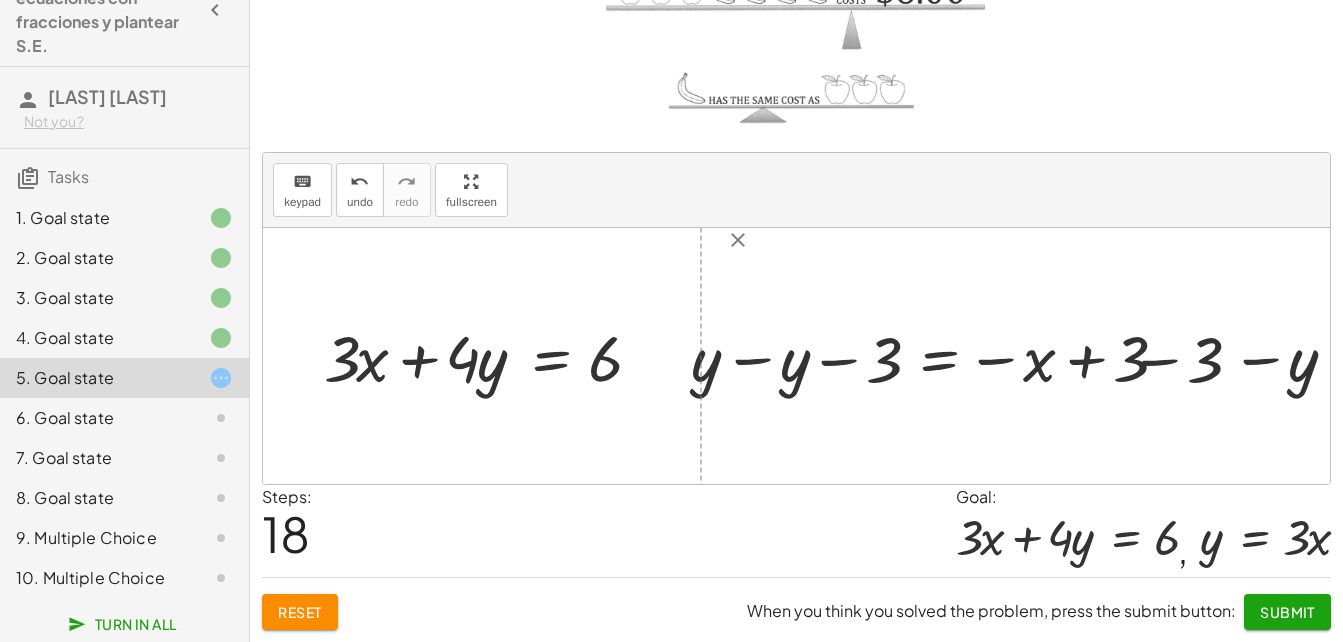 click at bounding box center (1022, 356) 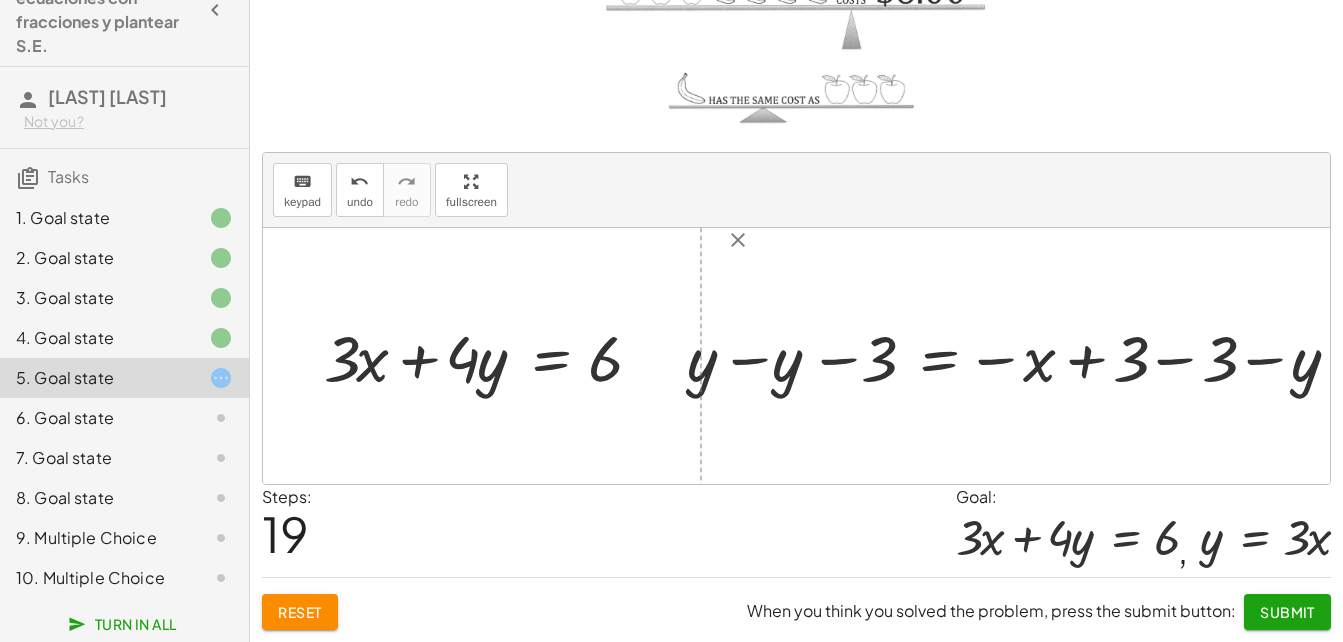 click at bounding box center (1022, 356) 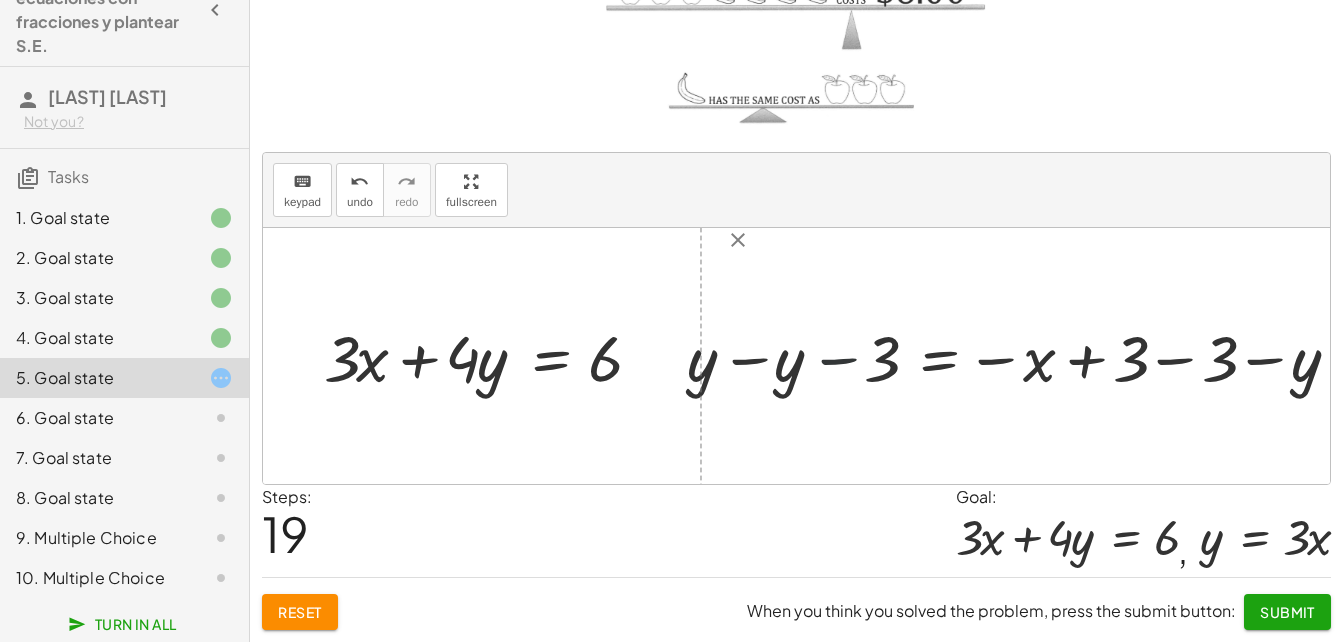 click at bounding box center [1022, 356] 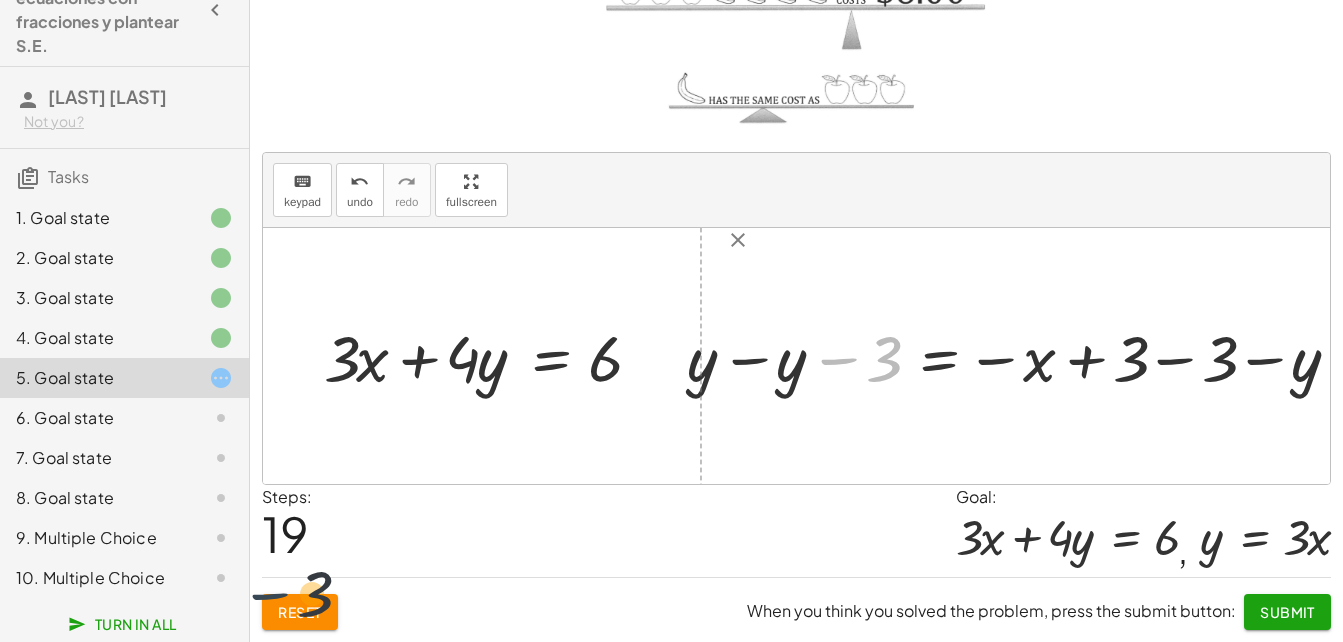 drag, startPoint x: 854, startPoint y: 362, endPoint x: 270, endPoint y: 605, distance: 632.5385 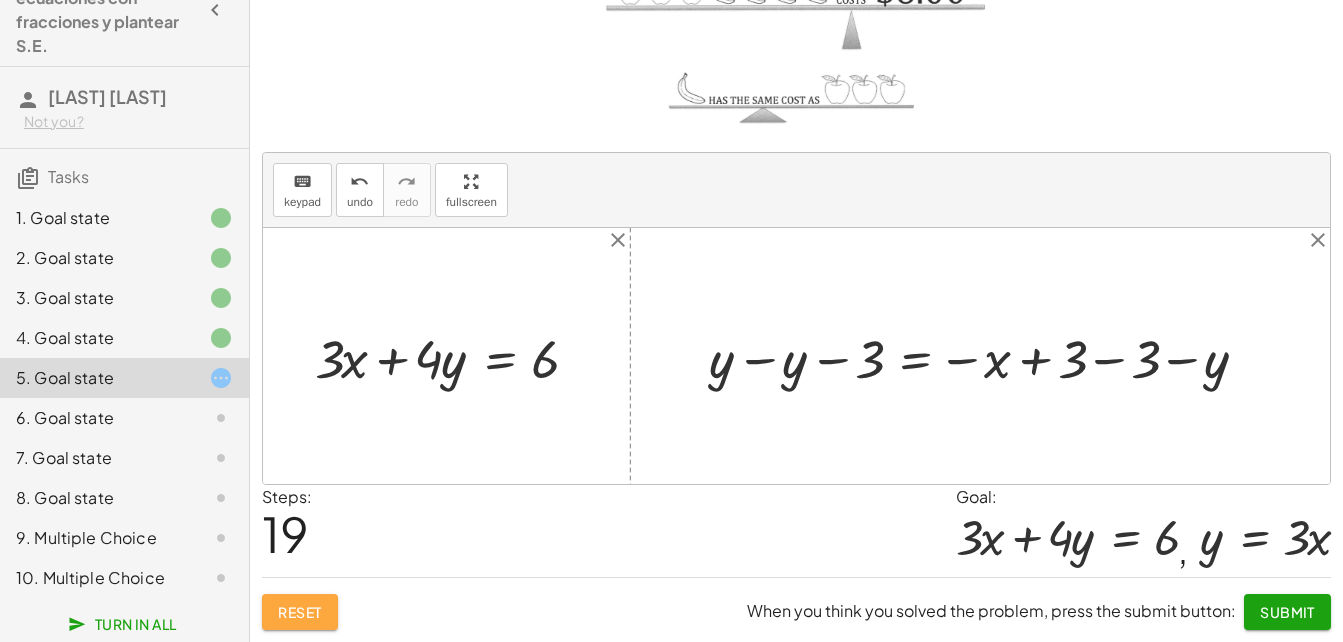 click on "Reset" 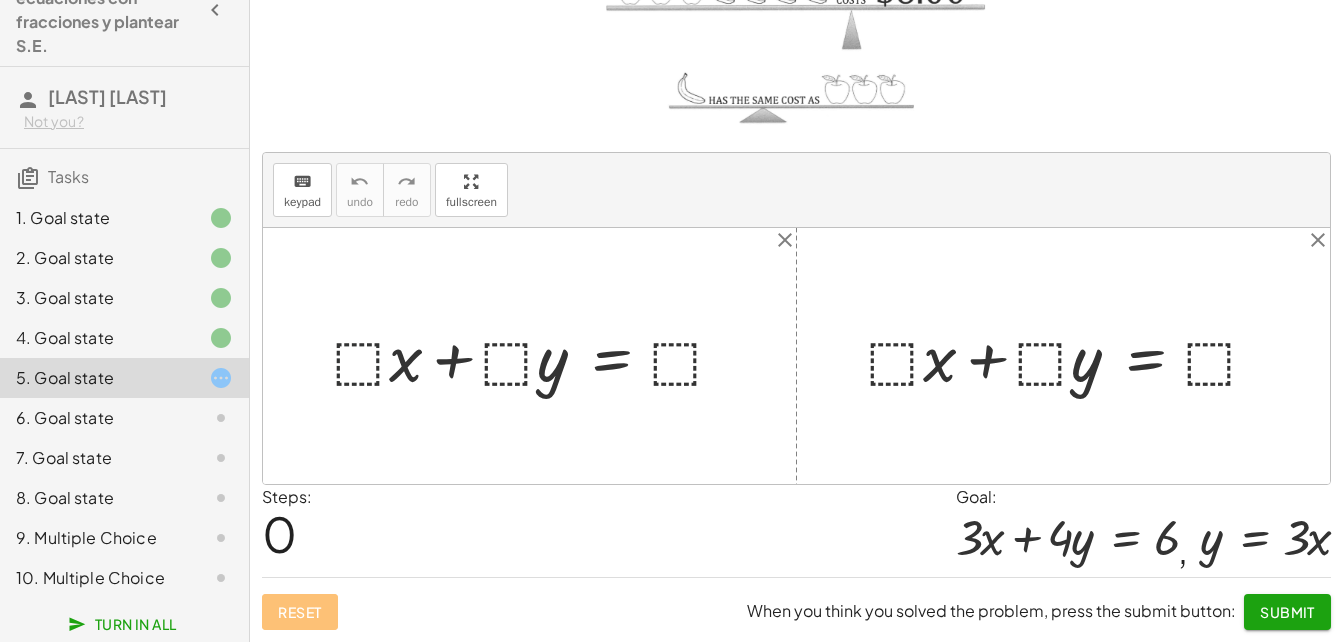 click at bounding box center (537, 356) 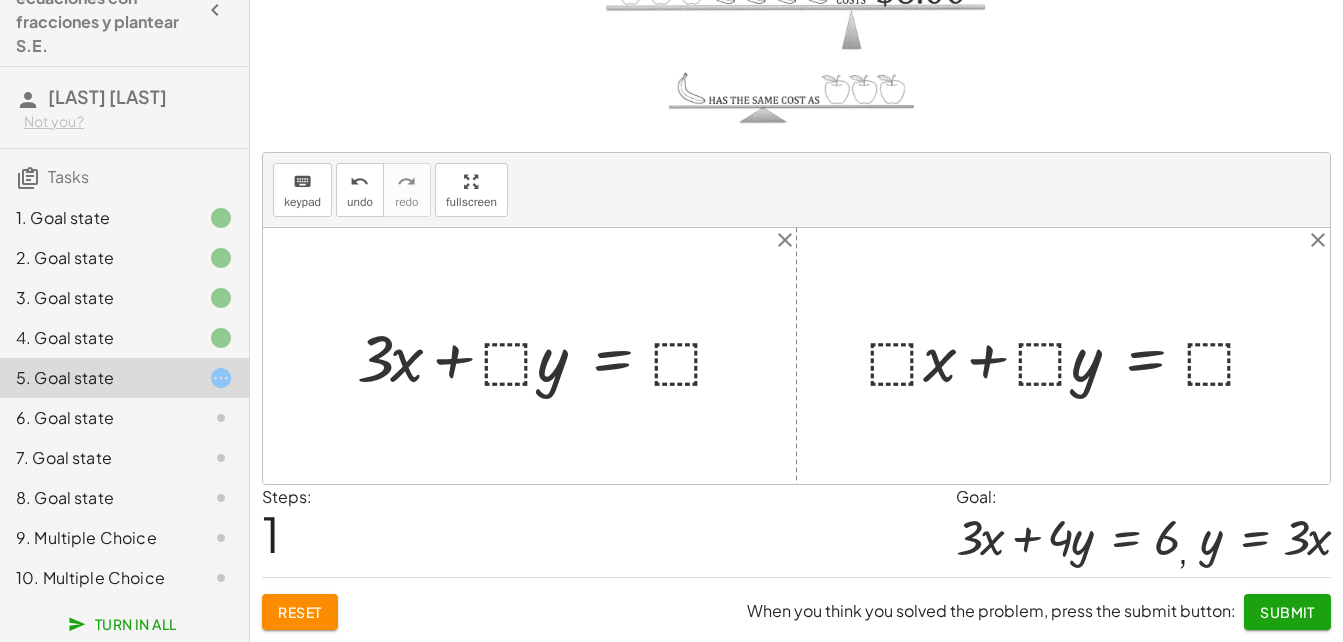 click at bounding box center (549, 356) 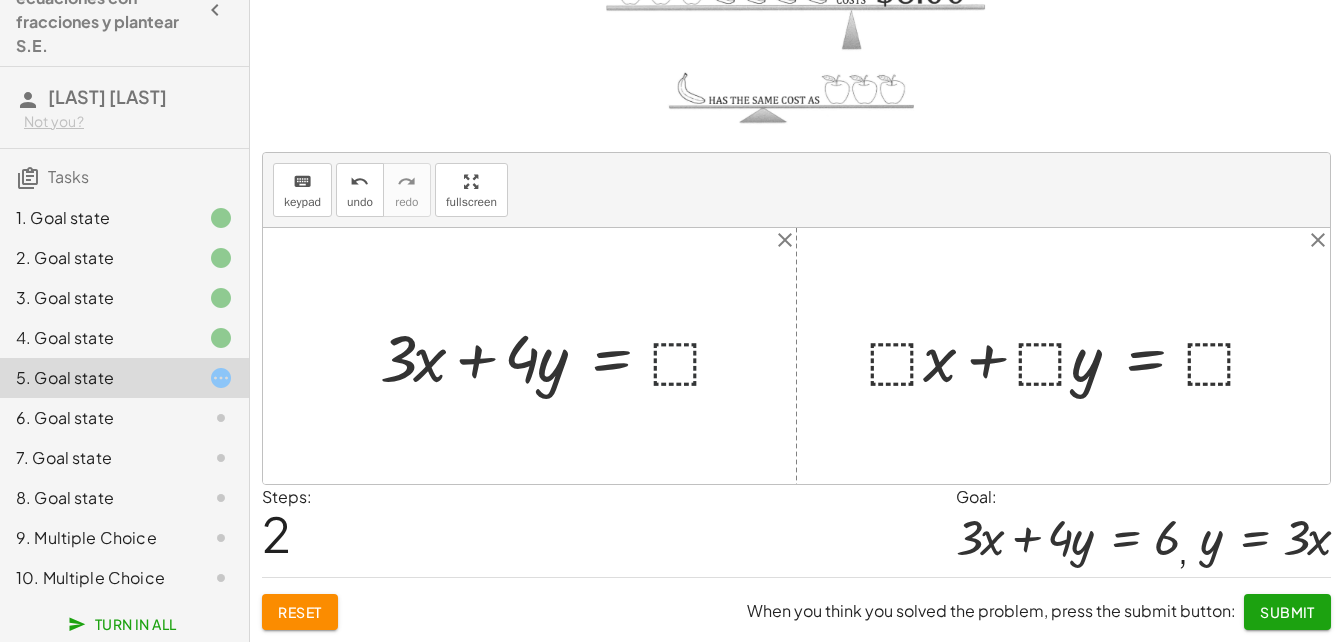 click at bounding box center [560, 356] 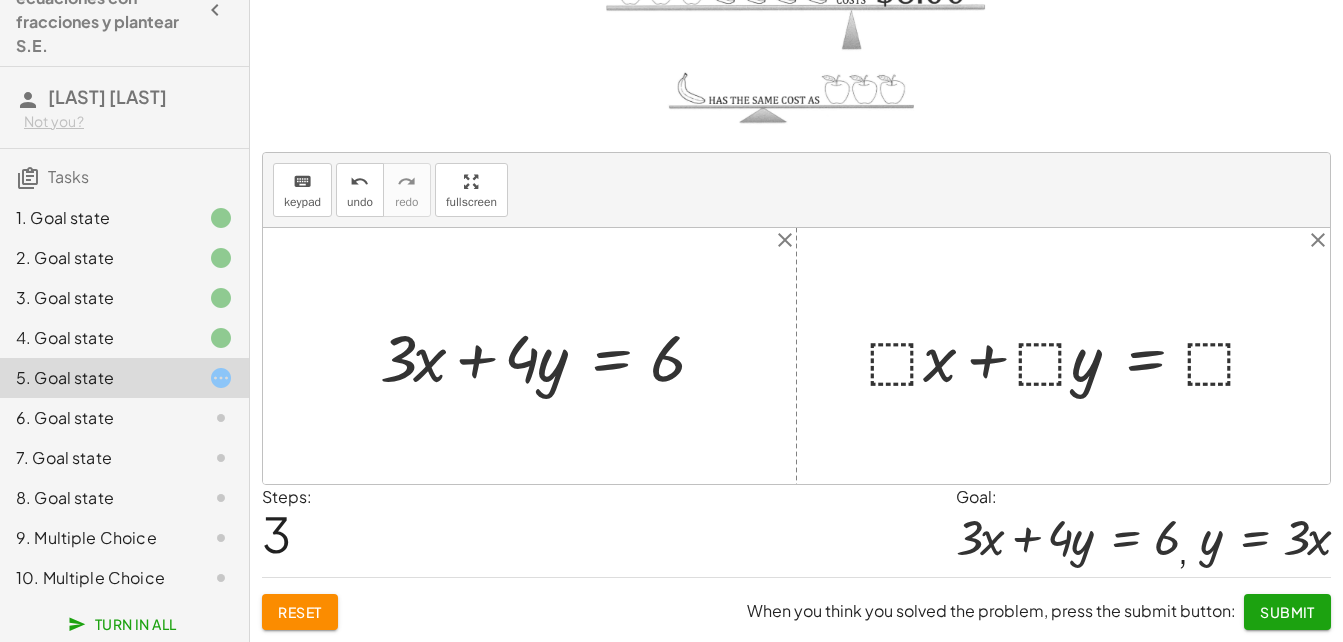 click at bounding box center [1071, 356] 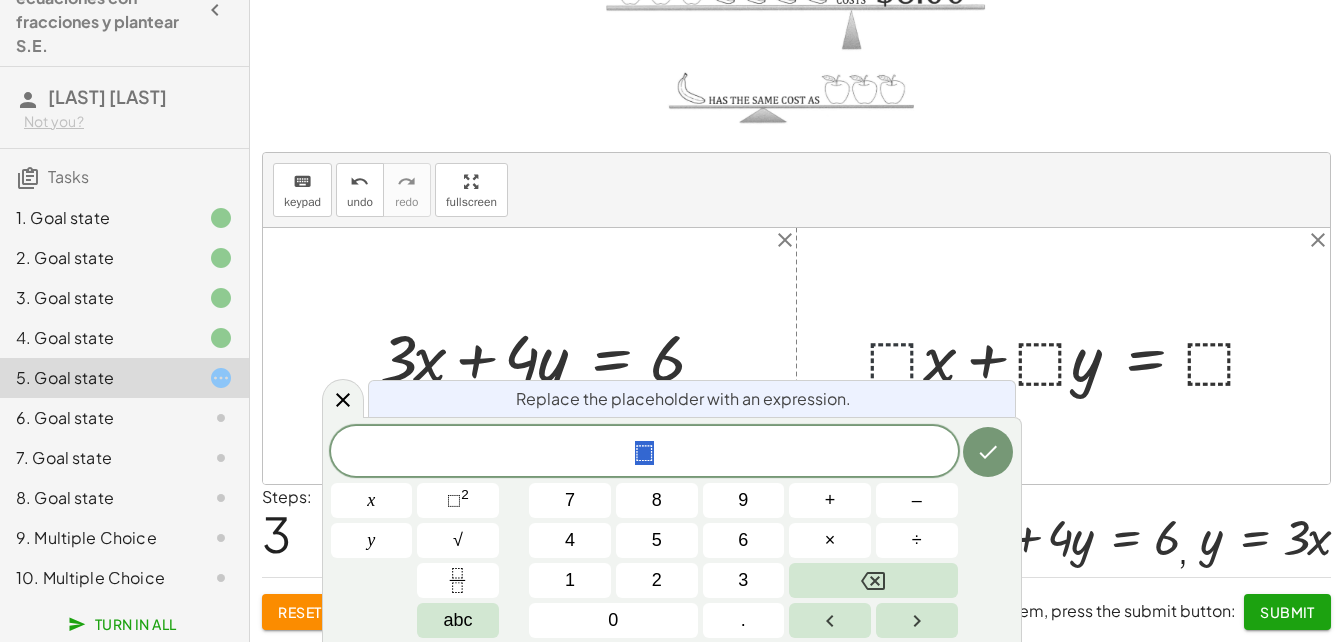 click at bounding box center (1071, 356) 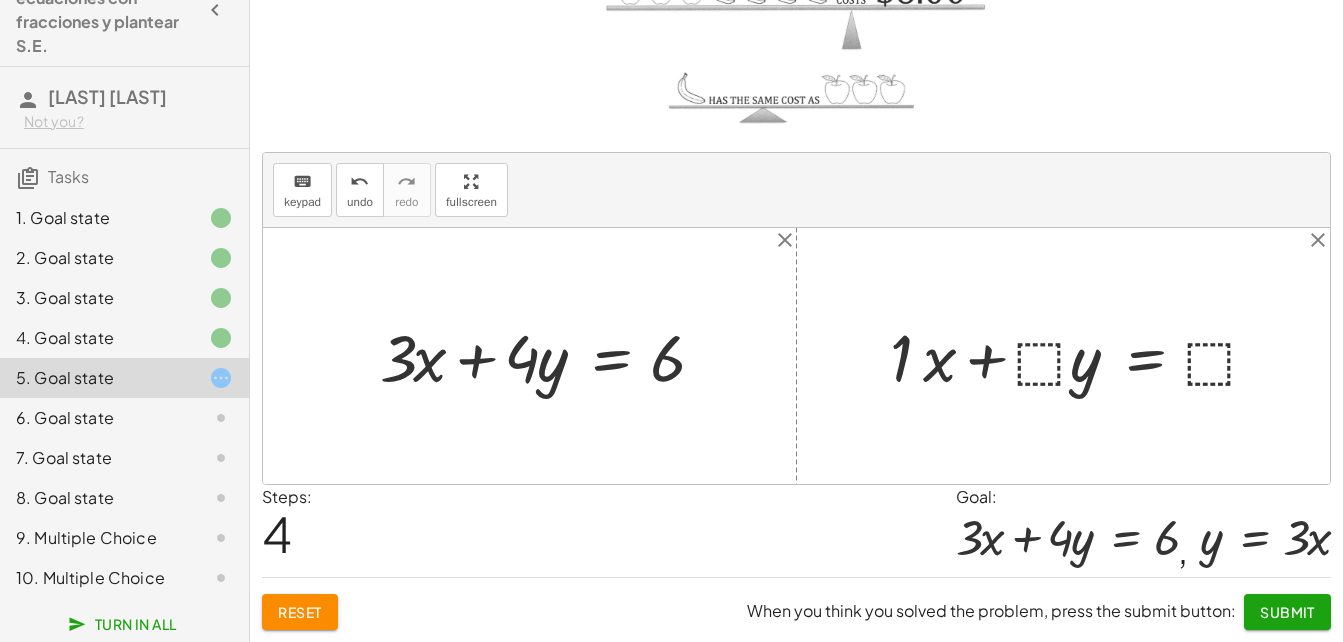 click at bounding box center [1082, 356] 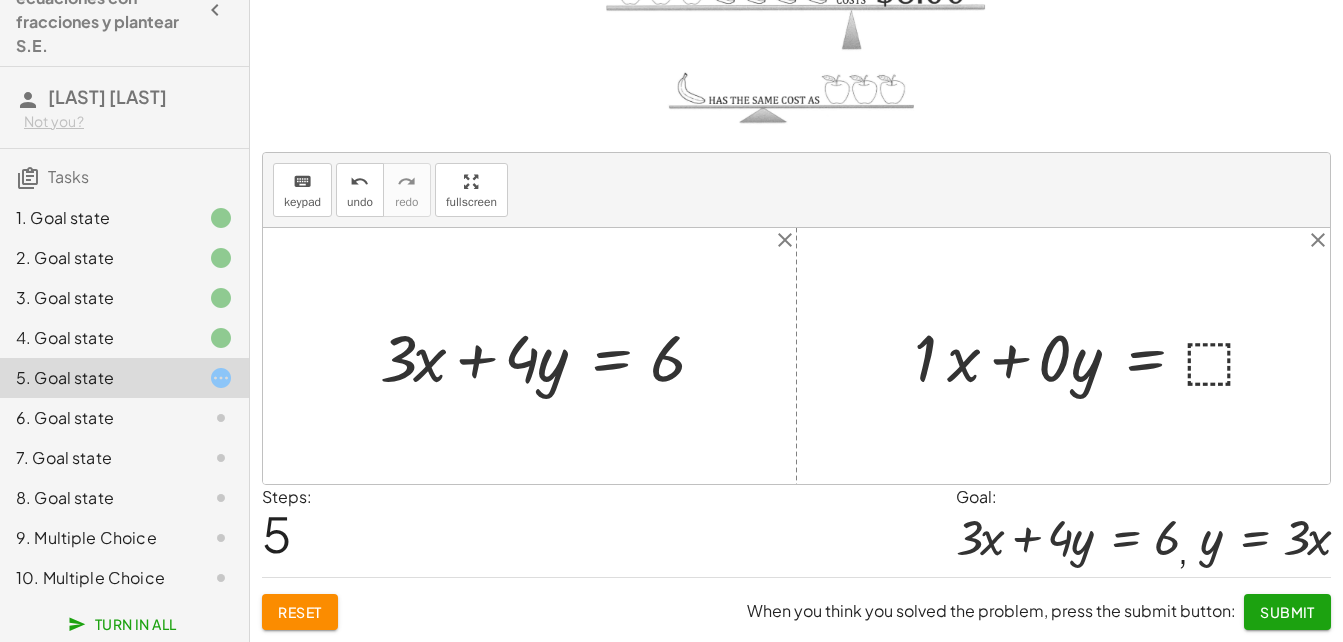 click at bounding box center (1094, 356) 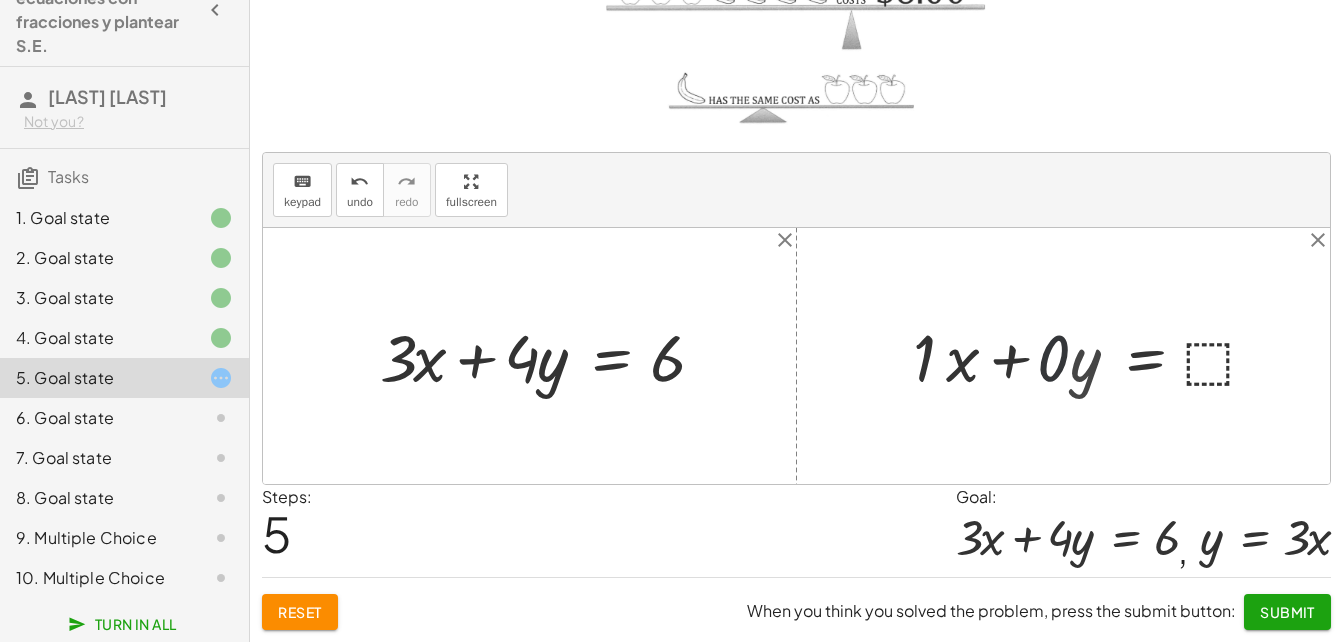 click at bounding box center [1110, 356] 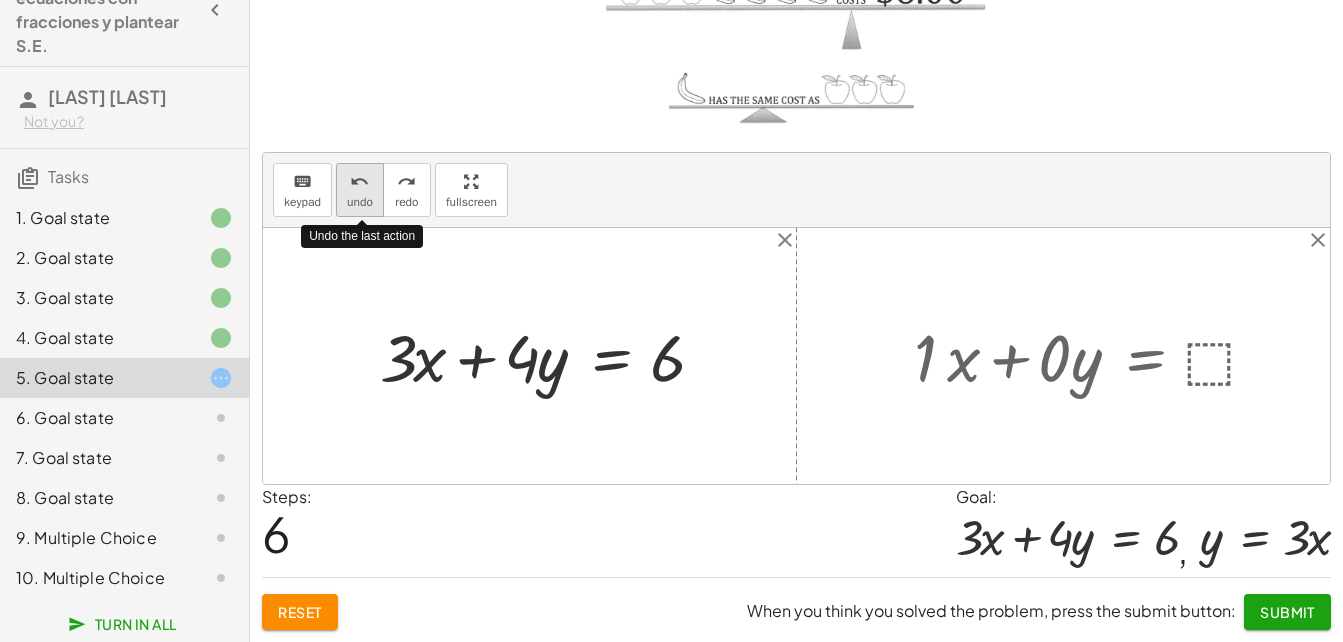 click on "undo" at bounding box center [359, 182] 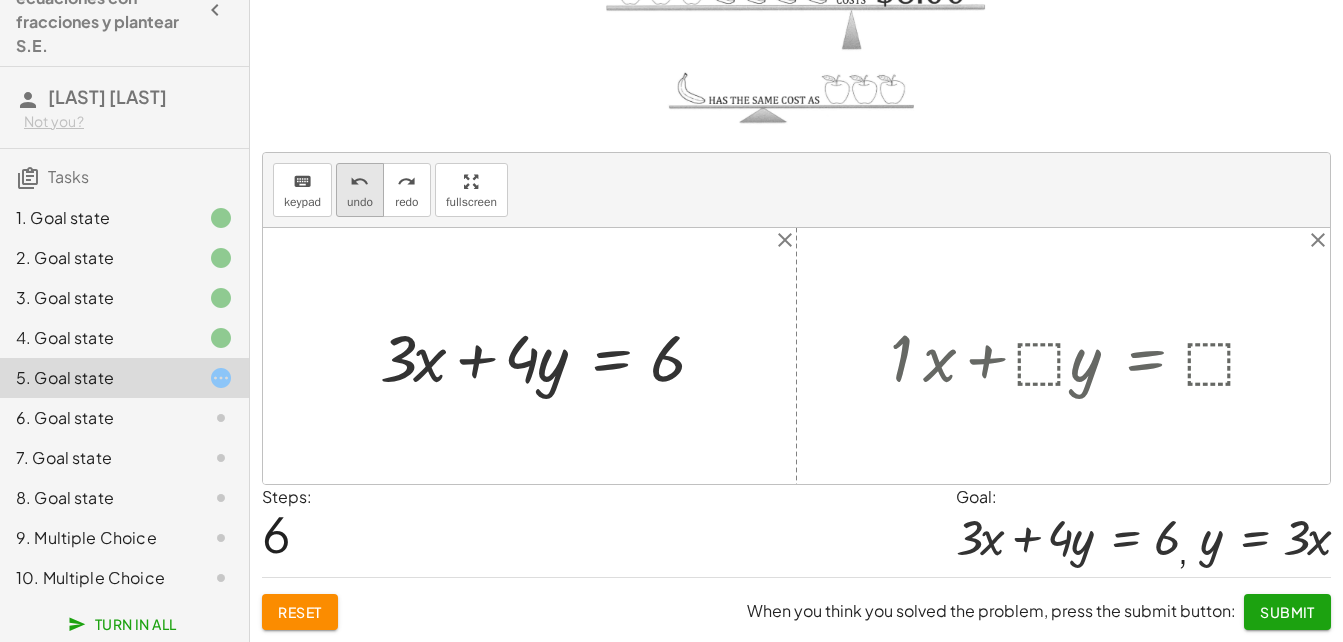 click on "undo" at bounding box center (359, 182) 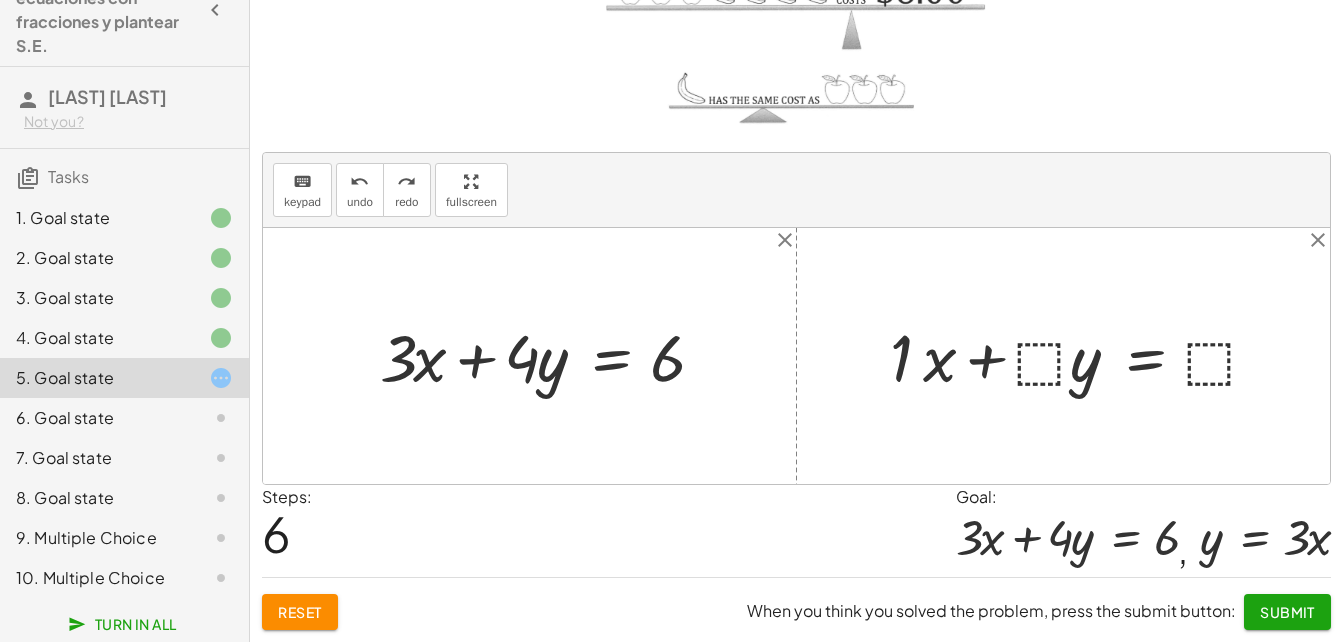 click at bounding box center (1082, 356) 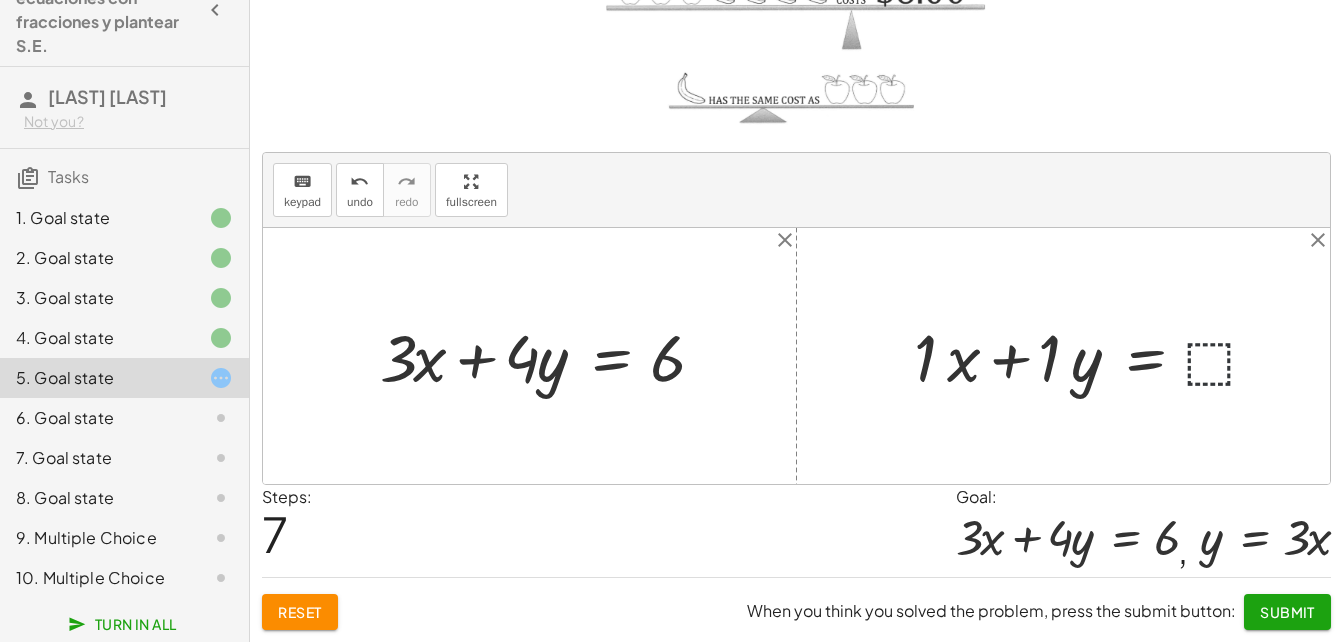 click at bounding box center (1094, 356) 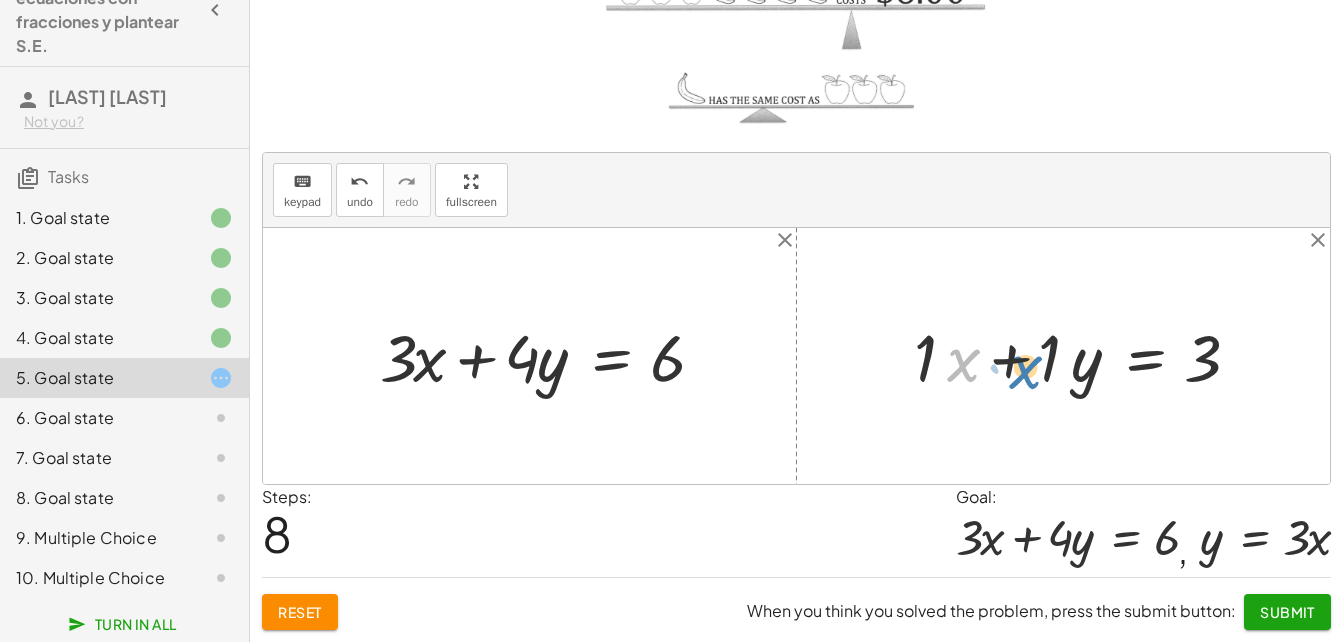 drag, startPoint x: 962, startPoint y: 357, endPoint x: 991, endPoint y: 356, distance: 29.017237 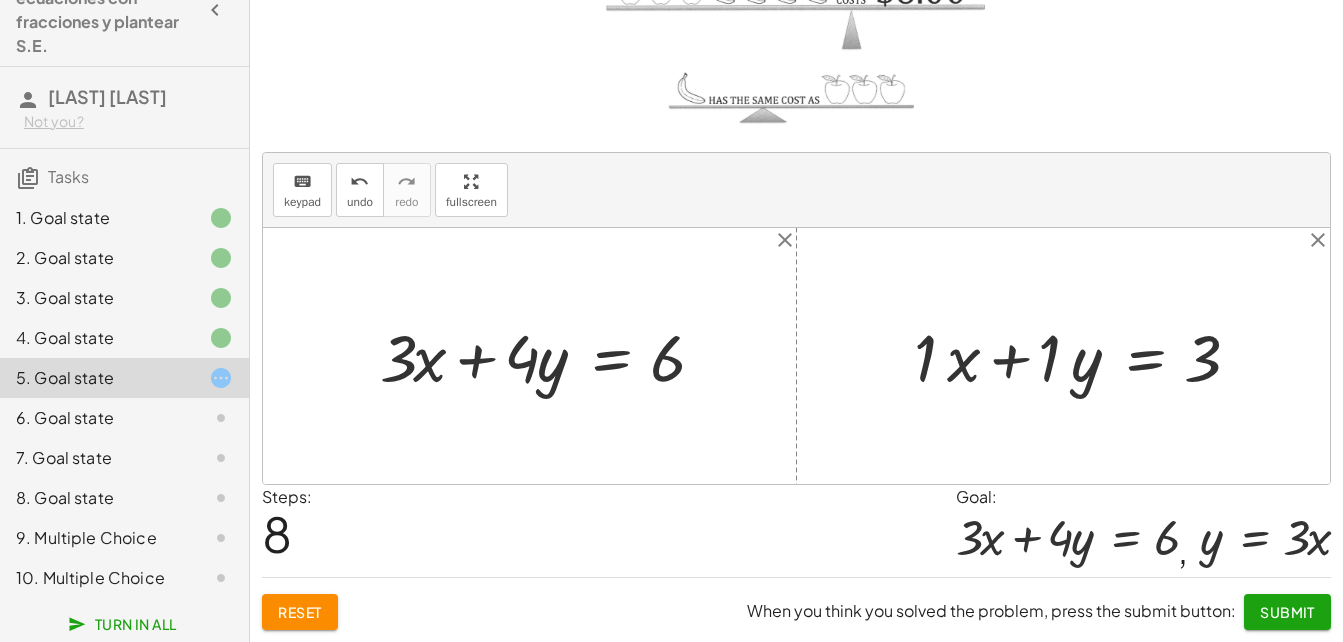 click at bounding box center (1083, 356) 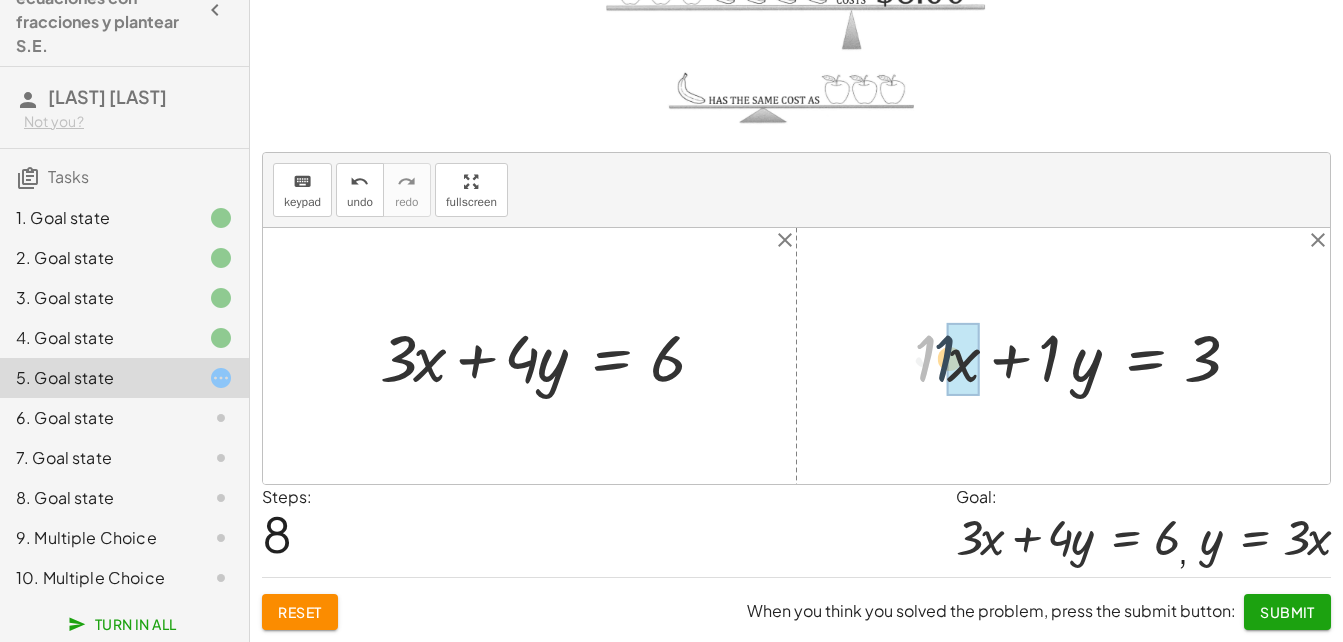 drag, startPoint x: 930, startPoint y: 363, endPoint x: 950, endPoint y: 361, distance: 20.09975 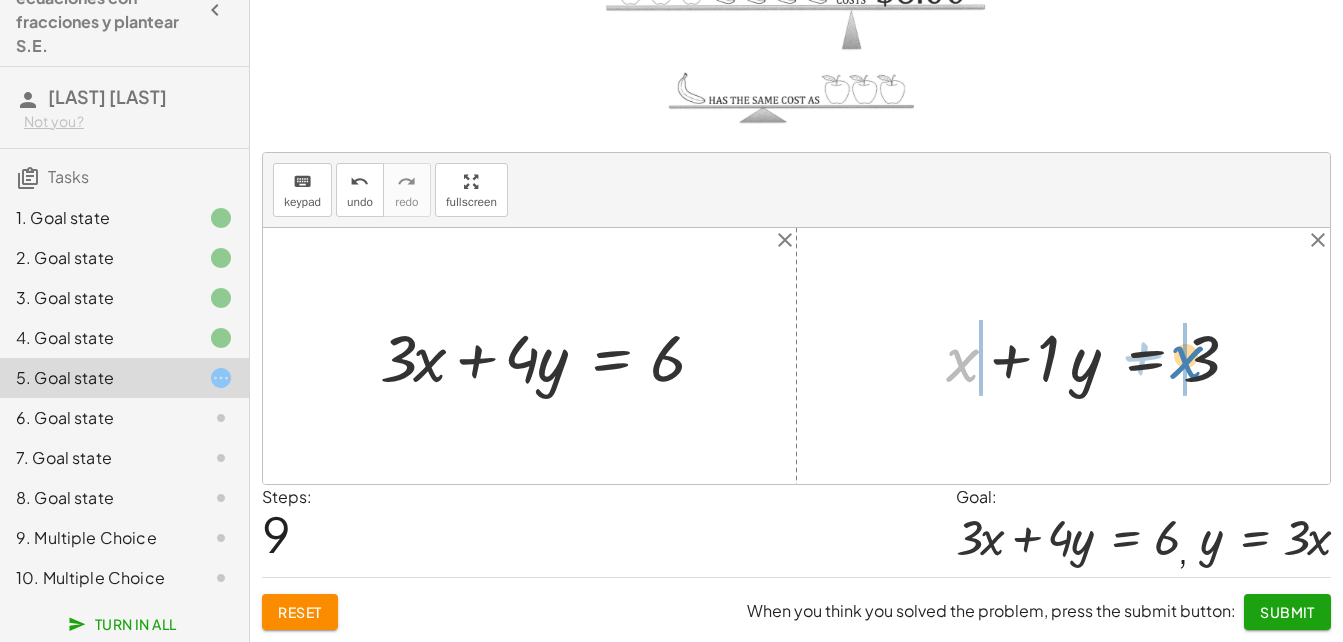 drag, startPoint x: 951, startPoint y: 361, endPoint x: 1179, endPoint y: 355, distance: 228.07893 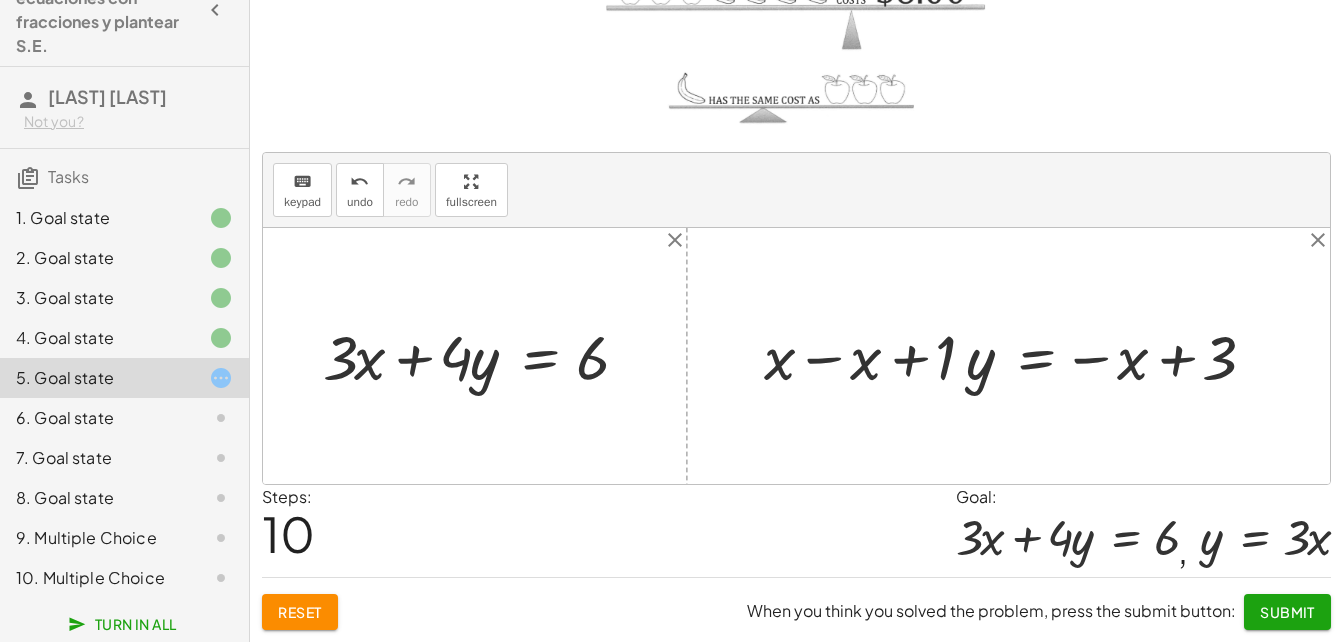 click at bounding box center [1016, 355] 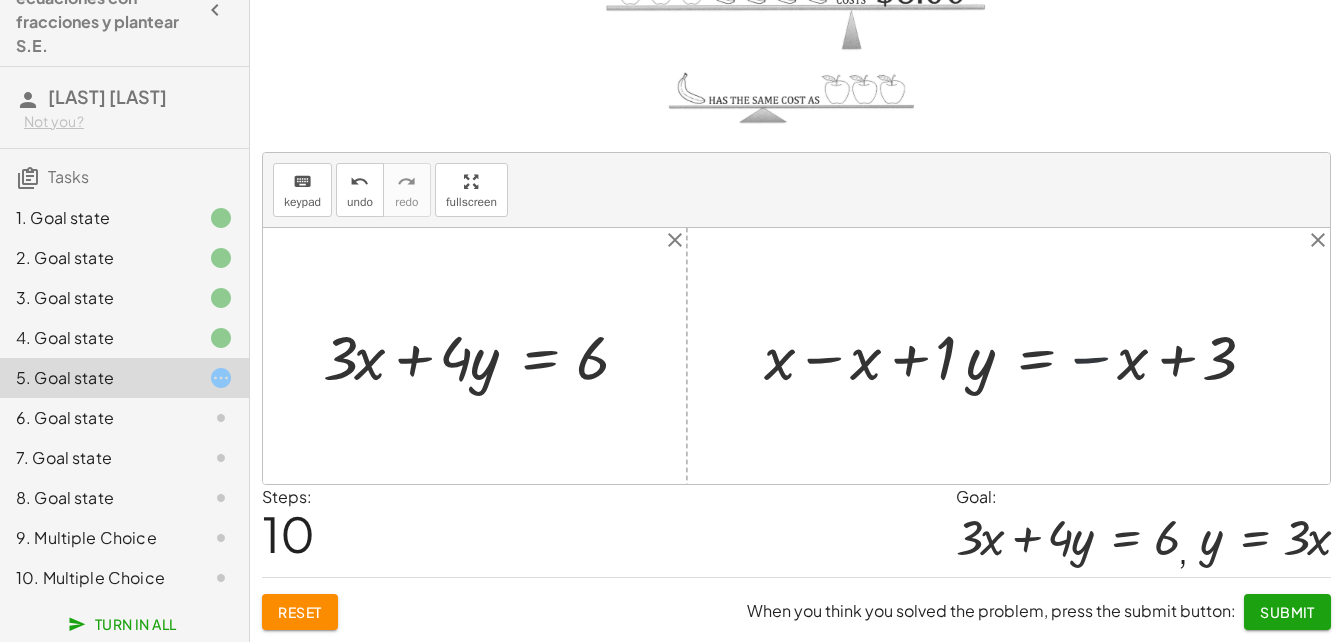 click at bounding box center (1016, 355) 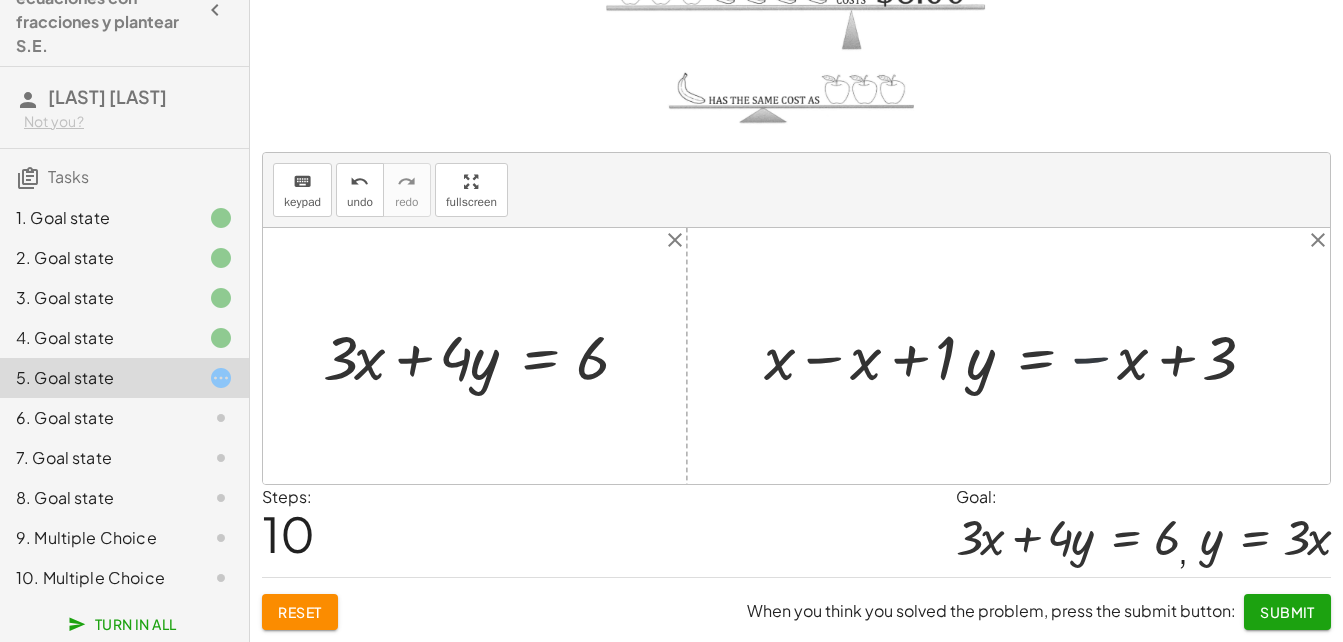 click at bounding box center (1016, 355) 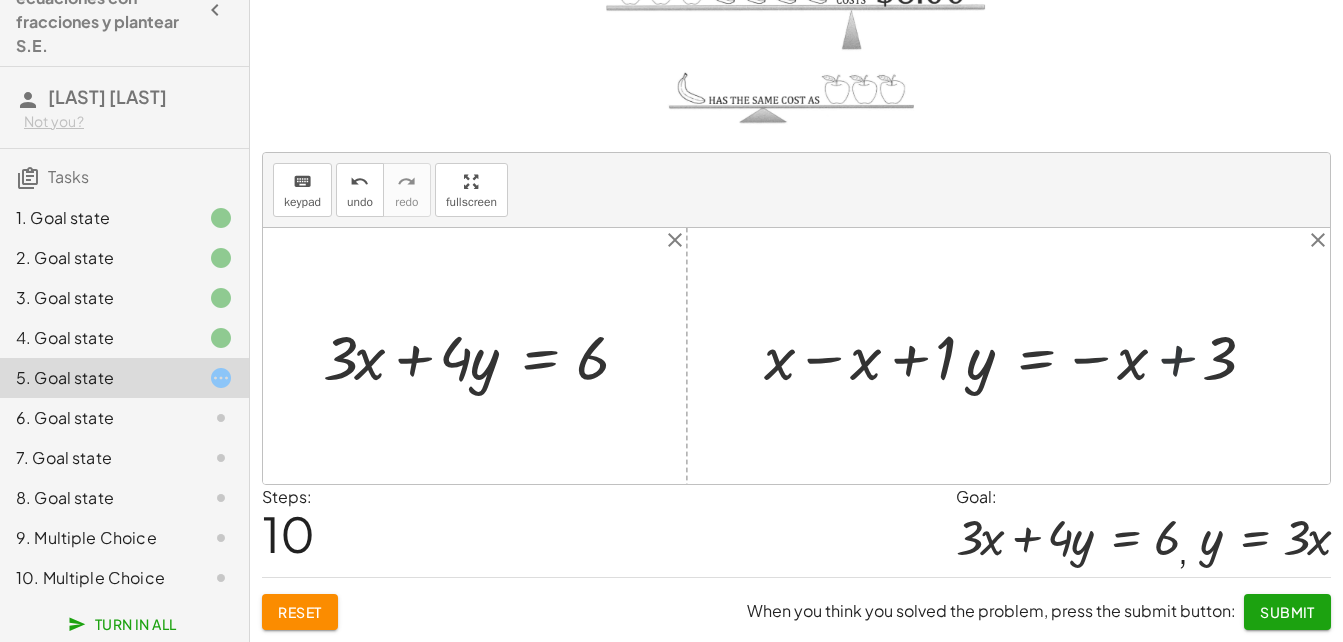 click at bounding box center [1016, 355] 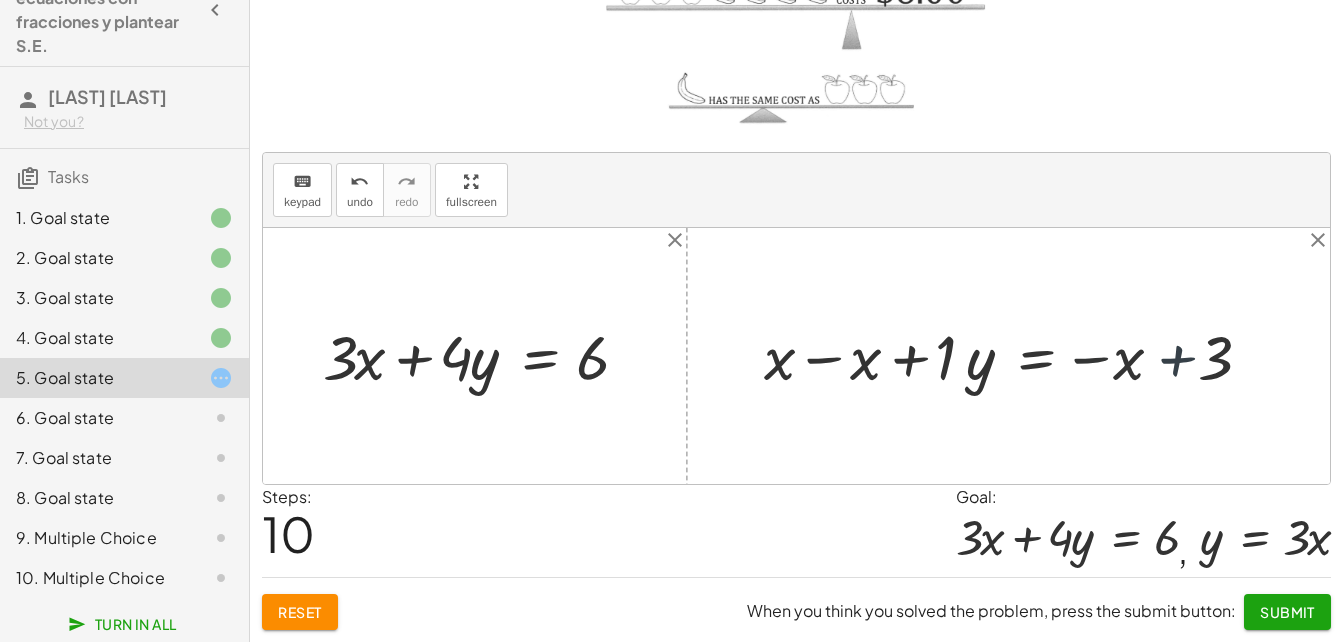 click at bounding box center (1016, 355) 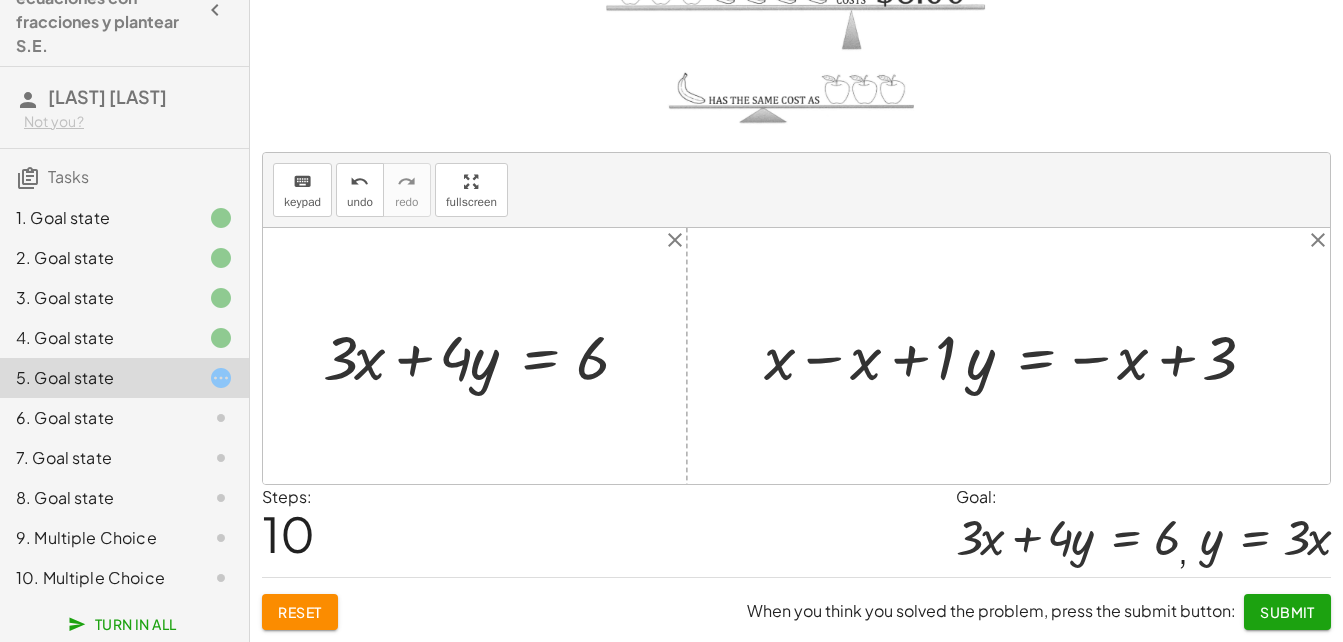 click at bounding box center (1016, 355) 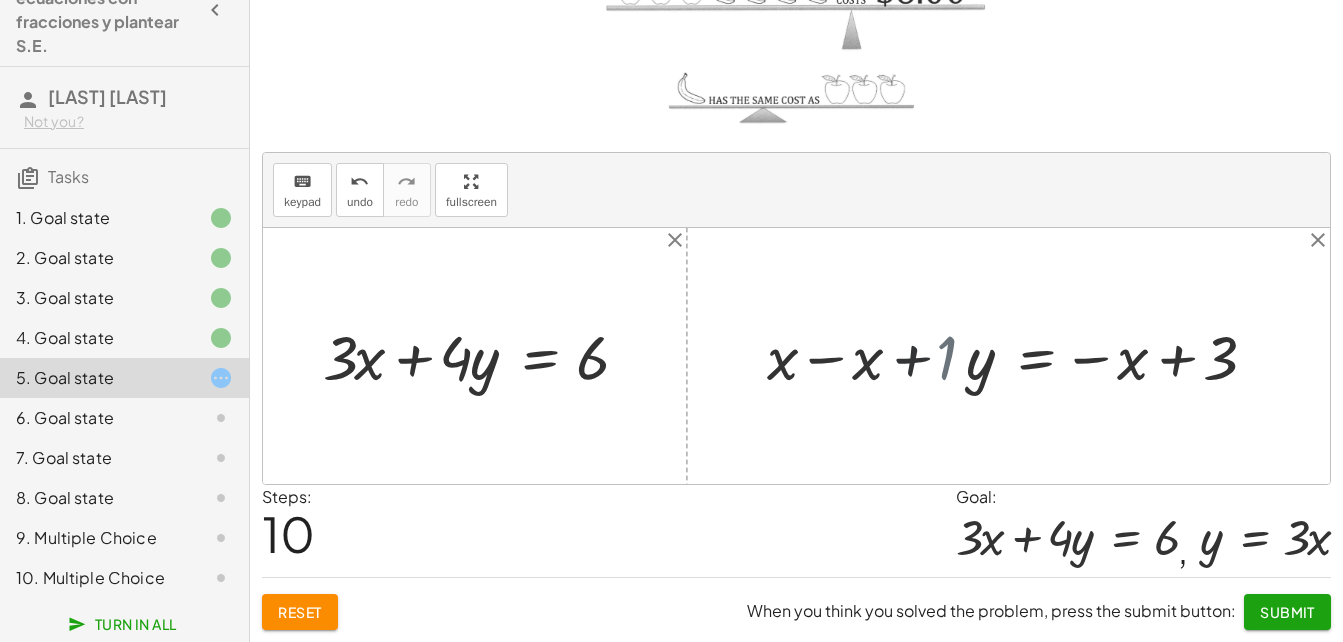 click at bounding box center (1031, 355) 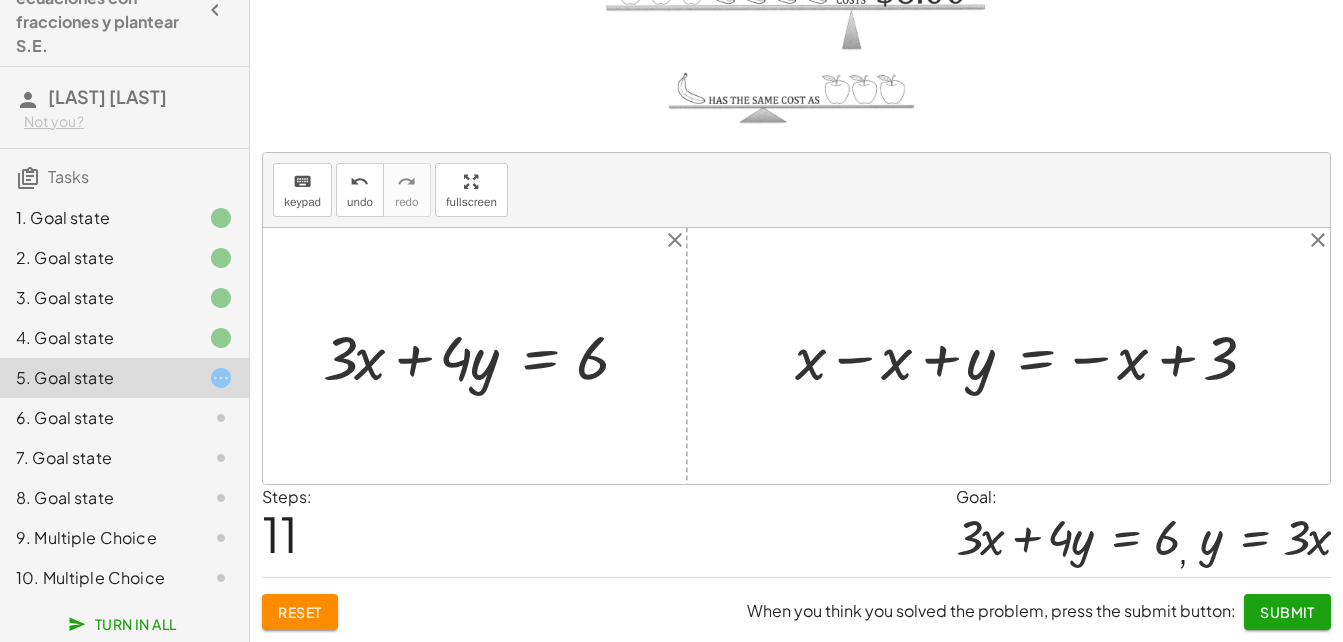 click at bounding box center (1031, 355) 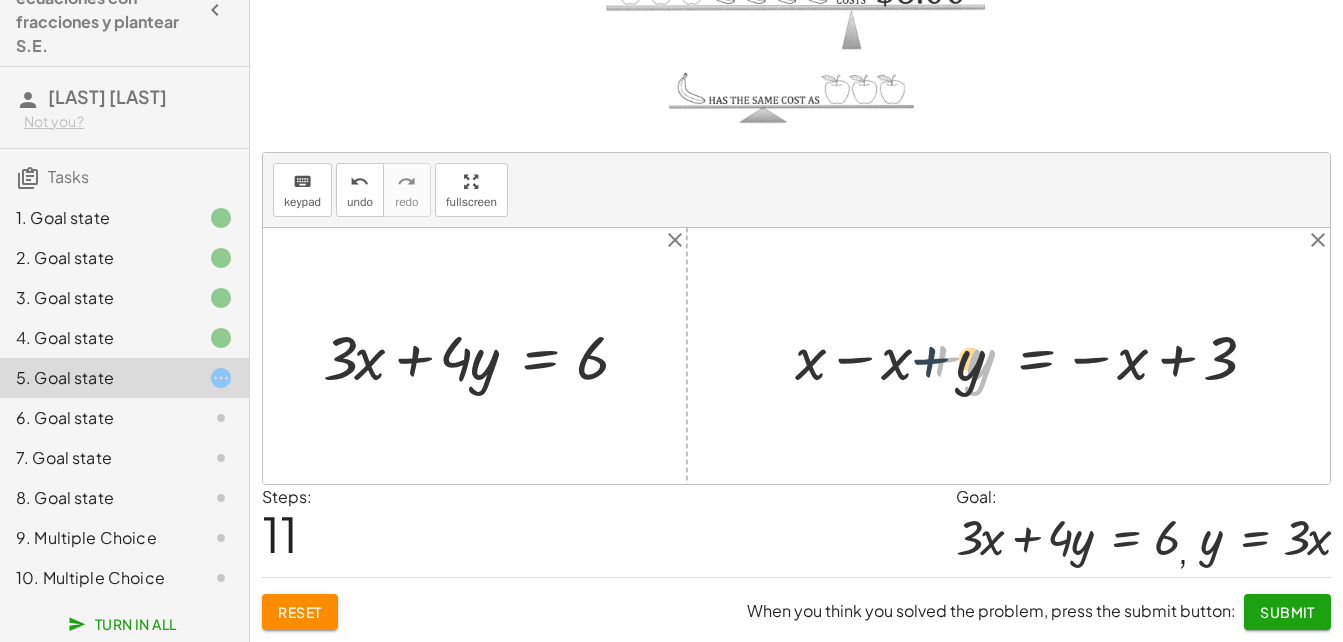 drag, startPoint x: 913, startPoint y: 352, endPoint x: 863, endPoint y: 357, distance: 50.24938 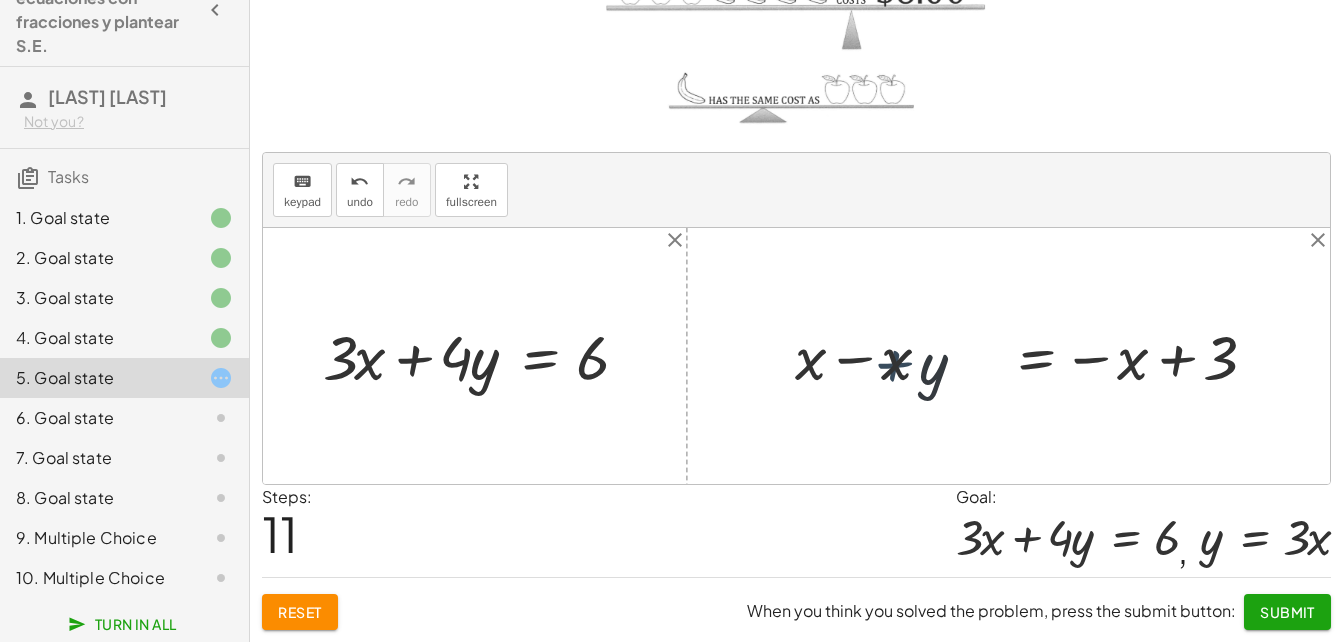 click at bounding box center [1031, 355] 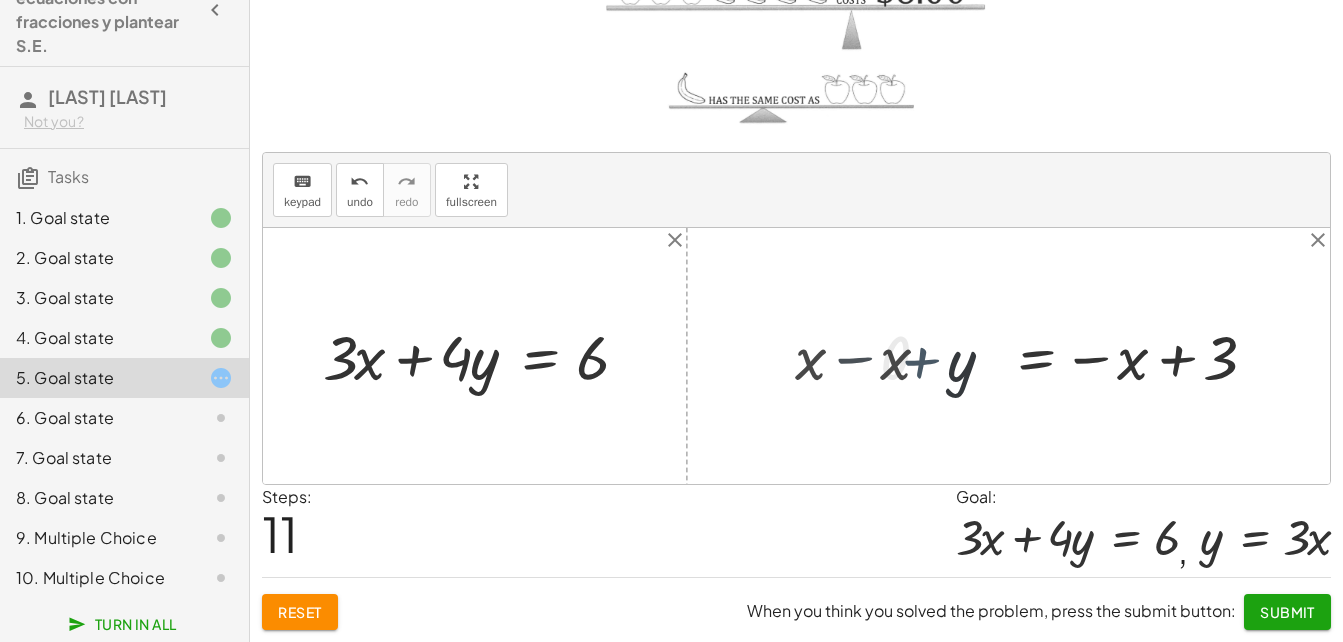 click at bounding box center [796, 356] 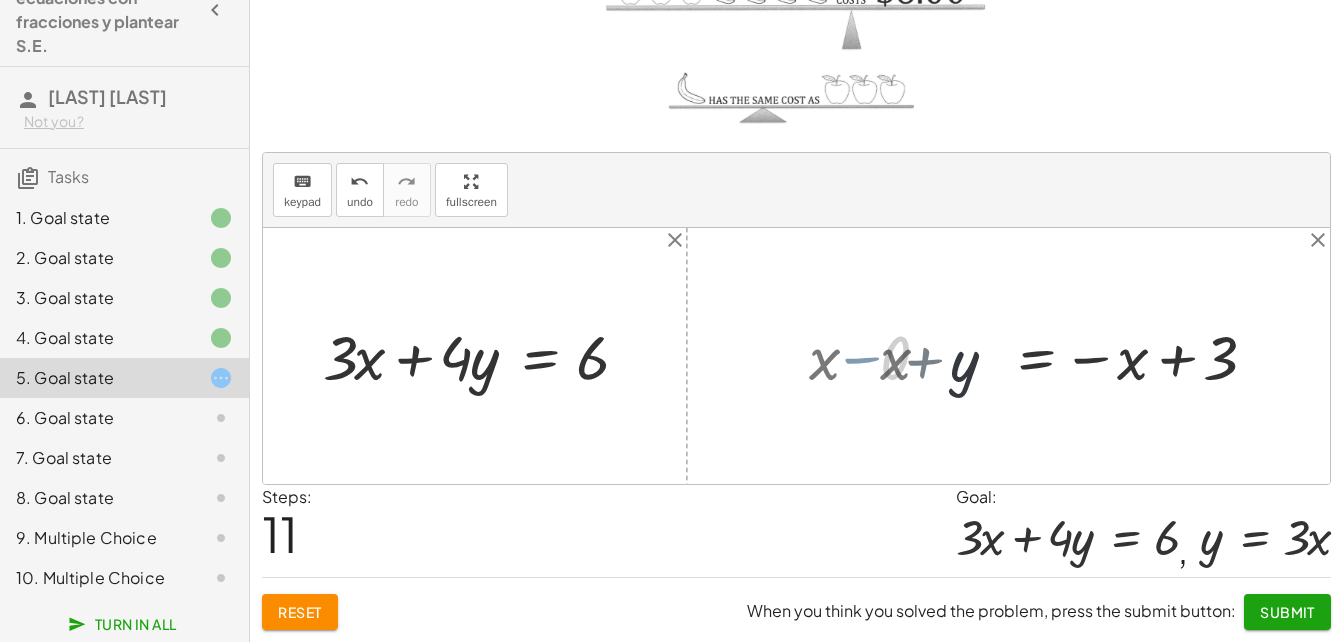 click at bounding box center (796, 356) 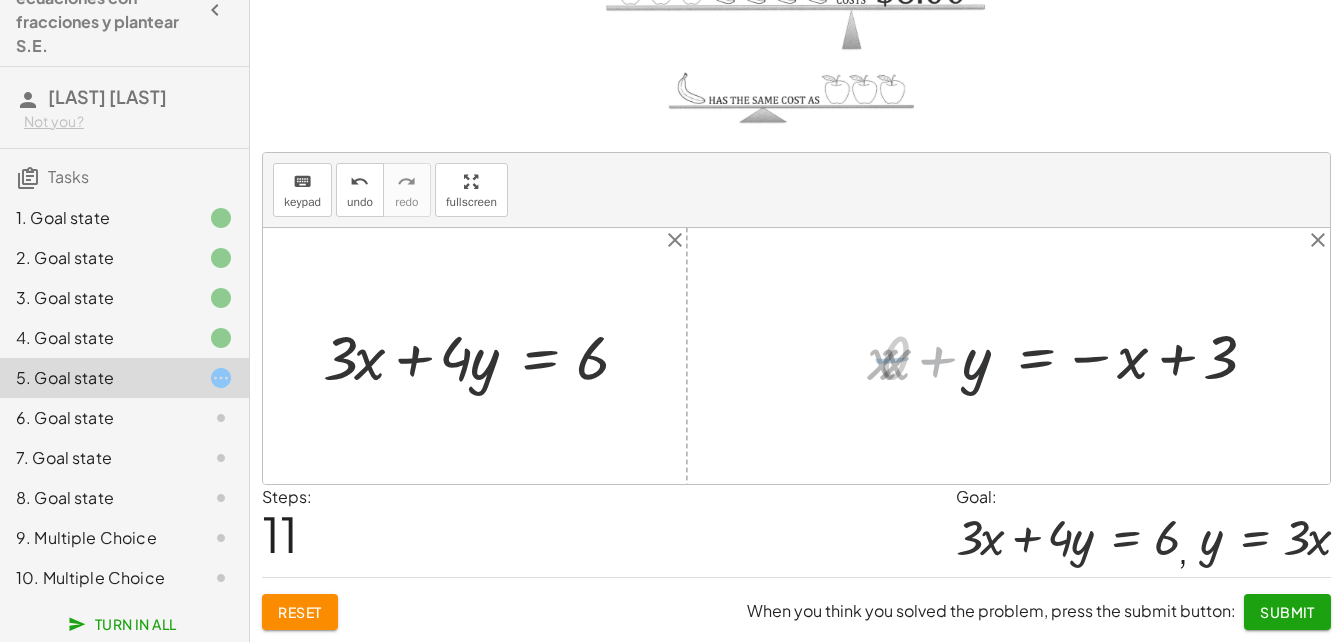 click at bounding box center [796, 356] 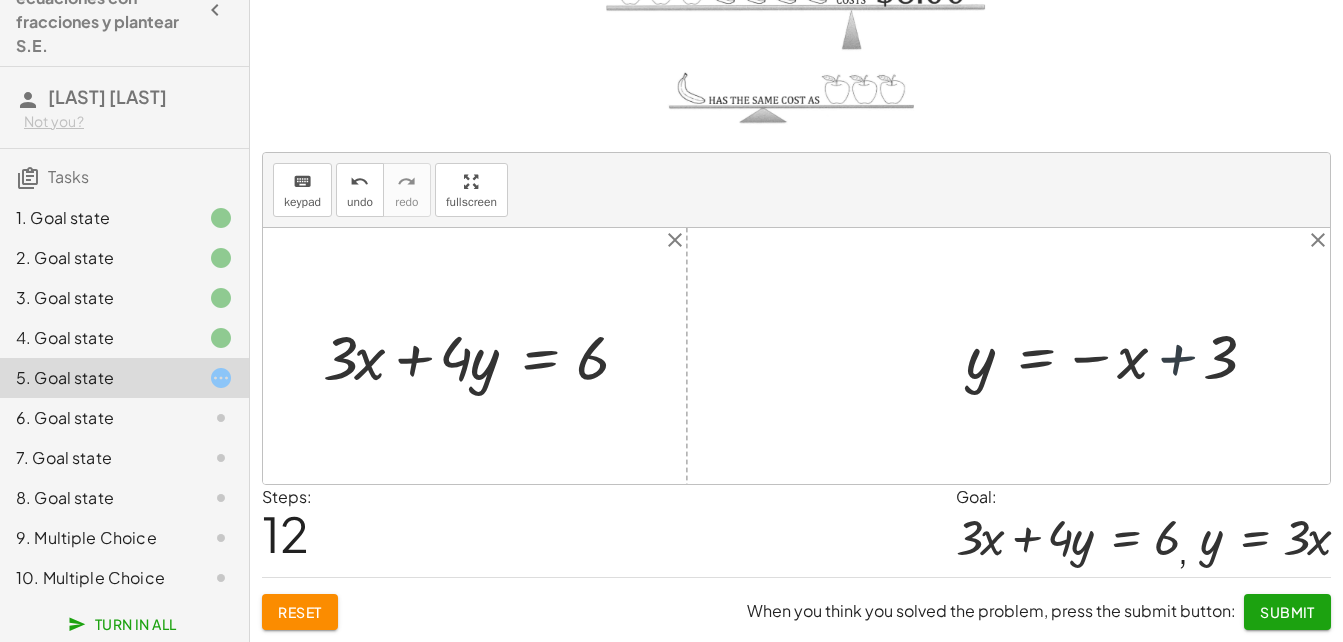 click at bounding box center [1117, 356] 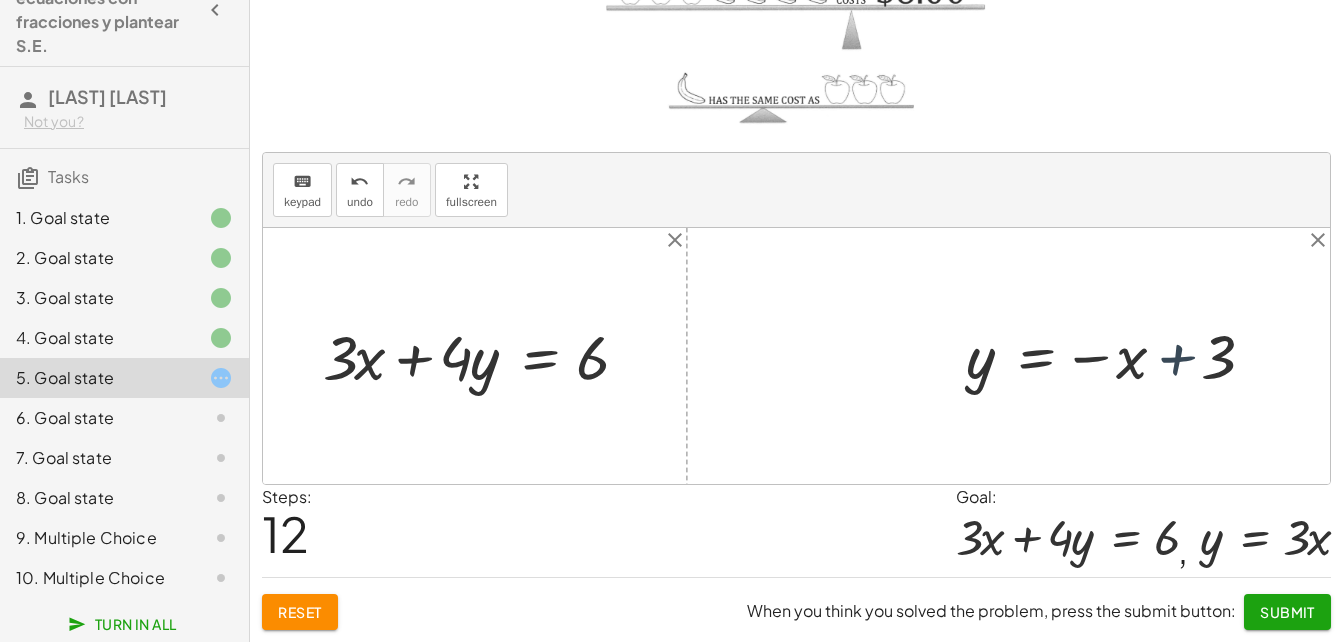 click at bounding box center [1117, 356] 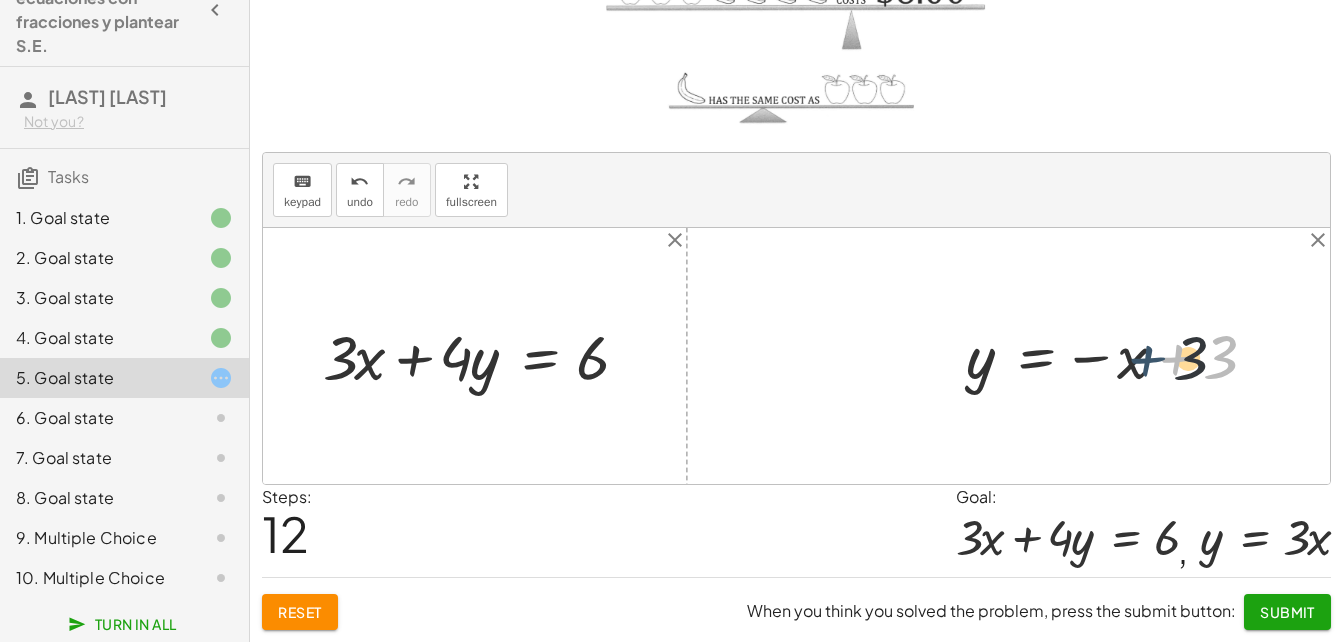 drag, startPoint x: 1154, startPoint y: 351, endPoint x: 1120, endPoint y: 353, distance: 34.058773 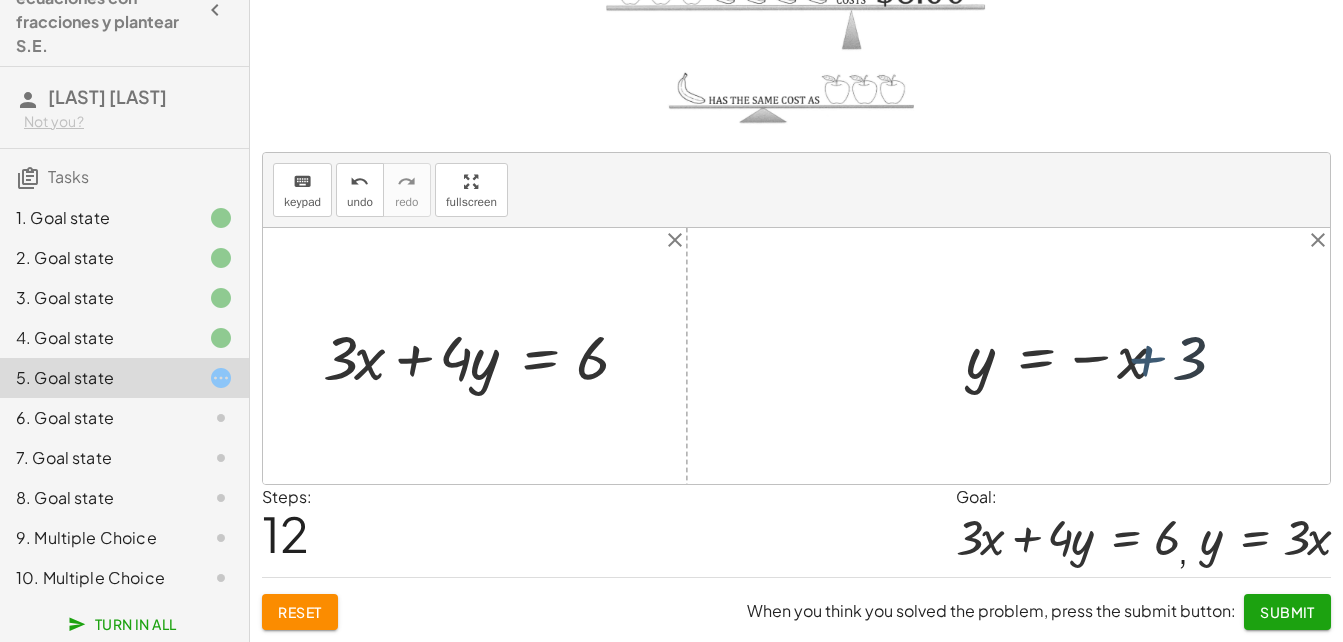 click at bounding box center [1117, 356] 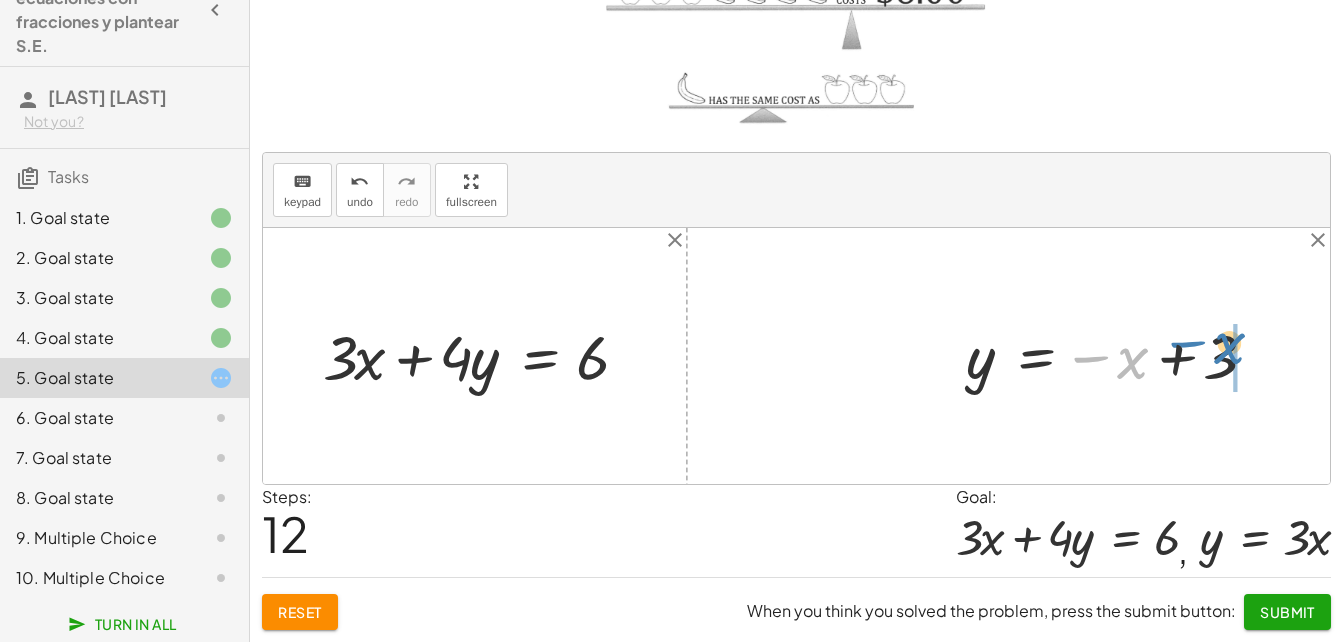 drag, startPoint x: 1118, startPoint y: 359, endPoint x: 1215, endPoint y: 352, distance: 97.25225 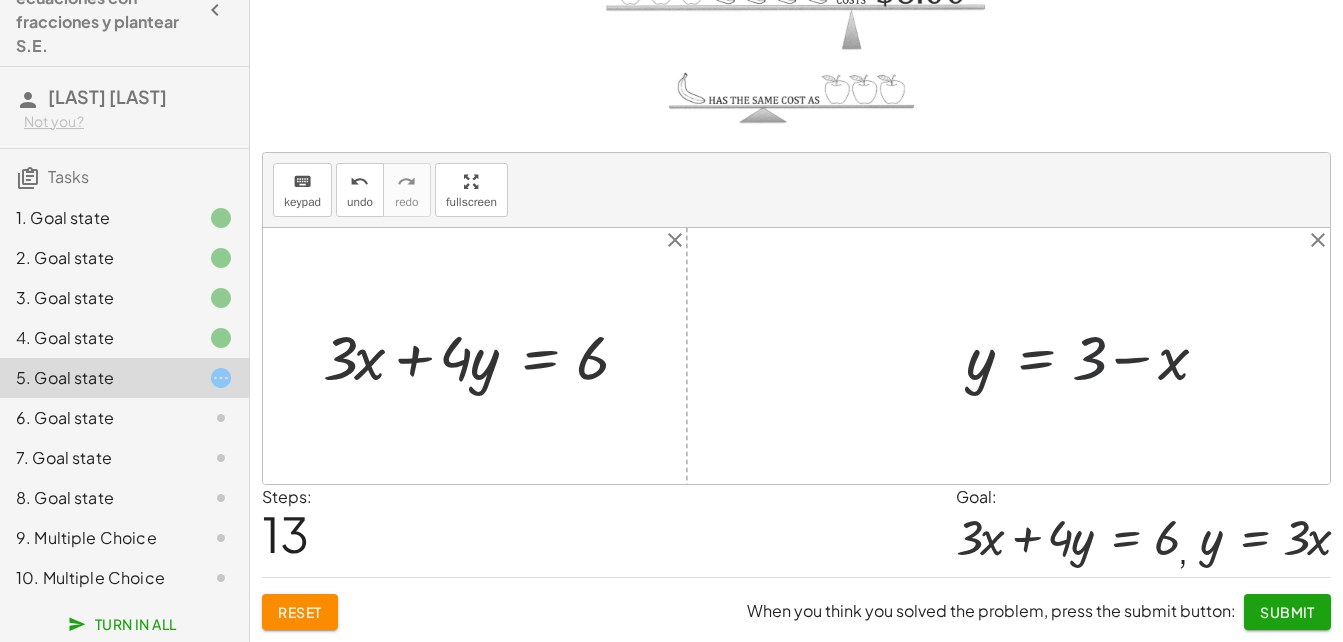 drag, startPoint x: 1101, startPoint y: 368, endPoint x: 1109, endPoint y: 354, distance: 16.124516 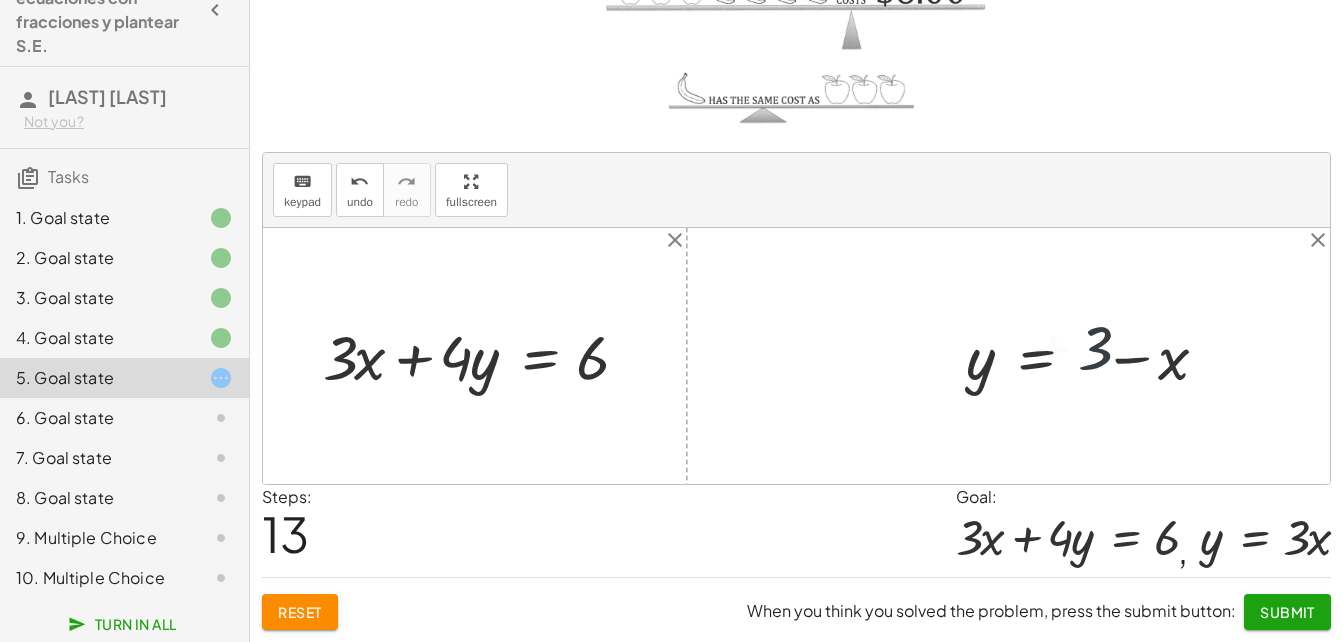 click at bounding box center [1094, 355] 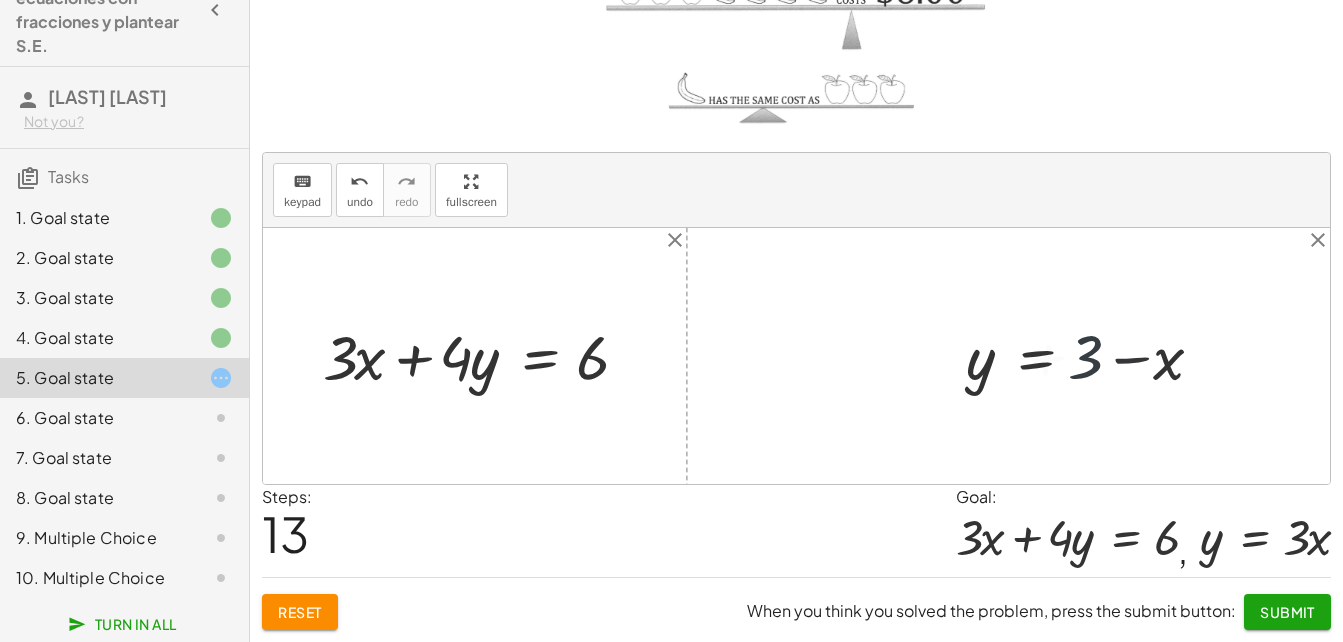 click at bounding box center (1094, 355) 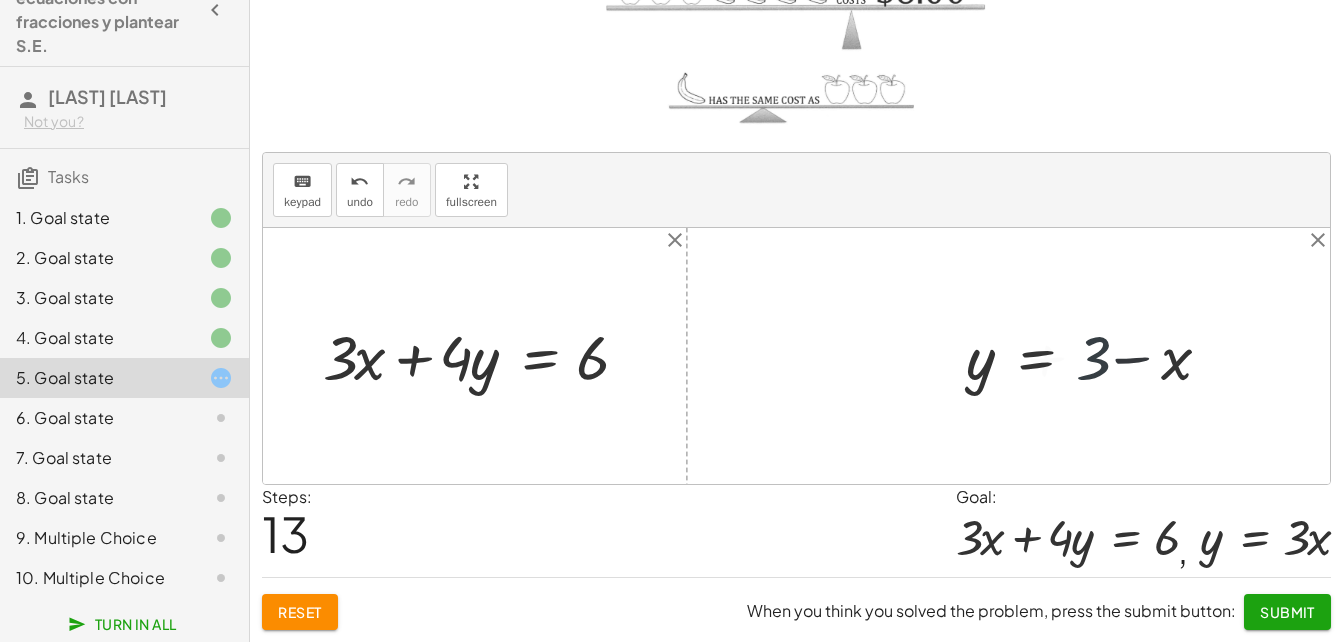 click at bounding box center (1094, 355) 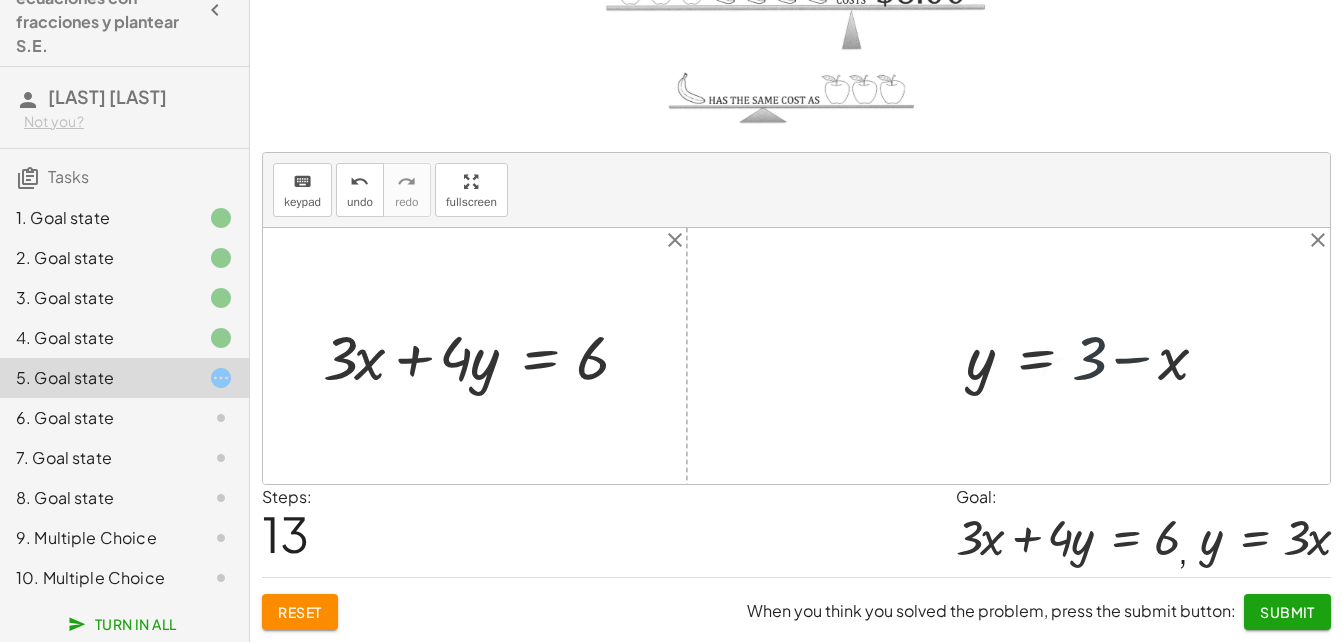 click at bounding box center [1094, 355] 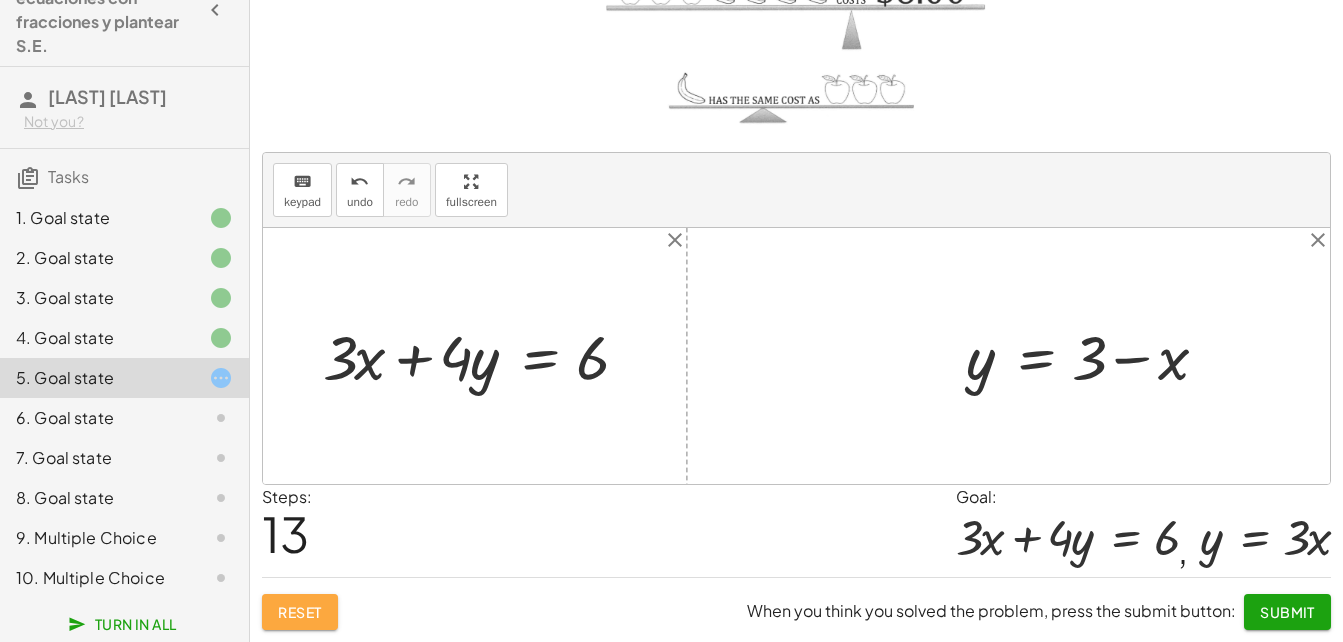 click on "Reset" 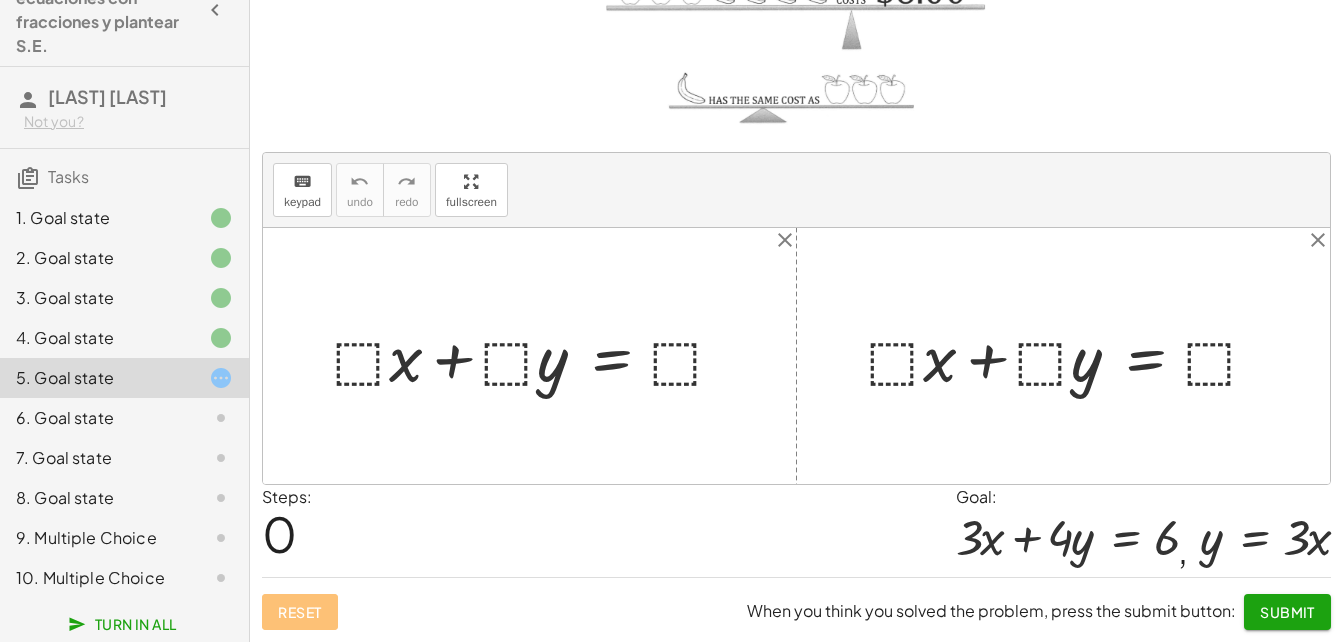 click at bounding box center [537, 356] 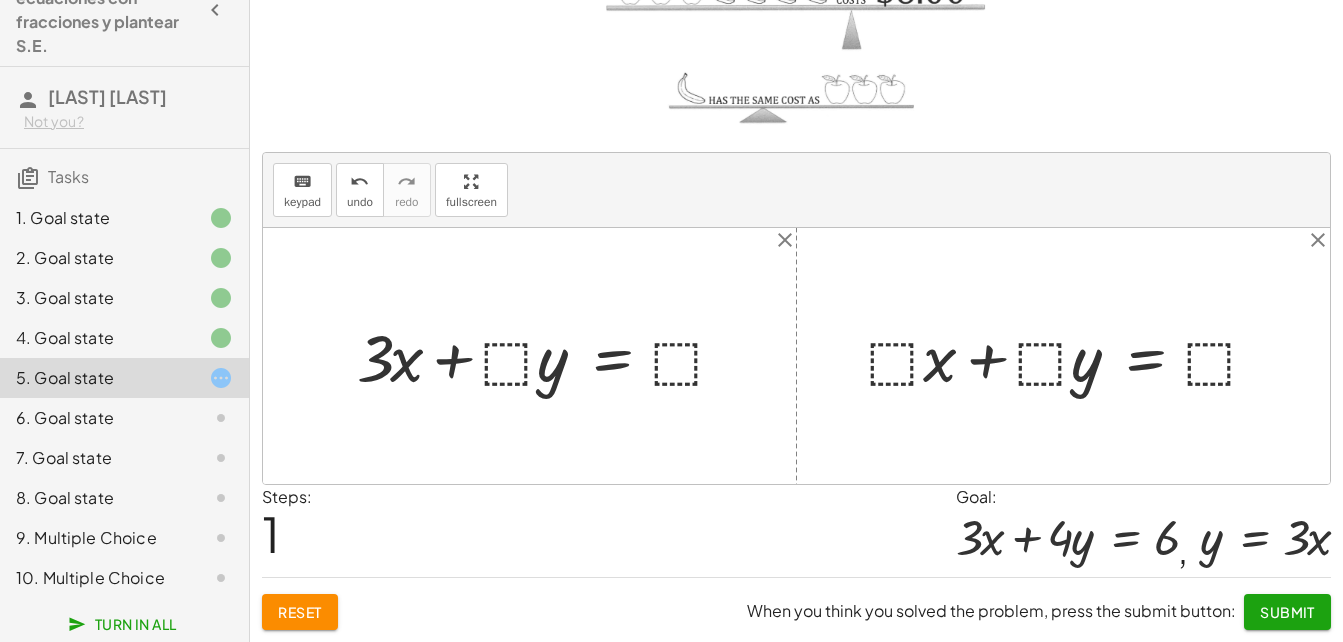 click at bounding box center (549, 356) 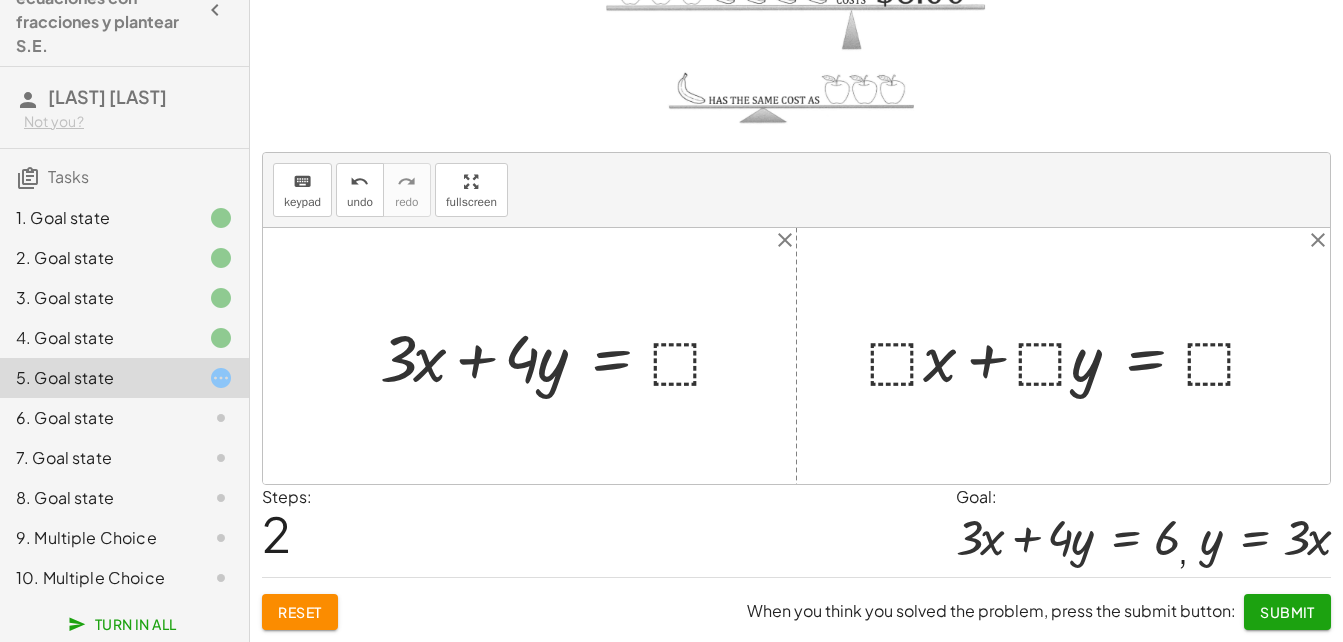click at bounding box center (560, 356) 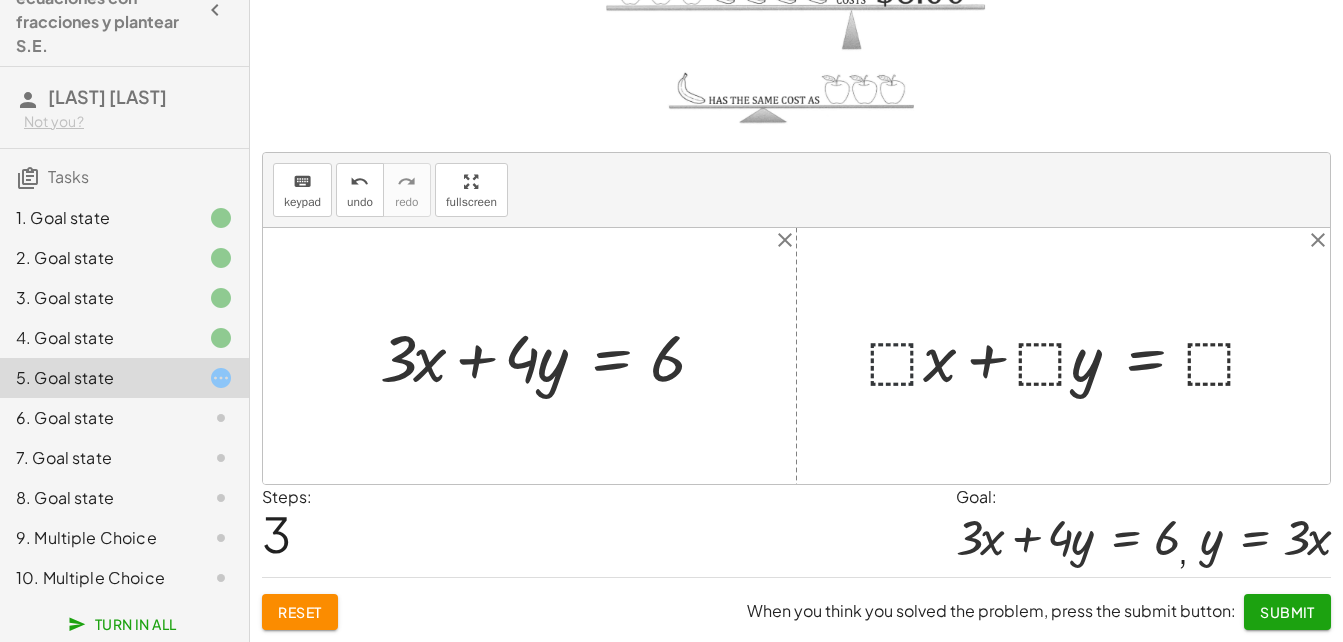 click at bounding box center [1071, 356] 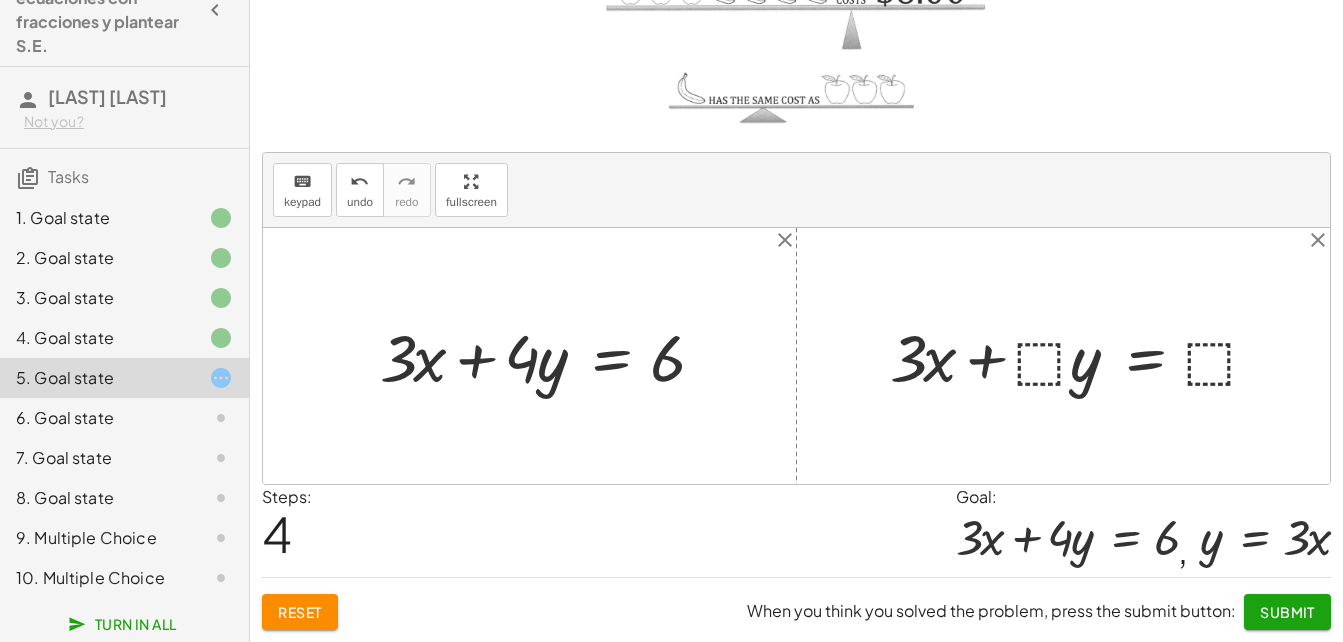click at bounding box center (1082, 356) 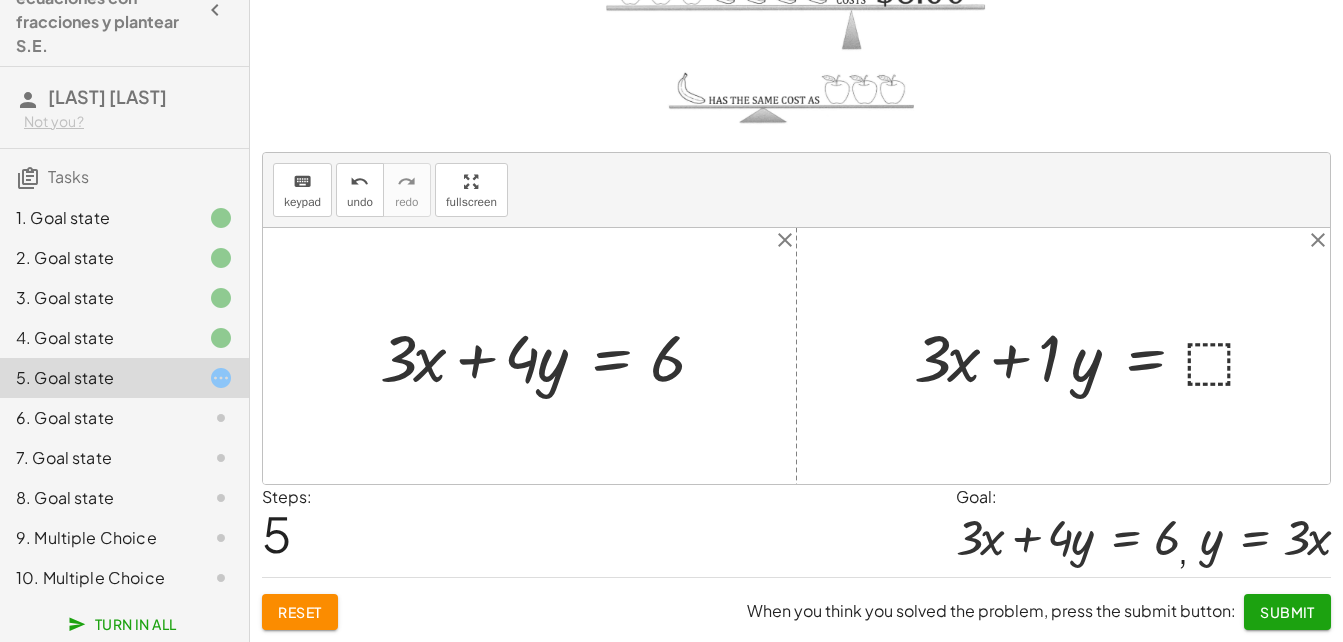 click at bounding box center [1094, 356] 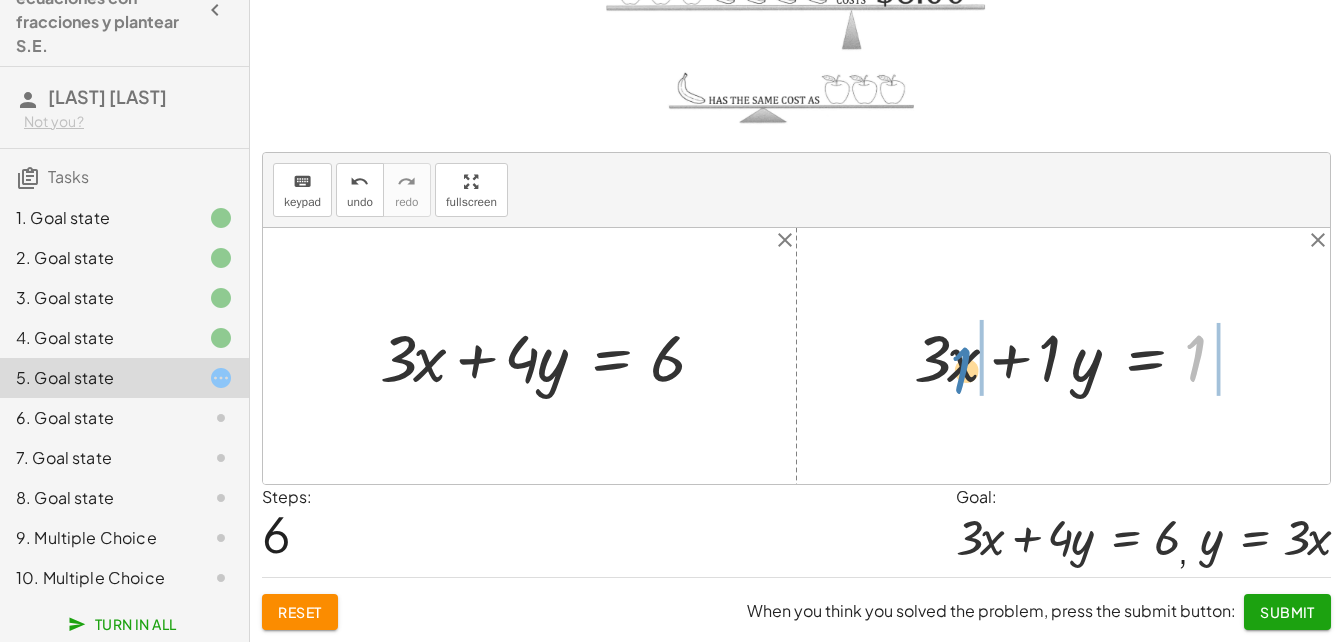drag, startPoint x: 1195, startPoint y: 342, endPoint x: 962, endPoint y: 353, distance: 233.2595 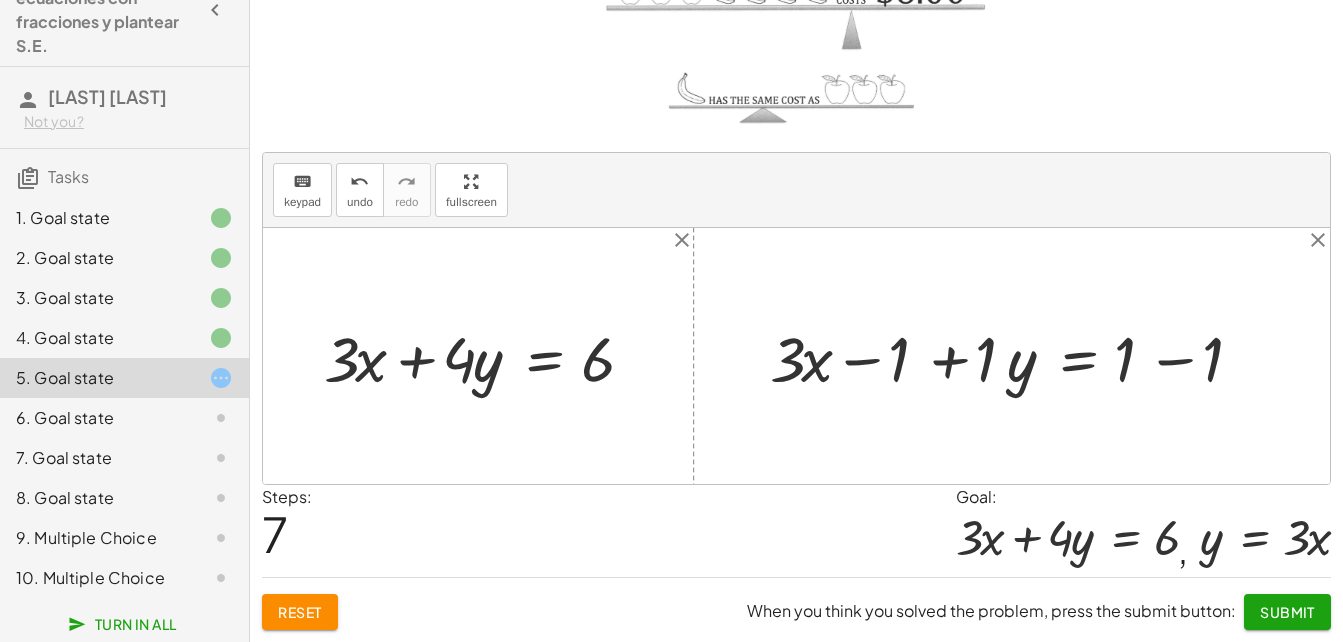 click at bounding box center (1019, 356) 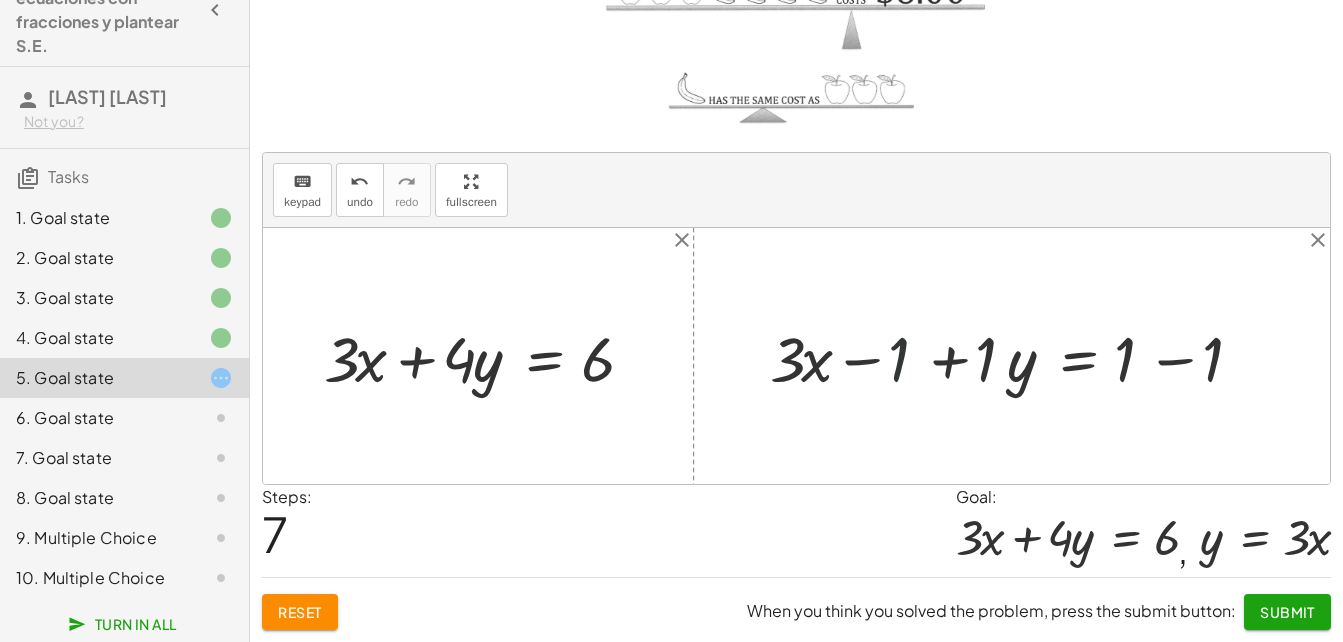 click at bounding box center (1019, 356) 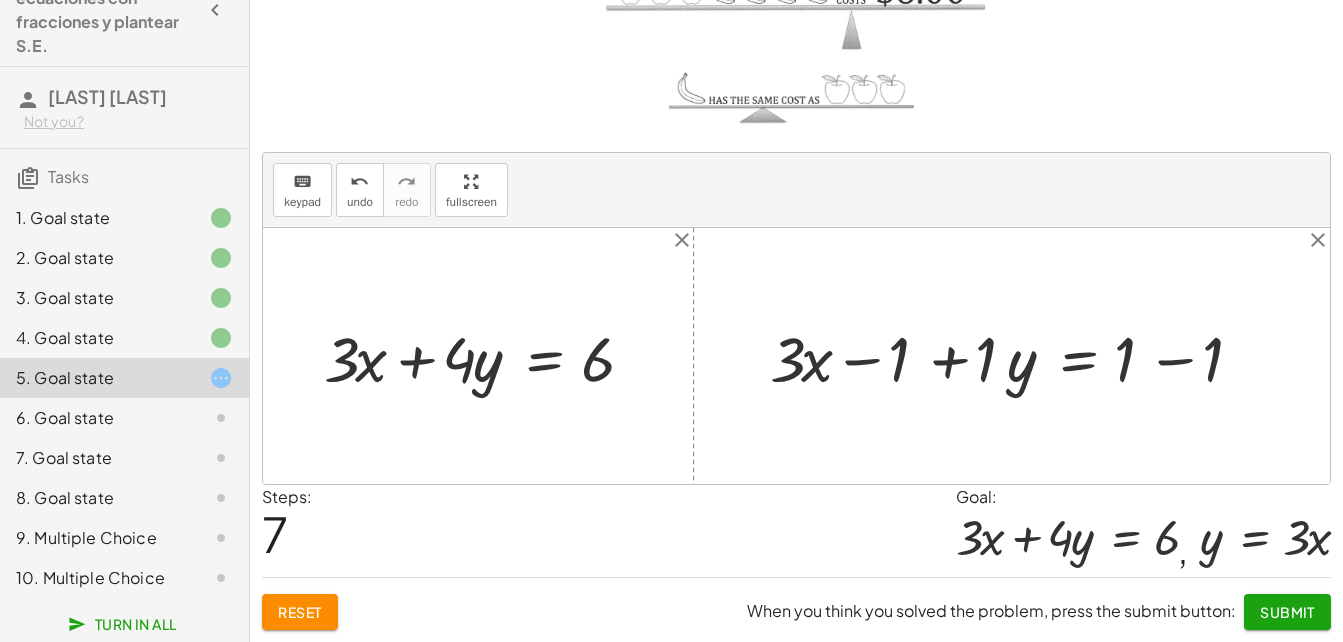 click at bounding box center (1019, 356) 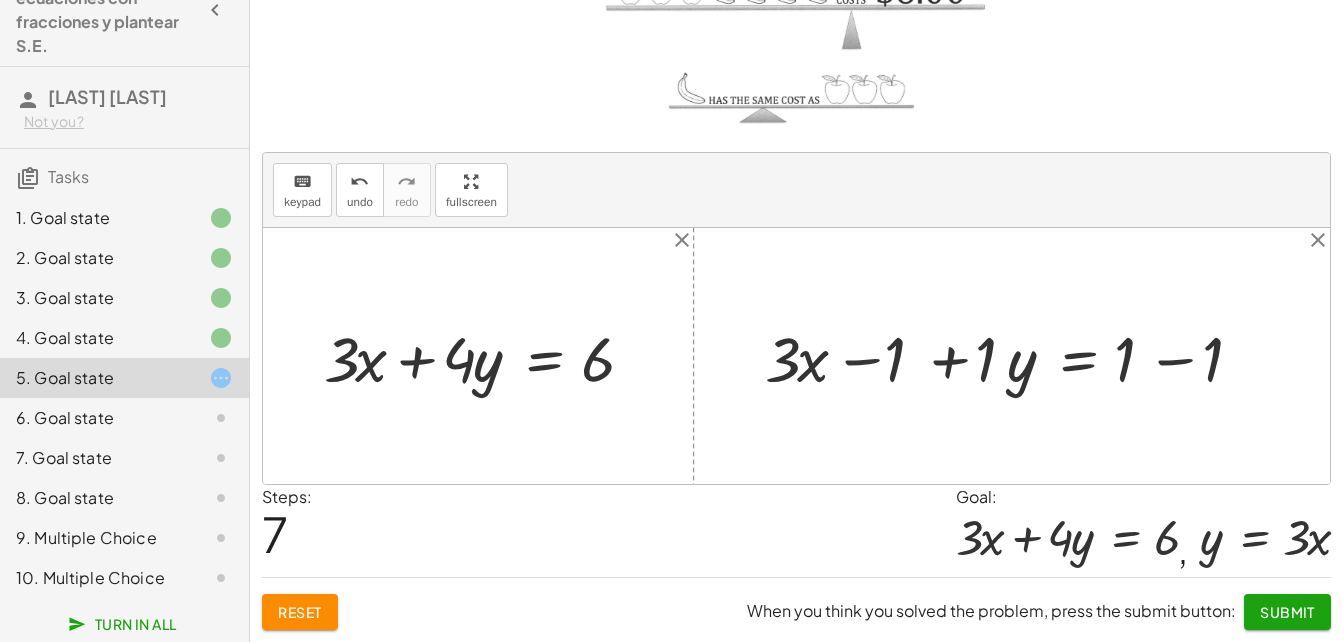 click at bounding box center (1019, 356) 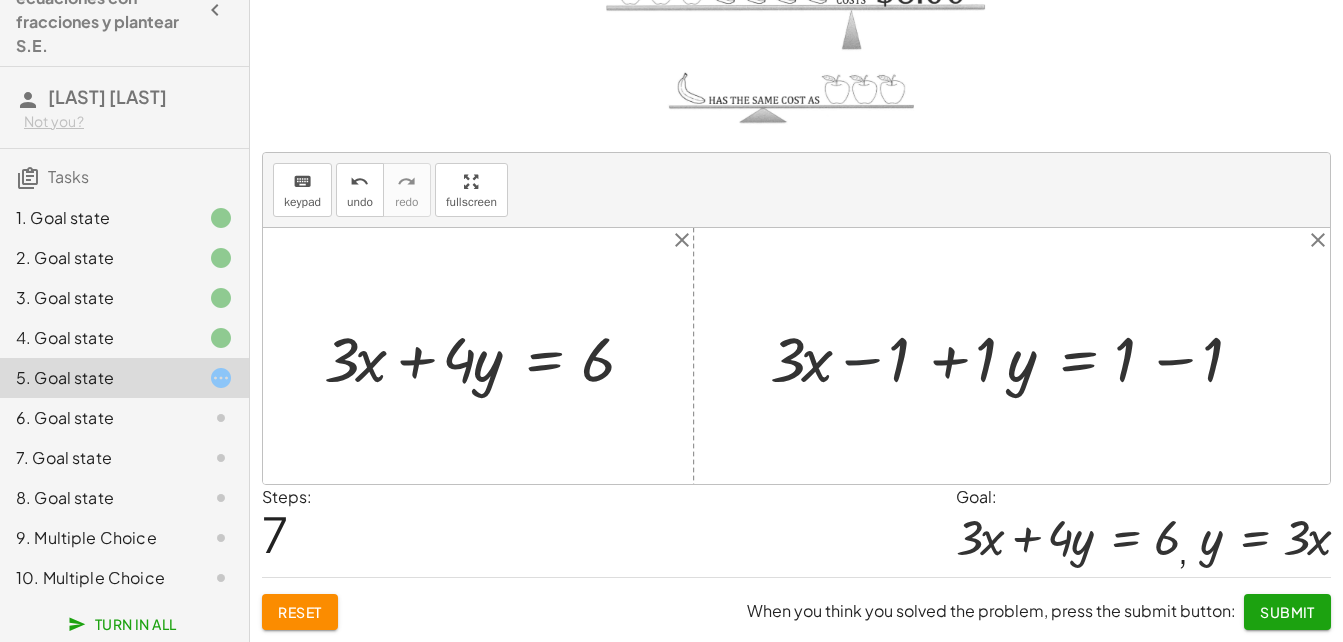 click at bounding box center (1019, 356) 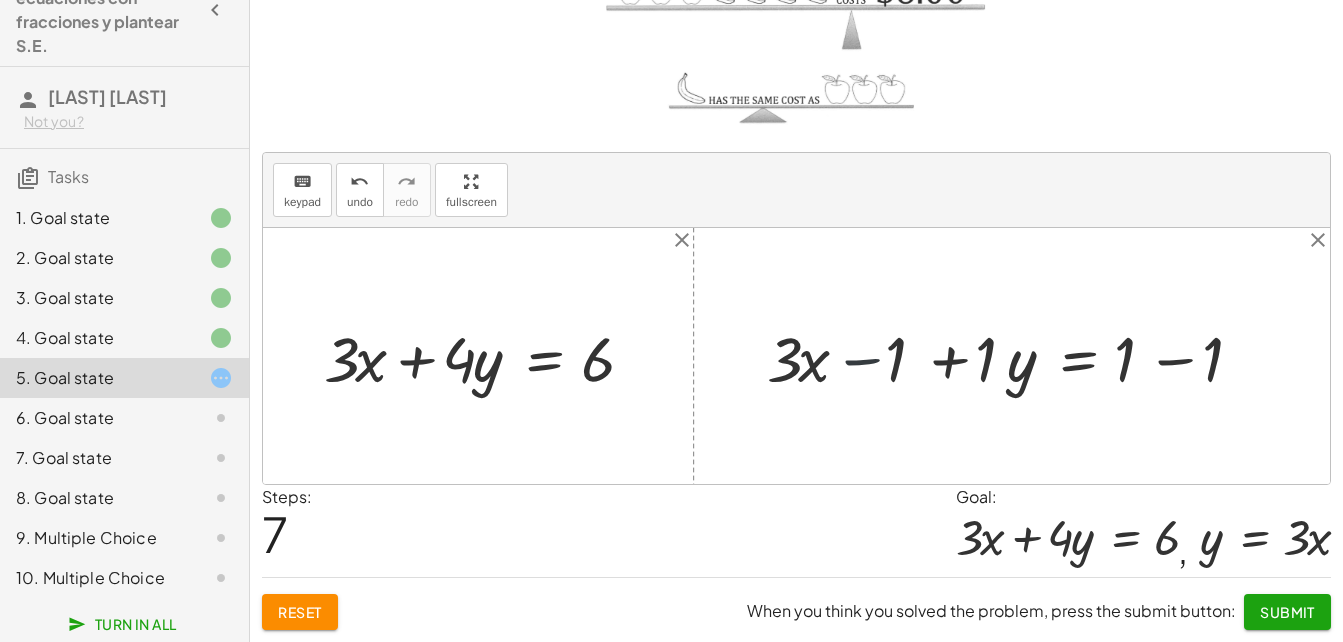 click at bounding box center [1019, 356] 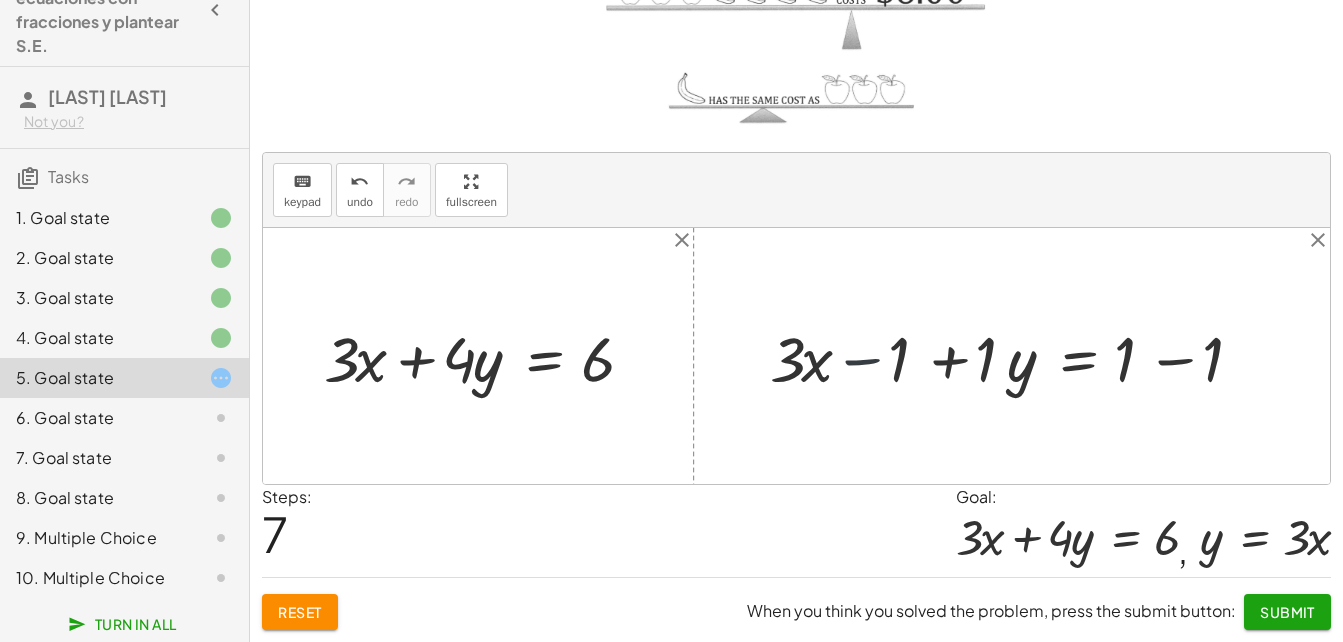 click at bounding box center [1019, 356] 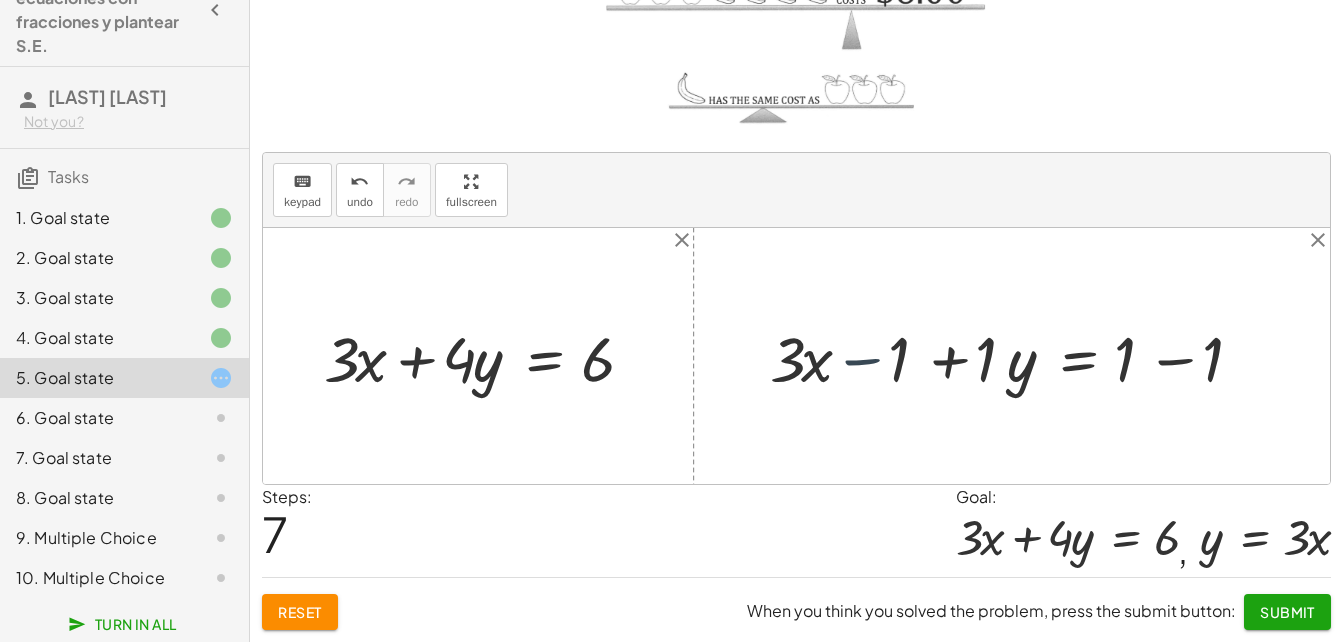 click at bounding box center [1019, 356] 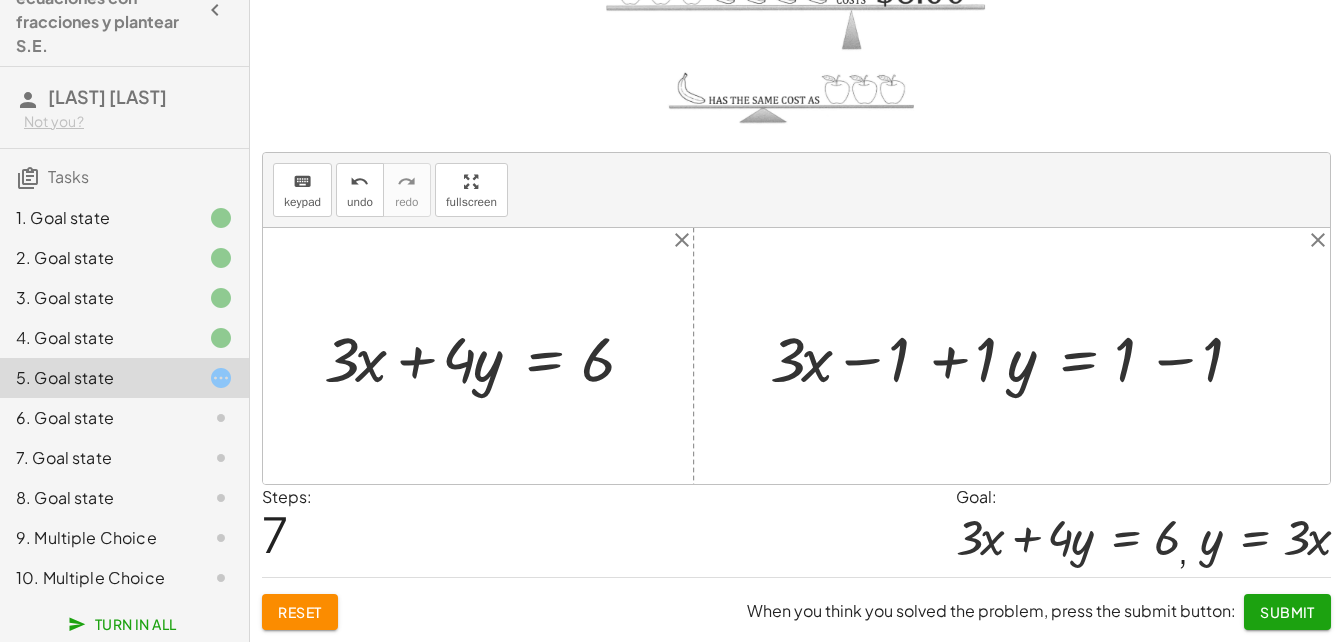 click at bounding box center [1019, 356] 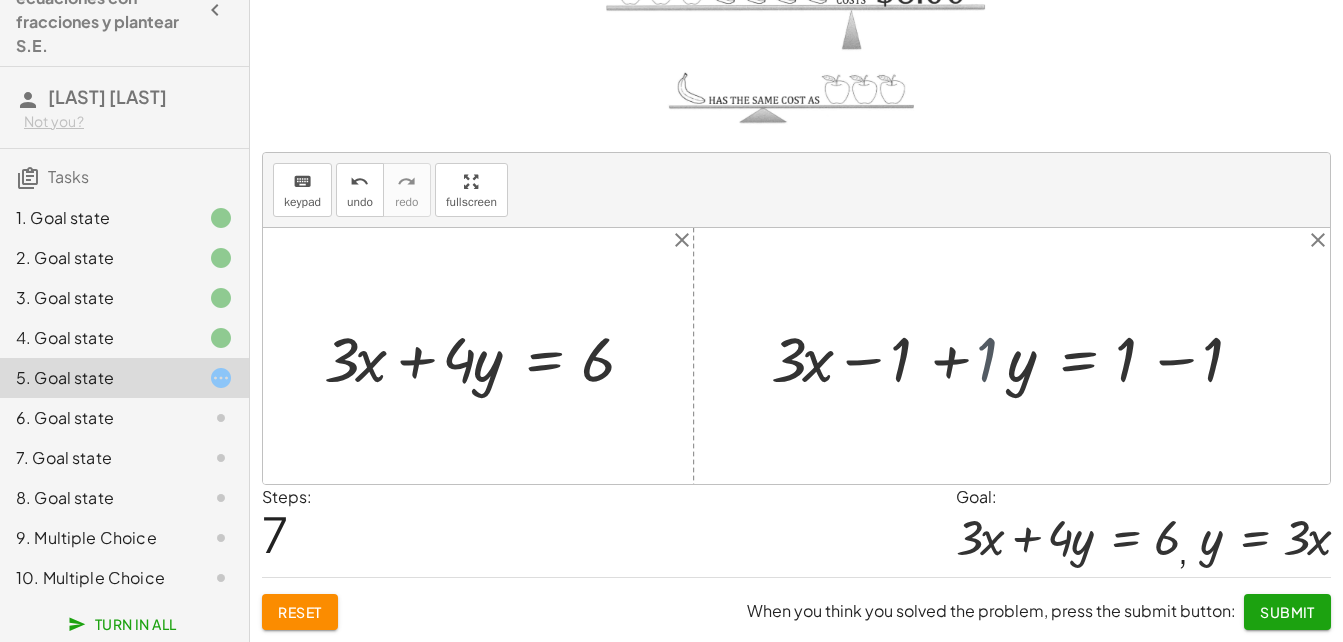 click at bounding box center (1035, 356) 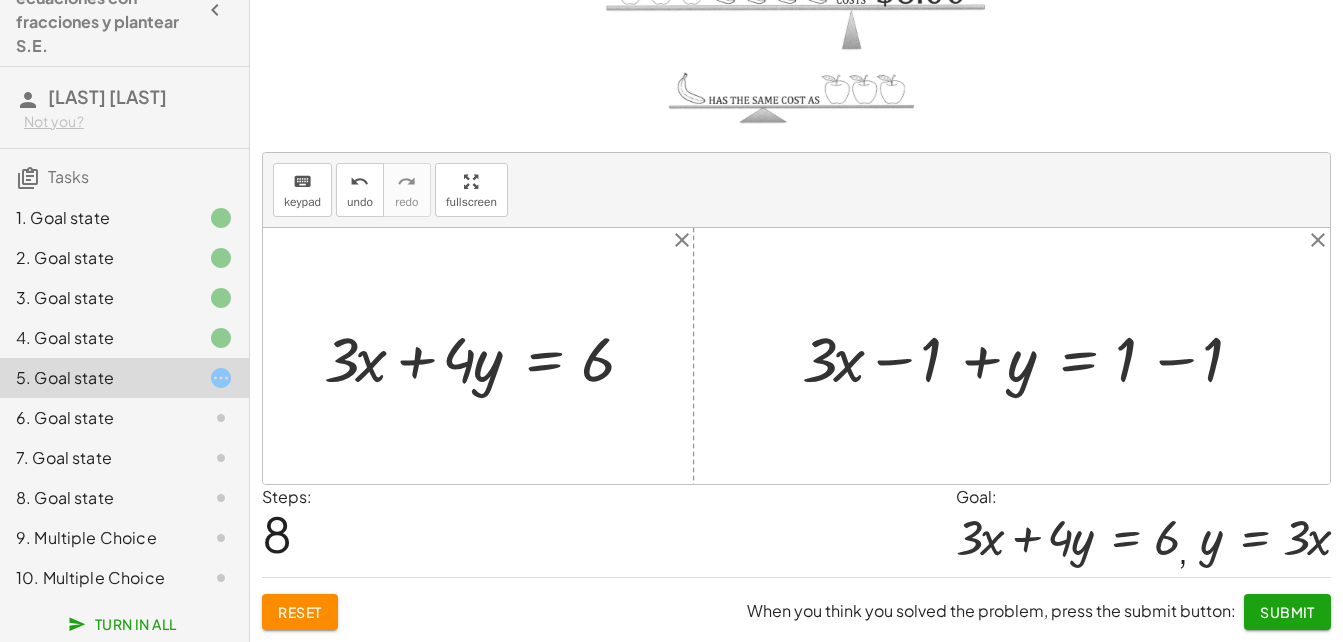 click at bounding box center [1035, 356] 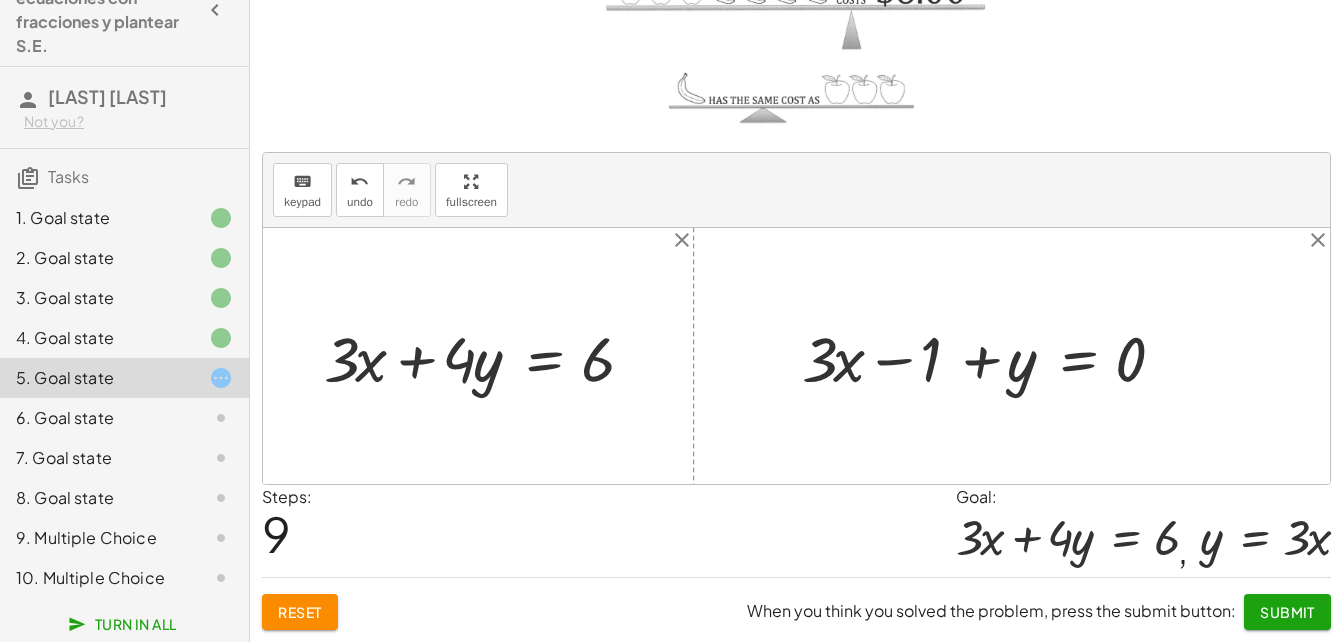 click at bounding box center (991, 356) 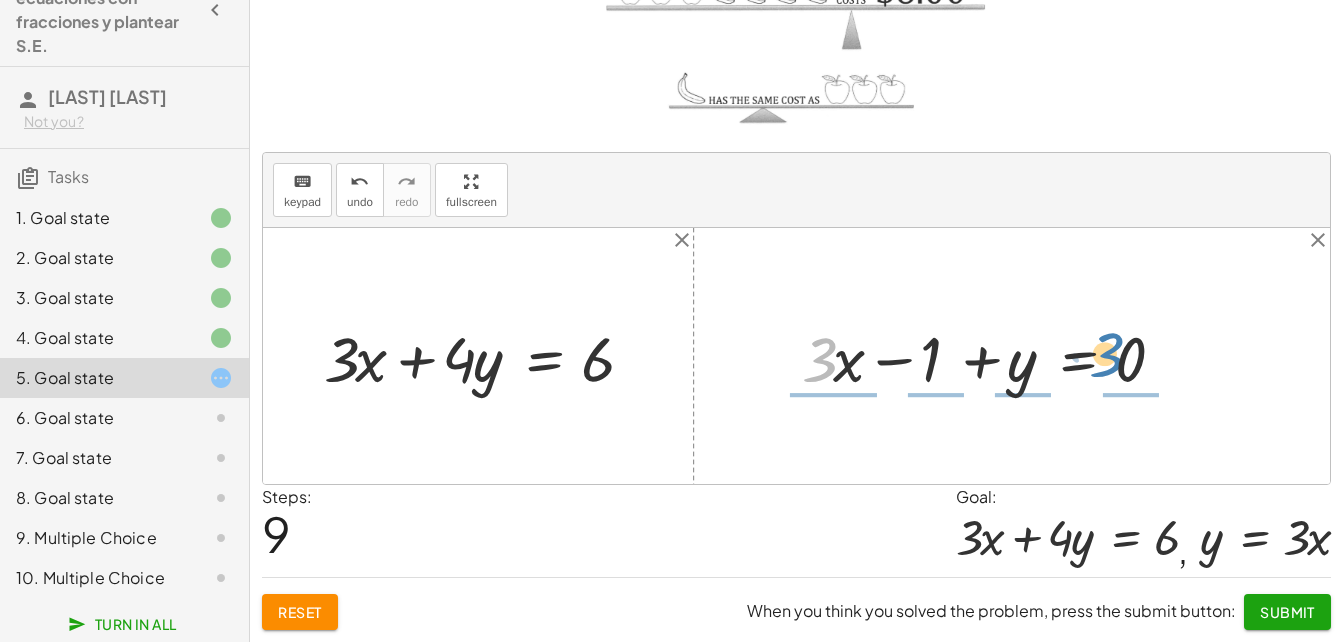 drag, startPoint x: 823, startPoint y: 366, endPoint x: 1109, endPoint y: 362, distance: 286.02798 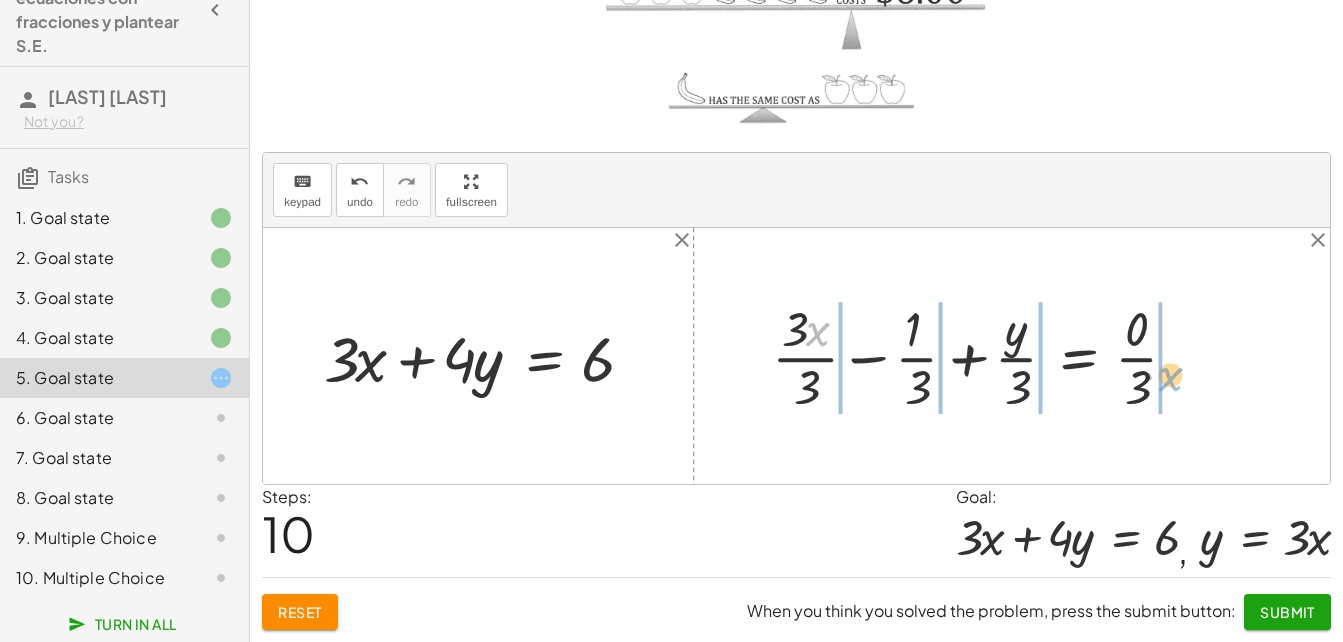 drag, startPoint x: 815, startPoint y: 330, endPoint x: 1166, endPoint y: 371, distance: 353.38647 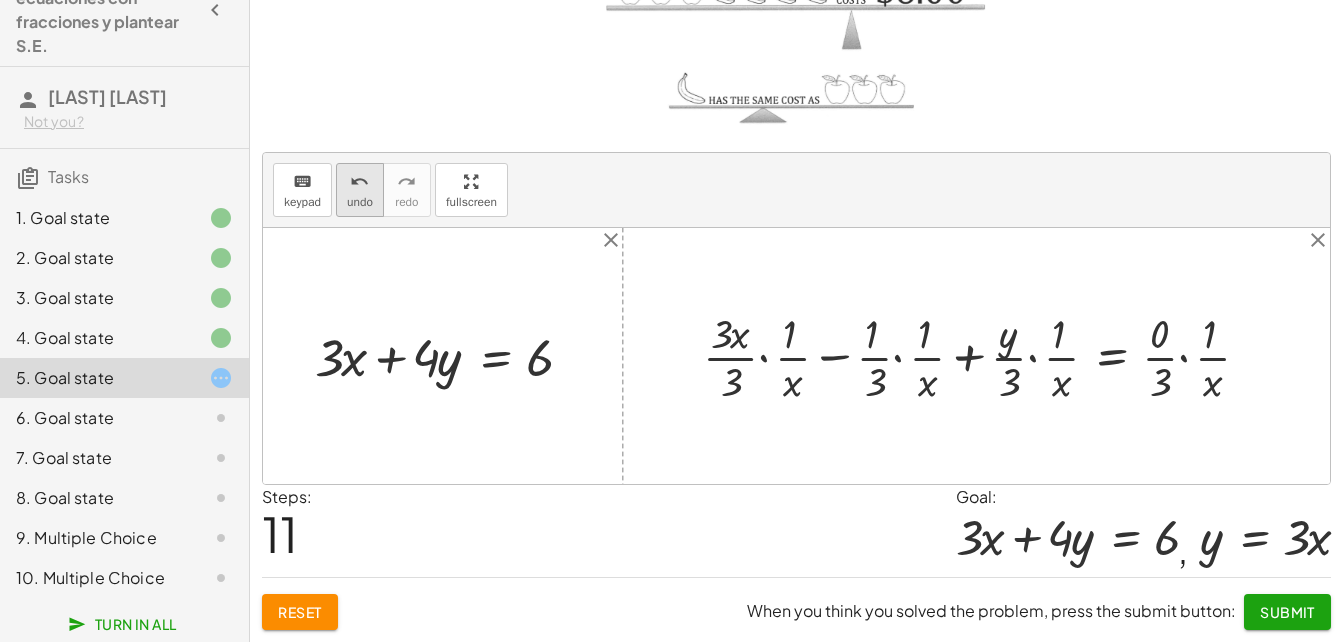 click on "undo" at bounding box center (359, 182) 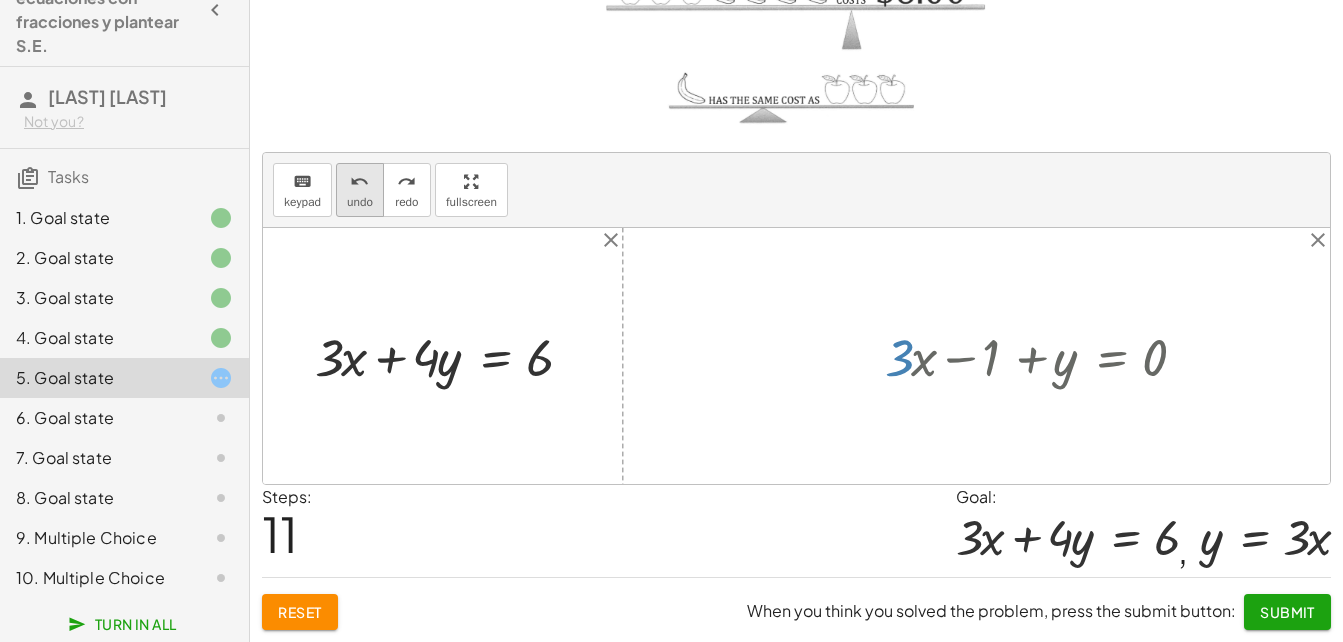 click on "undo" at bounding box center [359, 182] 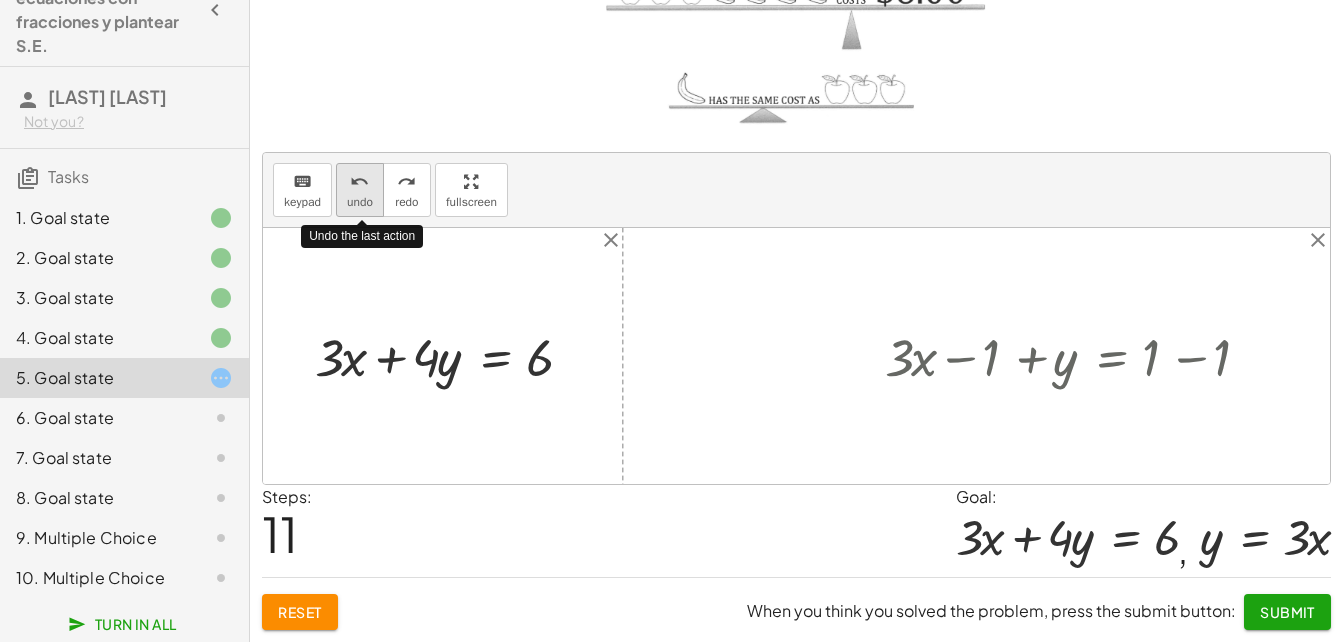 click on "undo" at bounding box center (359, 182) 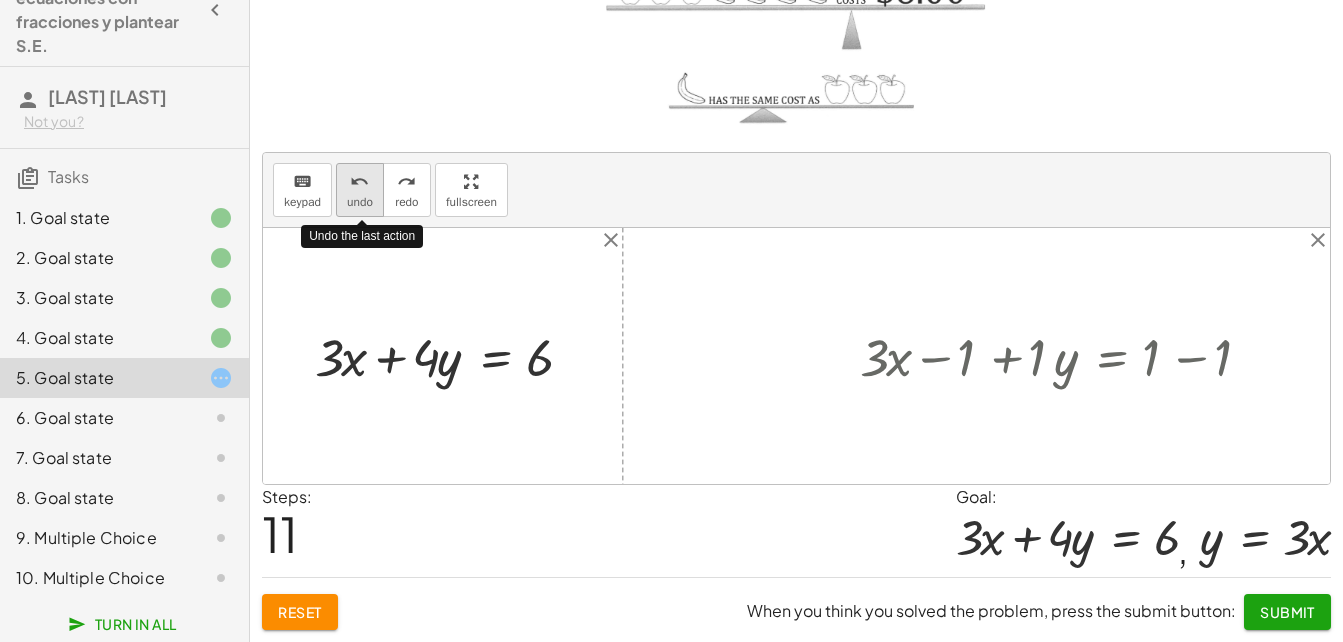 click on "undo" at bounding box center (359, 182) 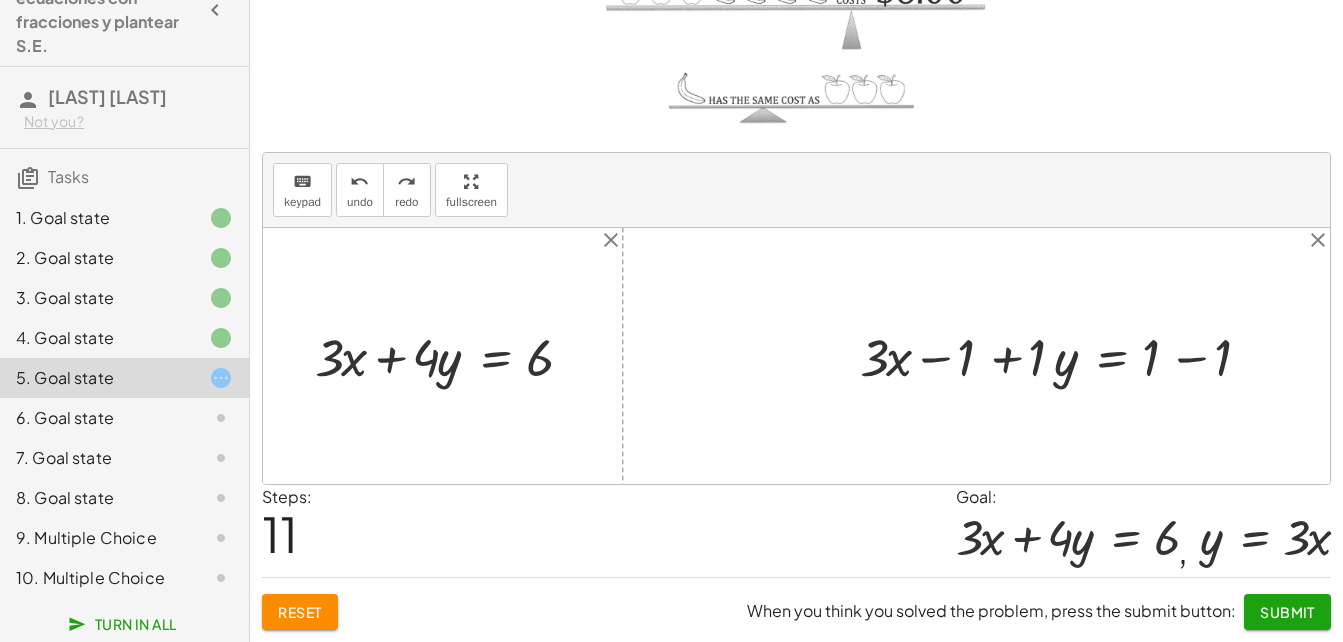 click at bounding box center [1067, 355] 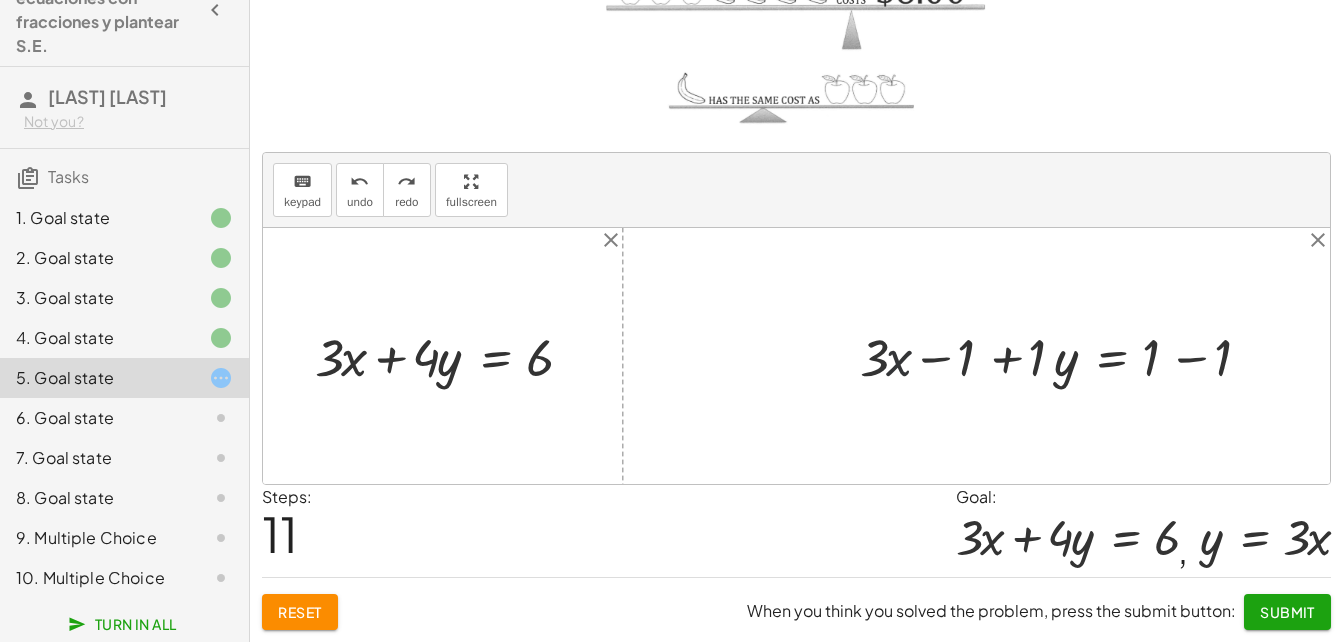 click at bounding box center (1067, 355) 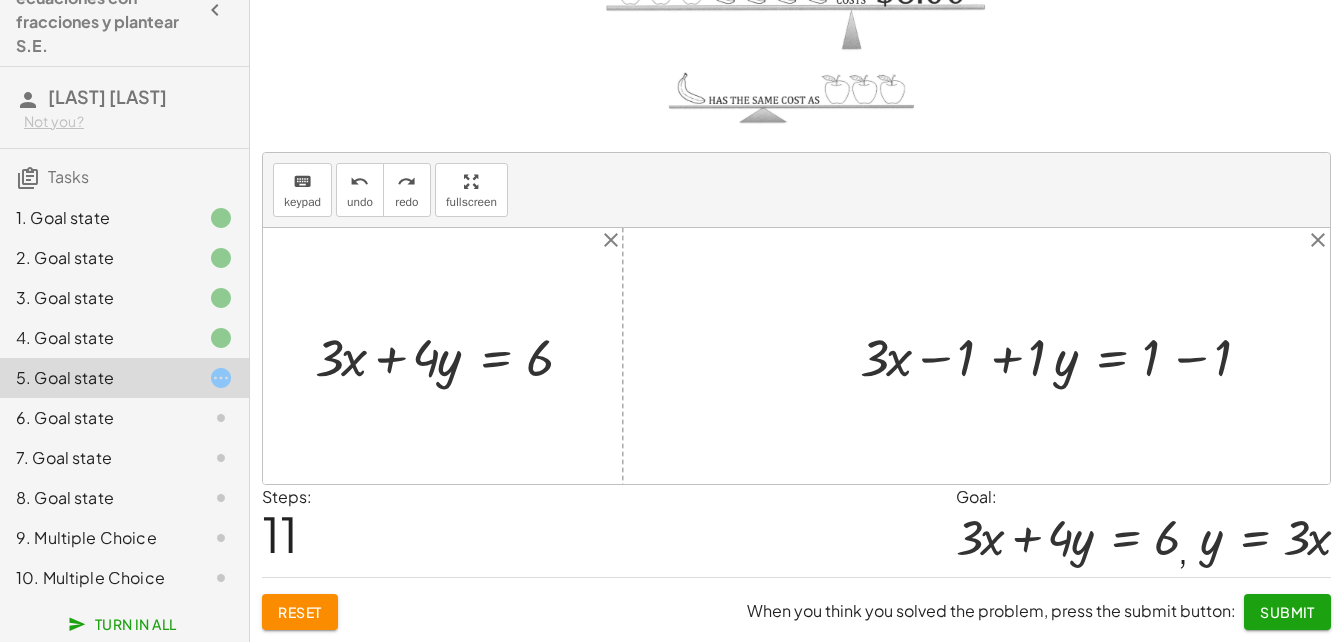 click at bounding box center [1067, 355] 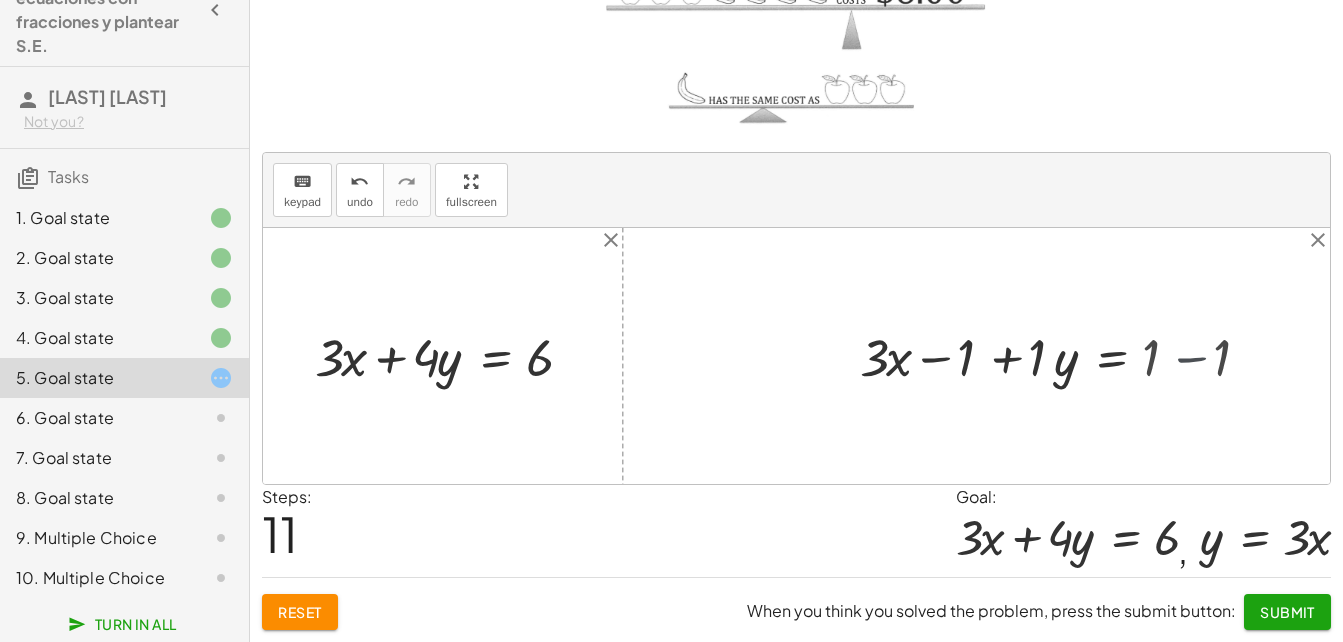 click at bounding box center (1031, 355) 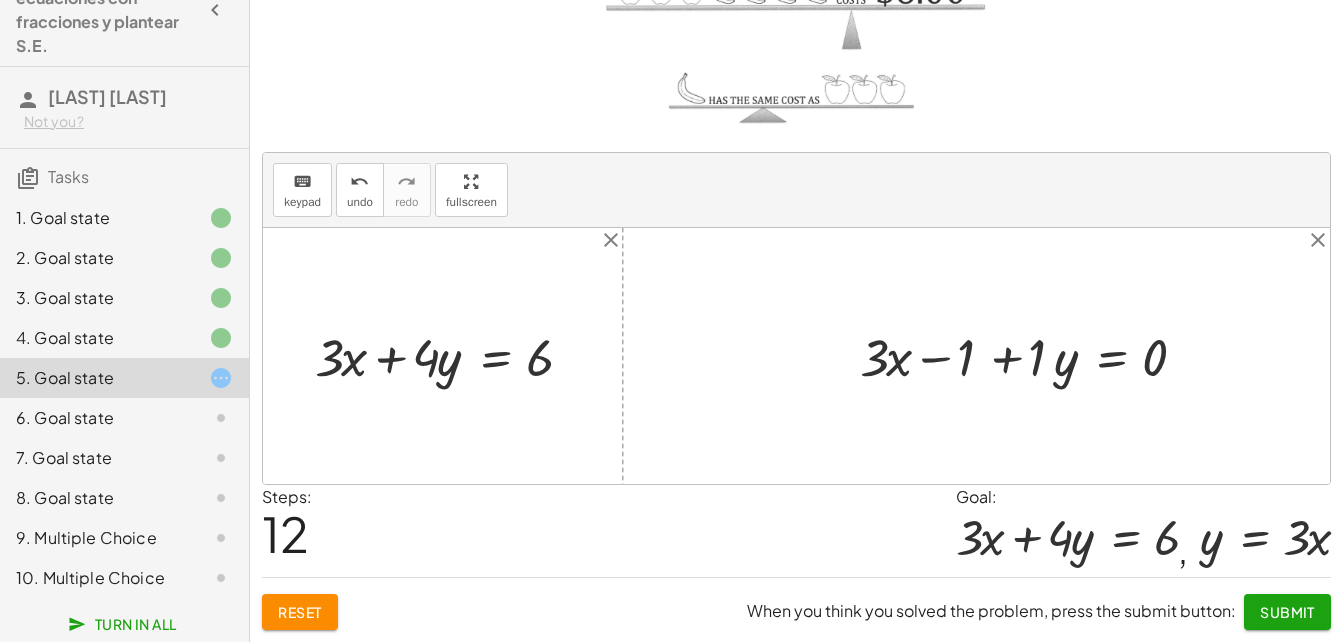 click at bounding box center (1031, 355) 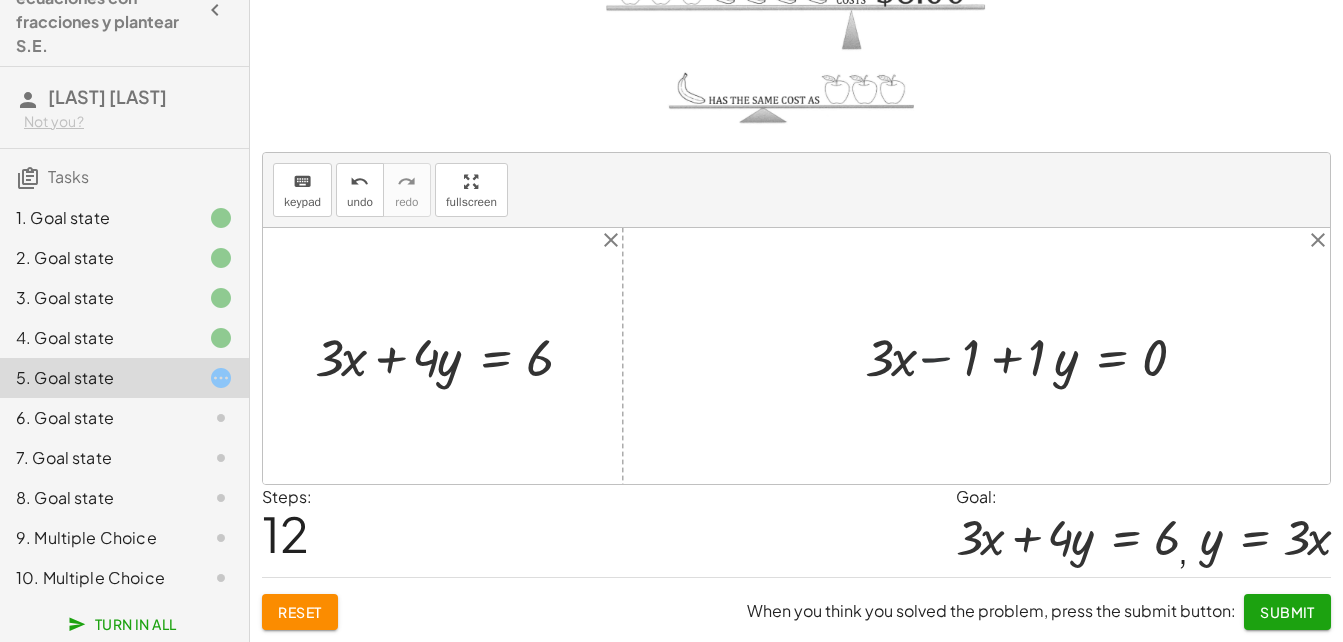click at bounding box center (1031, 355) 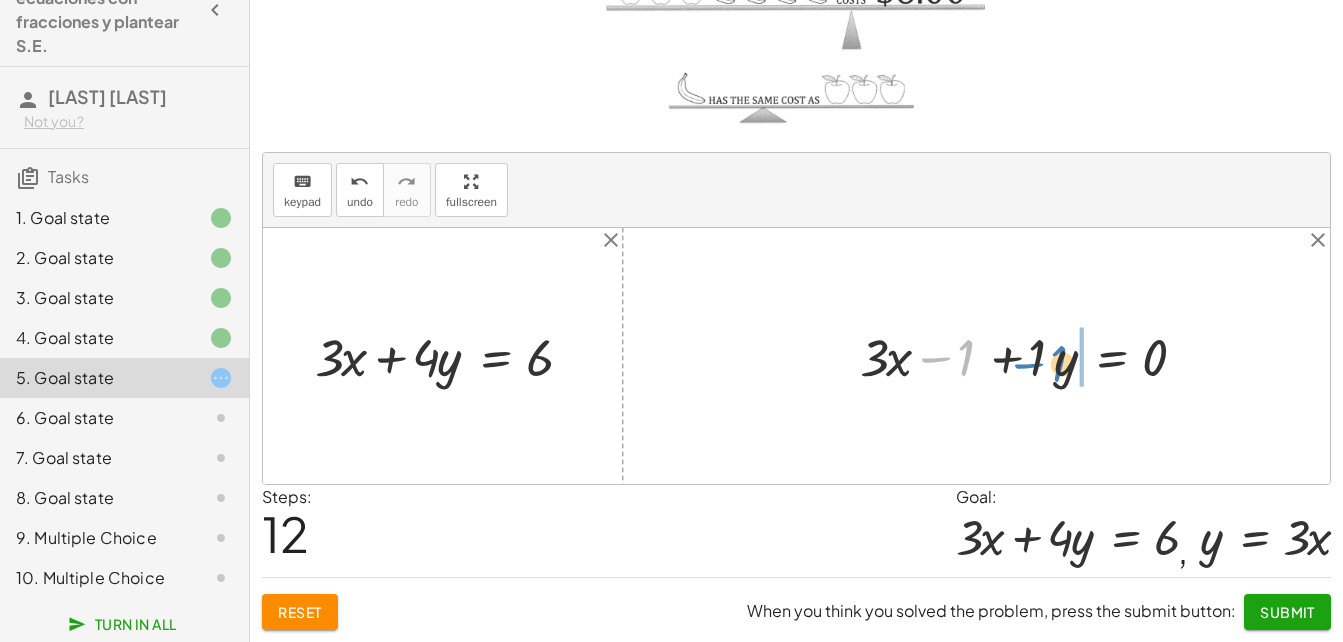 drag, startPoint x: 968, startPoint y: 355, endPoint x: 1069, endPoint y: 358, distance: 101.04455 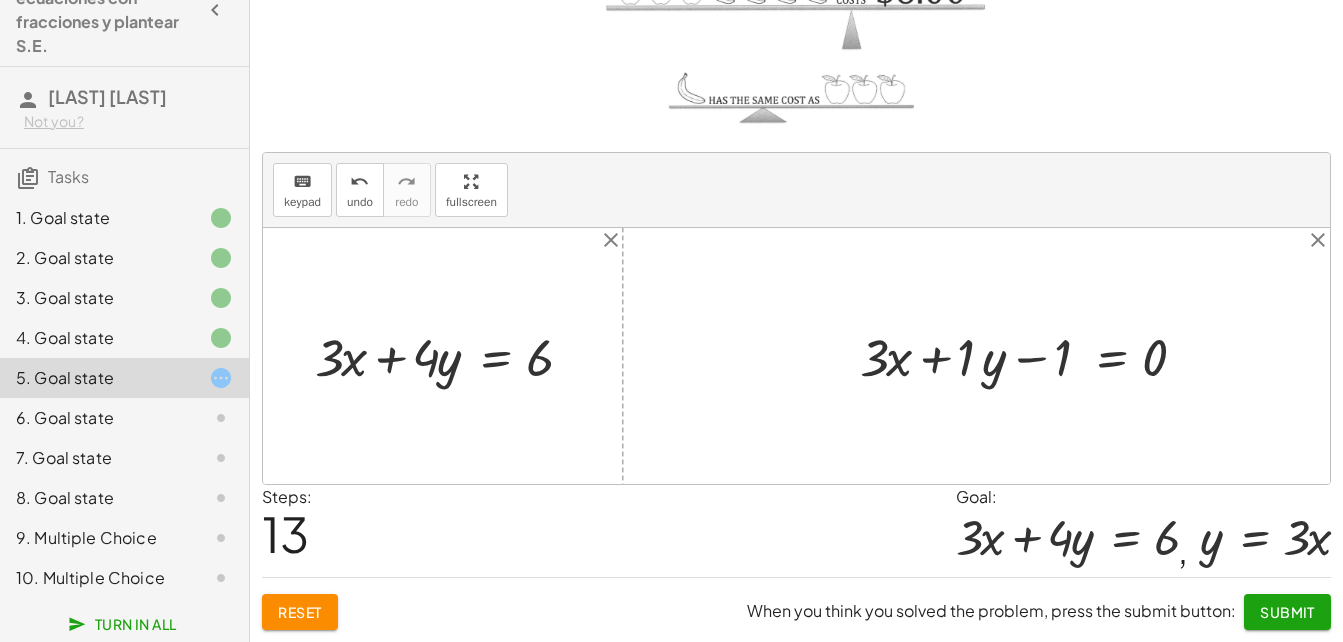 click at bounding box center (1031, 355) 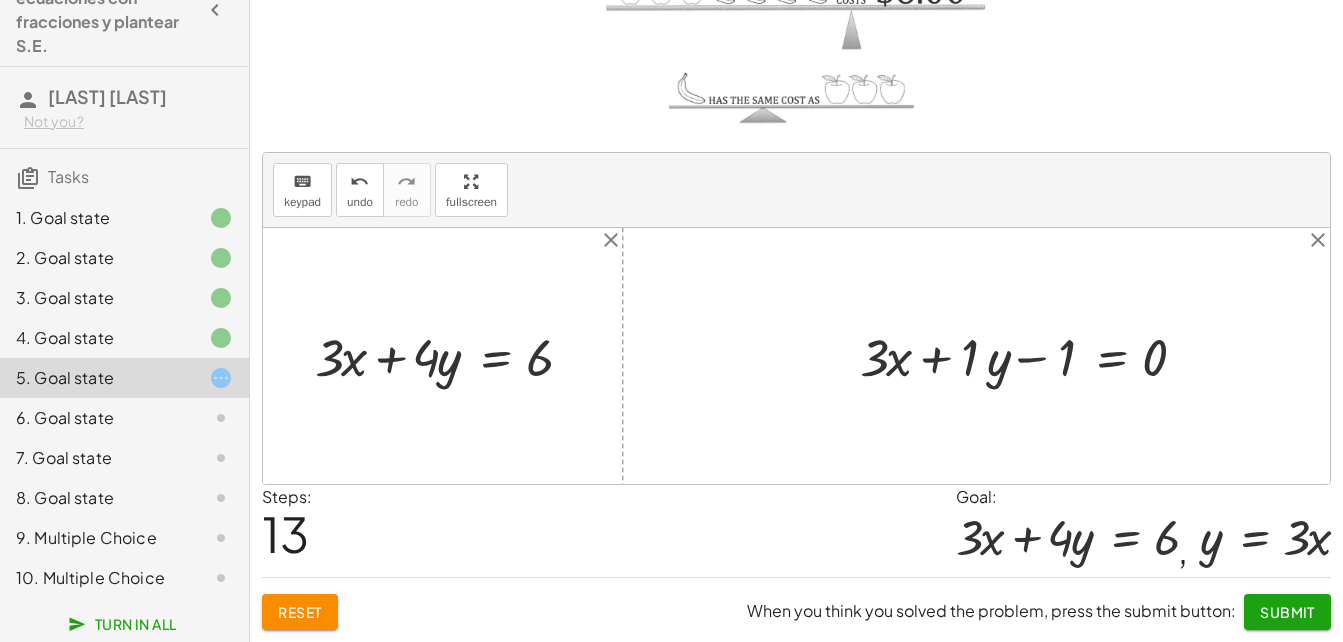 click at bounding box center (1031, 355) 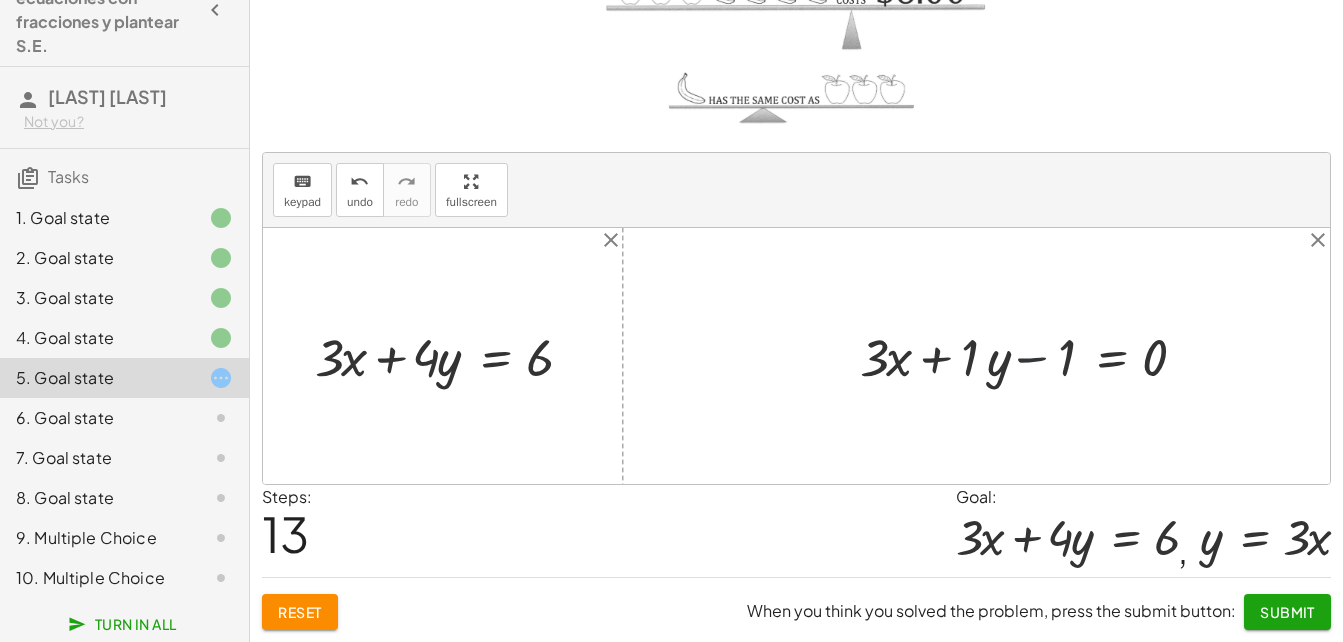 click at bounding box center [1031, 355] 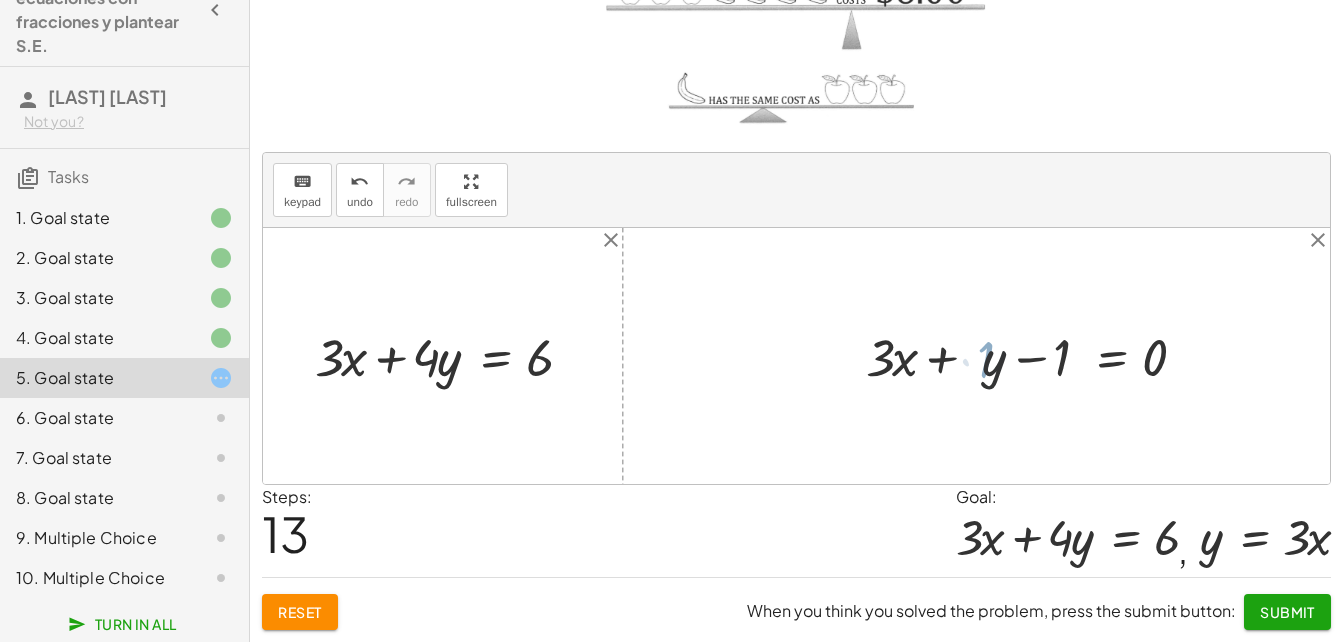 click at bounding box center [1043, 355] 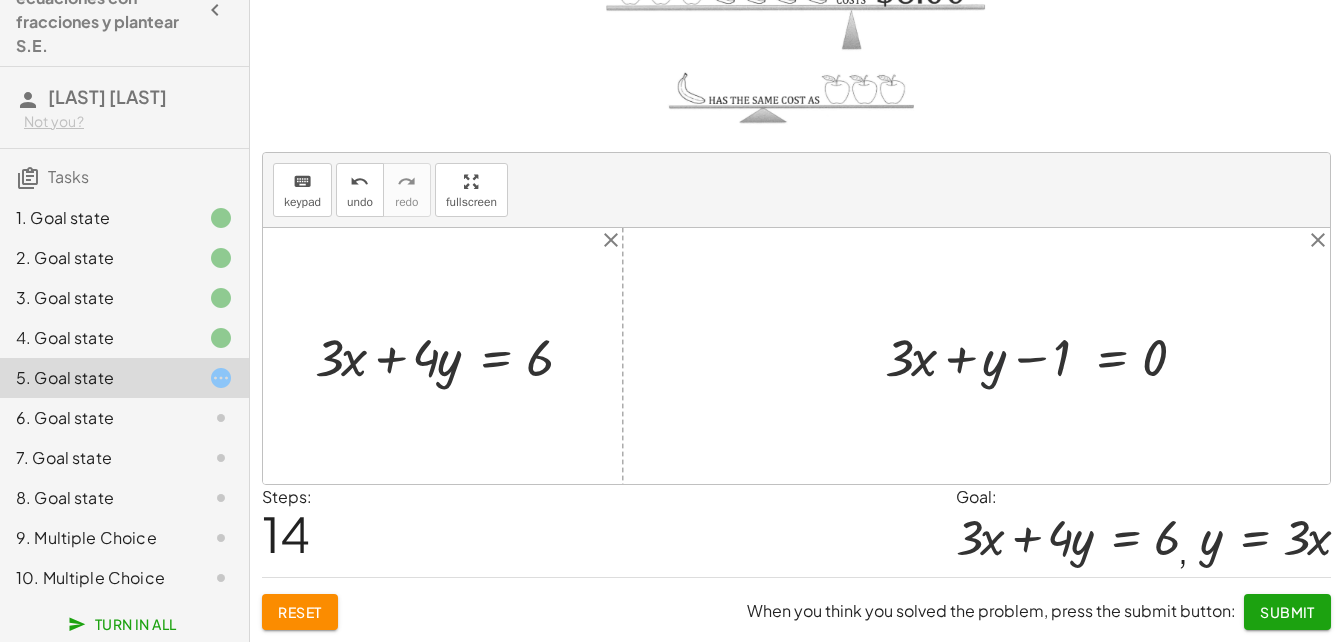 click at bounding box center [1043, 355] 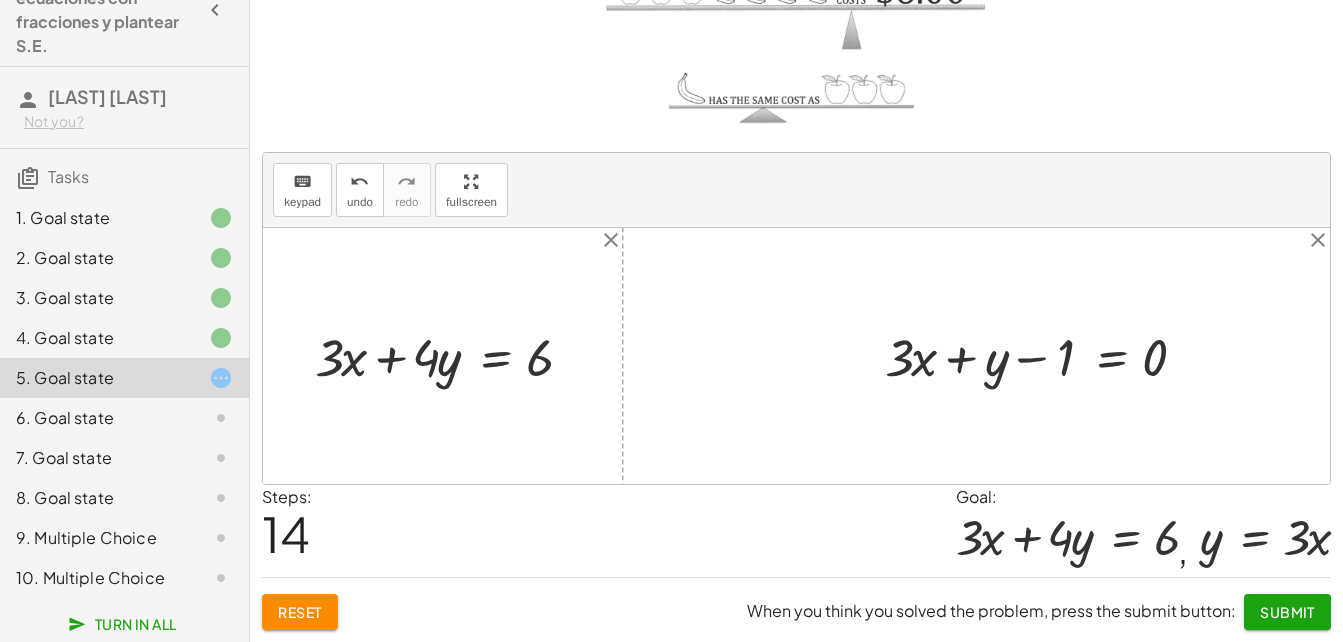click at bounding box center [1043, 355] 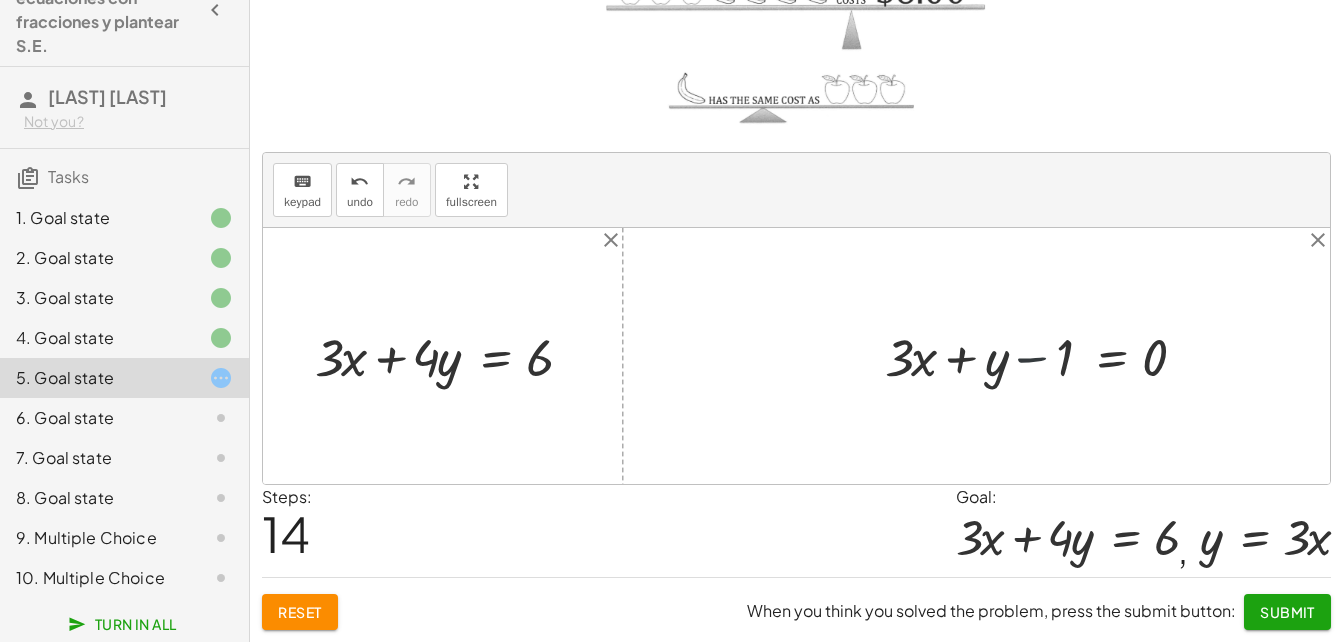 click at bounding box center (1043, 355) 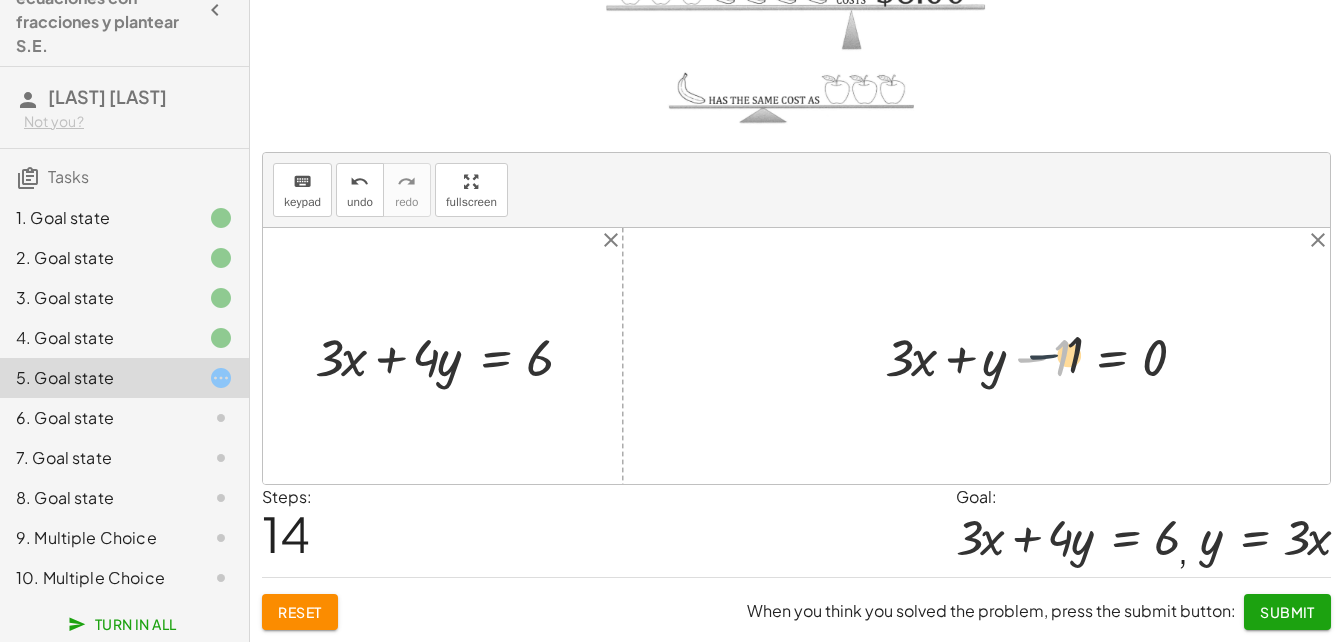 drag, startPoint x: 1009, startPoint y: 358, endPoint x: 1032, endPoint y: 354, distance: 23.345236 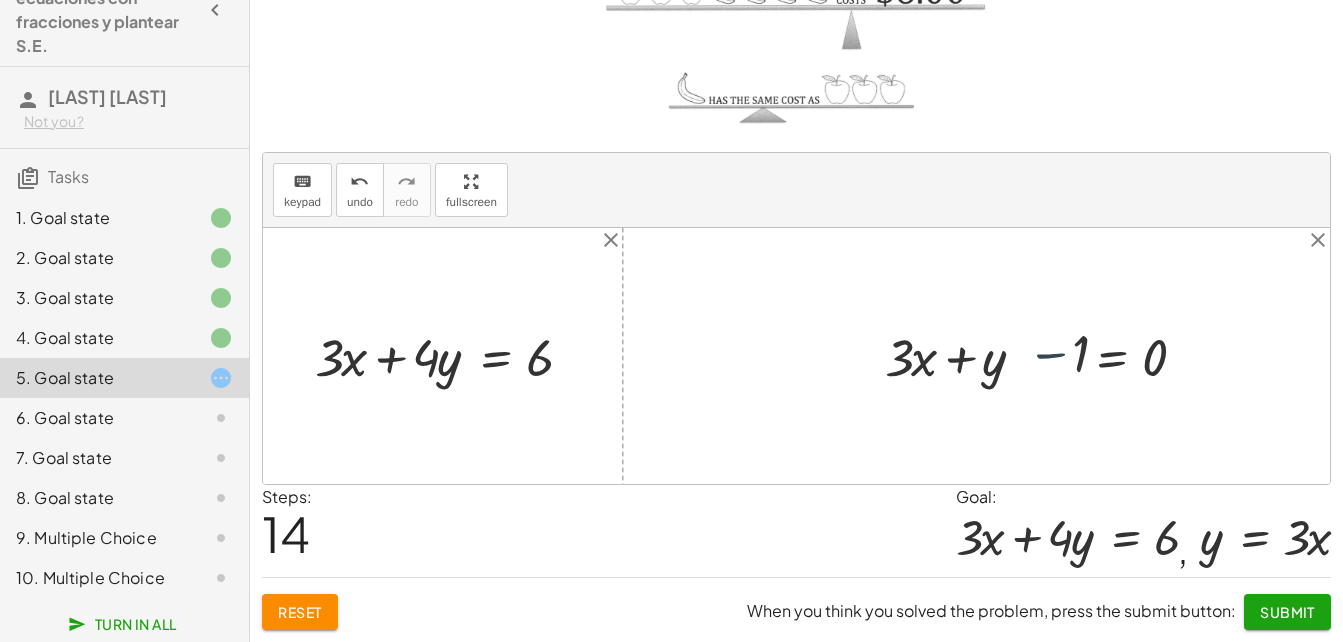 click at bounding box center (1043, 355) 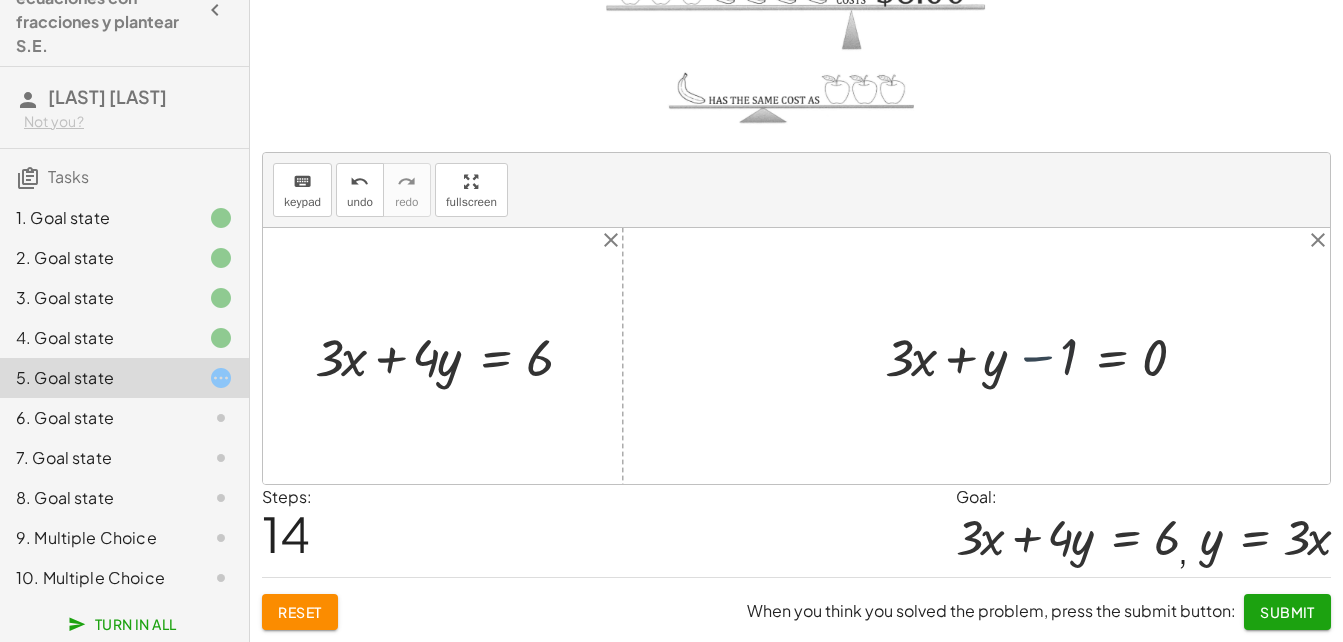 click at bounding box center [1043, 355] 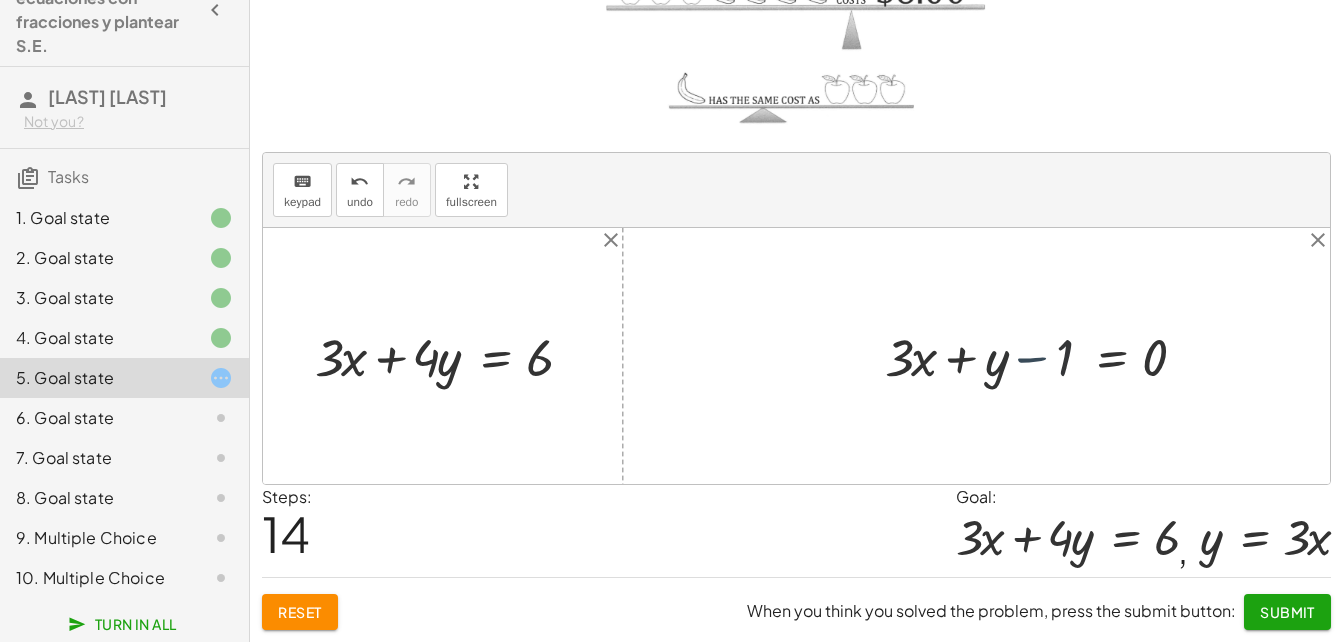 click at bounding box center (1043, 355) 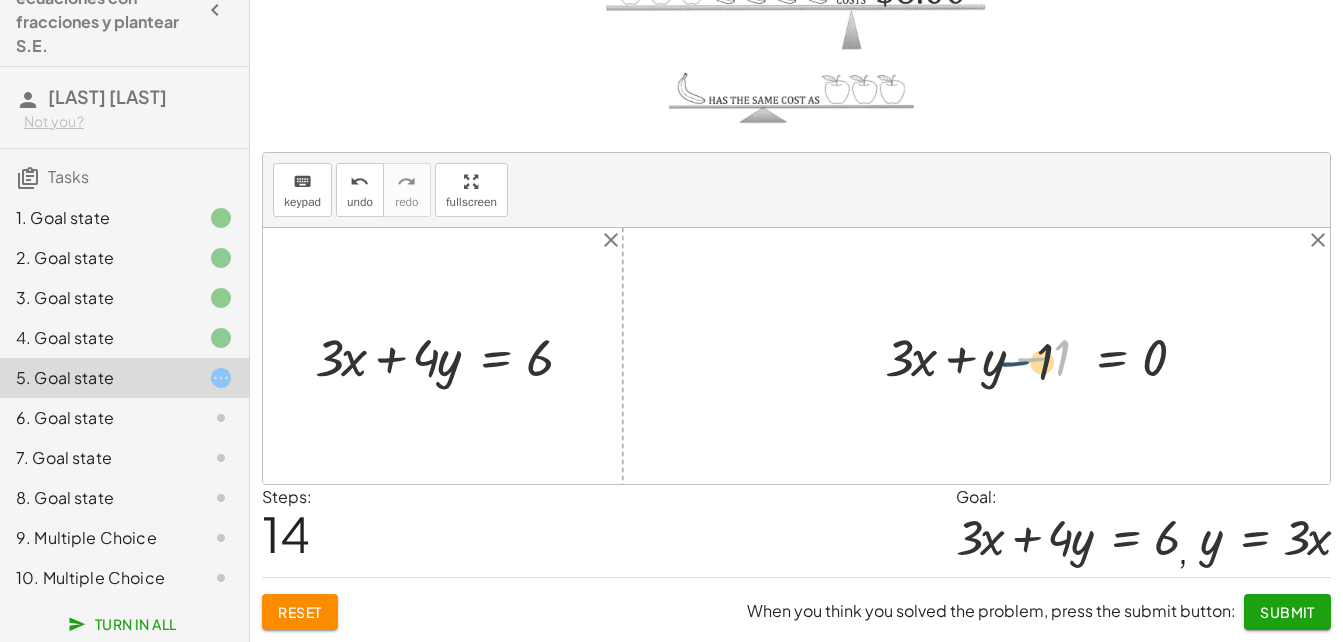 drag, startPoint x: 1032, startPoint y: 354, endPoint x: 998, endPoint y: 368, distance: 36.769554 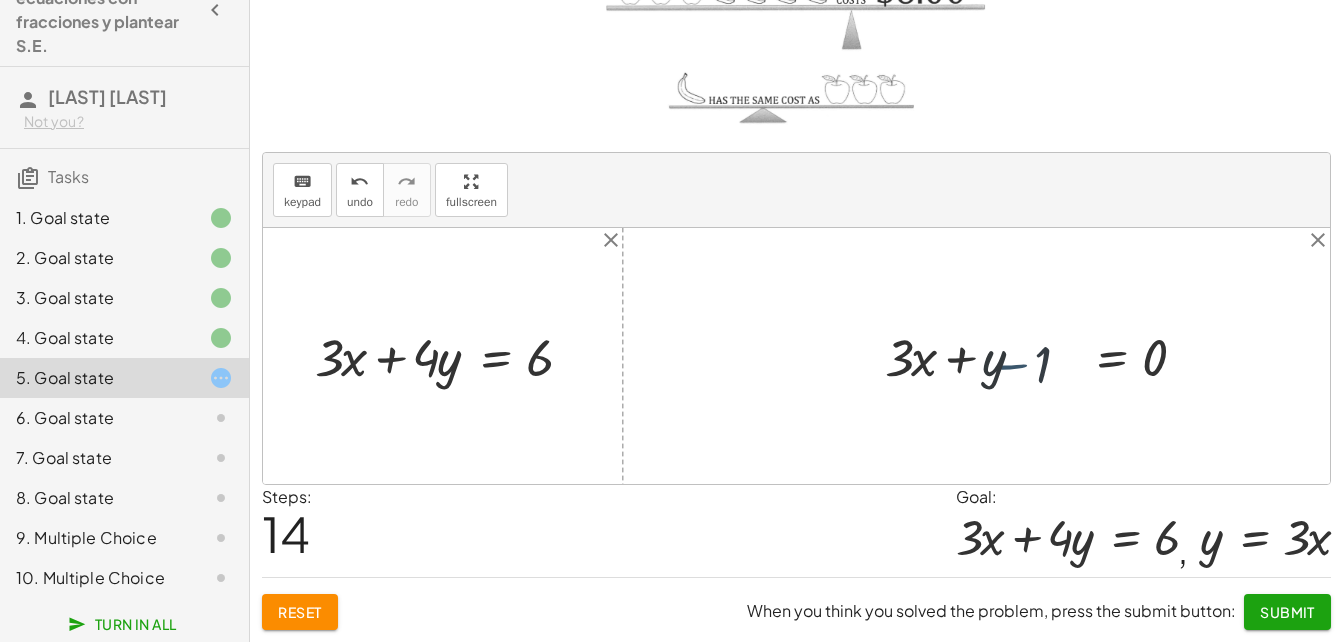 click at bounding box center [1043, 355] 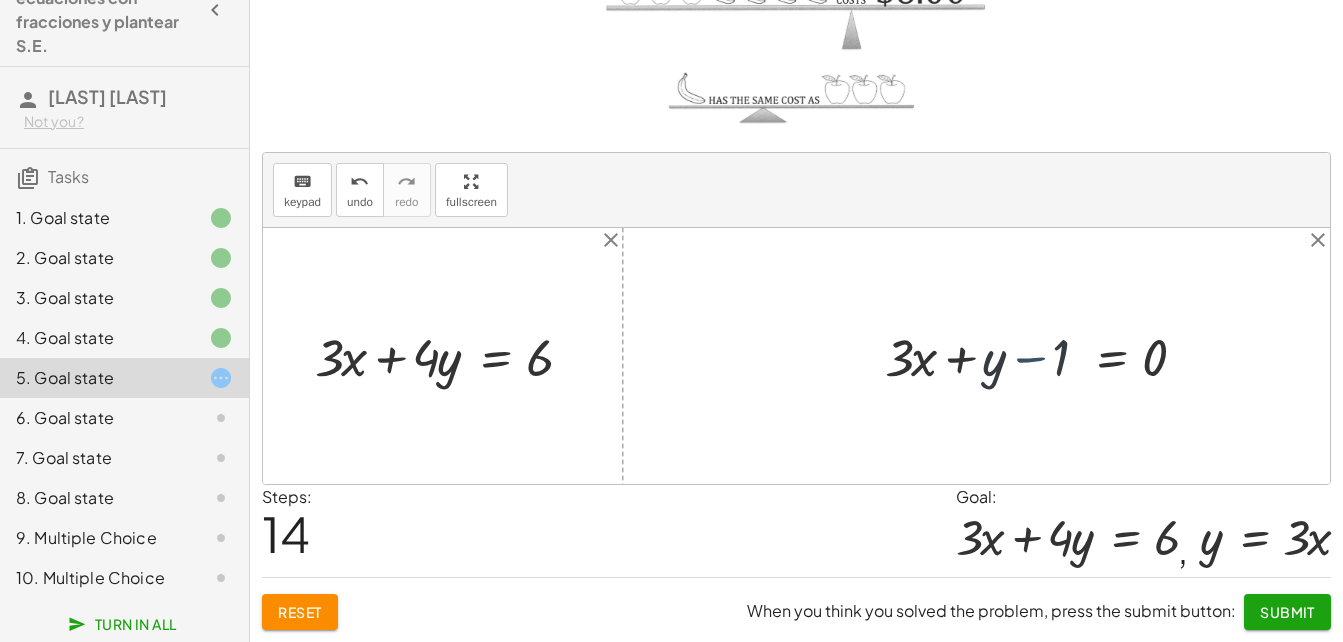 click at bounding box center [1043, 355] 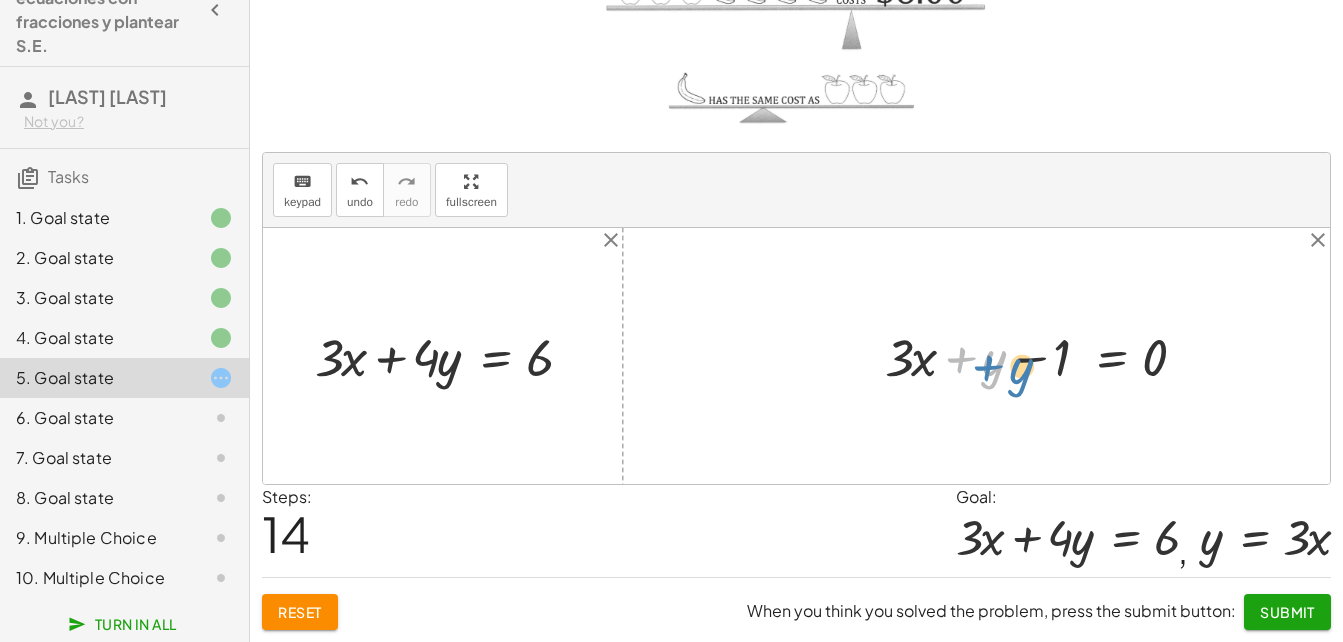 drag, startPoint x: 998, startPoint y: 368, endPoint x: 1012, endPoint y: 378, distance: 17.20465 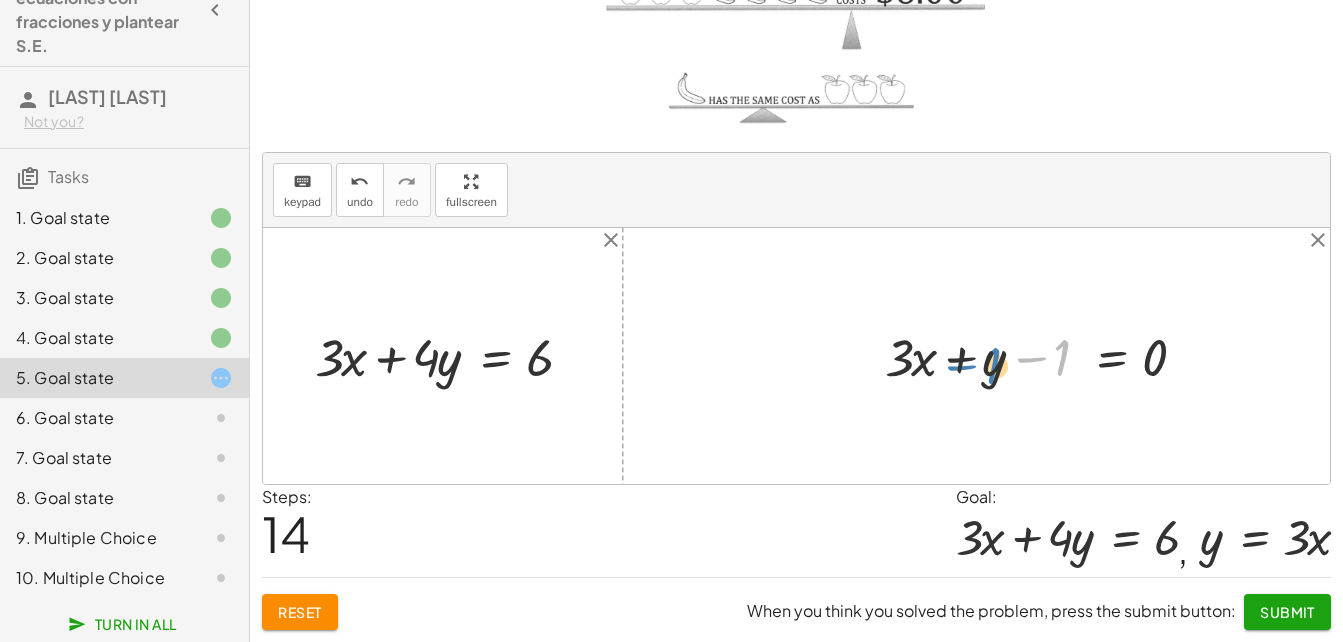 drag, startPoint x: 1065, startPoint y: 356, endPoint x: 997, endPoint y: 366, distance: 68.73136 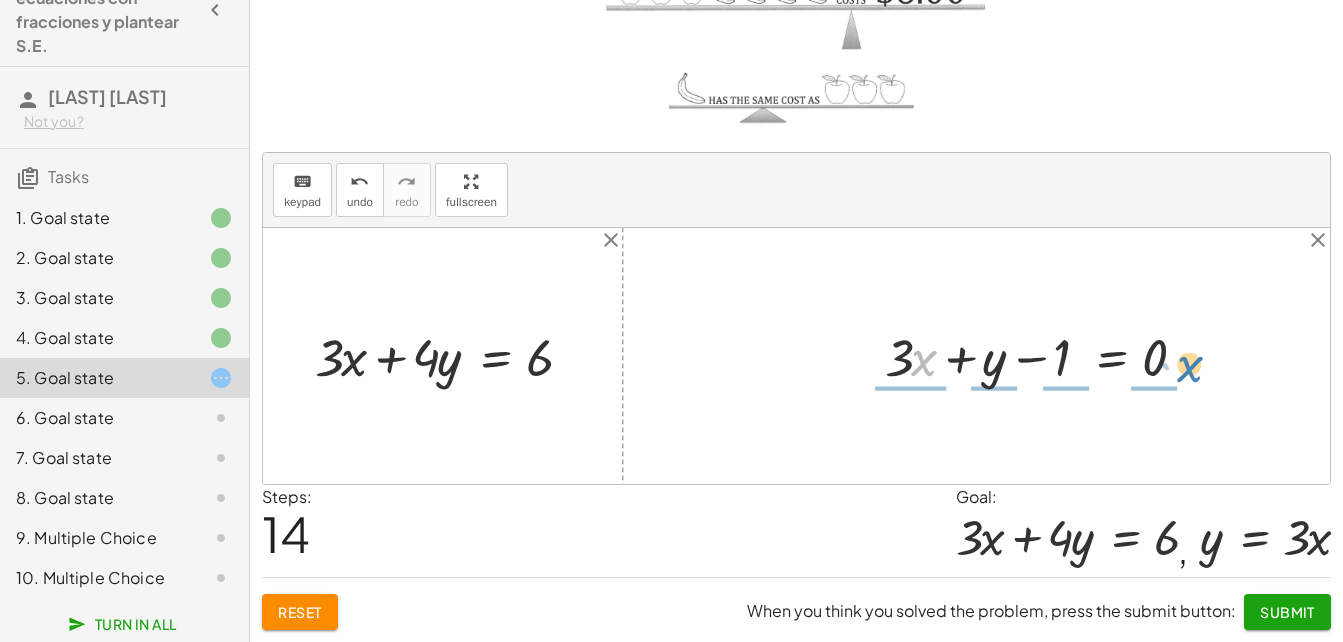 drag, startPoint x: 914, startPoint y: 371, endPoint x: 1178, endPoint y: 379, distance: 264.1212 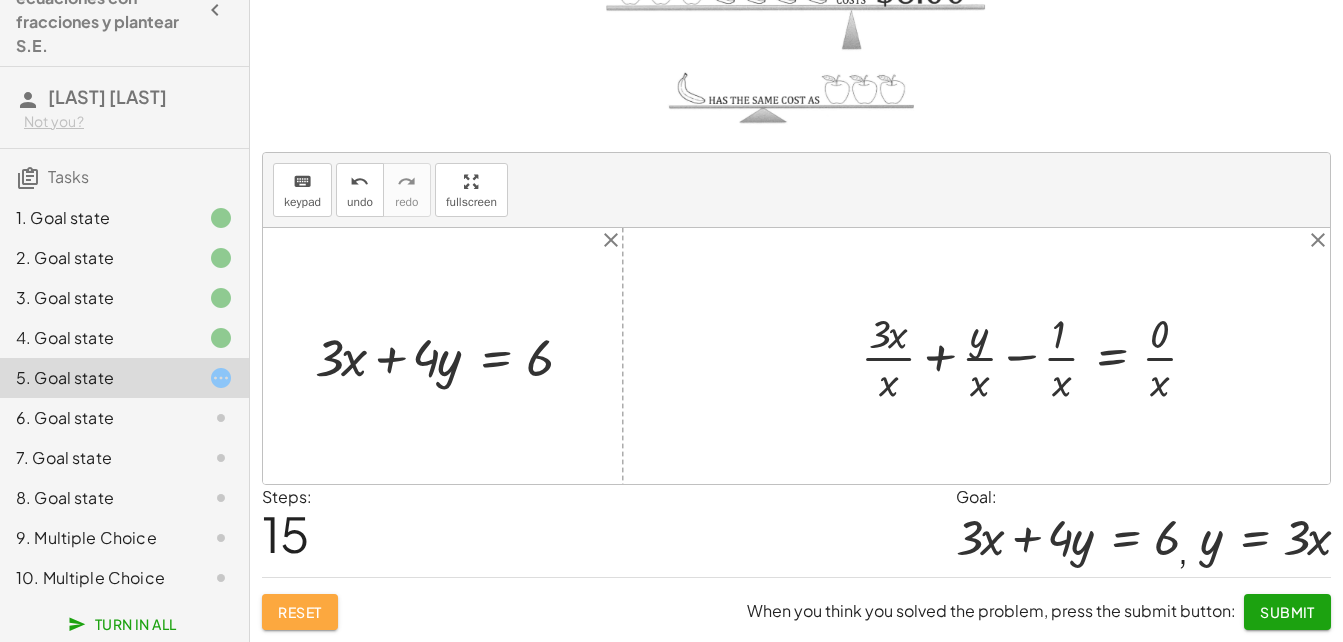 click on "Reset" 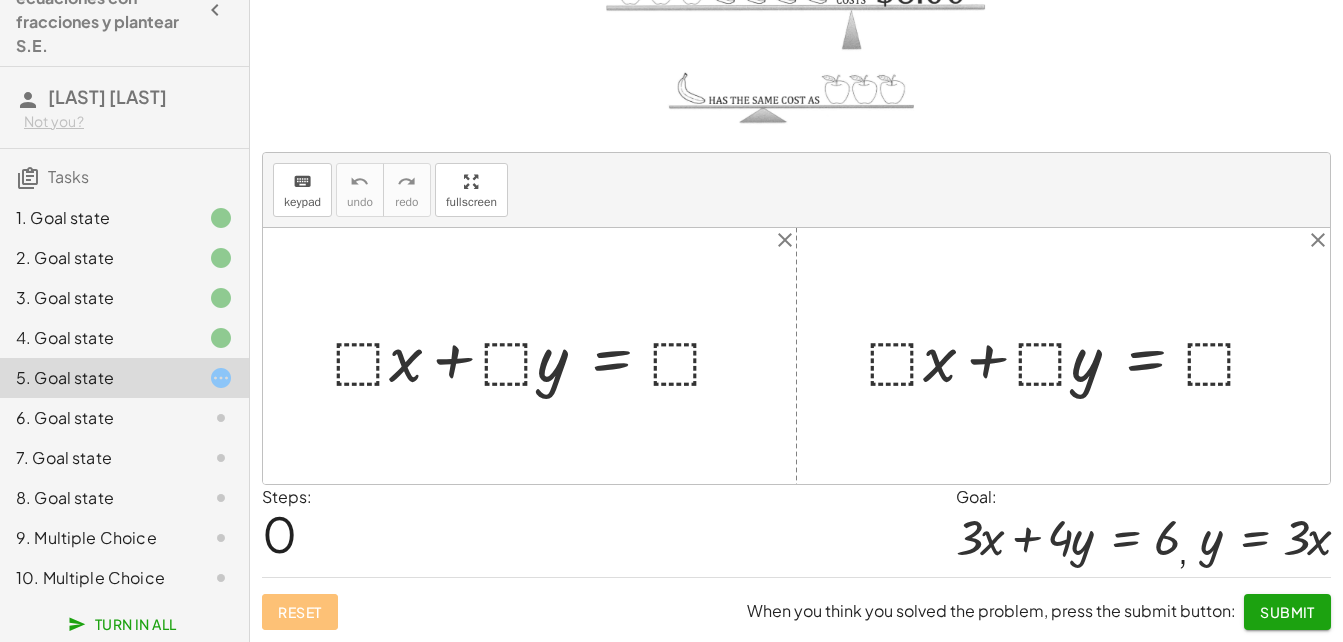 click at bounding box center (537, 356) 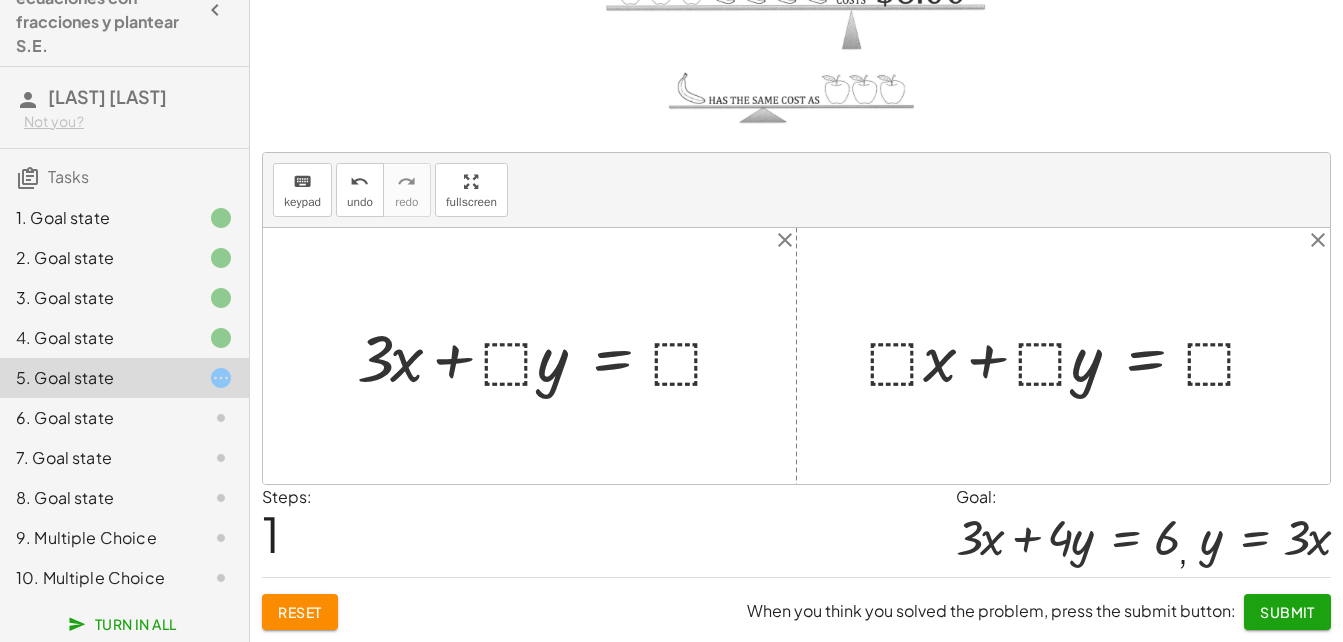 click at bounding box center (549, 356) 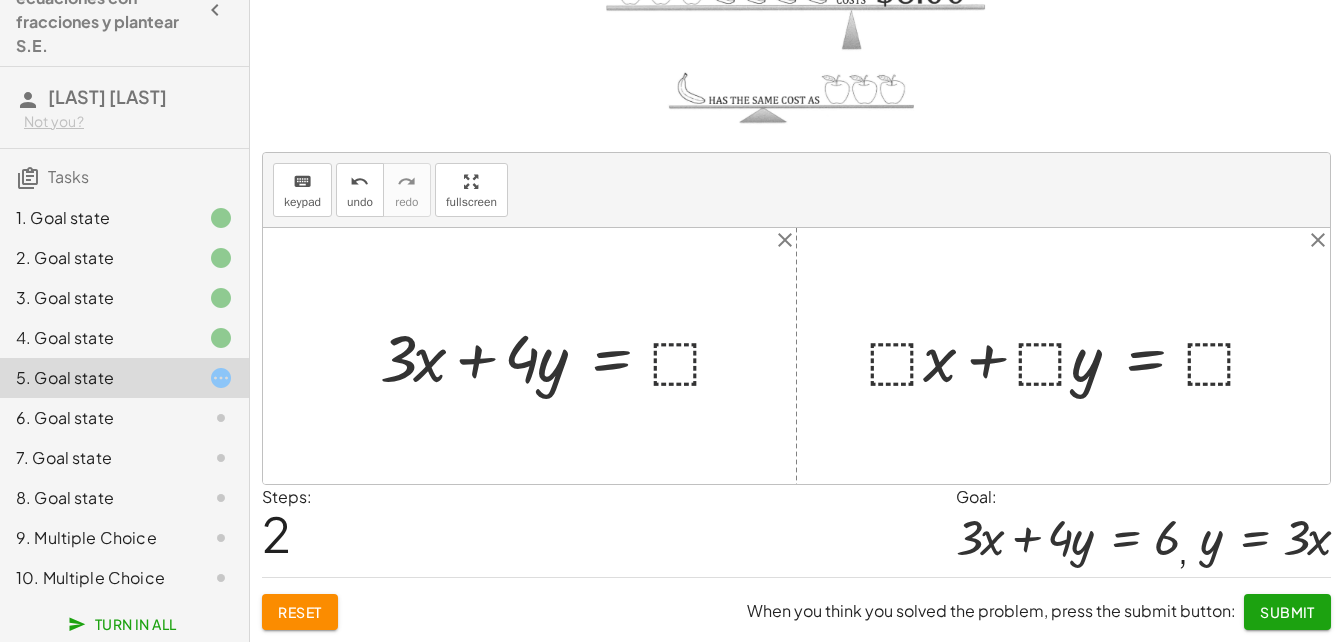 click at bounding box center (560, 356) 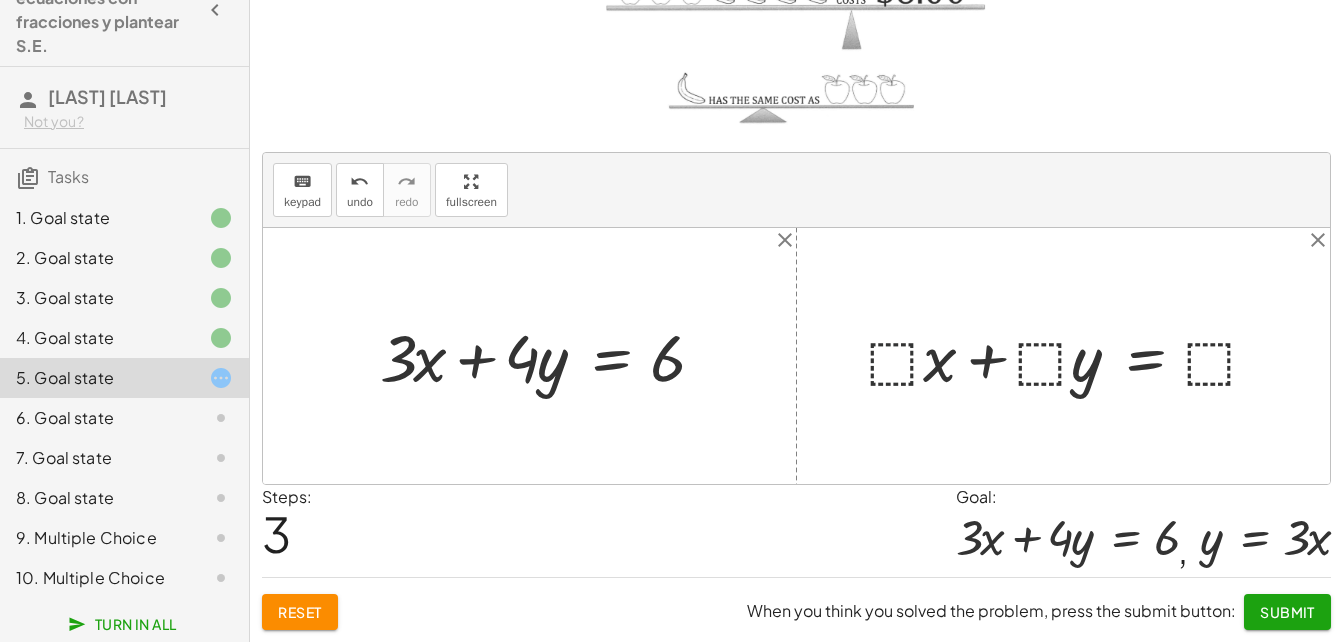 click at bounding box center [1071, 356] 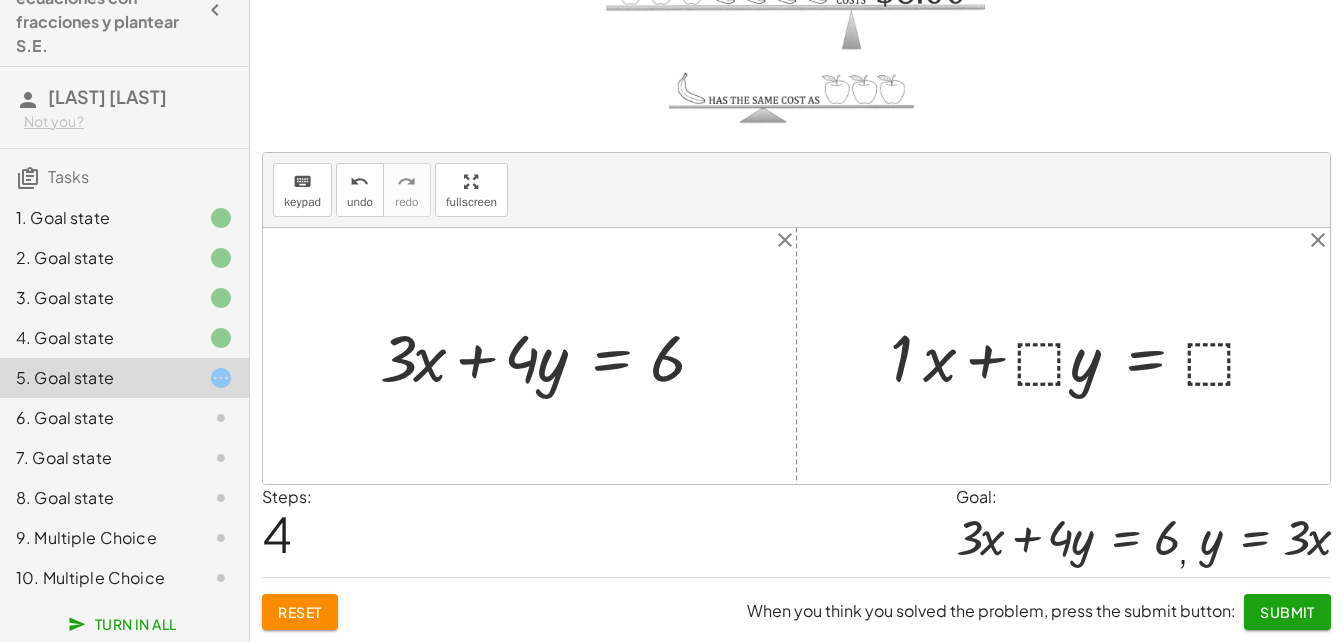 click at bounding box center (1082, 356) 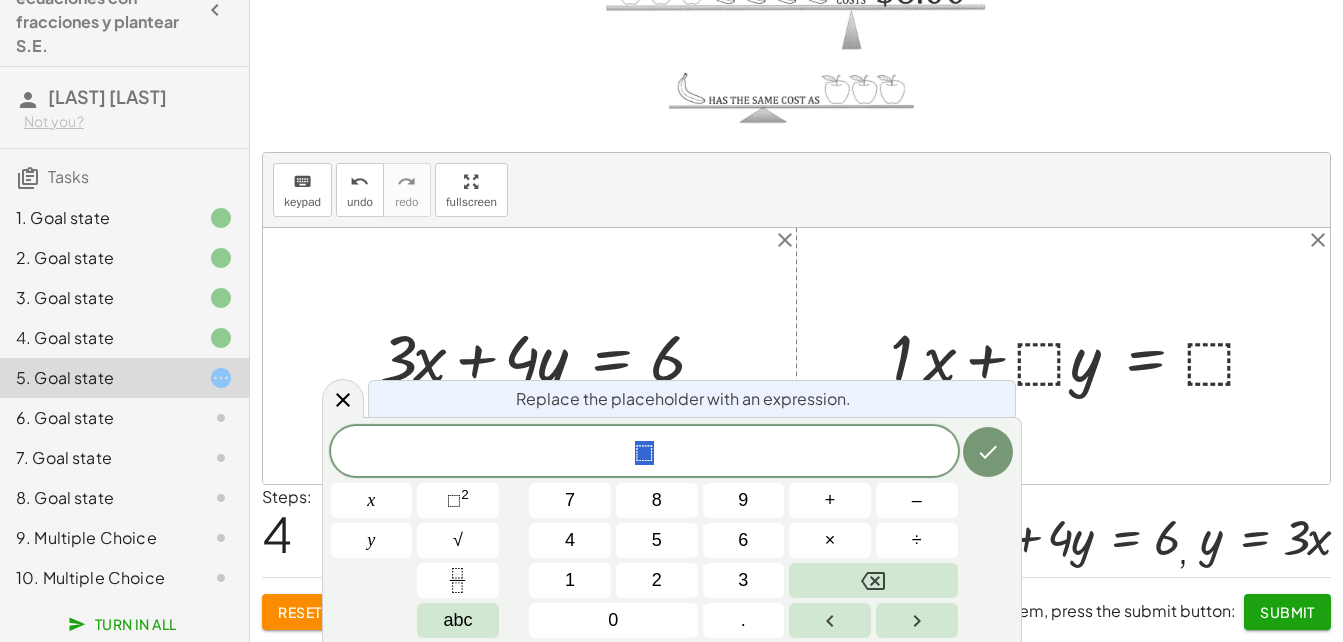 click at bounding box center (1082, 356) 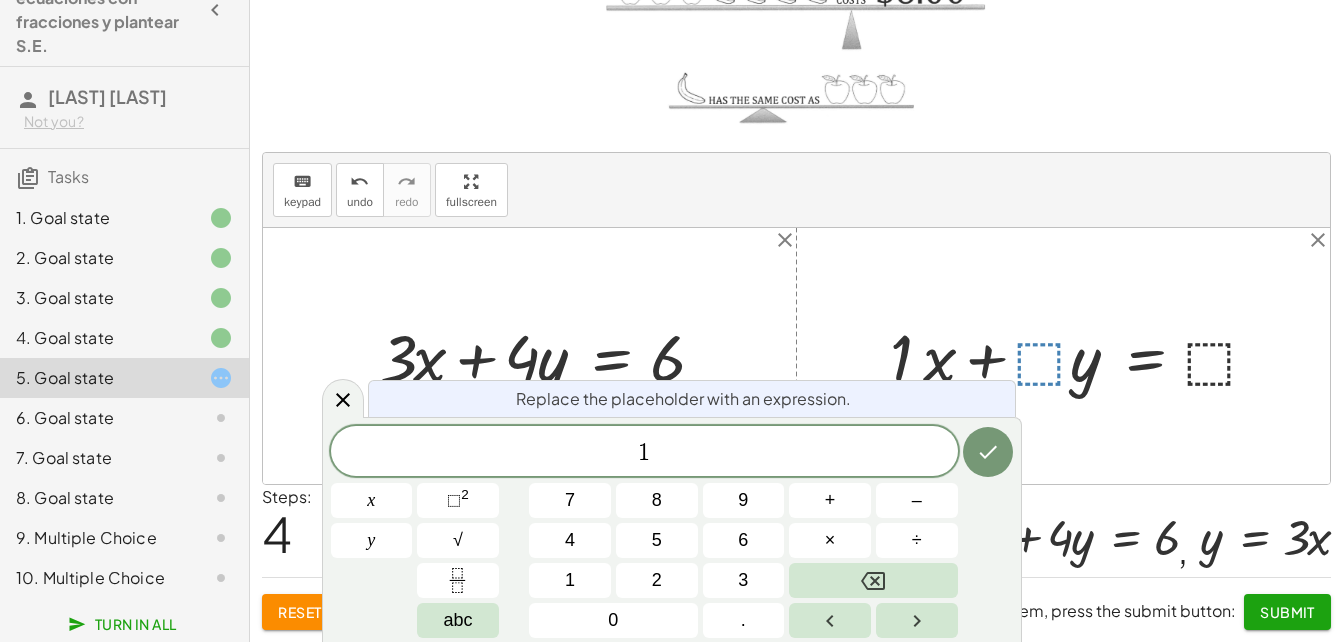 click at bounding box center (1082, 356) 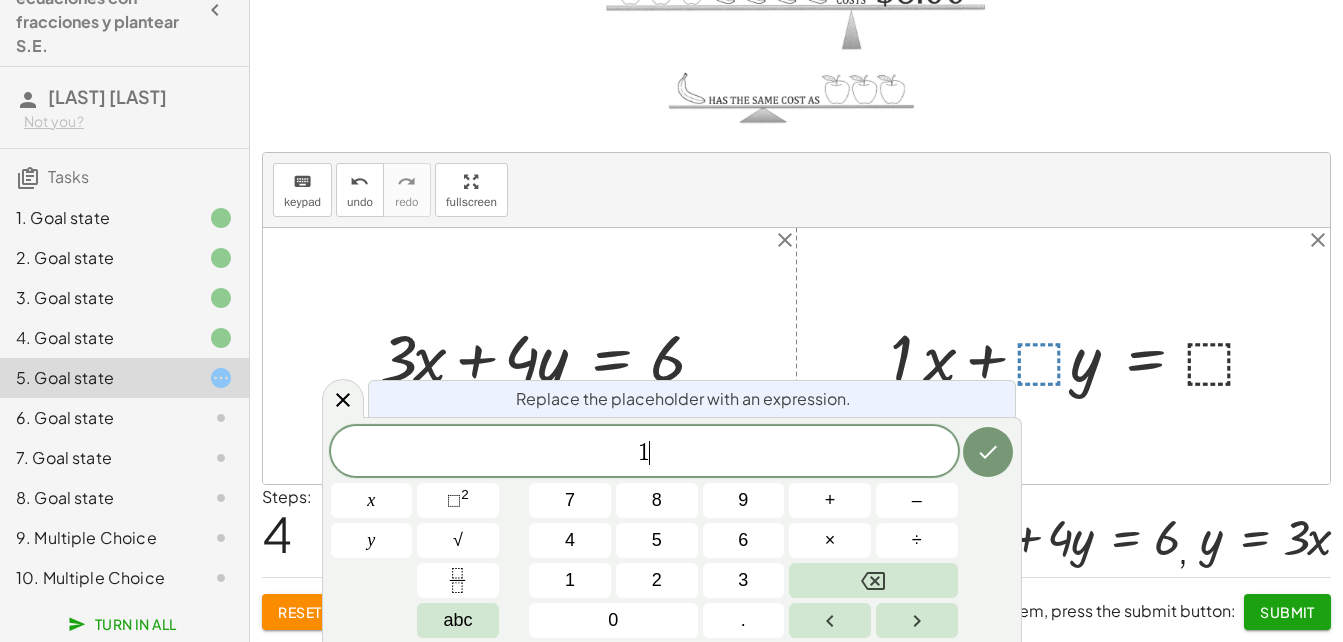 drag, startPoint x: 898, startPoint y: 344, endPoint x: 914, endPoint y: 411, distance: 68.88396 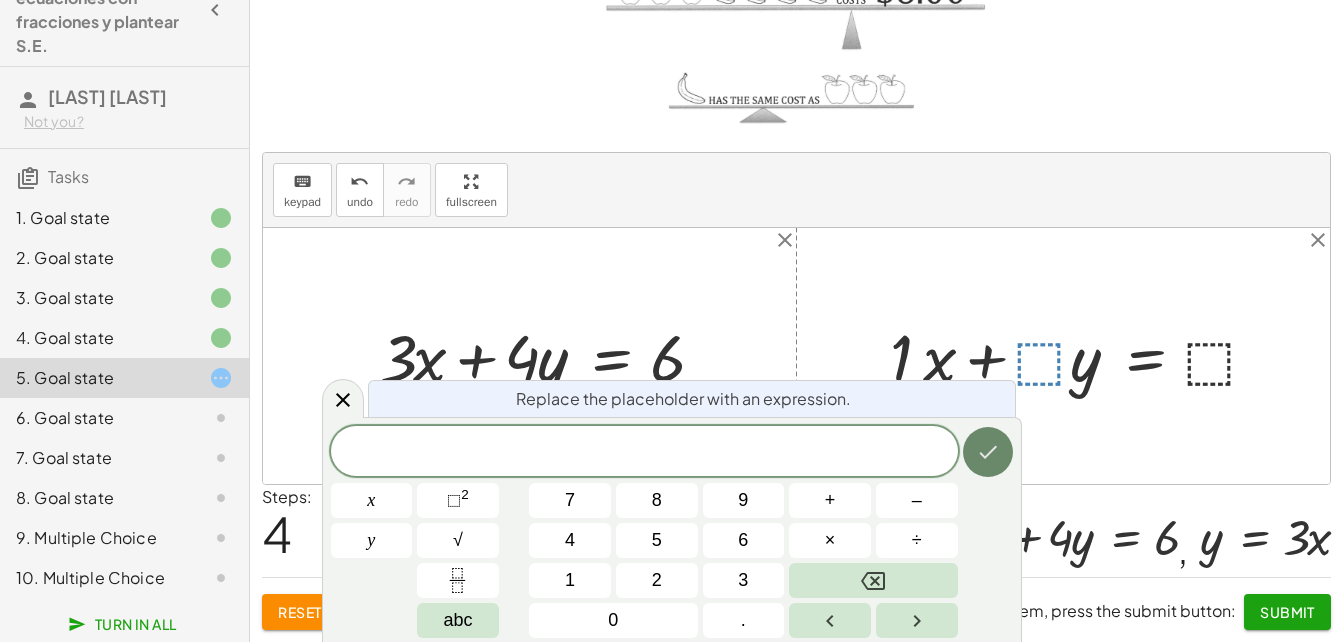 click 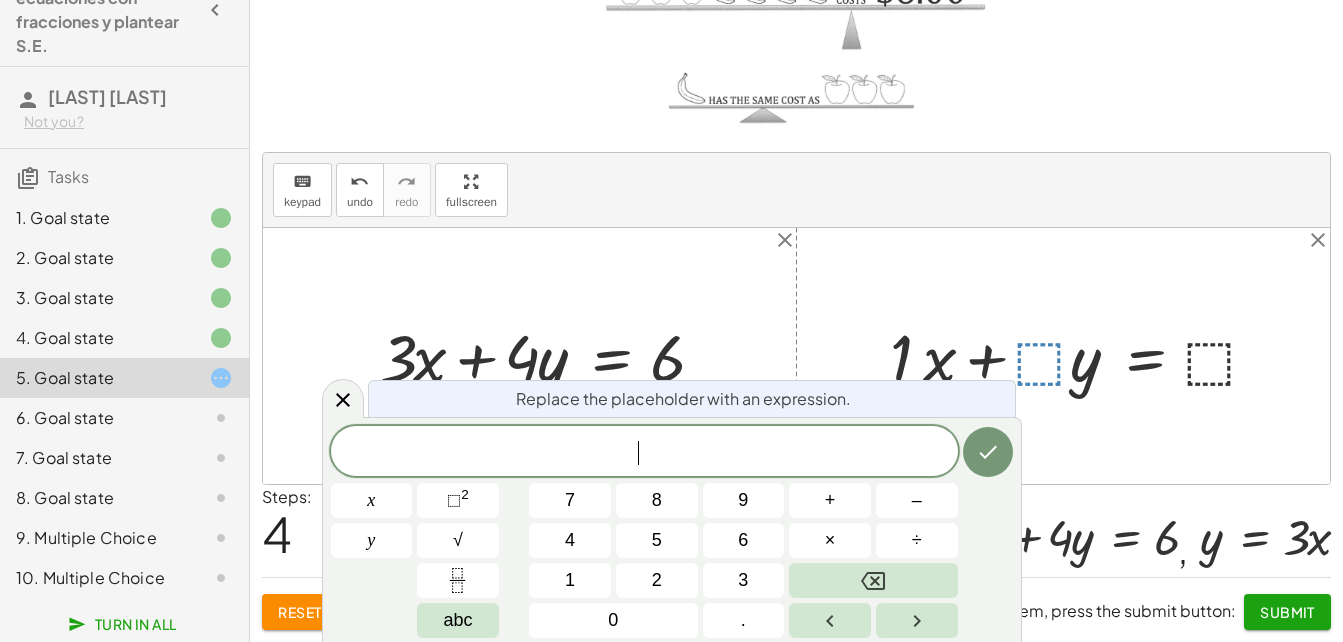 click at bounding box center [1082, 356] 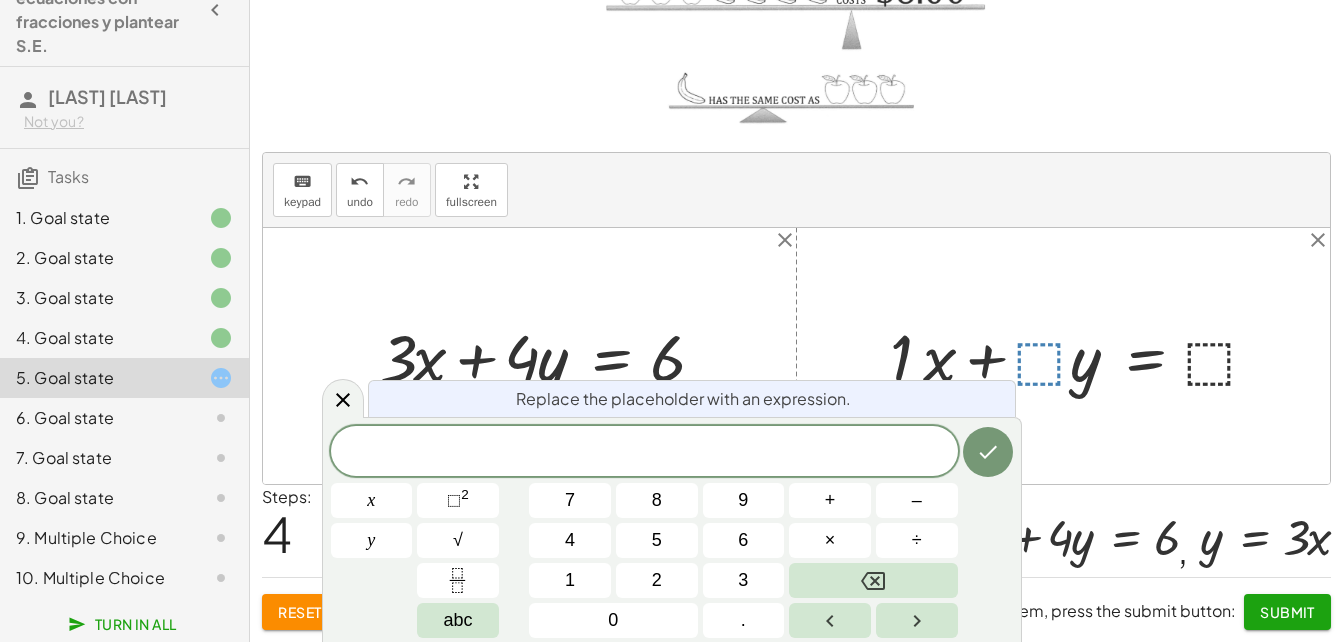 click at bounding box center [1082, 356] 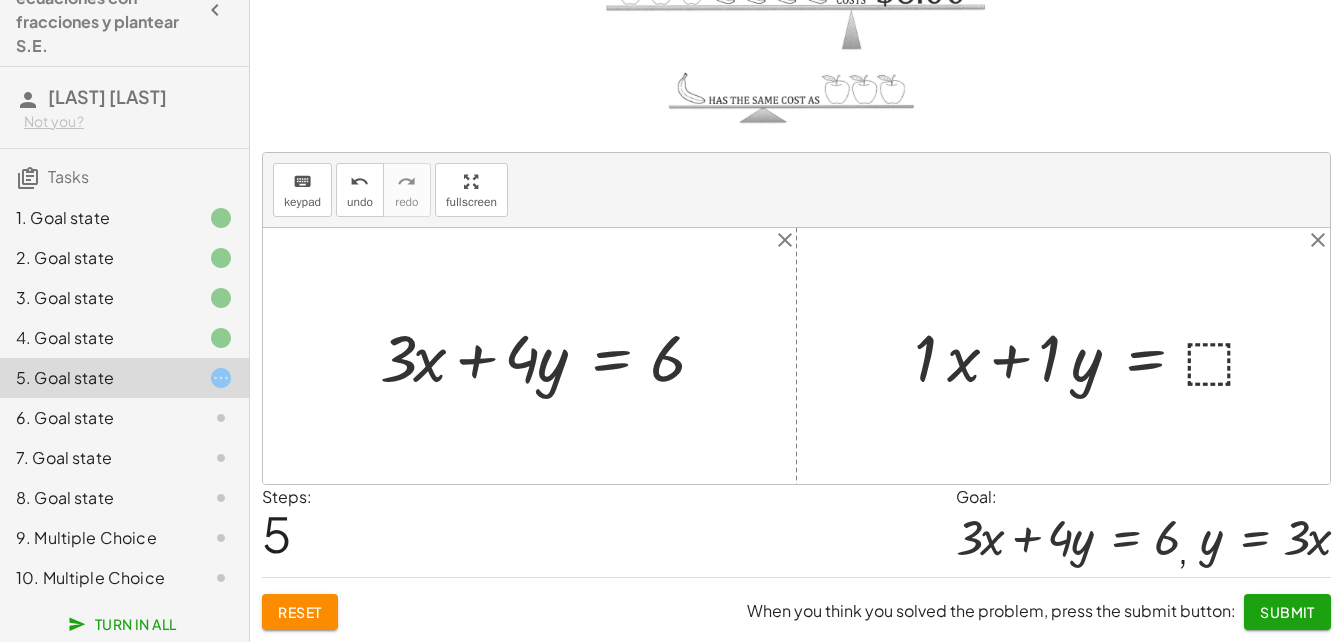 click at bounding box center (1094, 356) 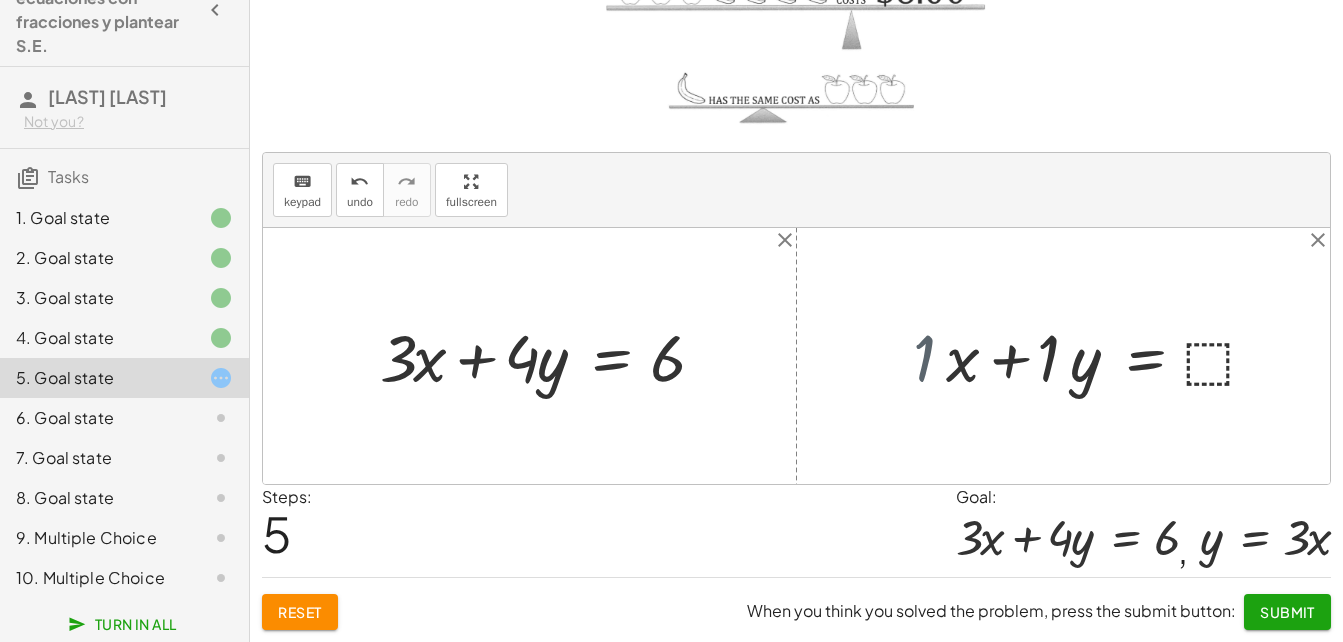 click on "+ · ⬚ · x + · ⬚ · y = ⬚ + · 1 · x + · ⬚ · y = ⬚ + · · x + · · y = ⬚ 1 1 + · 1 · x + · 1 · y = ⬚" at bounding box center (1103, 356) 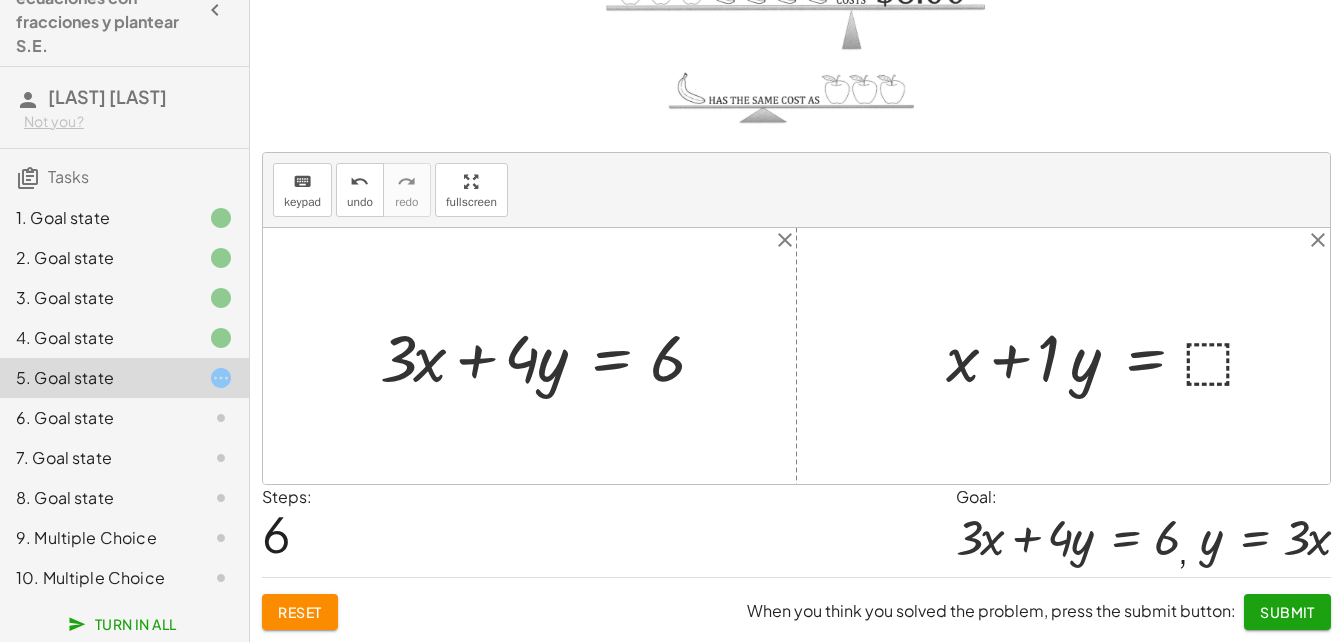drag, startPoint x: 930, startPoint y: 355, endPoint x: 1050, endPoint y: 357, distance: 120.01666 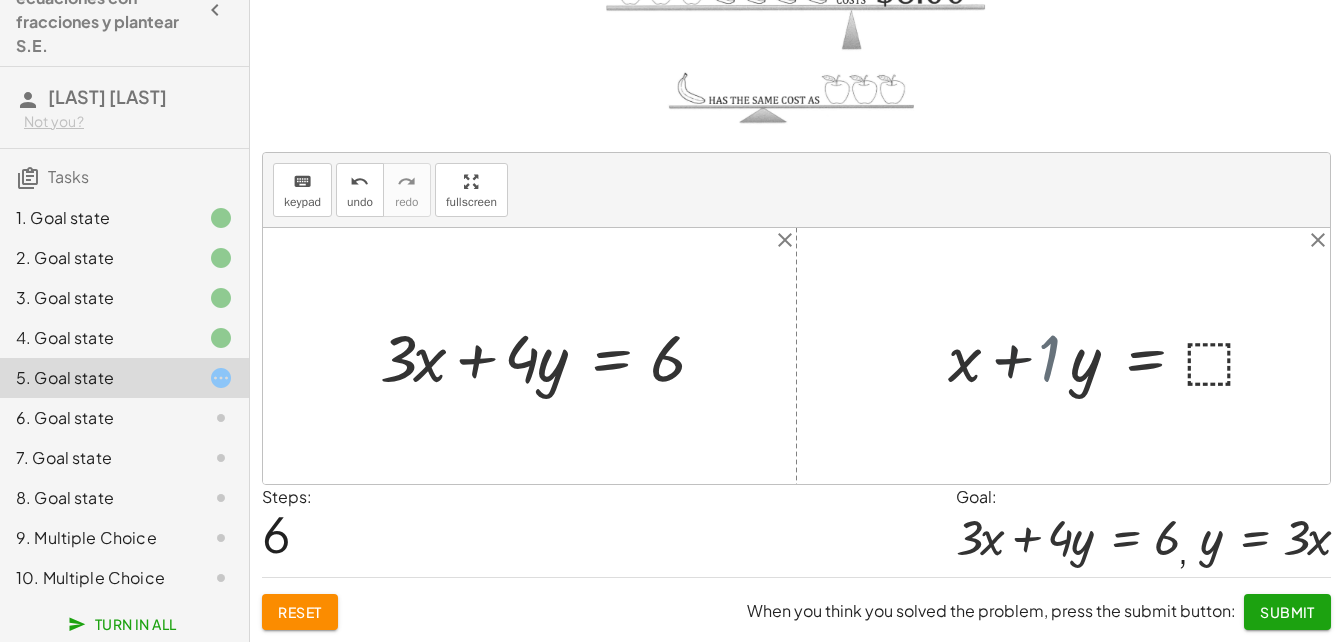 click at bounding box center [1127, 356] 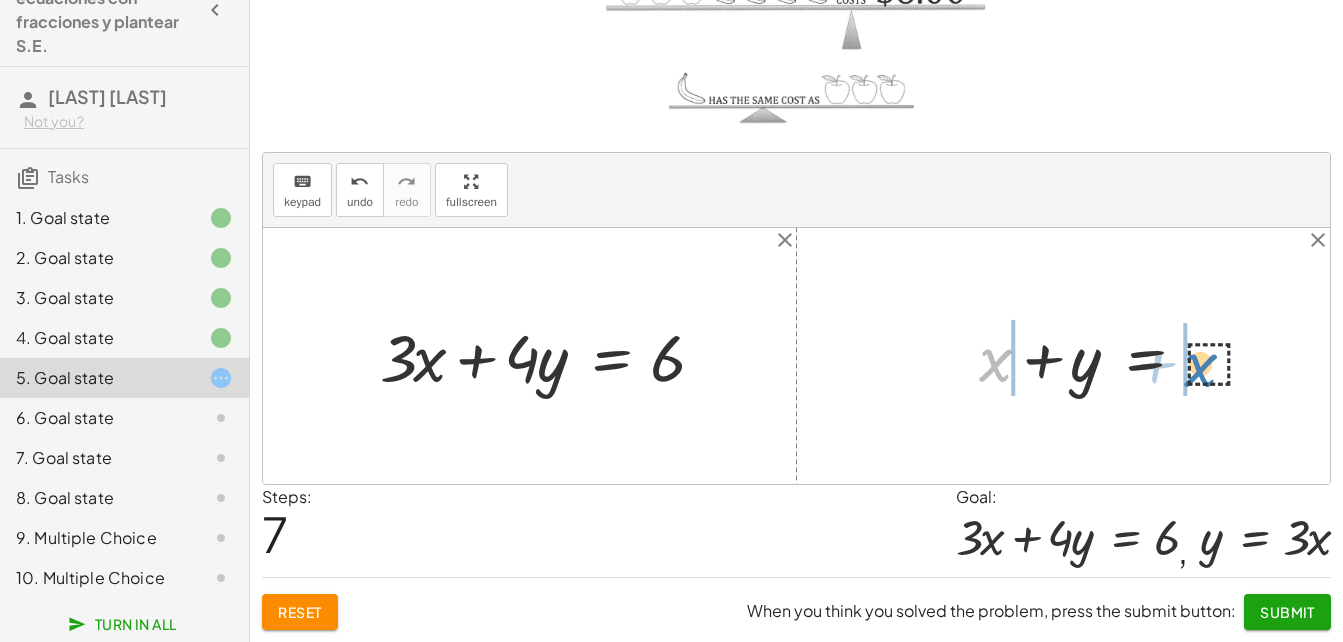 drag, startPoint x: 1008, startPoint y: 365, endPoint x: 1213, endPoint y: 370, distance: 205.06097 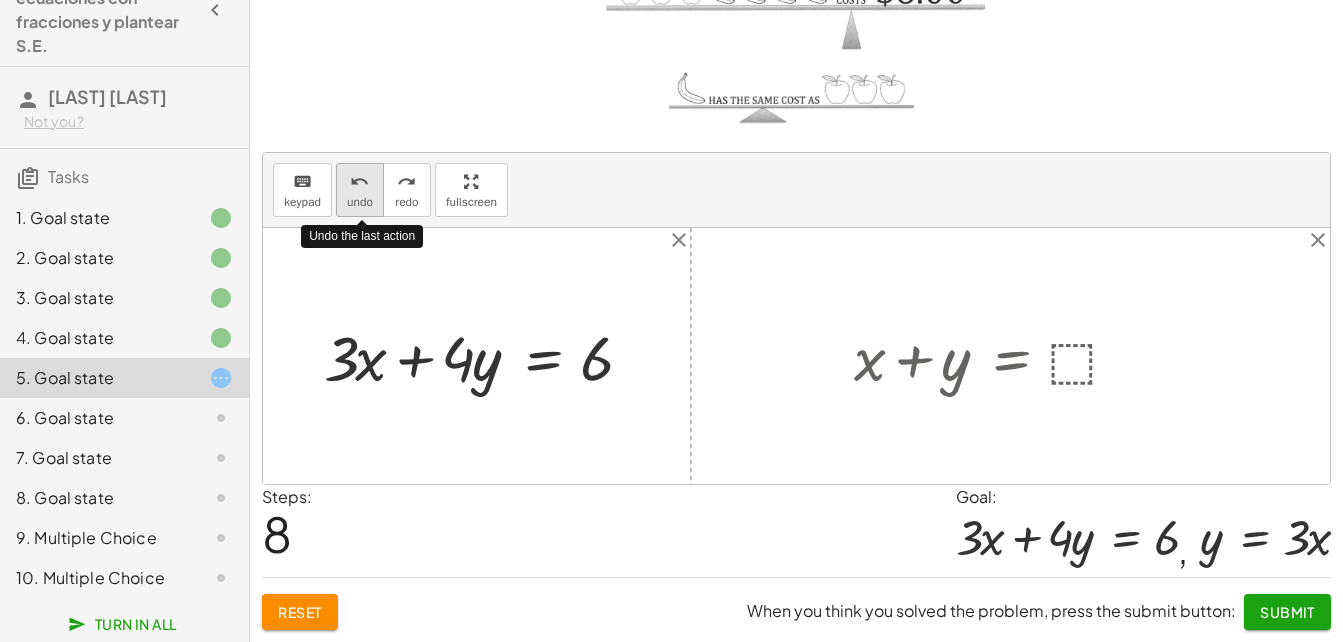 click on "undo" at bounding box center (359, 182) 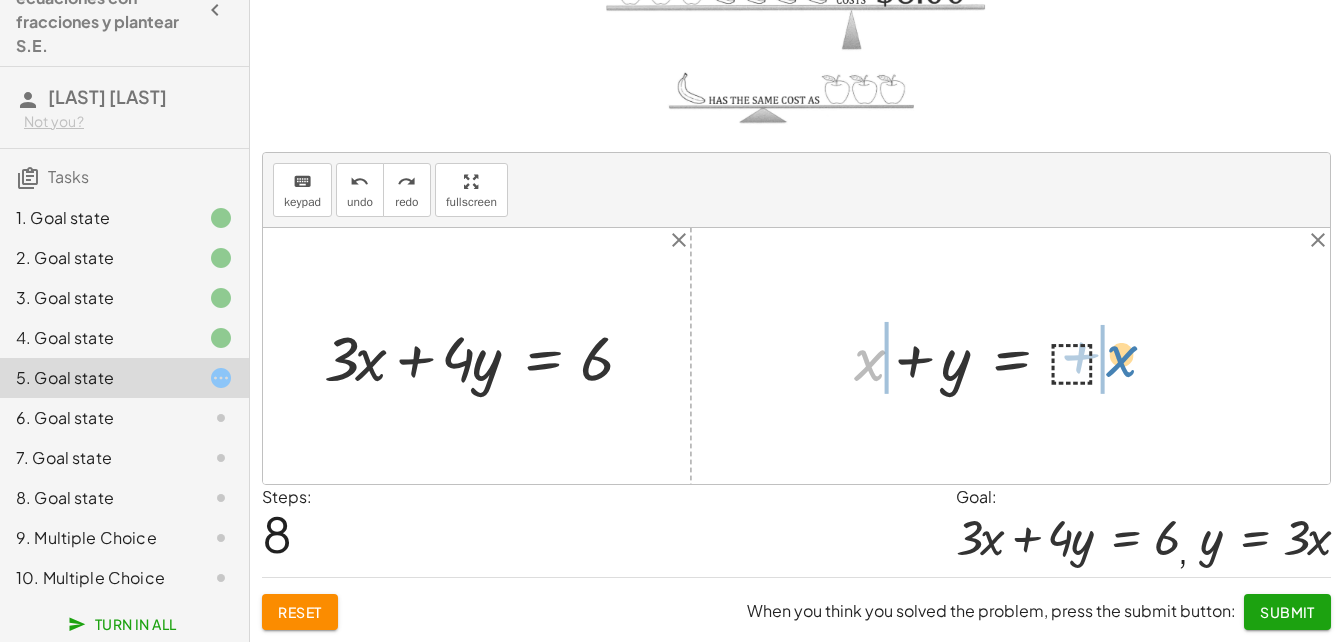 drag, startPoint x: 879, startPoint y: 372, endPoint x: 1132, endPoint y: 368, distance: 253.03162 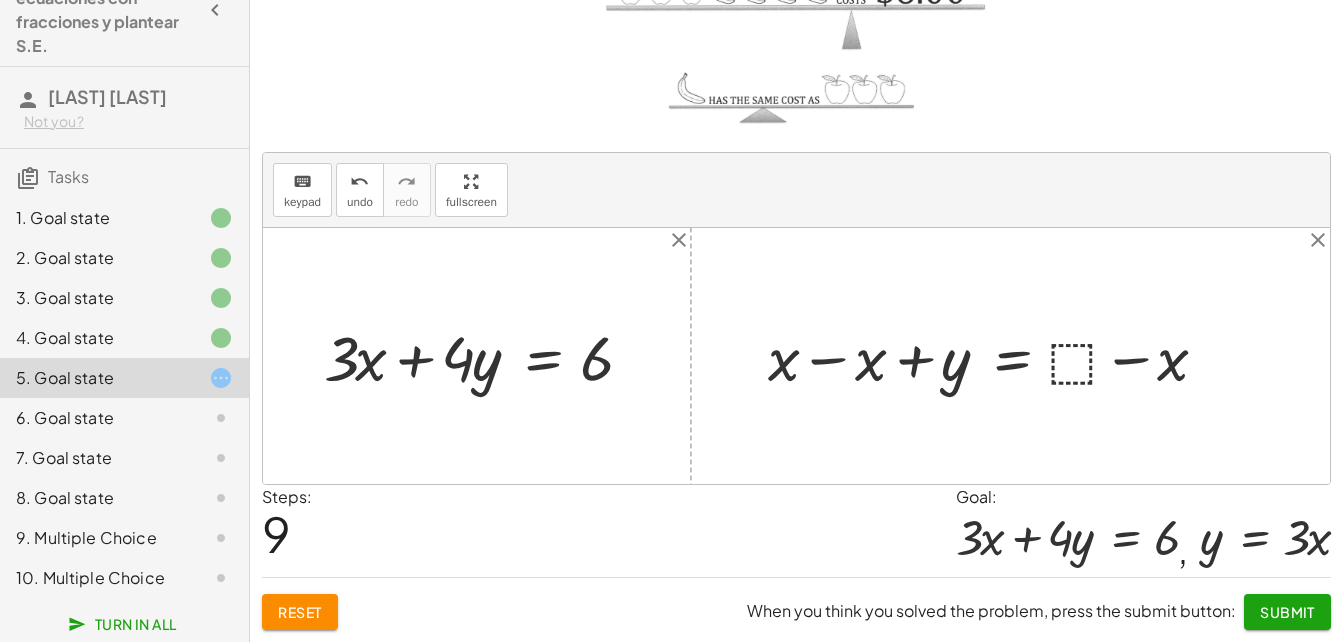 click at bounding box center (995, 356) 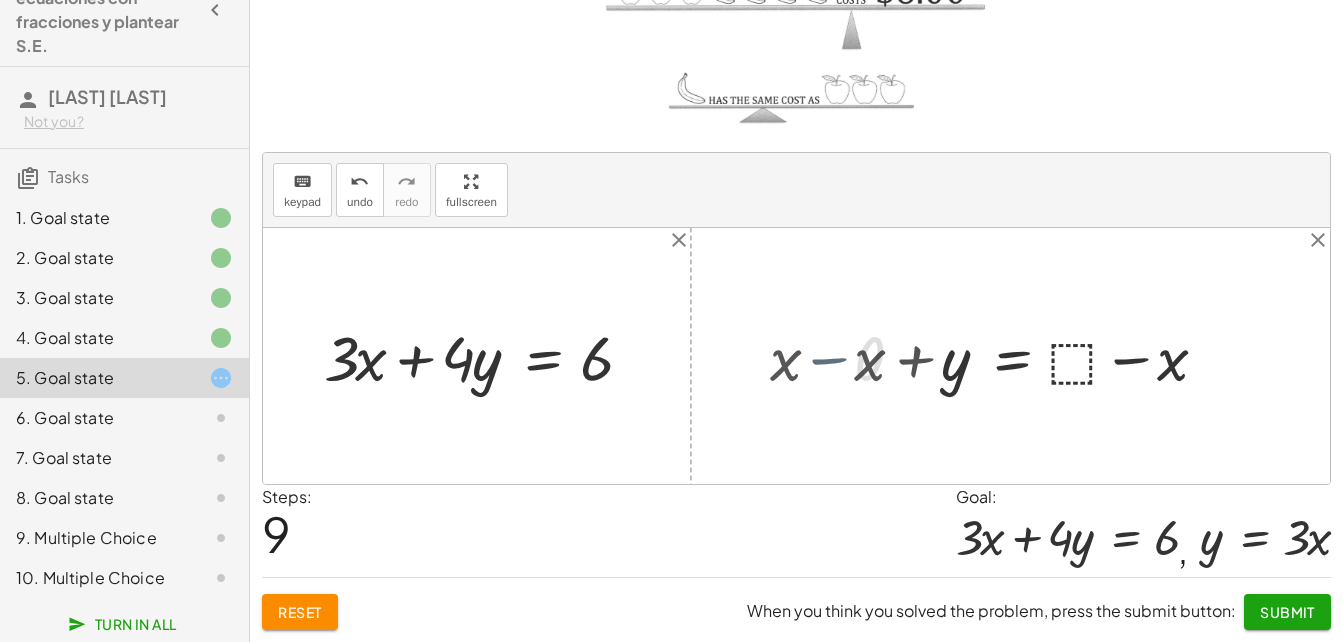 click at bounding box center [796, 356] 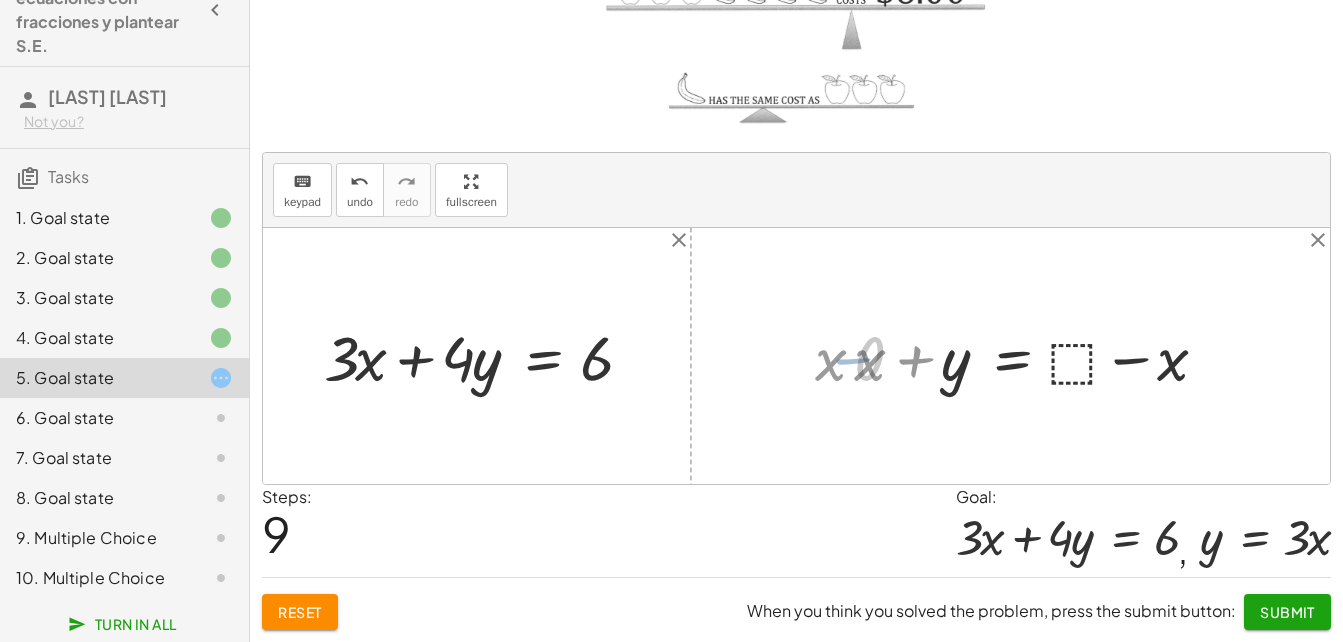 click at bounding box center (796, 356) 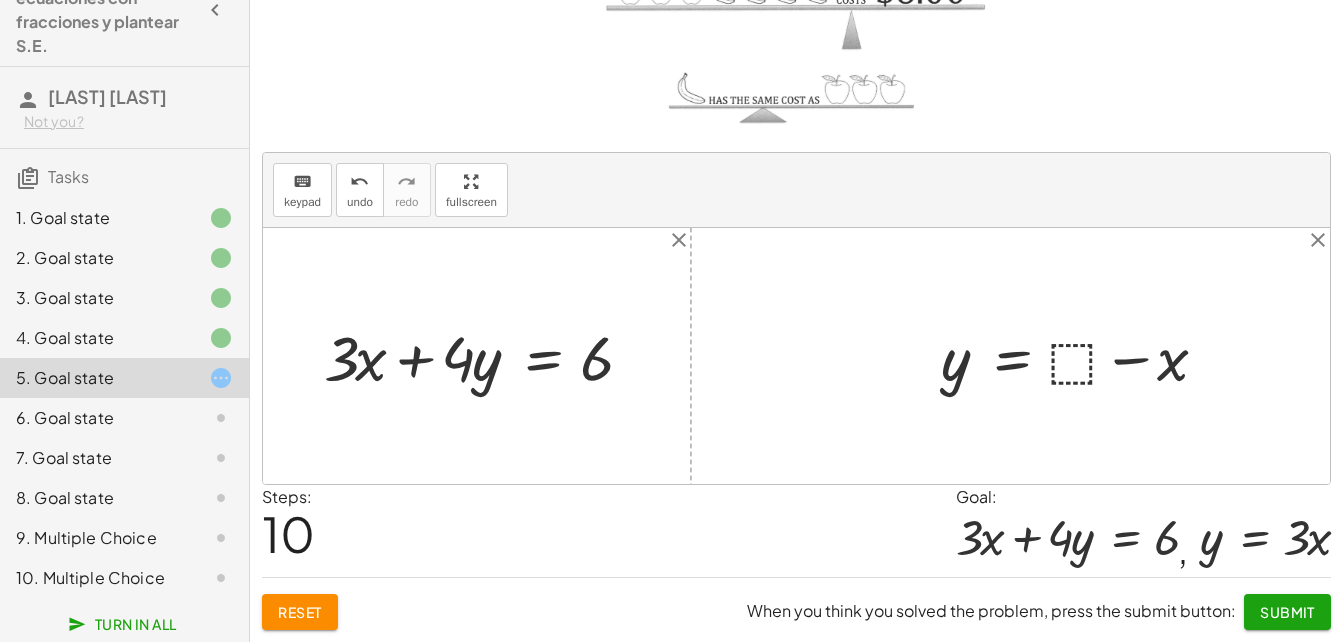 click at bounding box center [1082, 356] 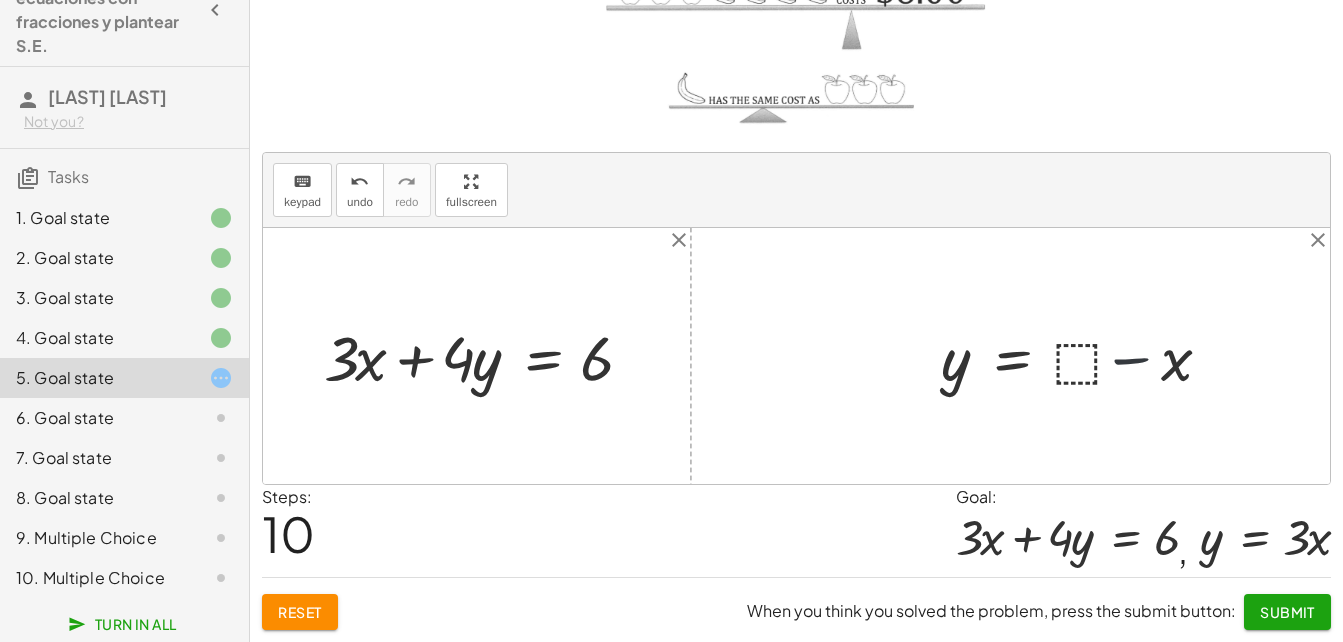 click at bounding box center (1082, 356) 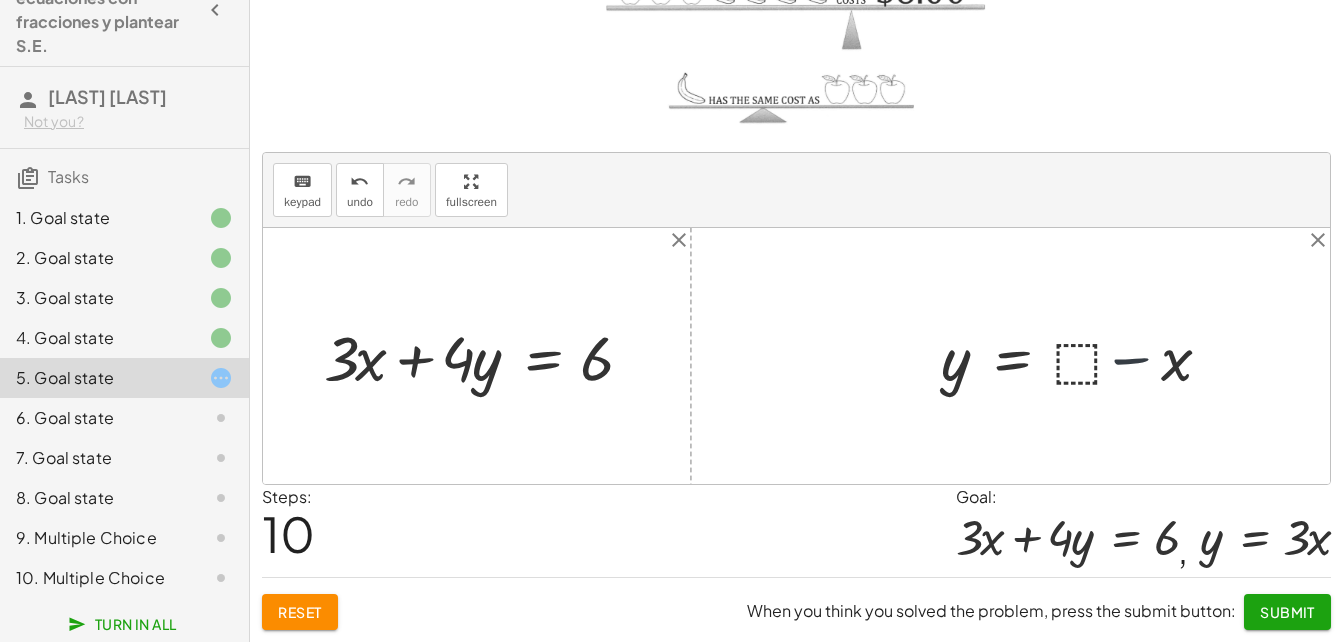 click at bounding box center (1082, 356) 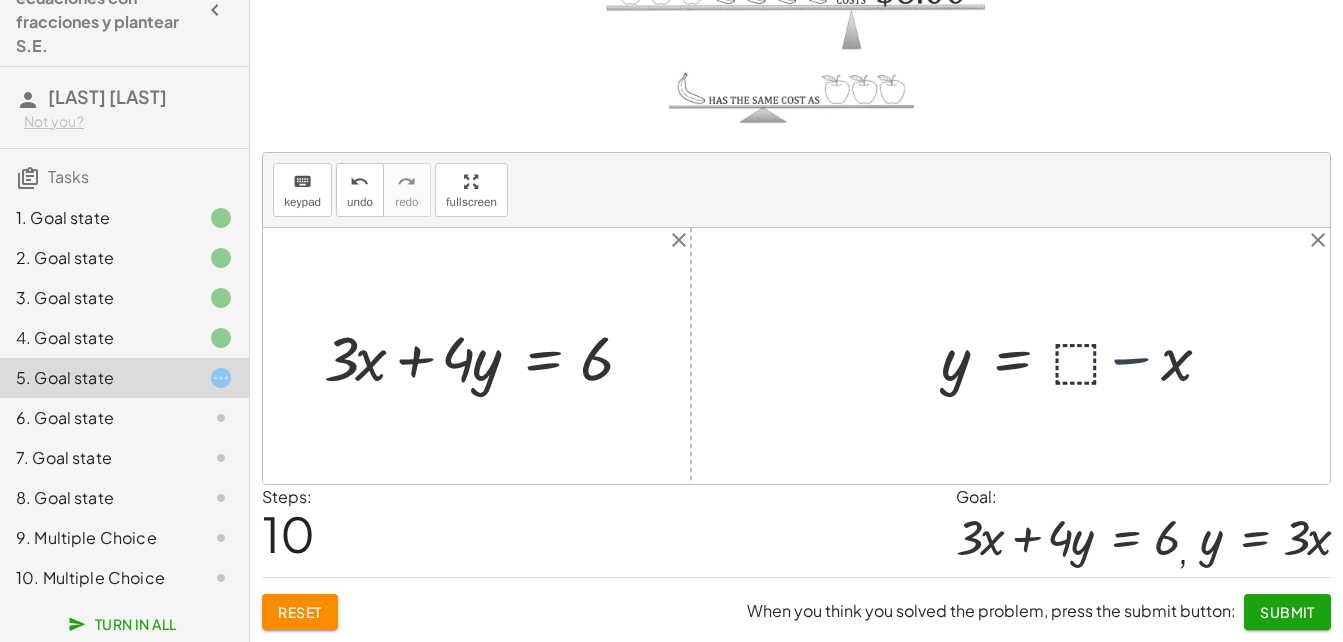 click at bounding box center (1082, 356) 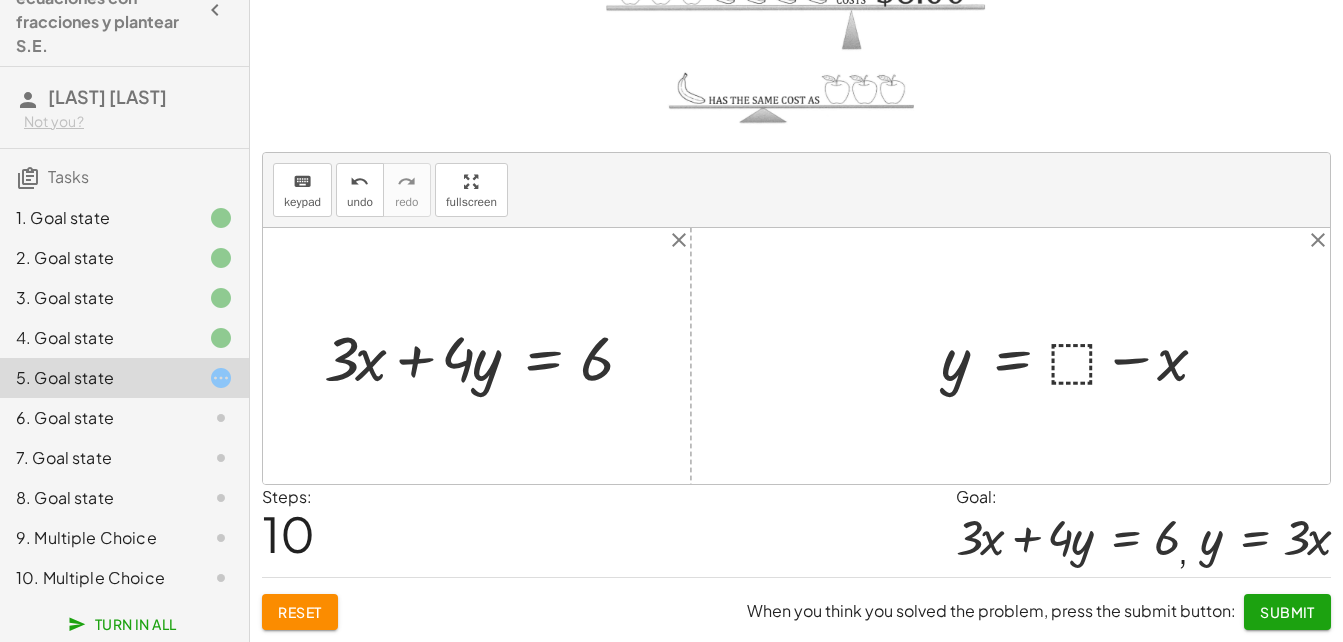 click at bounding box center (1082, 356) 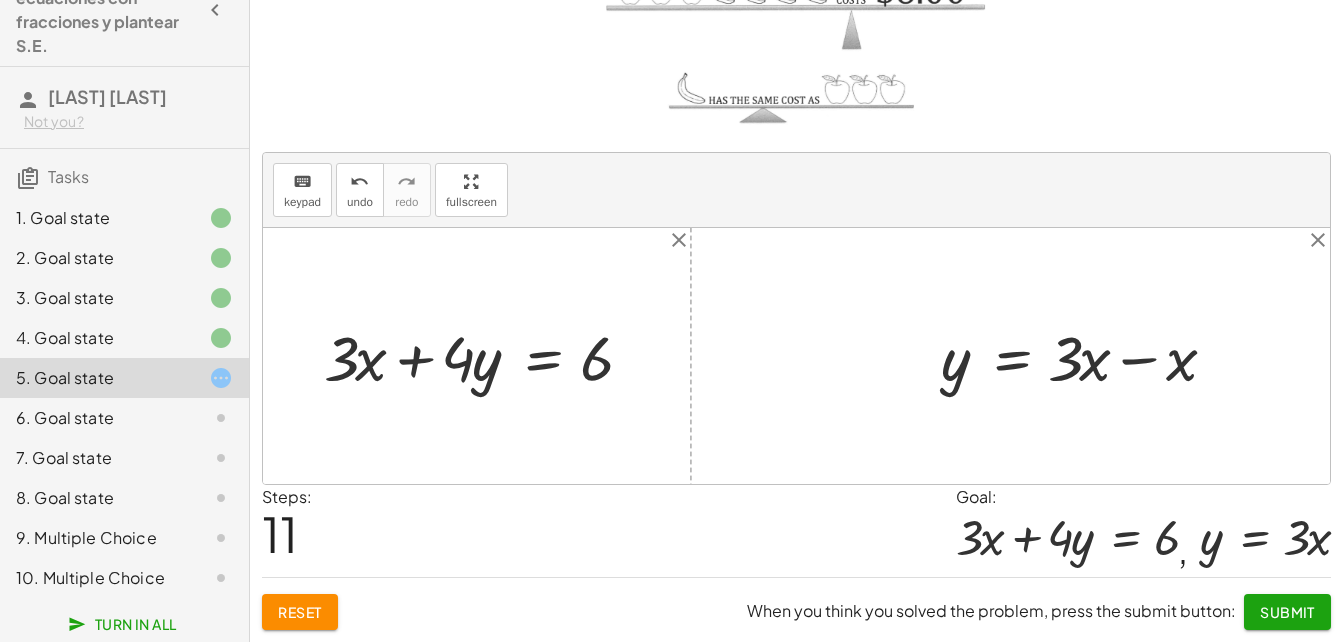 click at bounding box center (1086, 356) 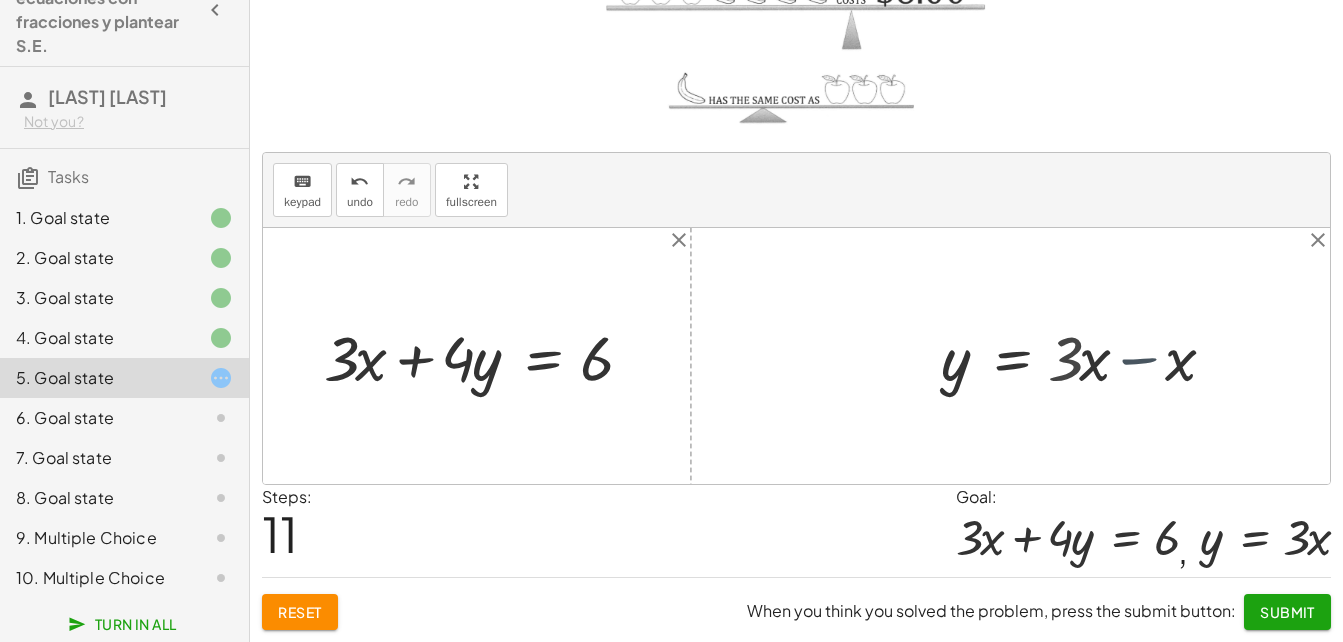 click at bounding box center (1043, 356) 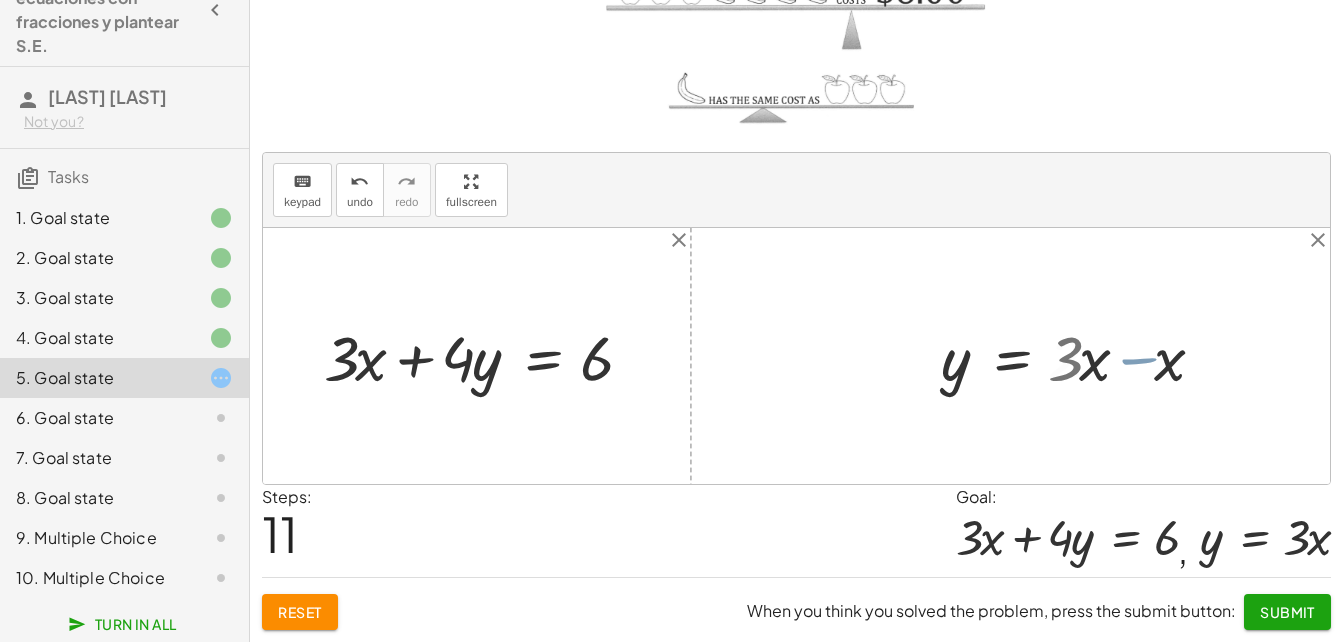 click at bounding box center [1043, 356] 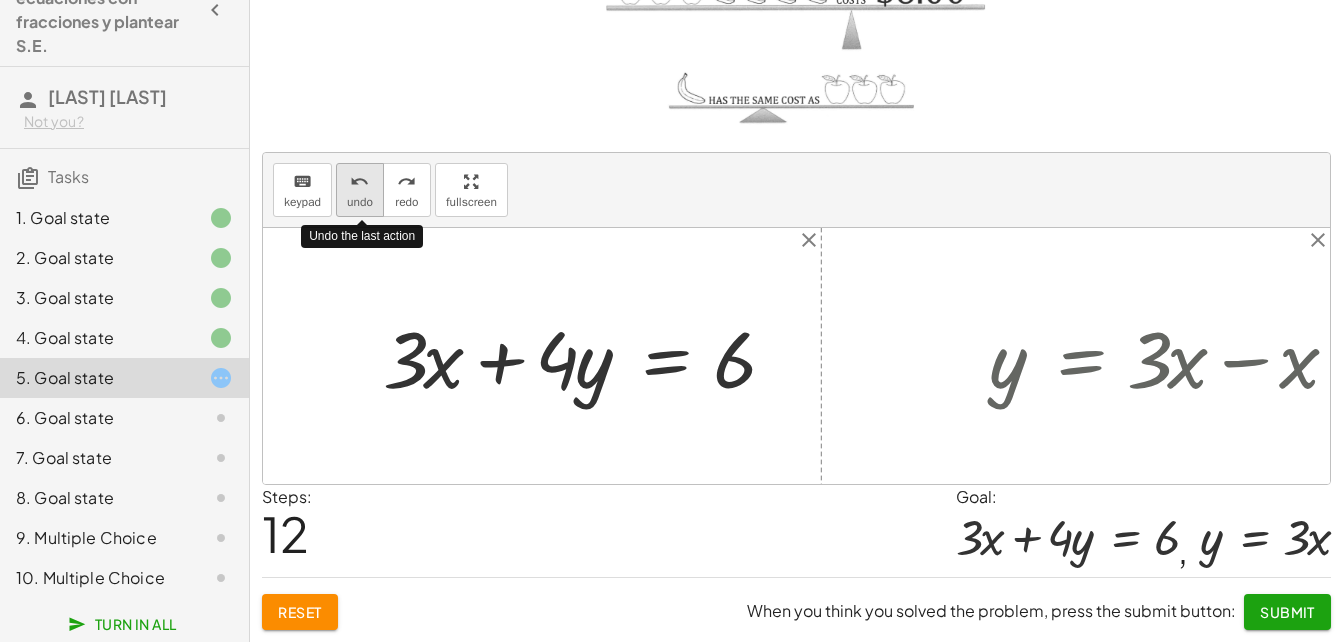 click on "undo" at bounding box center [359, 182] 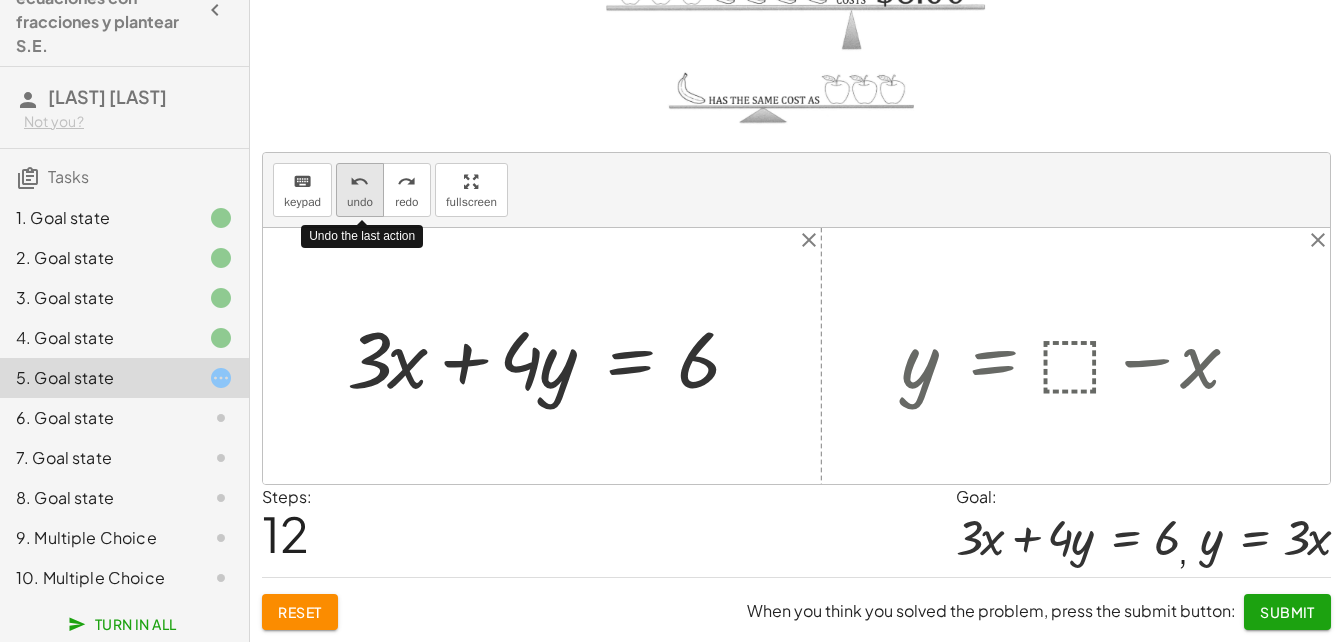 click on "undo" at bounding box center (359, 182) 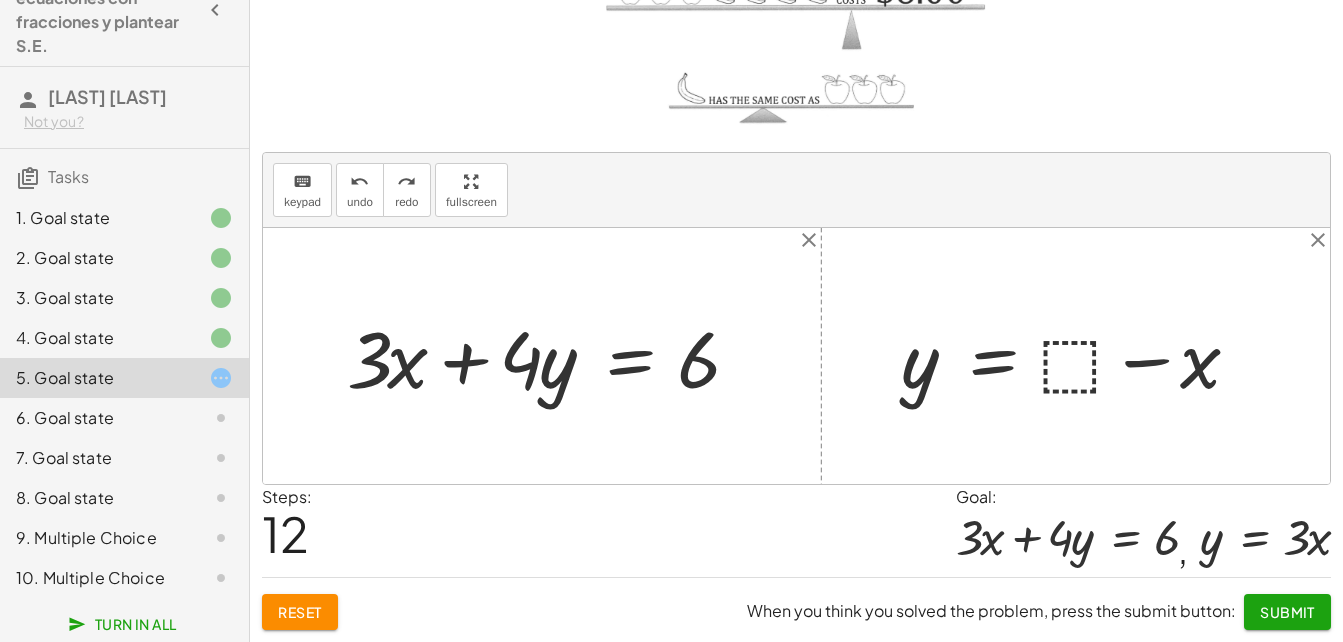 click at bounding box center [1078, 356] 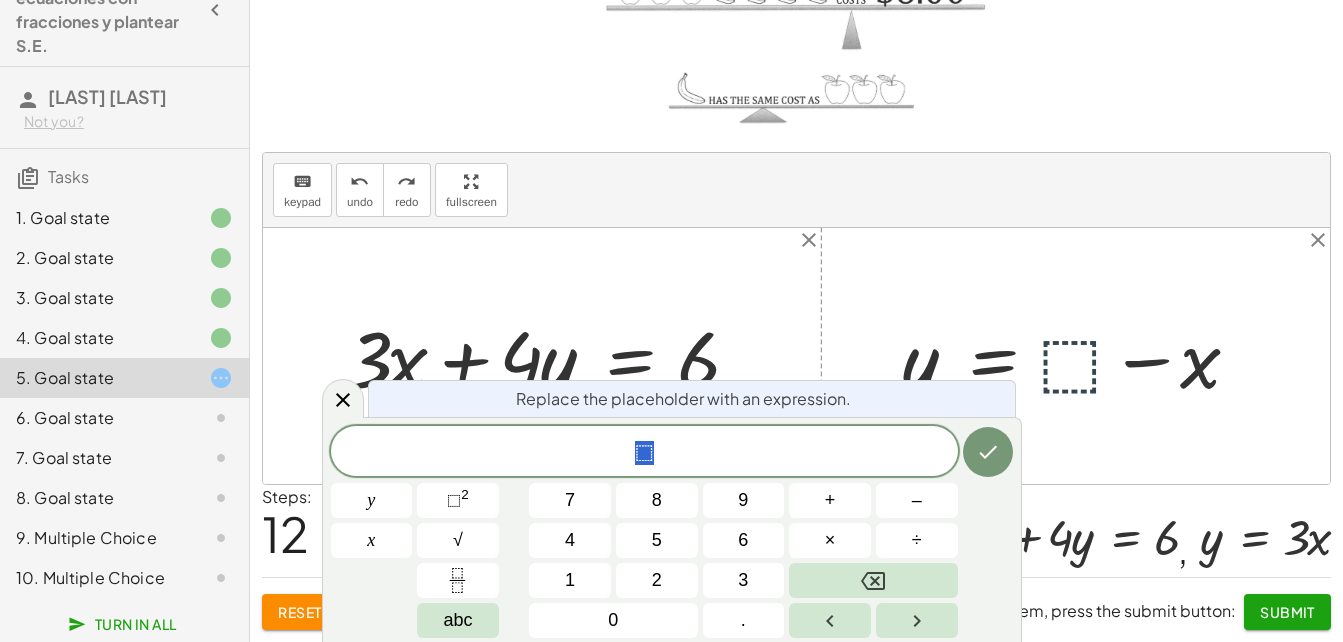 click at bounding box center (1078, 356) 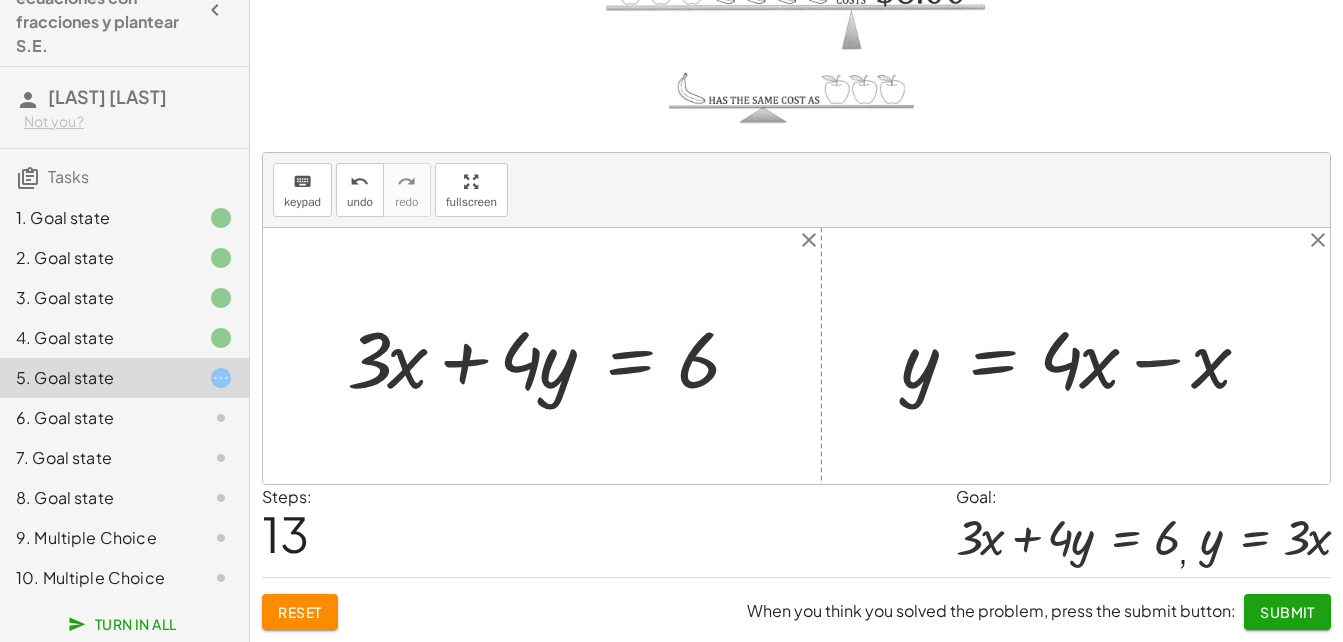 click at bounding box center [1083, 356] 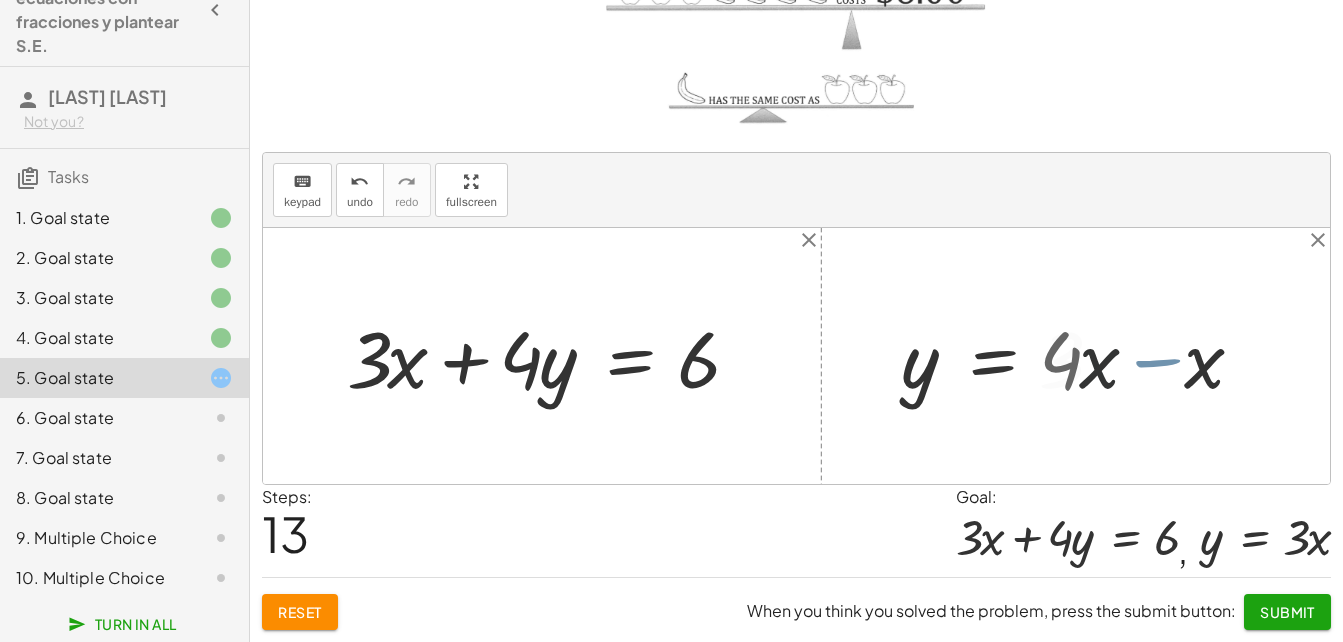click at bounding box center [1027, 356] 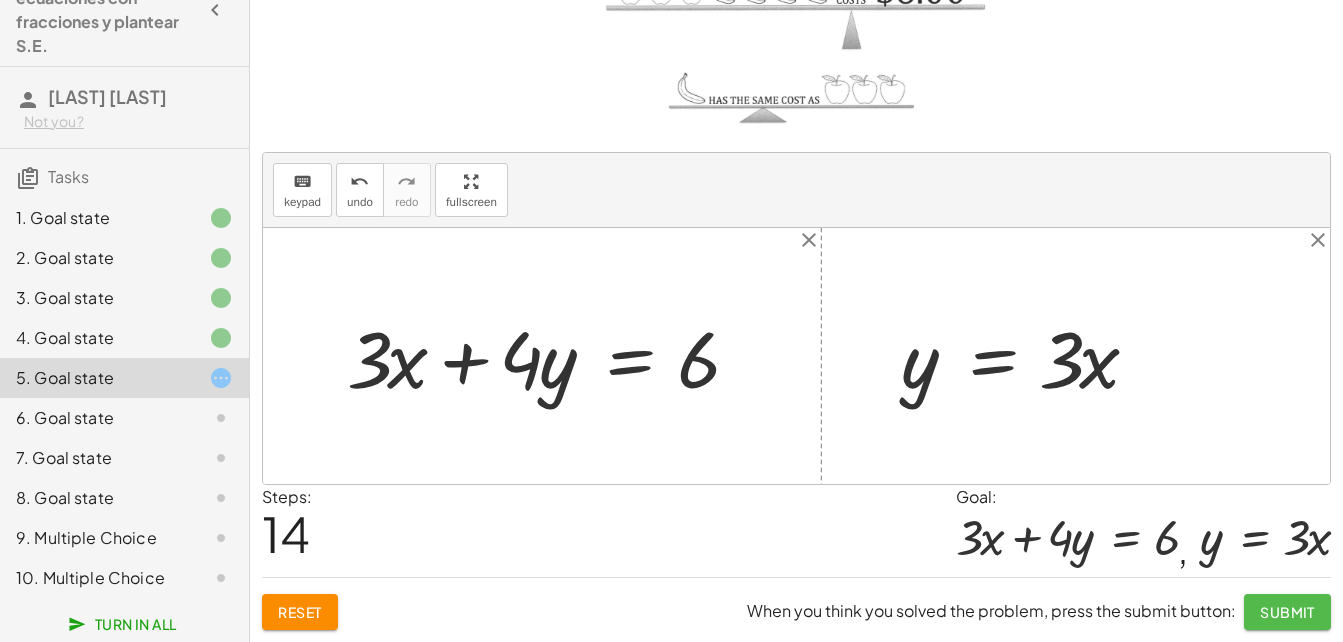 click on "Submit" at bounding box center (1287, 612) 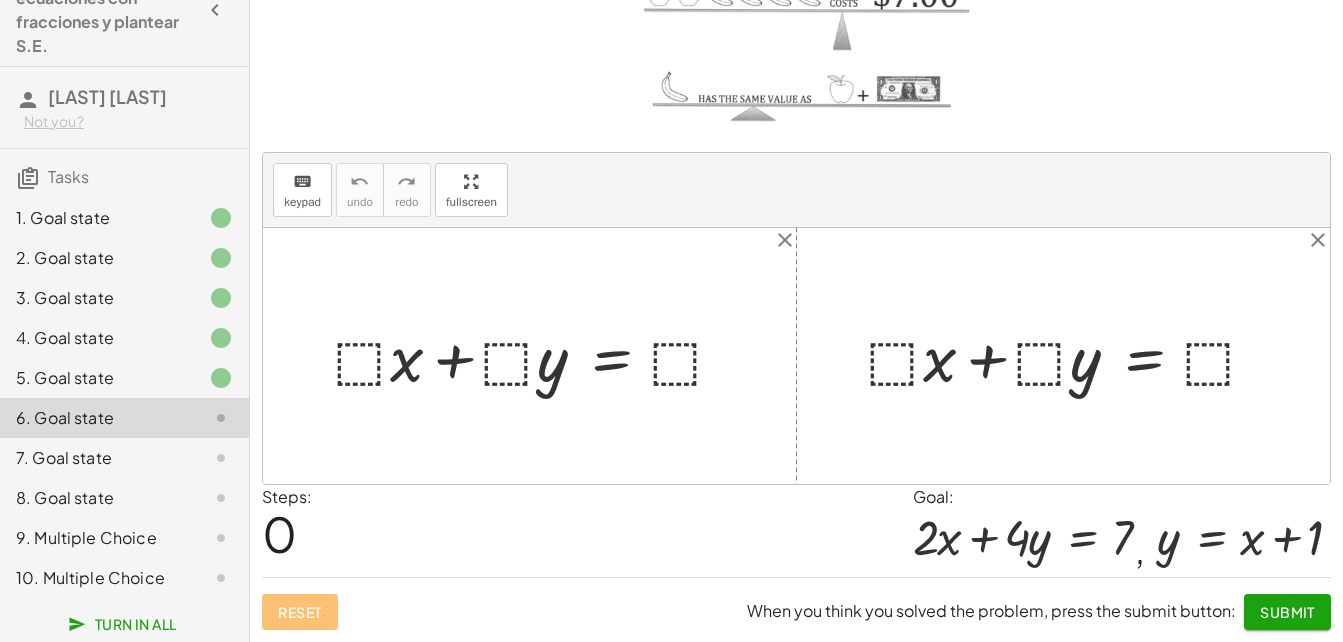 scroll, scrollTop: 202, scrollLeft: 0, axis: vertical 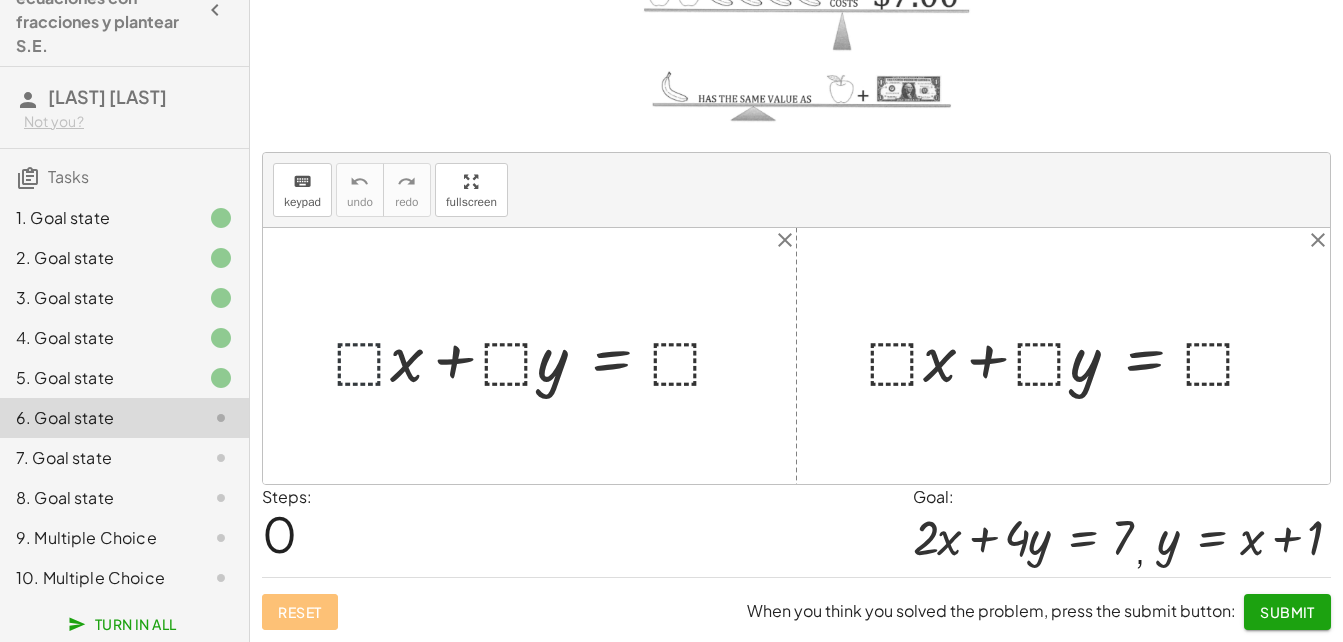 click at bounding box center (537, 356) 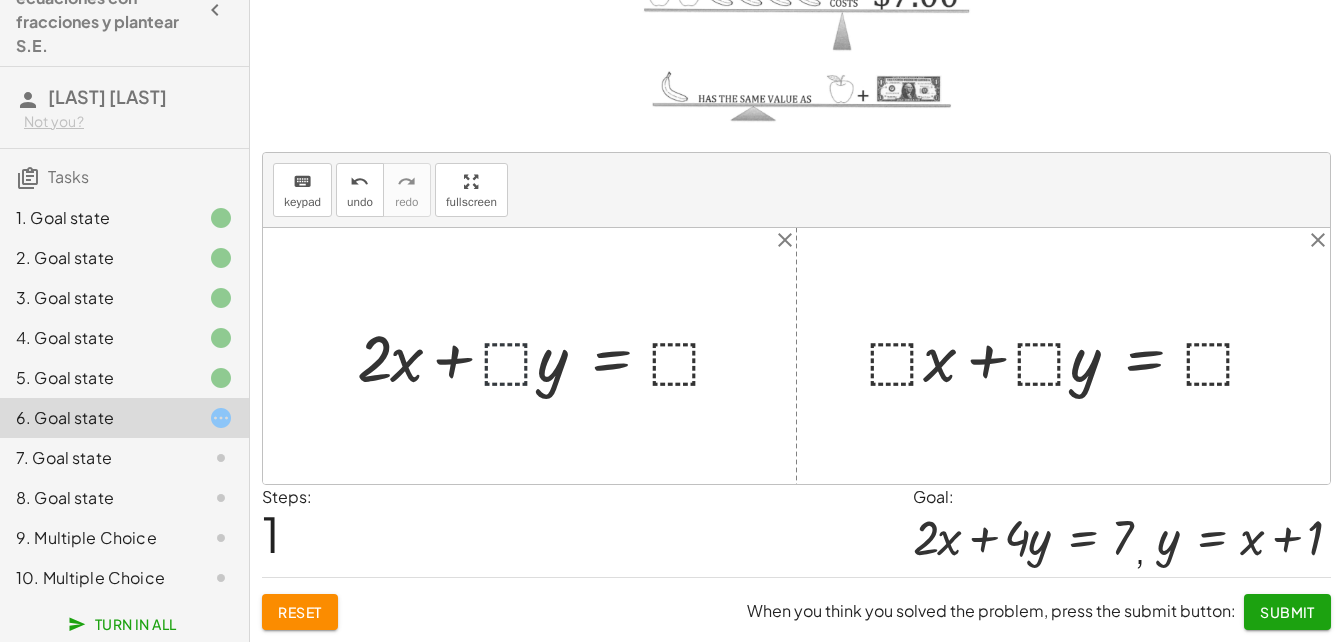 click at bounding box center [549, 356] 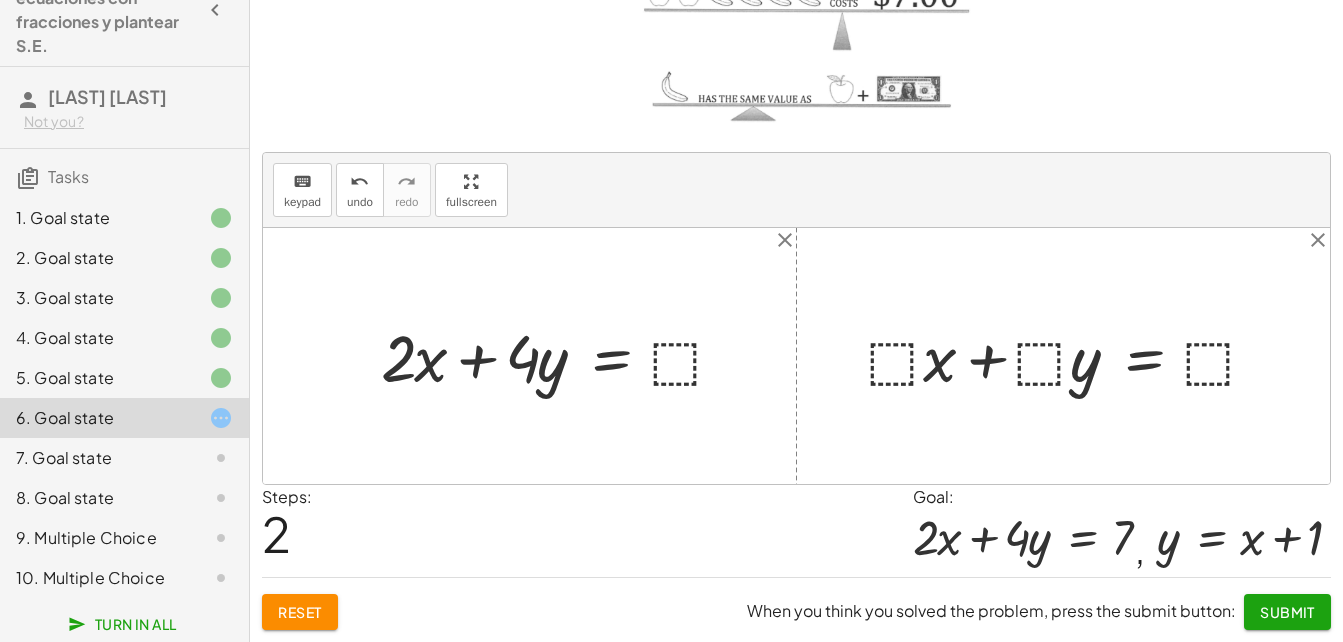 click at bounding box center [561, 356] 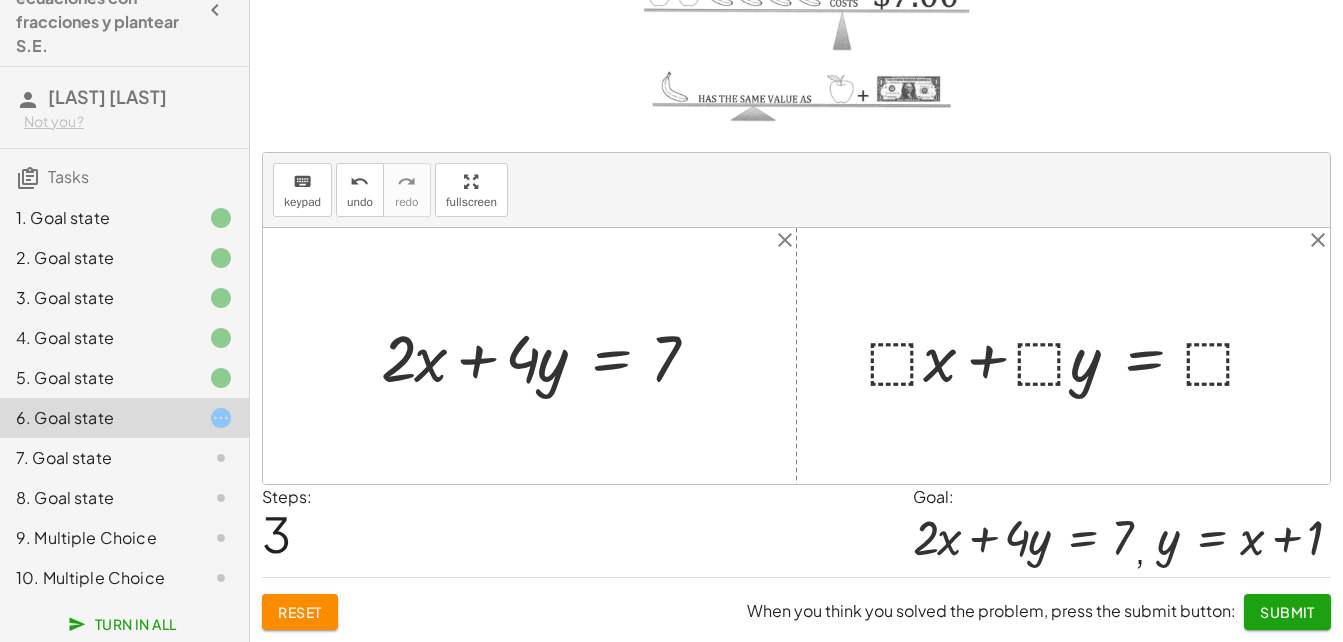 click at bounding box center (1070, 356) 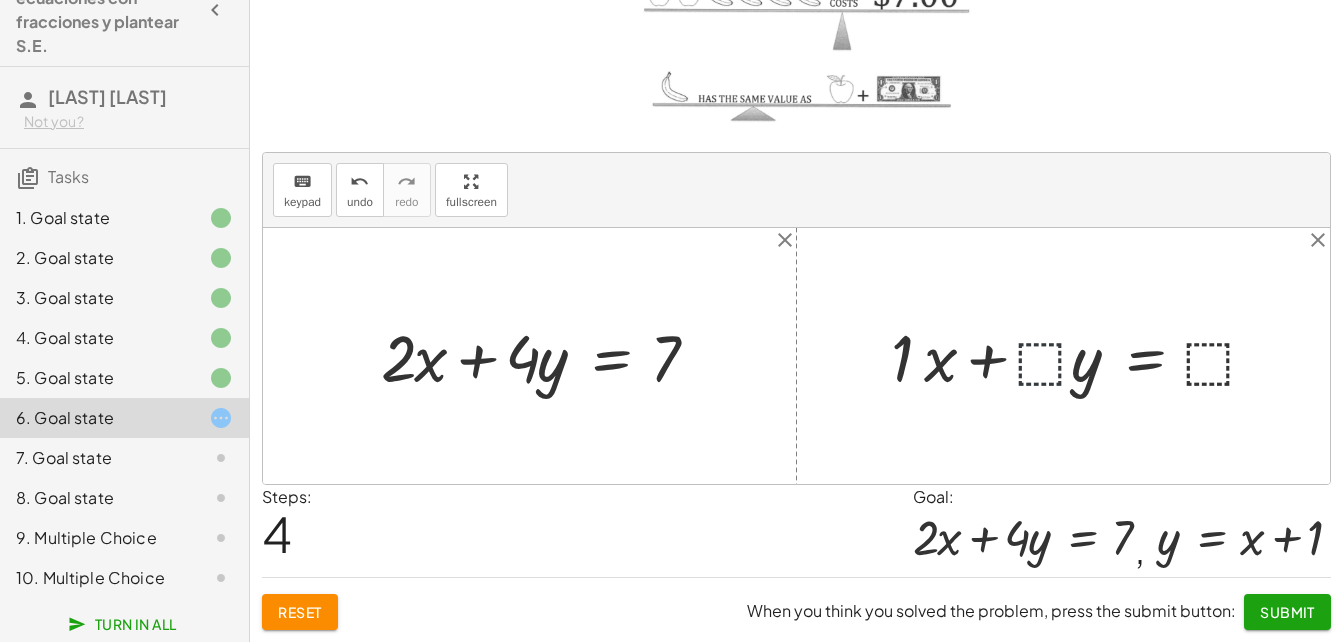 click at bounding box center [1082, 356] 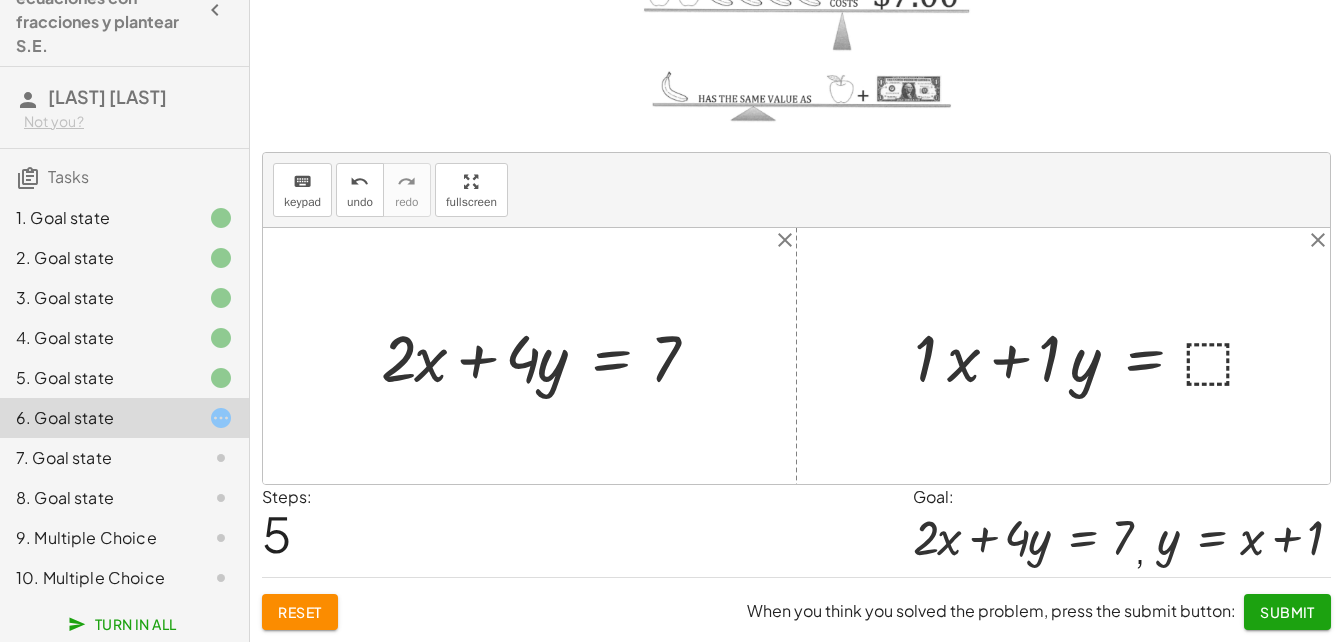 click at bounding box center (1094, 356) 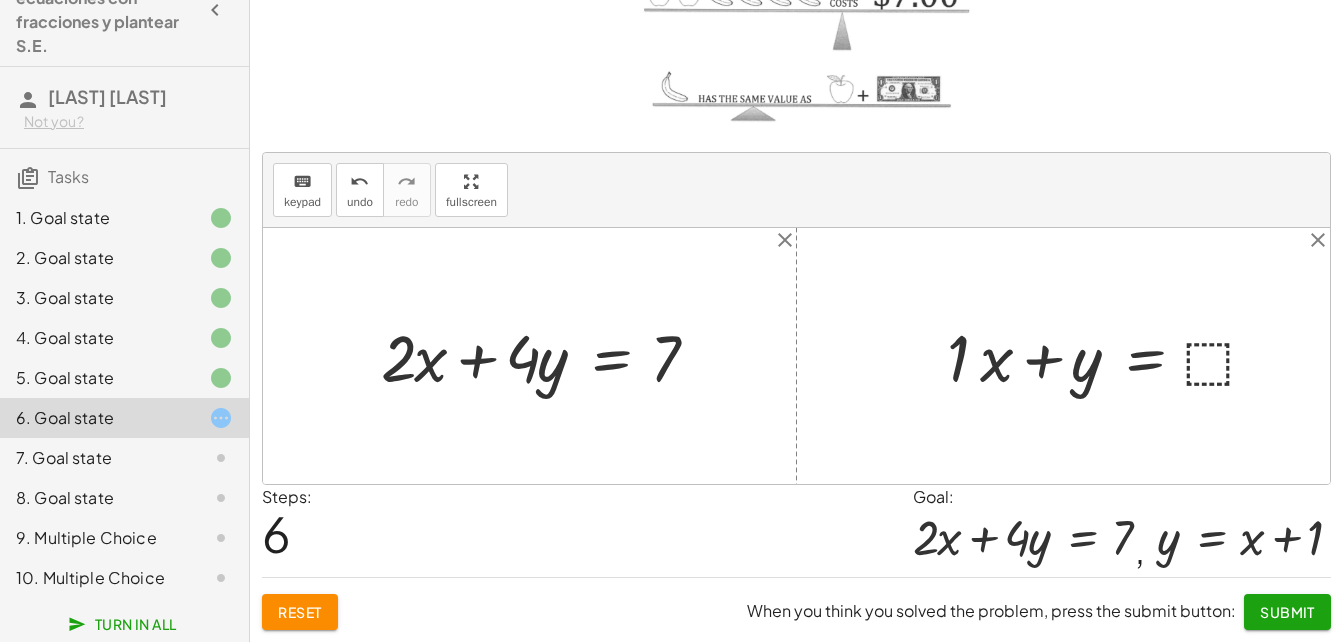 click at bounding box center (1110, 356) 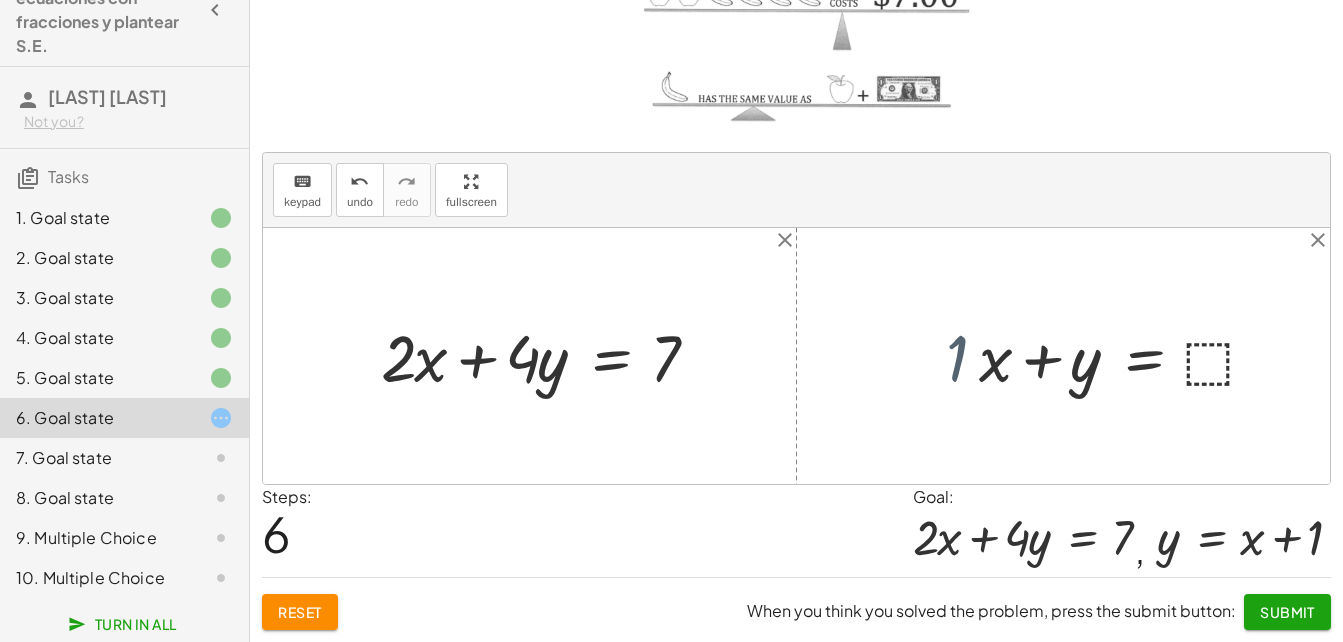 click on "+ · ⬚ · x + · ⬚ · y = ⬚ + · 1 · x + · ⬚ · y = ⬚ + · 1 · x + · 1 · y = ⬚ + · · x + y = ⬚ 1 + · 1 · x + y = ⬚" at bounding box center (1119, 356) 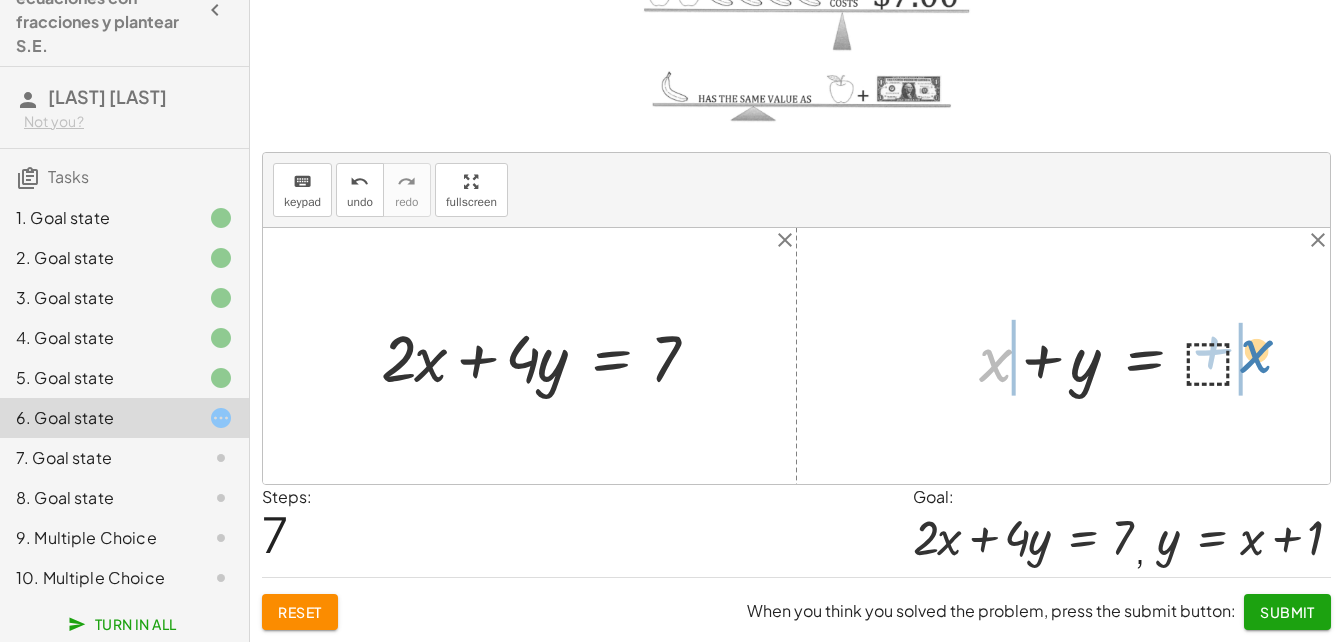 drag, startPoint x: 954, startPoint y: 359, endPoint x: 1261, endPoint y: 367, distance: 307.10422 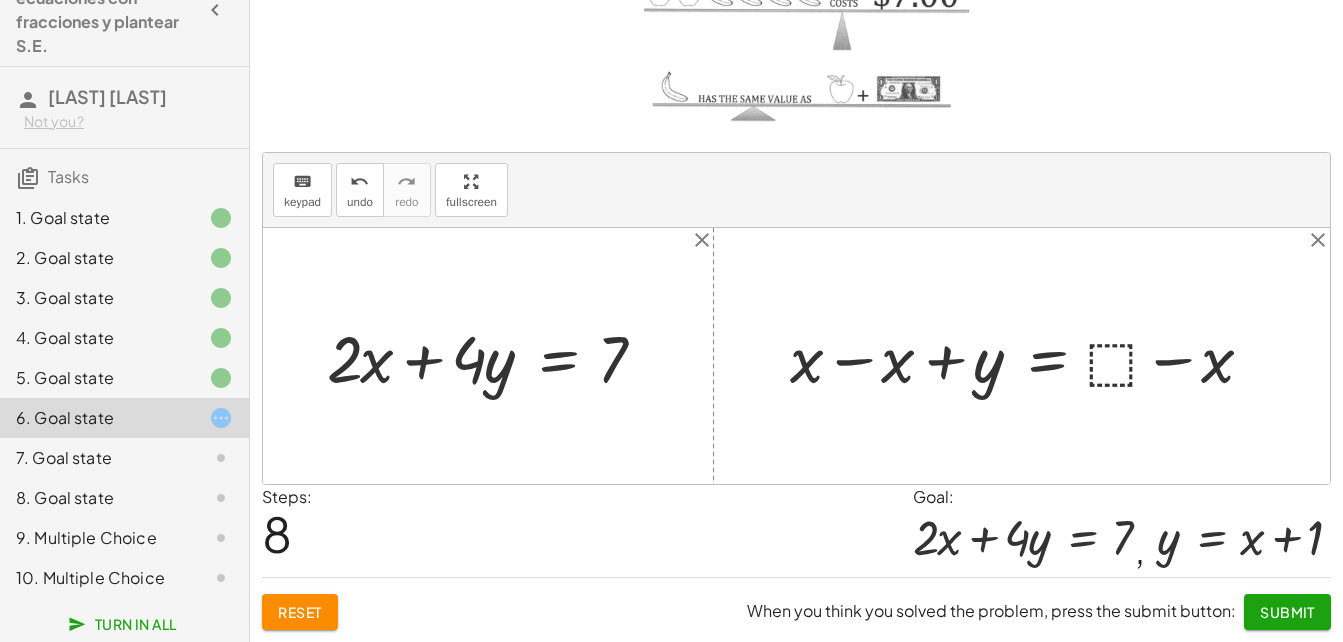 click at bounding box center [1029, 356] 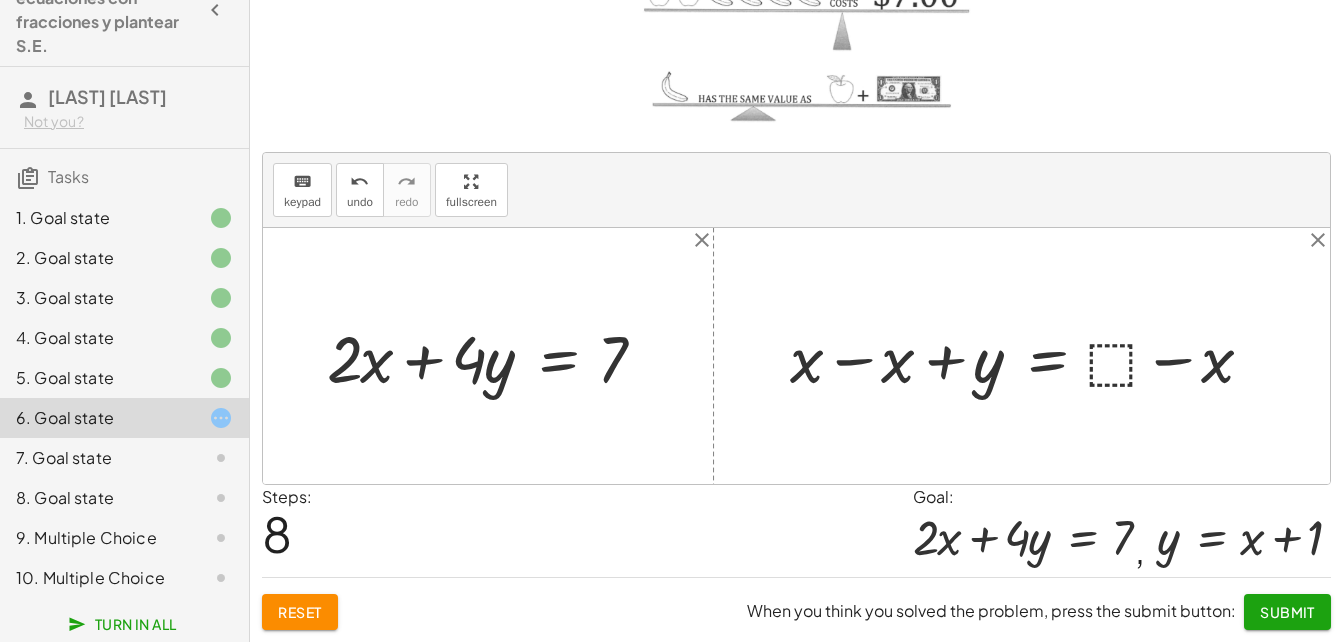 click at bounding box center (1029, 356) 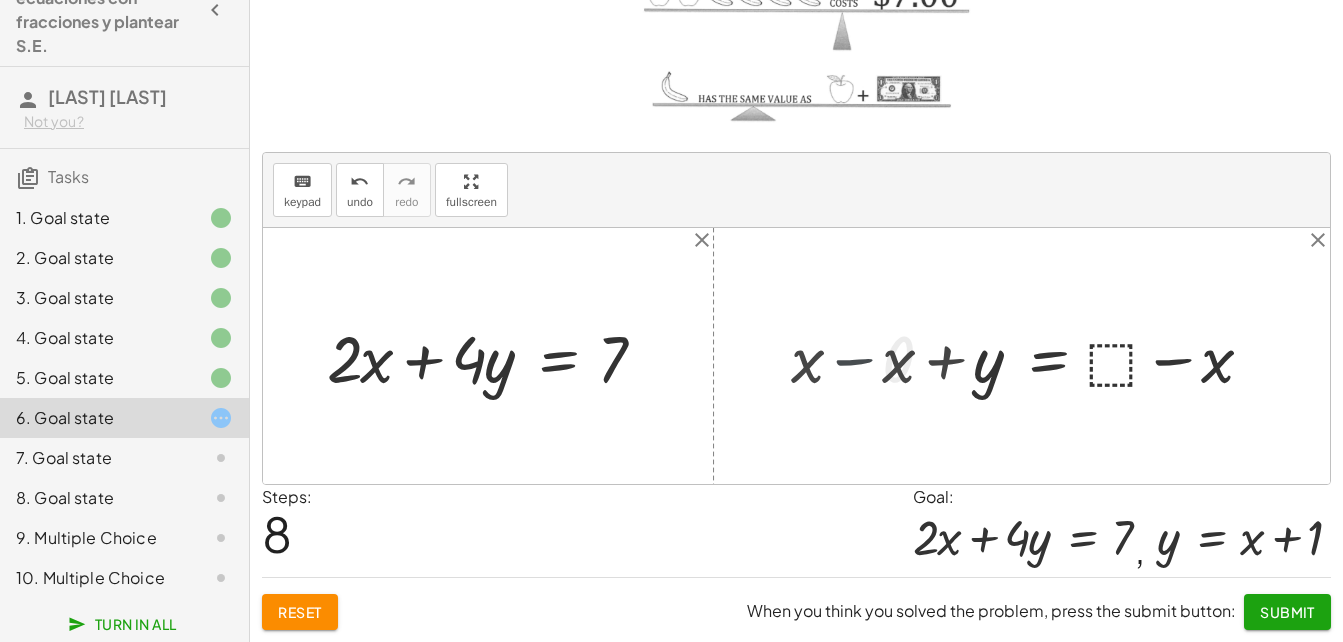 click at bounding box center (796, 356) 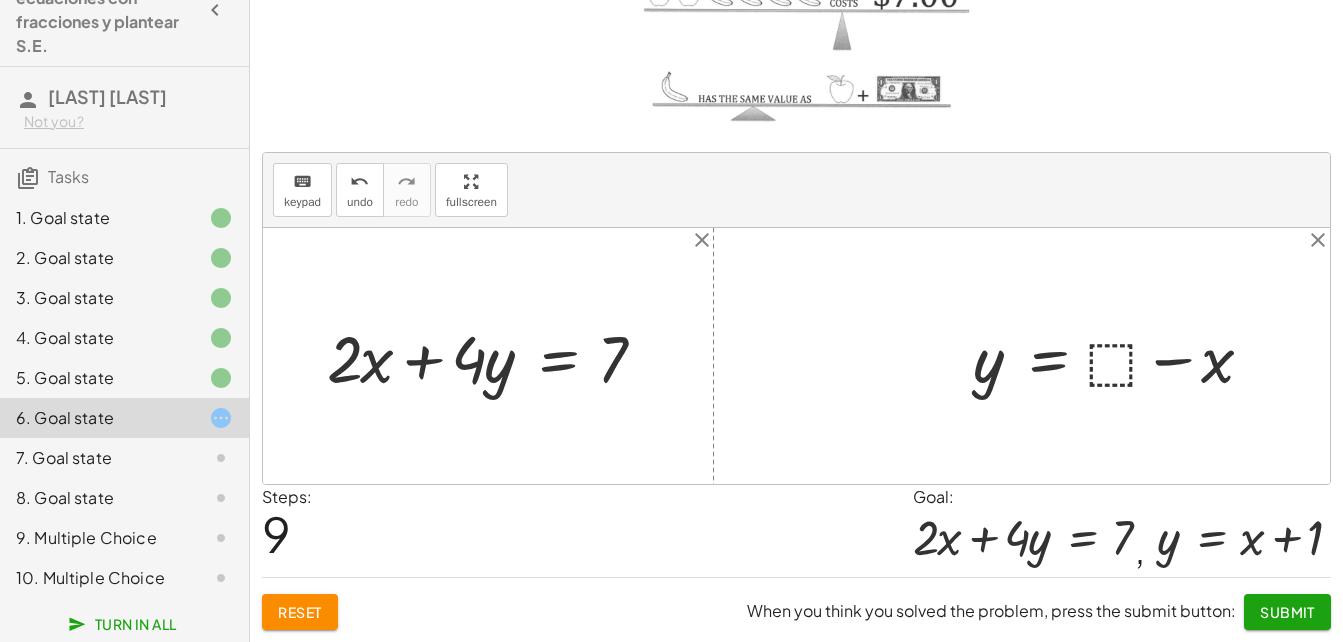 click at bounding box center [1121, 356] 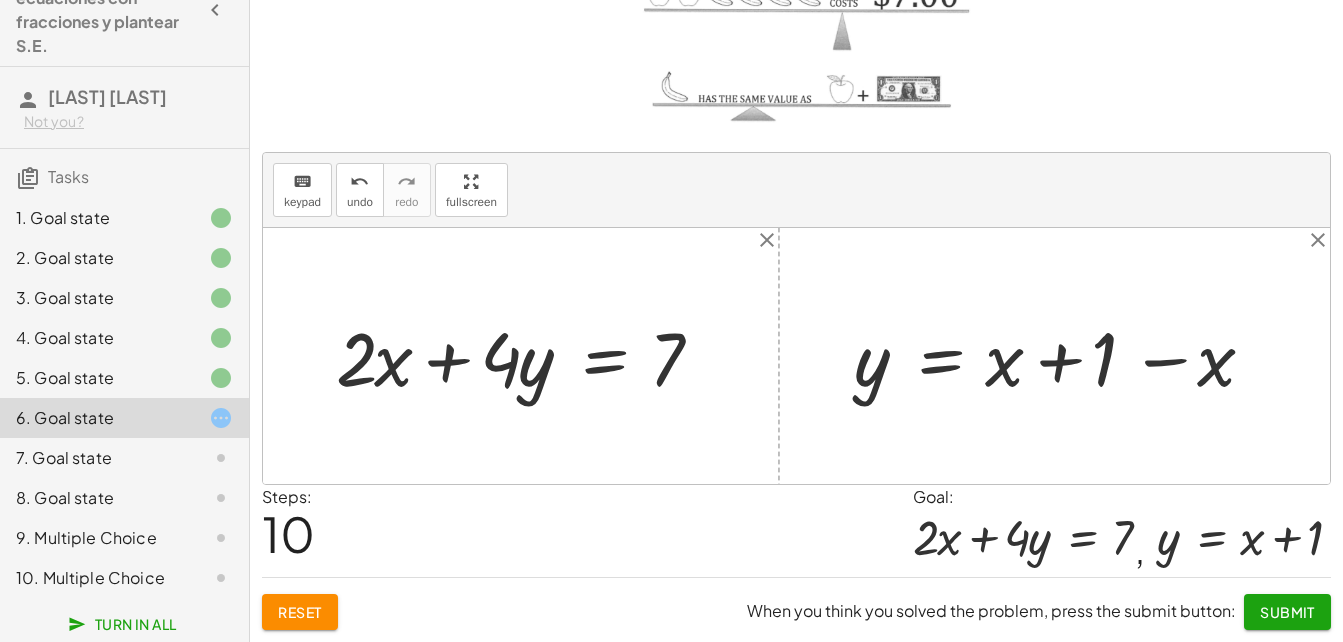click at bounding box center [1062, 356] 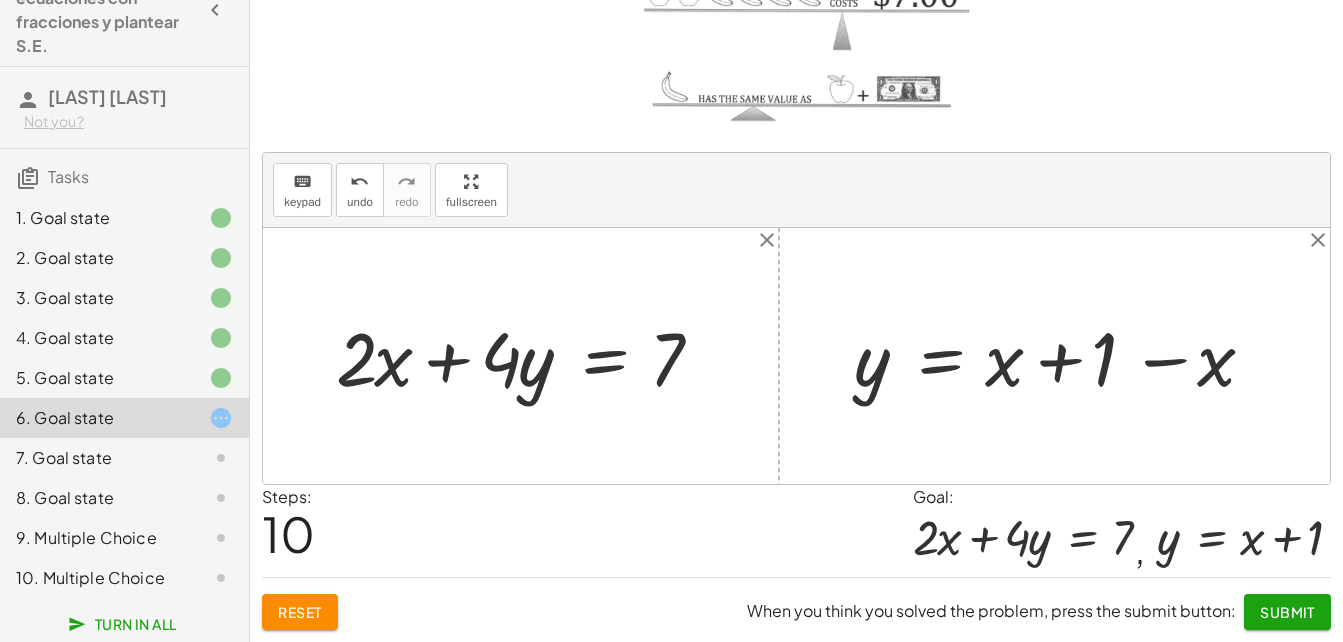click at bounding box center (1062, 356) 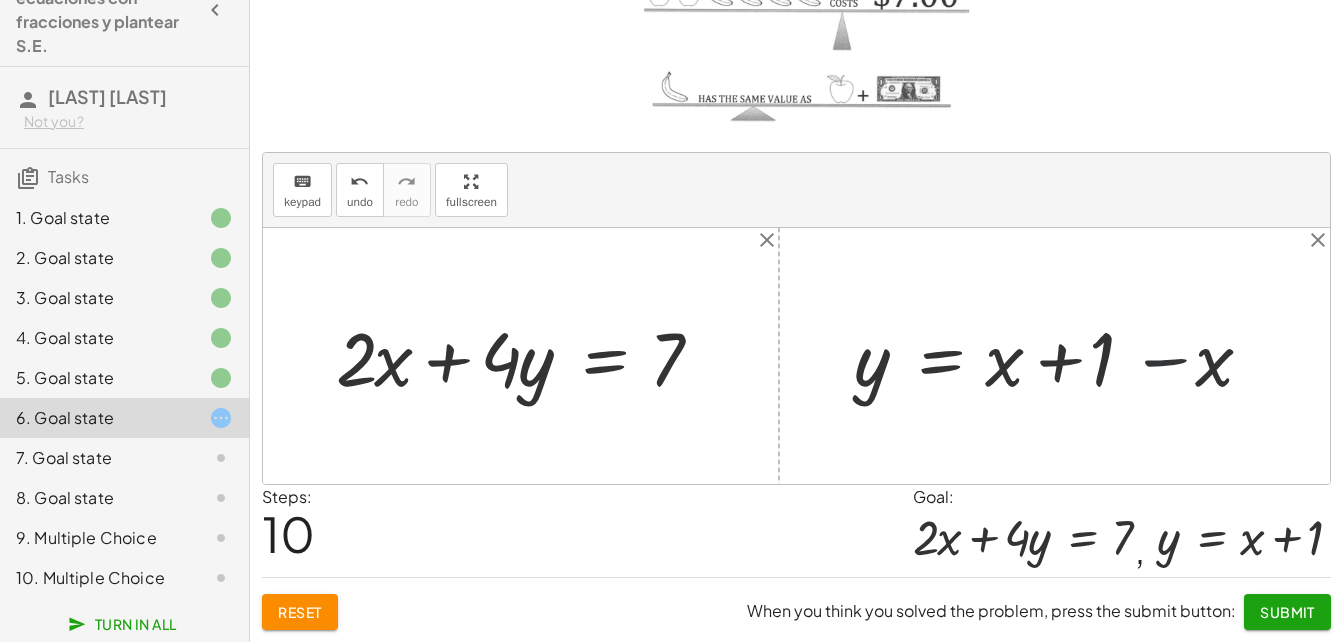 click at bounding box center [1062, 356] 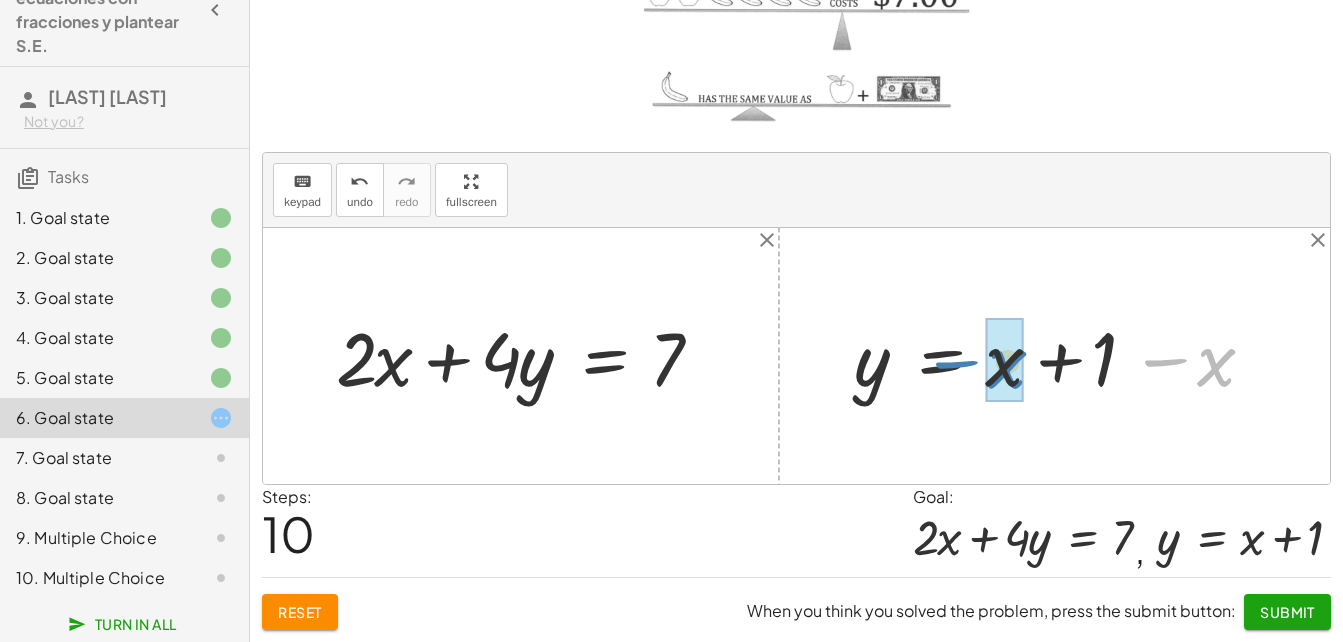 drag, startPoint x: 1213, startPoint y: 359, endPoint x: 1004, endPoint y: 361, distance: 209.00957 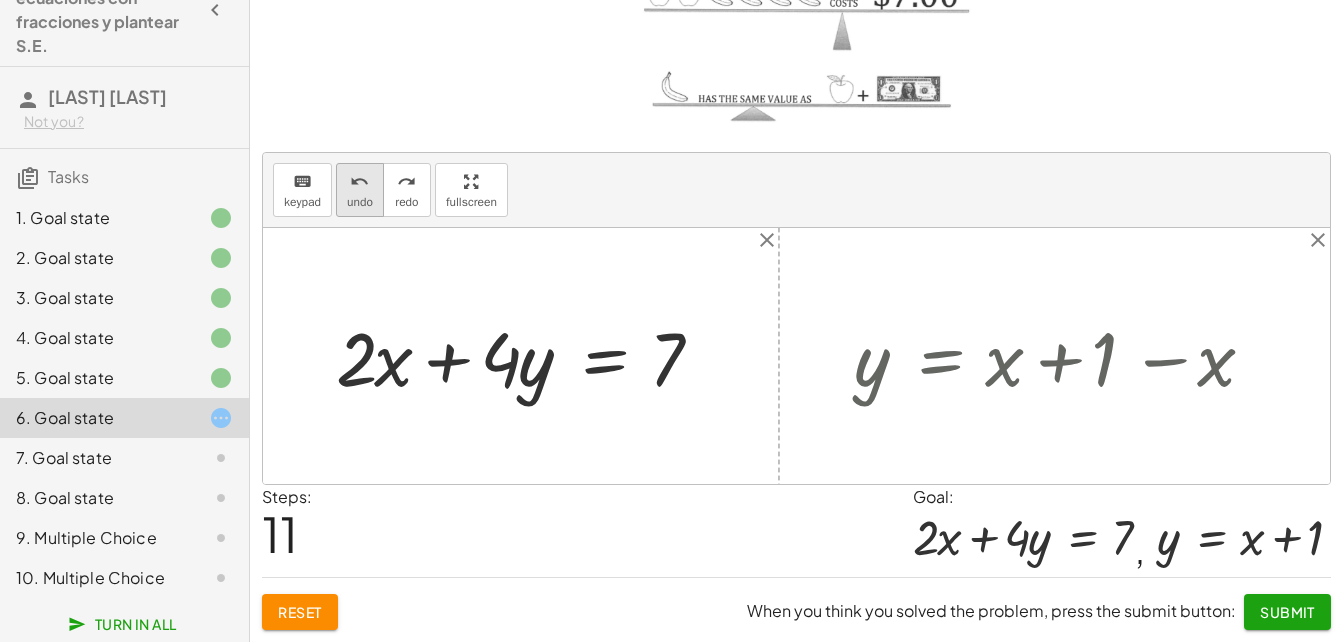 click on "undo" at bounding box center [360, 202] 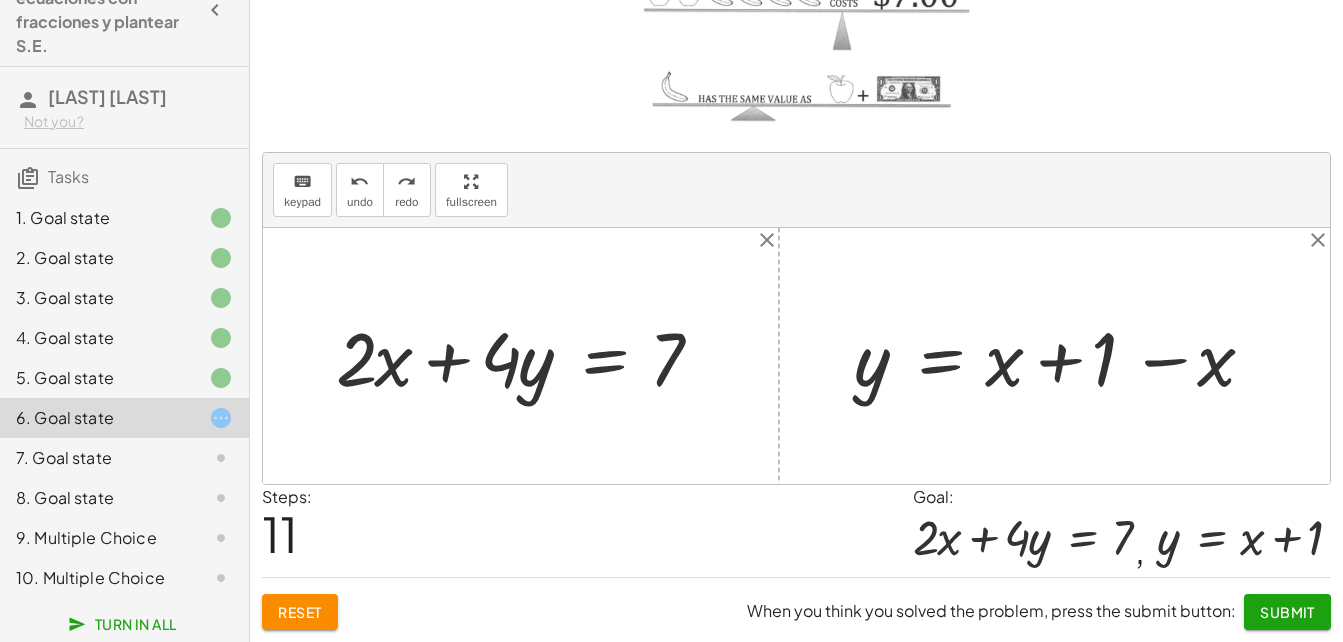 click at bounding box center (1062, 356) 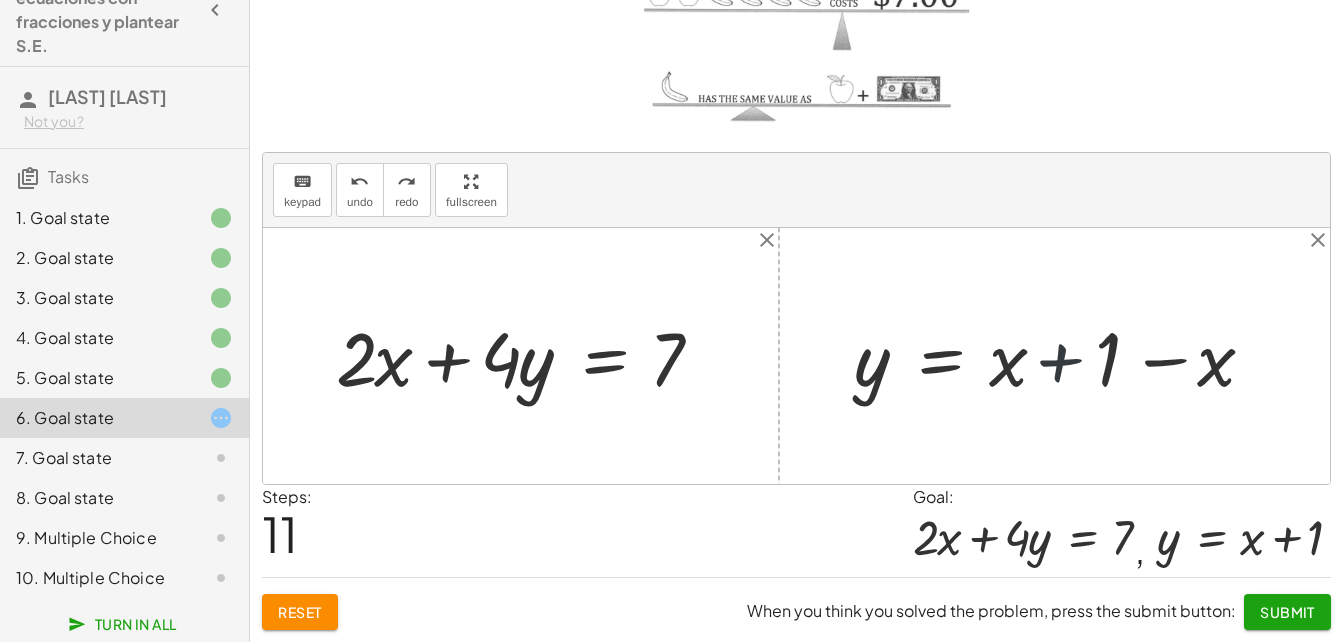 click at bounding box center (1062, 356) 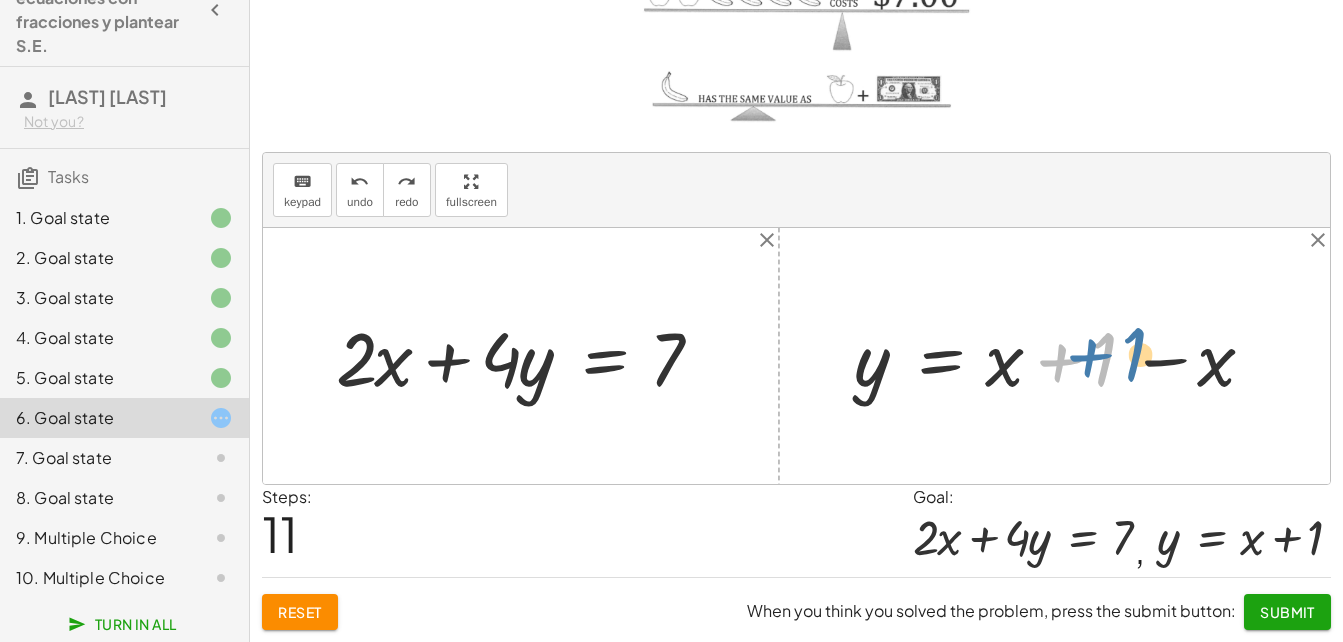 drag, startPoint x: 1055, startPoint y: 359, endPoint x: 1063, endPoint y: 351, distance: 11.313708 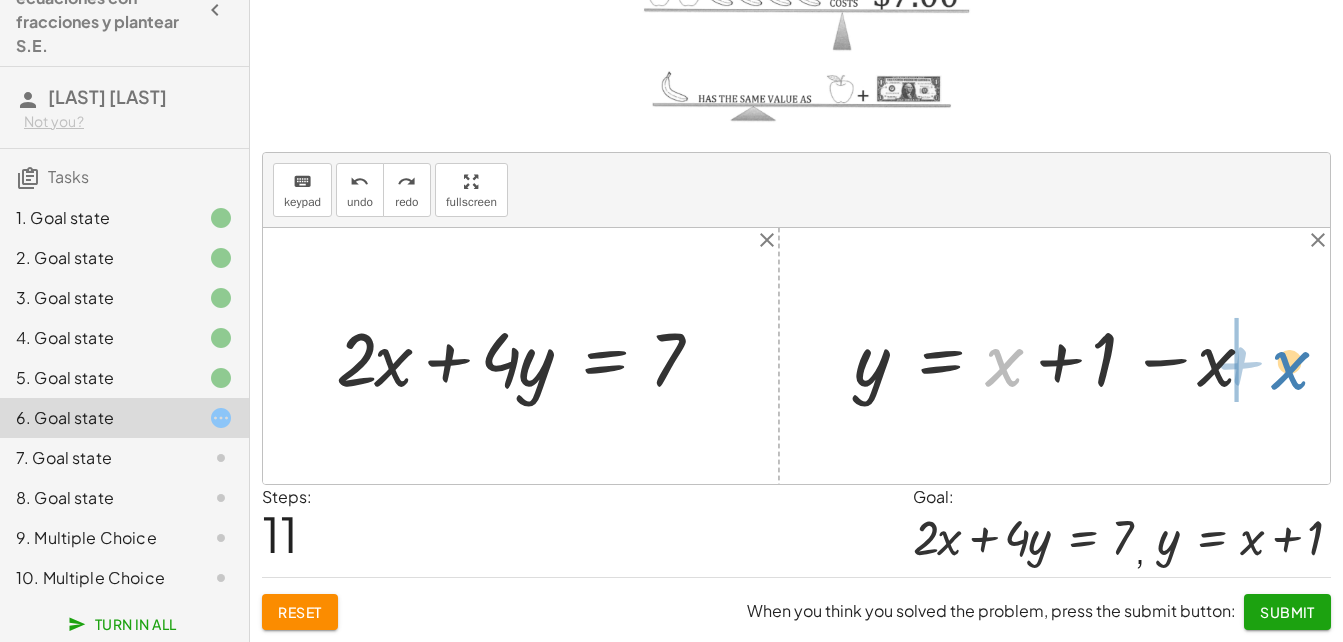 drag, startPoint x: 1009, startPoint y: 354, endPoint x: 1286, endPoint y: 355, distance: 277.0018 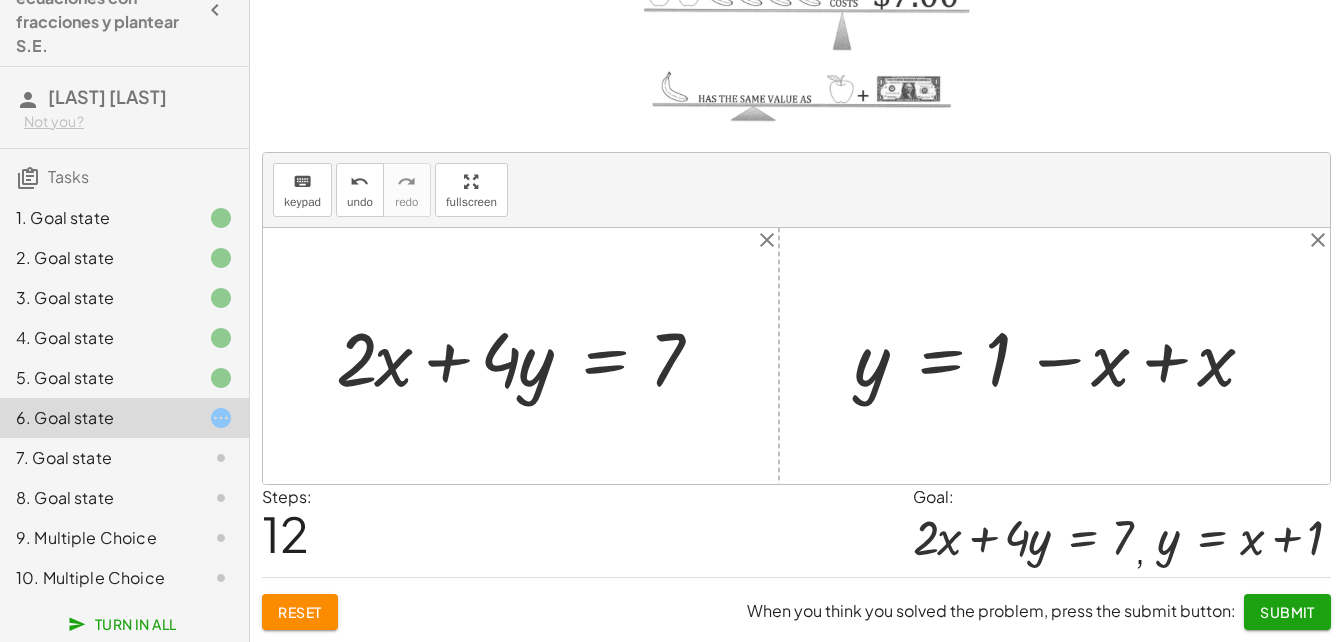 click at bounding box center (1062, 356) 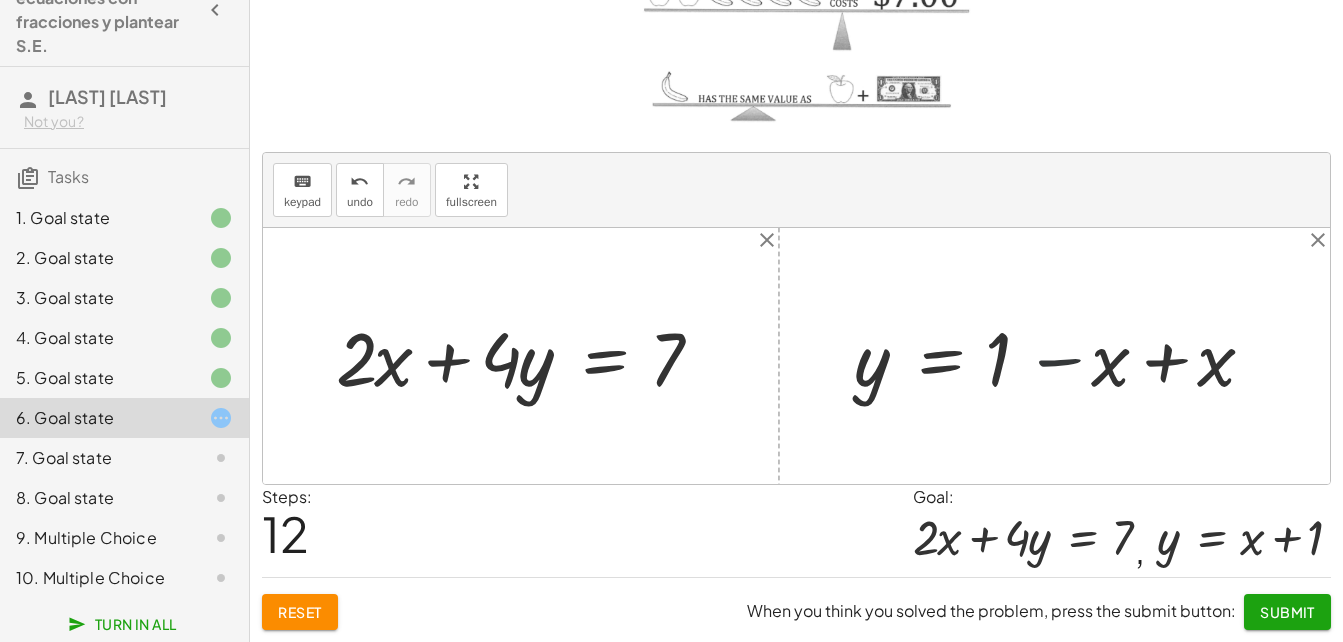 click at bounding box center [1062, 356] 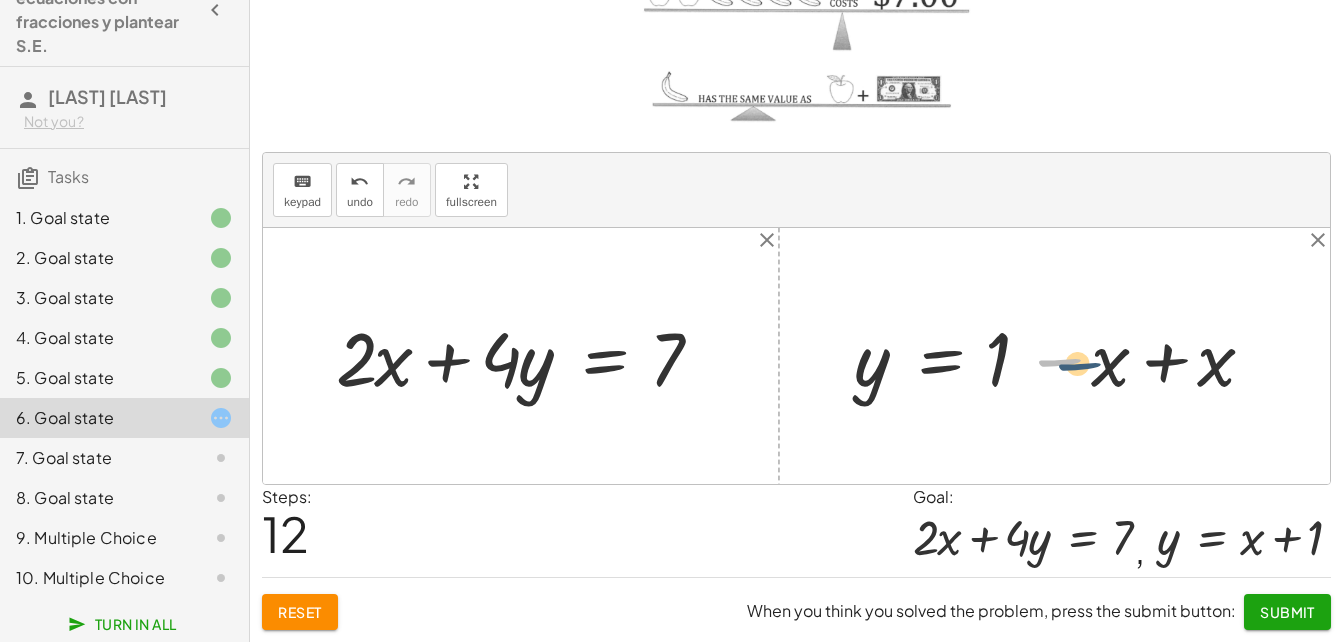 drag, startPoint x: 1072, startPoint y: 360, endPoint x: 1093, endPoint y: 366, distance: 21.84033 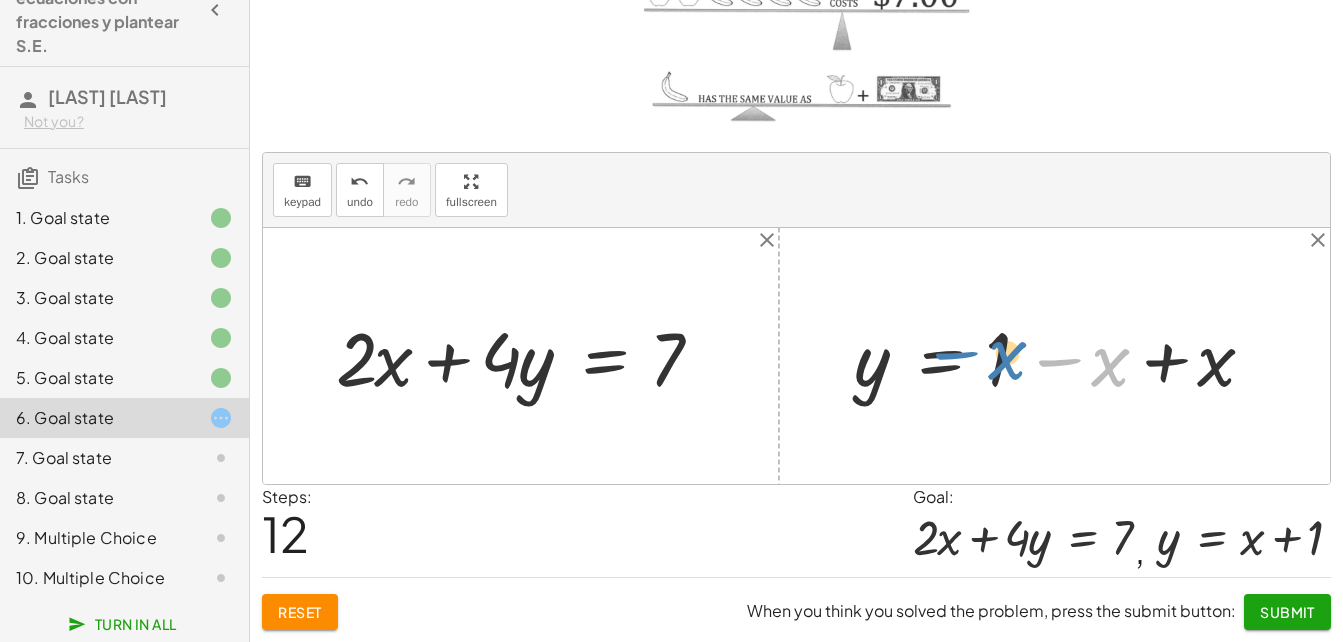 drag, startPoint x: 1116, startPoint y: 363, endPoint x: 1013, endPoint y: 356, distance: 103.23759 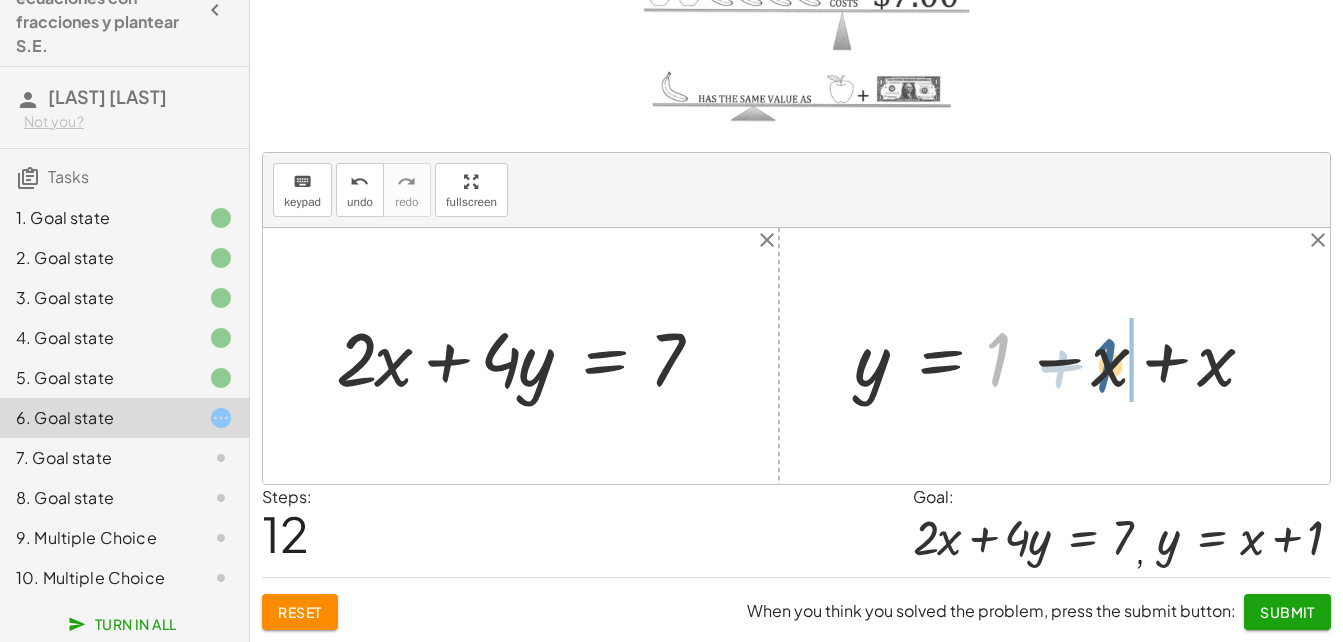 drag, startPoint x: 1000, startPoint y: 349, endPoint x: 1106, endPoint y: 358, distance: 106.381386 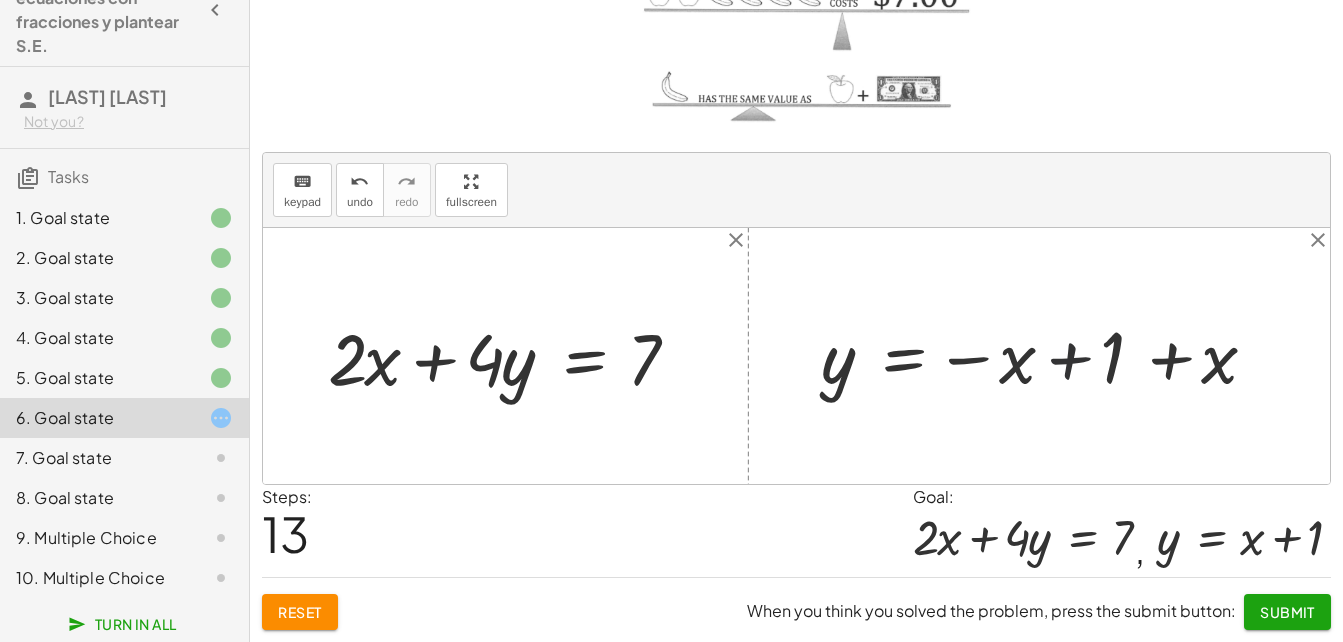 click at bounding box center (1046, 356) 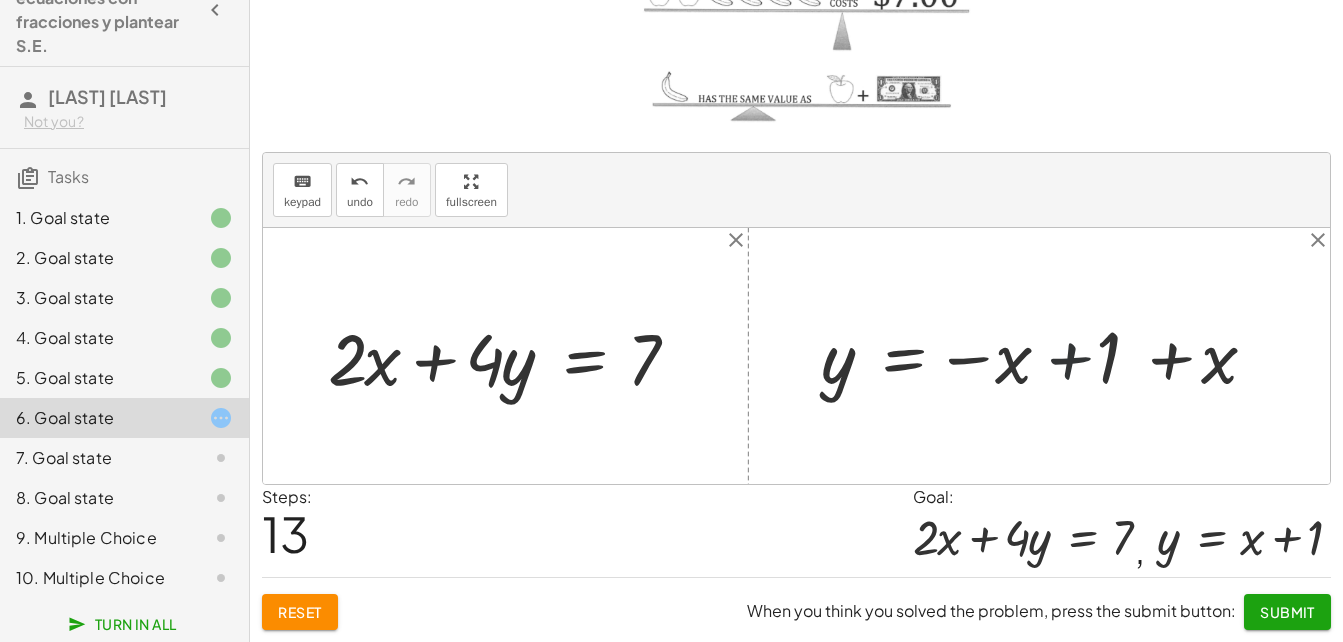 click at bounding box center (1046, 356) 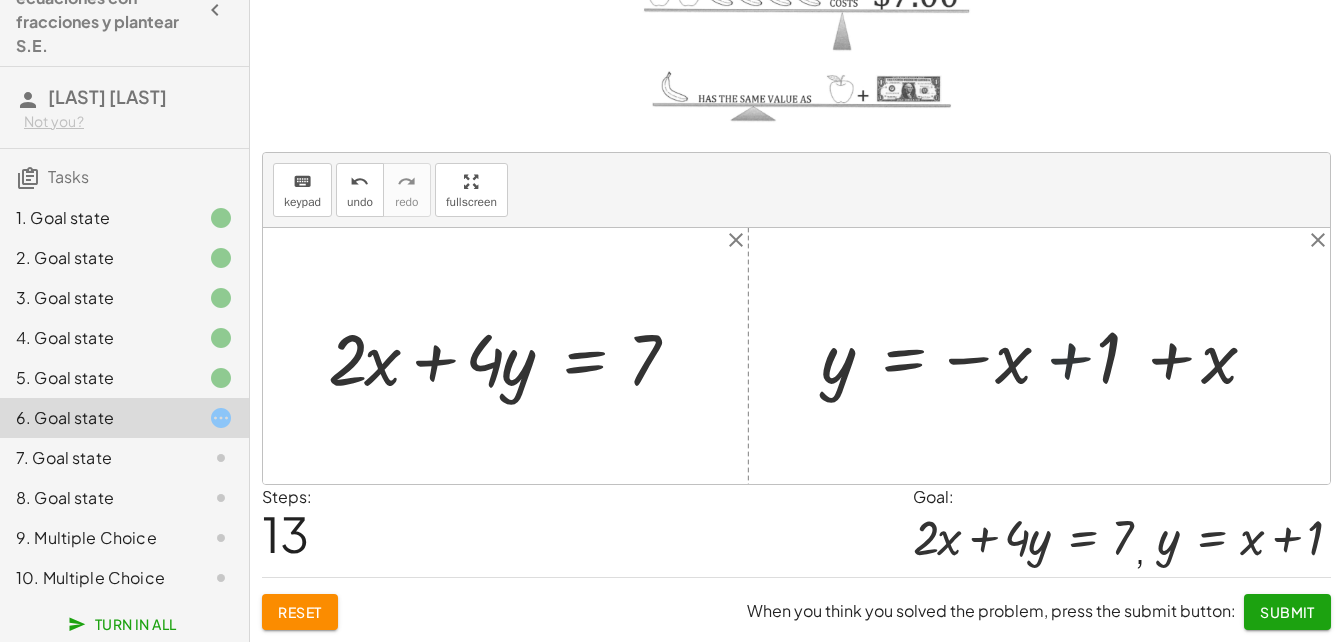 click at bounding box center (1046, 356) 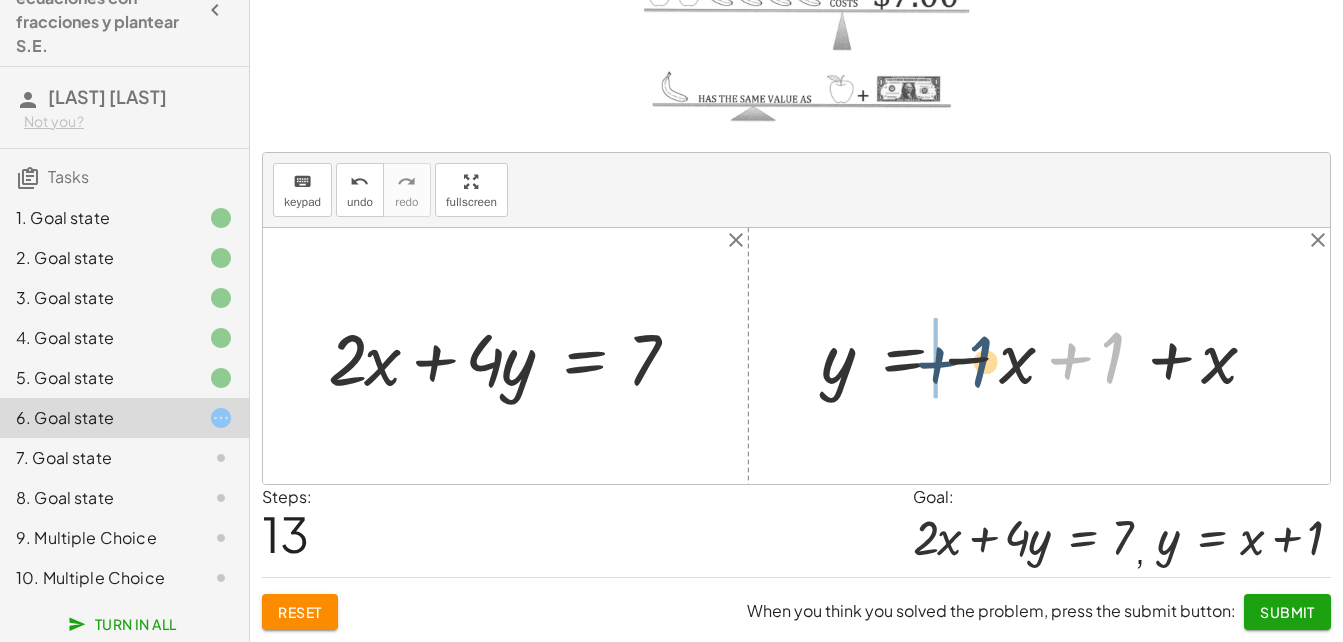 drag, startPoint x: 1107, startPoint y: 358, endPoint x: 982, endPoint y: 362, distance: 125.06398 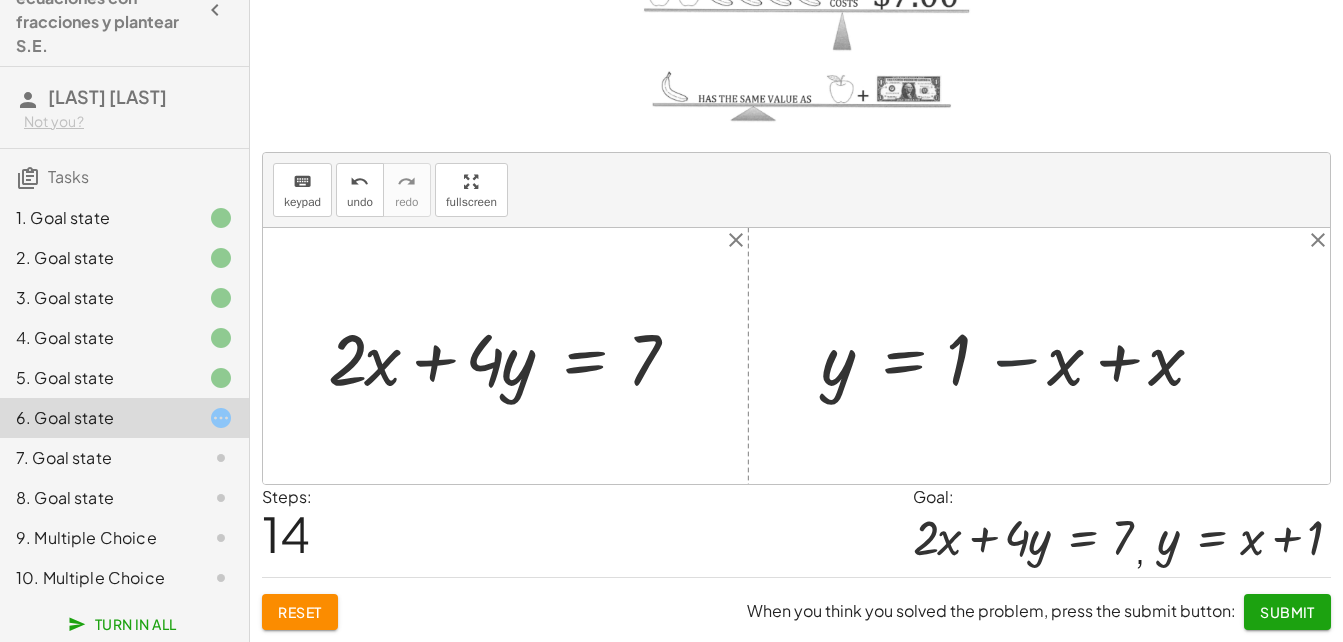 click at bounding box center (1020, 356) 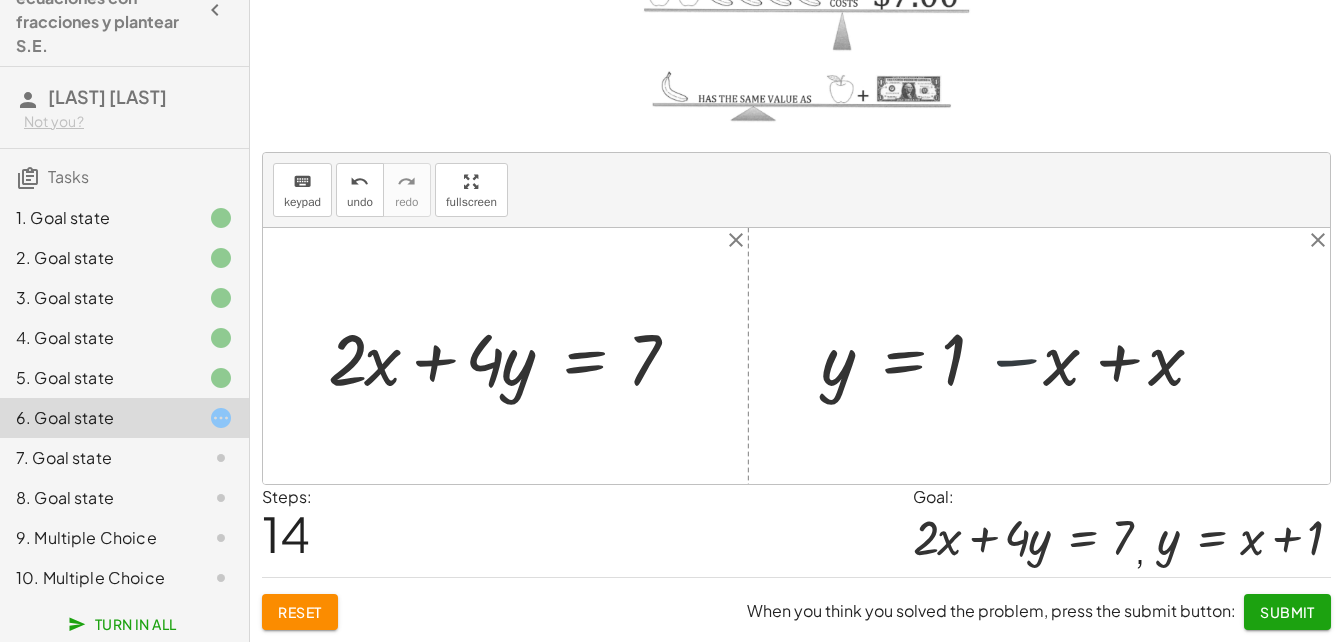 click at bounding box center (1020, 356) 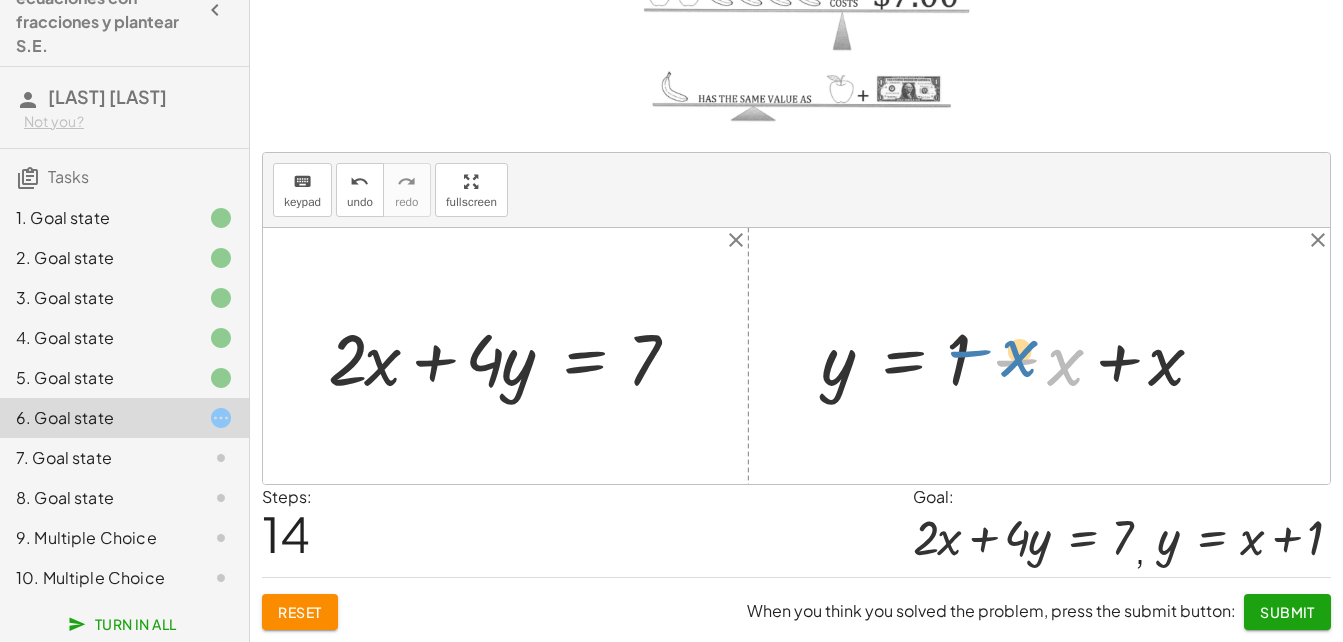 drag, startPoint x: 1068, startPoint y: 358, endPoint x: 1060, endPoint y: 369, distance: 13.601471 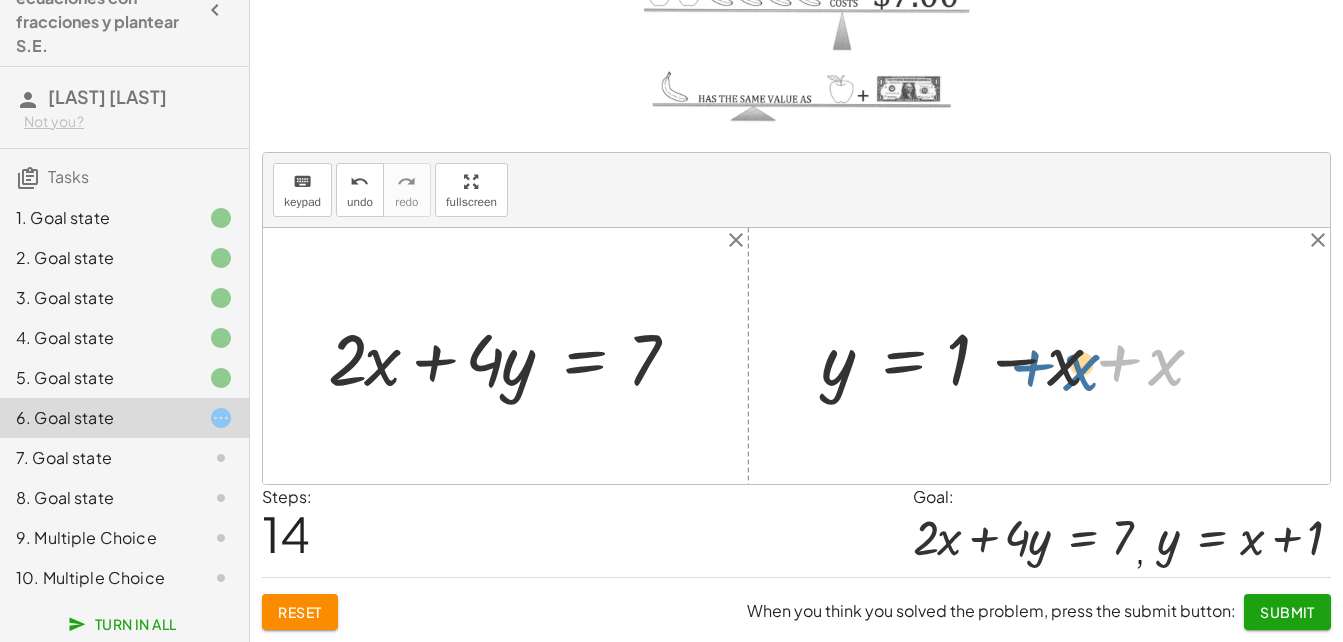 drag, startPoint x: 1167, startPoint y: 364, endPoint x: 1096, endPoint y: 361, distance: 71.063354 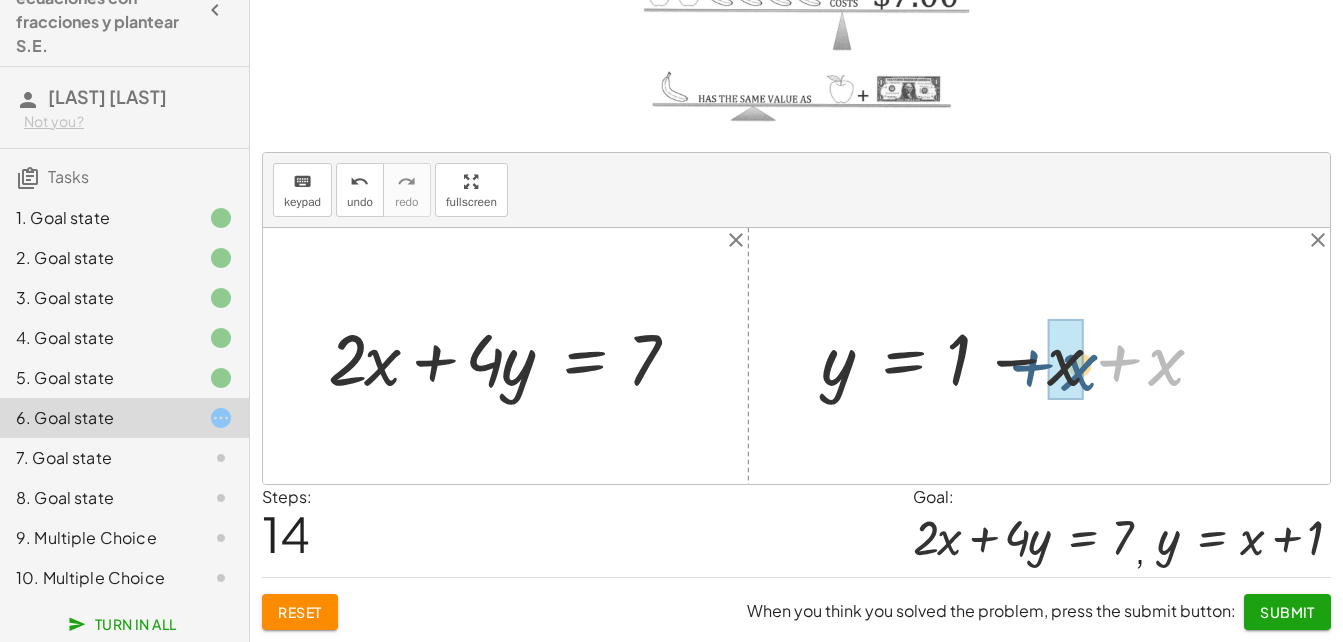 drag, startPoint x: 1159, startPoint y: 364, endPoint x: 1061, endPoint y: 365, distance: 98.005104 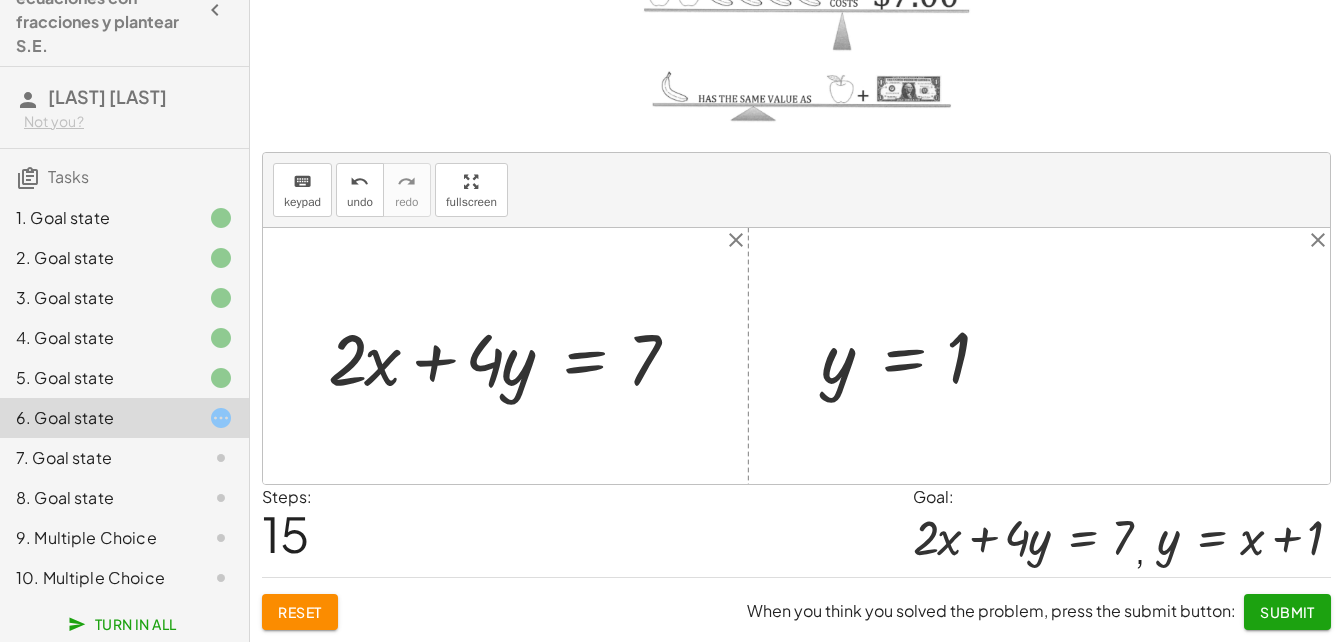 click on "Reset" at bounding box center (300, 612) 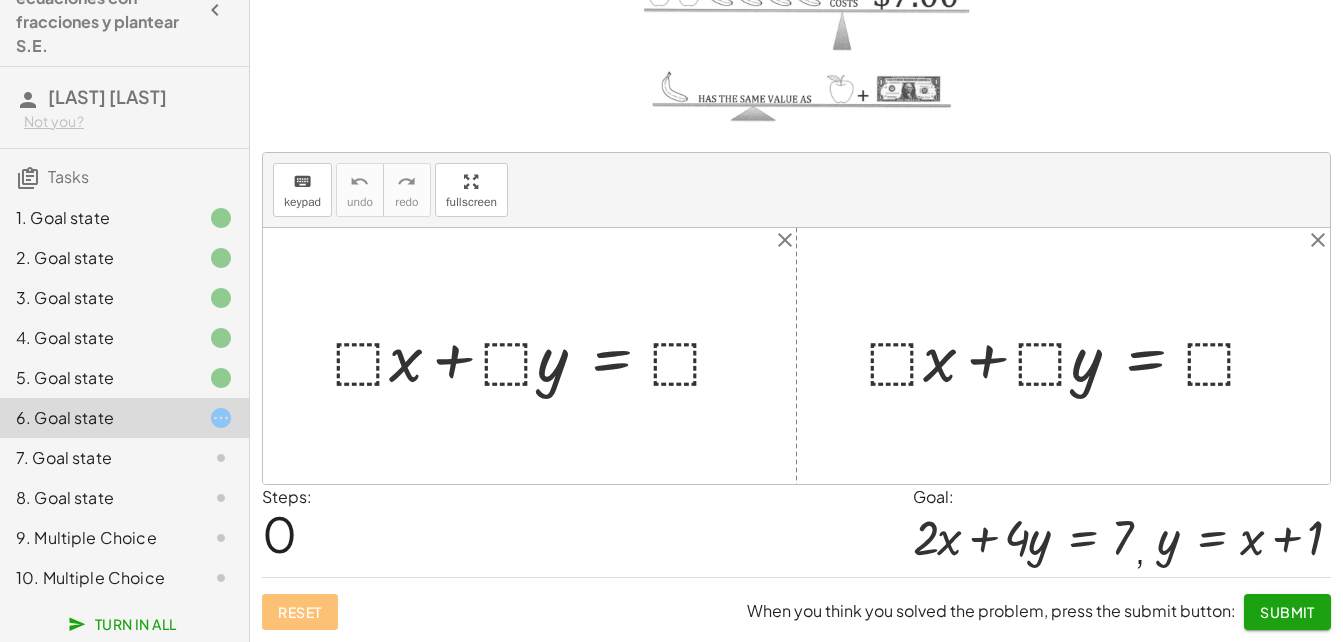 click at bounding box center (537, 356) 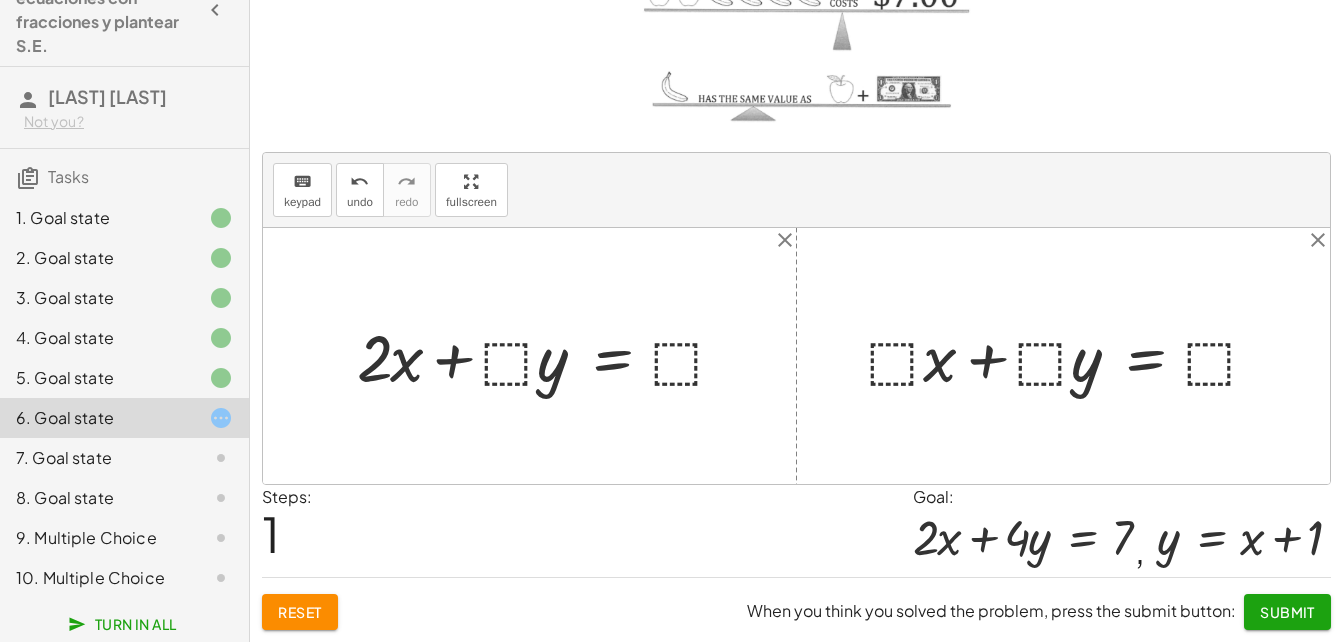 click at bounding box center (549, 356) 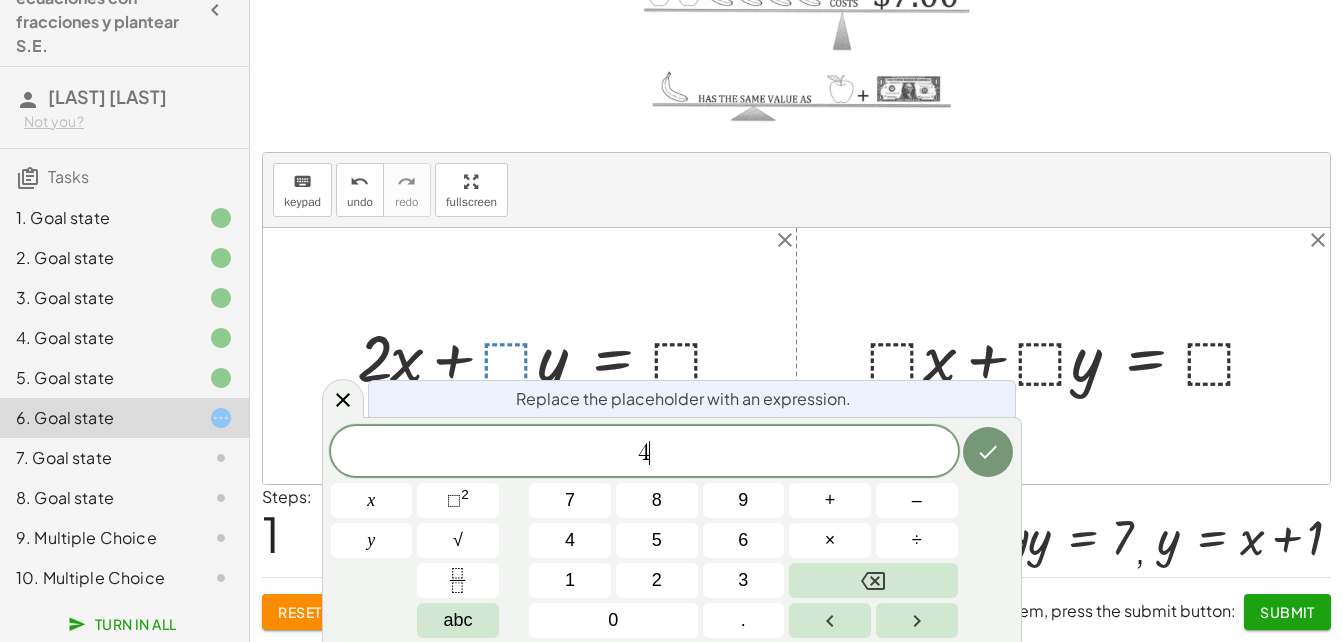 click at bounding box center [549, 356] 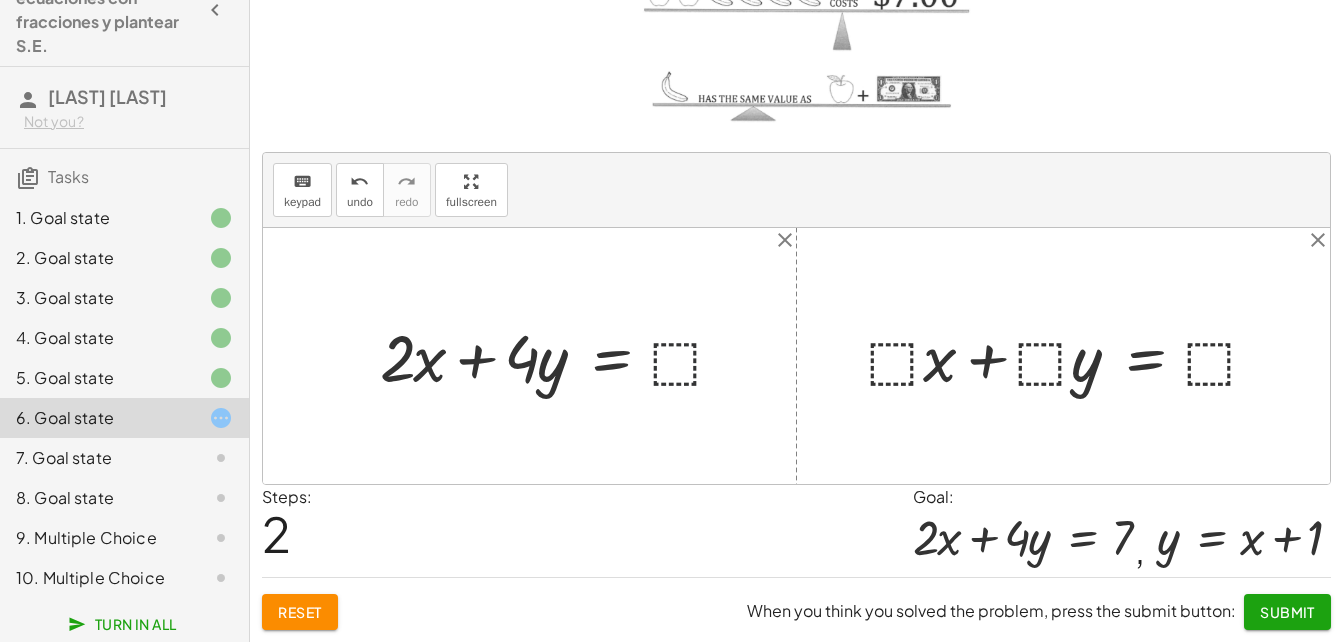 click at bounding box center [560, 356] 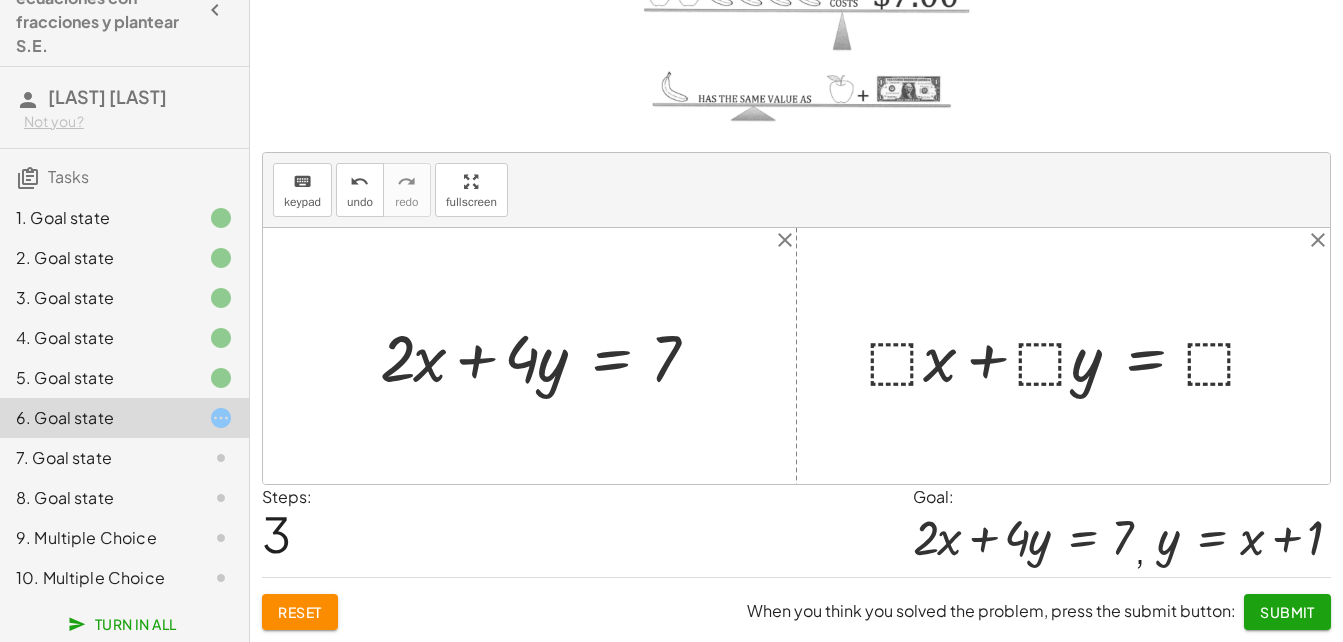 click at bounding box center [1071, 356] 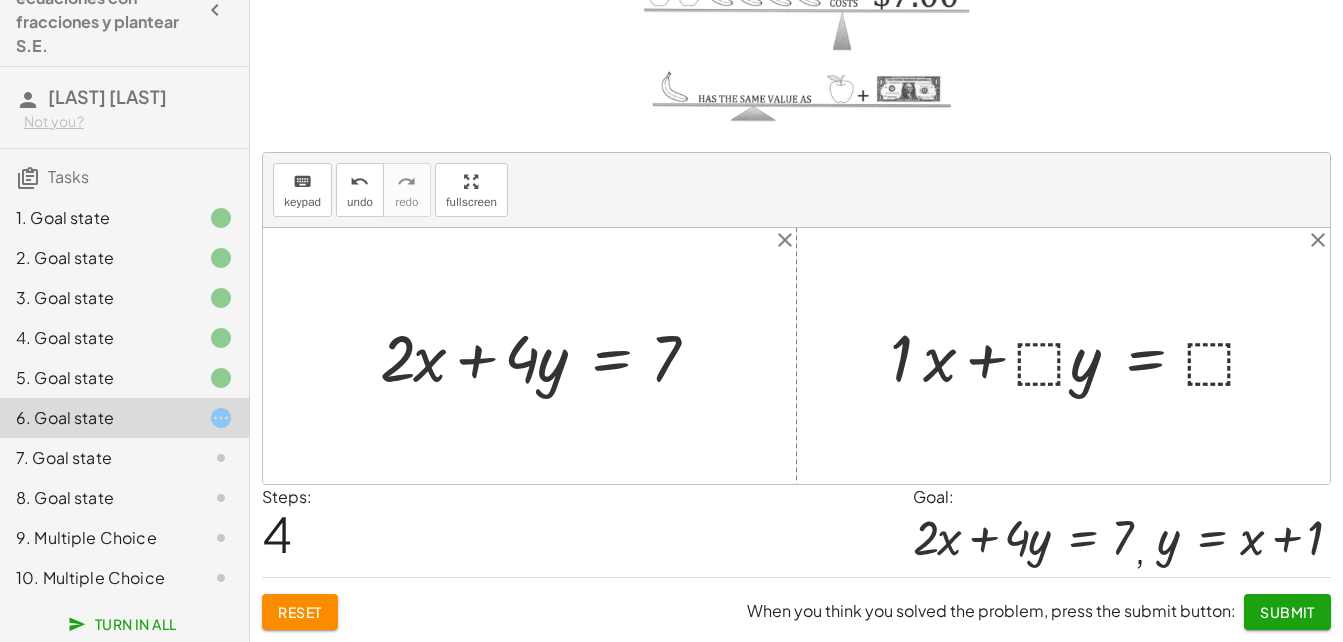click at bounding box center (1082, 356) 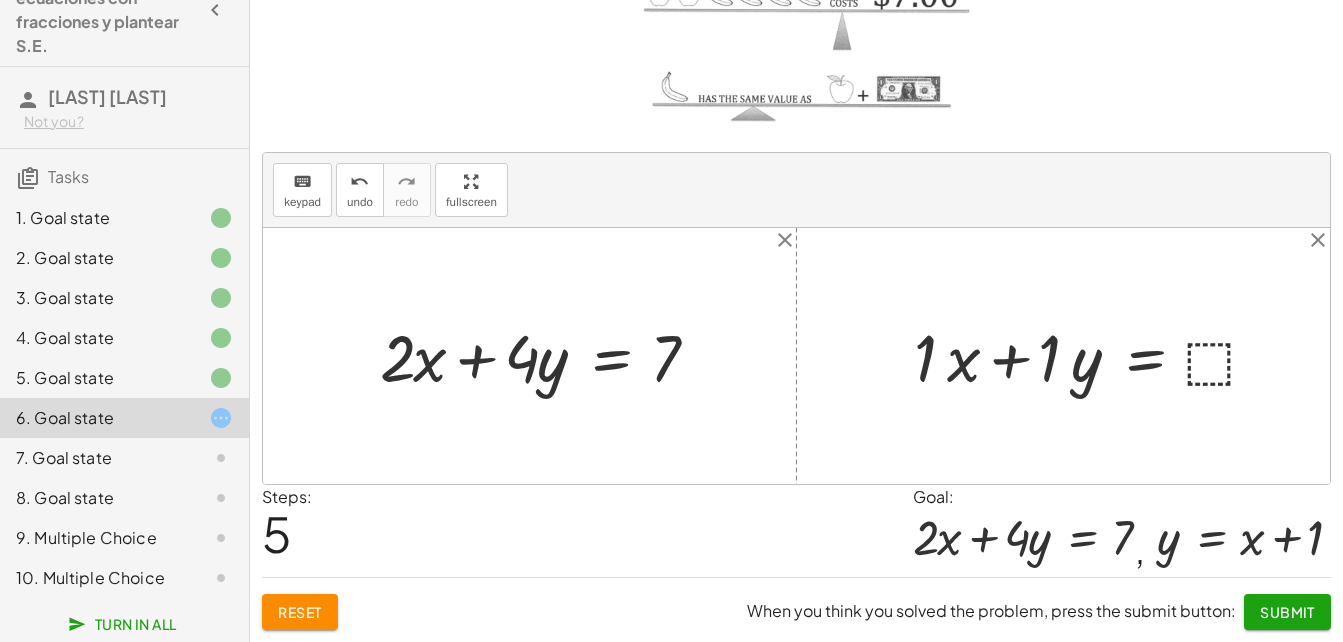 click at bounding box center [1094, 356] 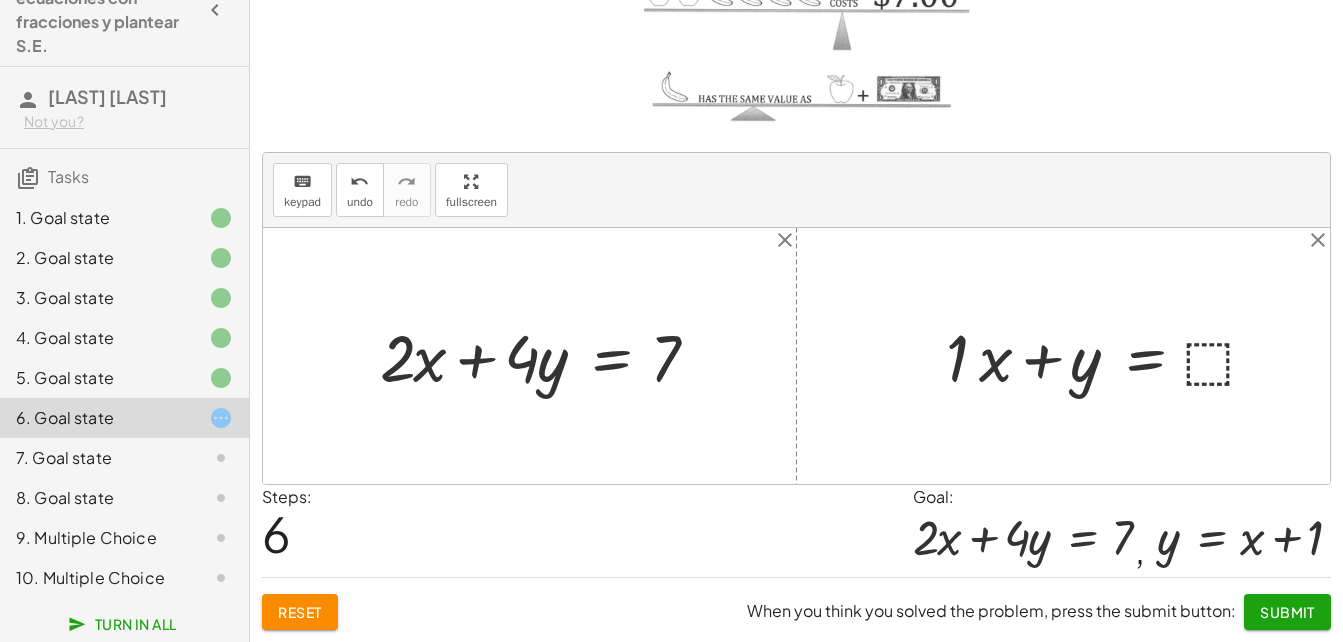 click at bounding box center [1110, 356] 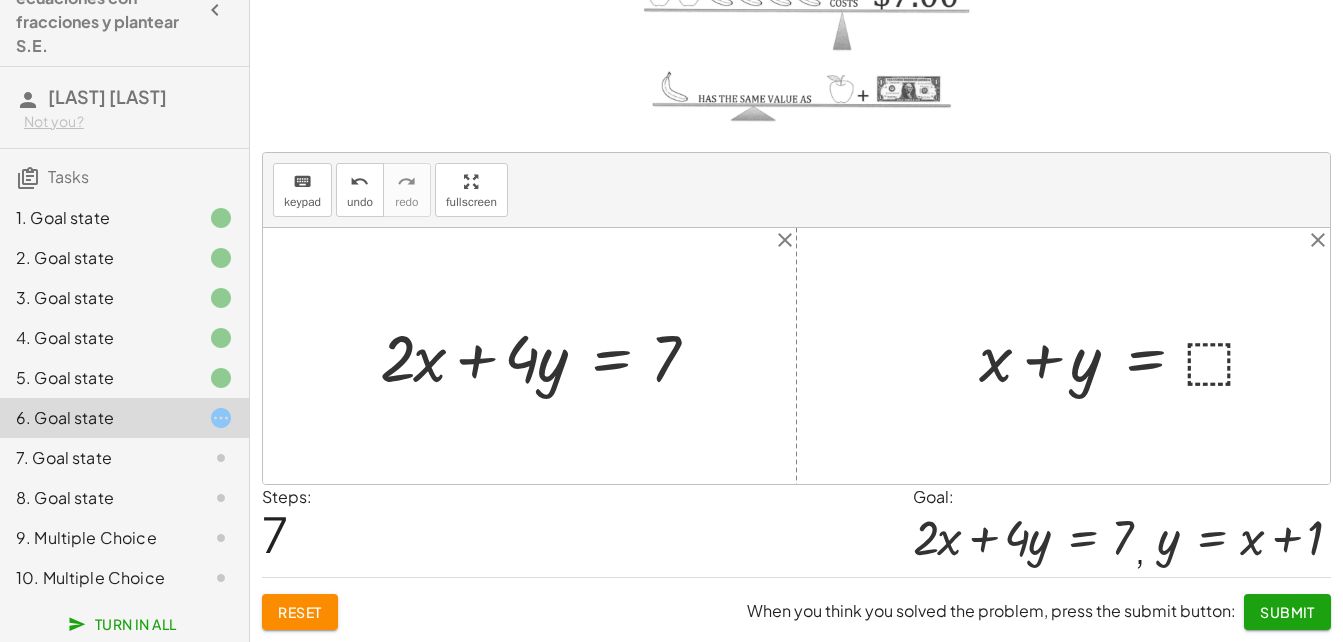 click at bounding box center [1127, 356] 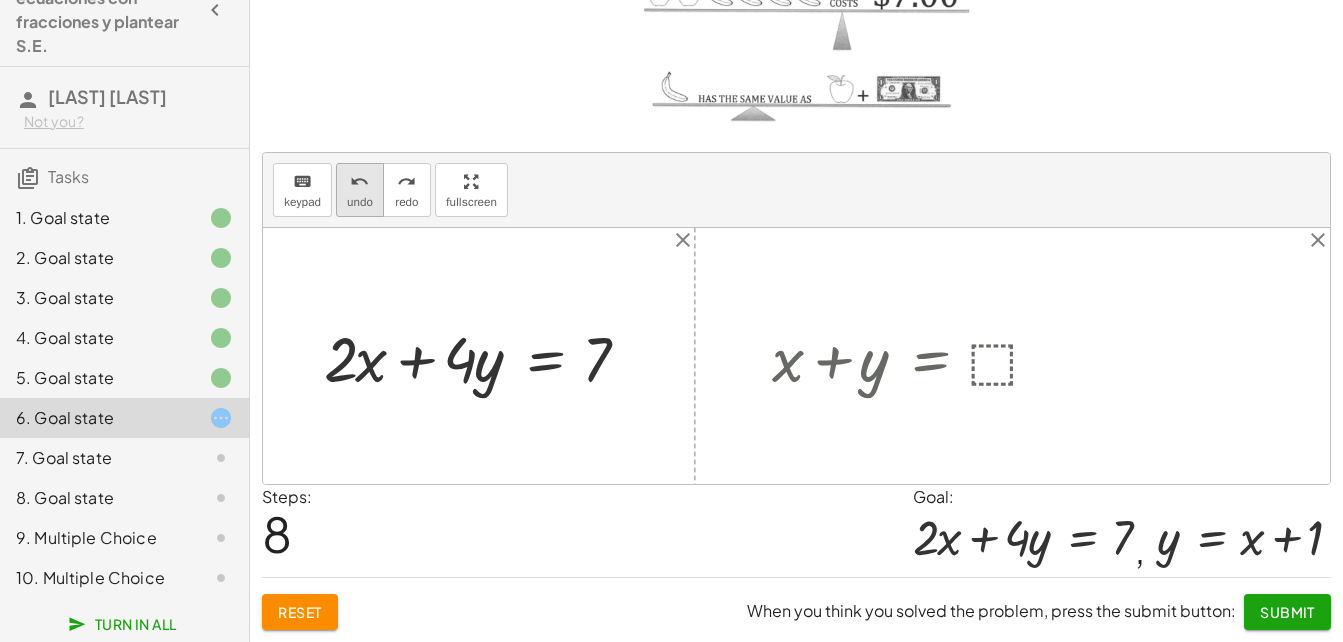 click on "undo undo" at bounding box center [360, 190] 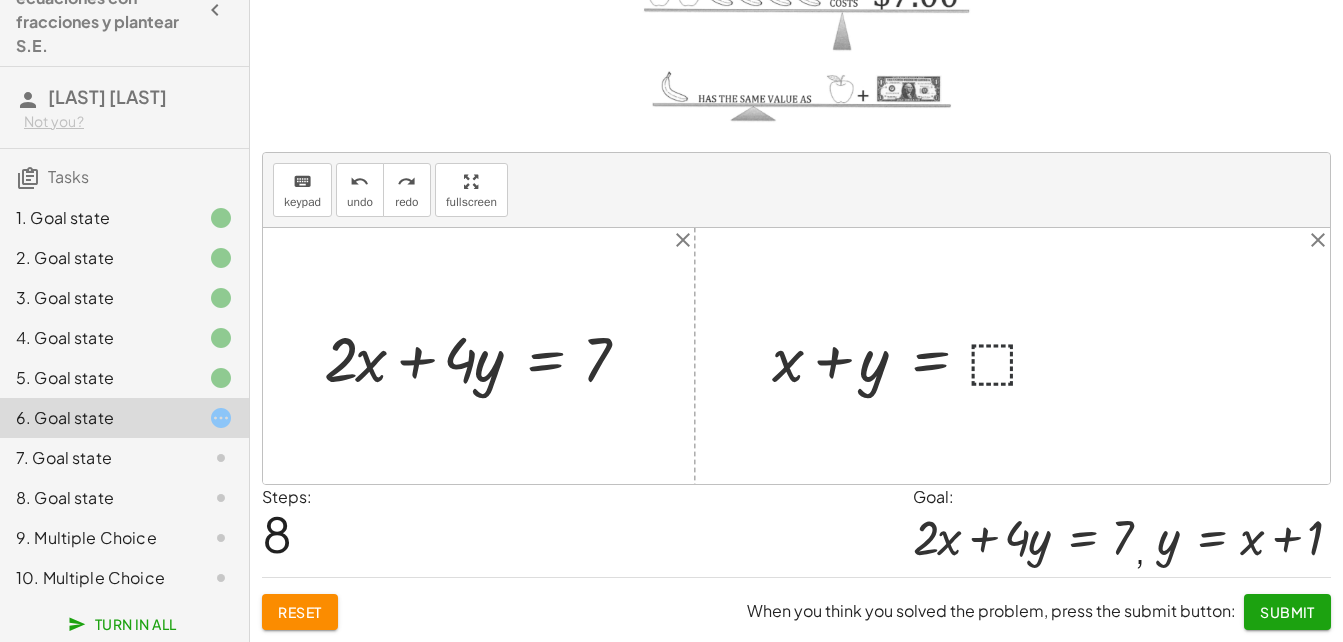click at bounding box center [914, 356] 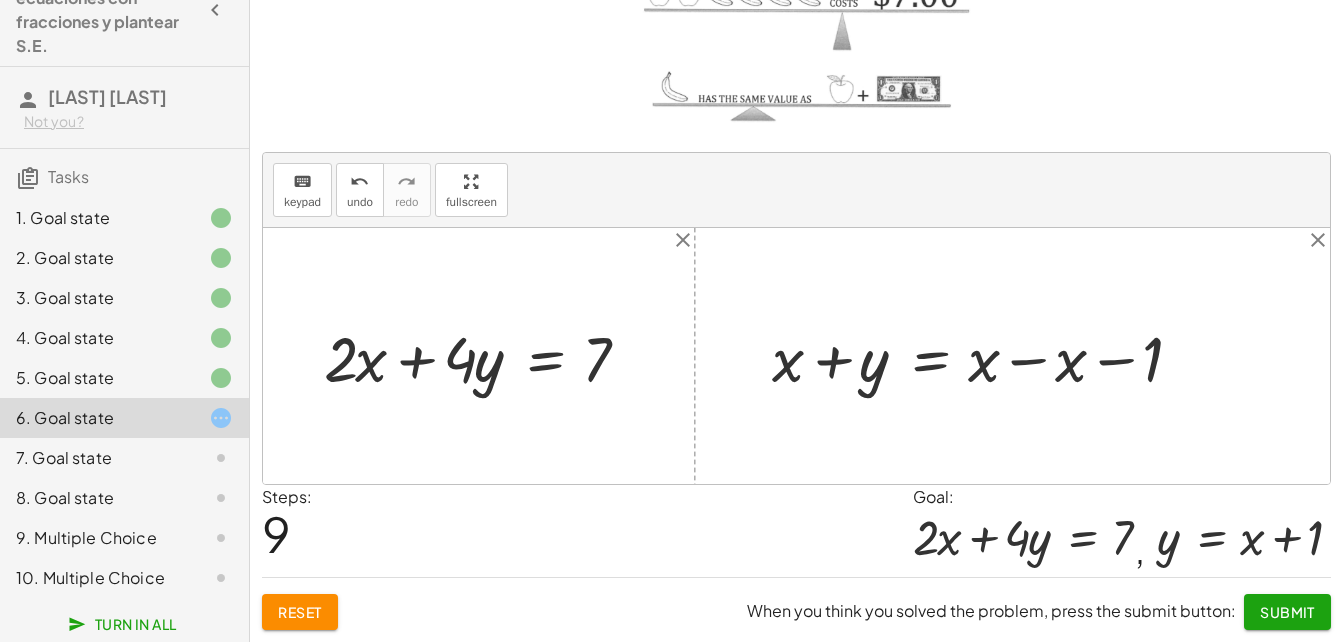 click at bounding box center [990, 356] 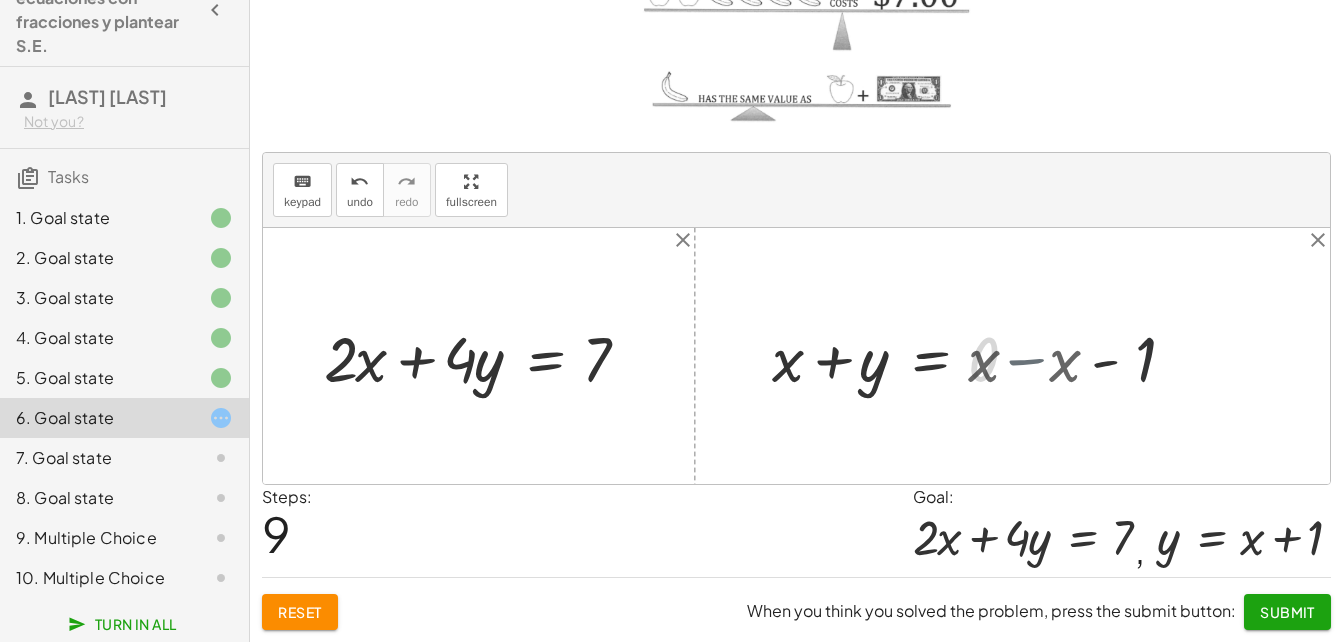 click at bounding box center (913, 356) 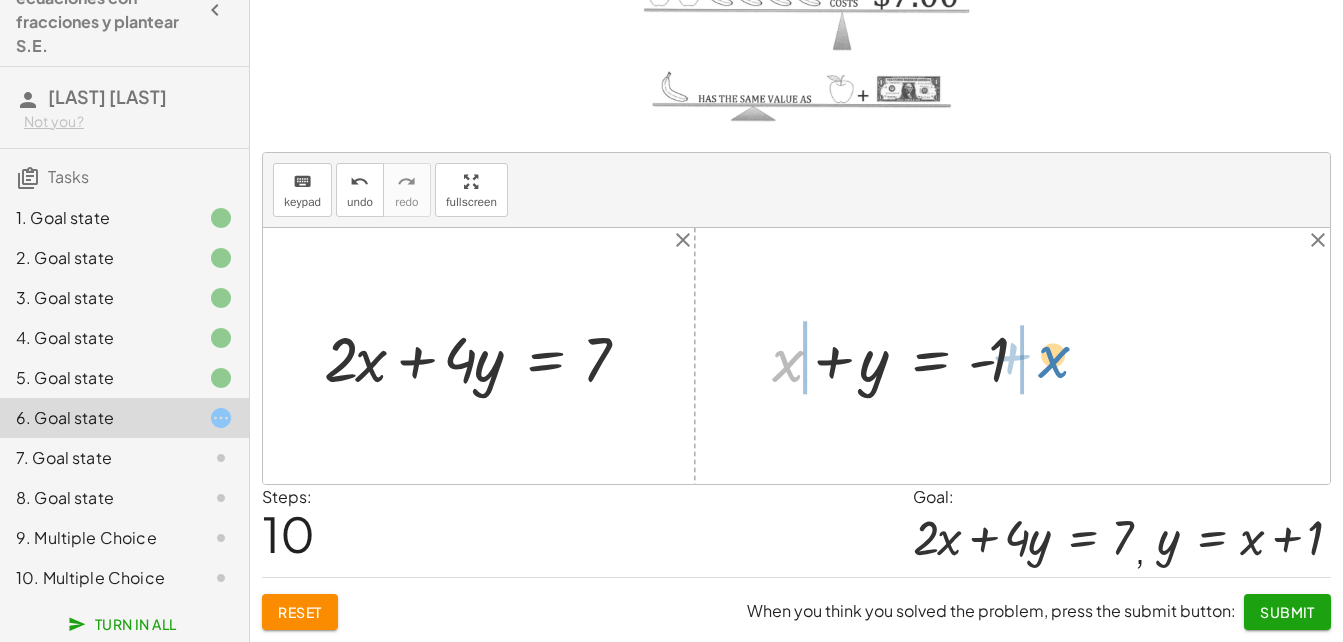 drag, startPoint x: 786, startPoint y: 360, endPoint x: 1047, endPoint y: 356, distance: 261.03064 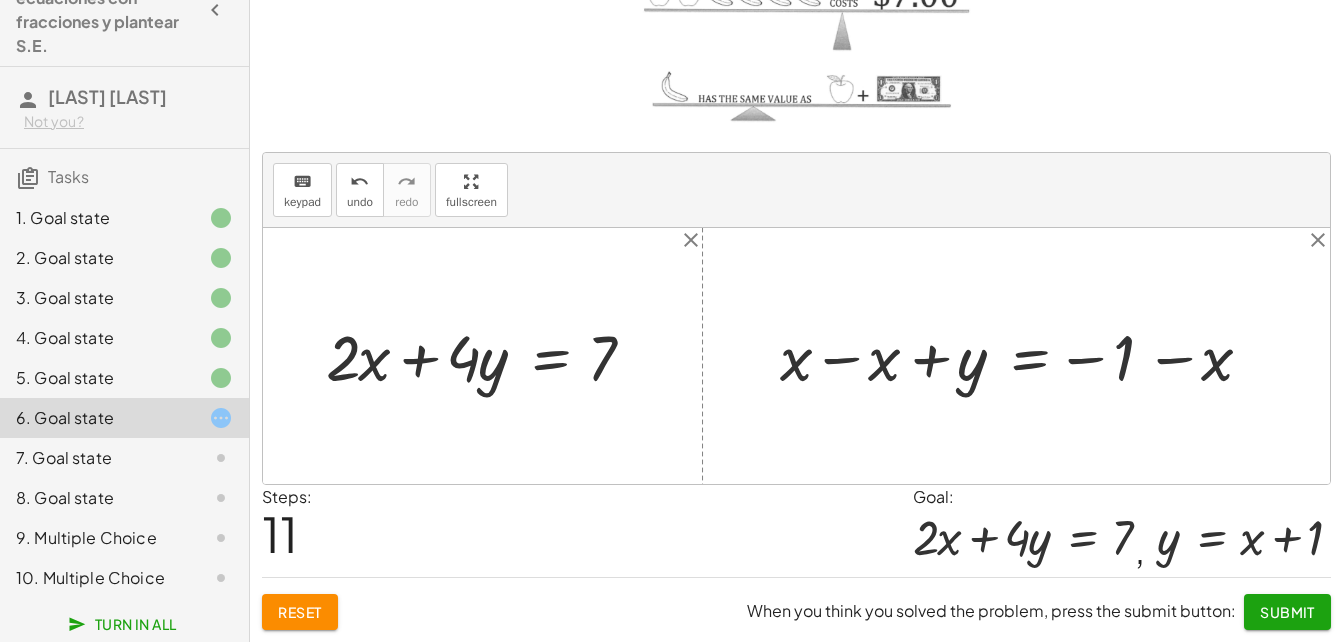 click at bounding box center (1024, 355) 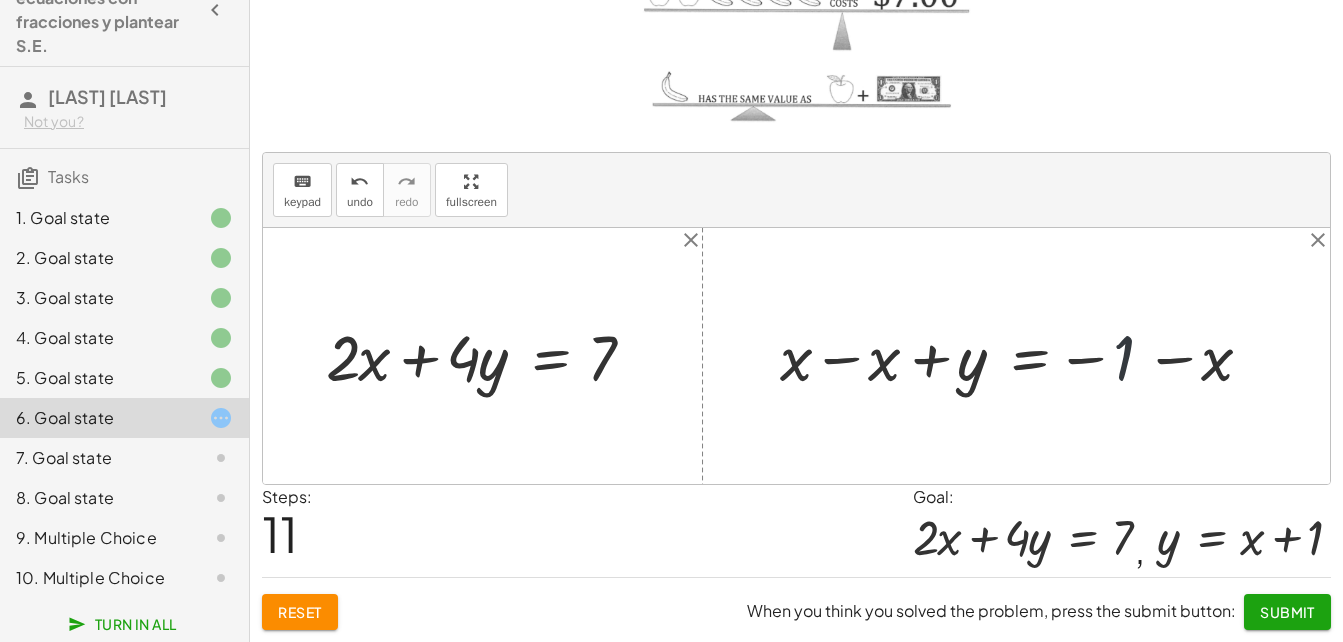 click at bounding box center (1024, 355) 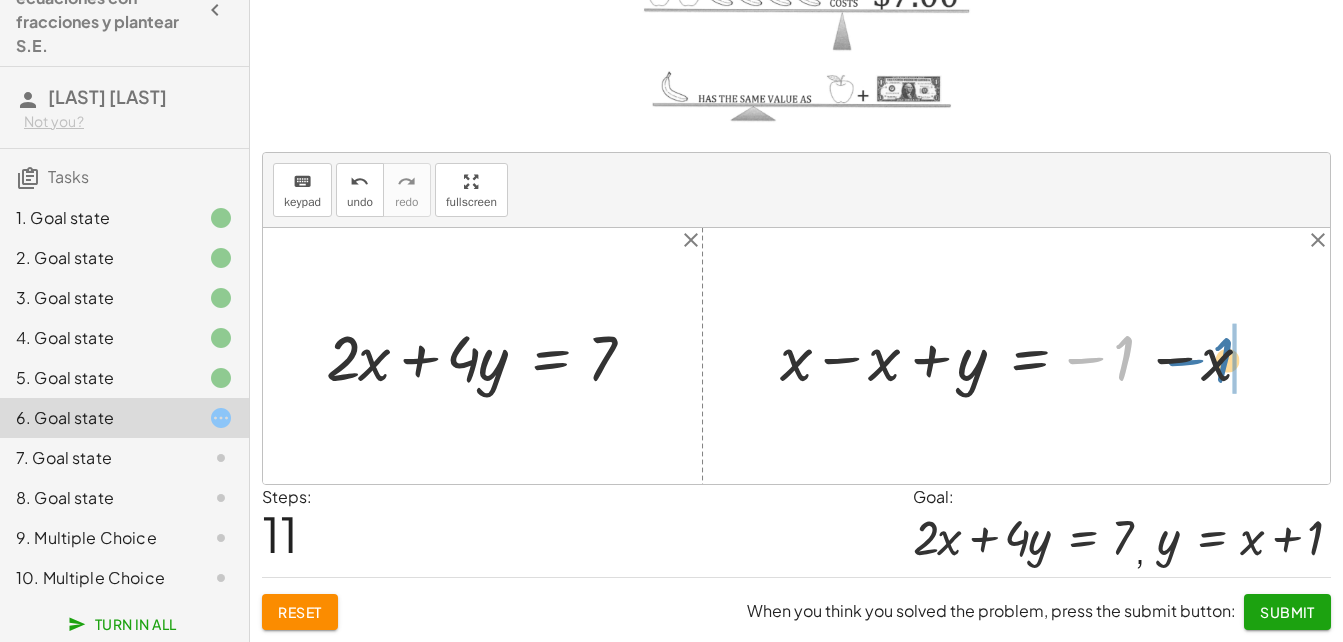 drag, startPoint x: 1096, startPoint y: 357, endPoint x: 1206, endPoint y: 359, distance: 110.01818 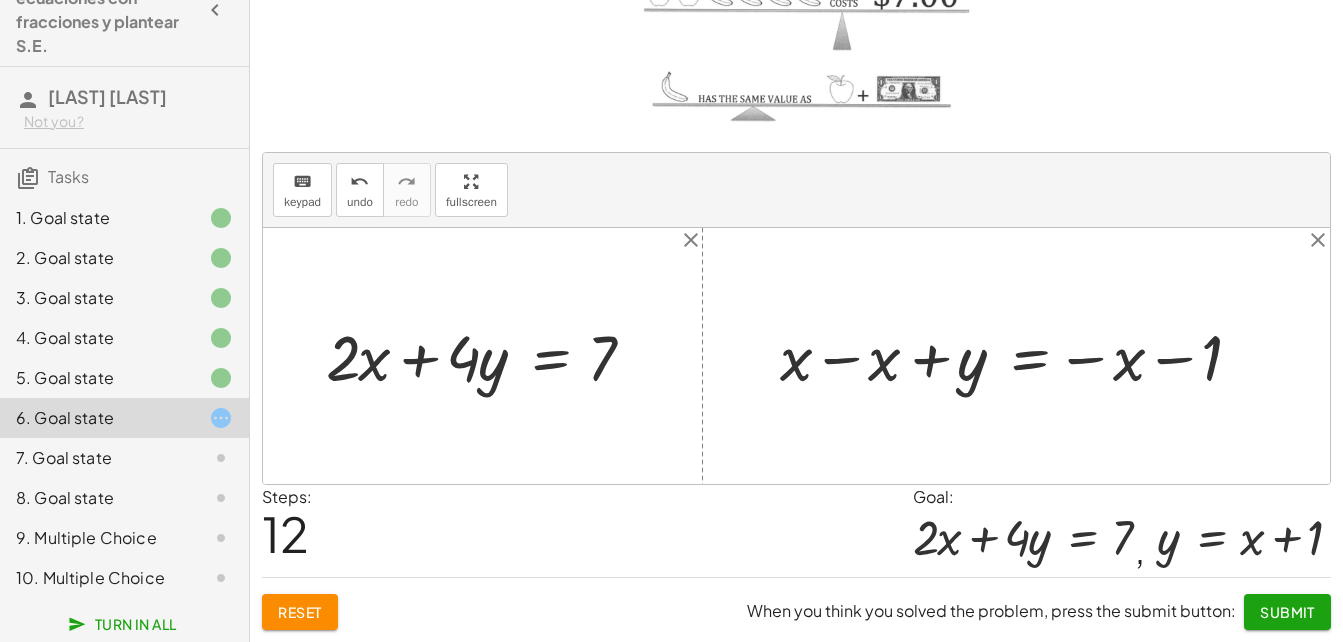 click at bounding box center [1024, 355] 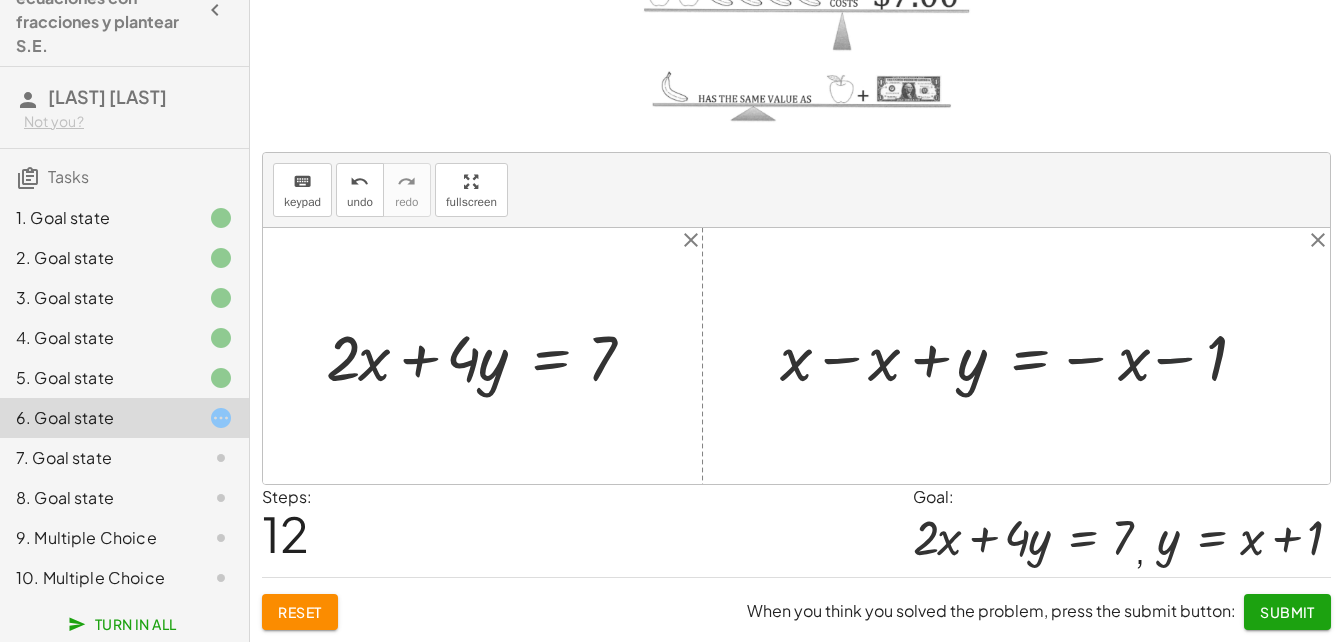 click at bounding box center (1024, 355) 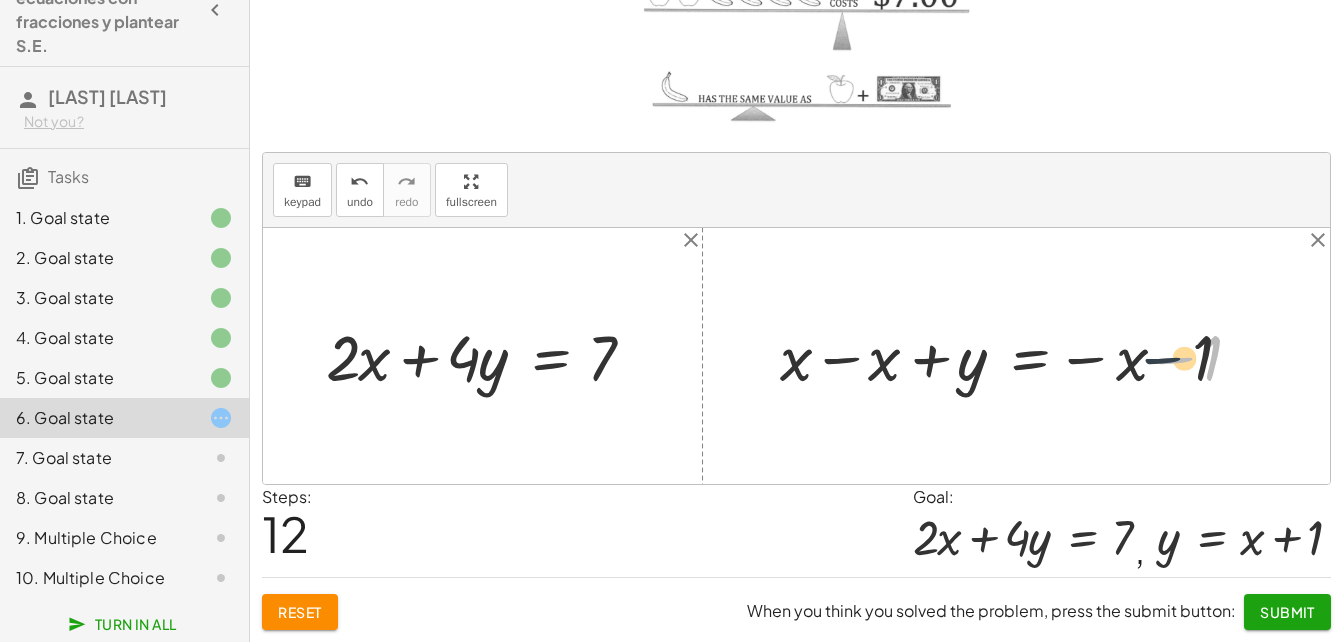 drag, startPoint x: 1168, startPoint y: 357, endPoint x: 1124, endPoint y: 352, distance: 44.28318 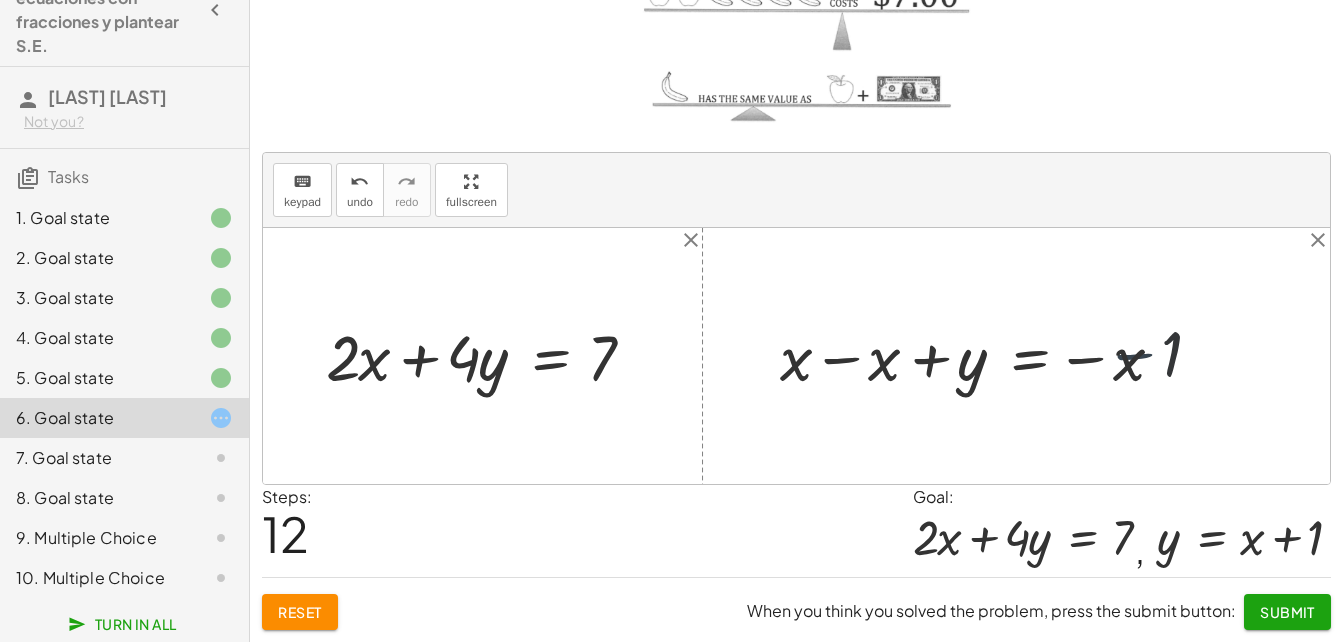 click at bounding box center [1024, 355] 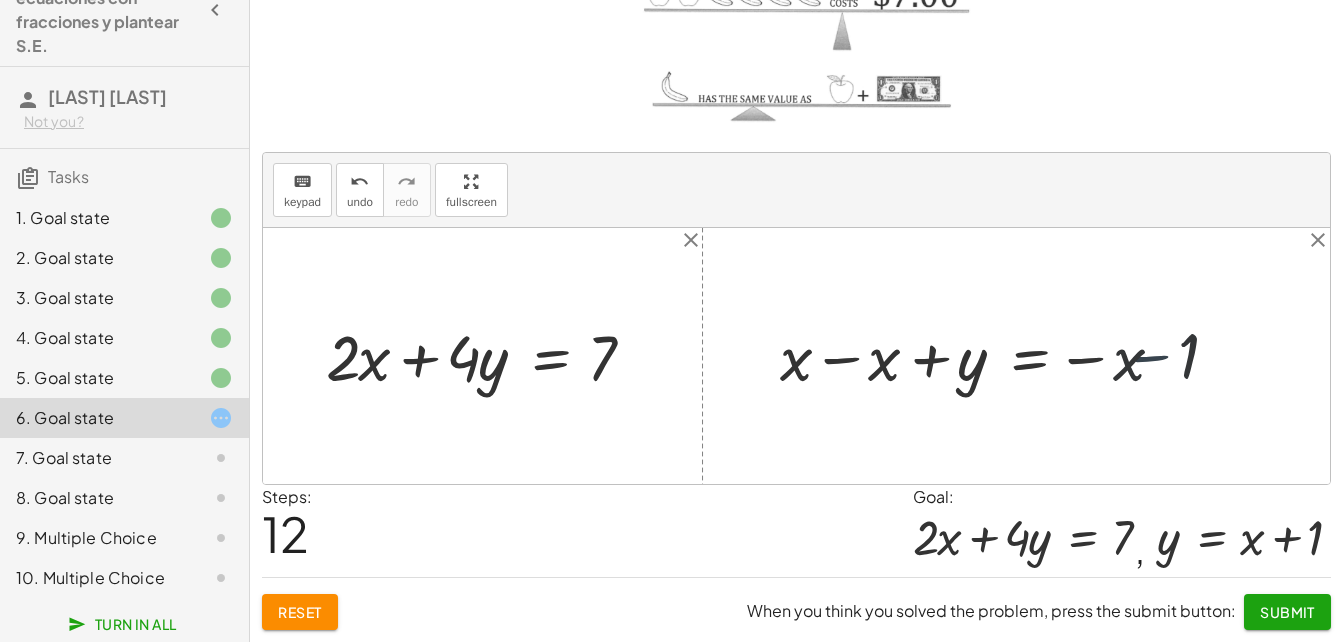 click at bounding box center [1024, 355] 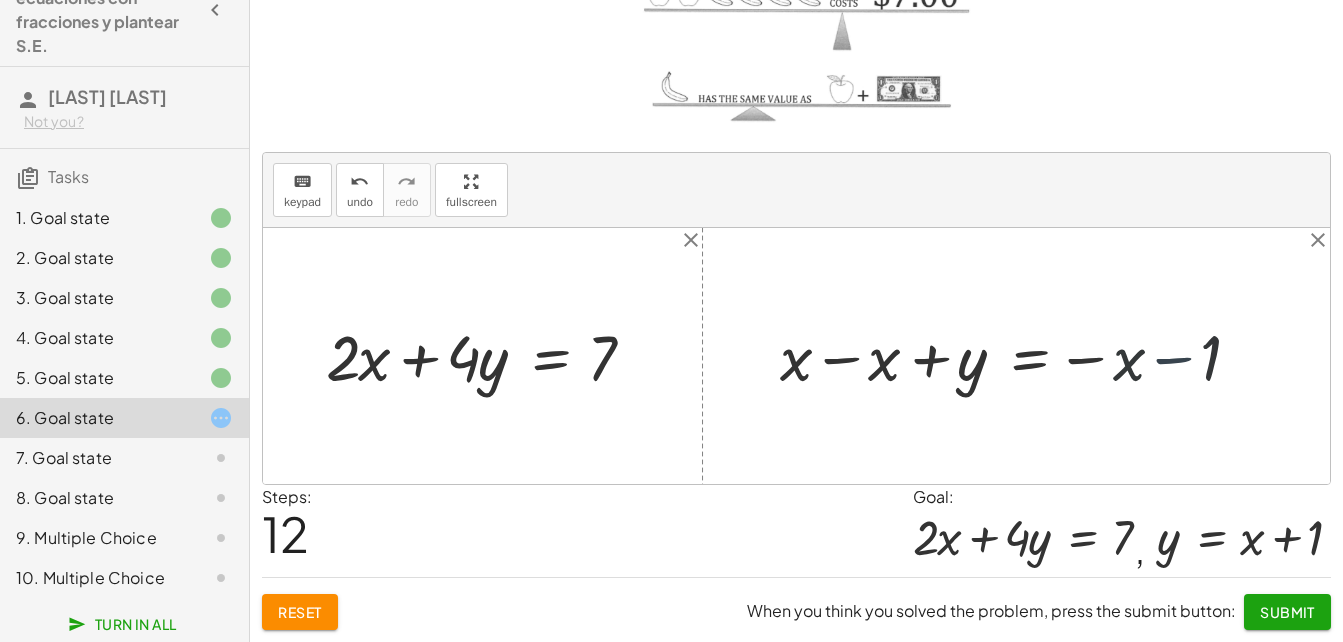 click at bounding box center [1024, 355] 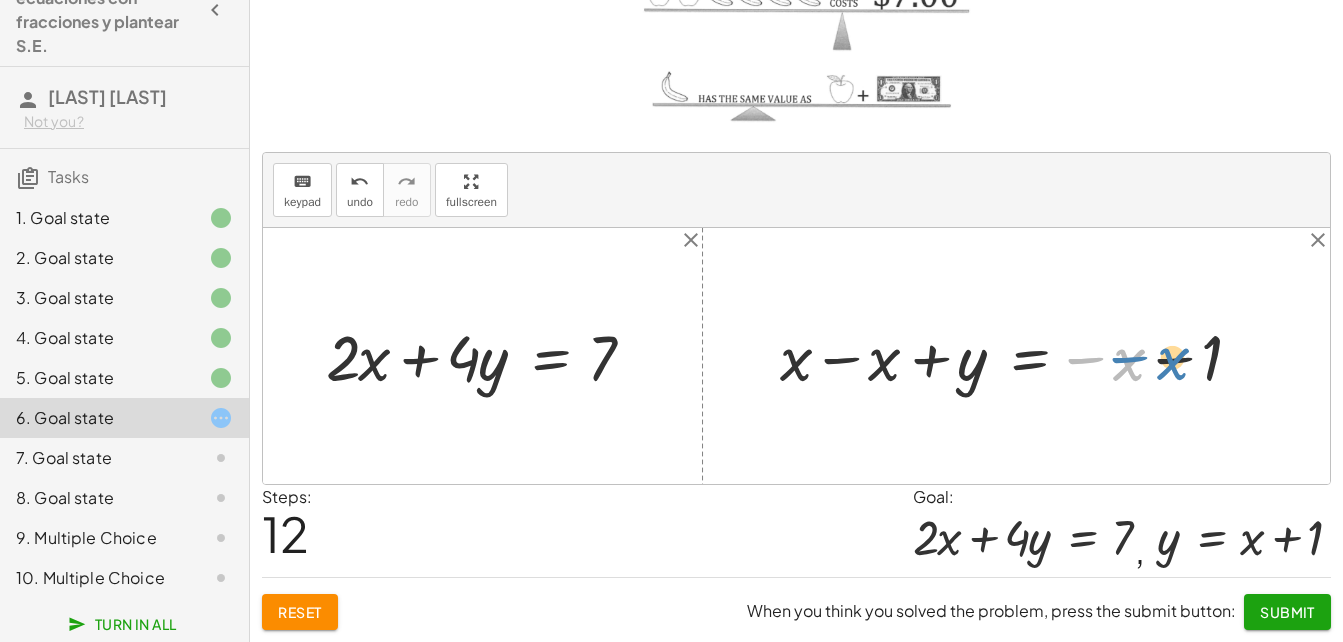 drag, startPoint x: 1124, startPoint y: 352, endPoint x: 1139, endPoint y: 357, distance: 15.811388 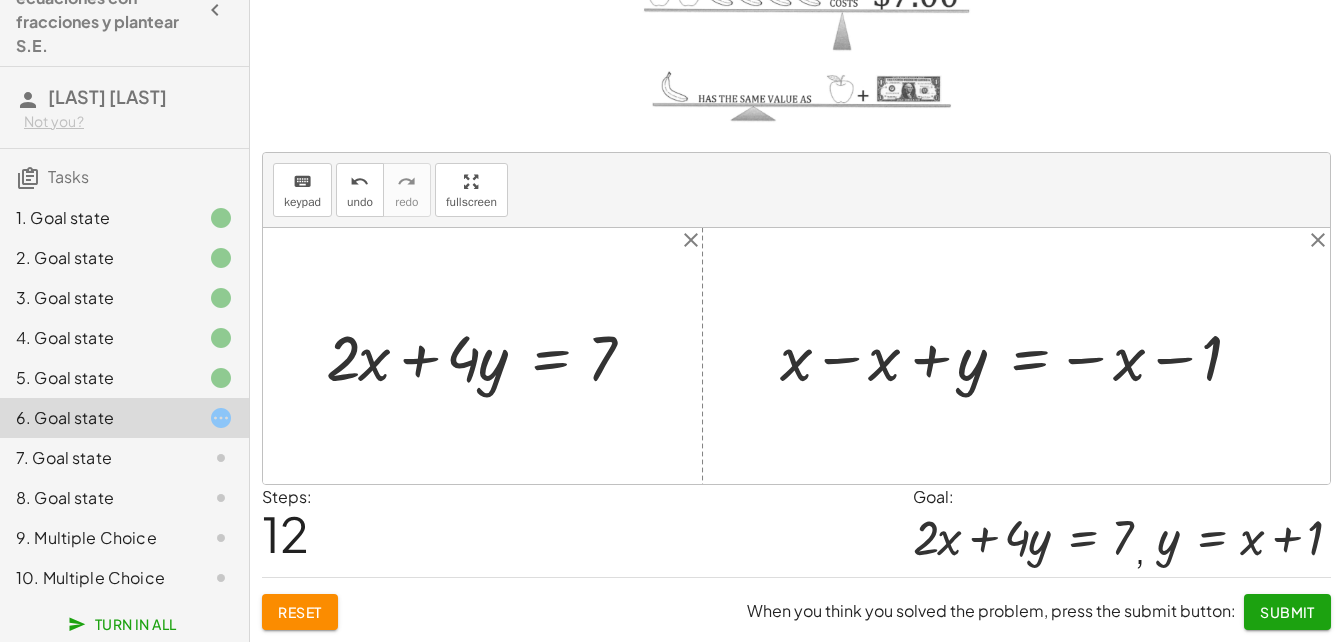 click at bounding box center [1024, 355] 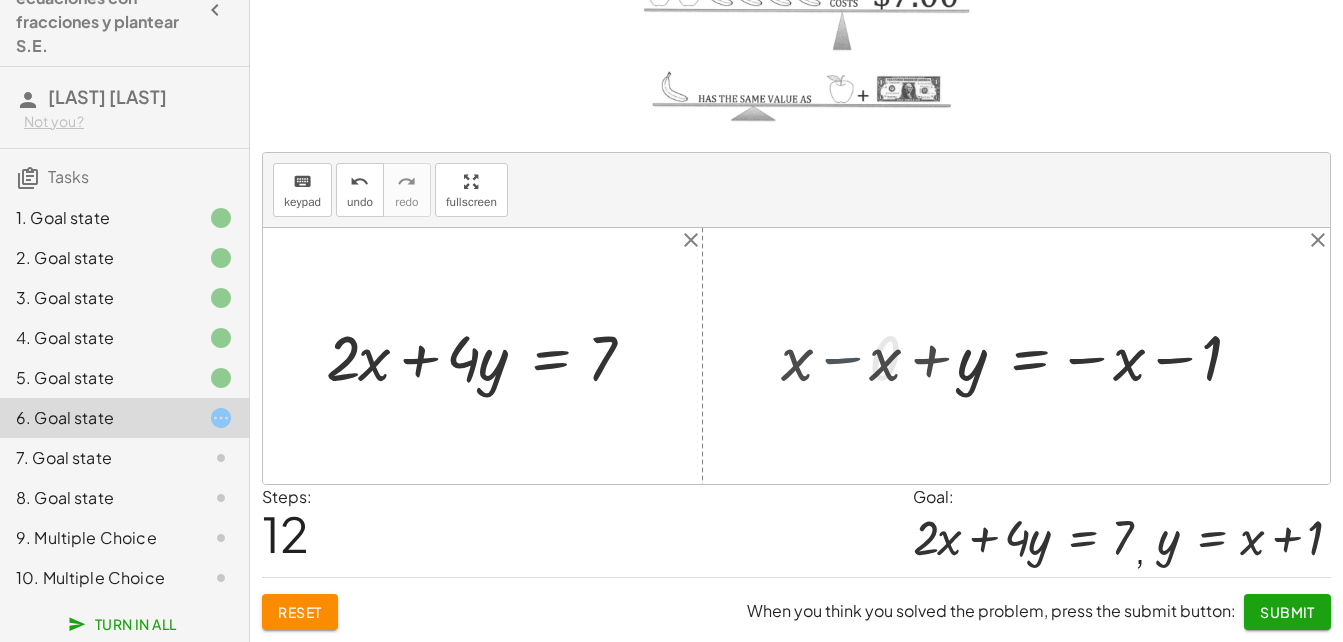 click at bounding box center [796, 356] 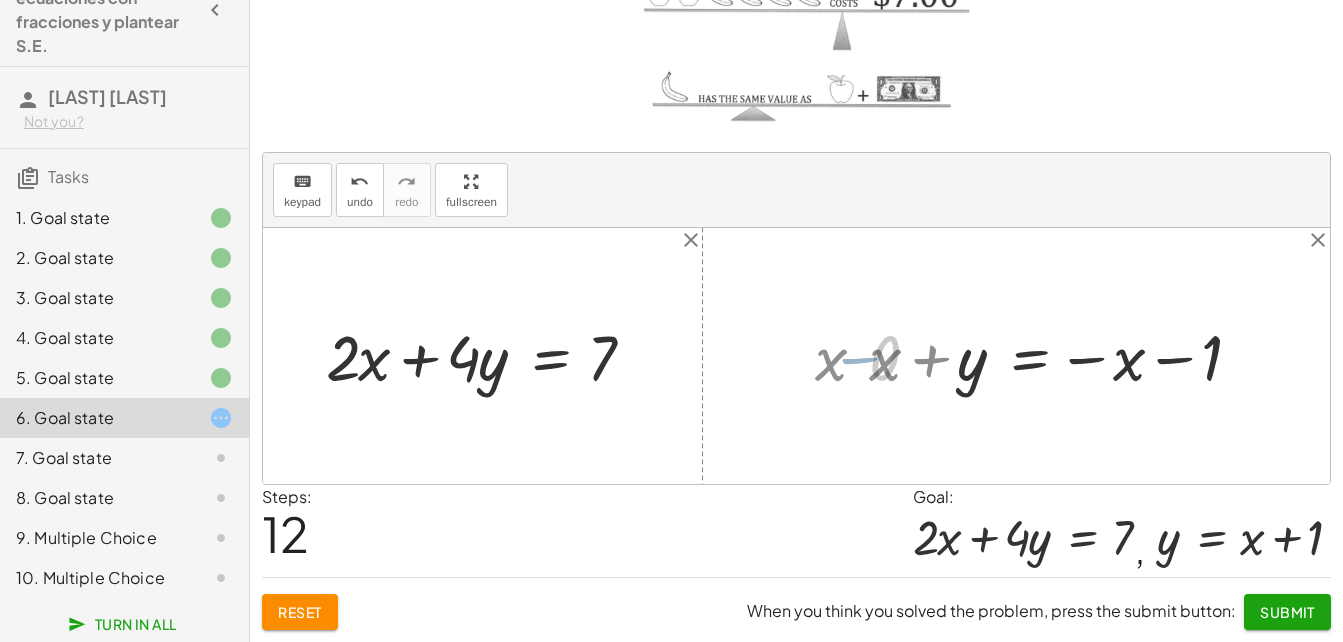 click at bounding box center (796, 356) 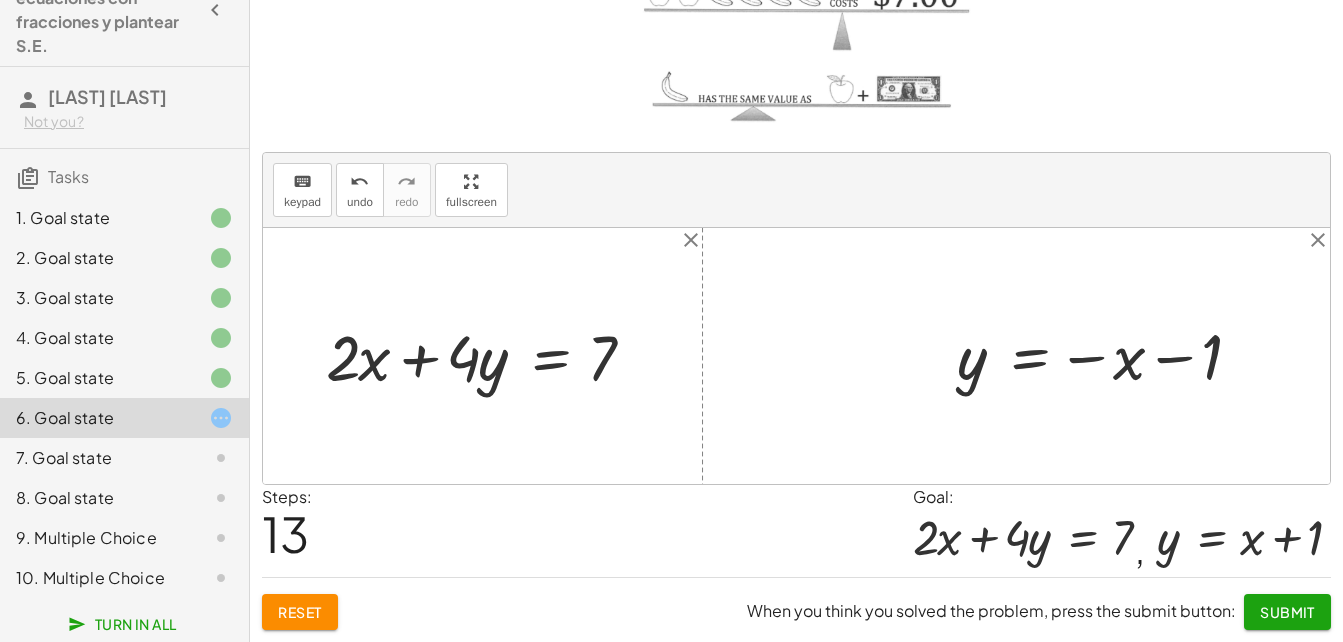 click at bounding box center (1112, 356) 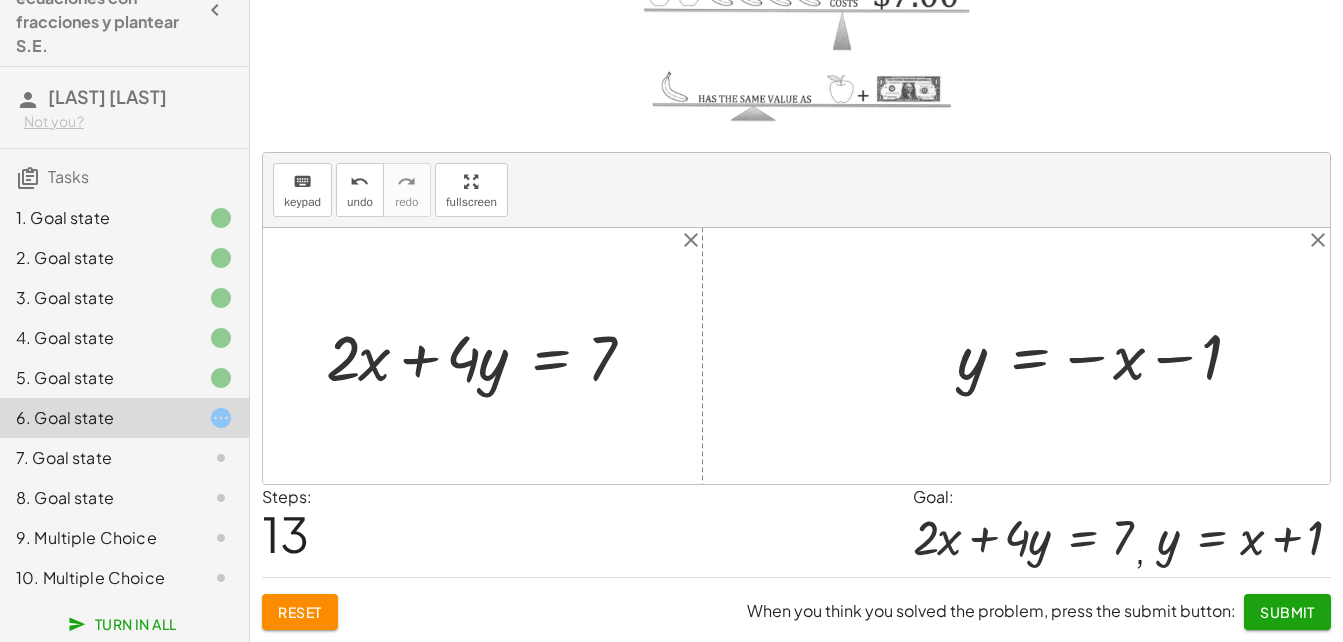 click at bounding box center (1112, 356) 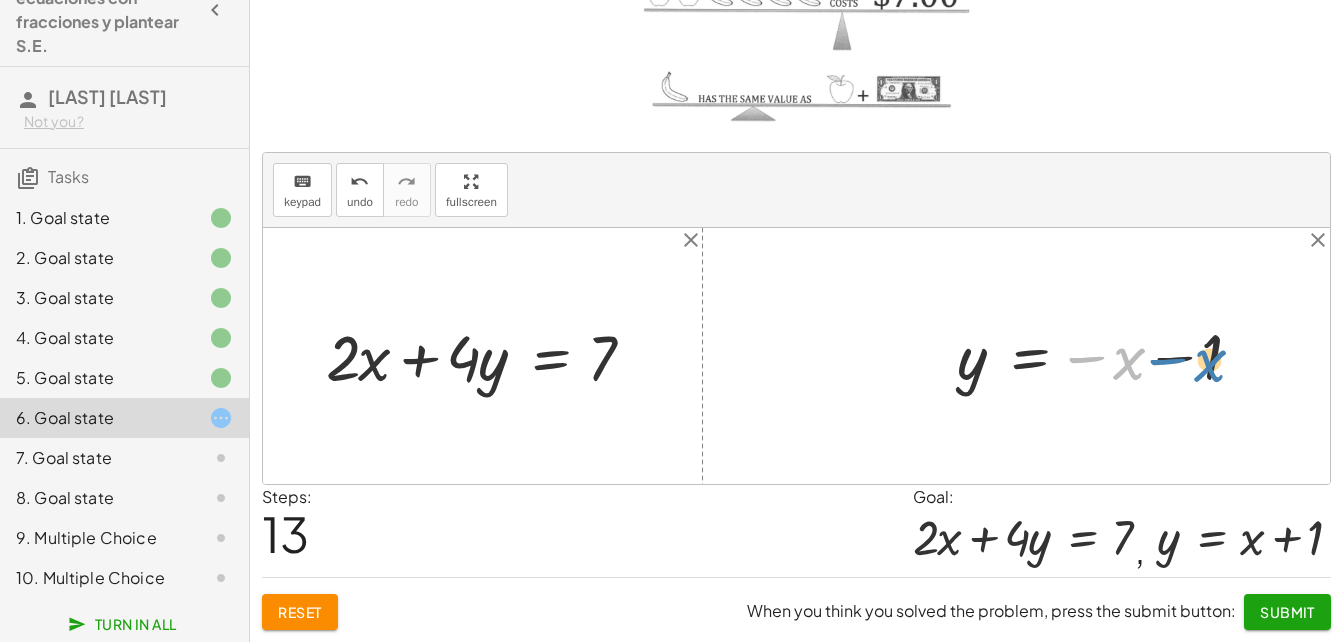 drag, startPoint x: 1136, startPoint y: 363, endPoint x: 1220, endPoint y: 365, distance: 84.0238 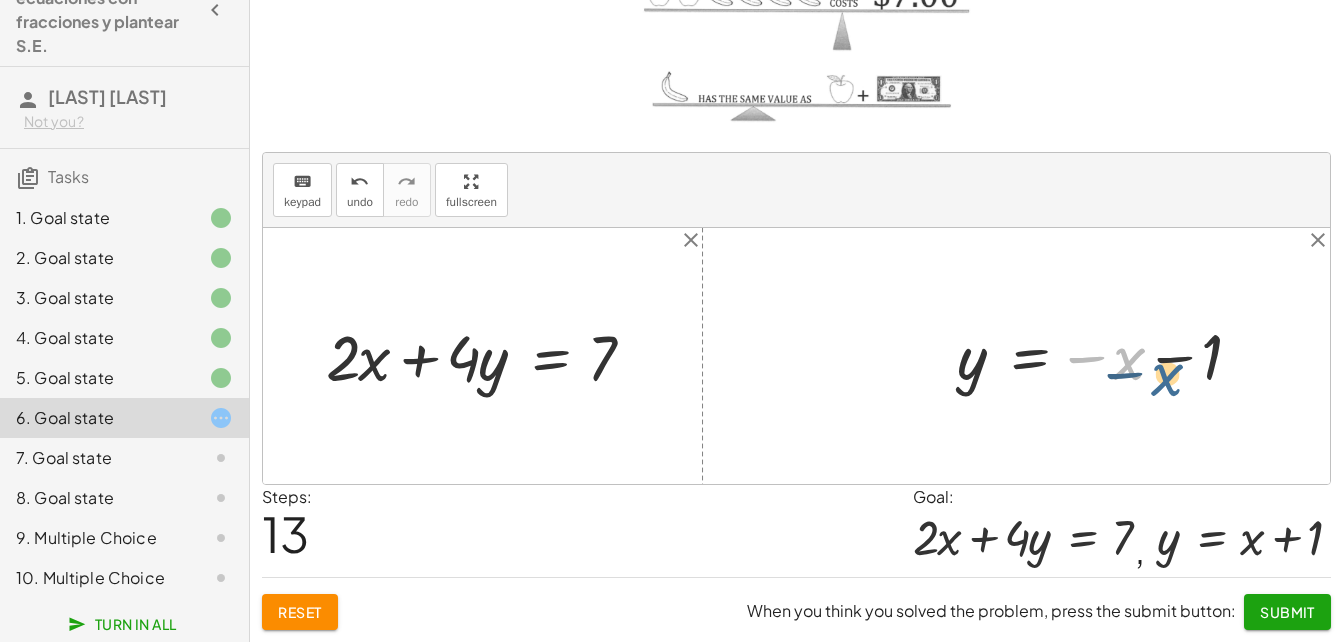 drag, startPoint x: 1141, startPoint y: 352, endPoint x: 1184, endPoint y: 363, distance: 44.38468 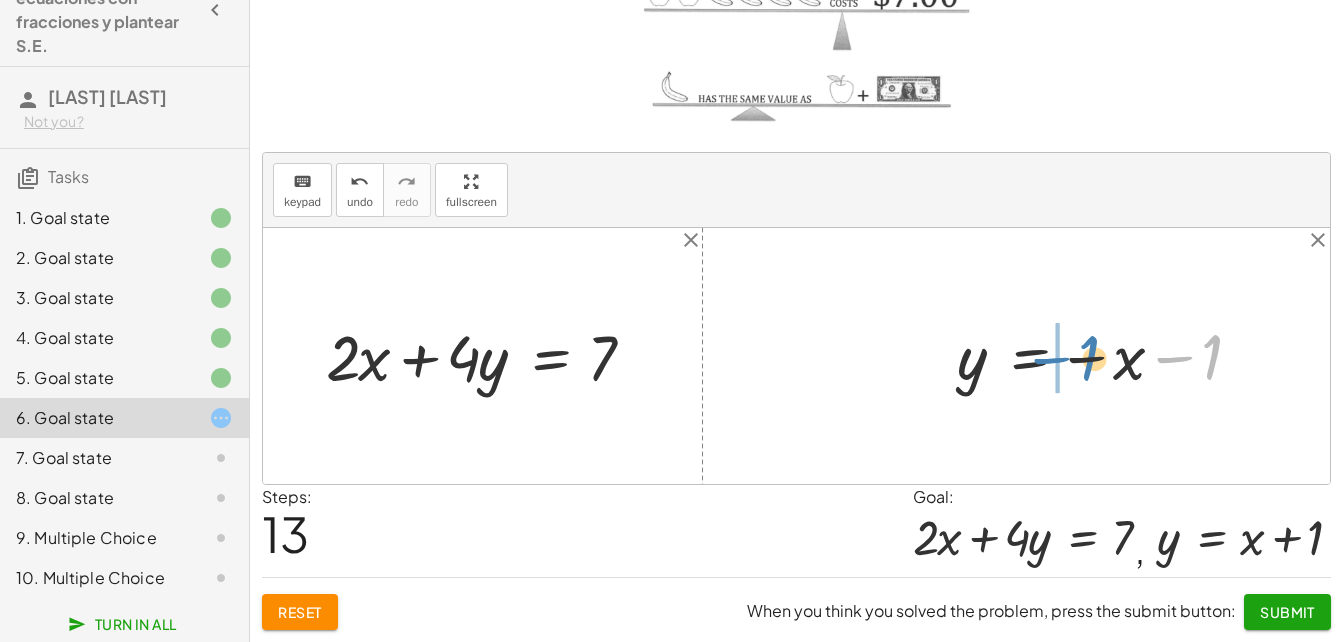 drag, startPoint x: 1181, startPoint y: 351, endPoint x: 1056, endPoint y: 352, distance: 125.004 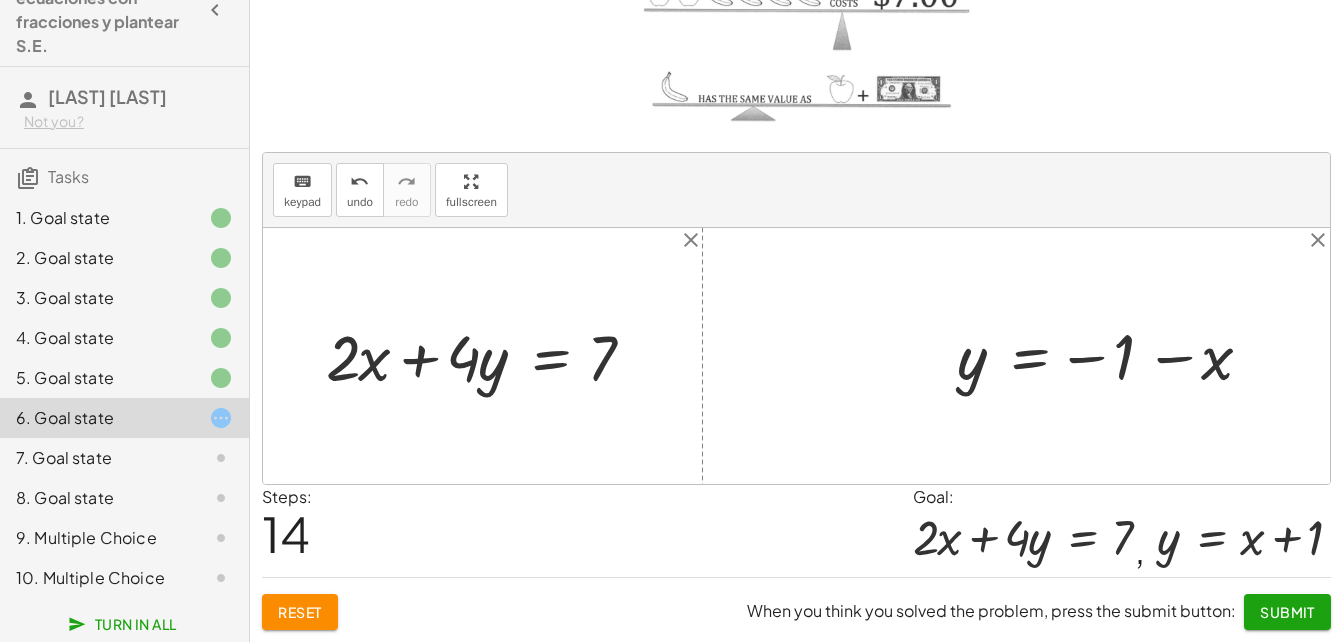 click at bounding box center [1112, 356] 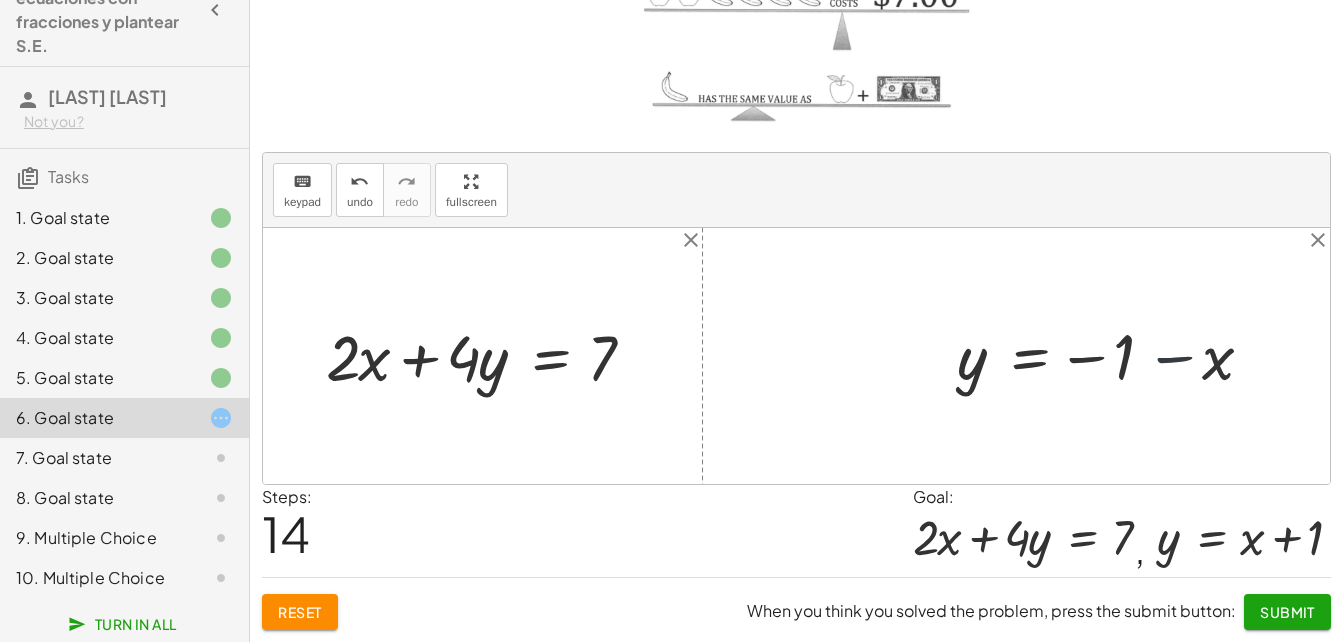 click at bounding box center [1112, 356] 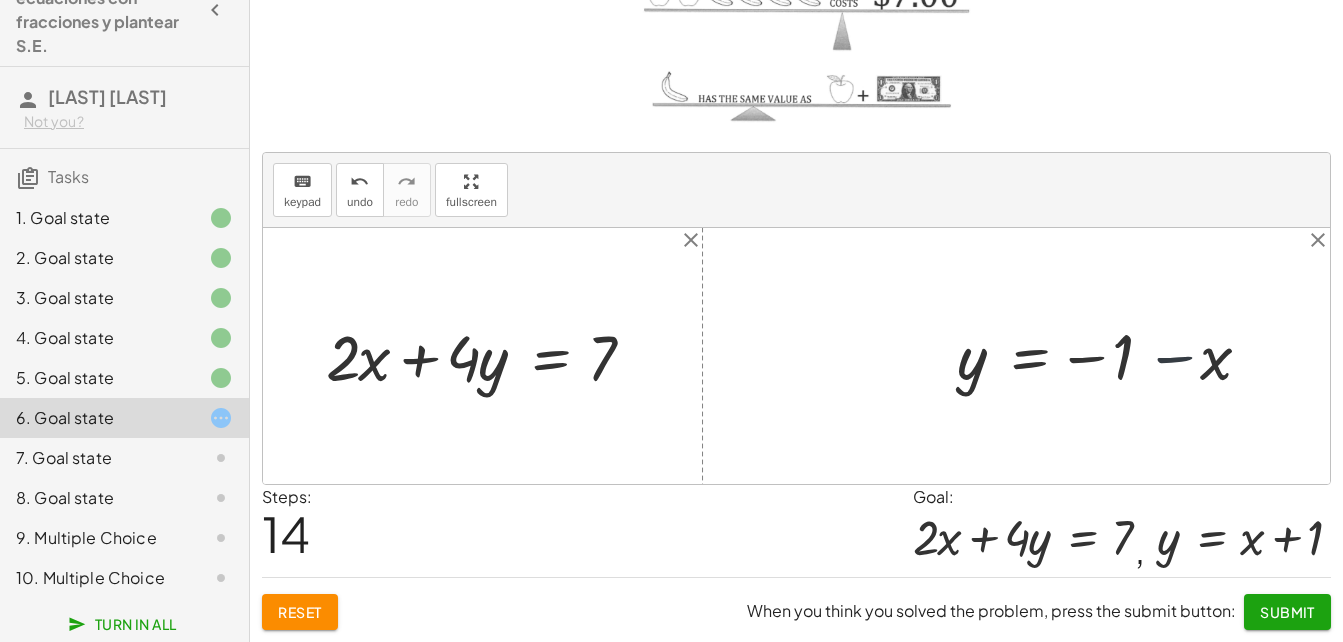click at bounding box center (1112, 356) 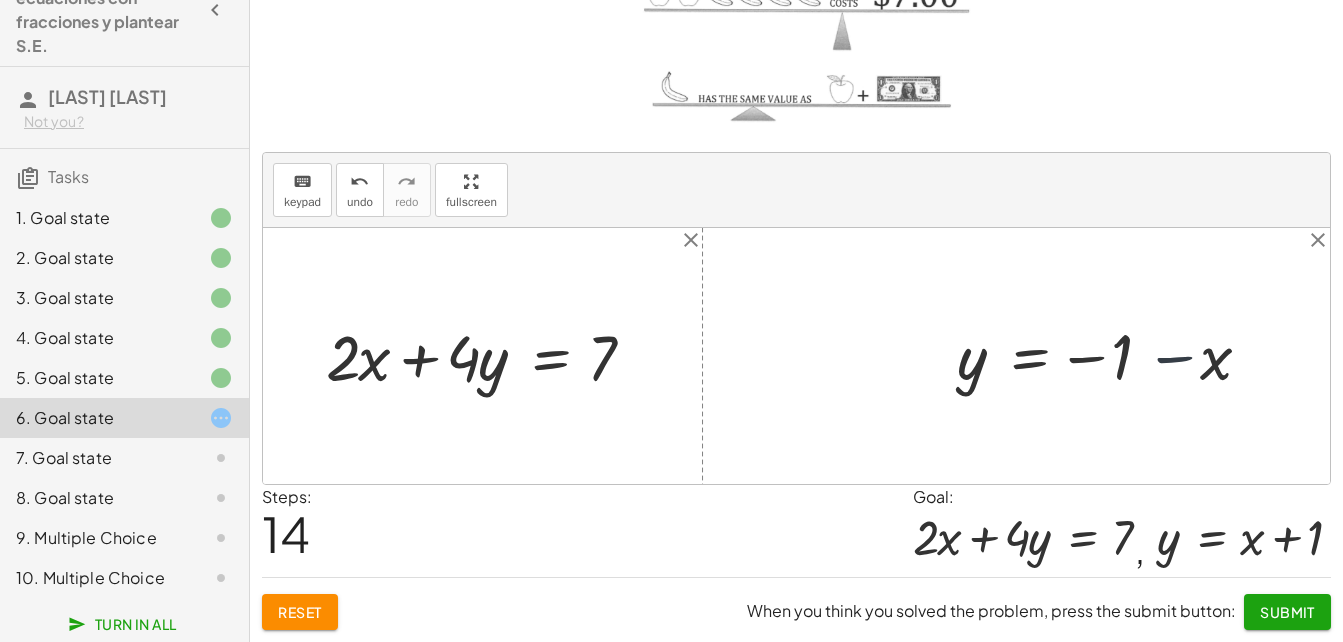 click at bounding box center [1112, 356] 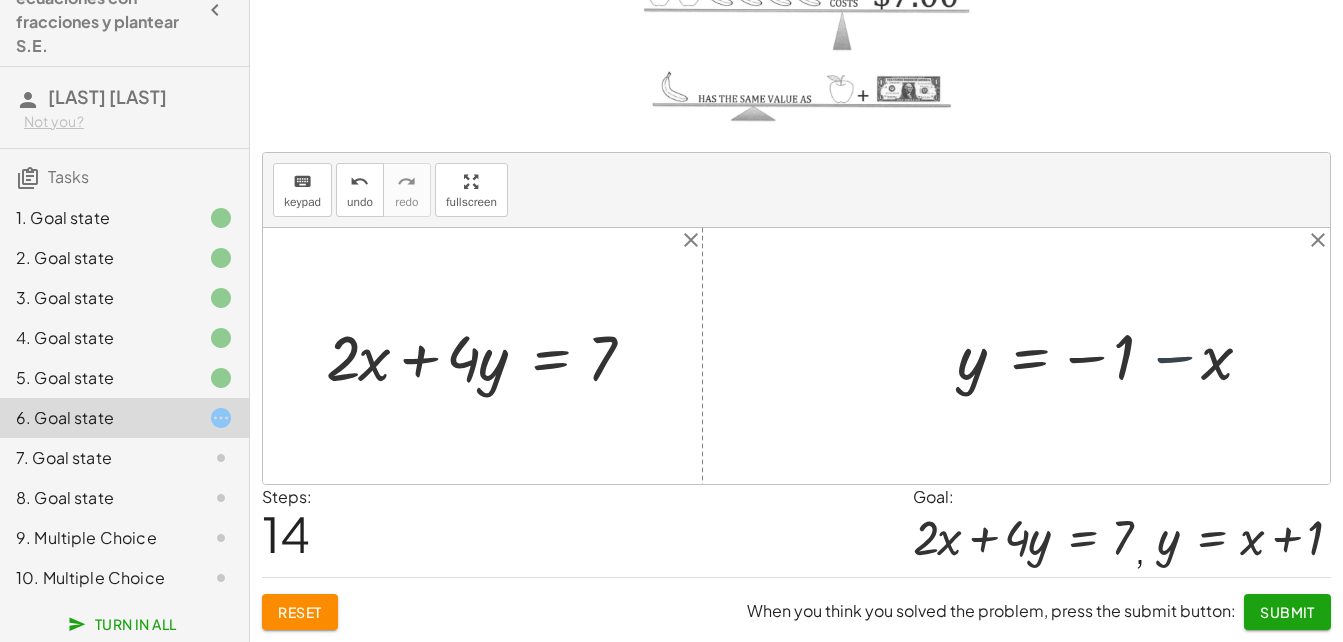 click at bounding box center [1112, 356] 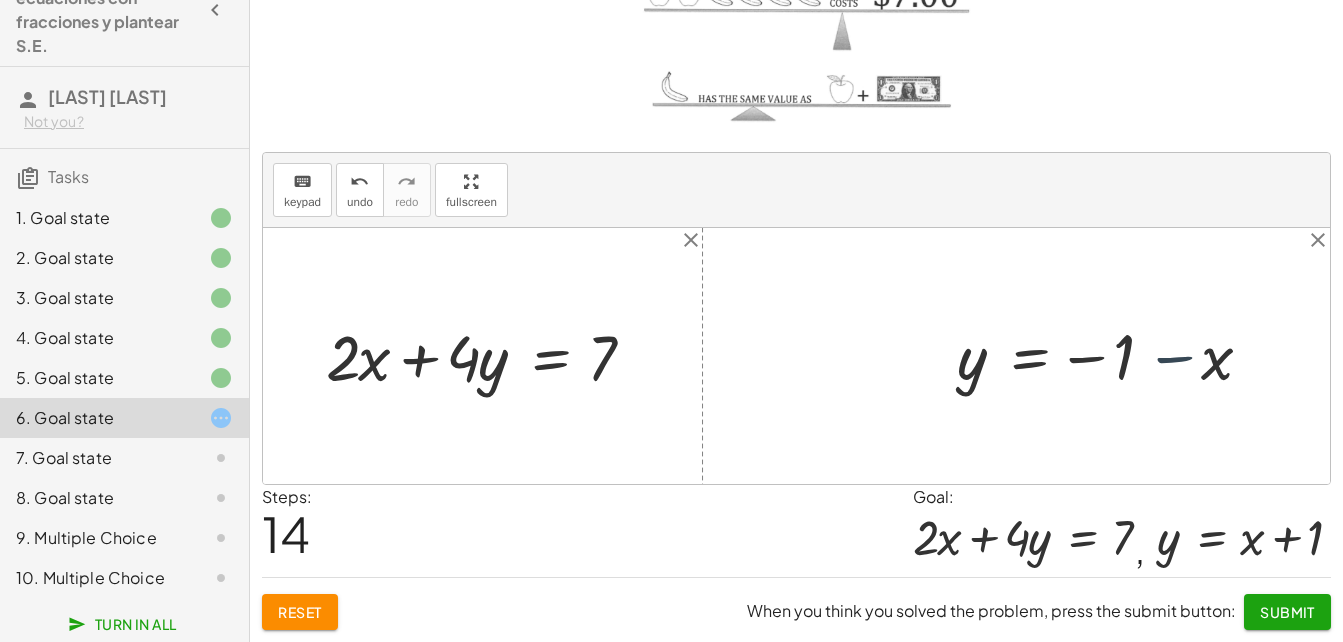 click at bounding box center (1112, 356) 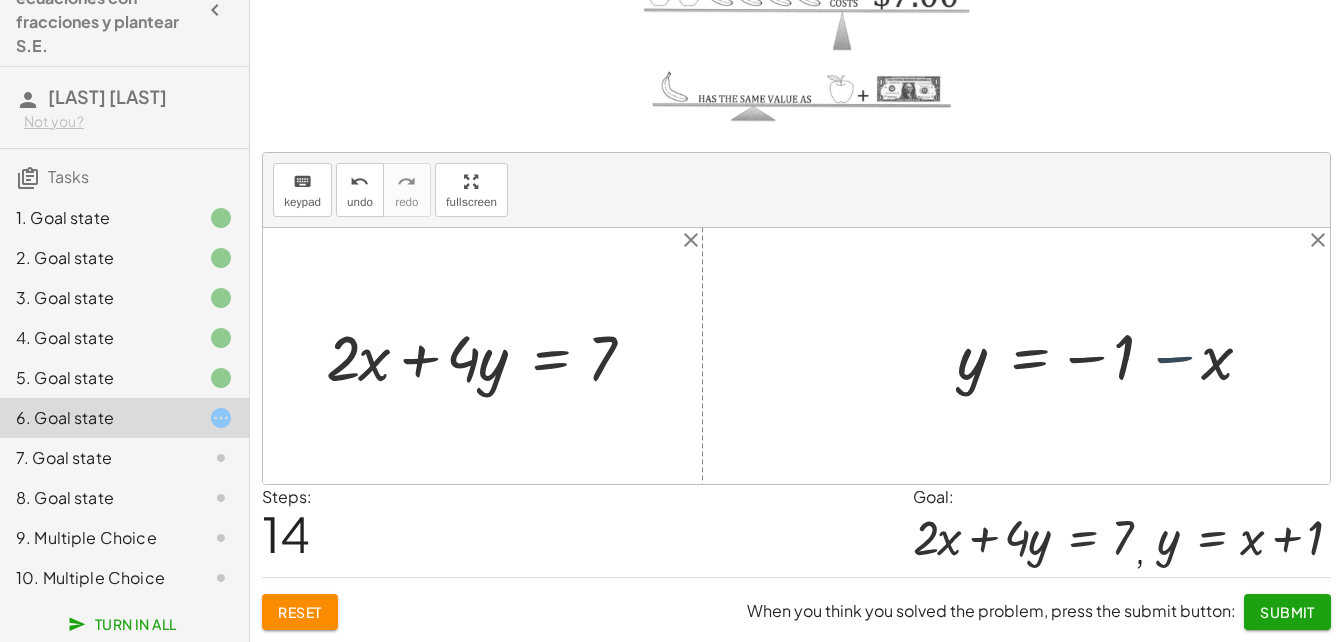 click at bounding box center [1112, 356] 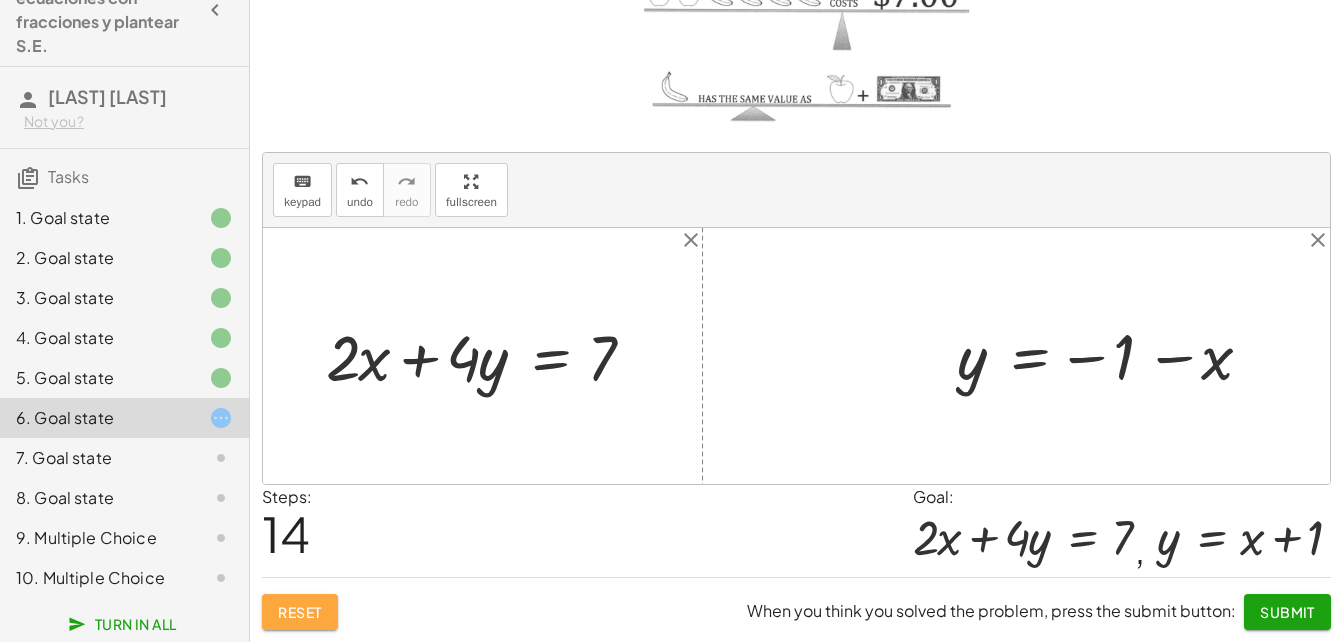 click on "Reset" at bounding box center (300, 612) 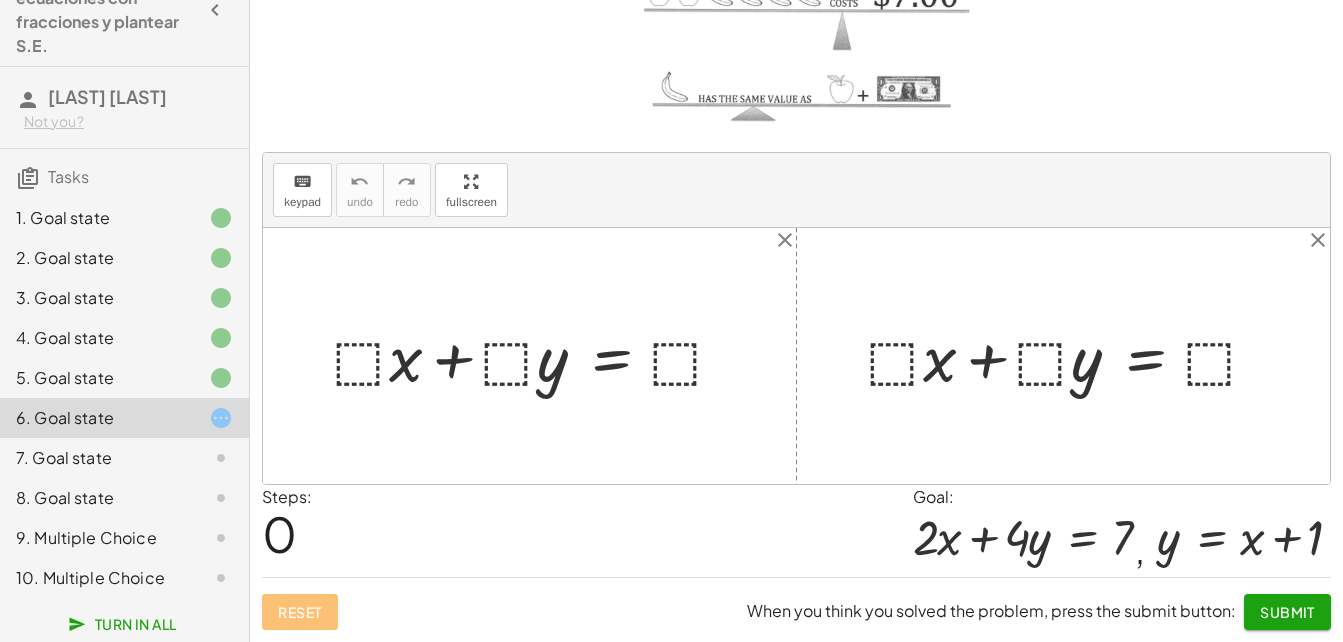 click at bounding box center (537, 356) 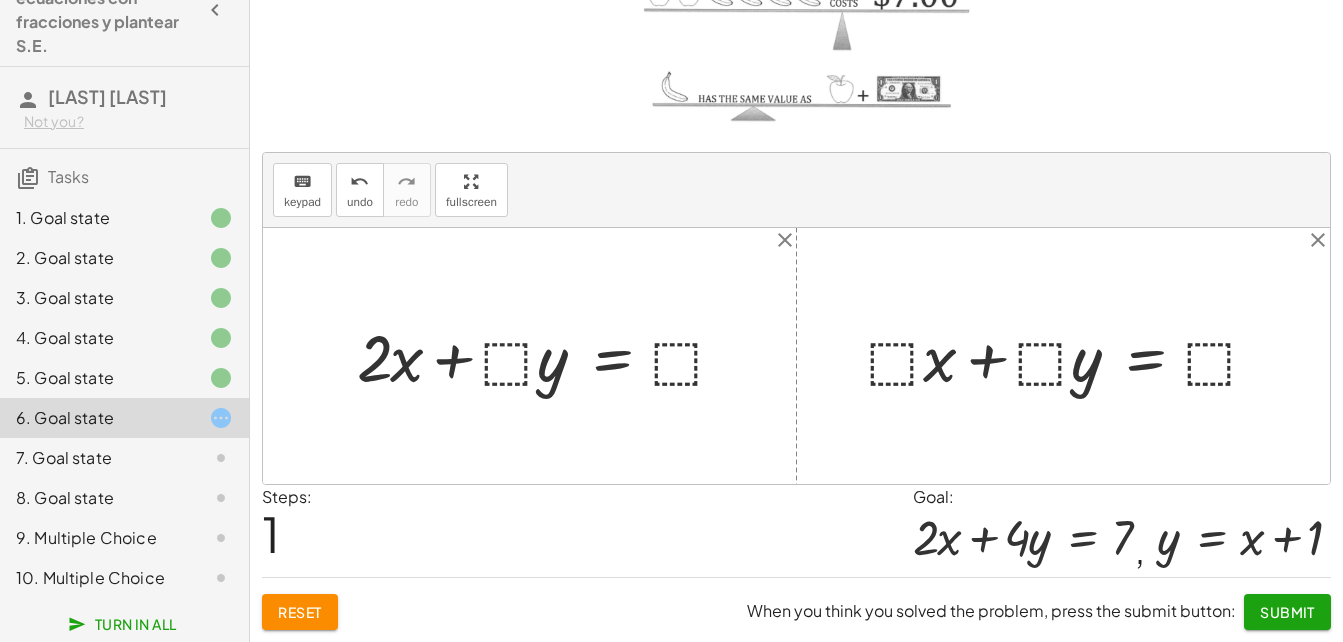 click at bounding box center [549, 356] 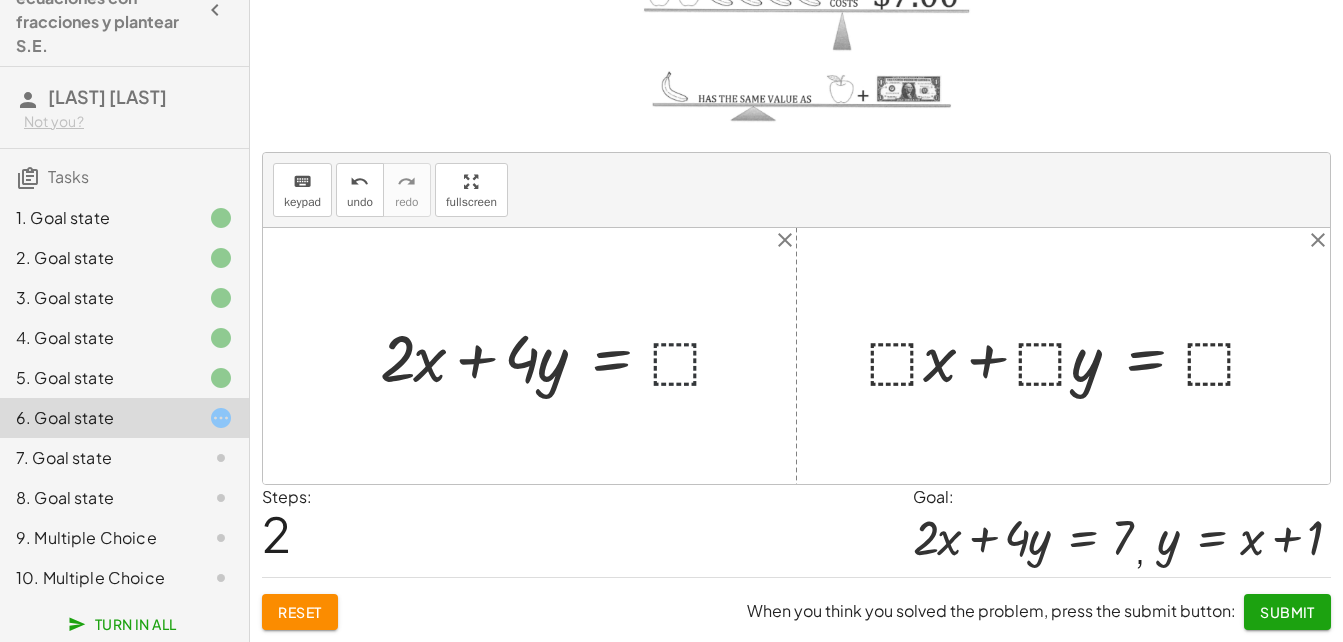click at bounding box center [560, 356] 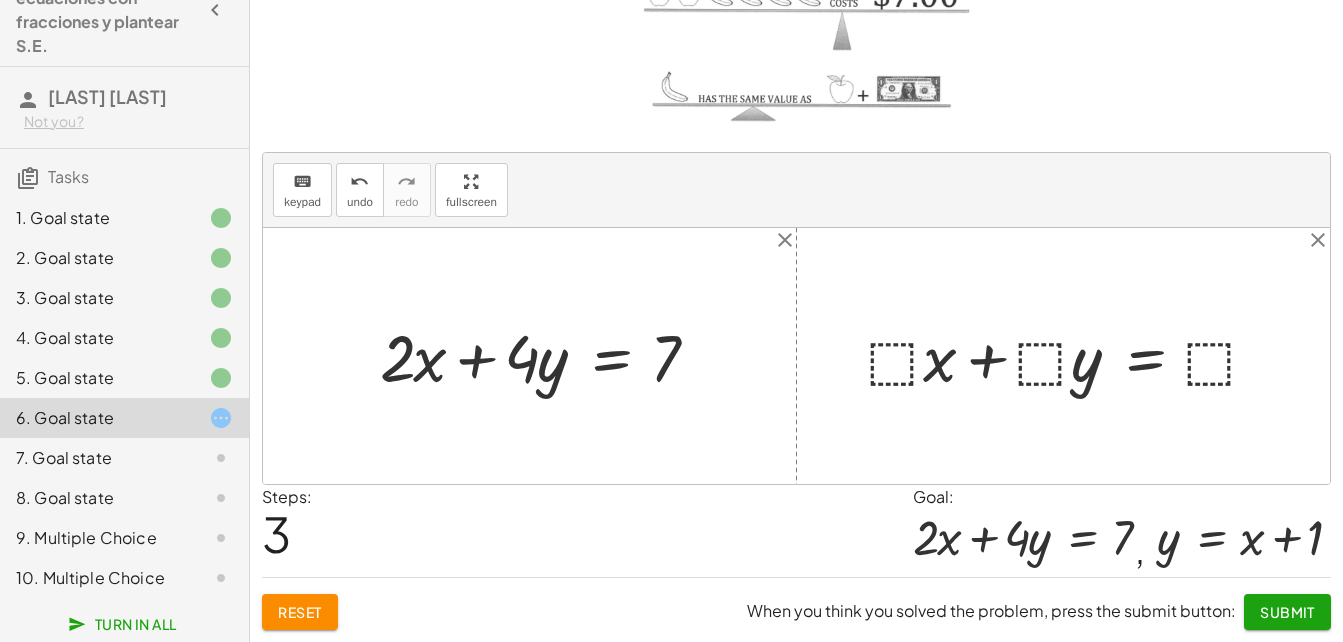 click at bounding box center (1071, 356) 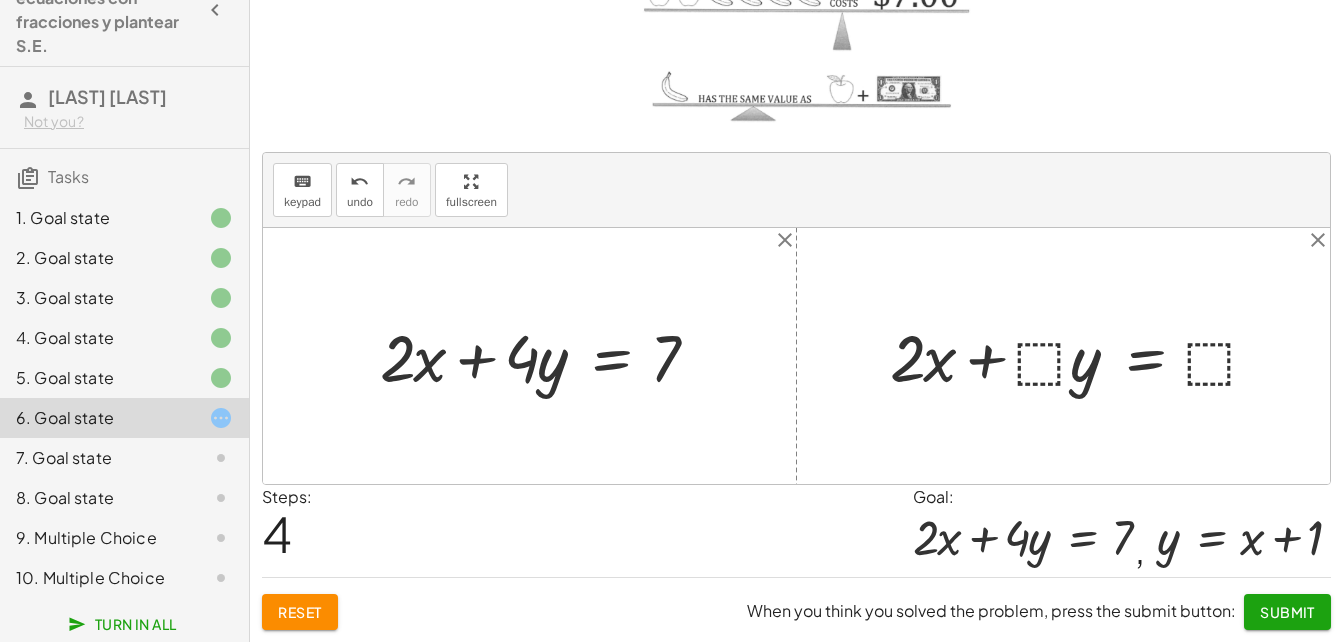 click at bounding box center [1082, 356] 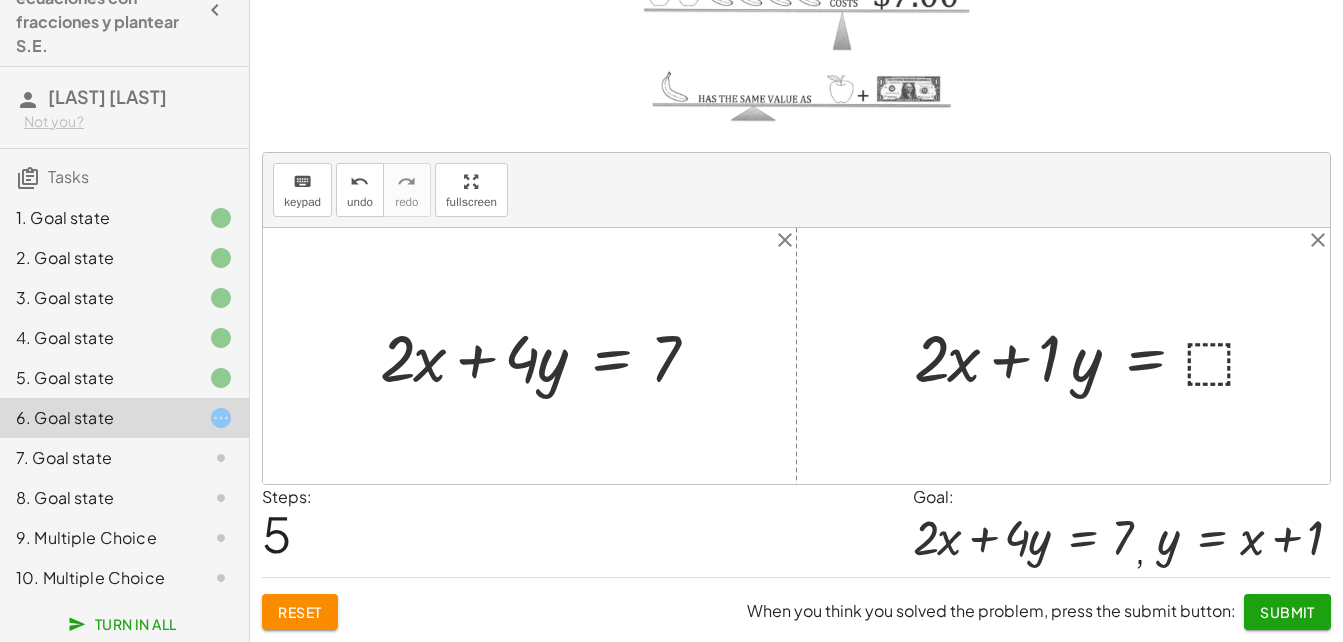 click at bounding box center (1094, 356) 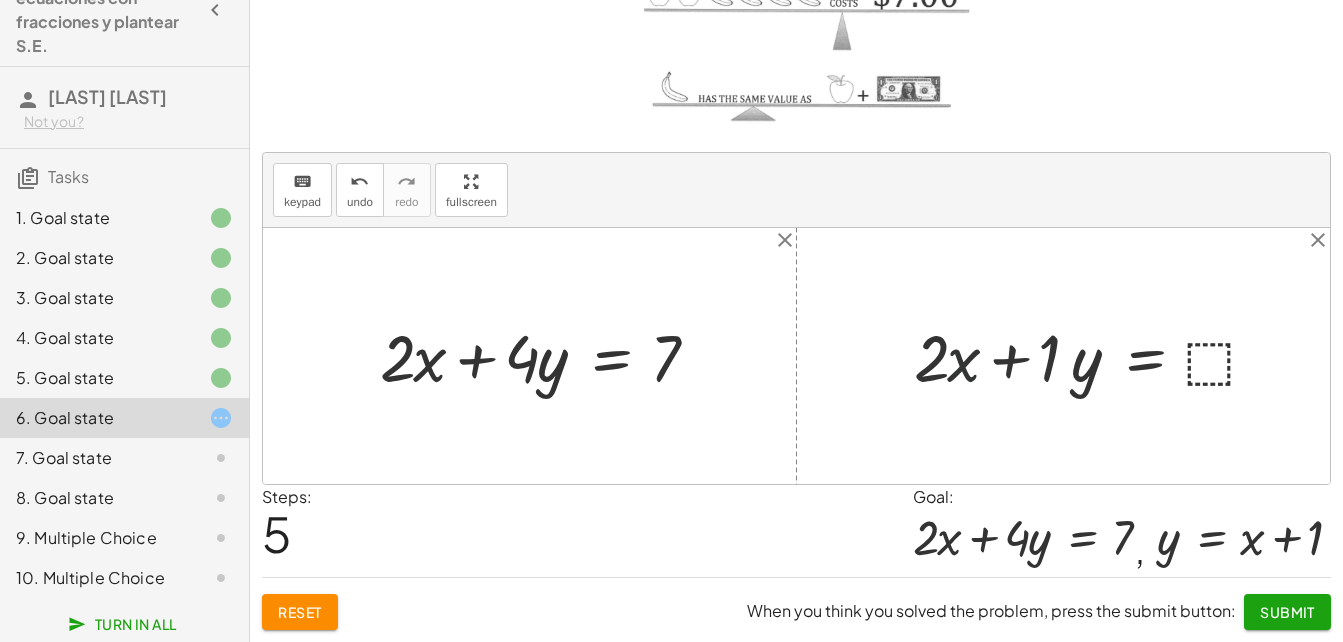 click at bounding box center (1094, 356) 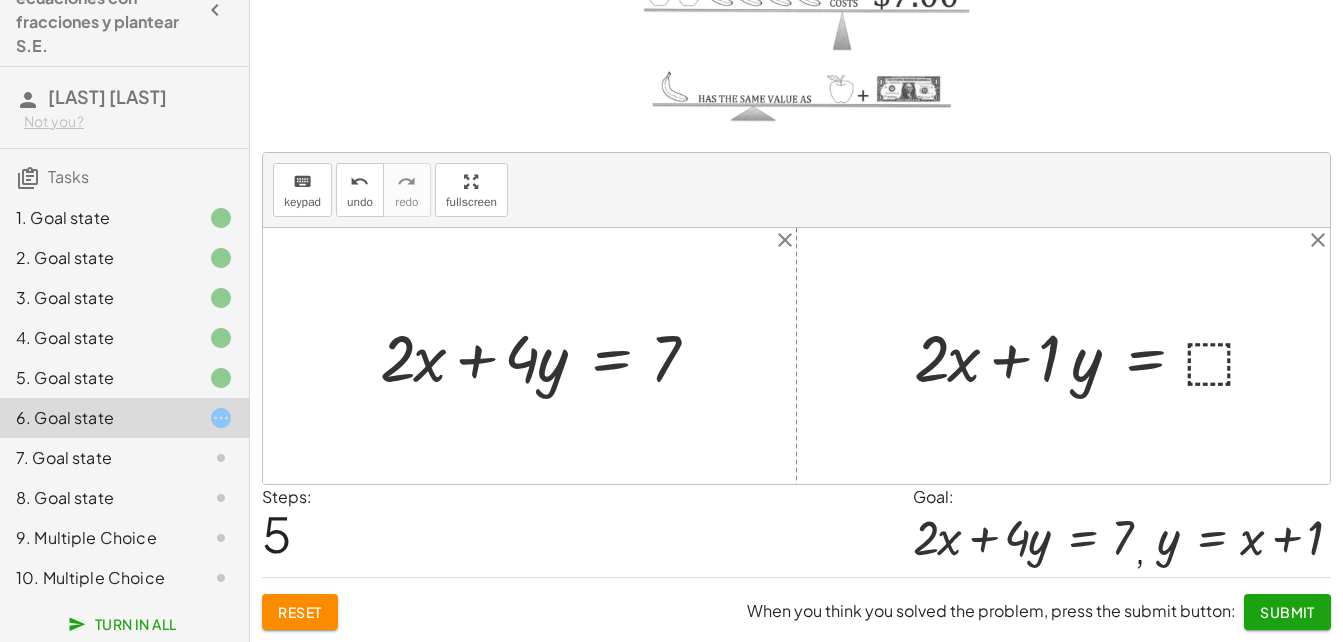 click at bounding box center [1094, 356] 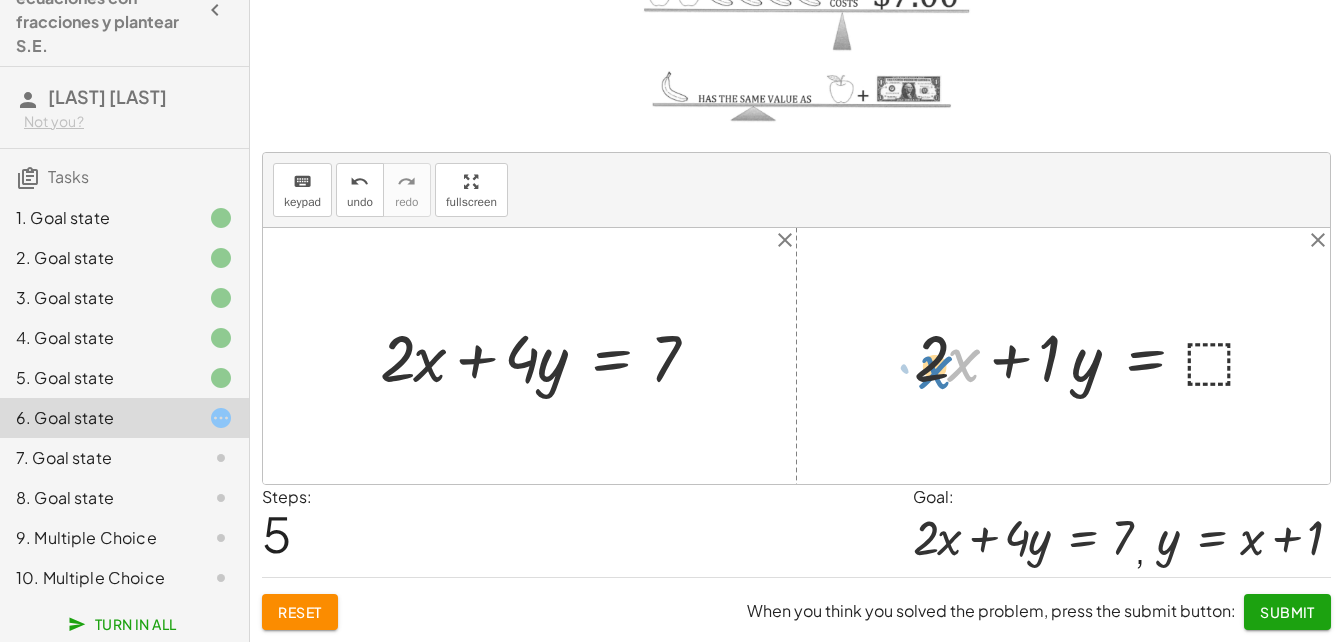 drag, startPoint x: 959, startPoint y: 364, endPoint x: 933, endPoint y: 371, distance: 26.925823 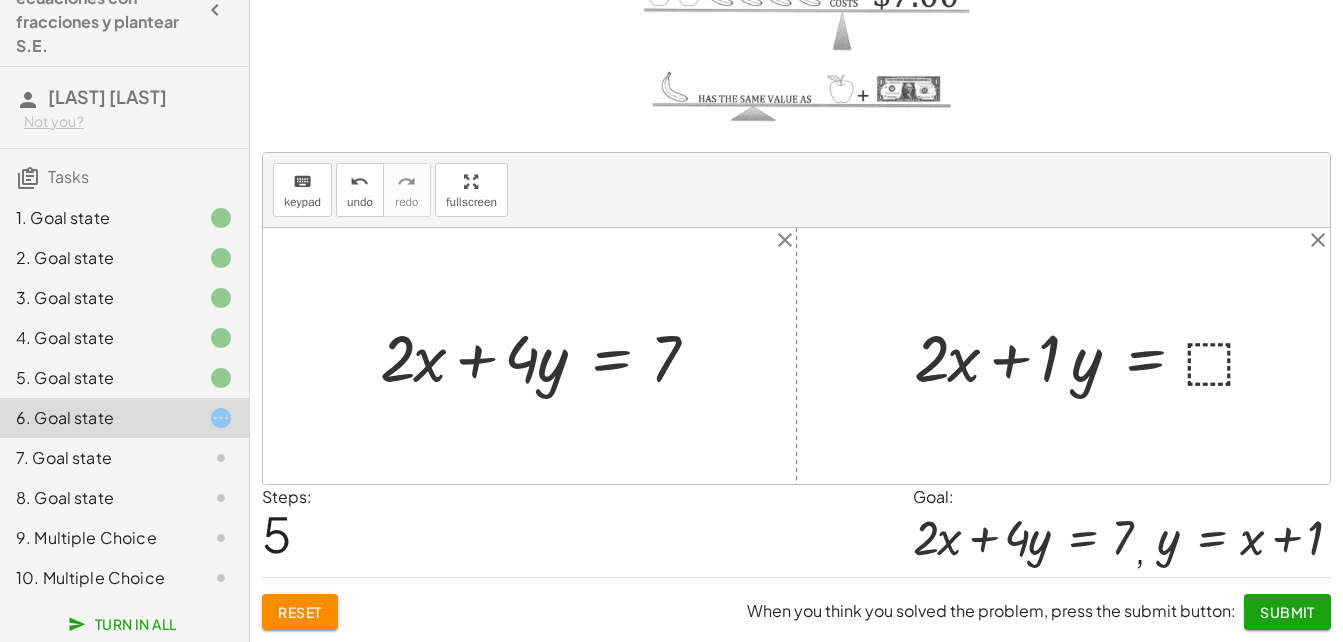 click at bounding box center (1094, 356) 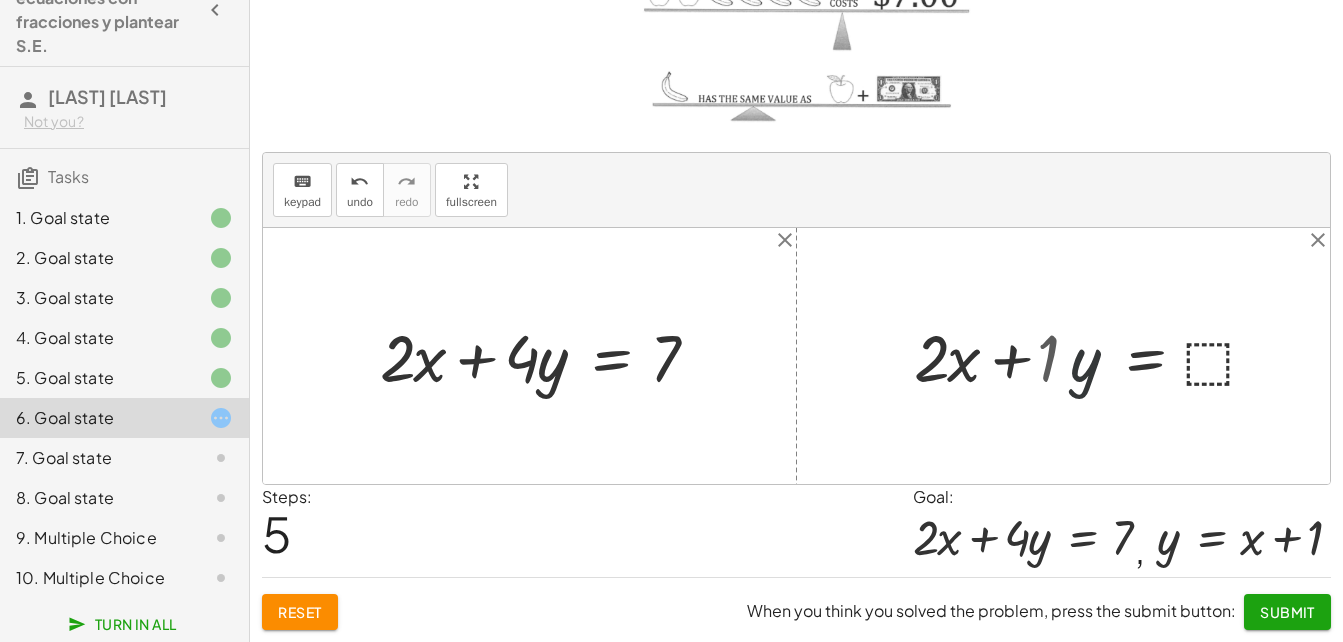 click at bounding box center [1110, 356] 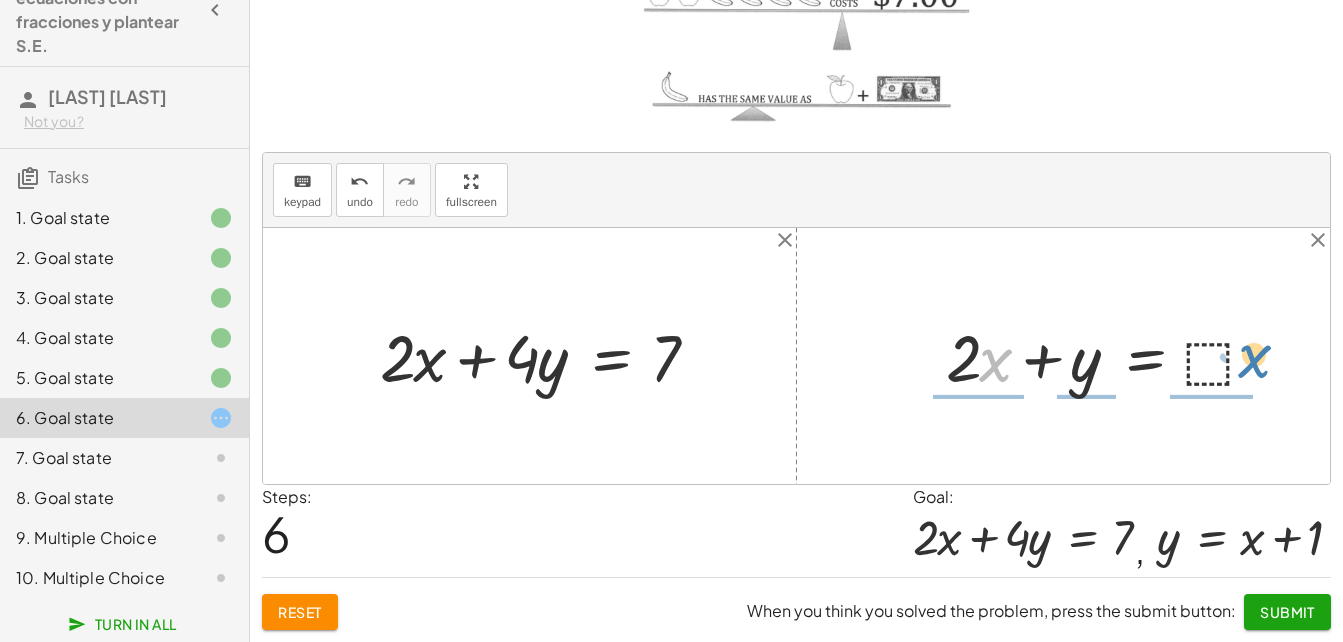 drag, startPoint x: 989, startPoint y: 363, endPoint x: 1248, endPoint y: 359, distance: 259.03088 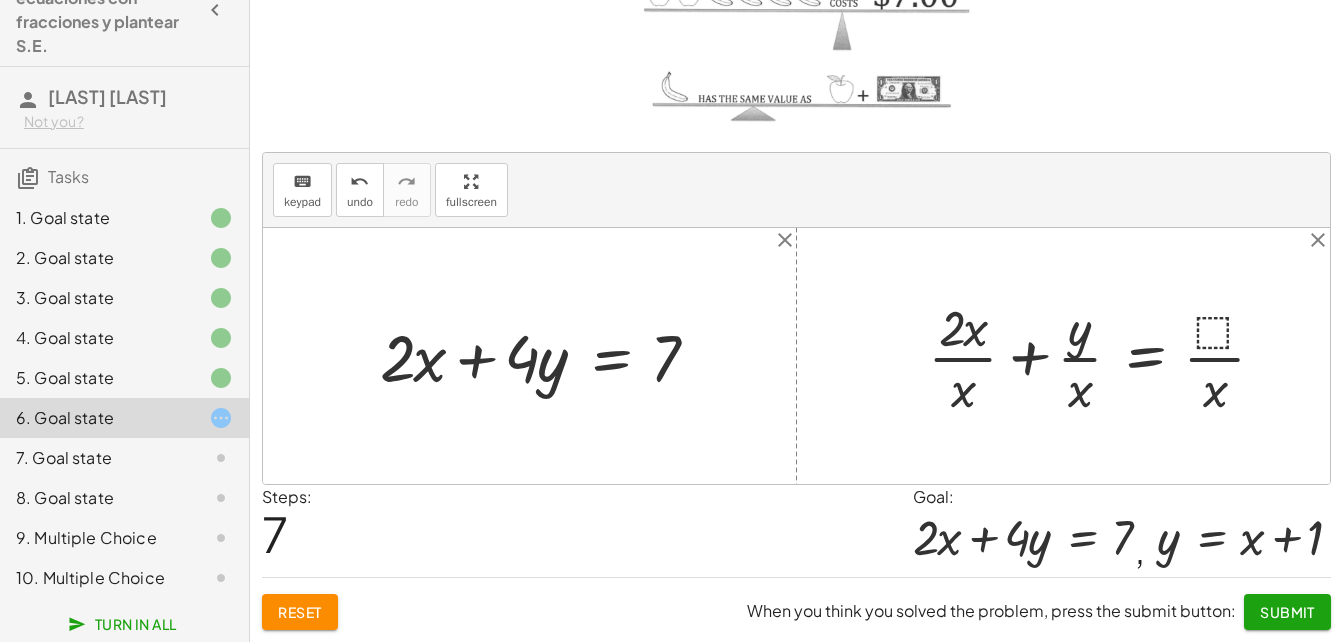 click at bounding box center [1105, 356] 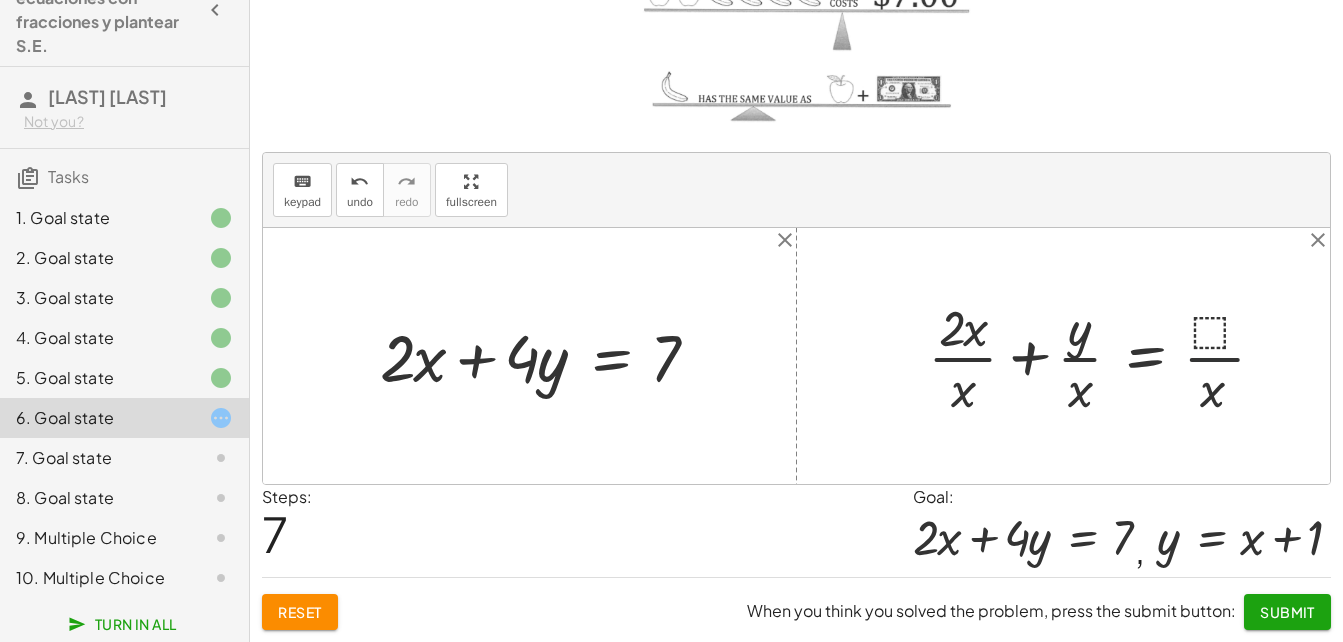 click at bounding box center (1105, 356) 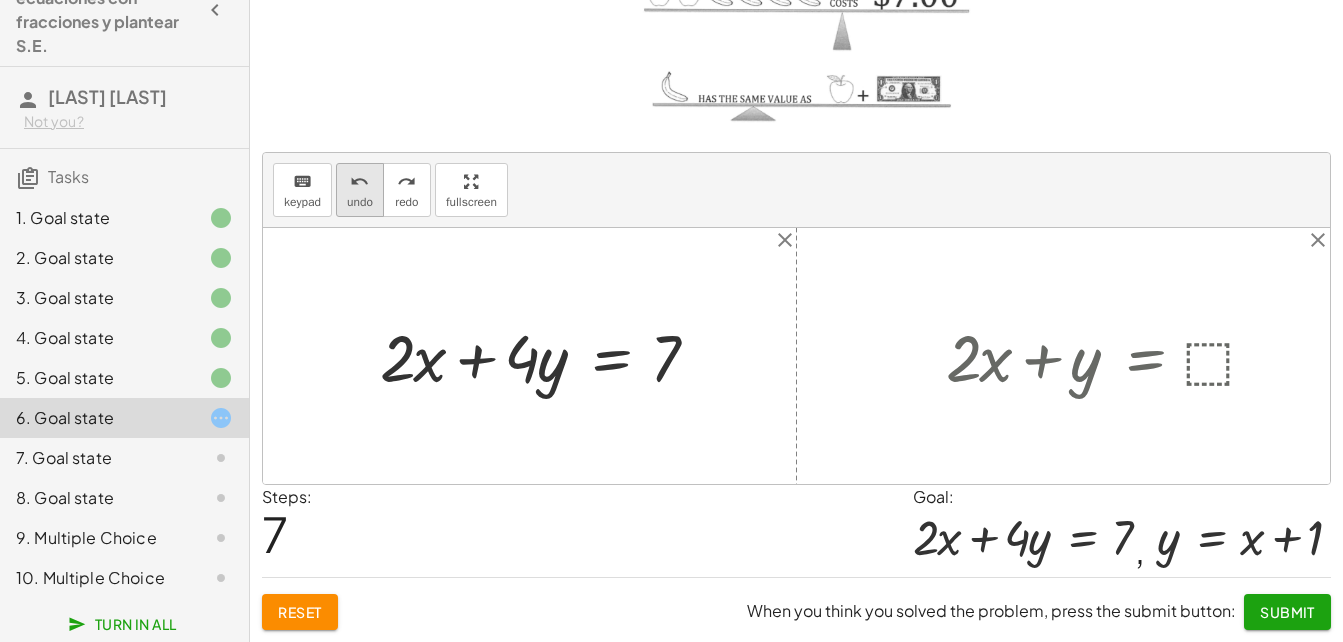 click on "undo undo" at bounding box center [360, 190] 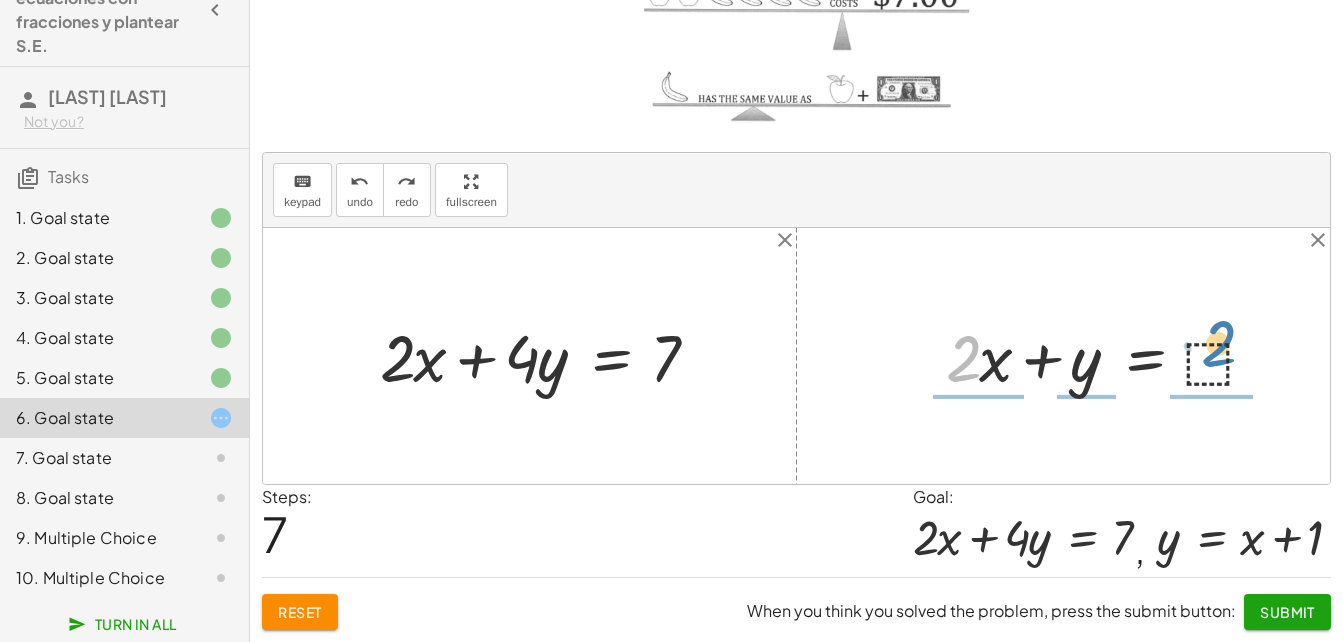 drag, startPoint x: 977, startPoint y: 351, endPoint x: 1230, endPoint y: 337, distance: 253.38705 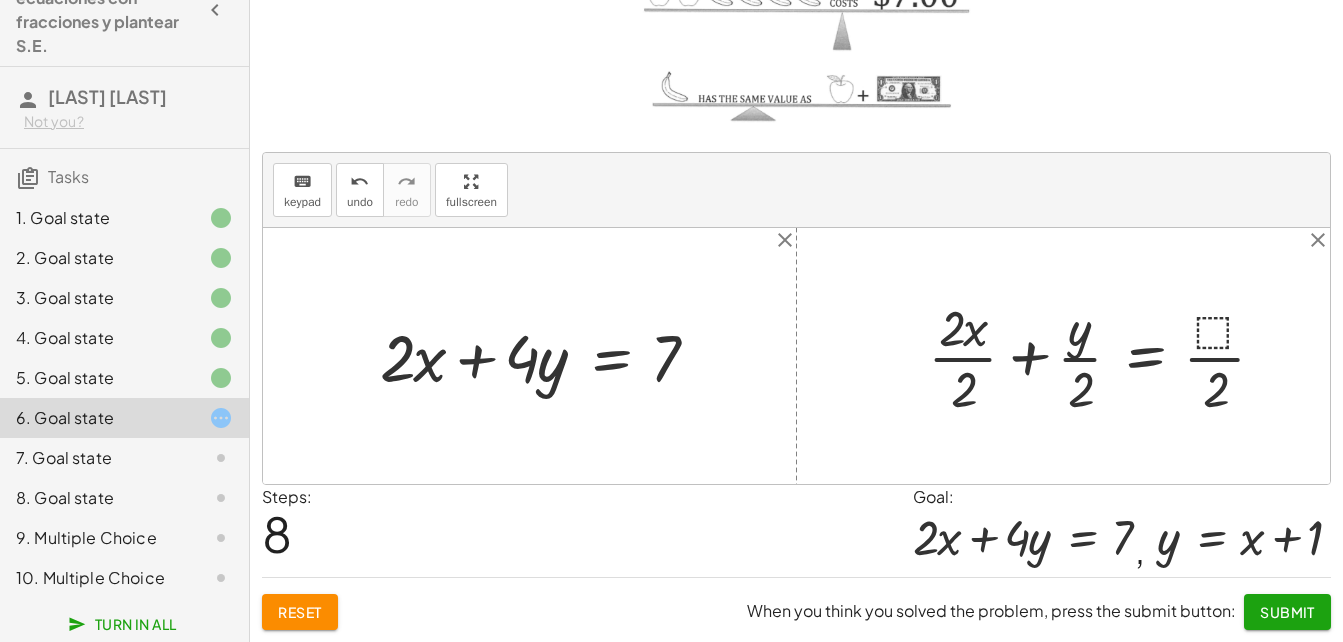 click at bounding box center (1105, 356) 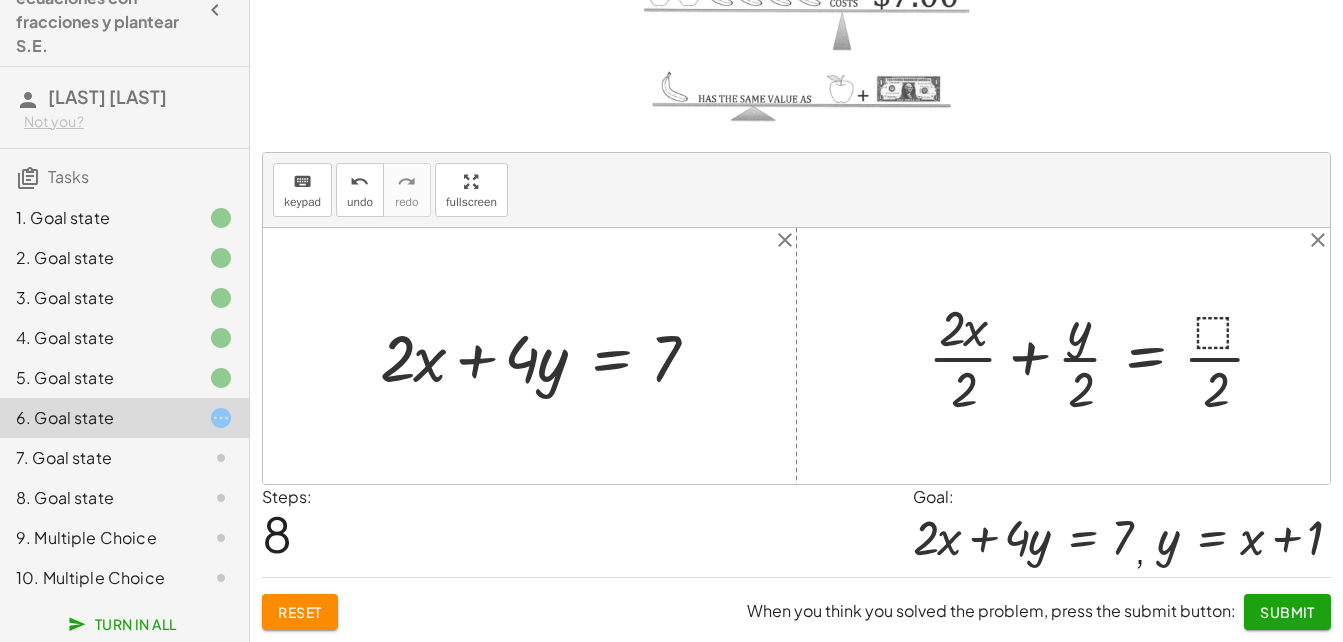 click at bounding box center [1105, 356] 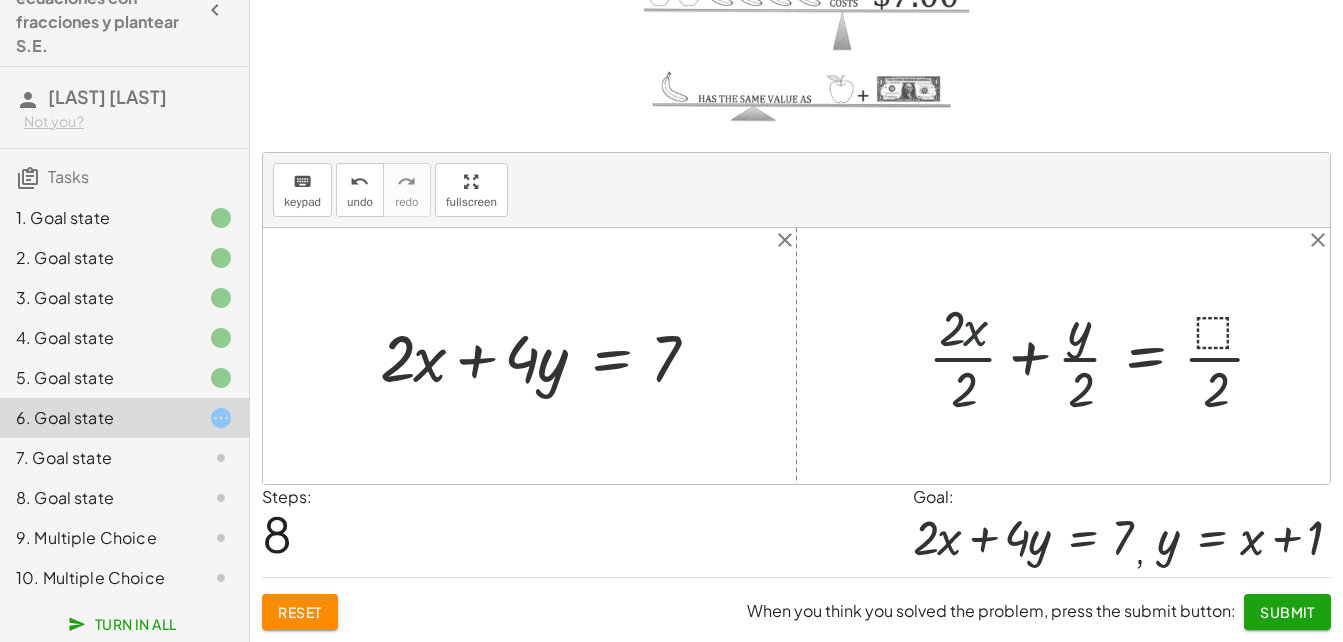 click at bounding box center [1105, 356] 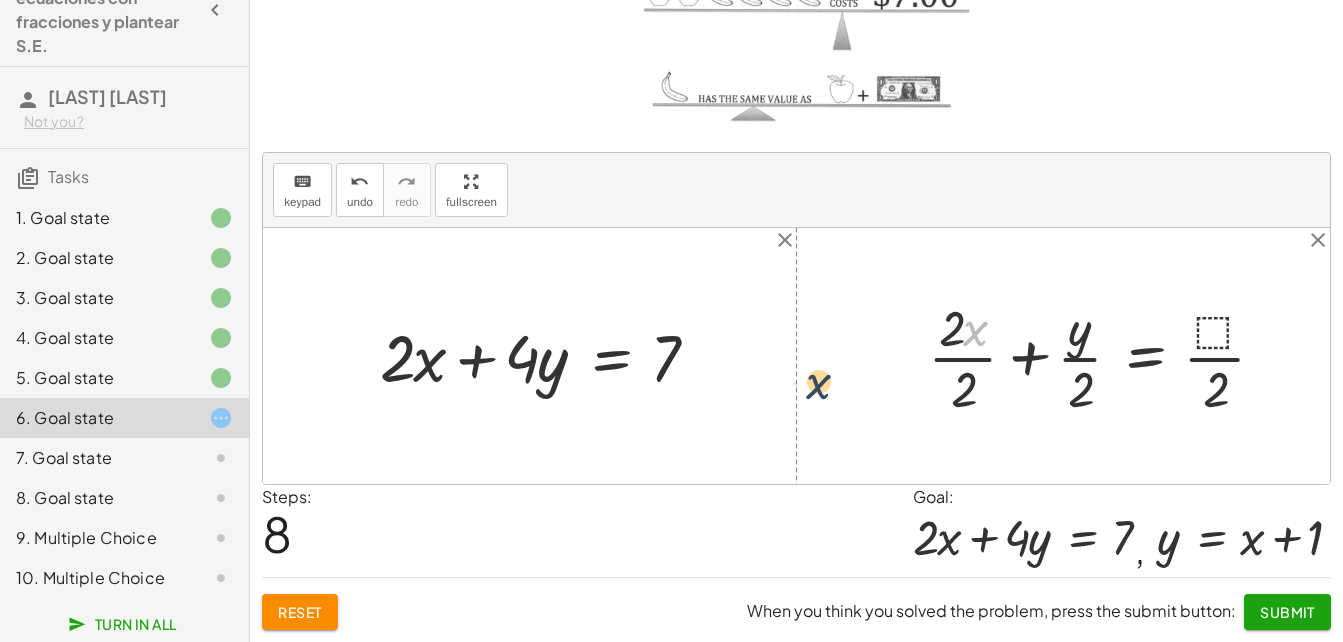 drag, startPoint x: 967, startPoint y: 312, endPoint x: 782, endPoint y: 359, distance: 190.87692 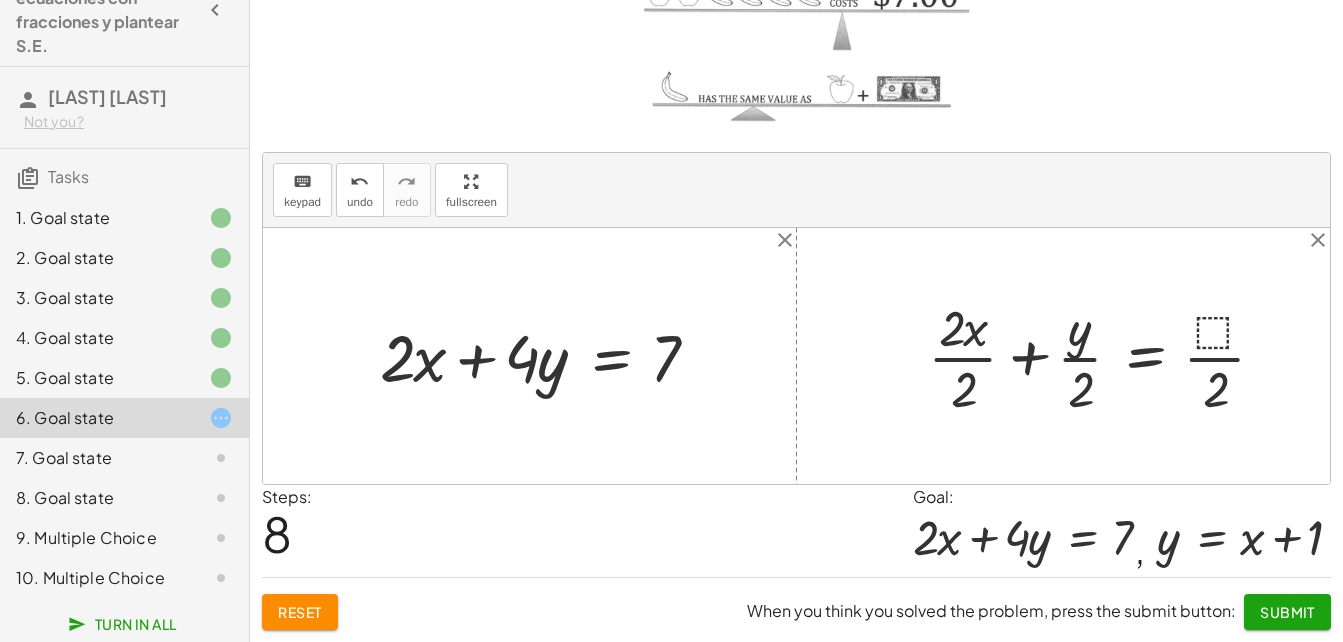 click at bounding box center [1105, 356] 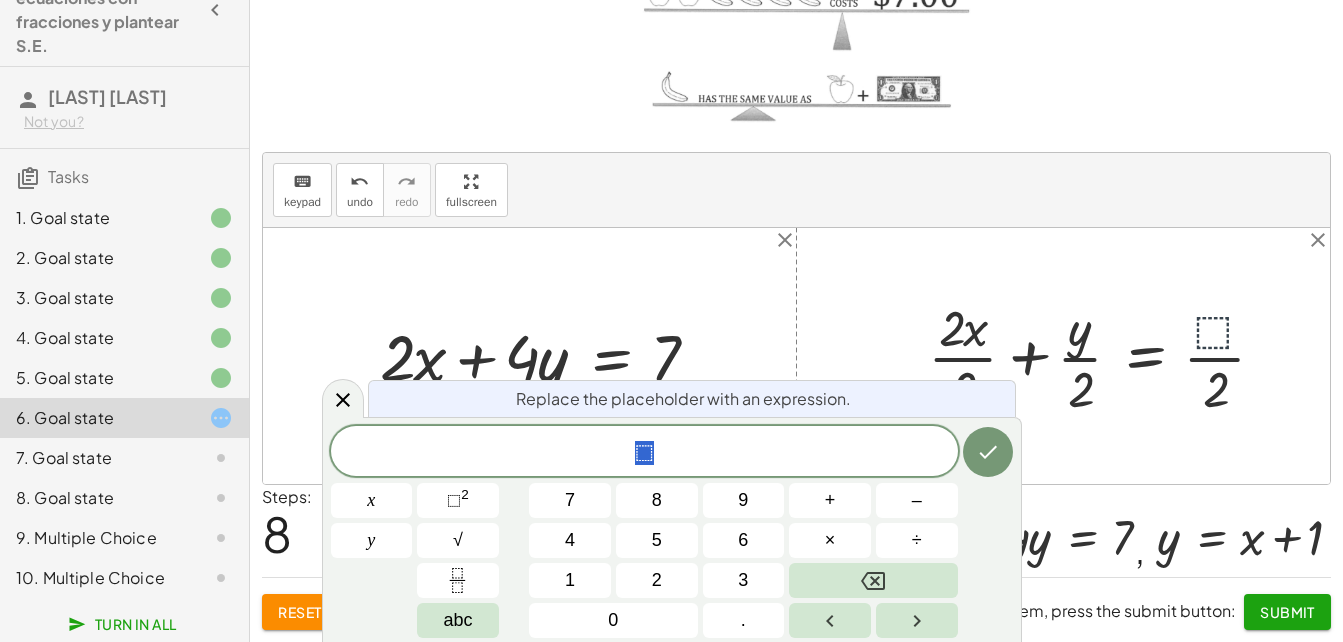click at bounding box center [1105, 356] 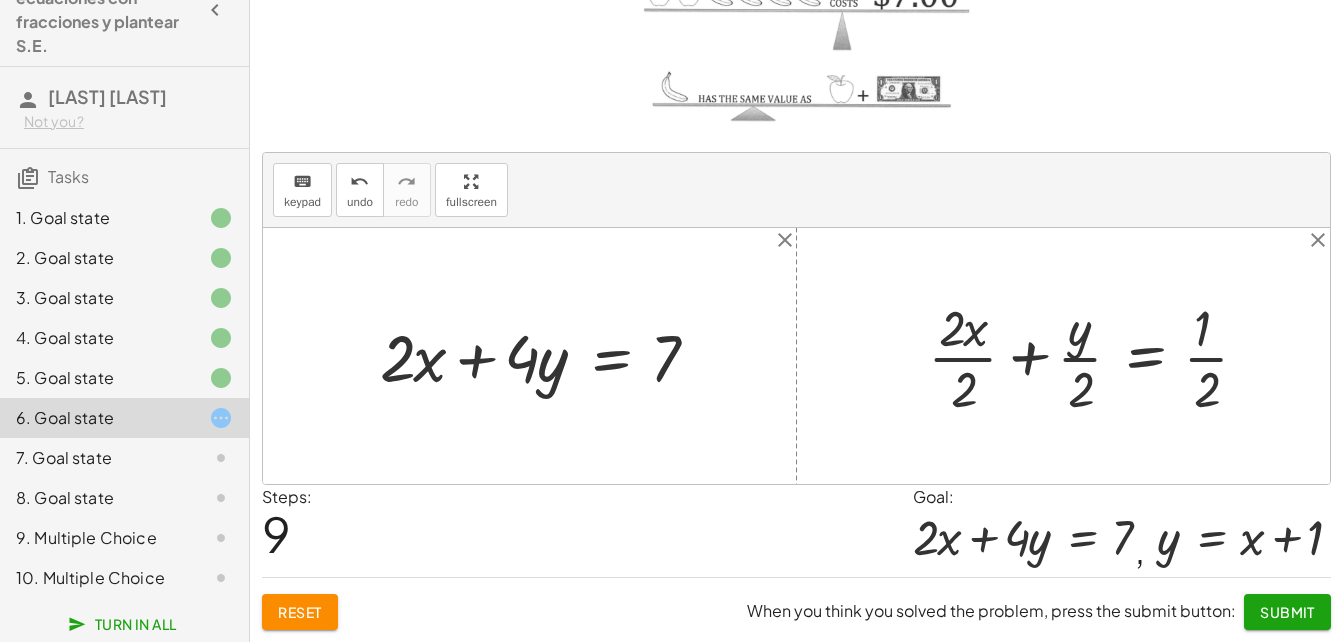 click at bounding box center (1096, 356) 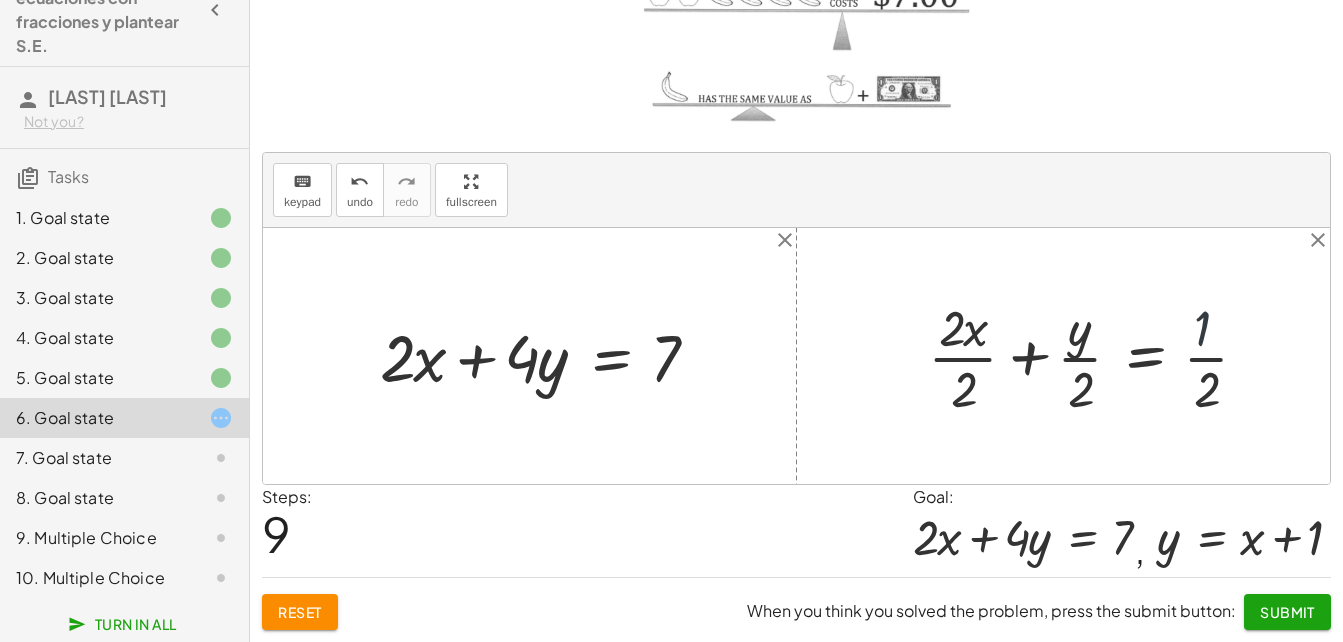 click at bounding box center [1096, 356] 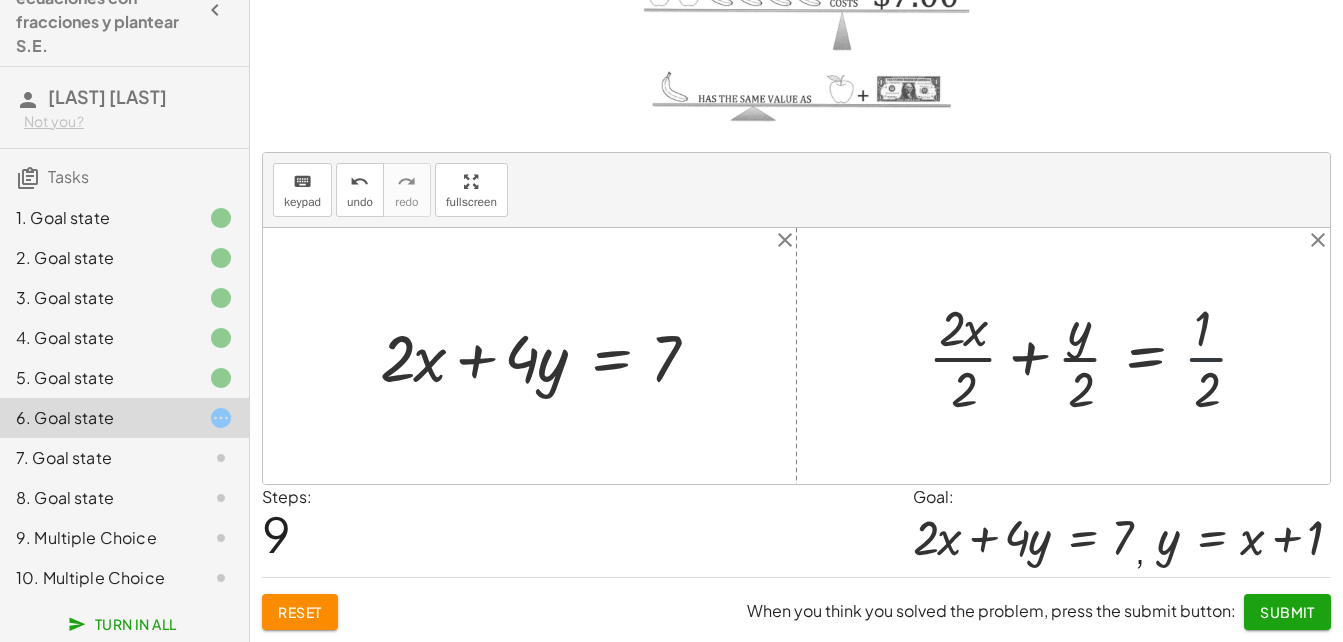 click at bounding box center [1096, 356] 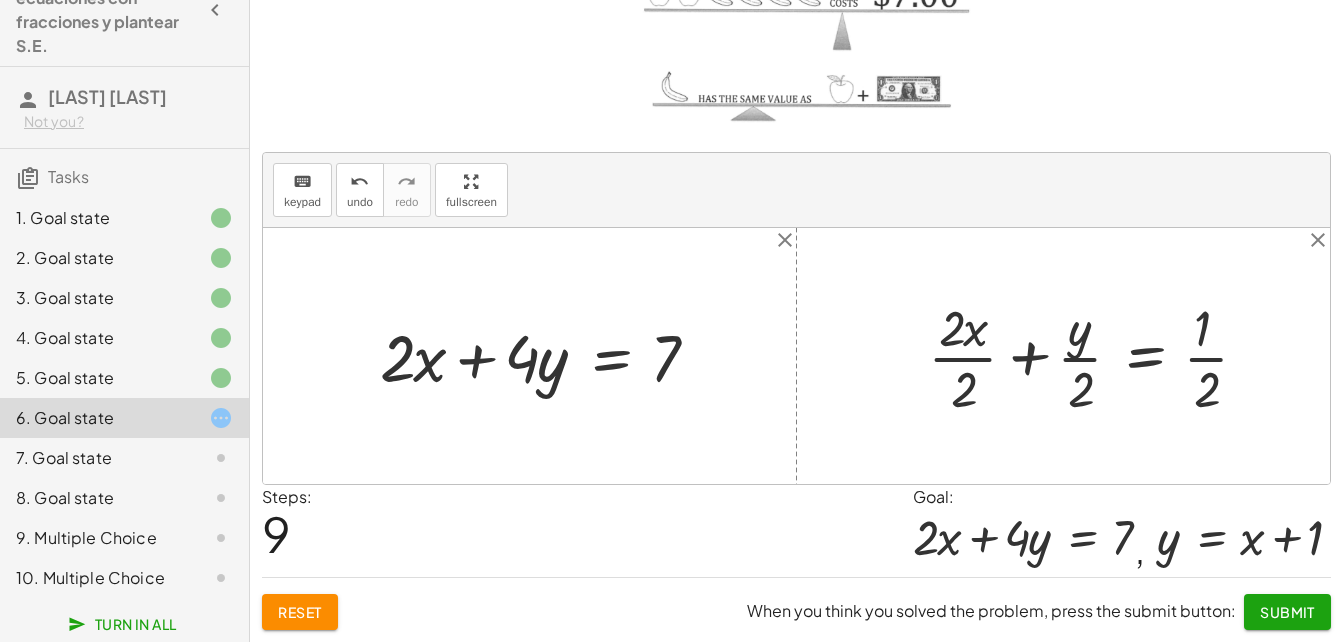 click at bounding box center [1096, 356] 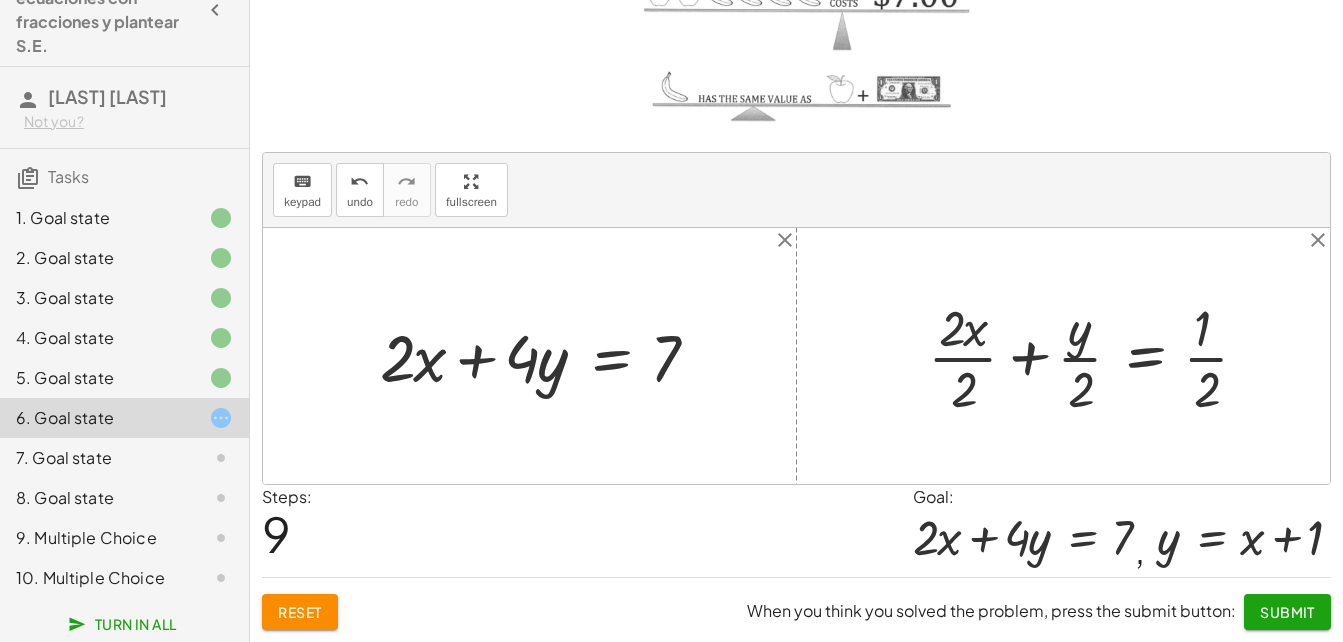 click at bounding box center (1096, 356) 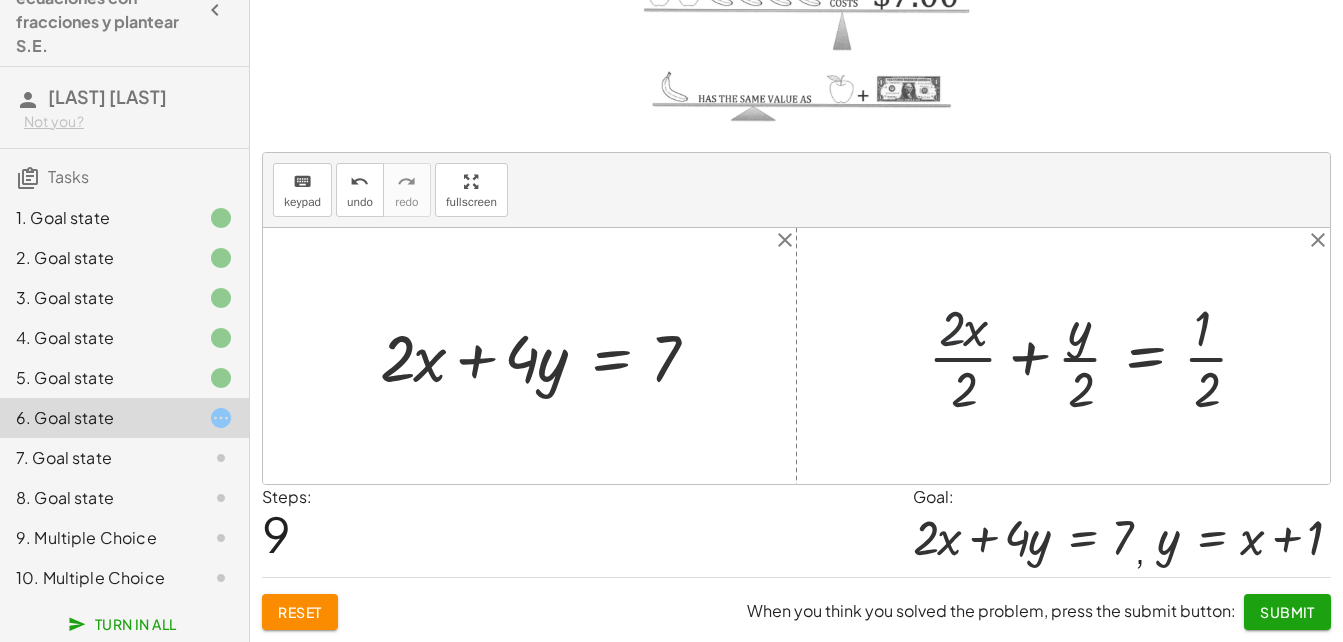 click at bounding box center (1096, 356) 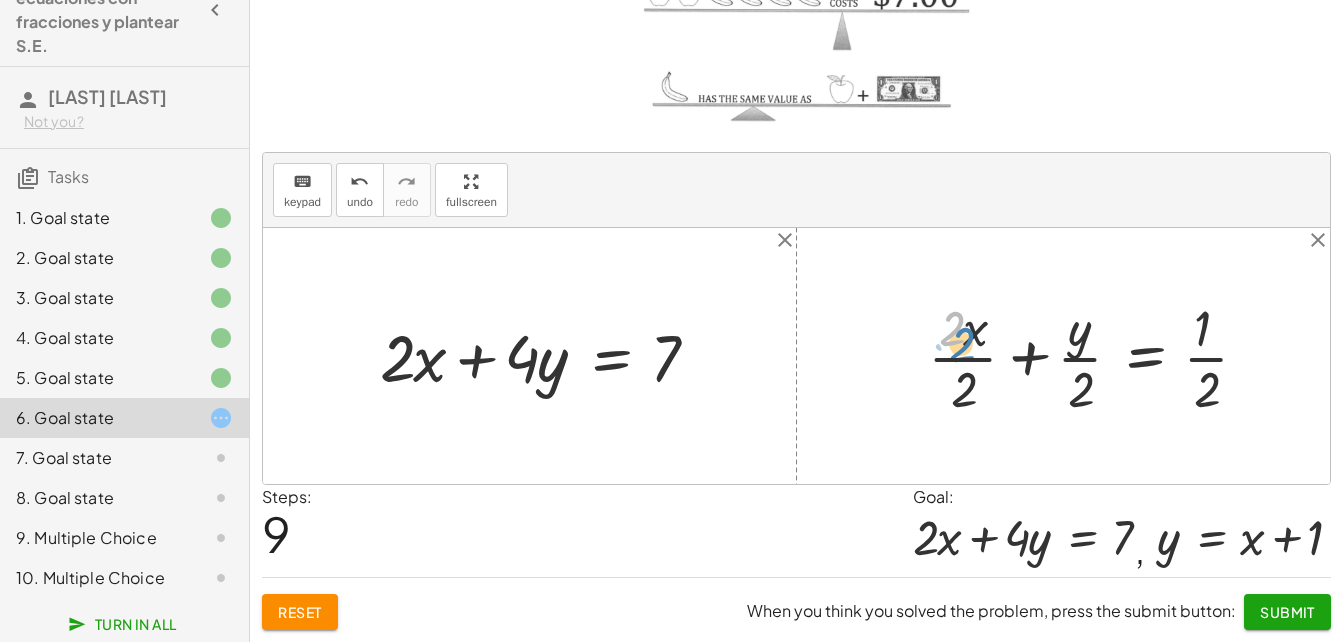 drag, startPoint x: 925, startPoint y: 341, endPoint x: 919, endPoint y: 362, distance: 21.84033 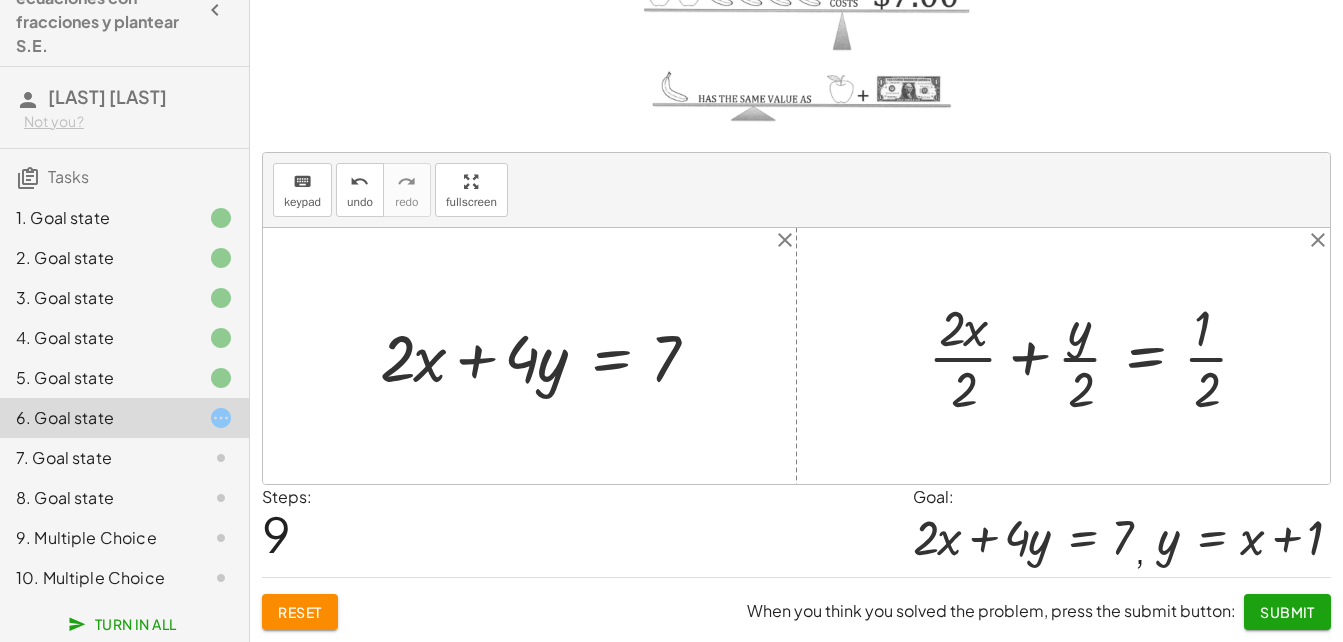 click at bounding box center (1096, 356) 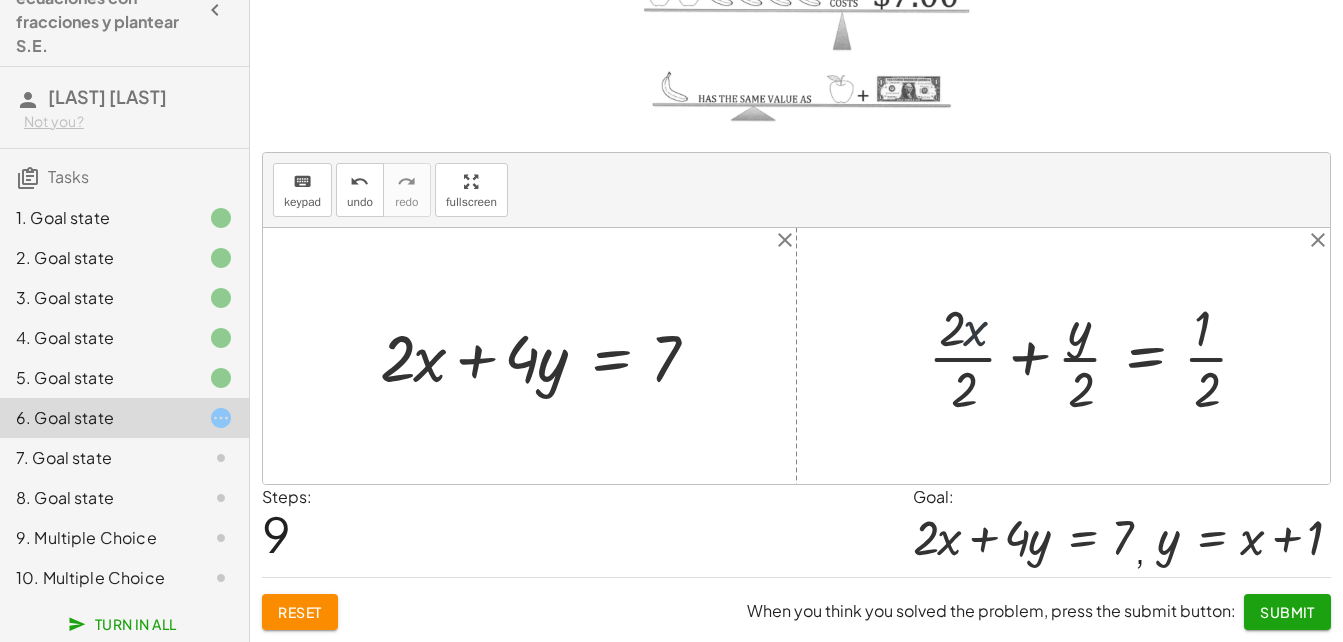 click at bounding box center (1096, 356) 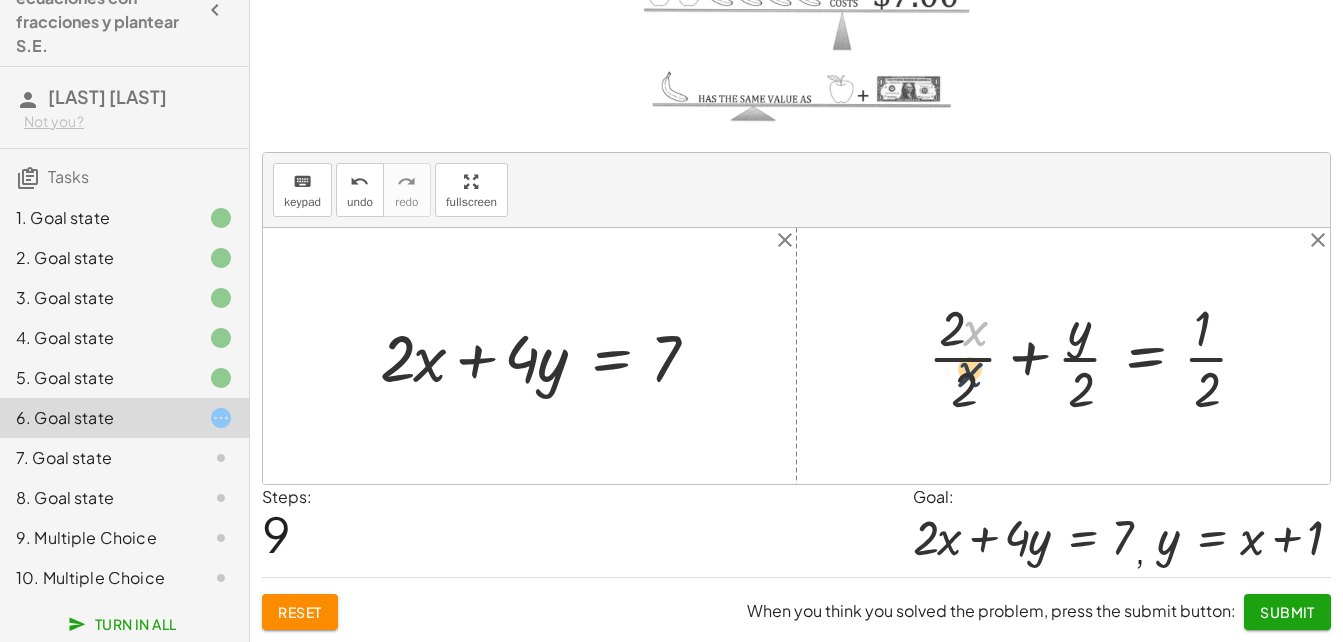 drag, startPoint x: 973, startPoint y: 333, endPoint x: 967, endPoint y: 377, distance: 44.407207 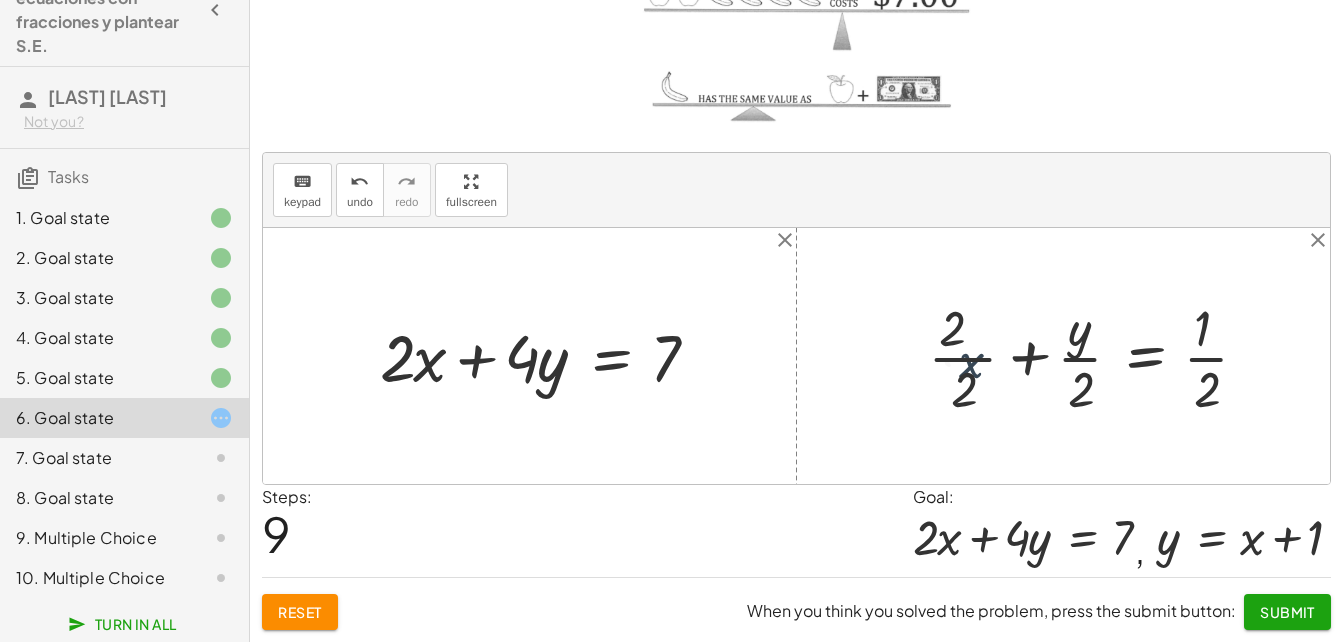 click at bounding box center (1096, 356) 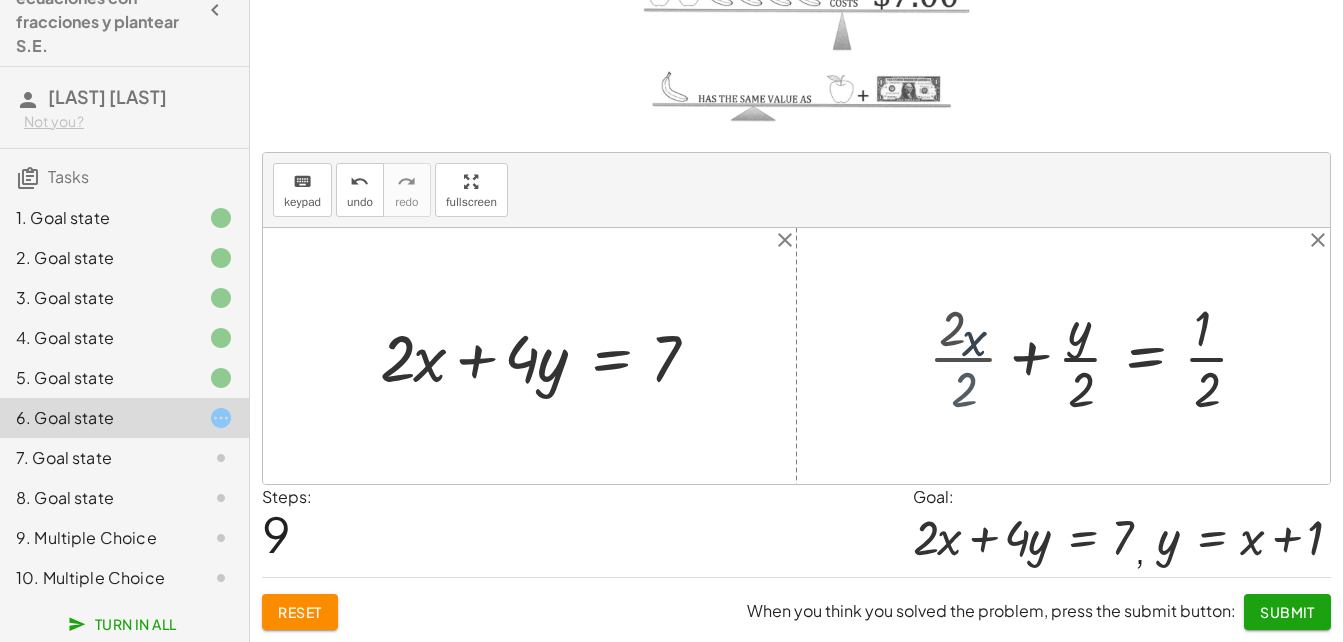 click at bounding box center [1115, 356] 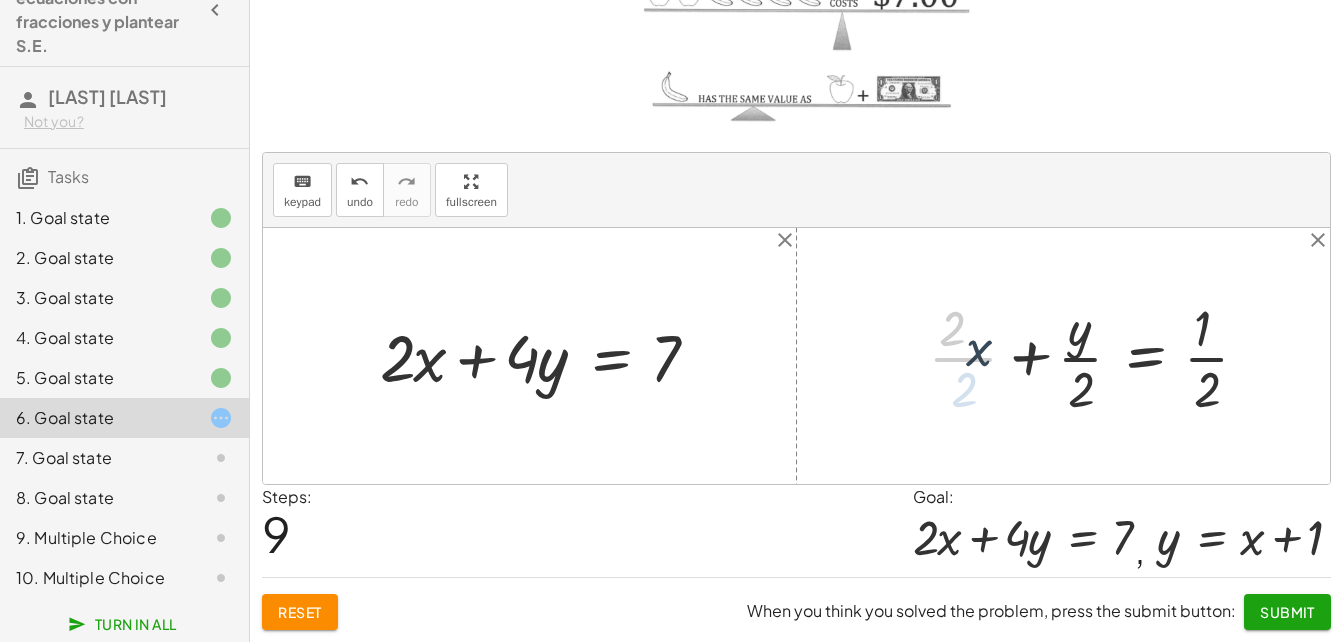 click at bounding box center [1115, 356] 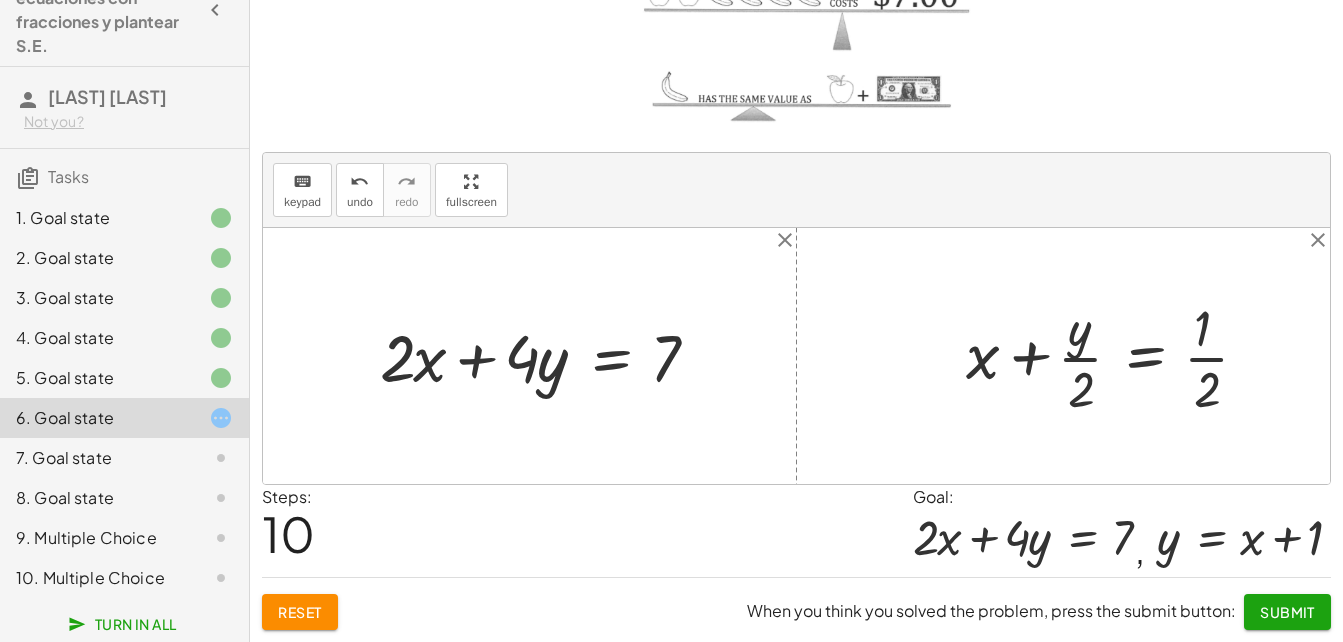 click at bounding box center (1115, 356) 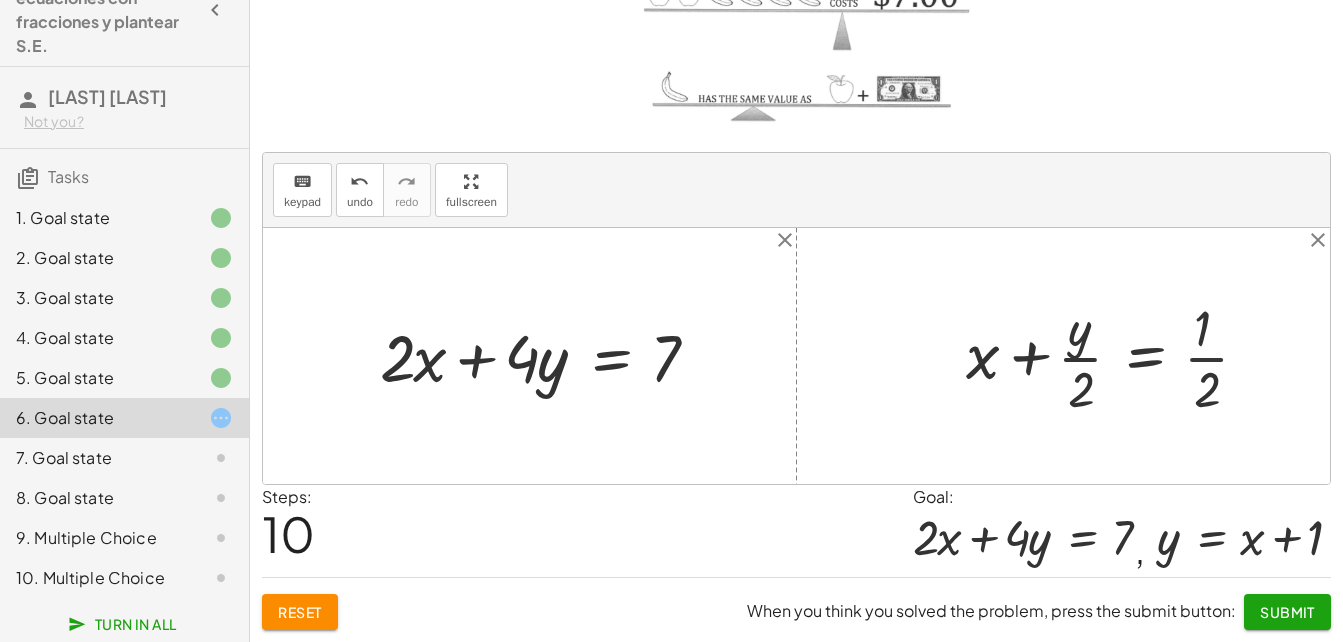 click at bounding box center [1115, 356] 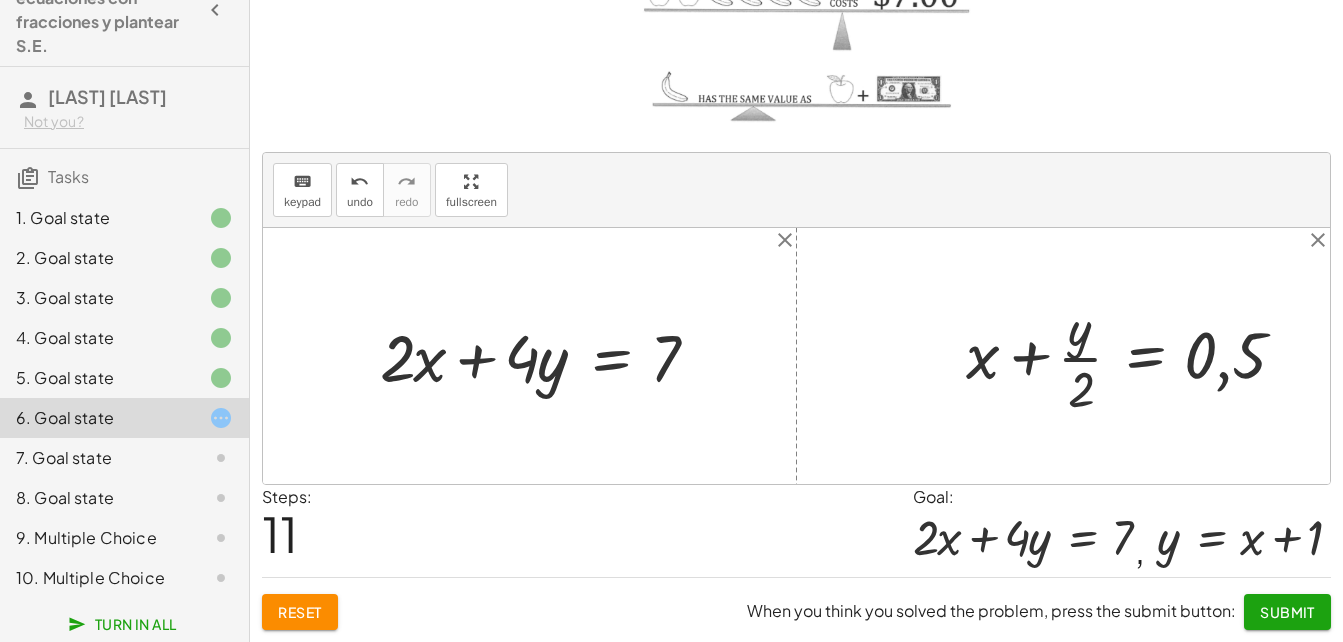click at bounding box center [1133, 356] 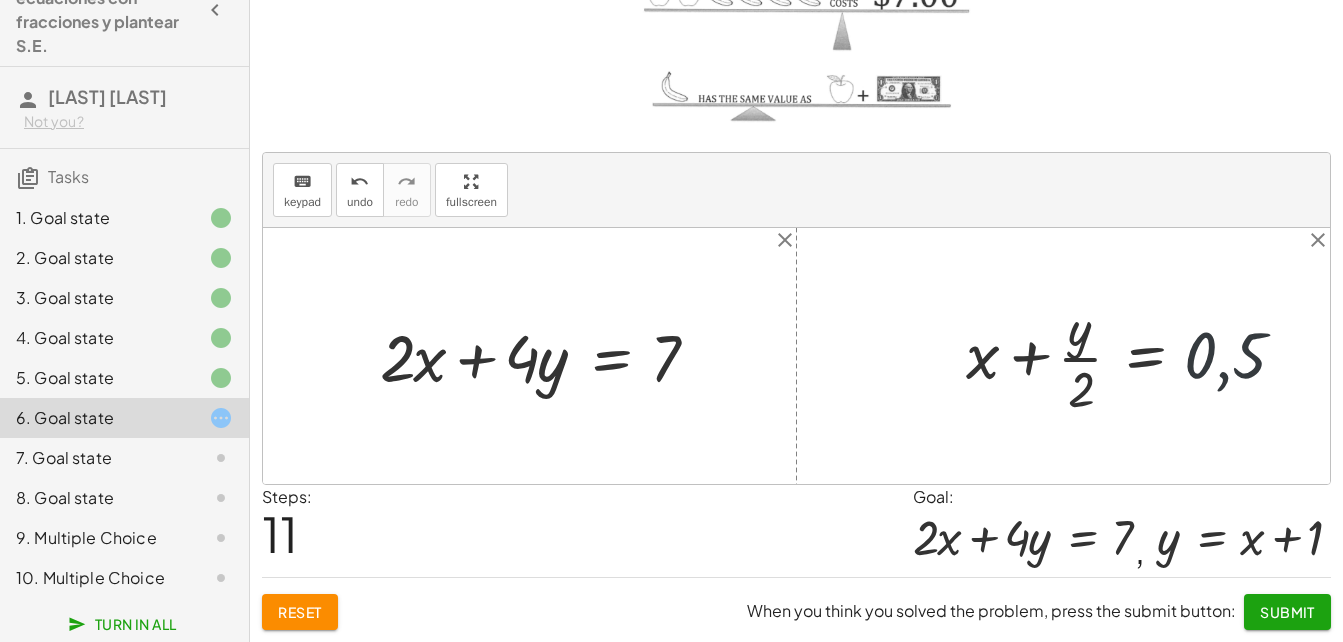 click at bounding box center [1133, 356] 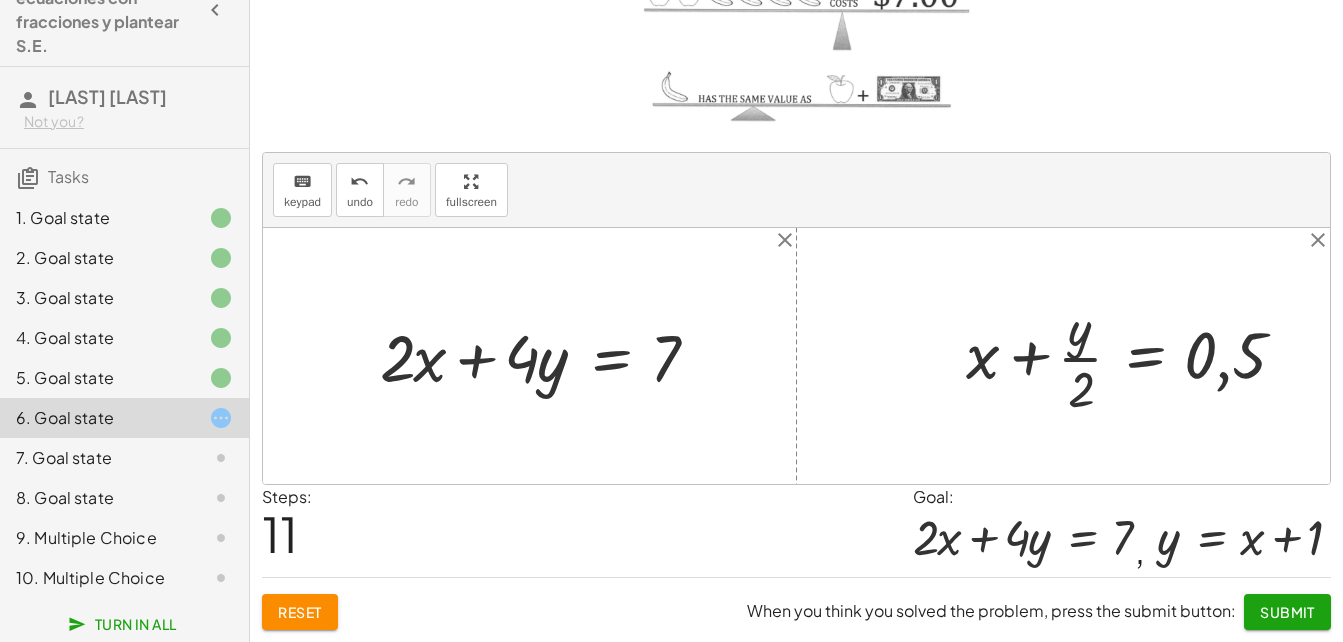 click at bounding box center (1133, 356) 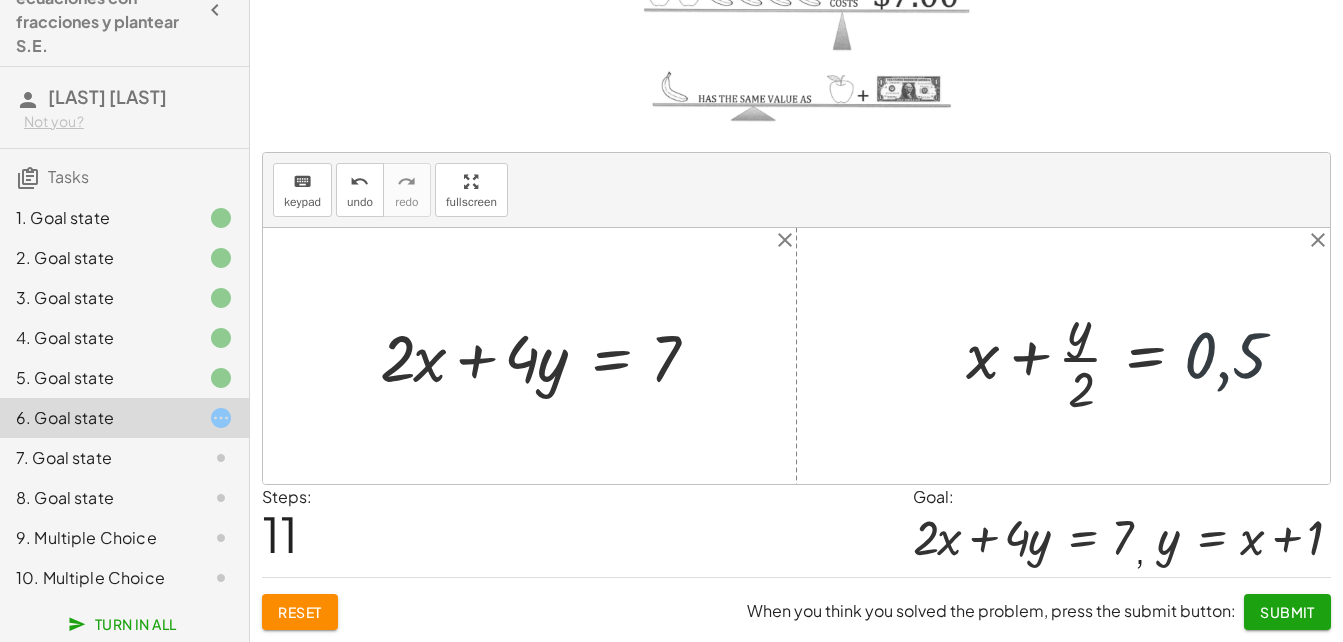 click at bounding box center [1133, 356] 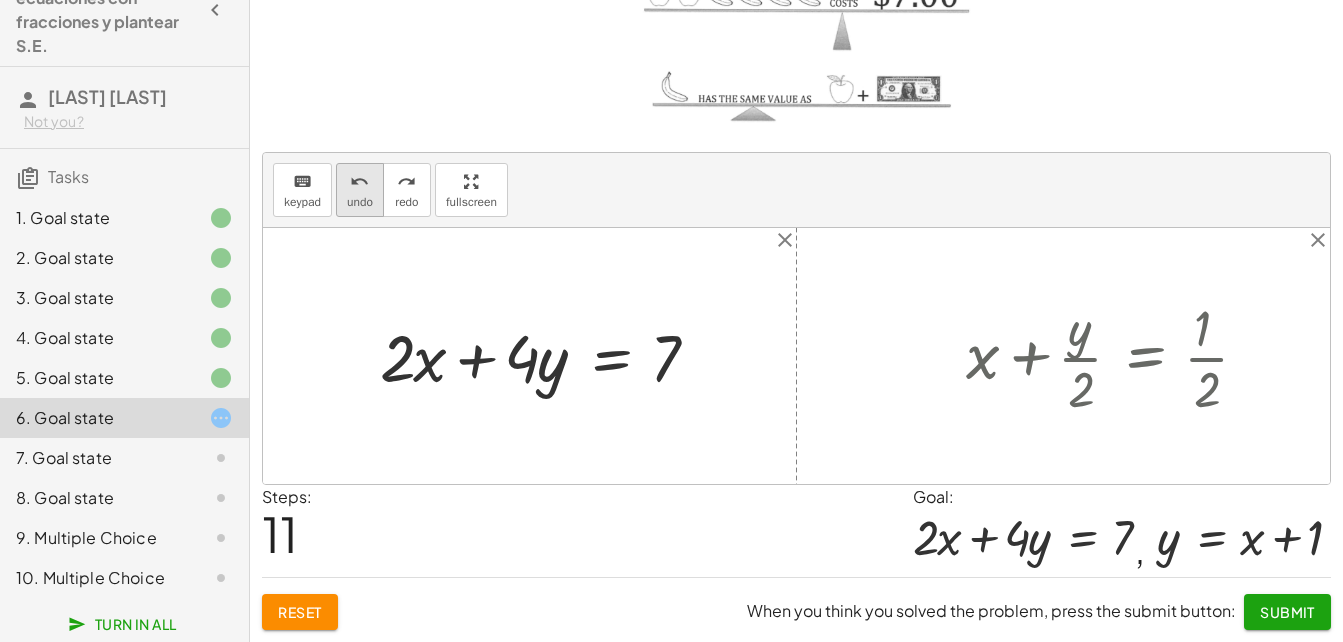 click on "undo undo" at bounding box center [360, 190] 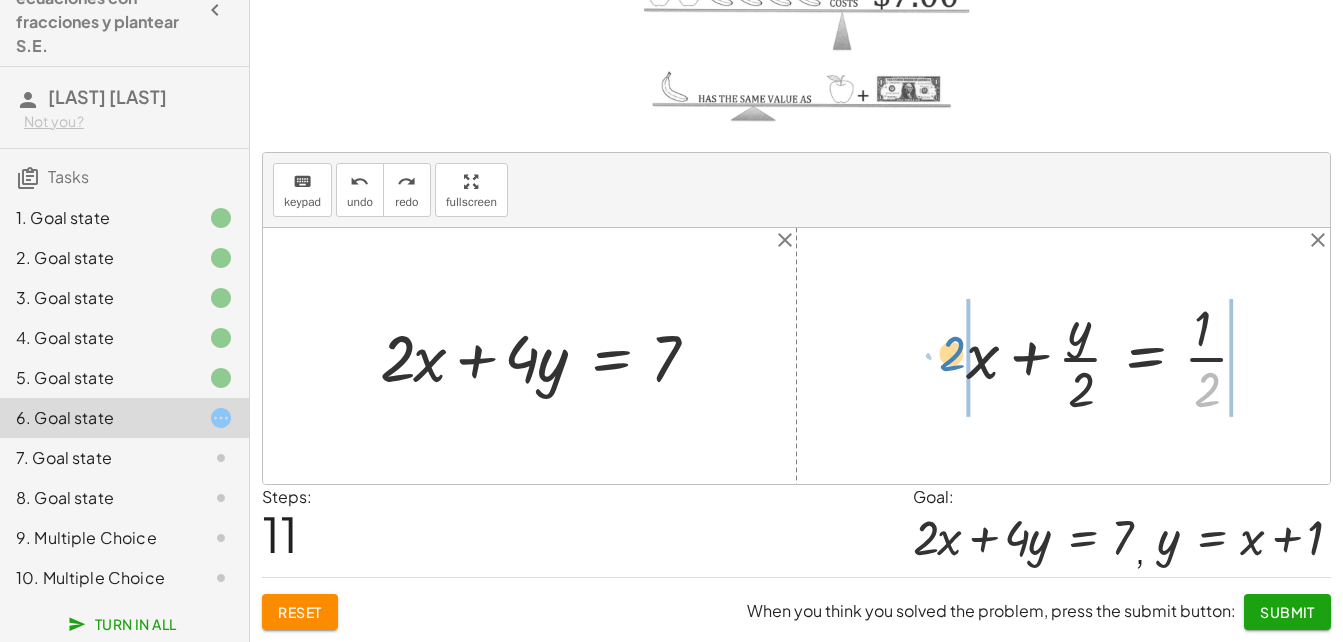 drag, startPoint x: 1201, startPoint y: 385, endPoint x: 951, endPoint y: 349, distance: 252.5787 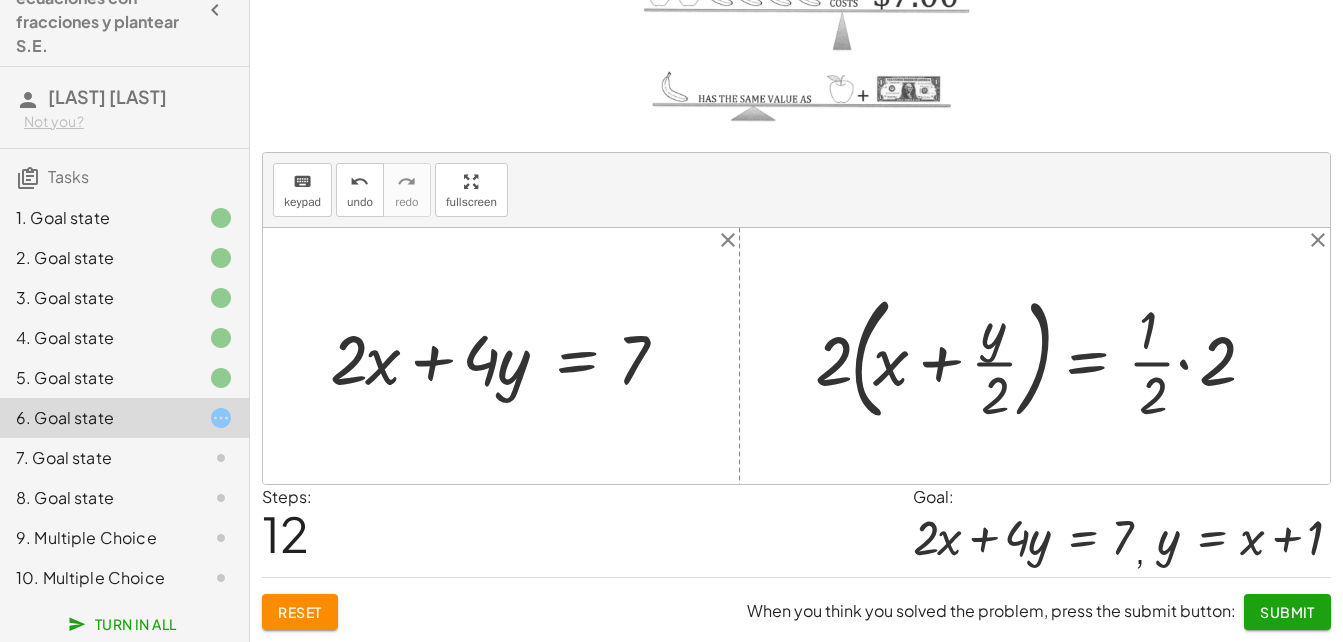 click at bounding box center [1042, 356] 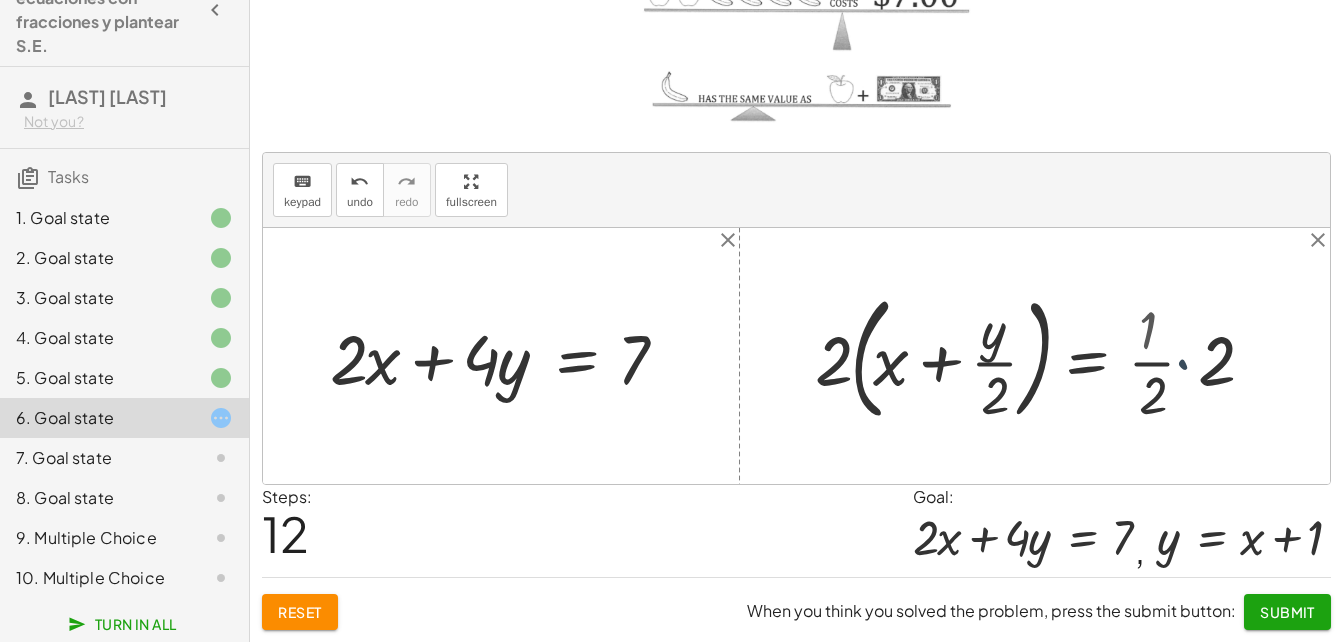 click at bounding box center (1013, 356) 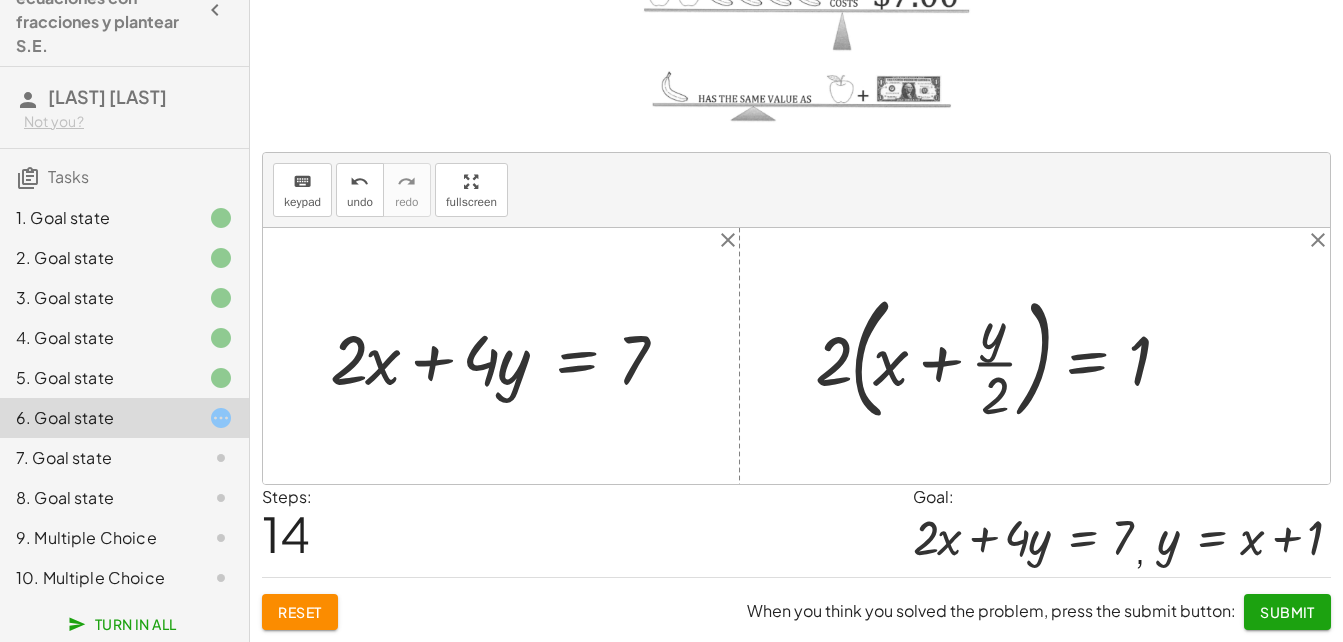 click at bounding box center [1006, 356] 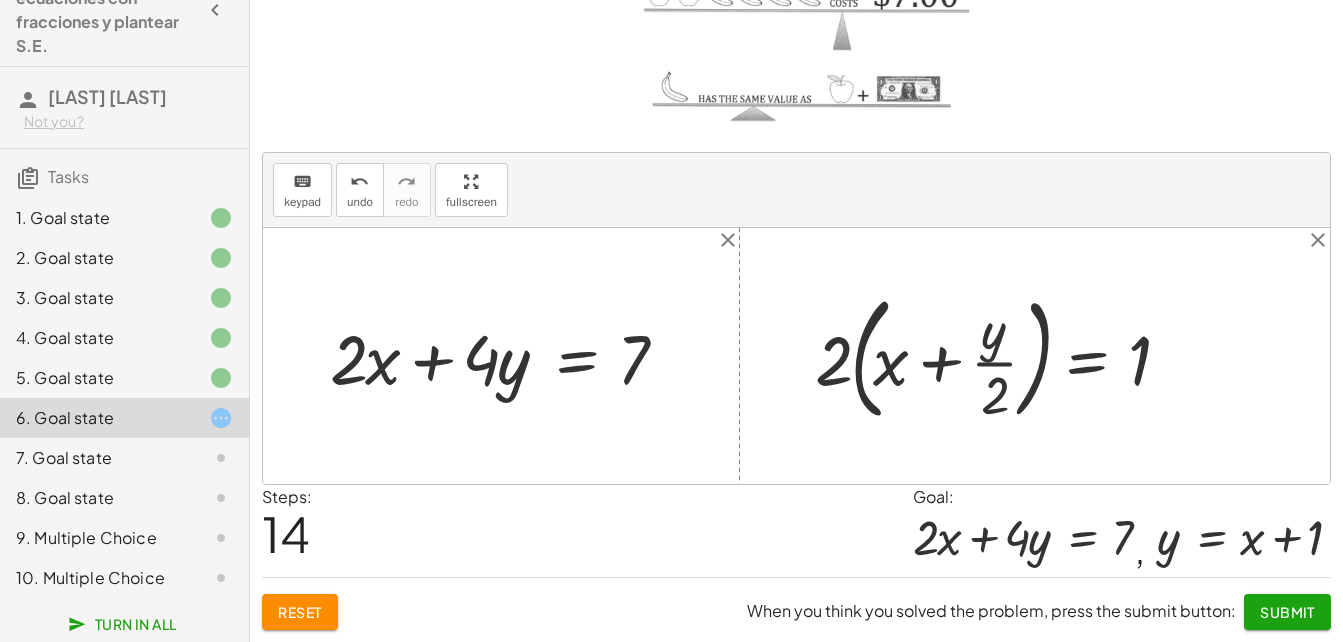 click at bounding box center [1006, 356] 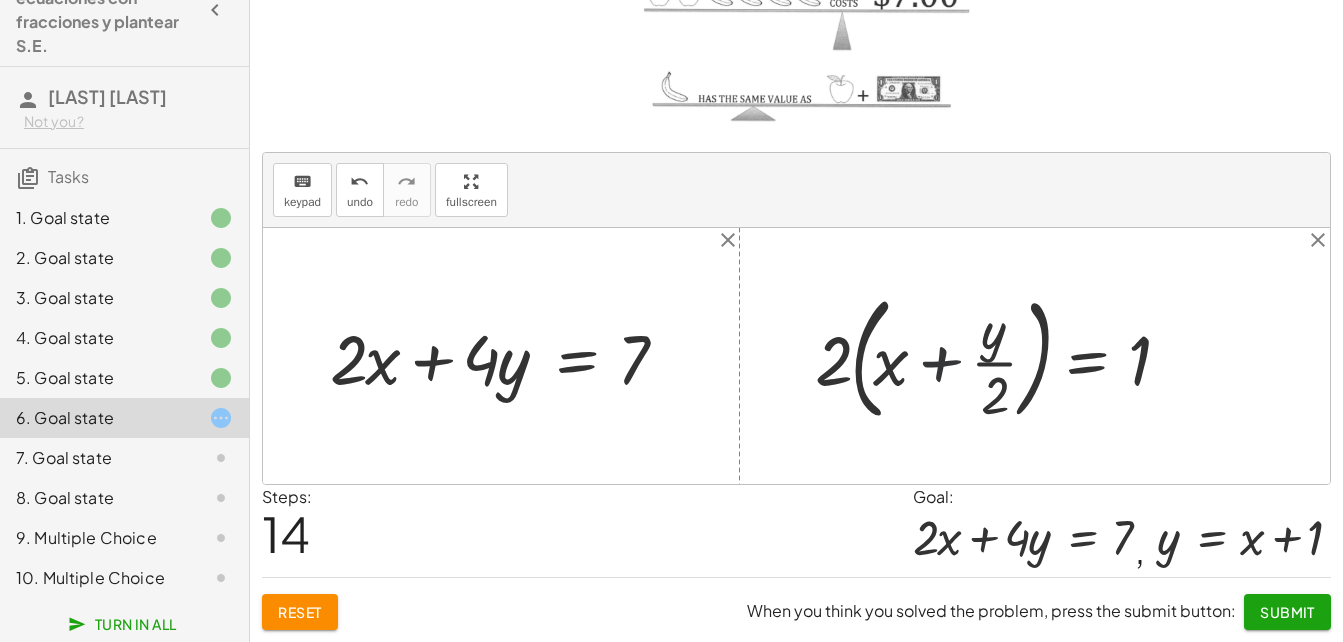 click at bounding box center [1006, 356] 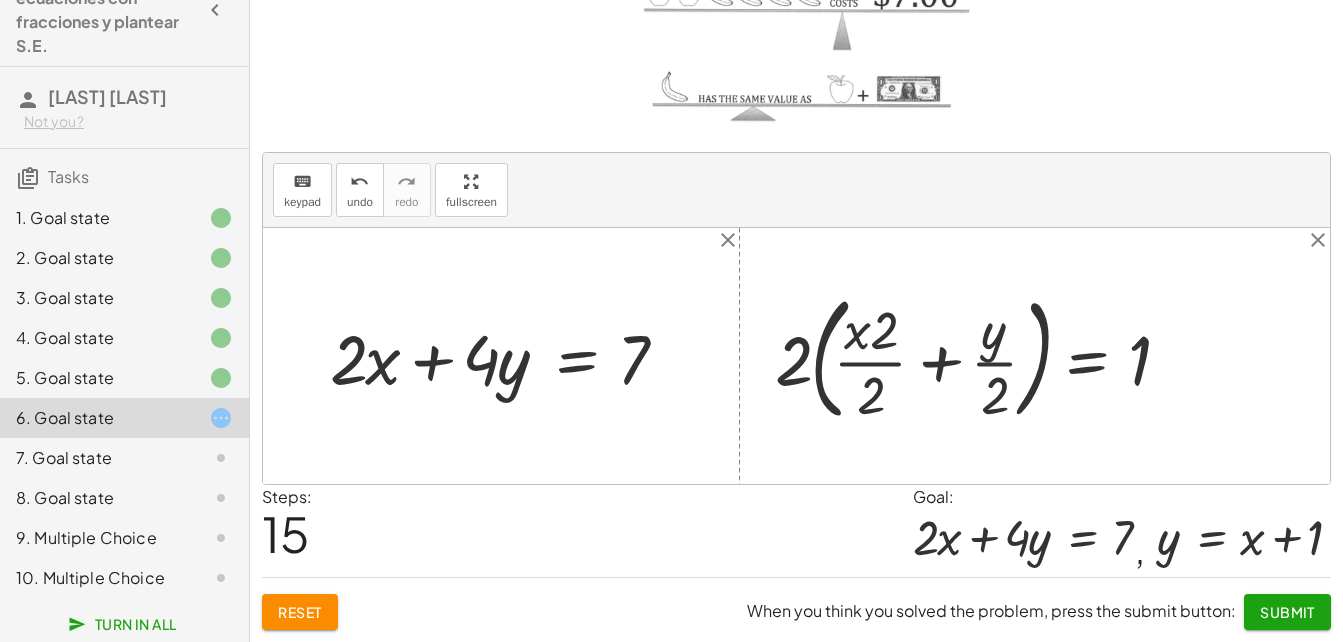 click at bounding box center [986, 356] 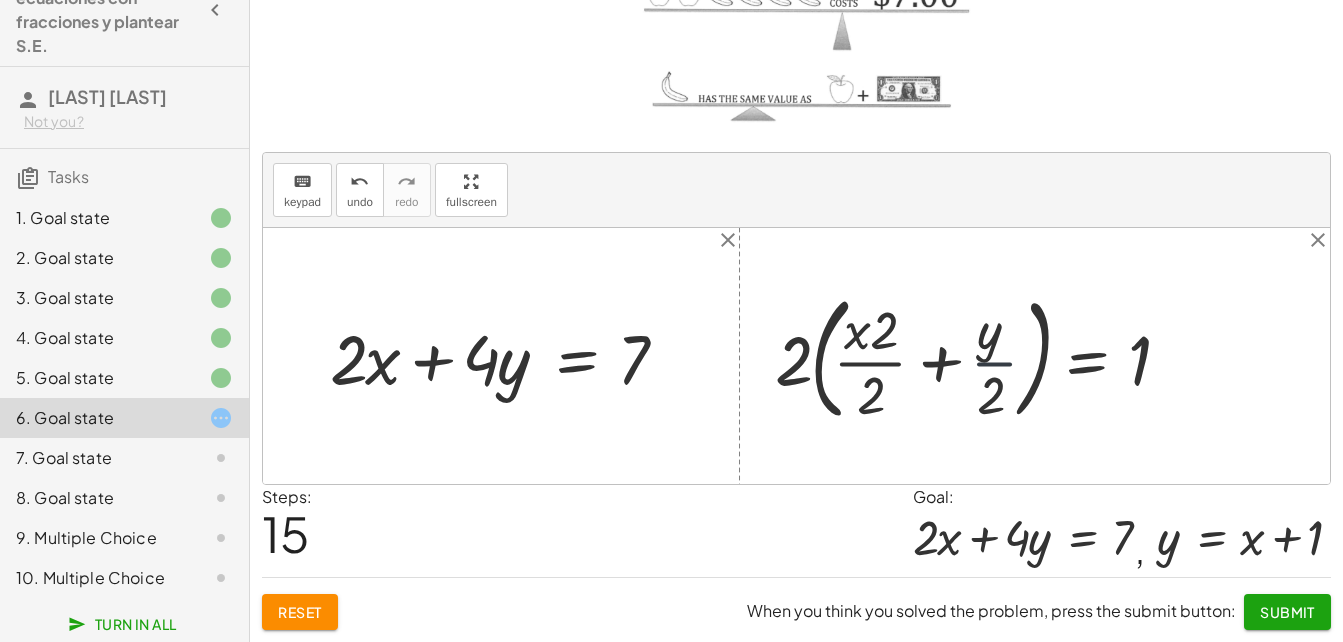 click at bounding box center [986, 356] 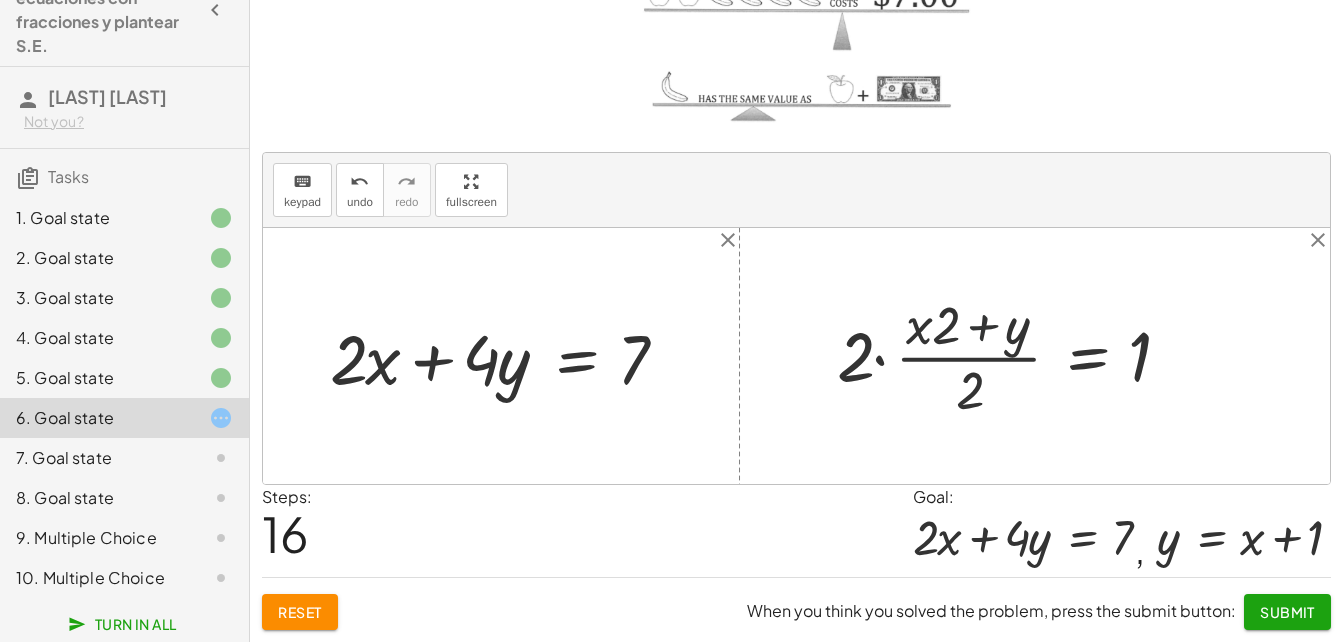click at bounding box center (1017, 355) 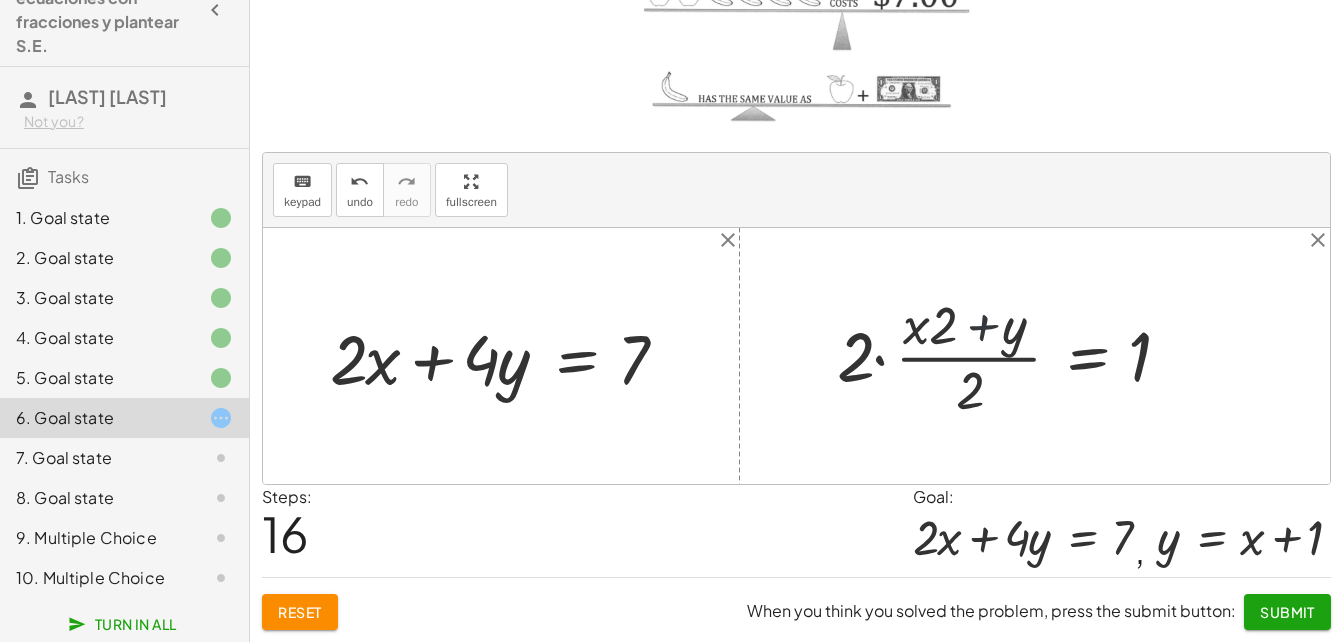 click at bounding box center [1017, 355] 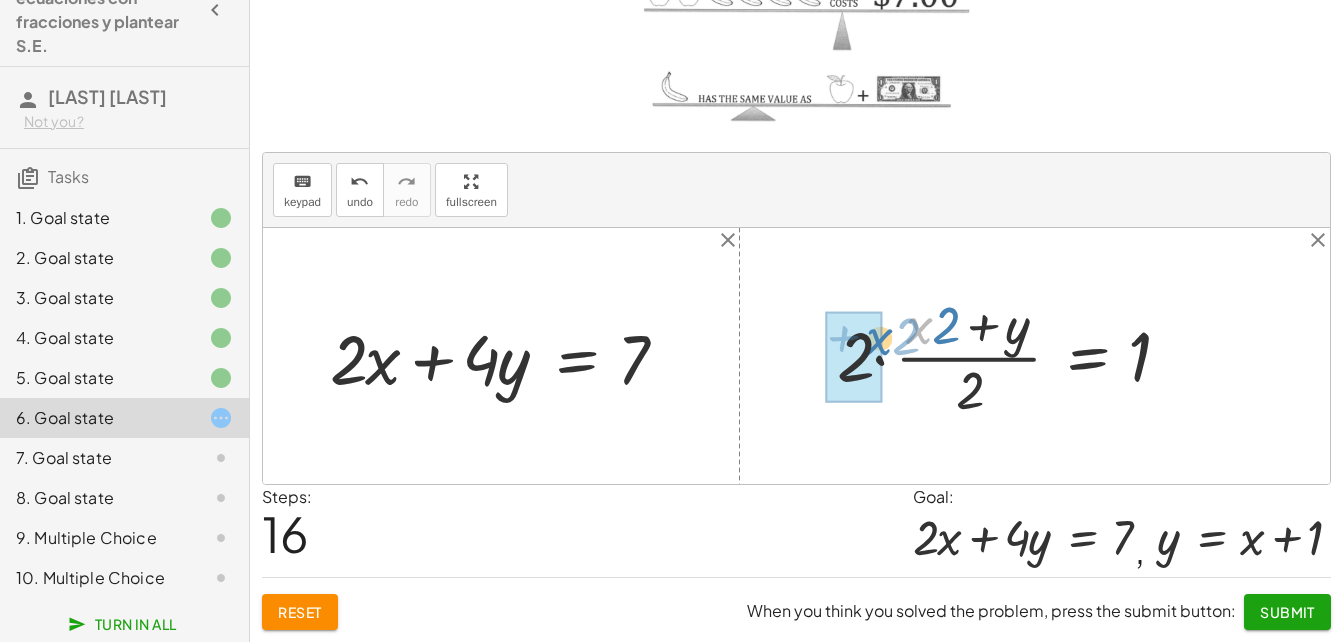 drag, startPoint x: 924, startPoint y: 328, endPoint x: 877, endPoint y: 339, distance: 48.270073 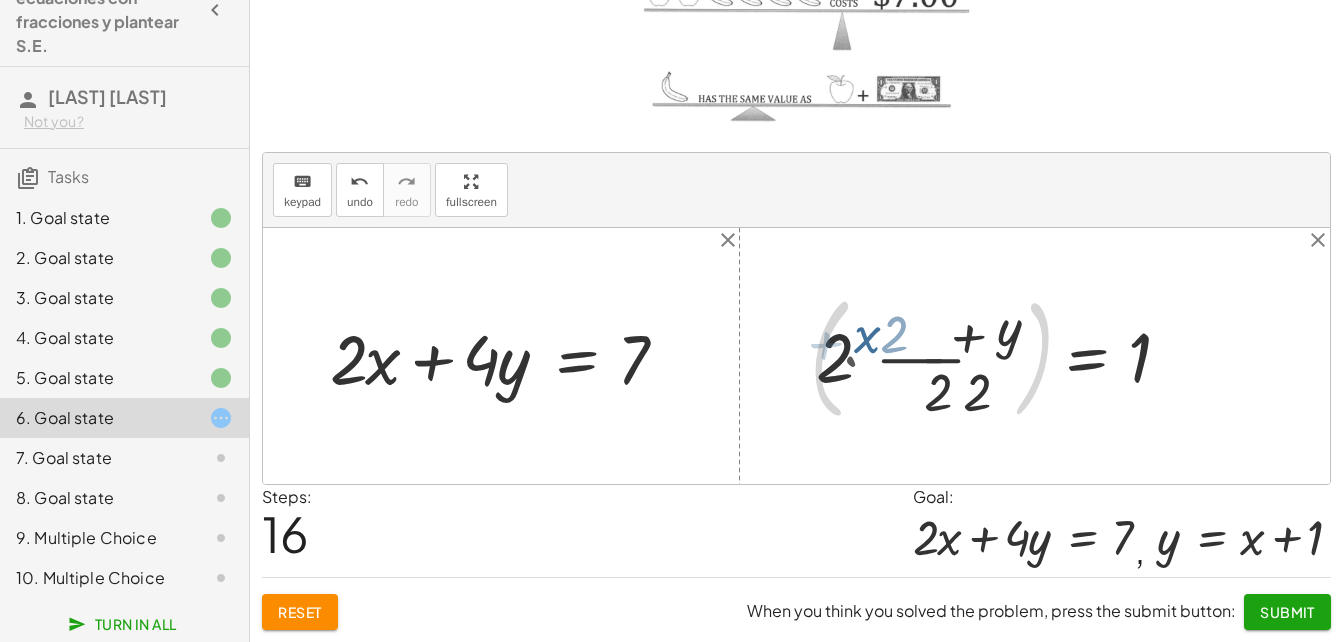 click at bounding box center [986, 356] 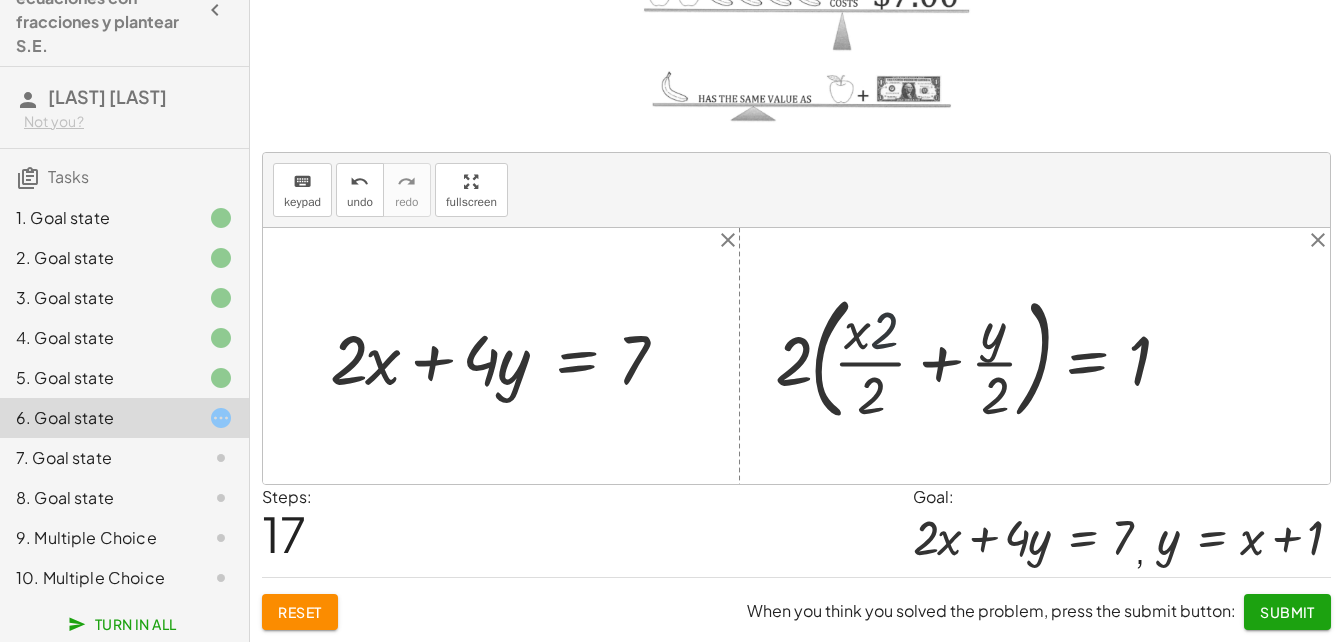 click at bounding box center (986, 356) 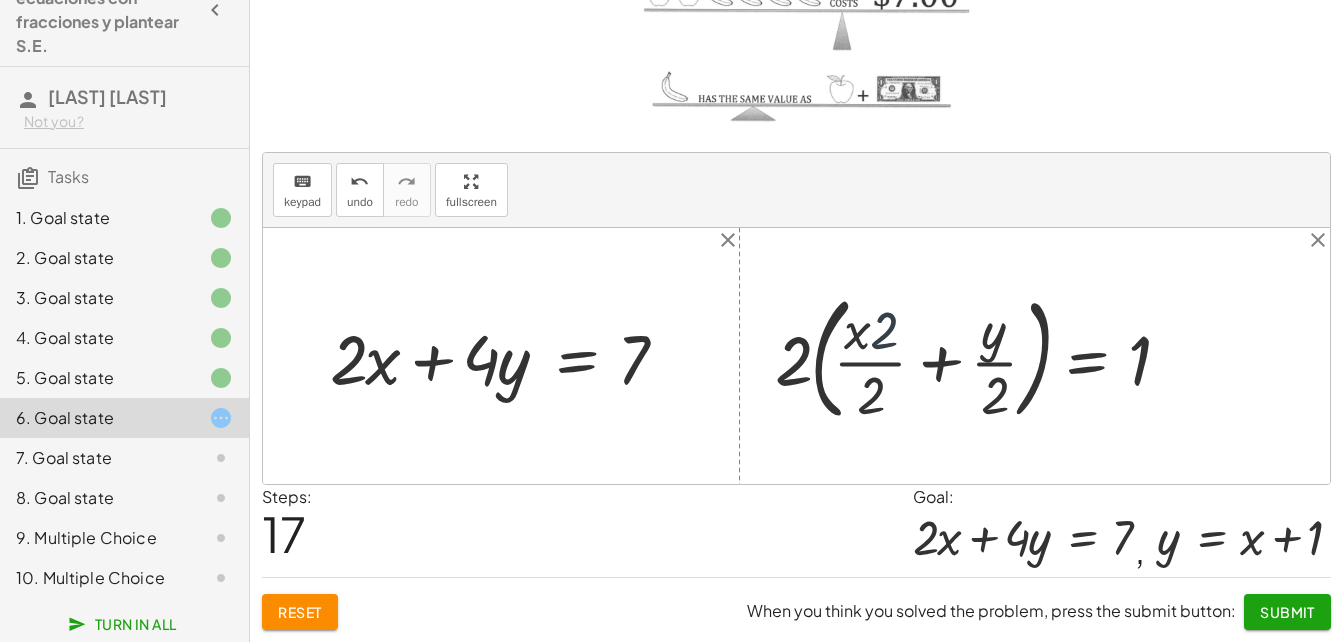click at bounding box center [986, 356] 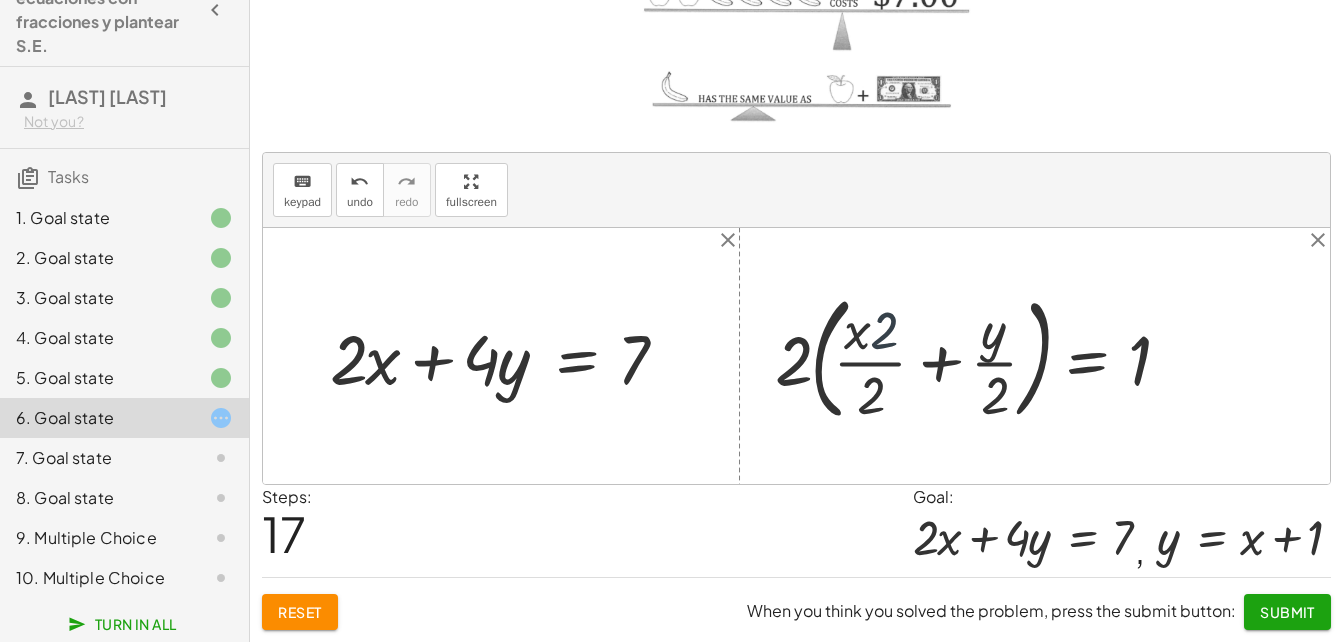 click at bounding box center (986, 356) 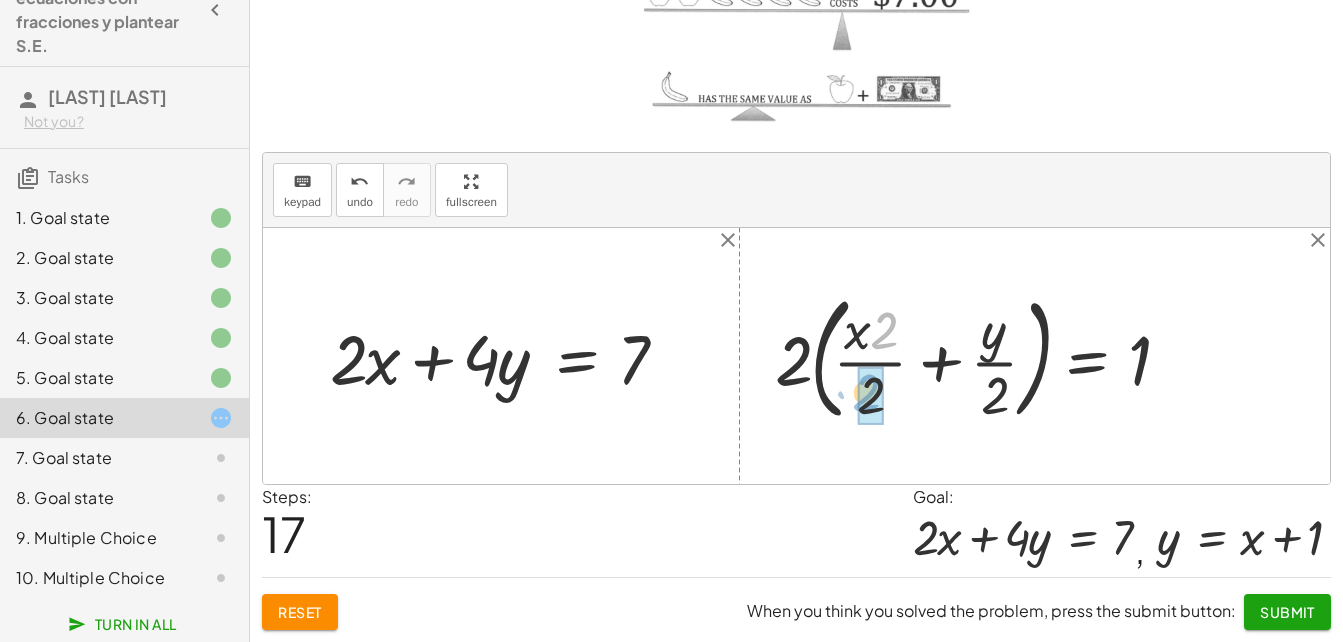 drag, startPoint x: 896, startPoint y: 354, endPoint x: 886, endPoint y: 426, distance: 72.691124 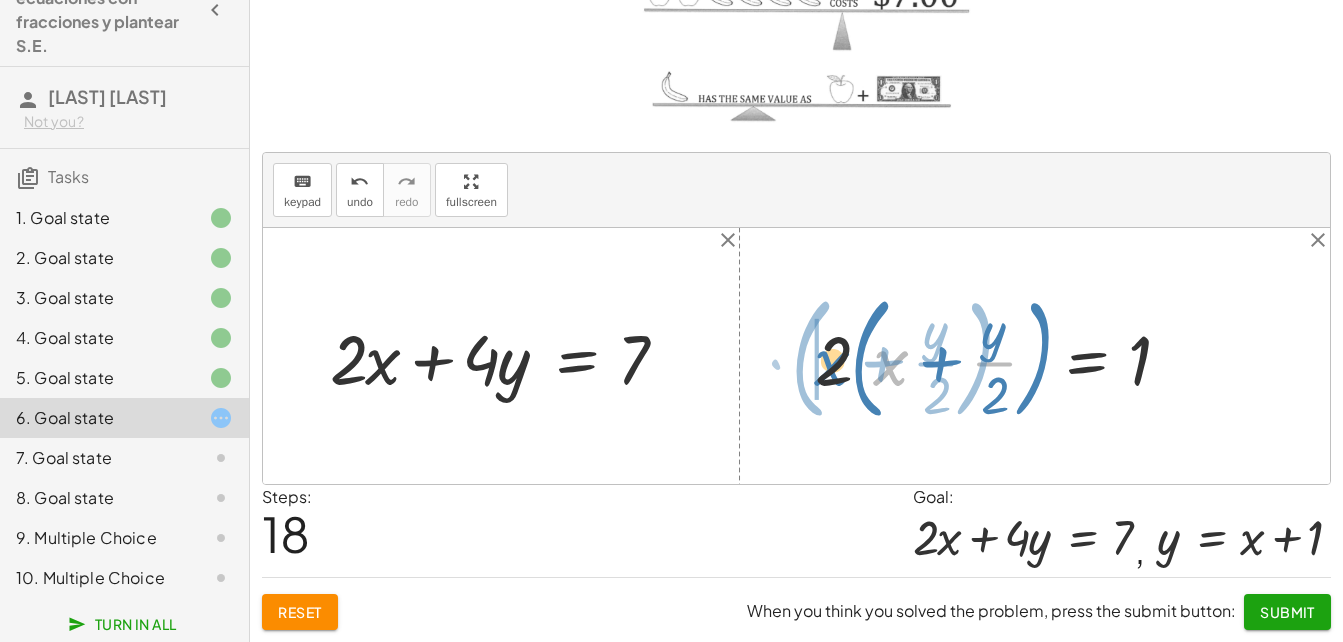 drag, startPoint x: 885, startPoint y: 375, endPoint x: 837, endPoint y: 370, distance: 48.259712 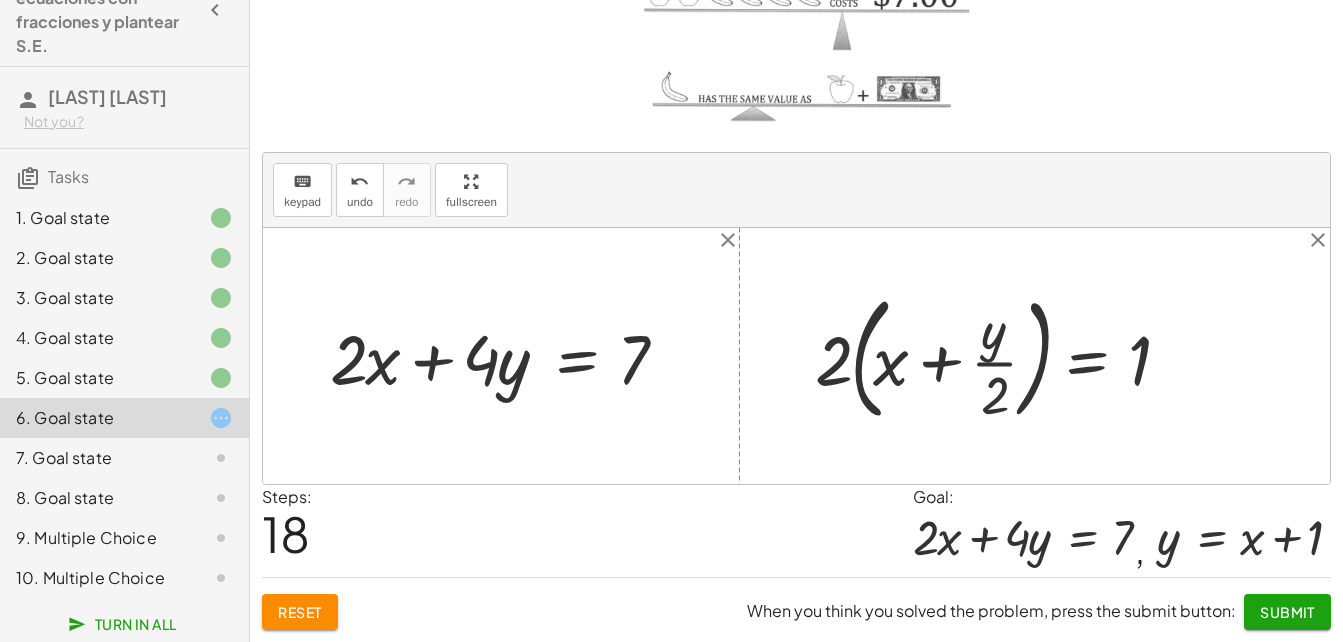 click at bounding box center (1006, 356) 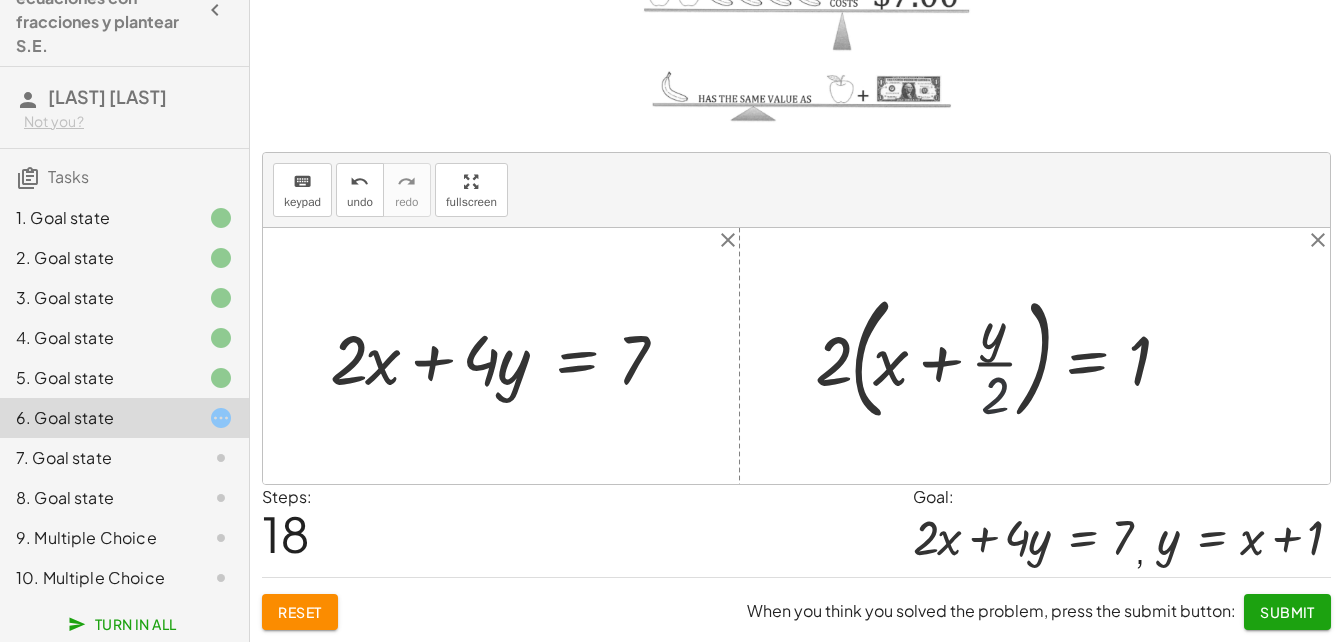 click at bounding box center (1006, 356) 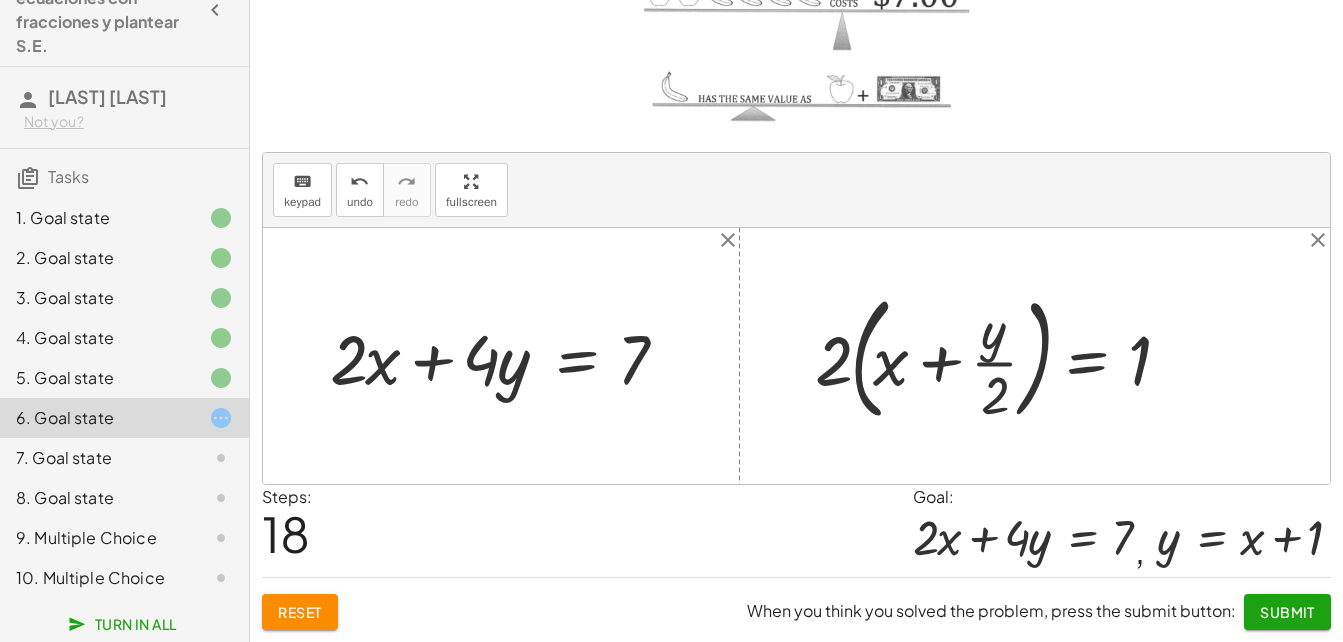 click at bounding box center [1006, 356] 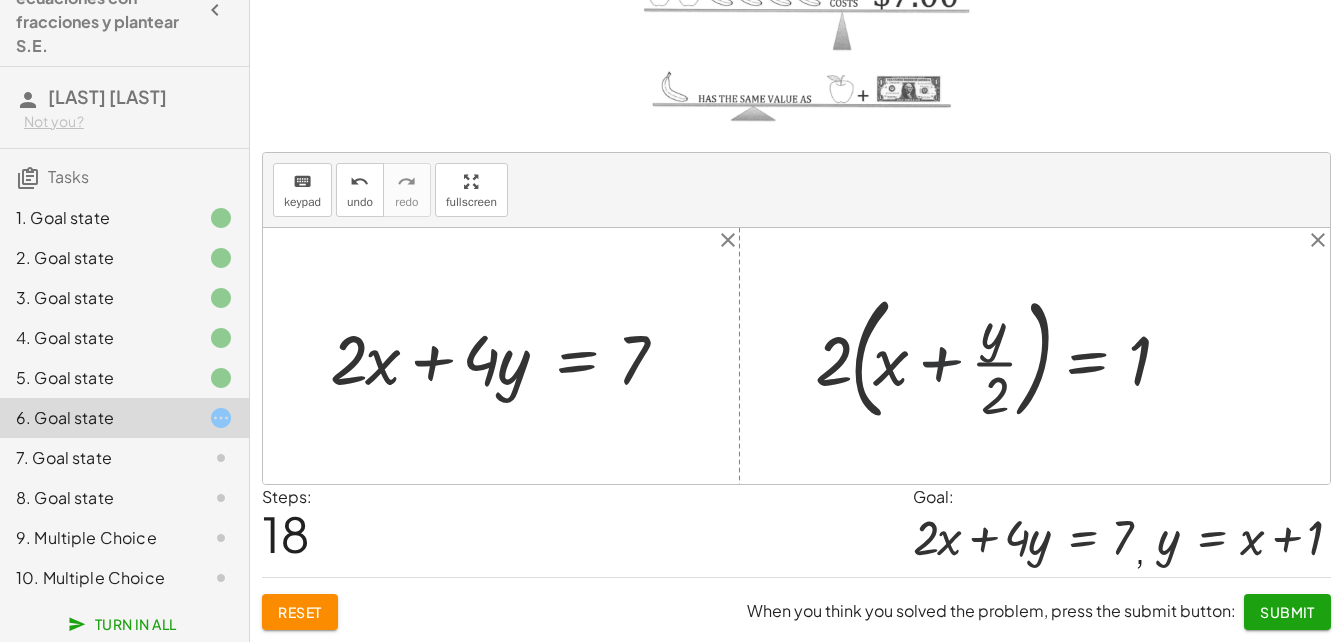 click at bounding box center [1006, 356] 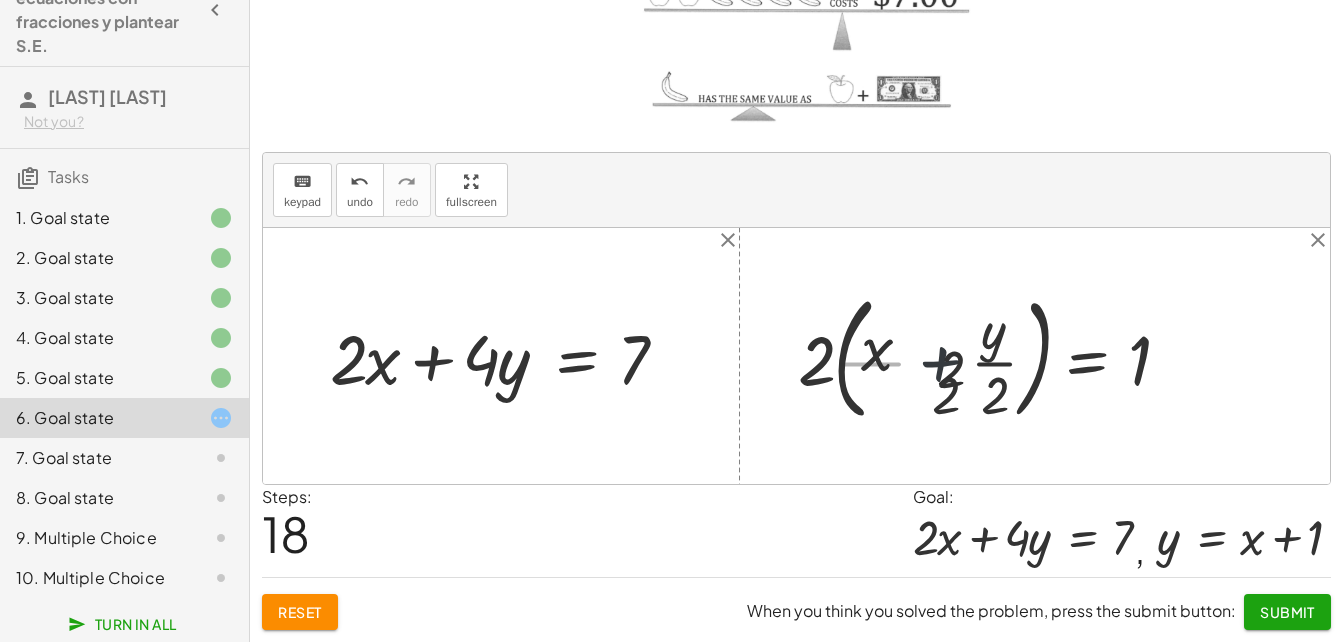 click at bounding box center (986, 356) 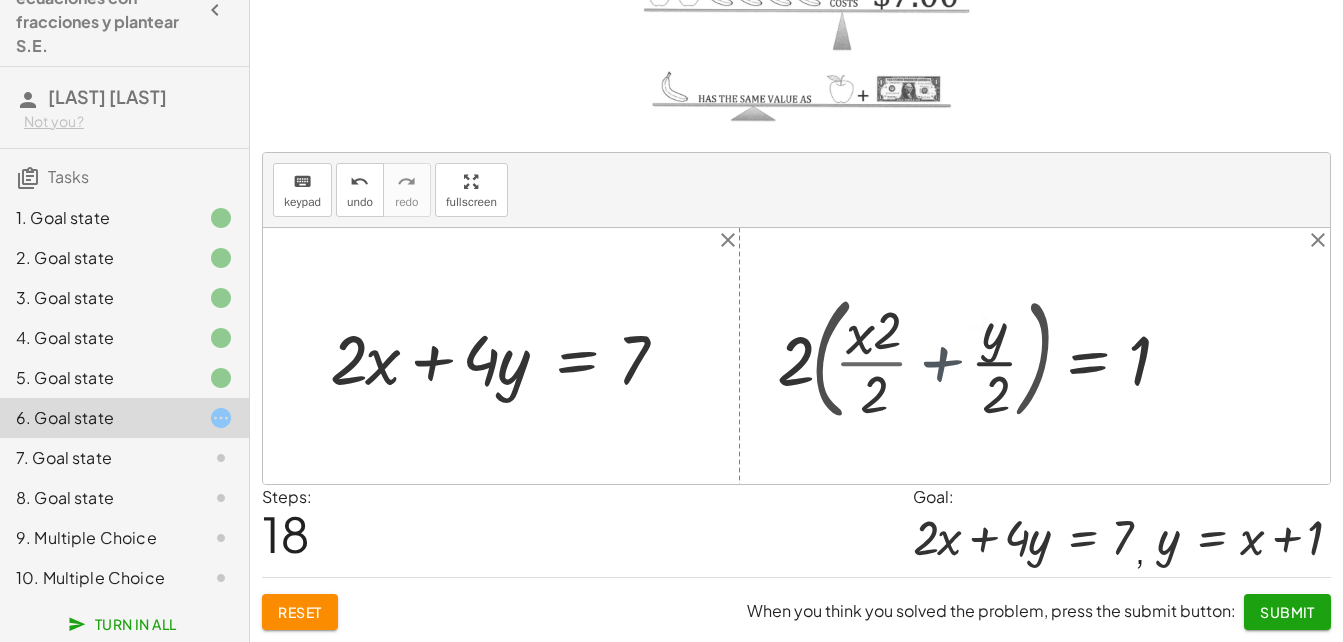 click at bounding box center (1017, 355) 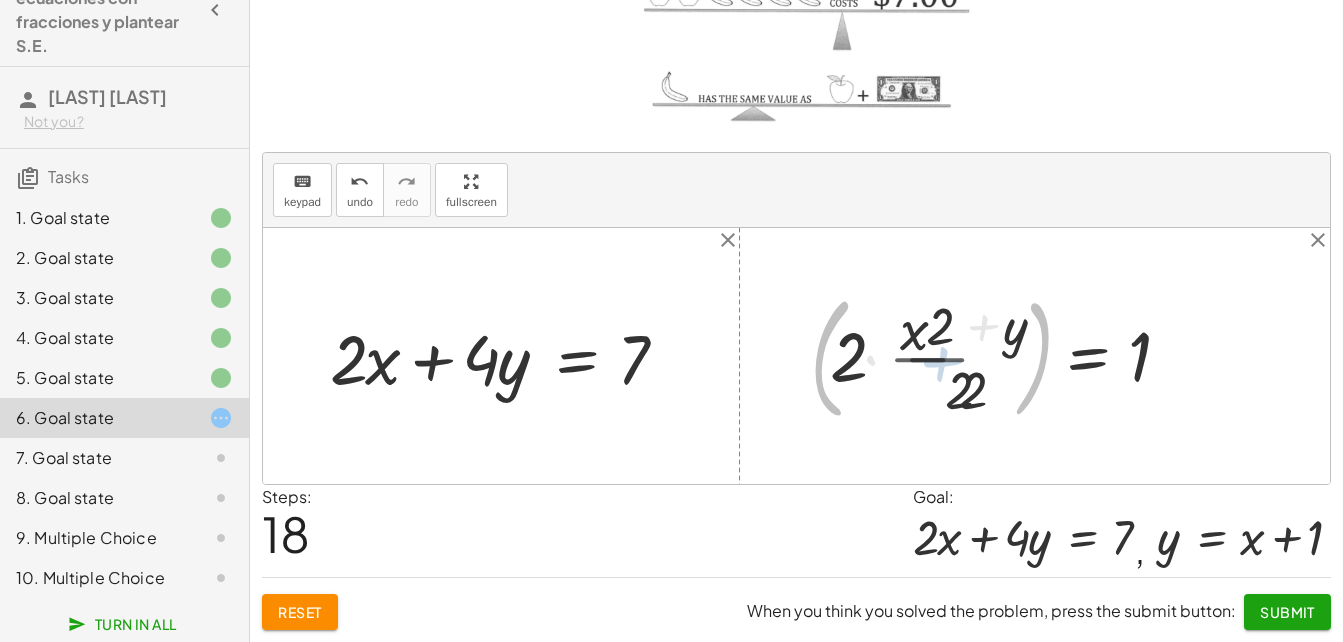 click at bounding box center (1017, 355) 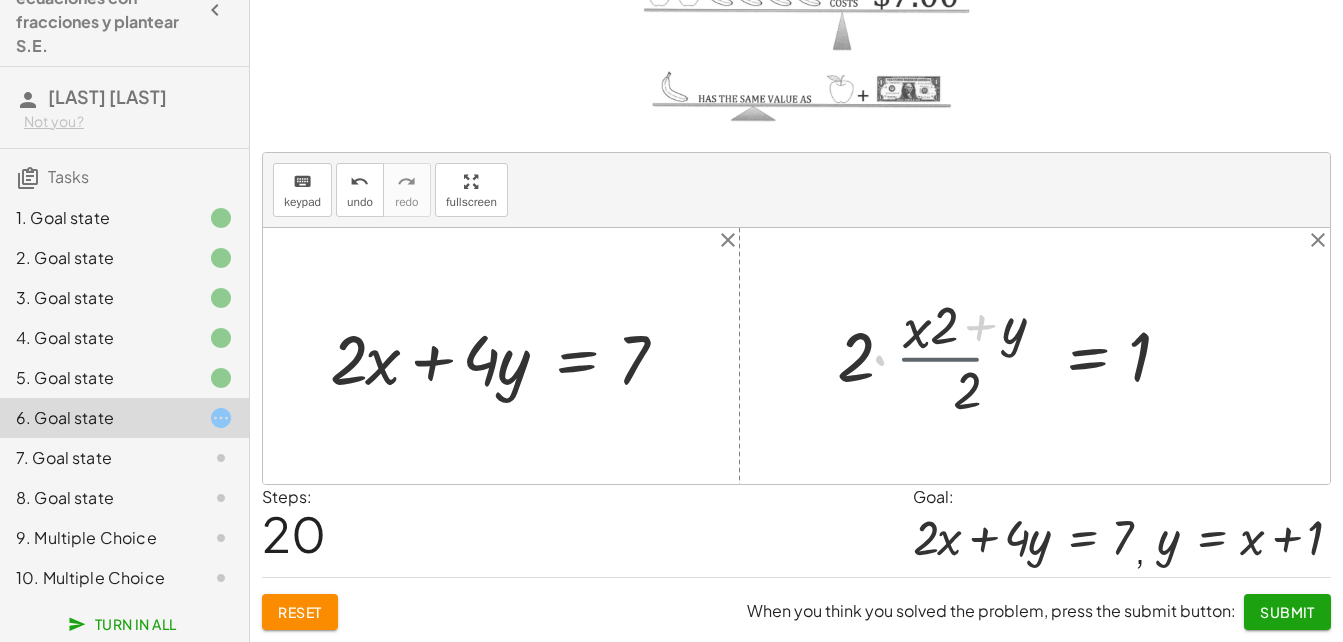 click at bounding box center (1017, 355) 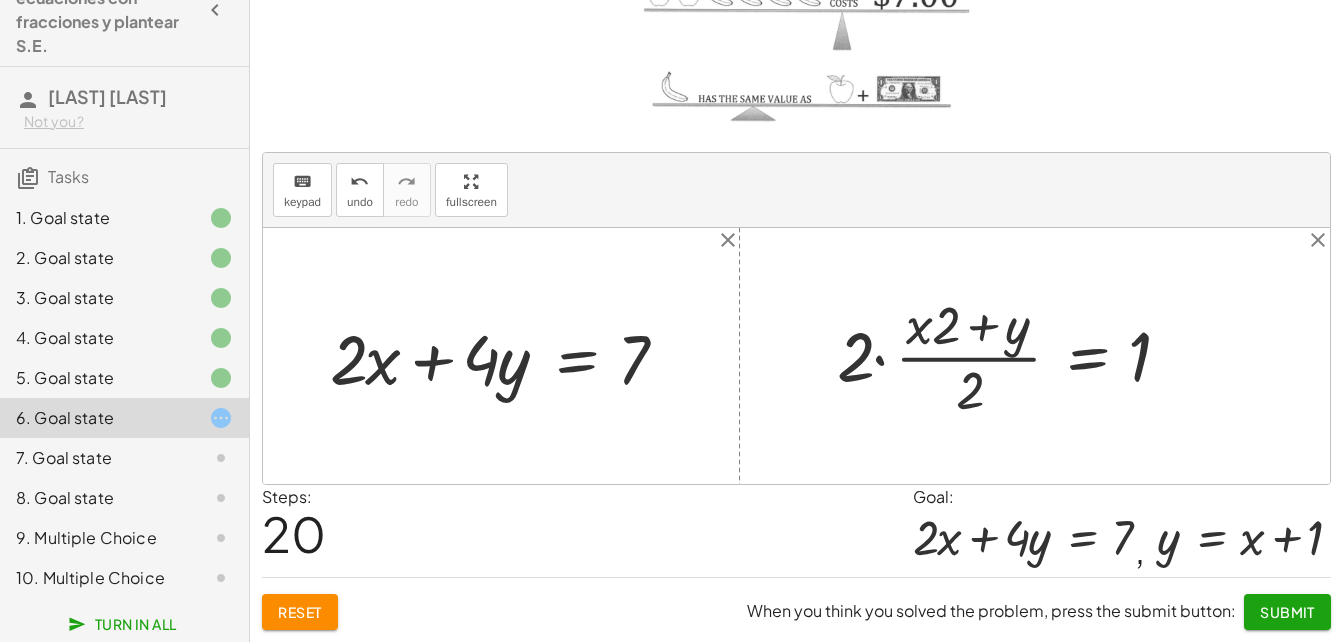 click at bounding box center [1017, 355] 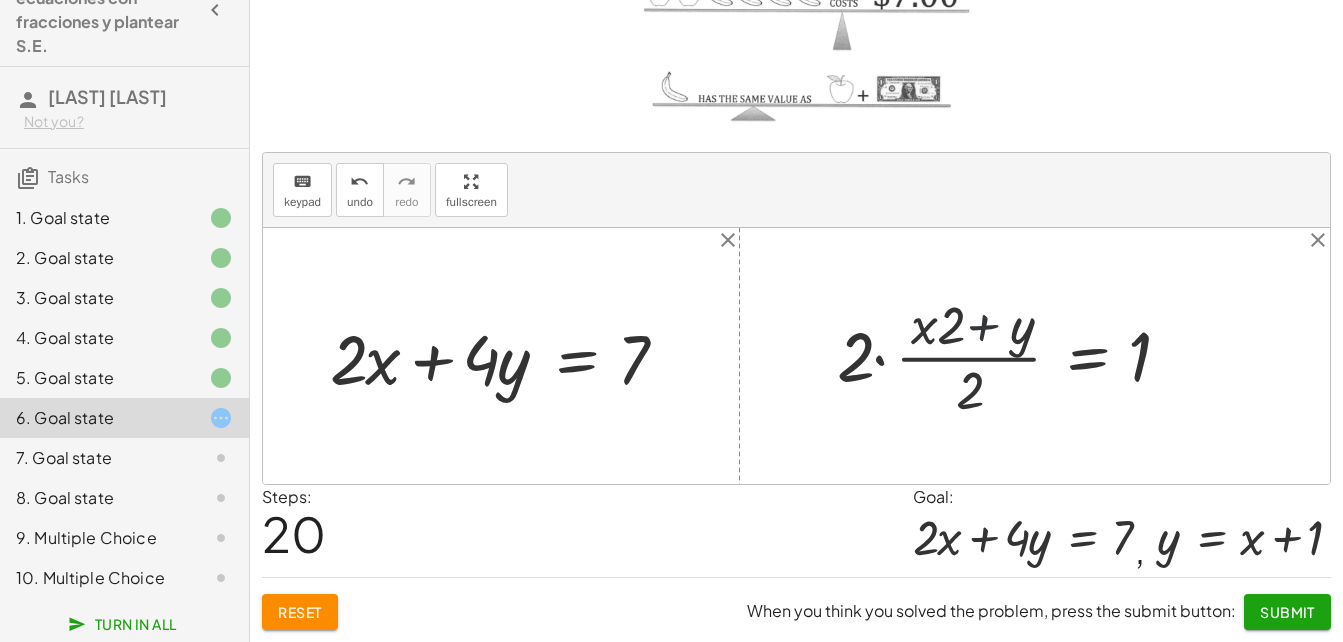 click at bounding box center (1017, 355) 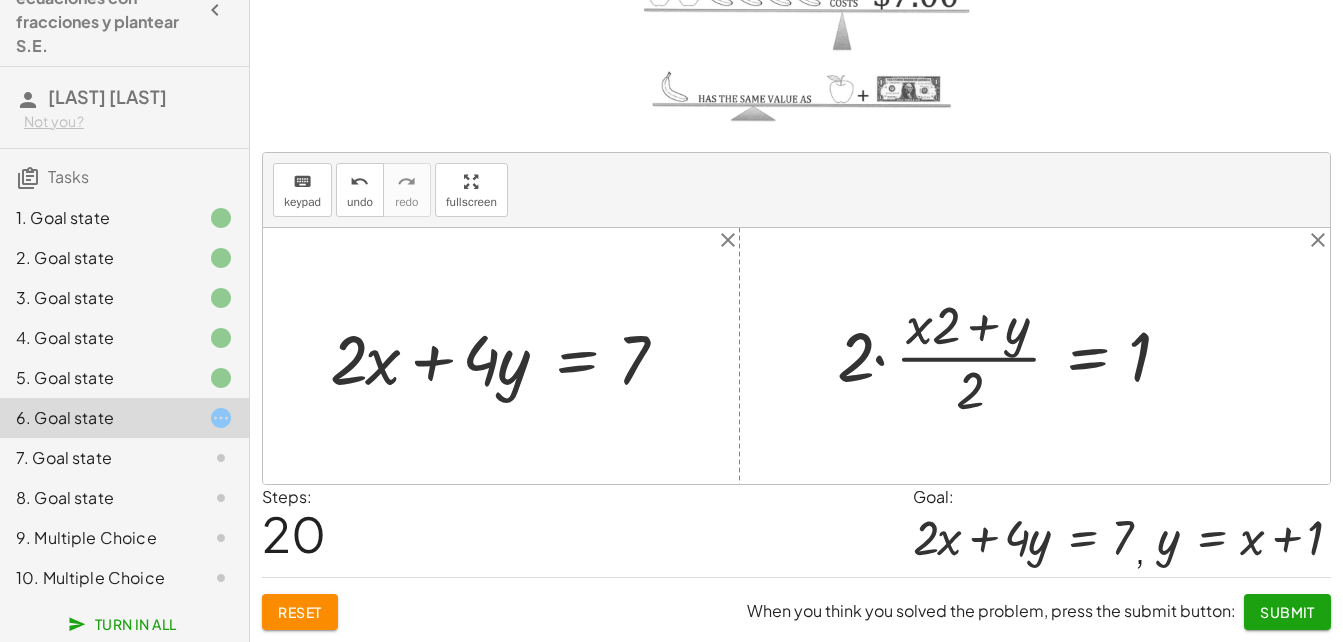 click at bounding box center (1017, 355) 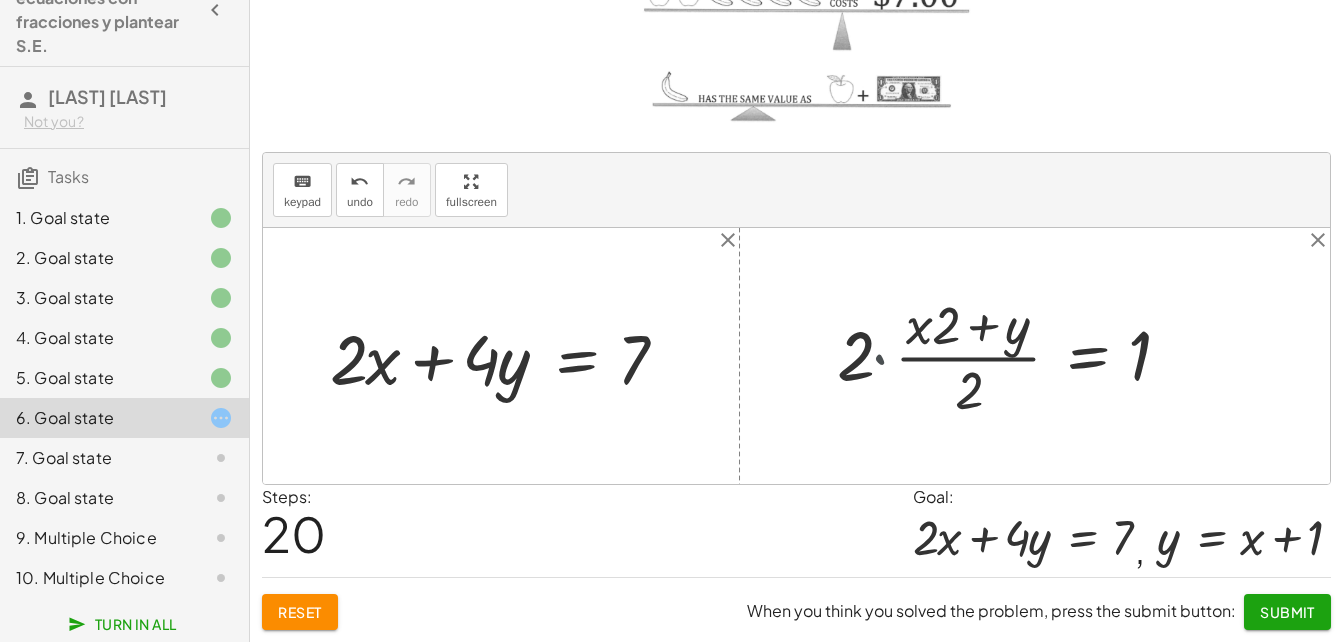 click at bounding box center (1016, 355) 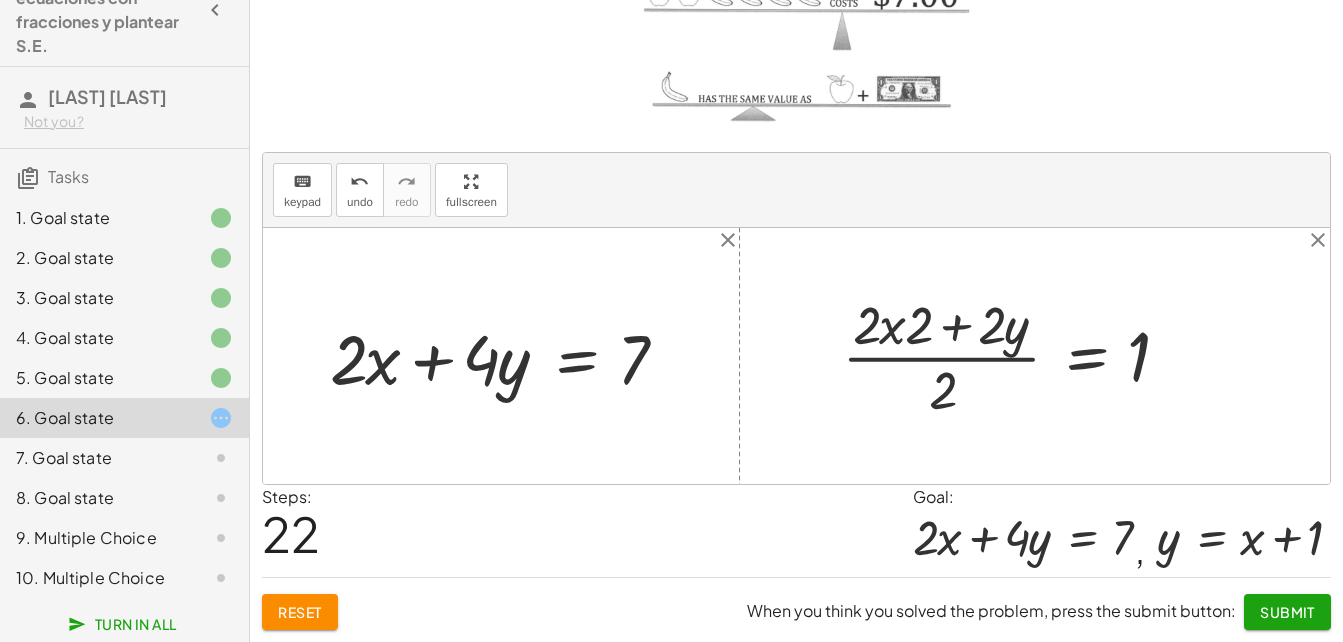 click at bounding box center (1019, 355) 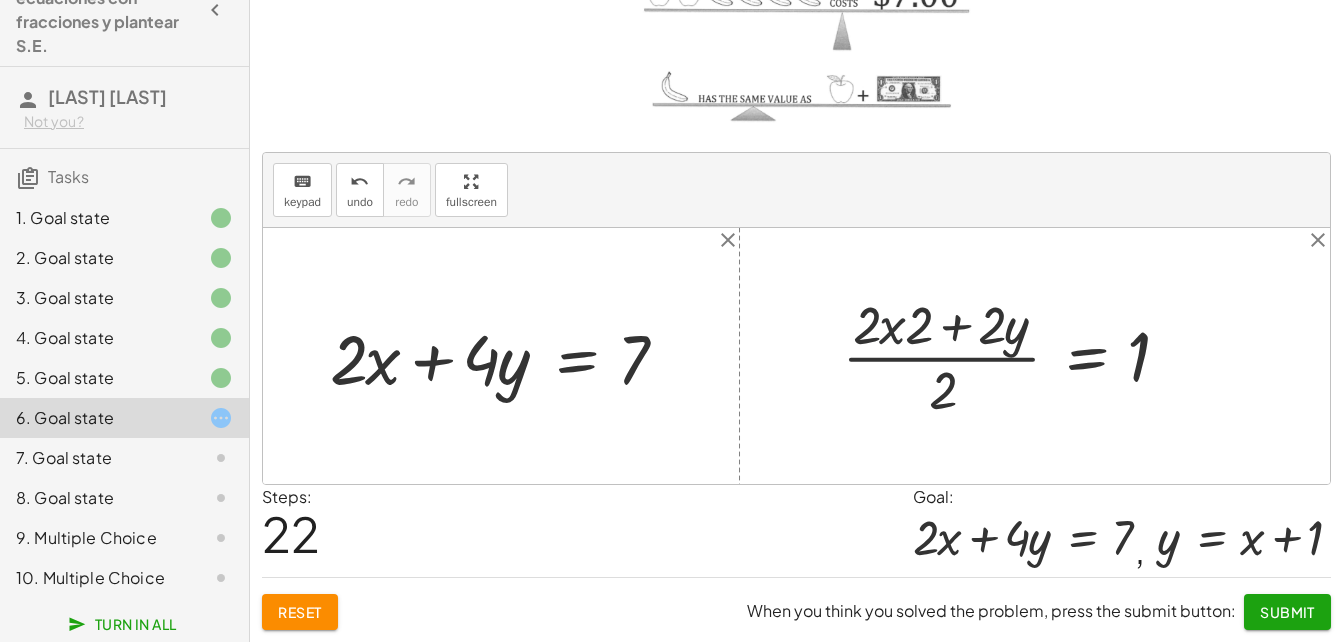 click at bounding box center [1019, 355] 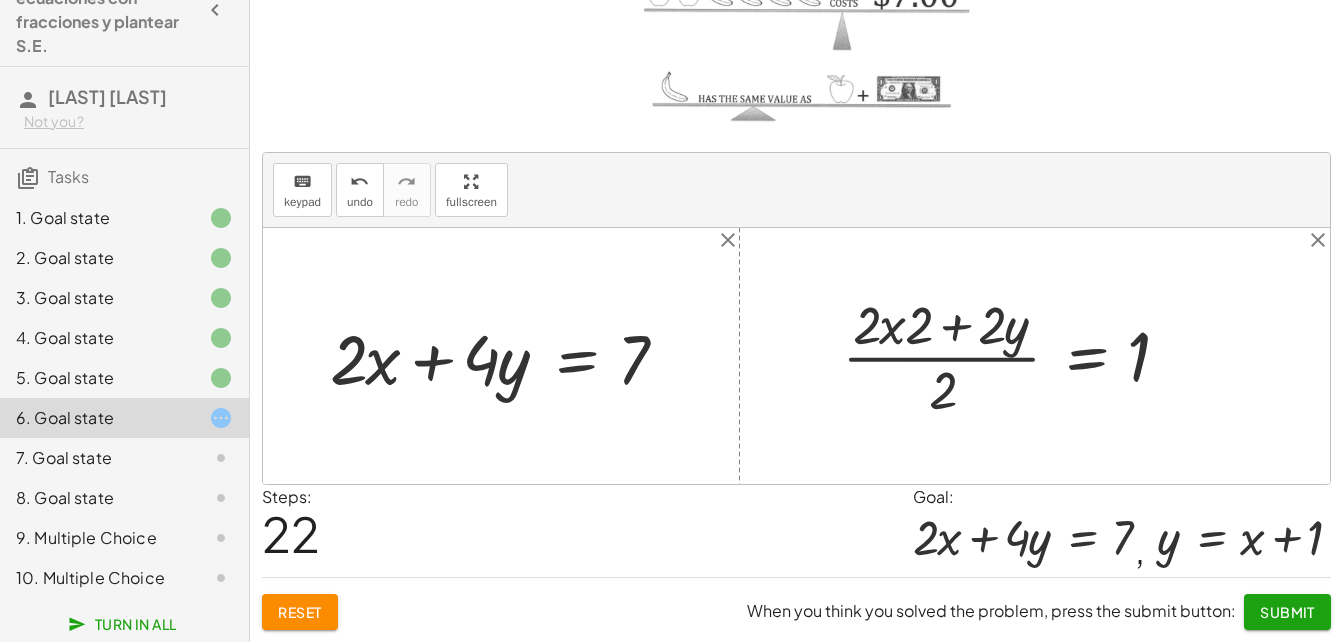 click at bounding box center [1019, 355] 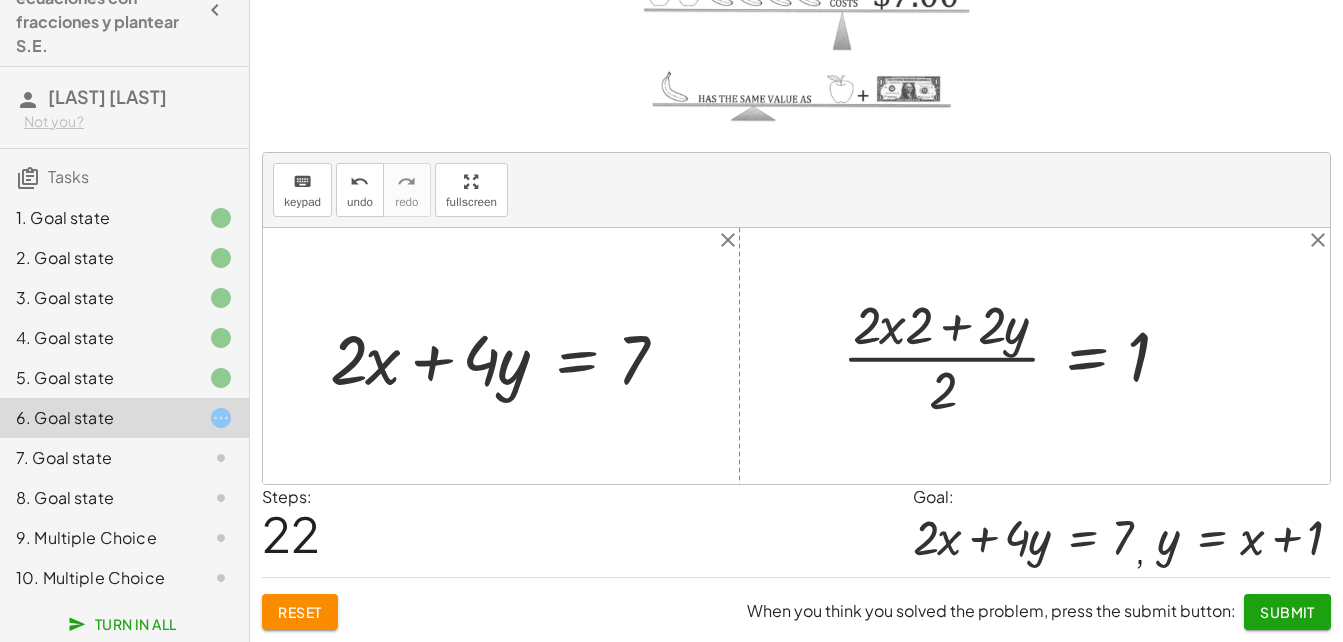 click at bounding box center [1019, 355] 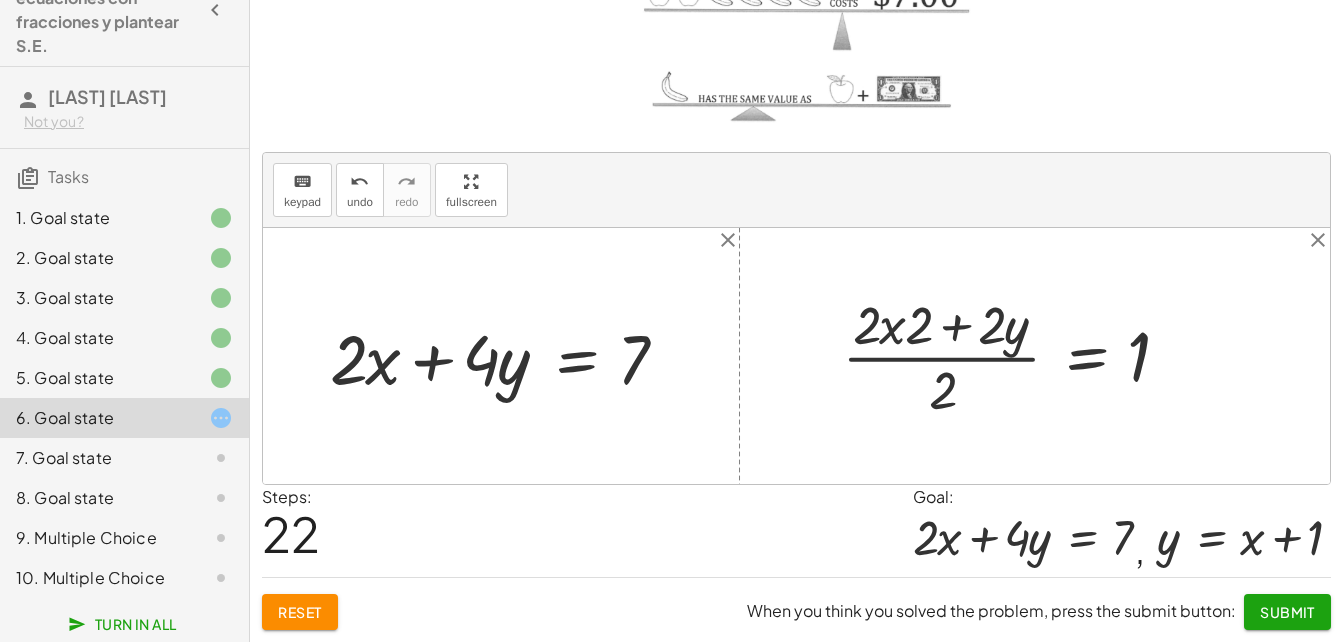 click at bounding box center (1019, 355) 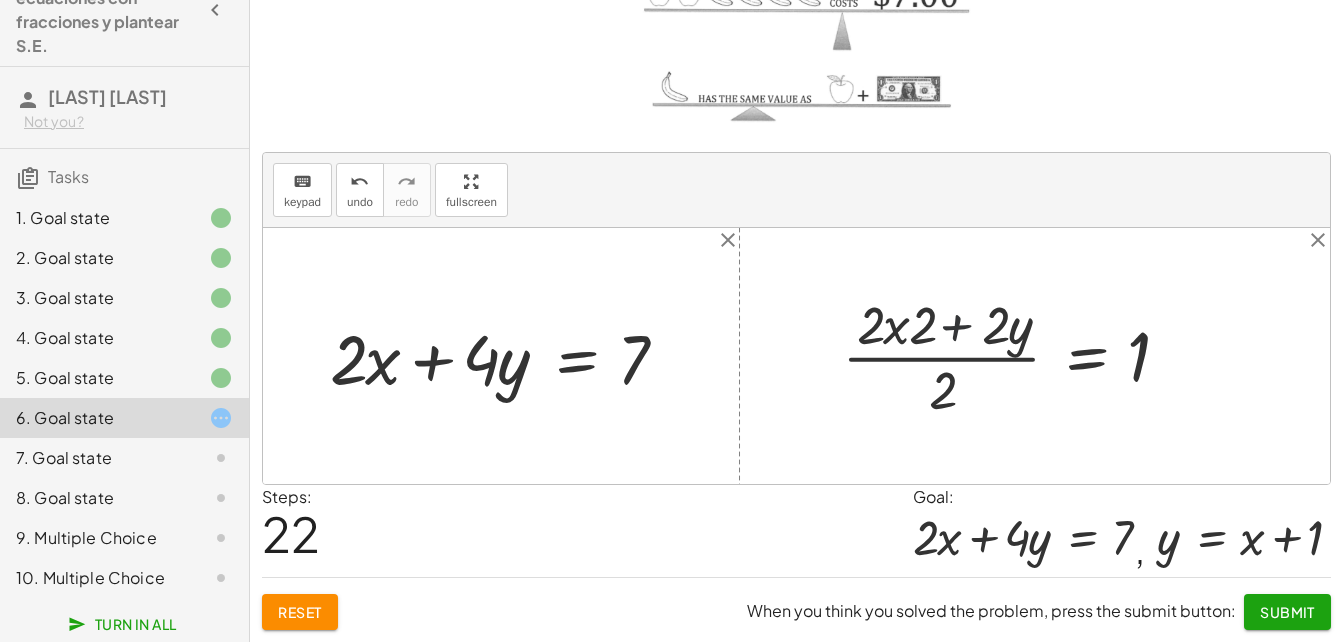 click at bounding box center (1019, 355) 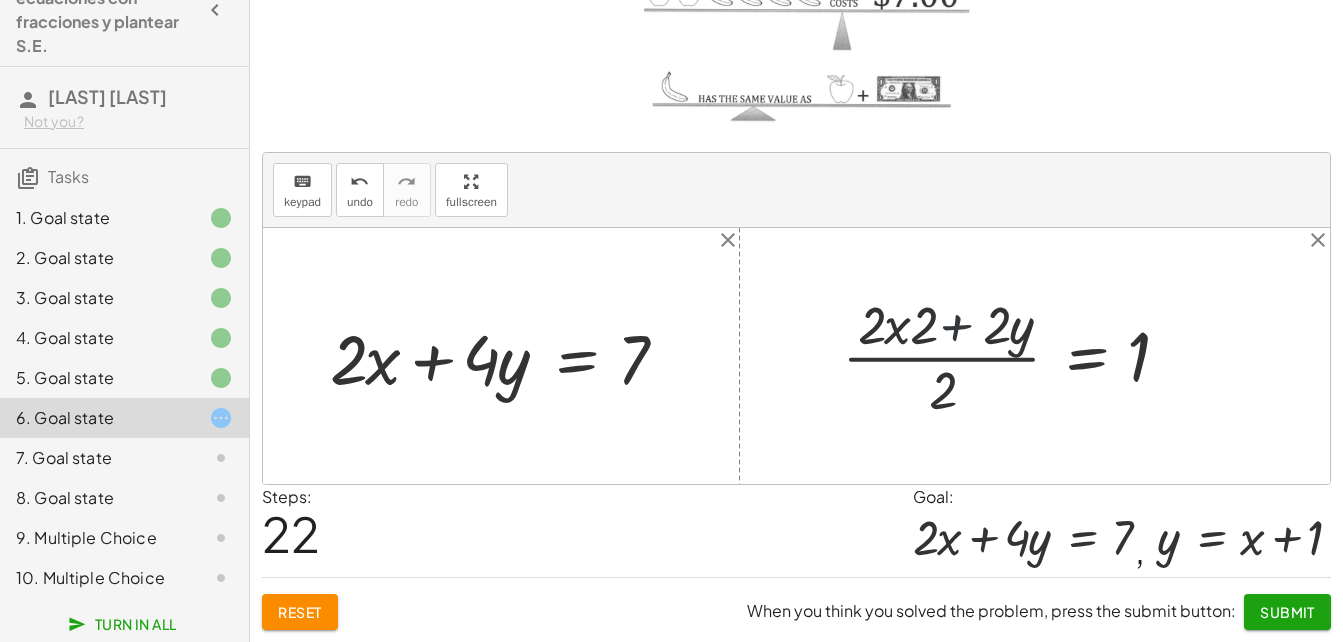 click at bounding box center [1019, 355] 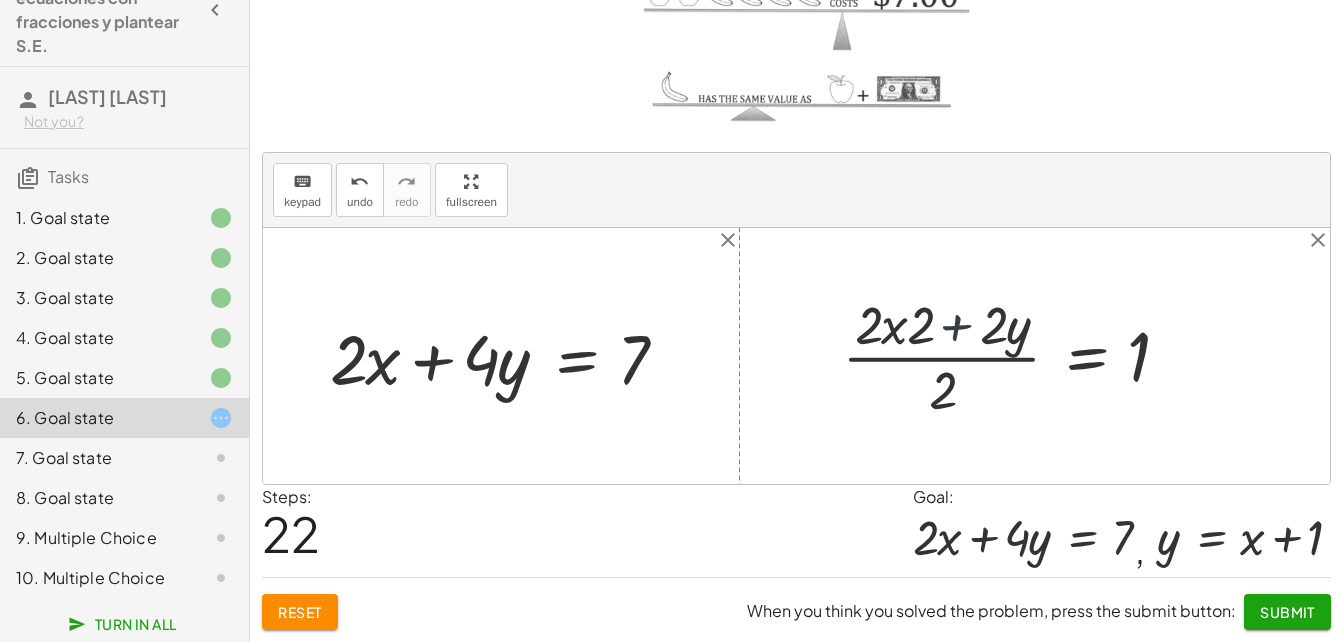 click at bounding box center (1019, 355) 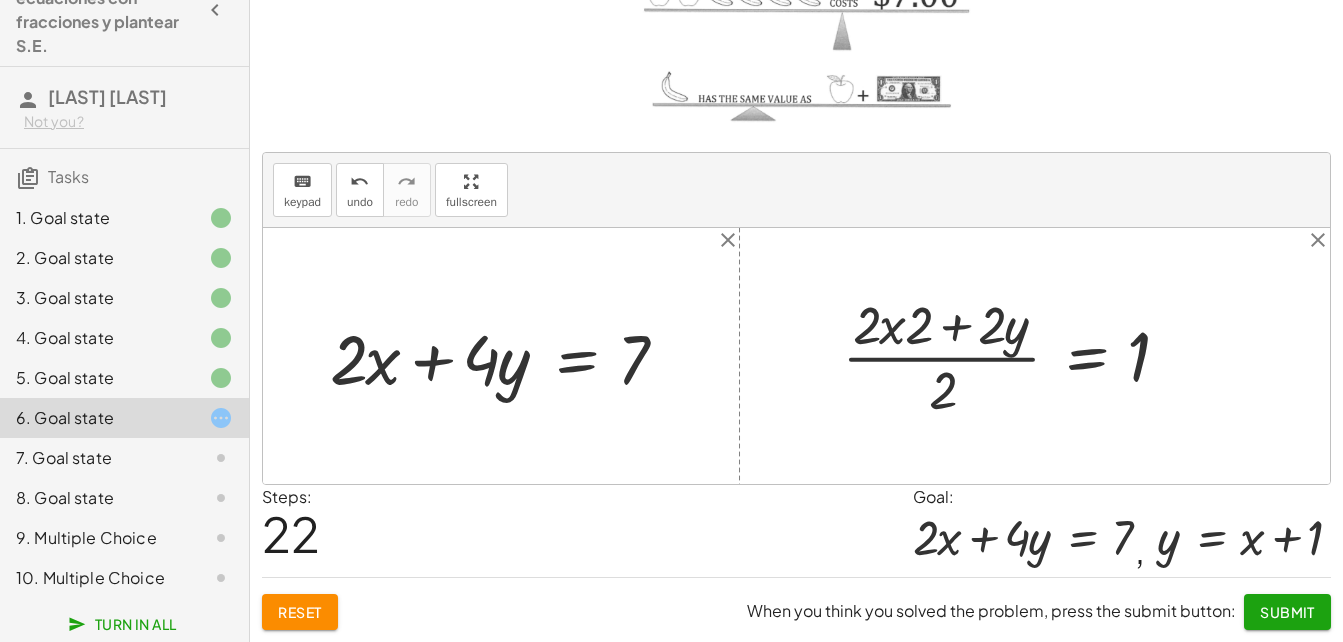 click at bounding box center [1019, 355] 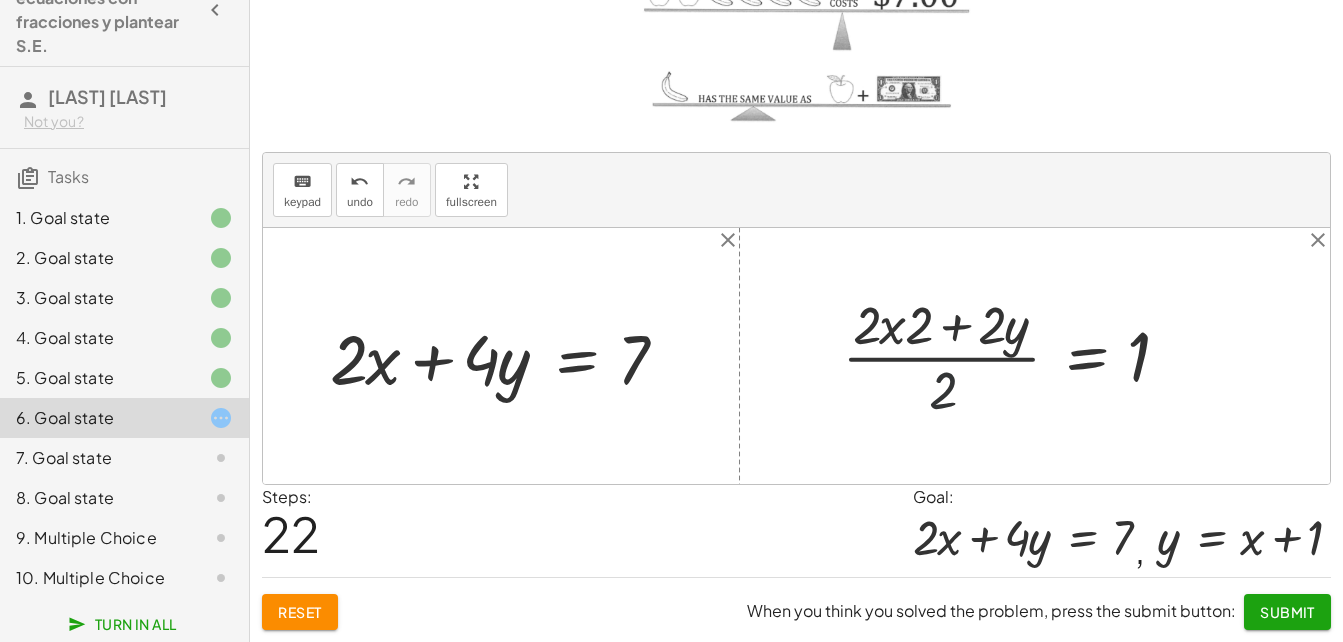click at bounding box center [1019, 355] 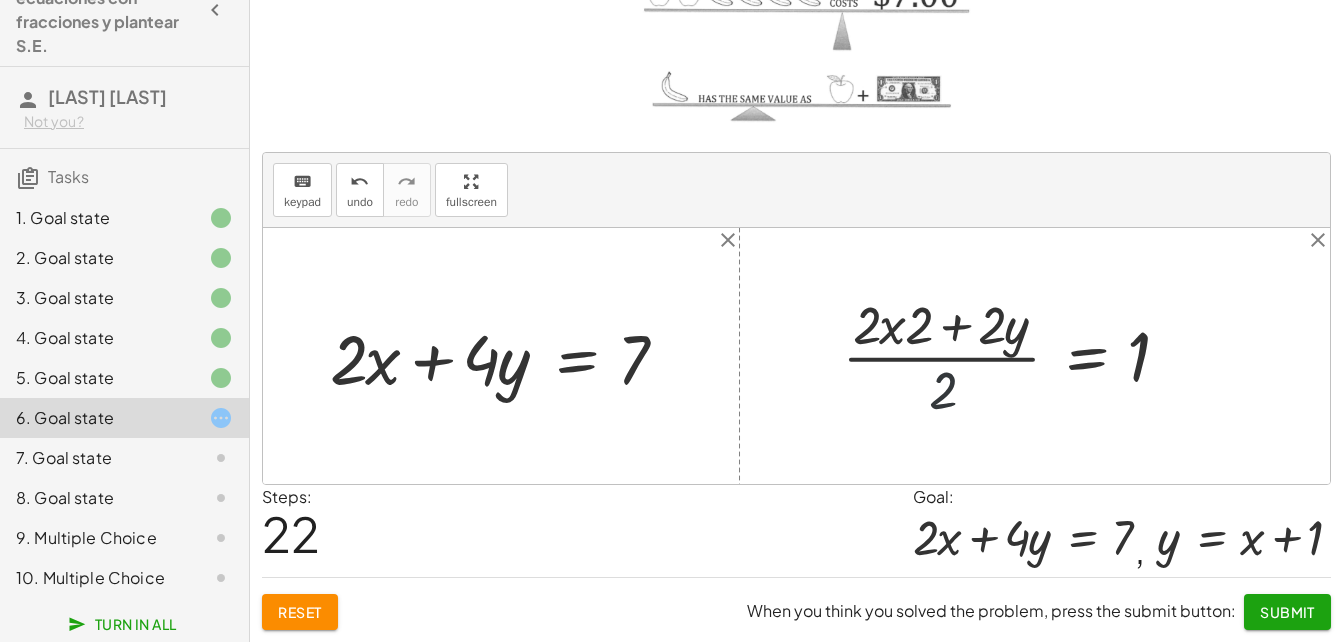 click at bounding box center (1019, 355) 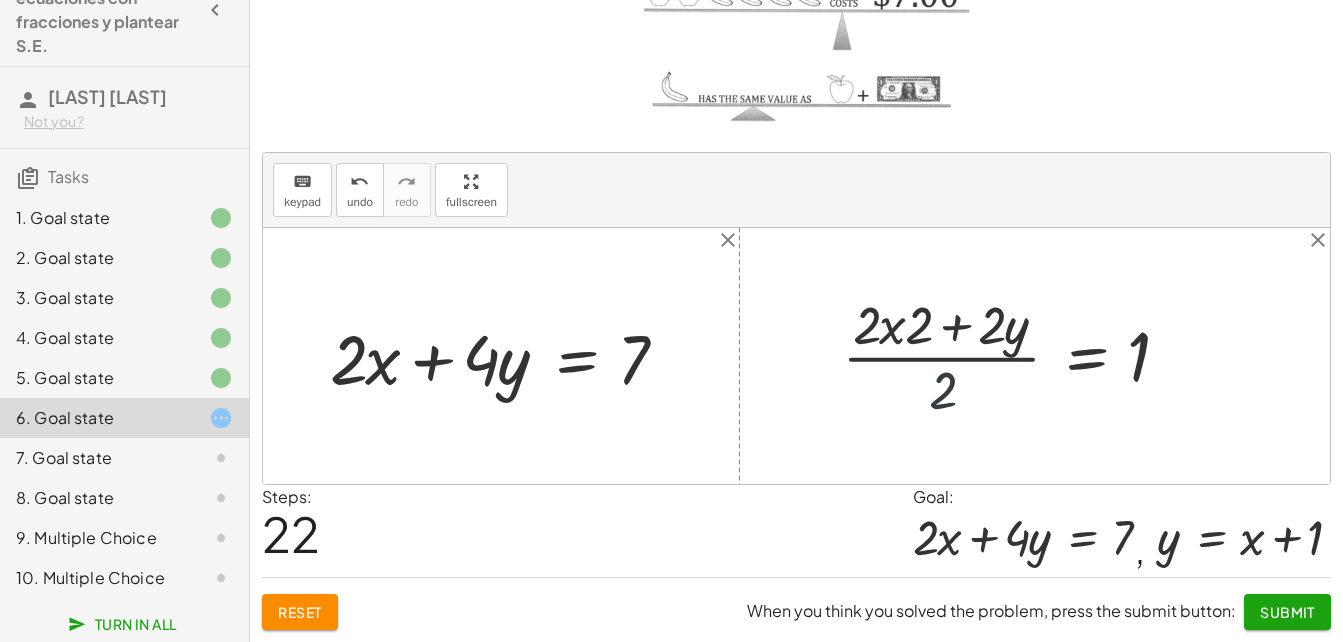 click at bounding box center [1019, 355] 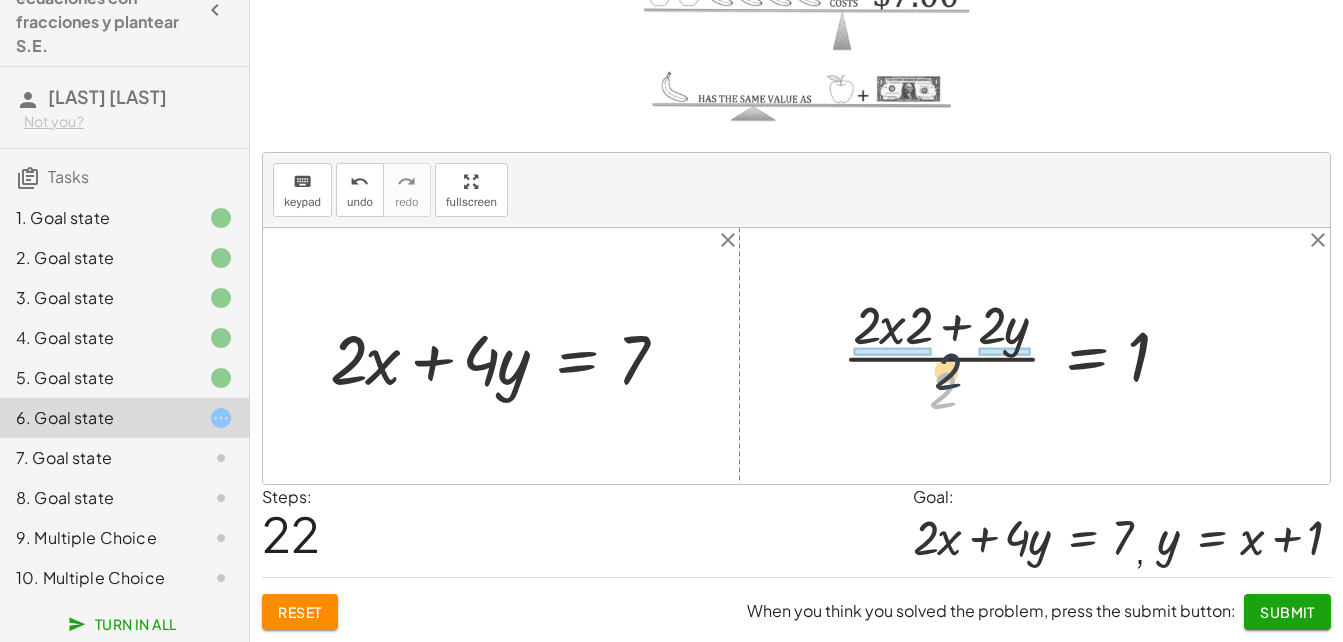 drag, startPoint x: 937, startPoint y: 384, endPoint x: 927, endPoint y: 355, distance: 30.675724 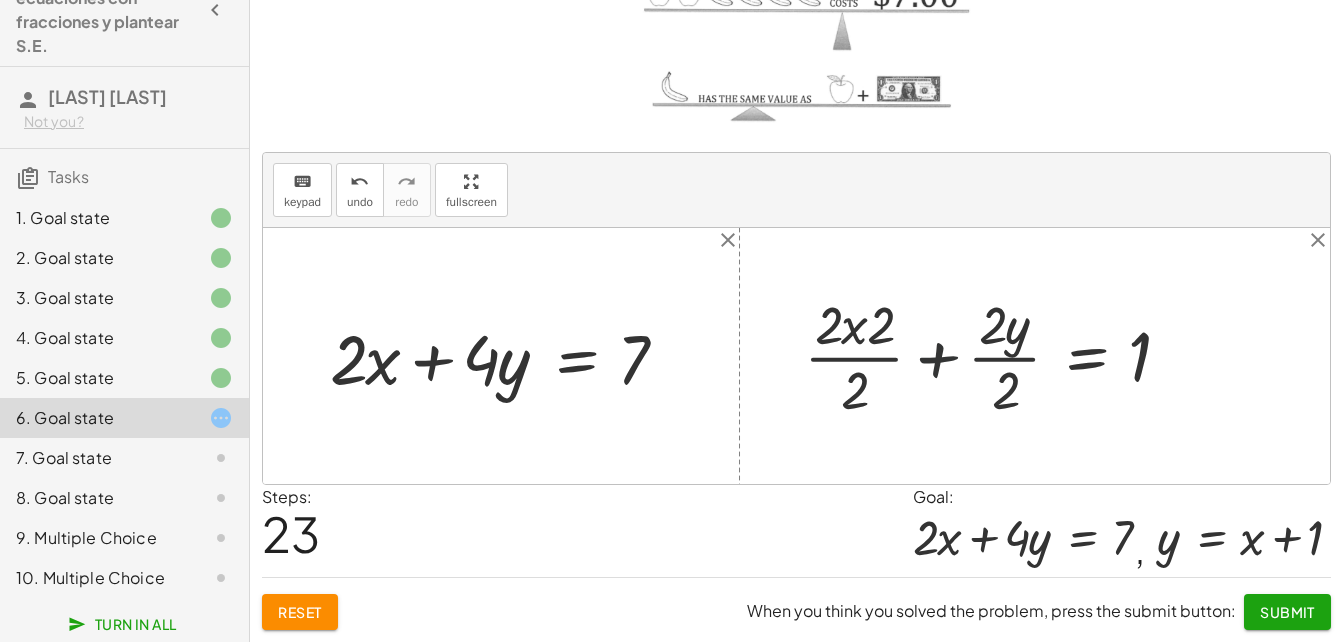 click at bounding box center (1000, 355) 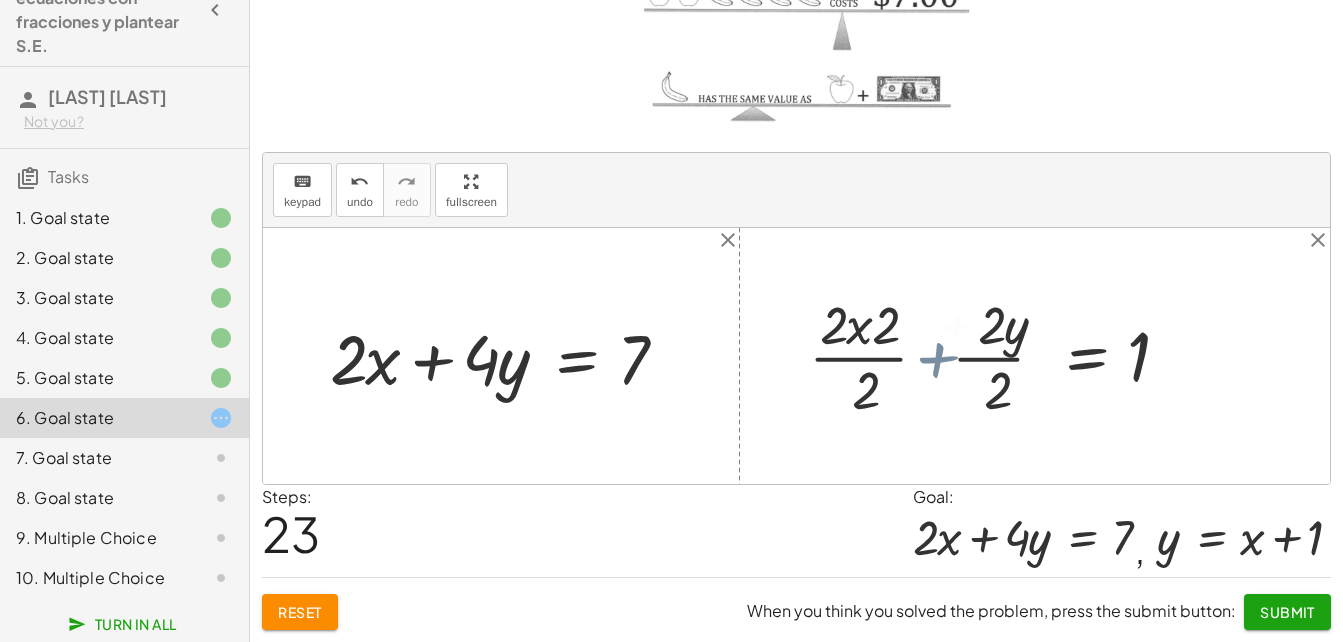 click at bounding box center [1019, 355] 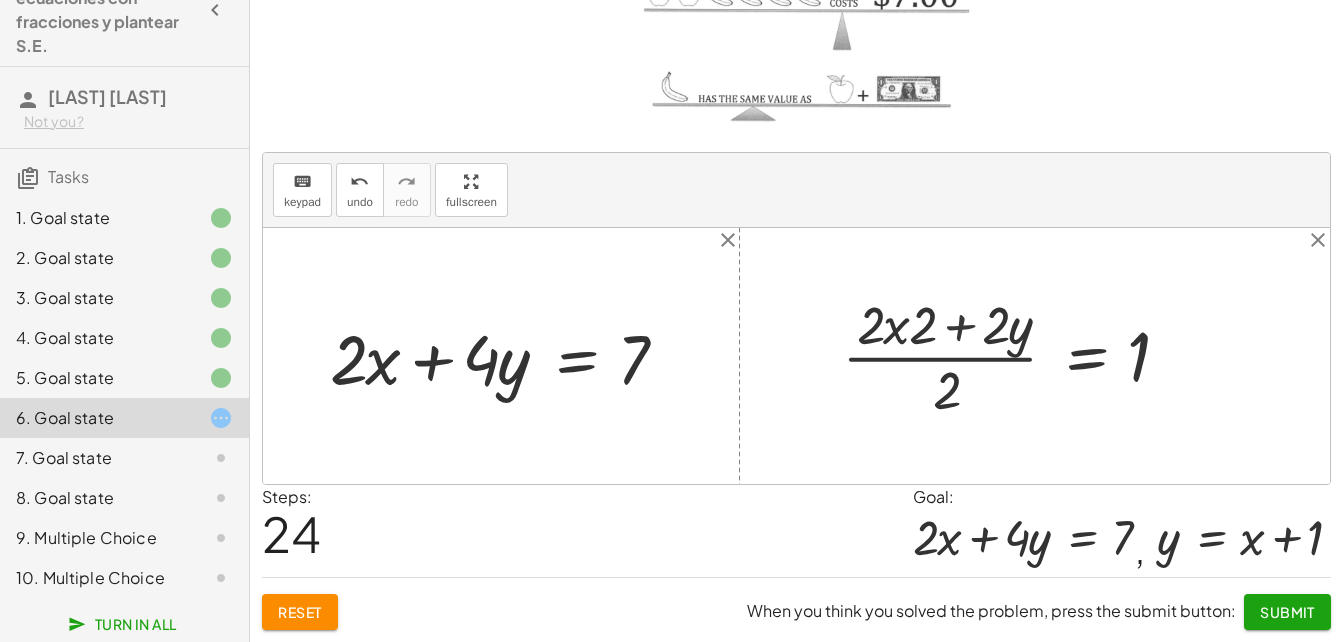 click at bounding box center (1019, 355) 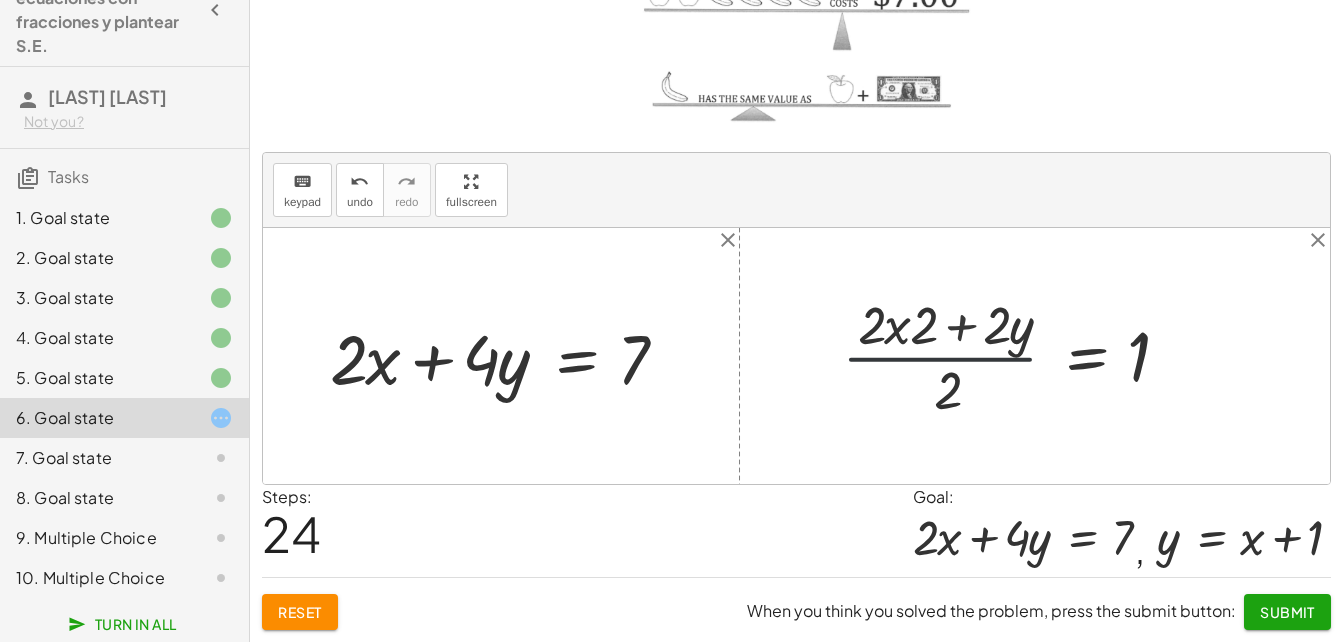 click at bounding box center [1019, 355] 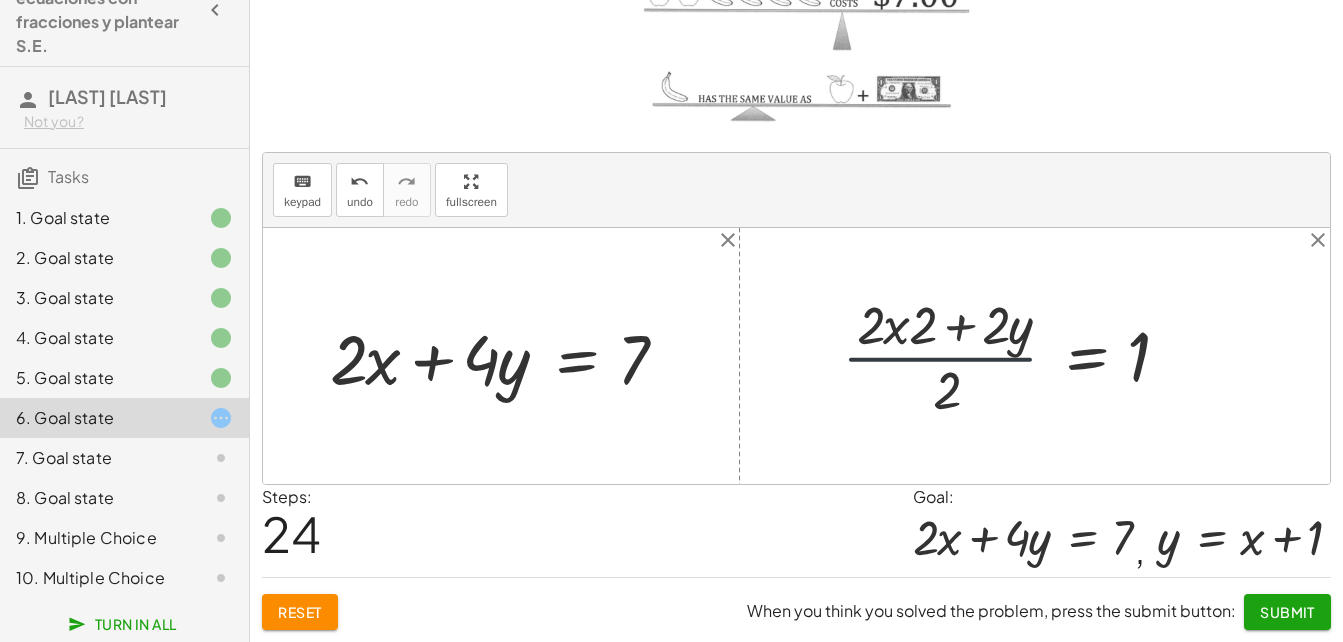 click at bounding box center (1019, 355) 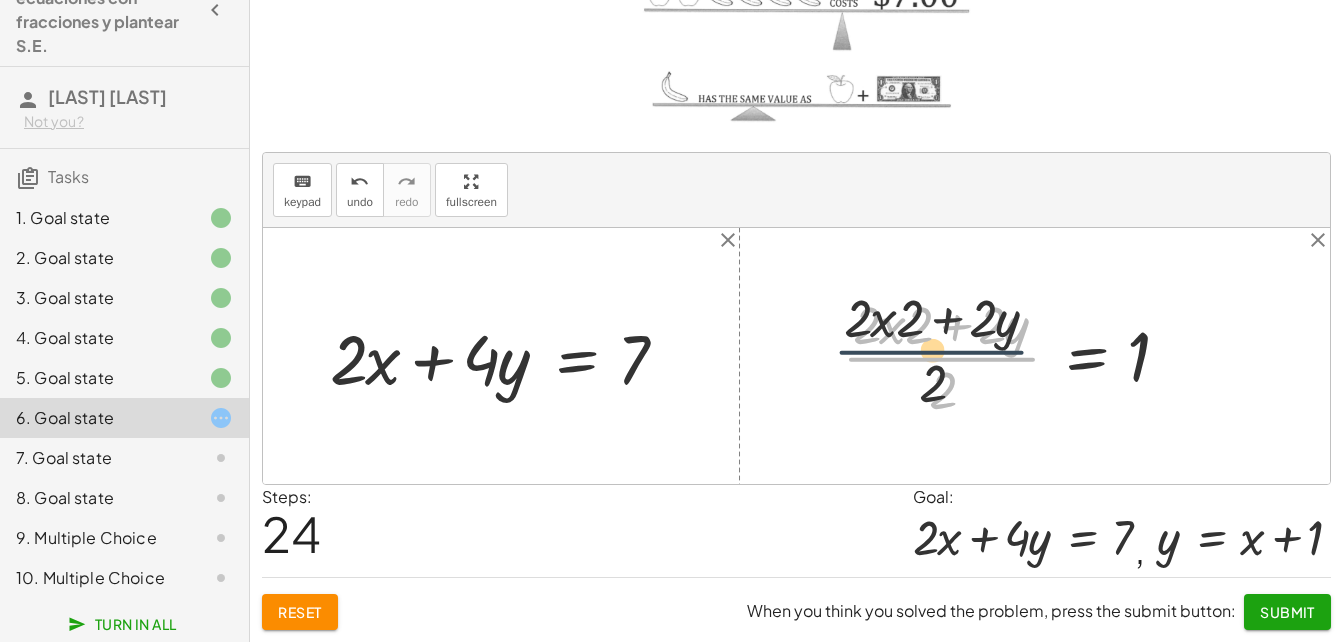 drag, startPoint x: 938, startPoint y: 355, endPoint x: 904, endPoint y: 328, distance: 43.416588 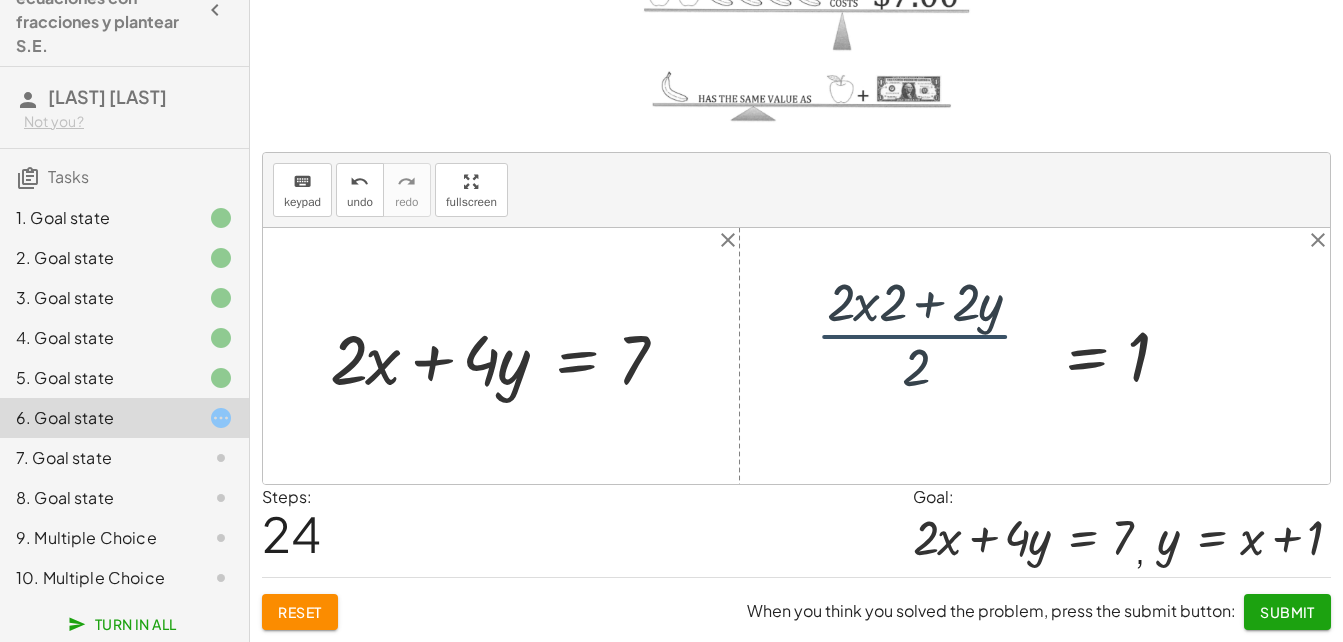 click at bounding box center [1019, 355] 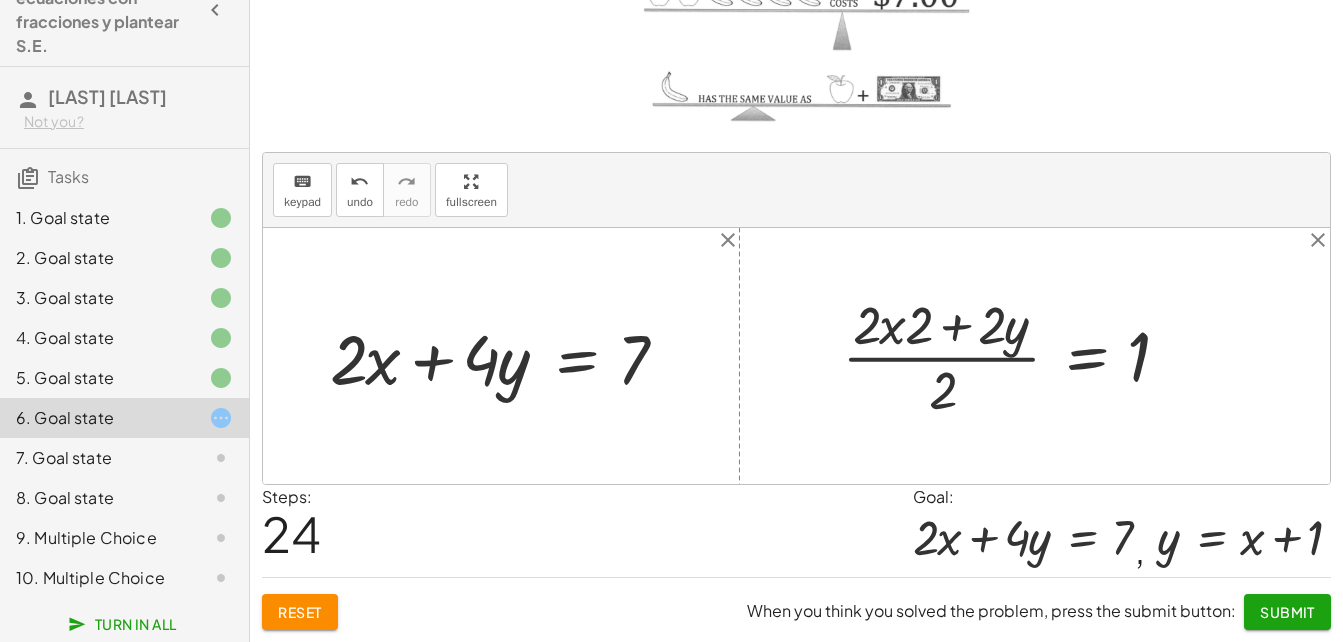 click at bounding box center [1019, 355] 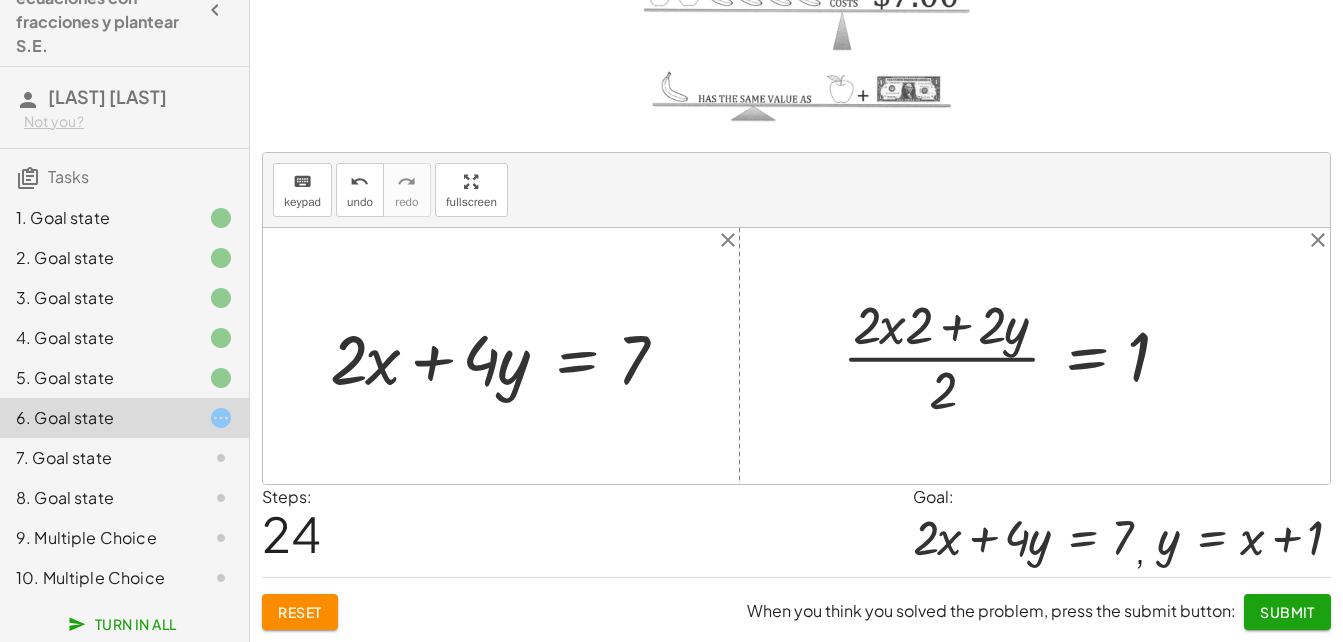click at bounding box center (1019, 355) 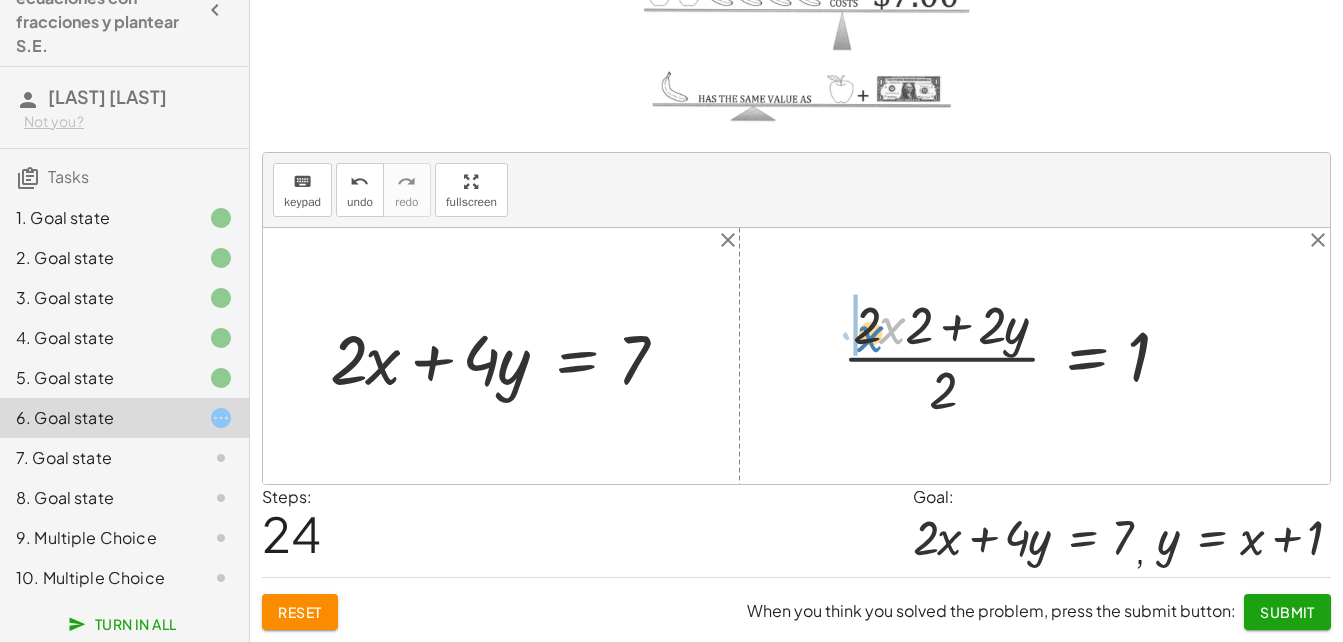 drag, startPoint x: 881, startPoint y: 315, endPoint x: 851, endPoint y: 309, distance: 30.594116 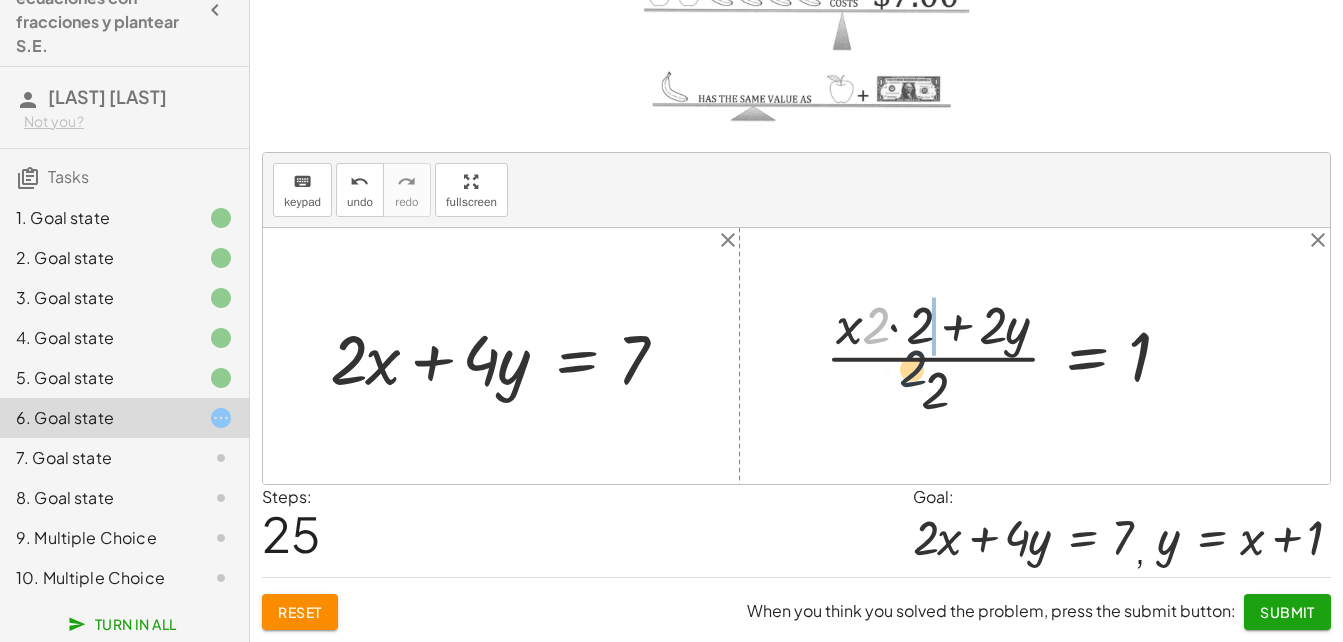 drag, startPoint x: 867, startPoint y: 312, endPoint x: 928, endPoint y: 393, distance: 101.4002 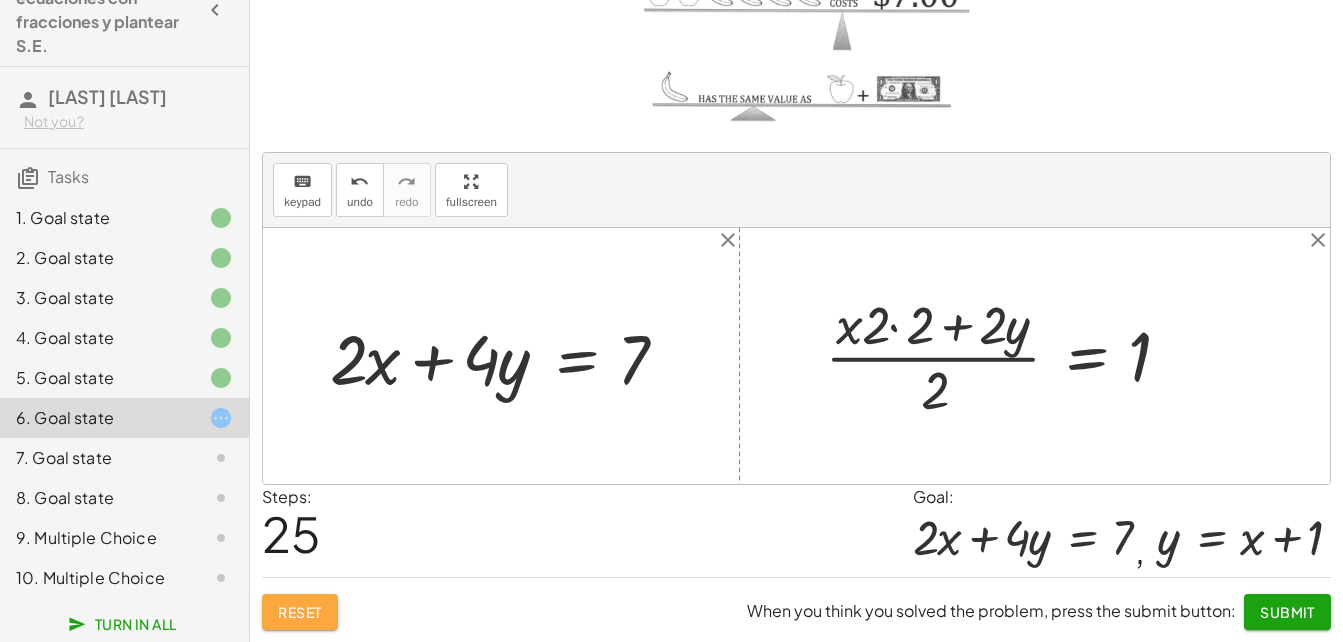 click on "Reset" 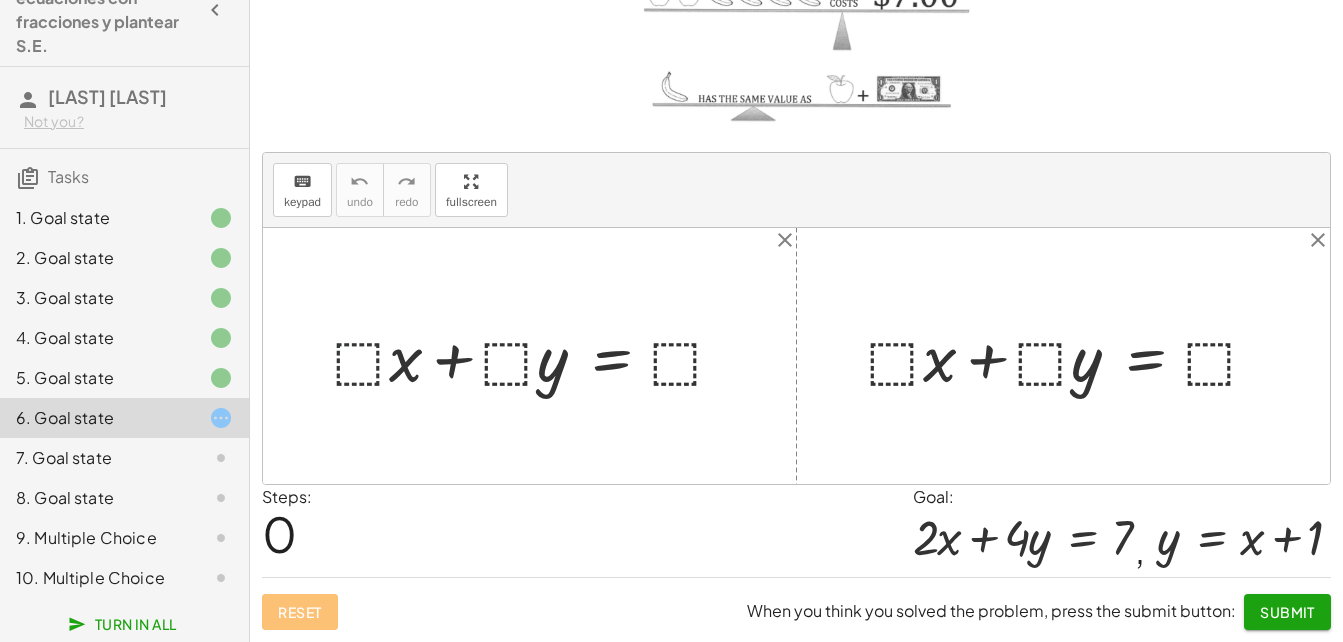 click at bounding box center (537, 356) 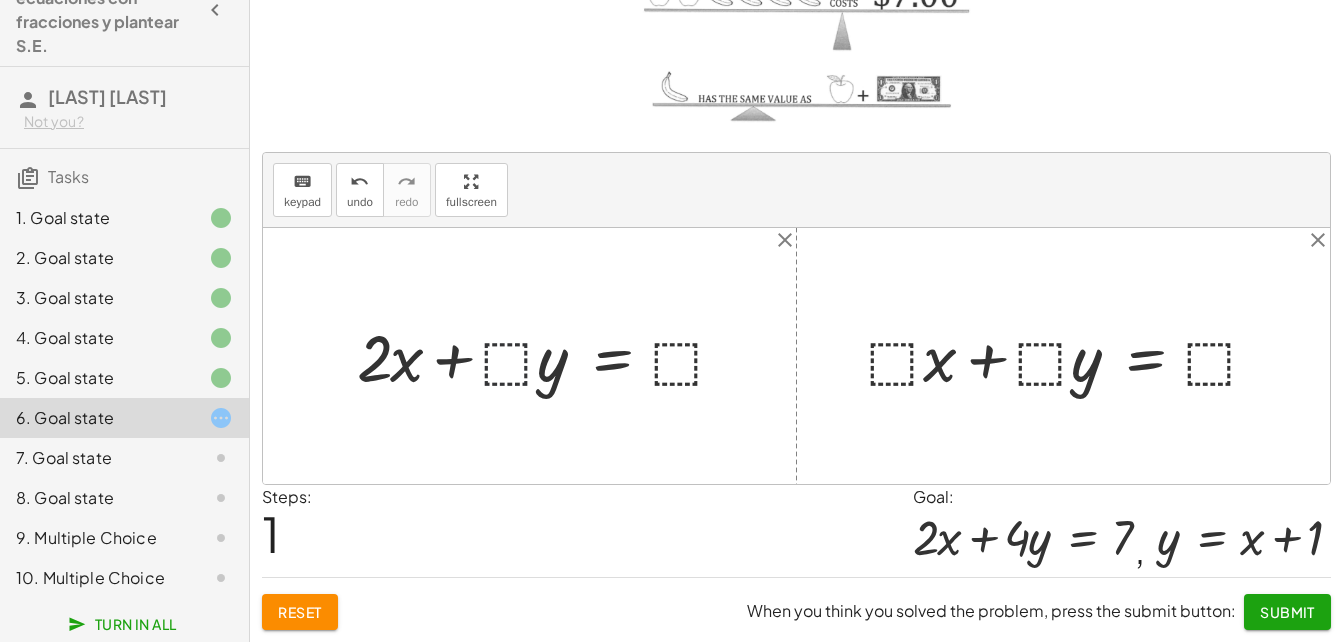 click at bounding box center [549, 356] 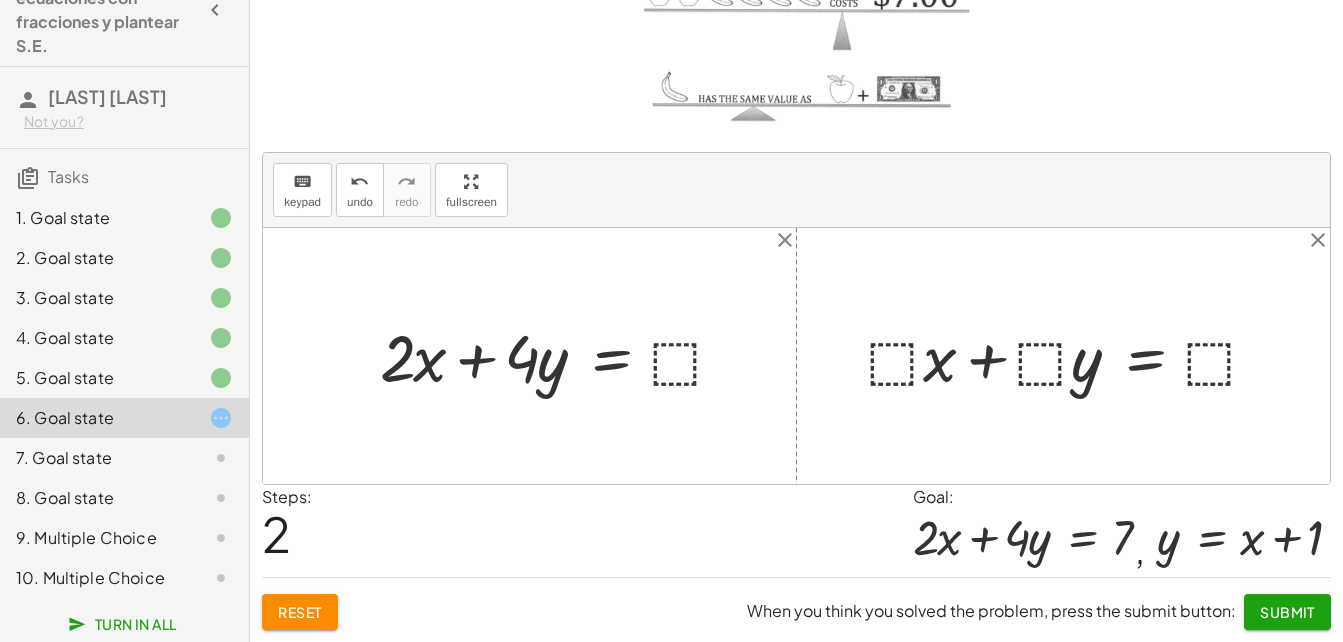 click at bounding box center (560, 356) 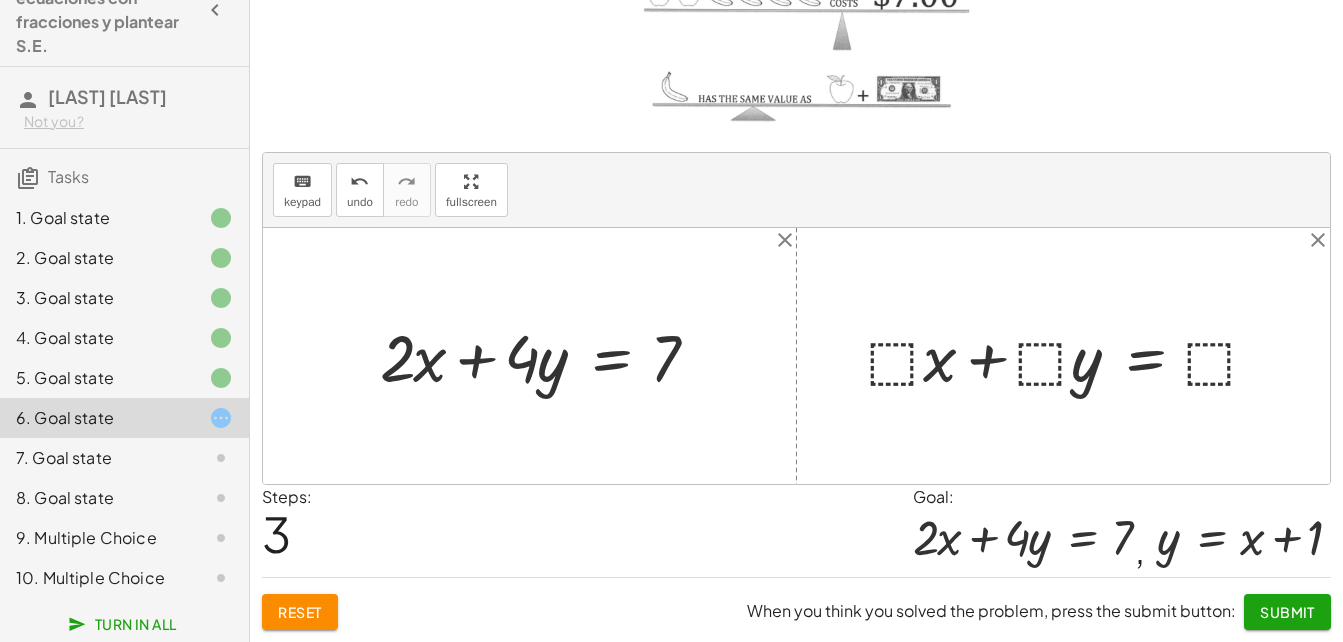 click at bounding box center [1071, 356] 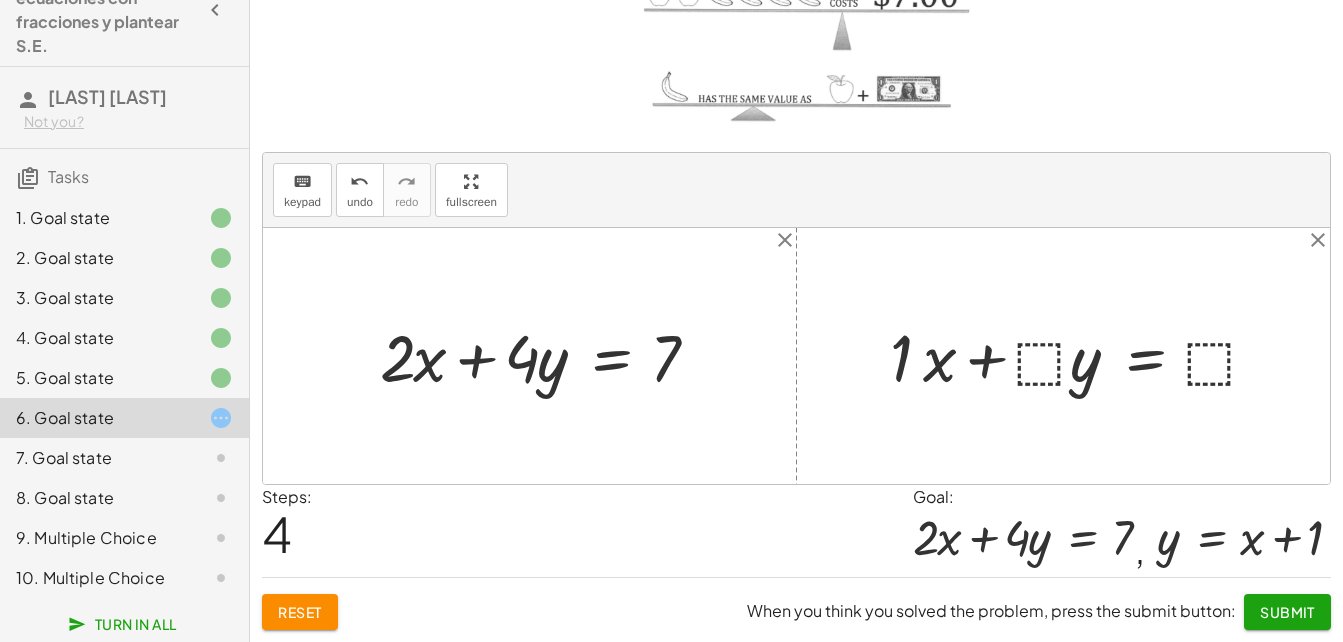 click at bounding box center [1082, 356] 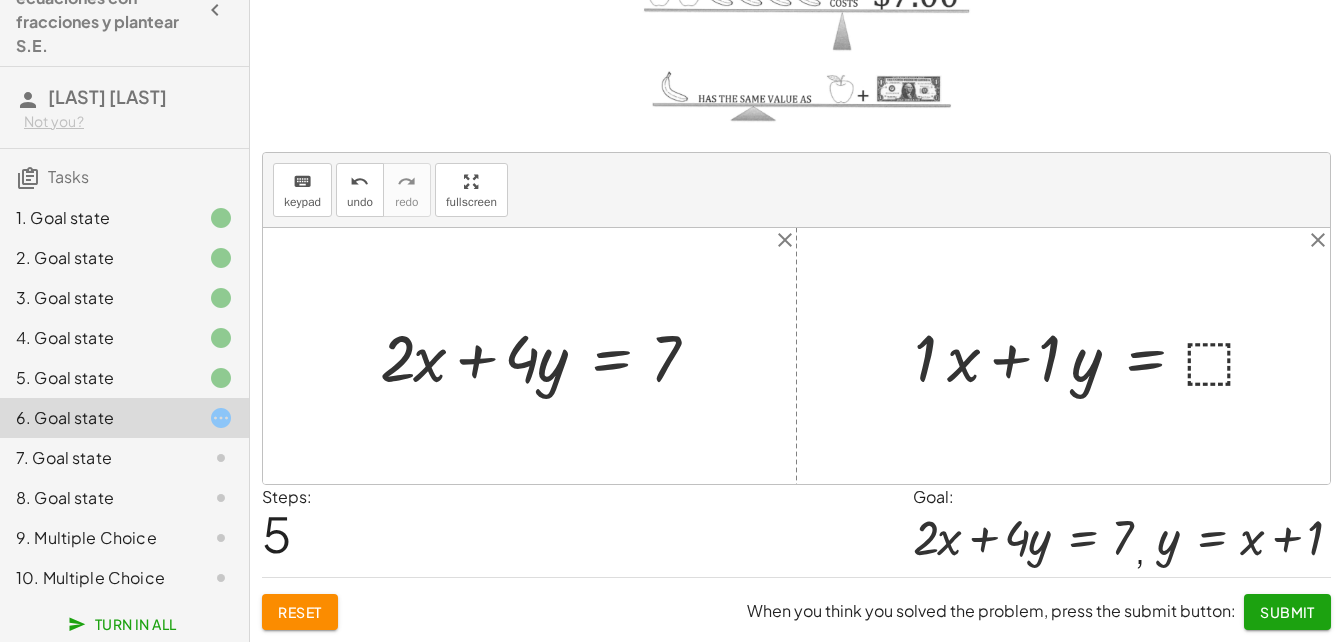 click at bounding box center (1094, 356) 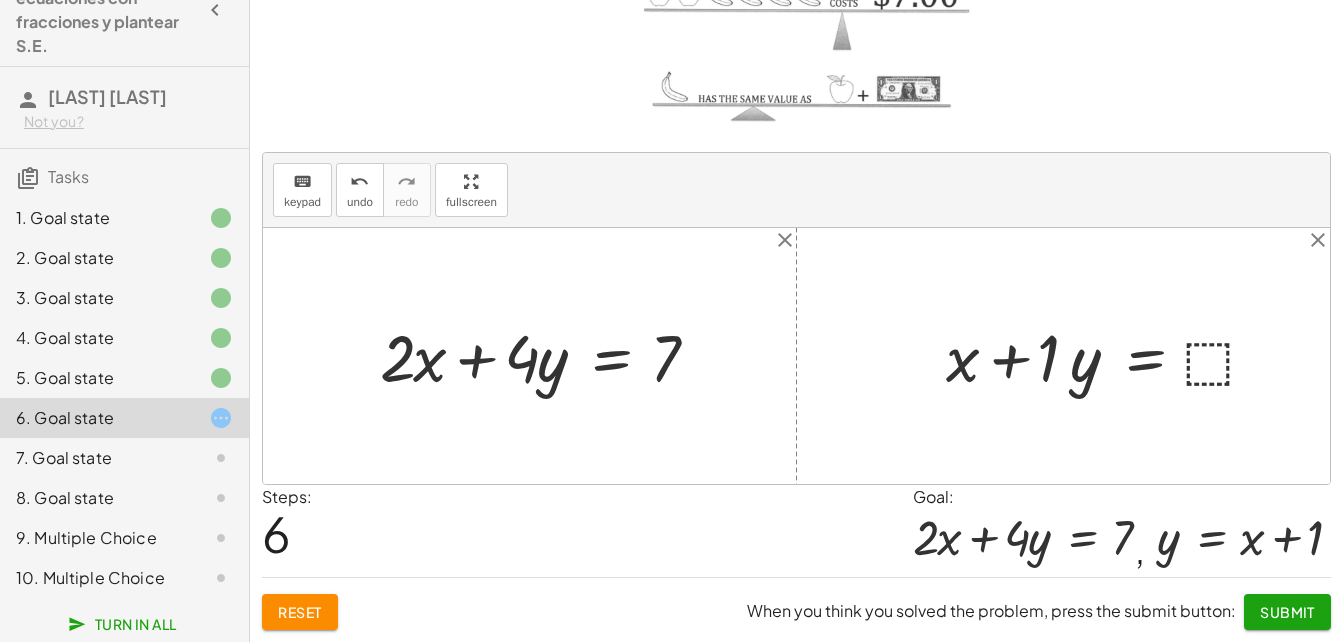 click at bounding box center [1110, 356] 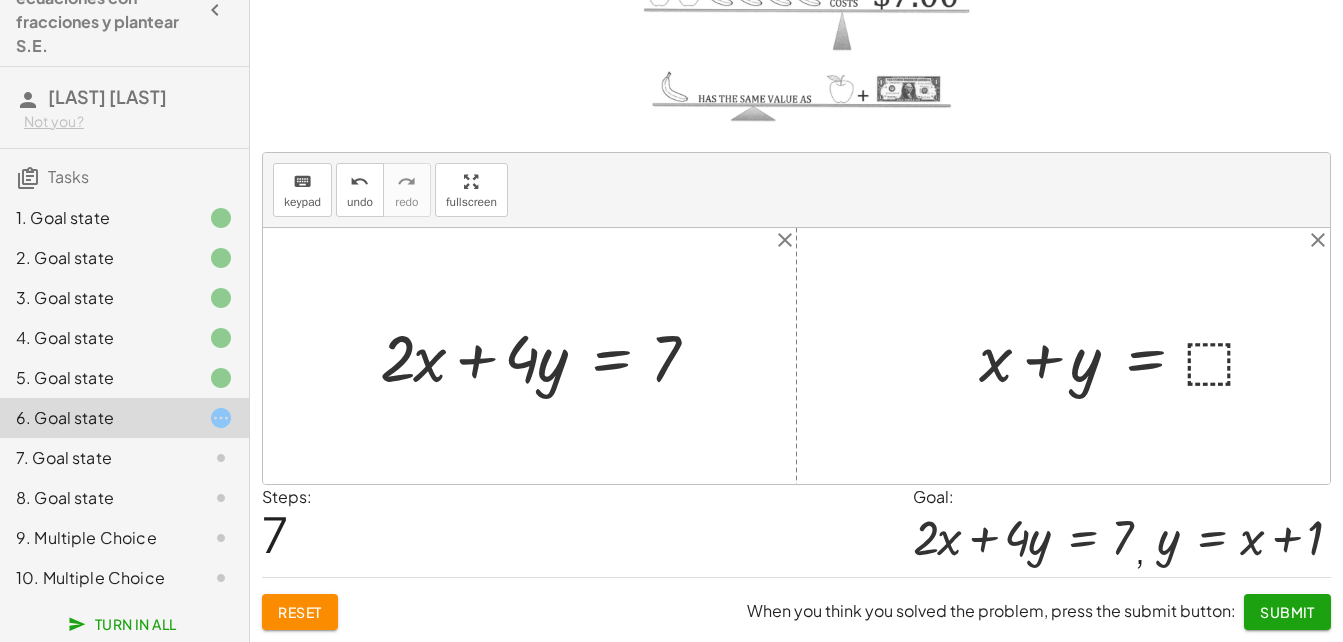 click at bounding box center (1127, 356) 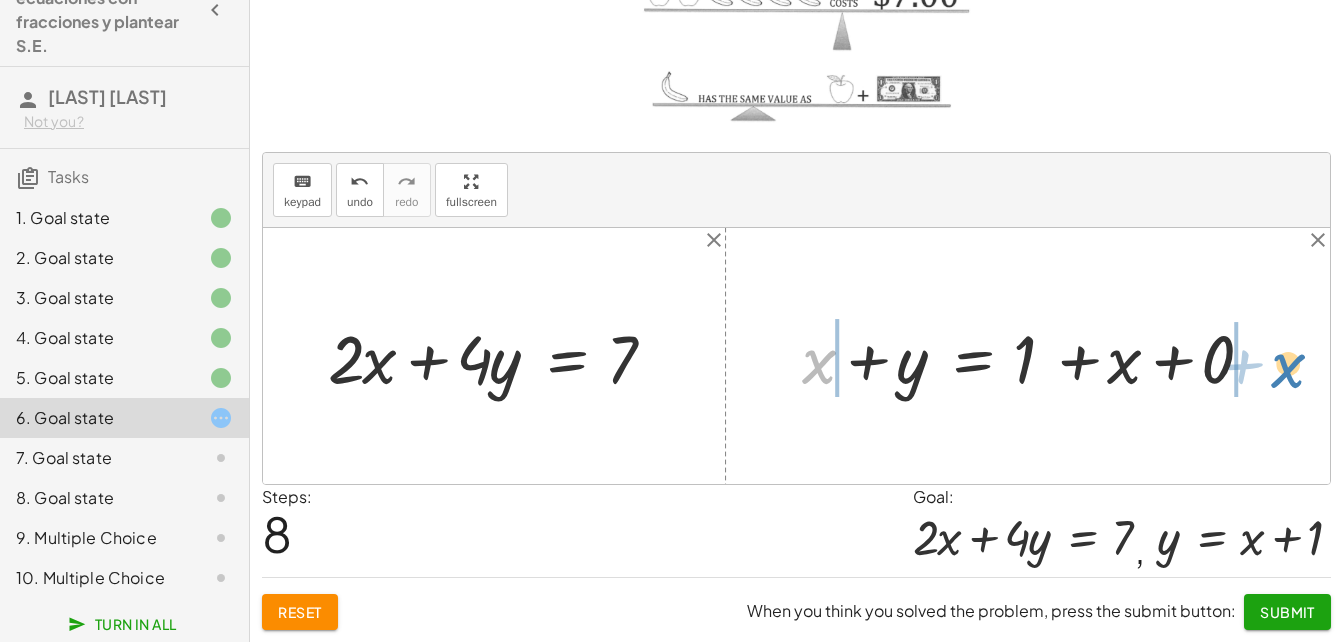 drag, startPoint x: 799, startPoint y: 378, endPoint x: 1267, endPoint y: 381, distance: 468.0096 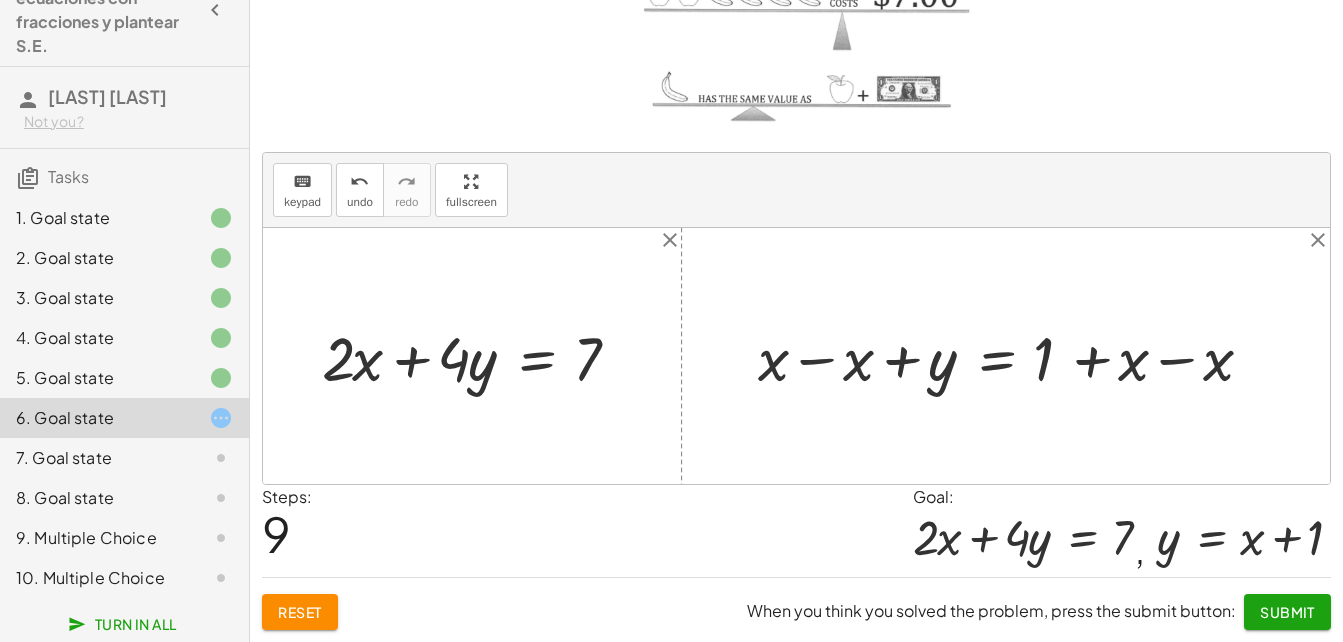 click at bounding box center (1013, 356) 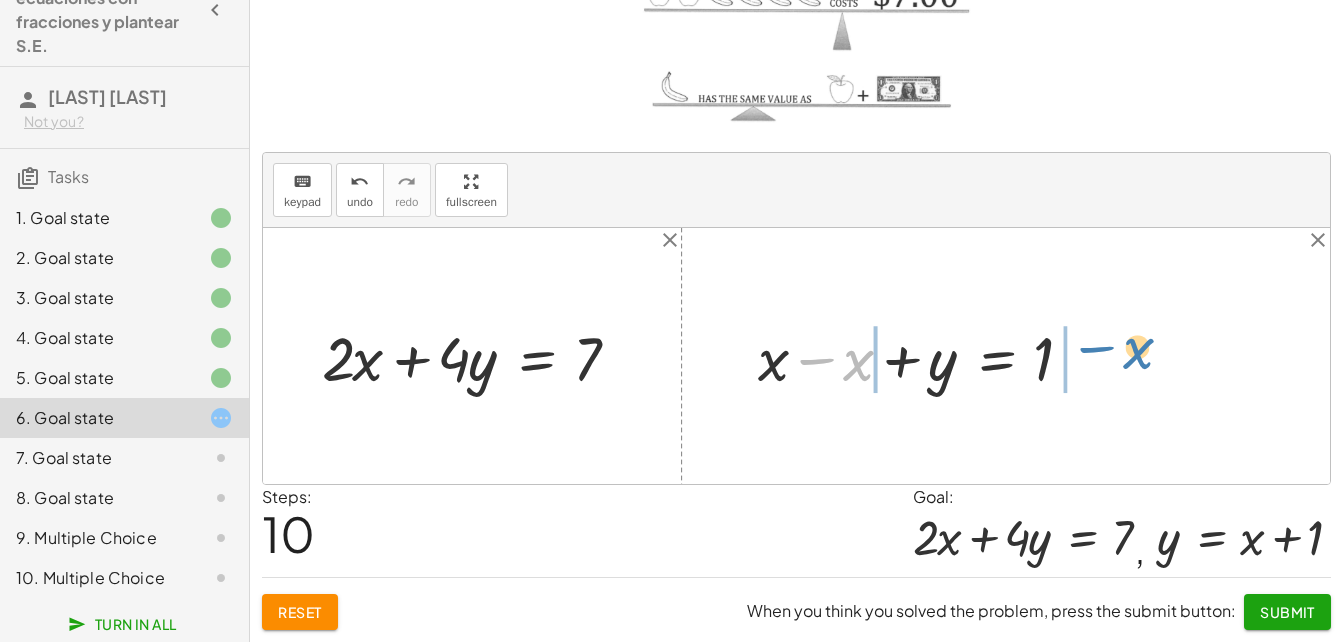 drag, startPoint x: 835, startPoint y: 364, endPoint x: 1107, endPoint y: 351, distance: 272.3105 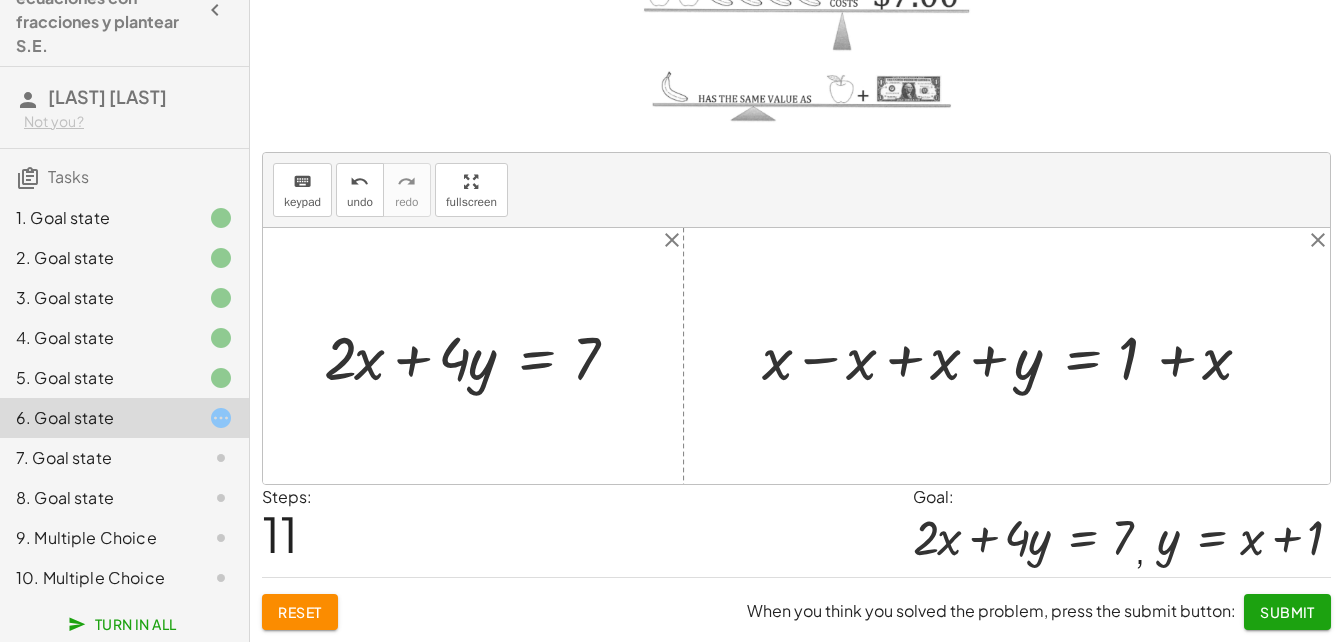 click at bounding box center (1014, 356) 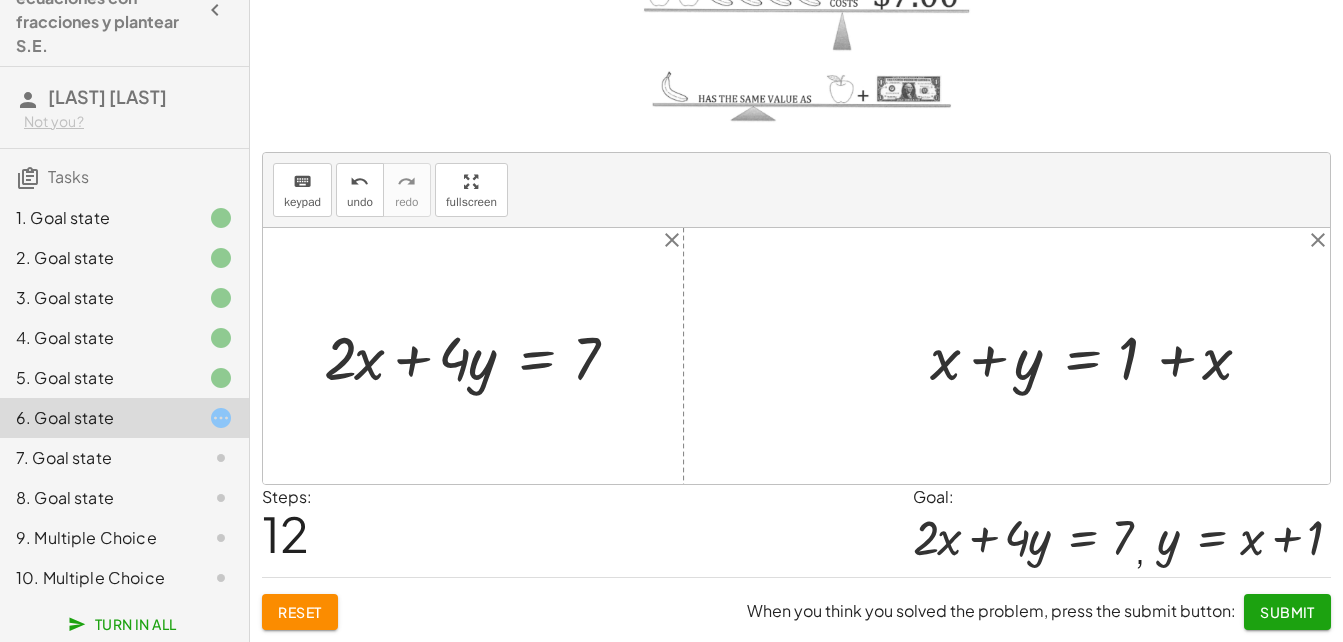 click at bounding box center (1098, 356) 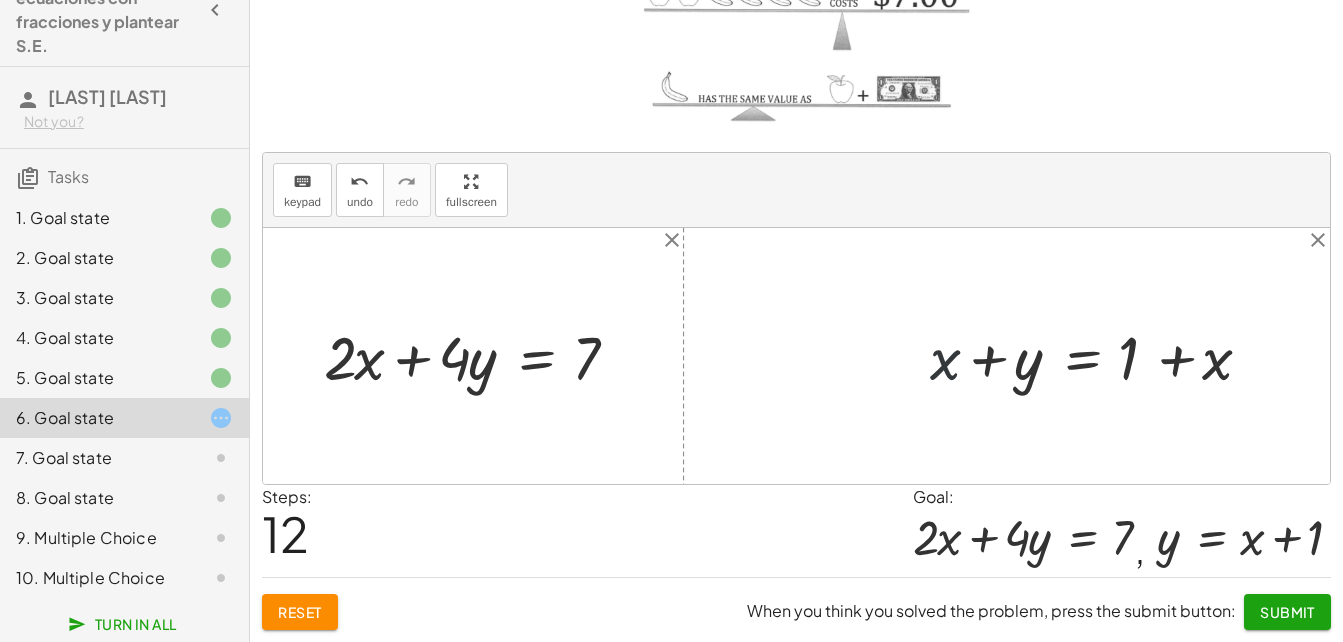 click at bounding box center (1098, 356) 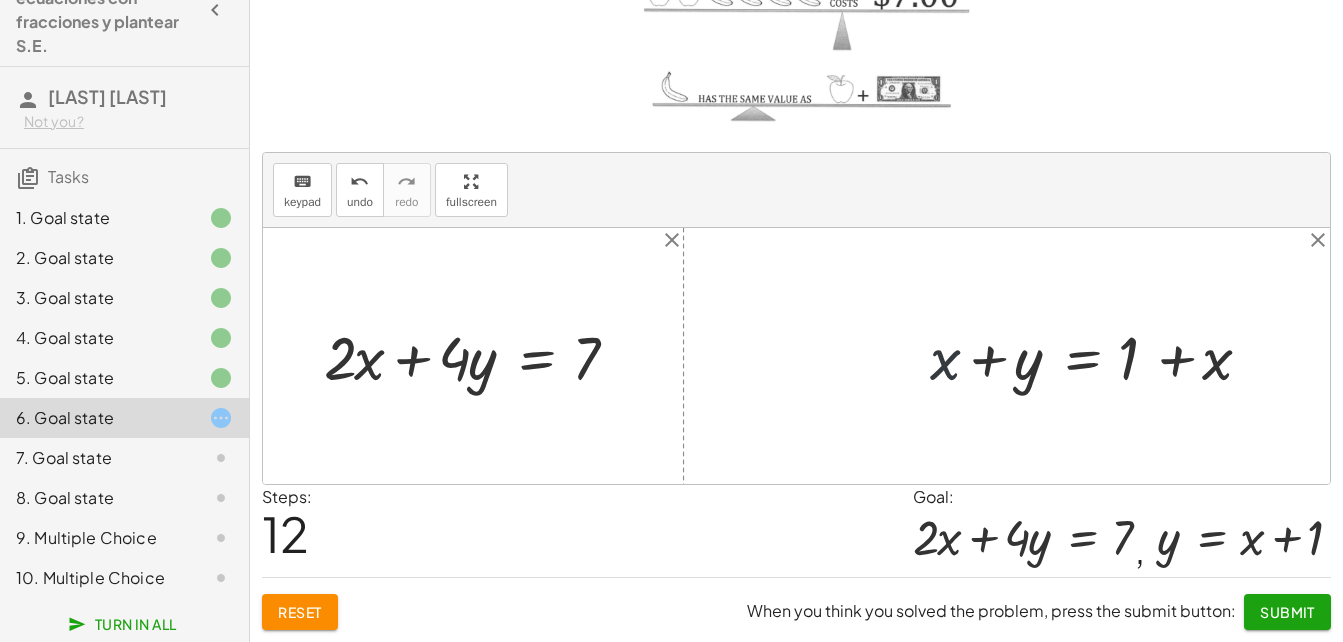 click at bounding box center [1098, 356] 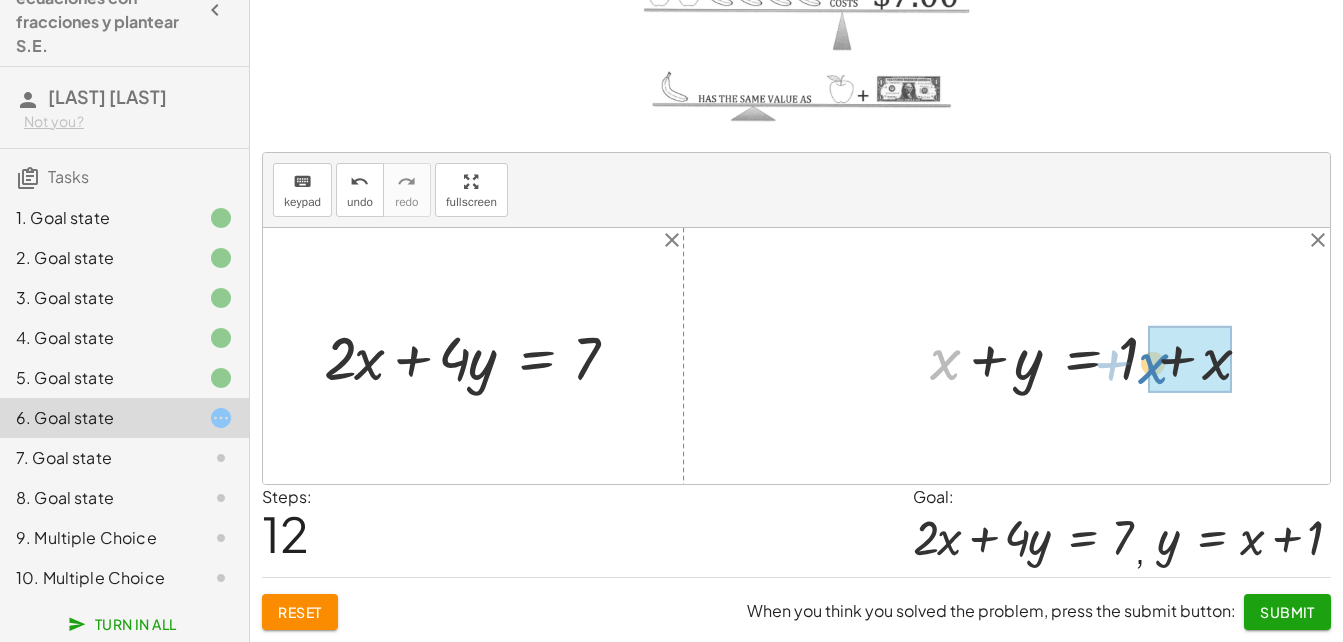 drag, startPoint x: 942, startPoint y: 361, endPoint x: 1216, endPoint y: 368, distance: 274.08942 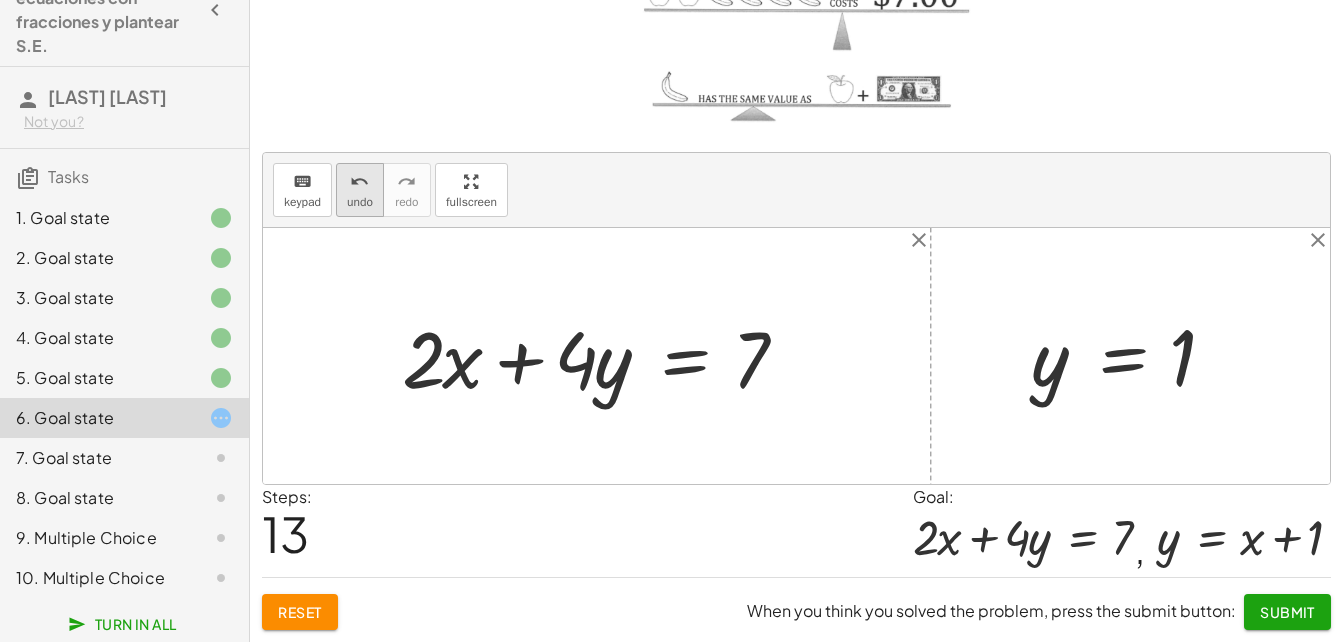 click on "undo undo" at bounding box center [360, 190] 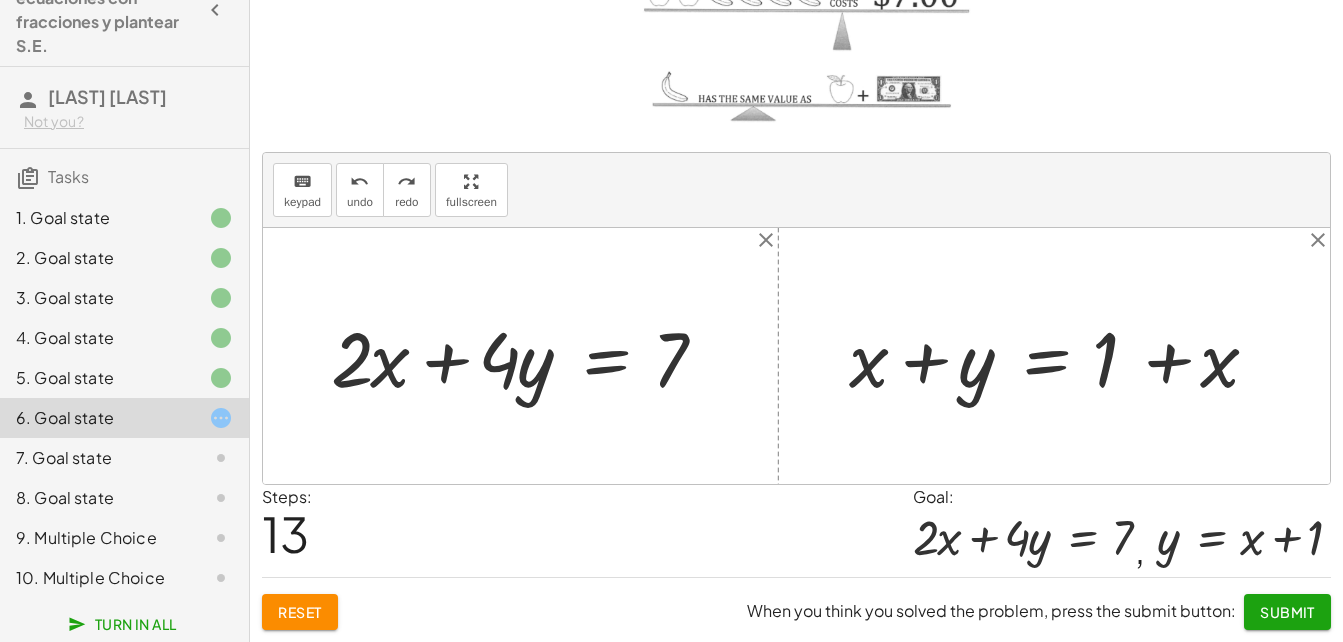 click at bounding box center [1061, 356] 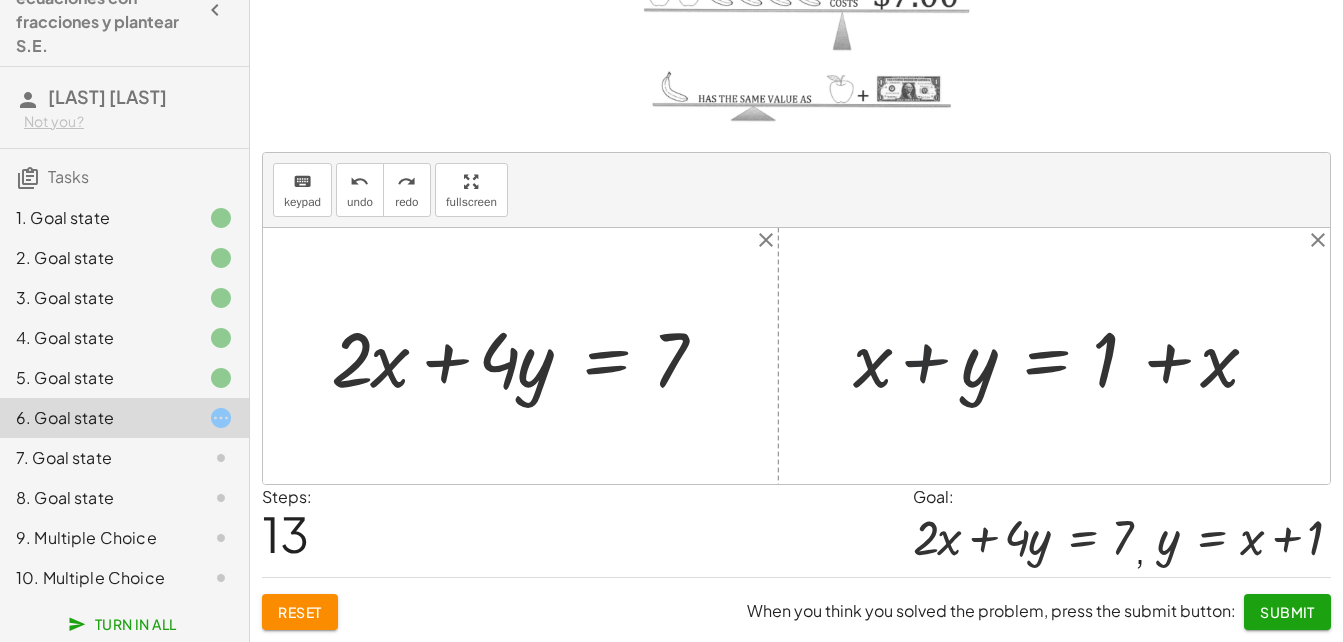 click at bounding box center [1061, 356] 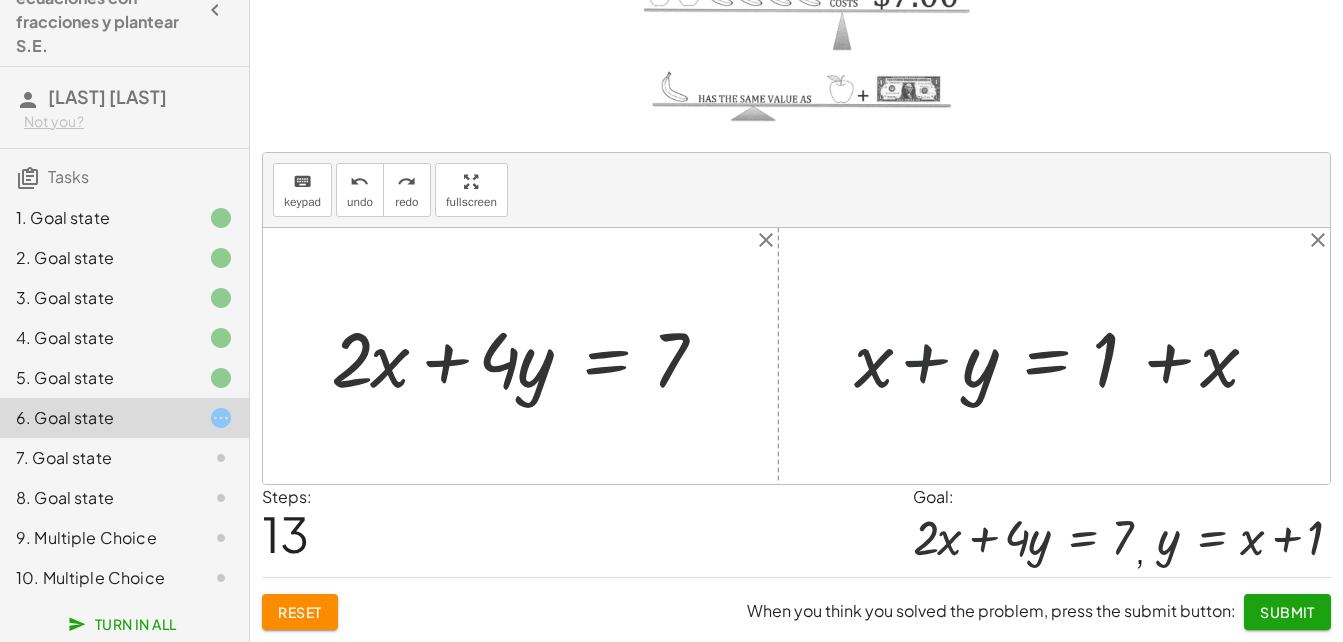 click at bounding box center [1061, 356] 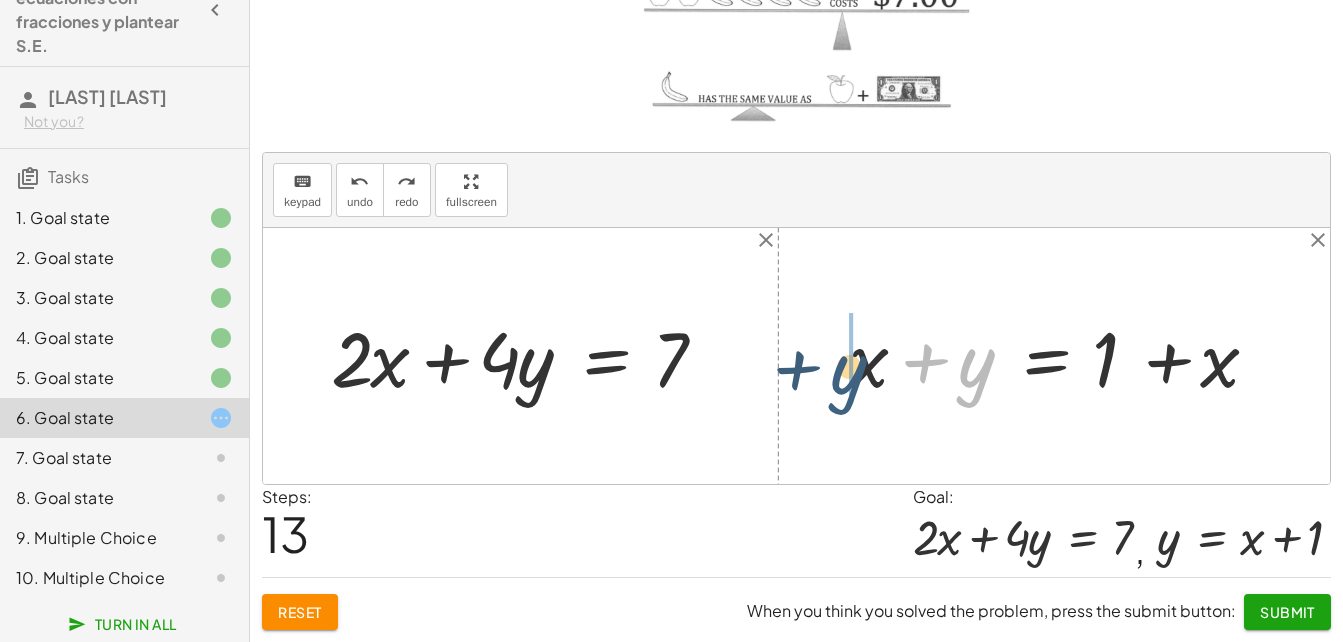 drag, startPoint x: 976, startPoint y: 366, endPoint x: 931, endPoint y: 352, distance: 47.127487 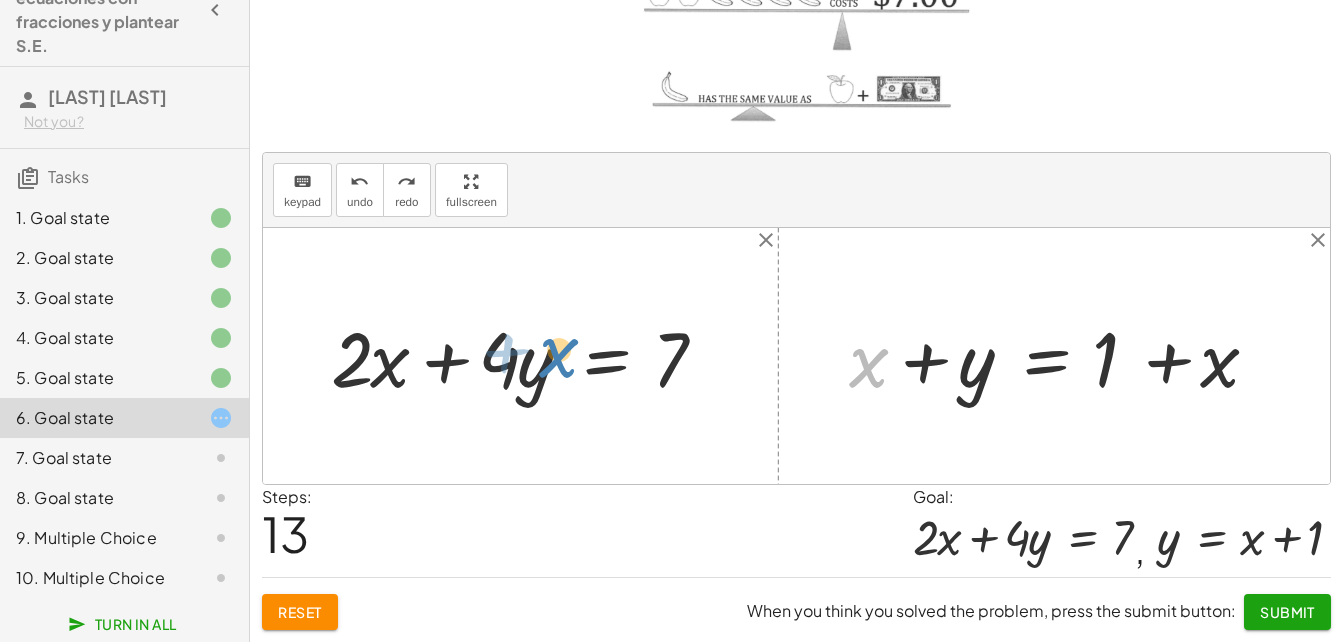 drag, startPoint x: 882, startPoint y: 355, endPoint x: 579, endPoint y: 348, distance: 303.08084 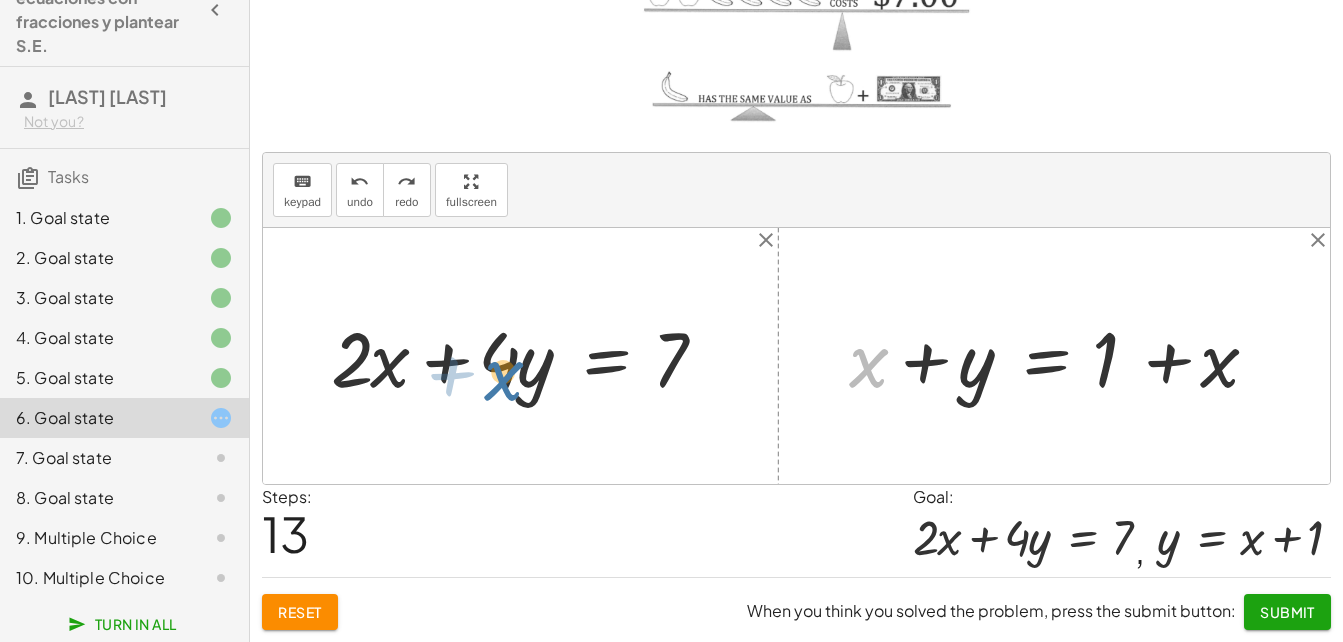drag, startPoint x: 868, startPoint y: 369, endPoint x: 499, endPoint y: 382, distance: 369.2289 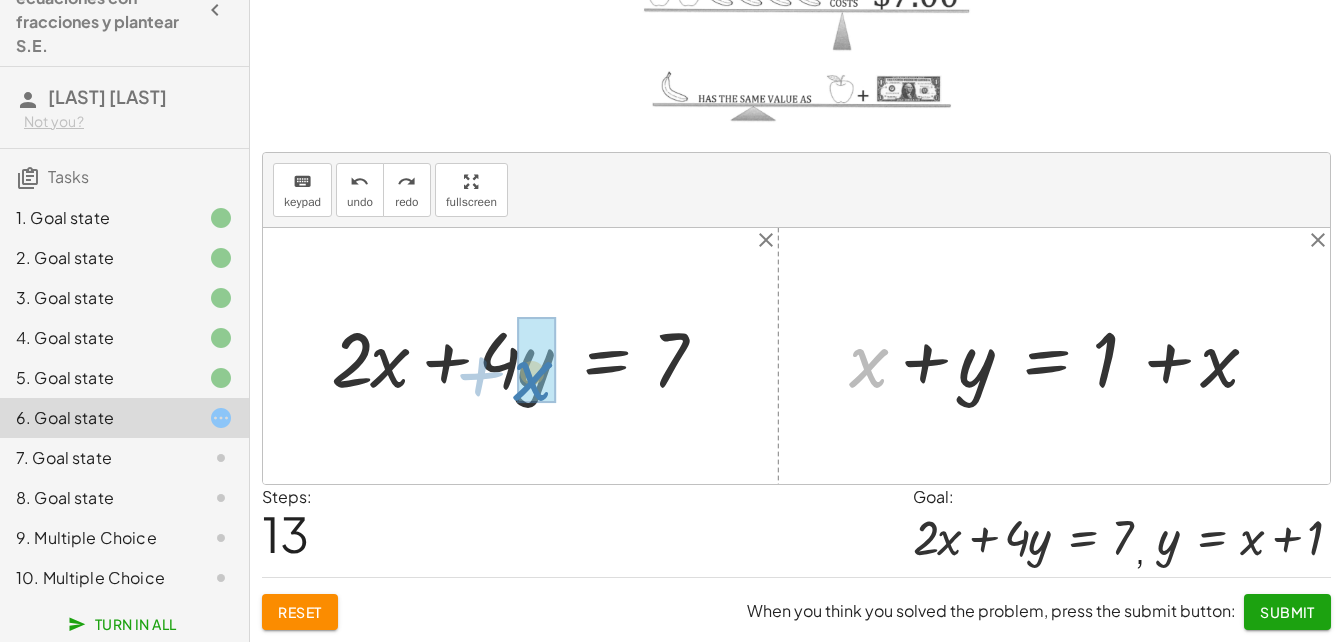 drag, startPoint x: 850, startPoint y: 370, endPoint x: 513, endPoint y: 383, distance: 337.25064 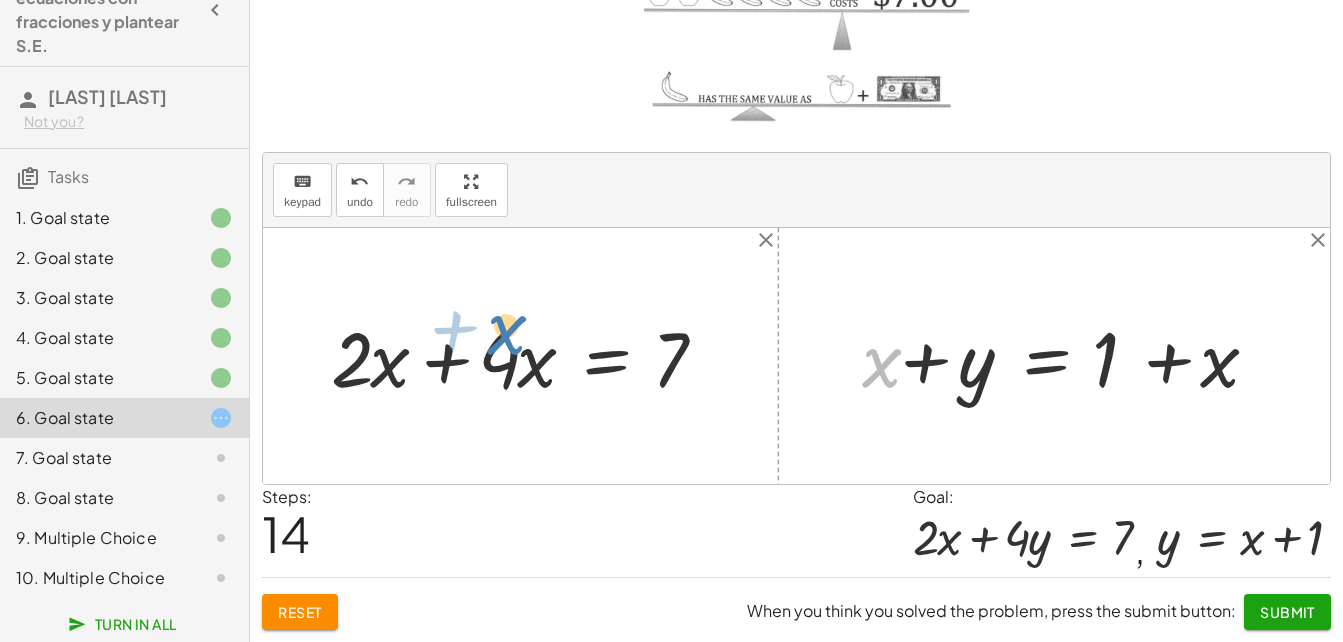 drag, startPoint x: 880, startPoint y: 375, endPoint x: 821, endPoint y: 345, distance: 66.189125 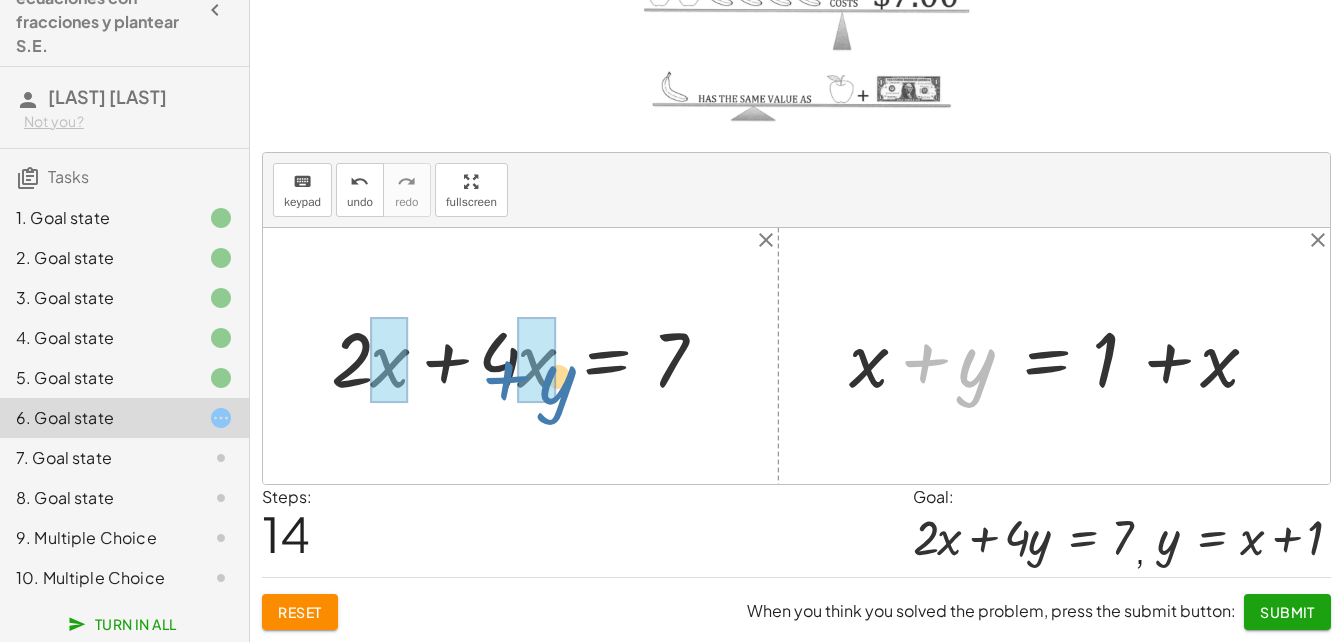 drag, startPoint x: 967, startPoint y: 371, endPoint x: 548, endPoint y: 377, distance: 419.04297 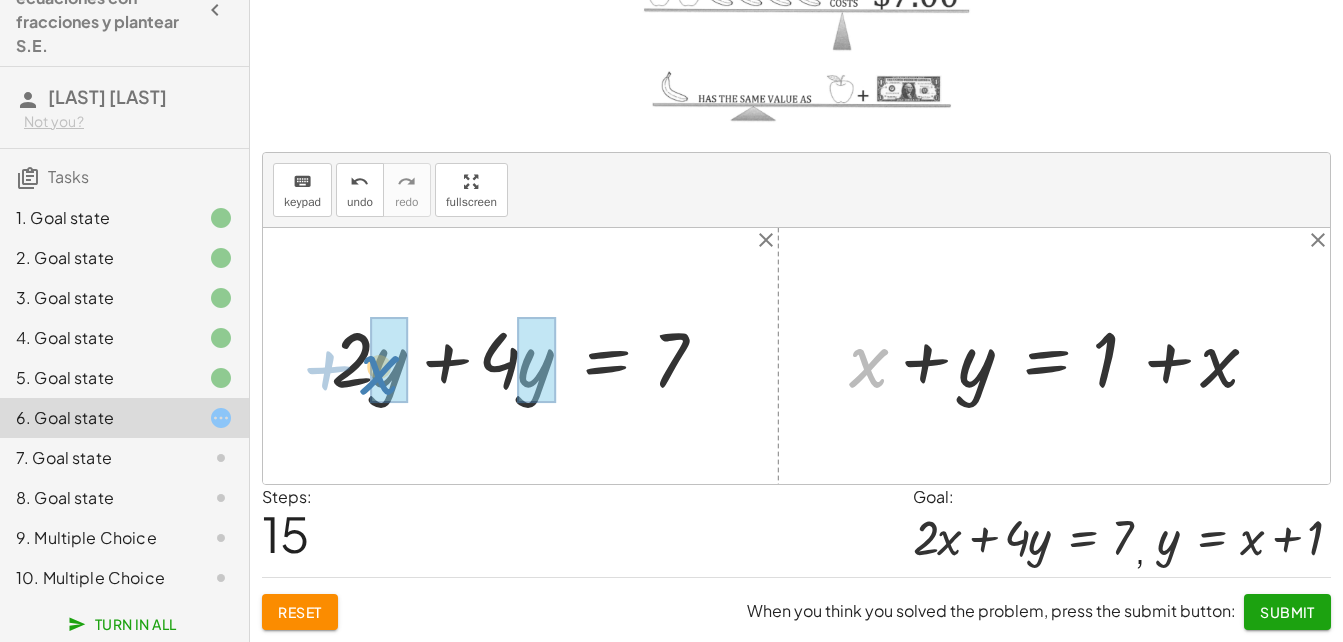 drag, startPoint x: 845, startPoint y: 369, endPoint x: 356, endPoint y: 376, distance: 489.0501 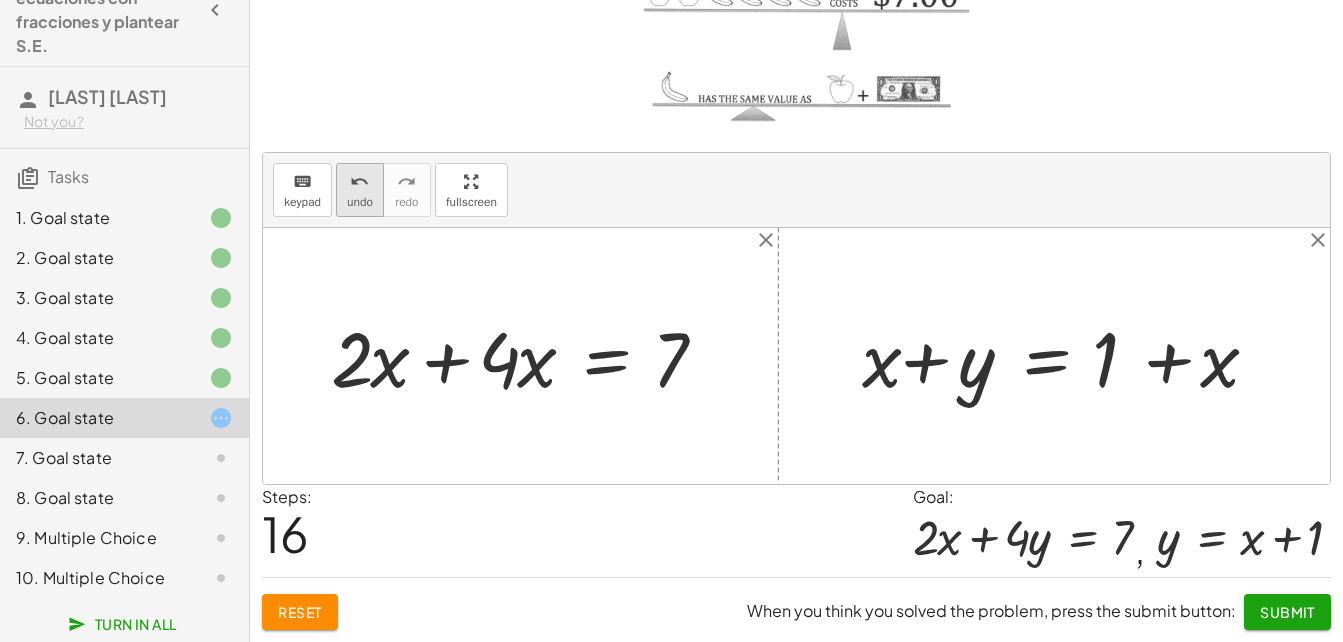 click on "undo" at bounding box center (359, 182) 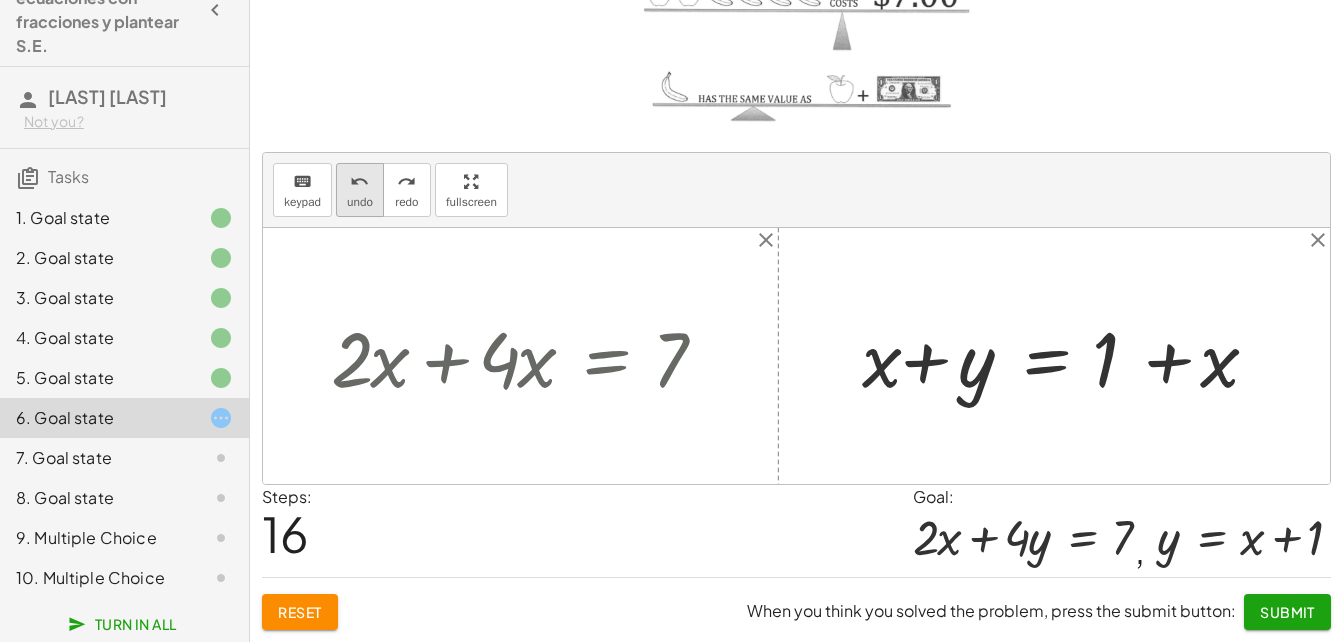 click on "undo" at bounding box center (359, 182) 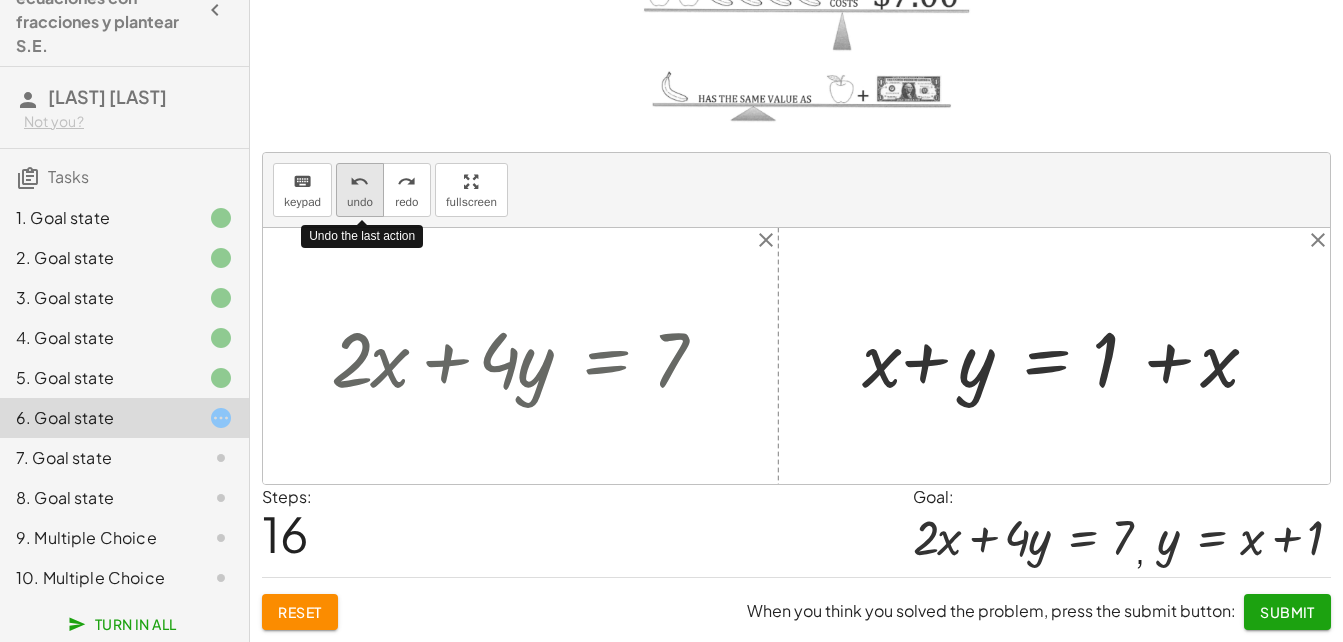 click on "undo" at bounding box center [359, 182] 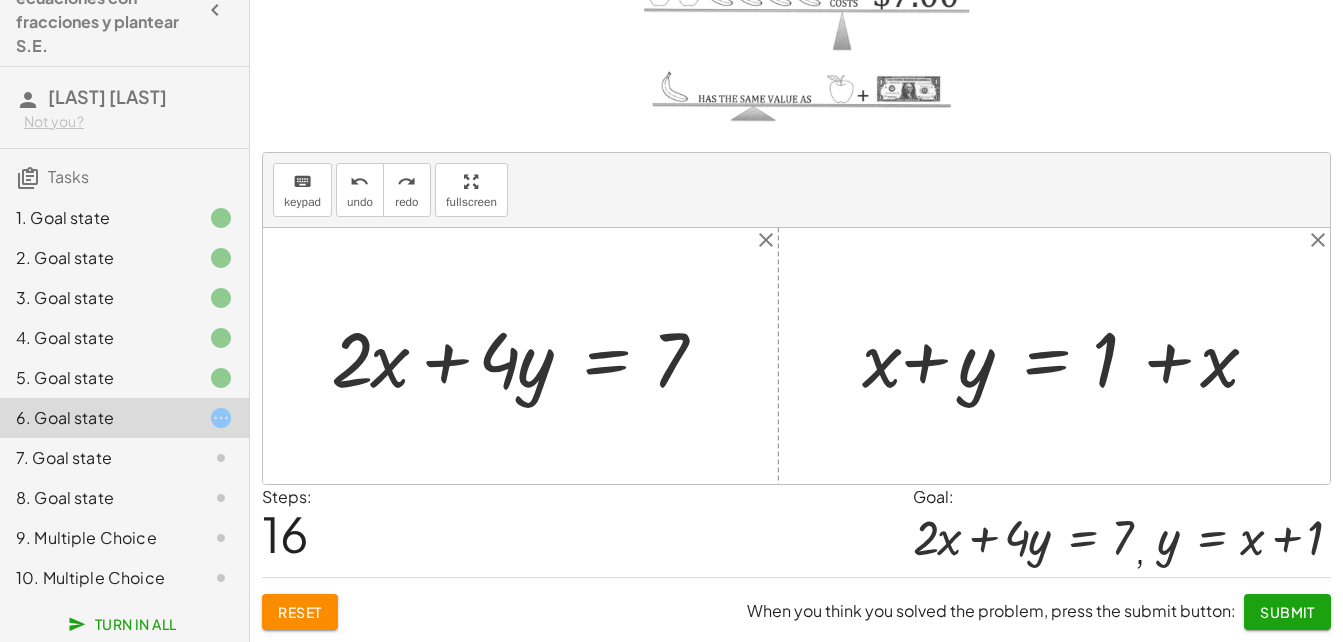 click at bounding box center (1055, 356) 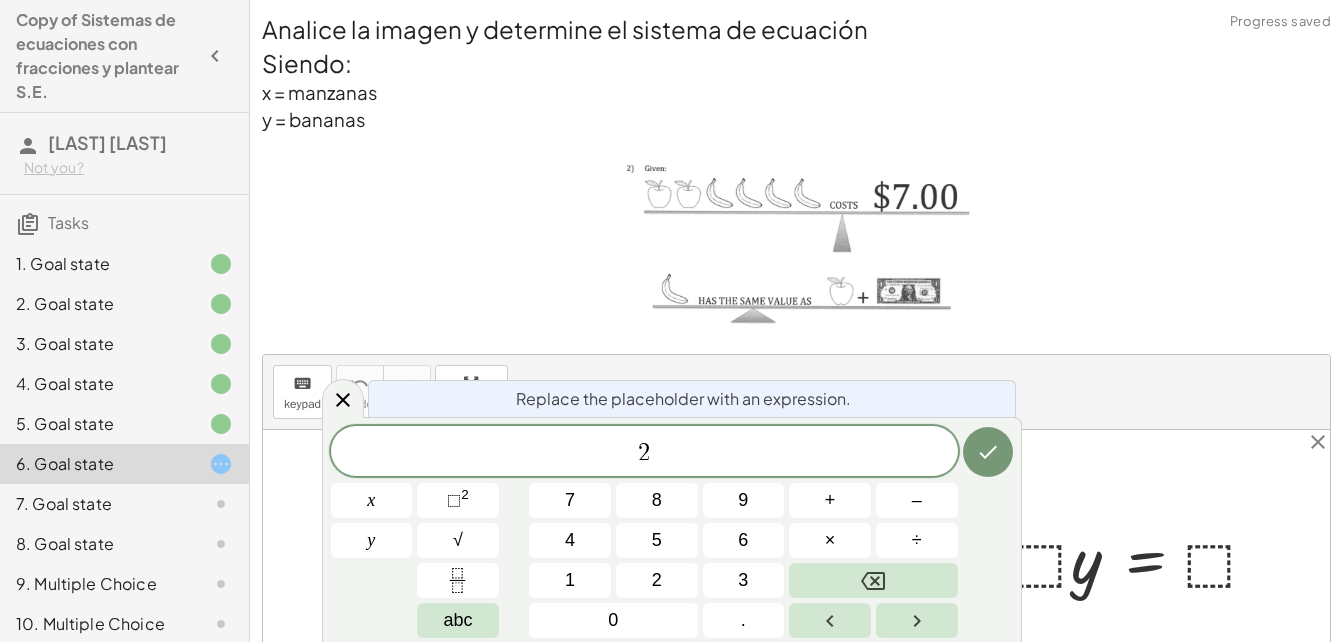 scroll, scrollTop: 202, scrollLeft: 0, axis: vertical 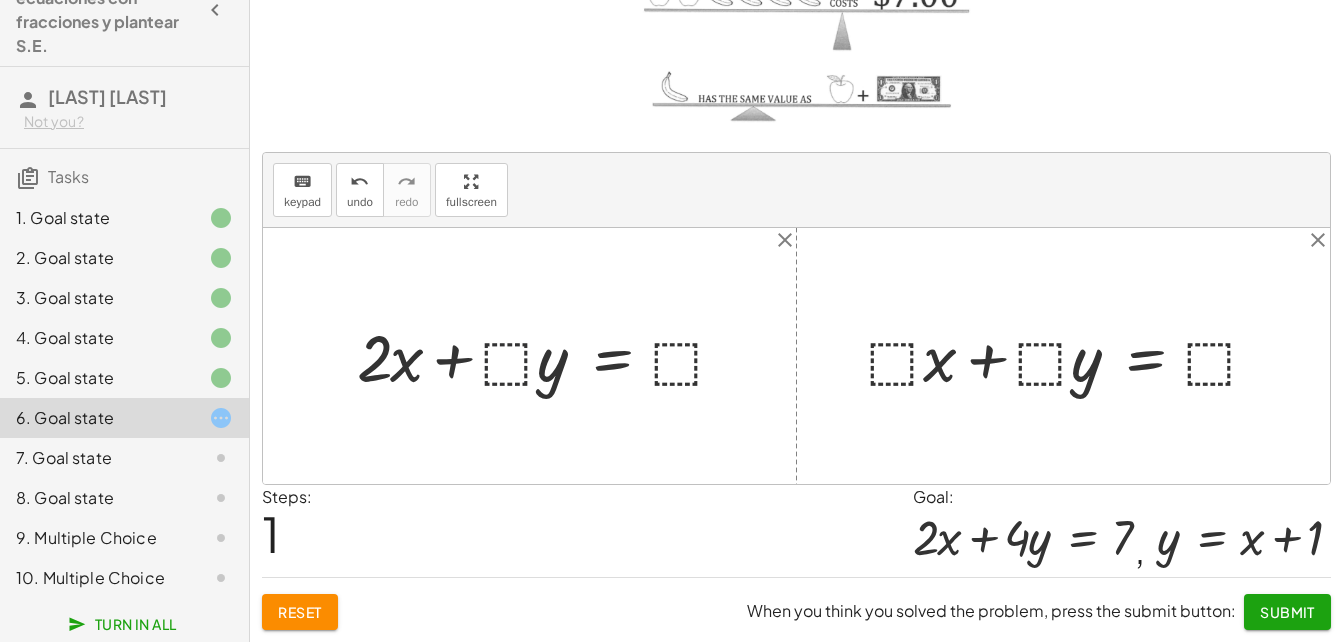 click at bounding box center (549, 356) 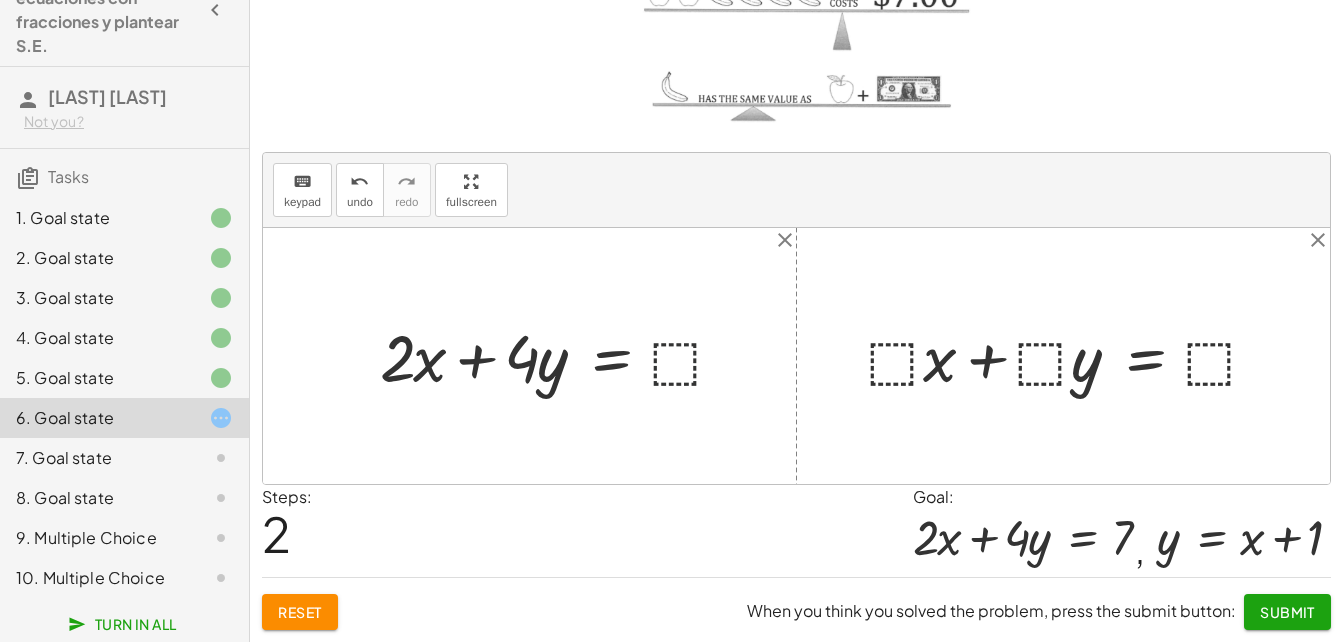 click at bounding box center [560, 356] 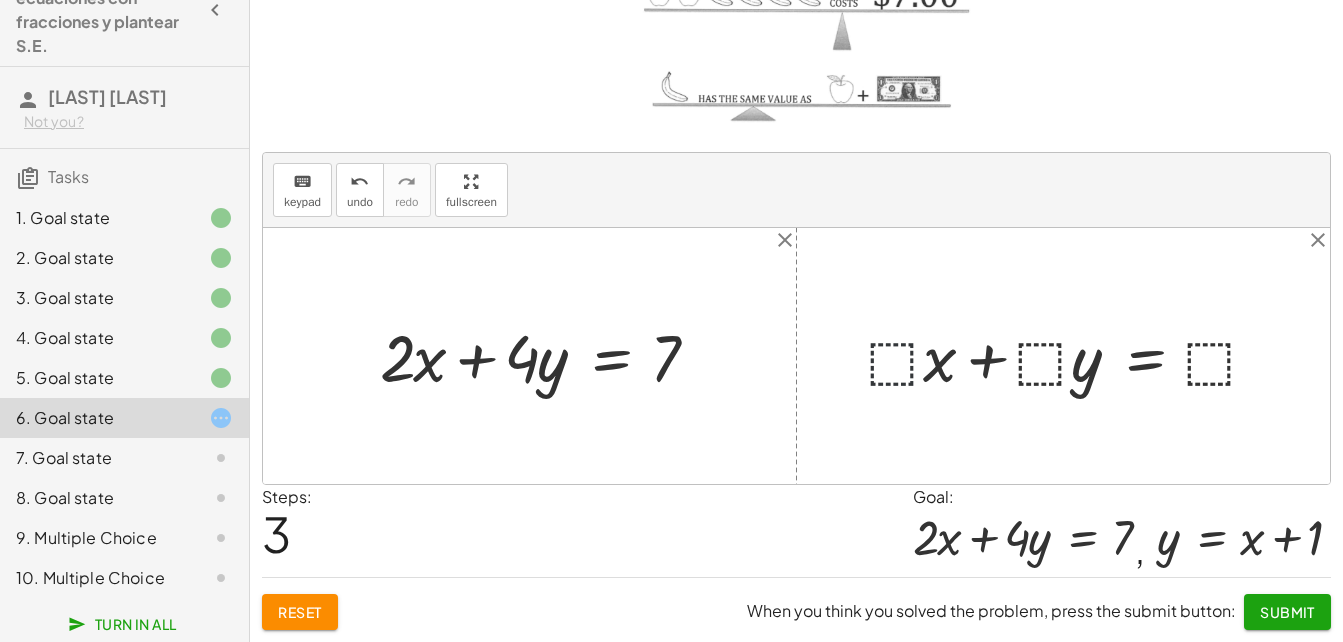 click at bounding box center [1071, 356] 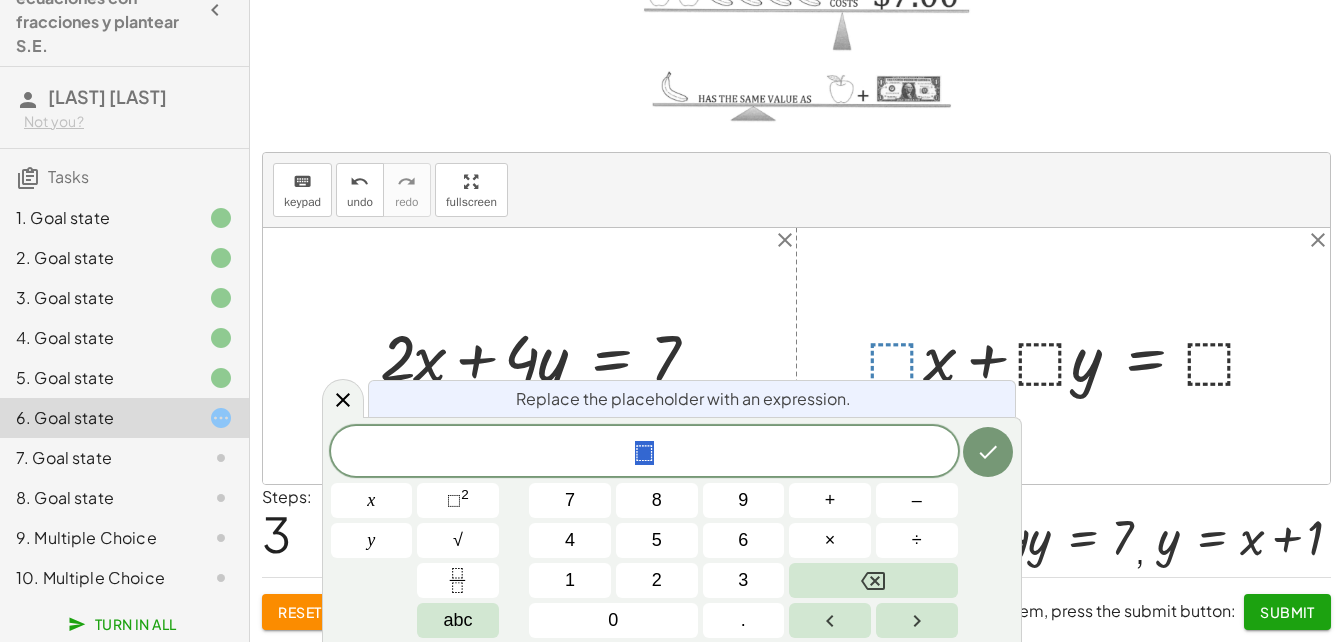 click at bounding box center [796, 356] 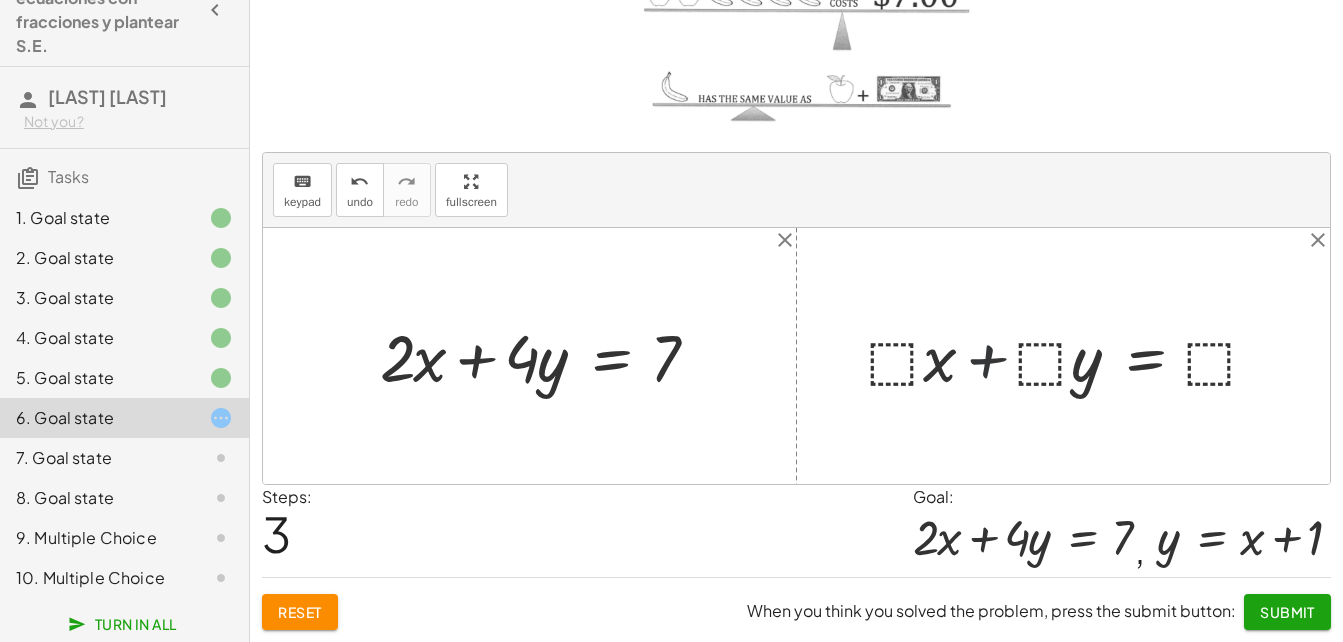 click at bounding box center [1071, 356] 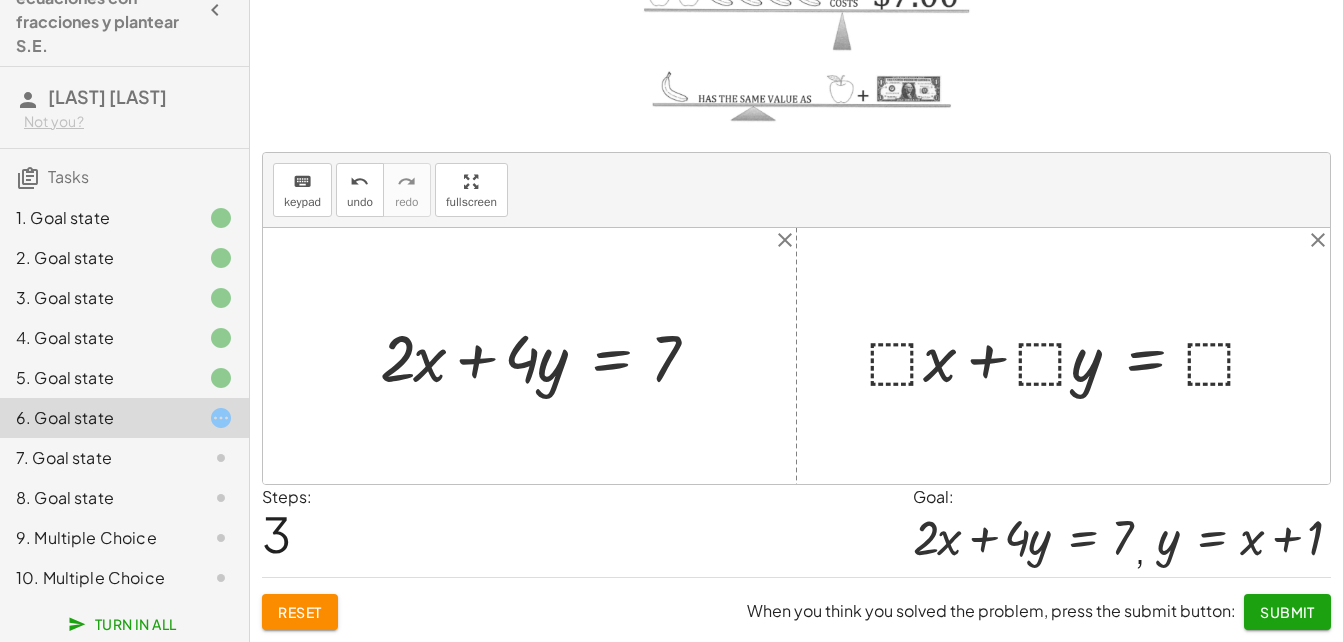 click at bounding box center (1071, 356) 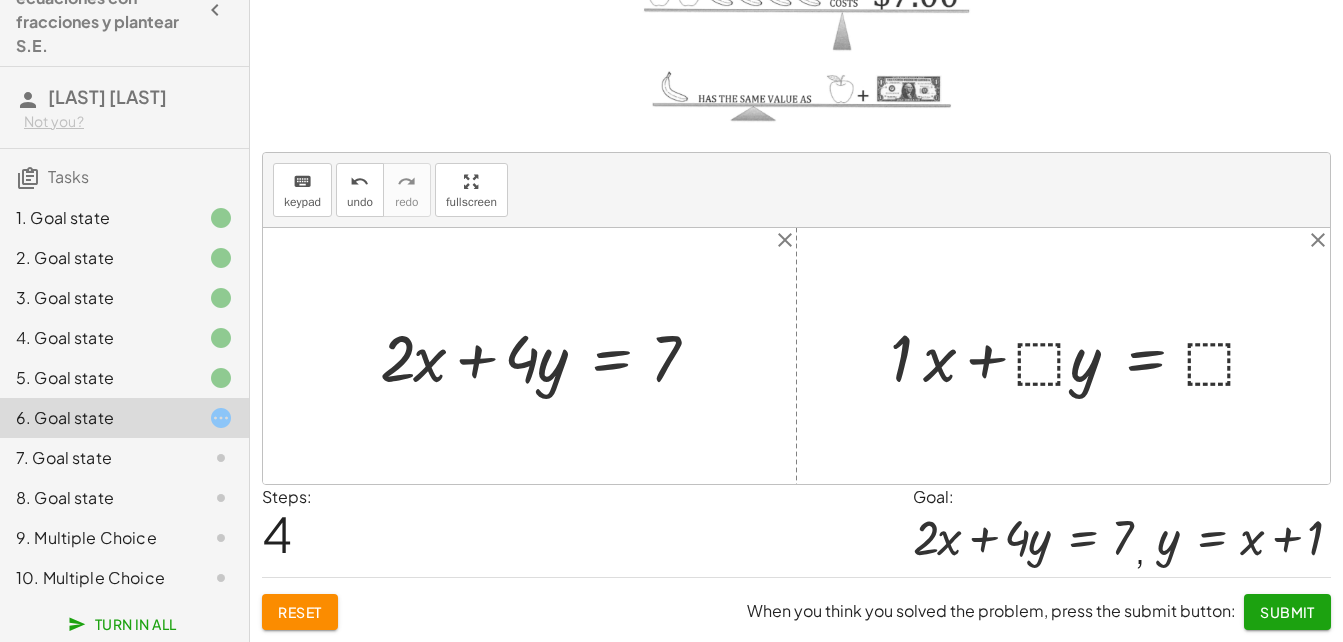 click at bounding box center [1082, 356] 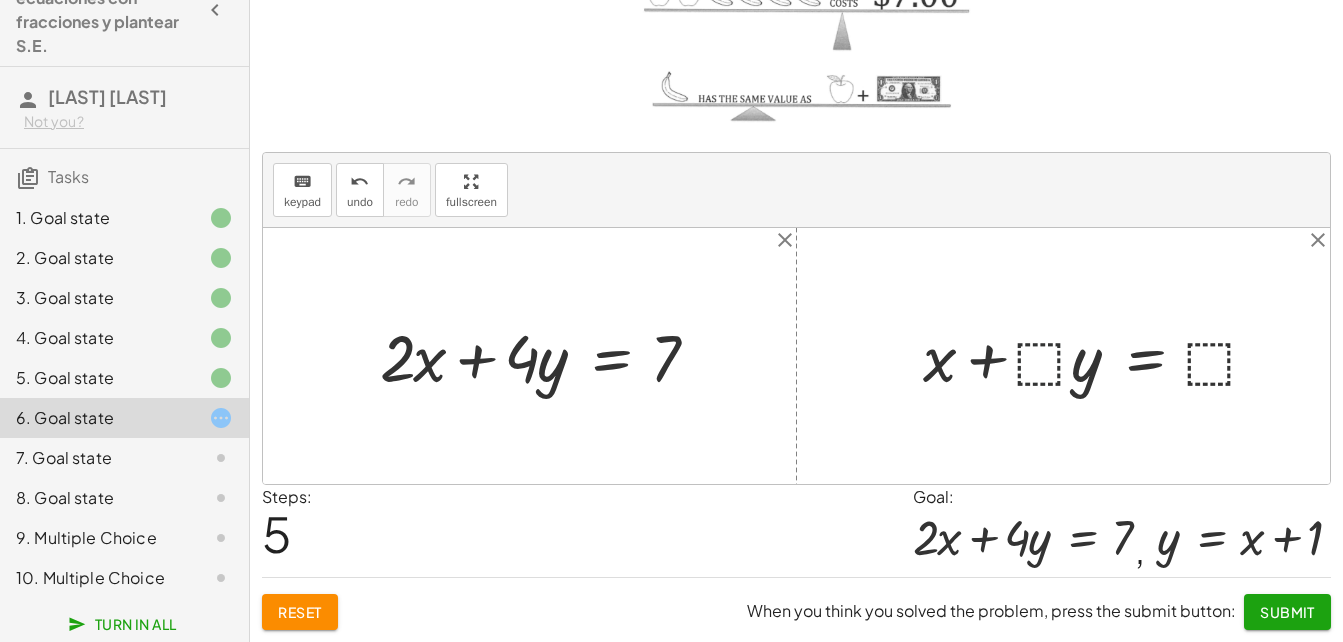 click at bounding box center (1099, 356) 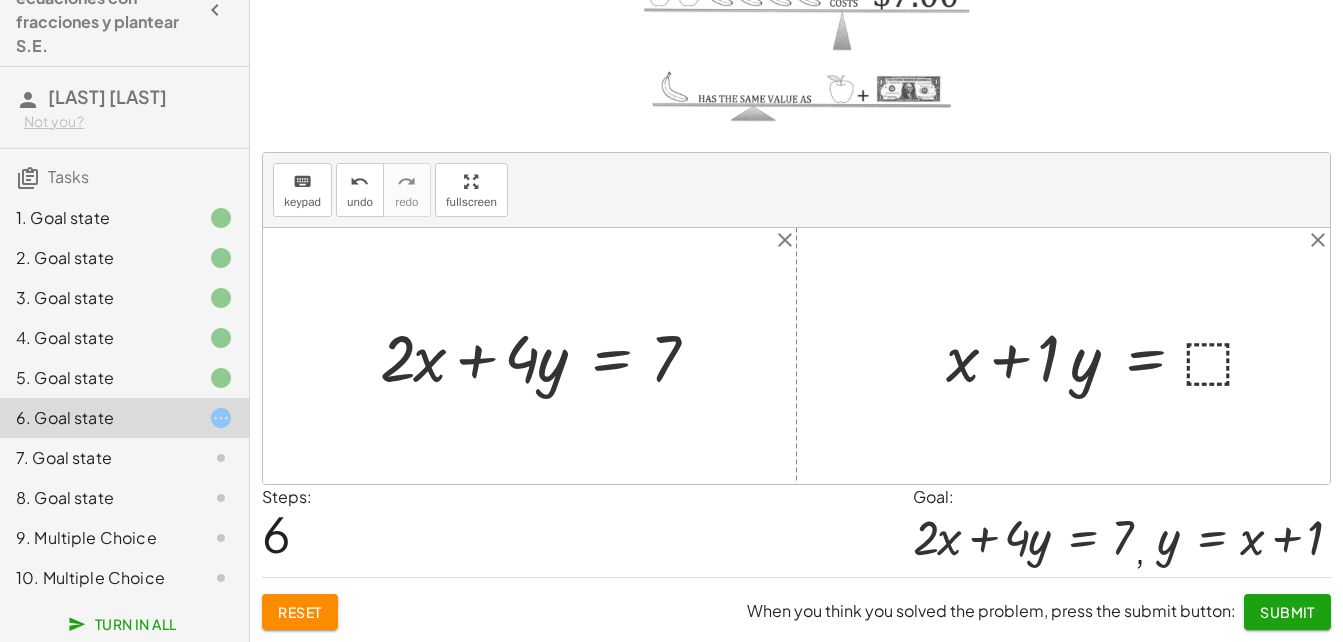 click at bounding box center [1110, 356] 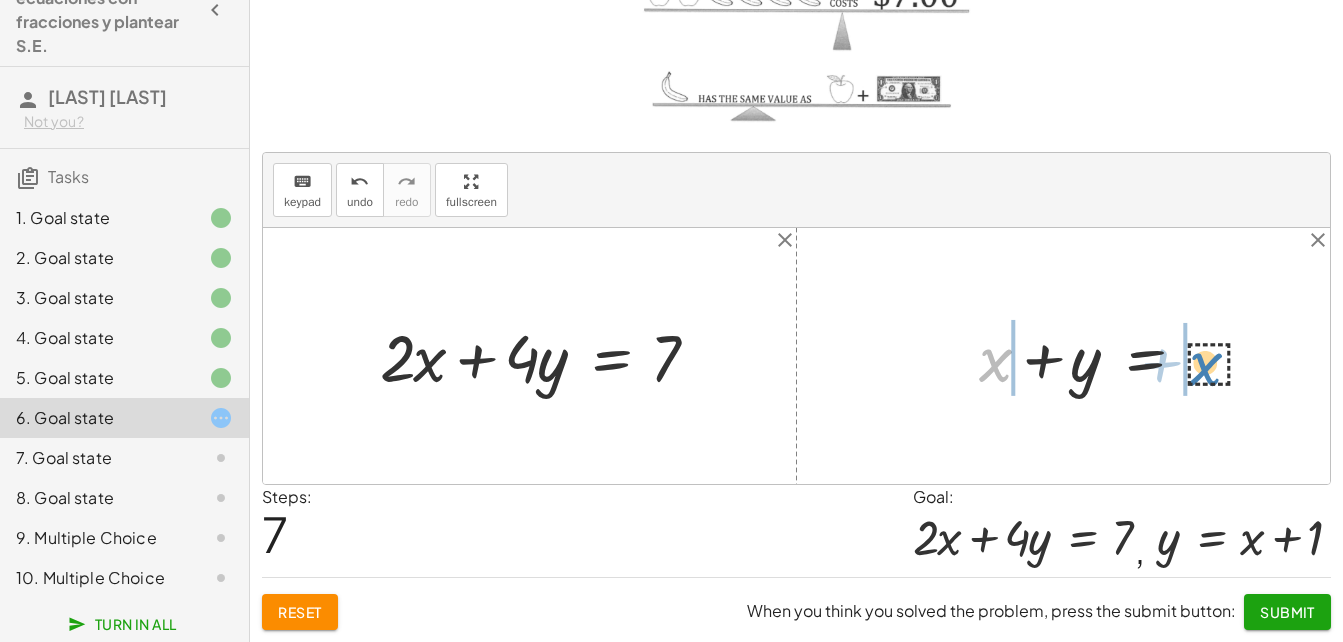 drag, startPoint x: 1008, startPoint y: 360, endPoint x: 1219, endPoint y: 364, distance: 211.03792 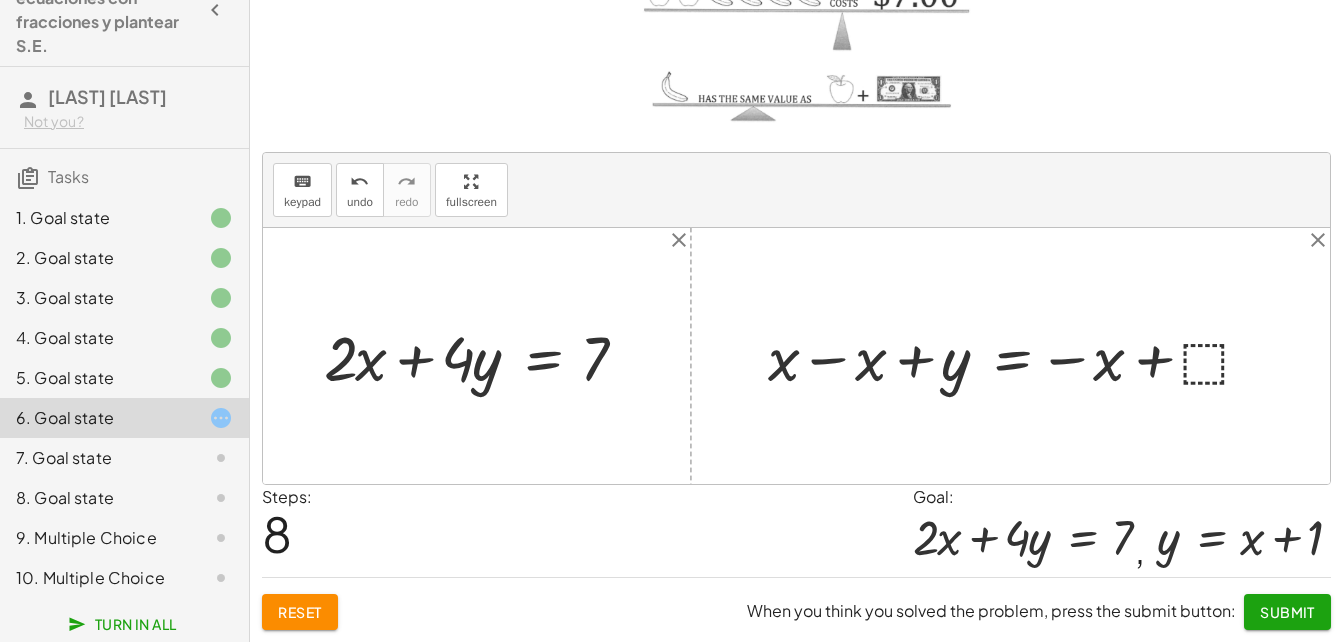 click at bounding box center (1018, 356) 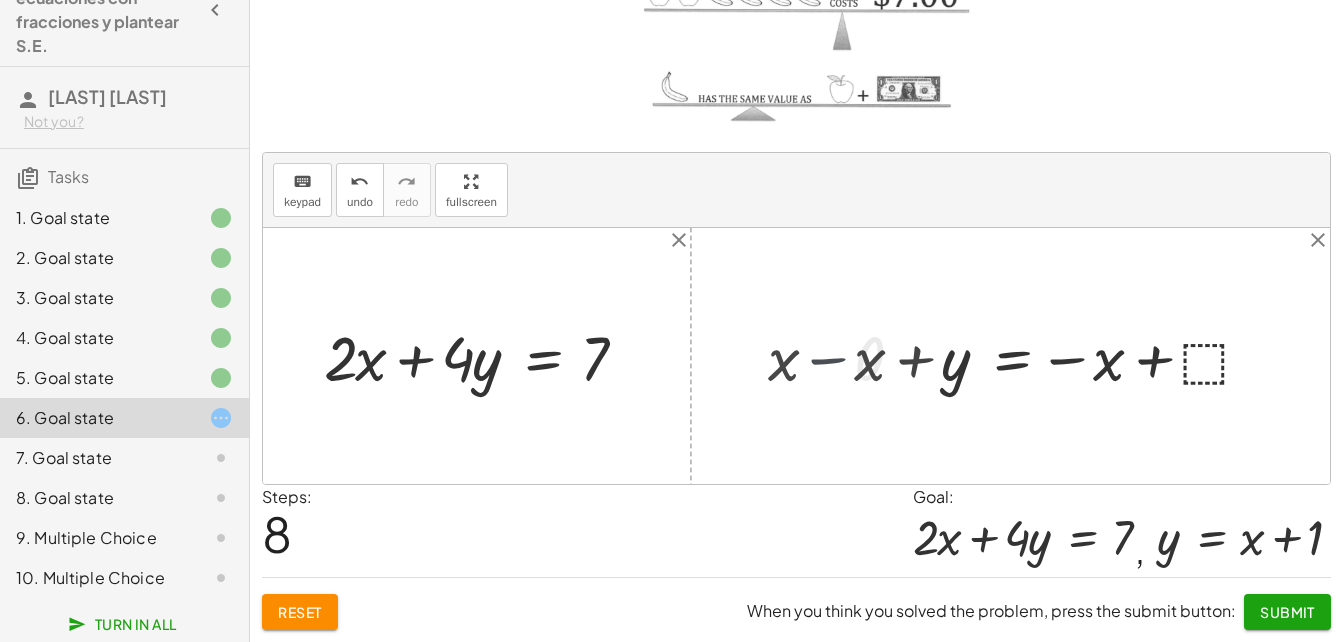 click at bounding box center (796, 356) 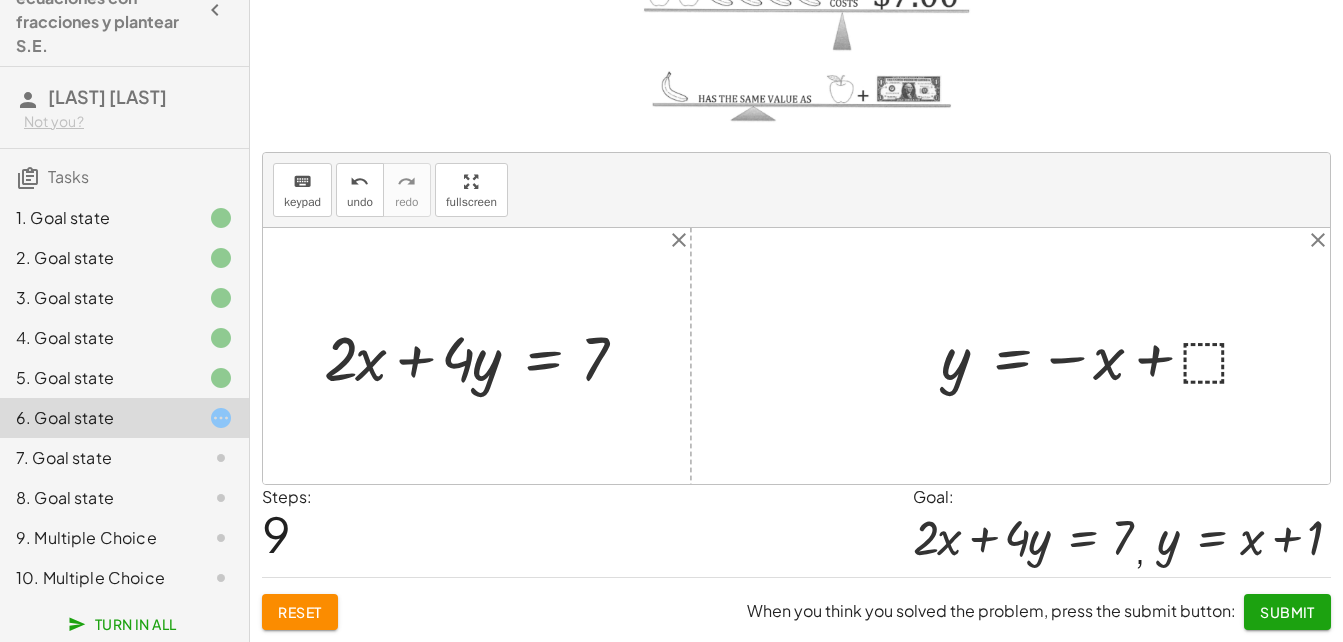 click at bounding box center (1104, 356) 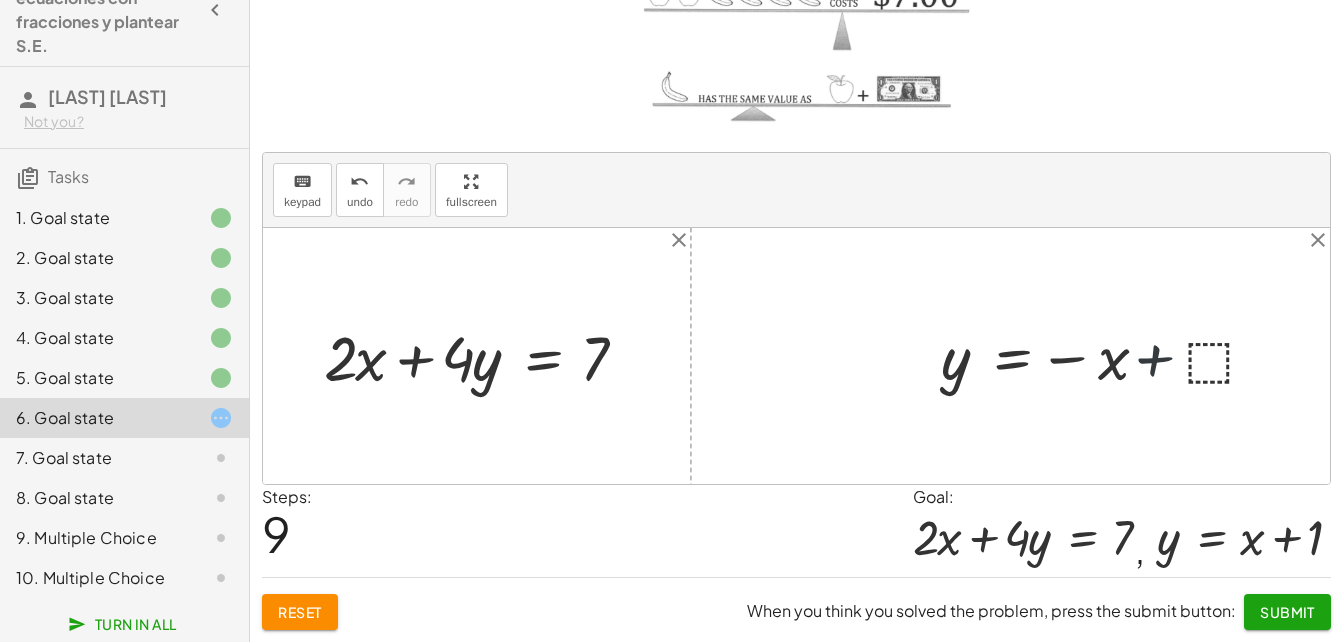 click at bounding box center [1104, 356] 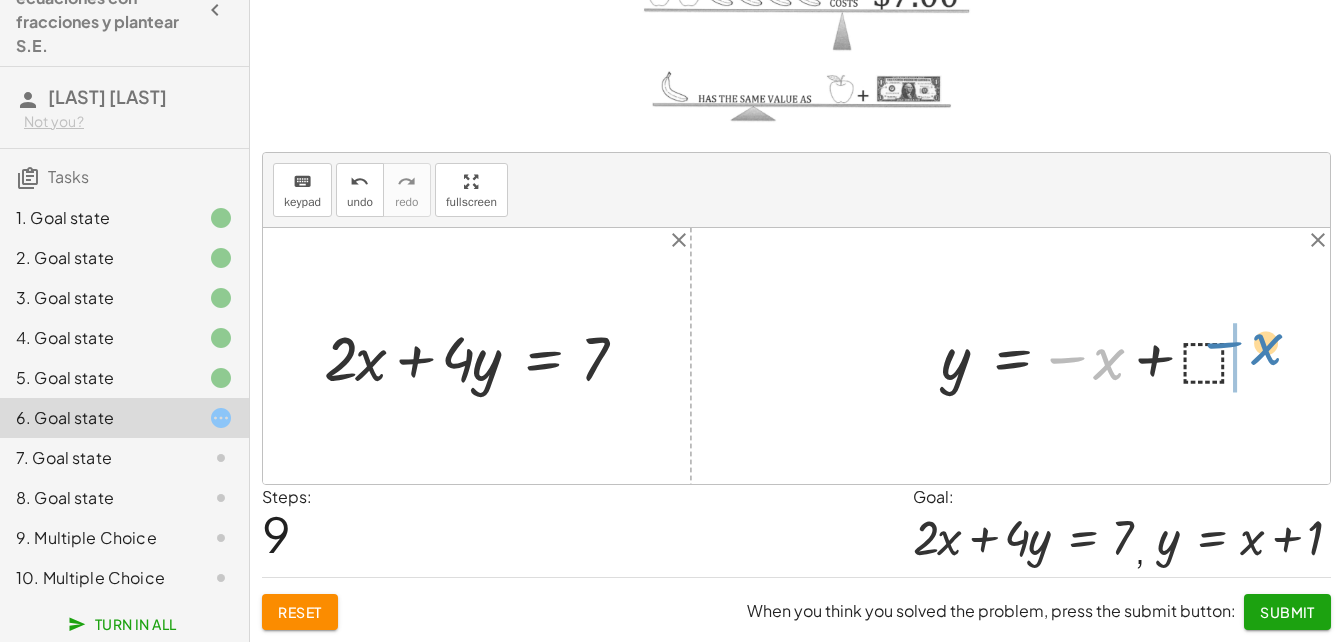 drag, startPoint x: 1081, startPoint y: 354, endPoint x: 1239, endPoint y: 339, distance: 158.71043 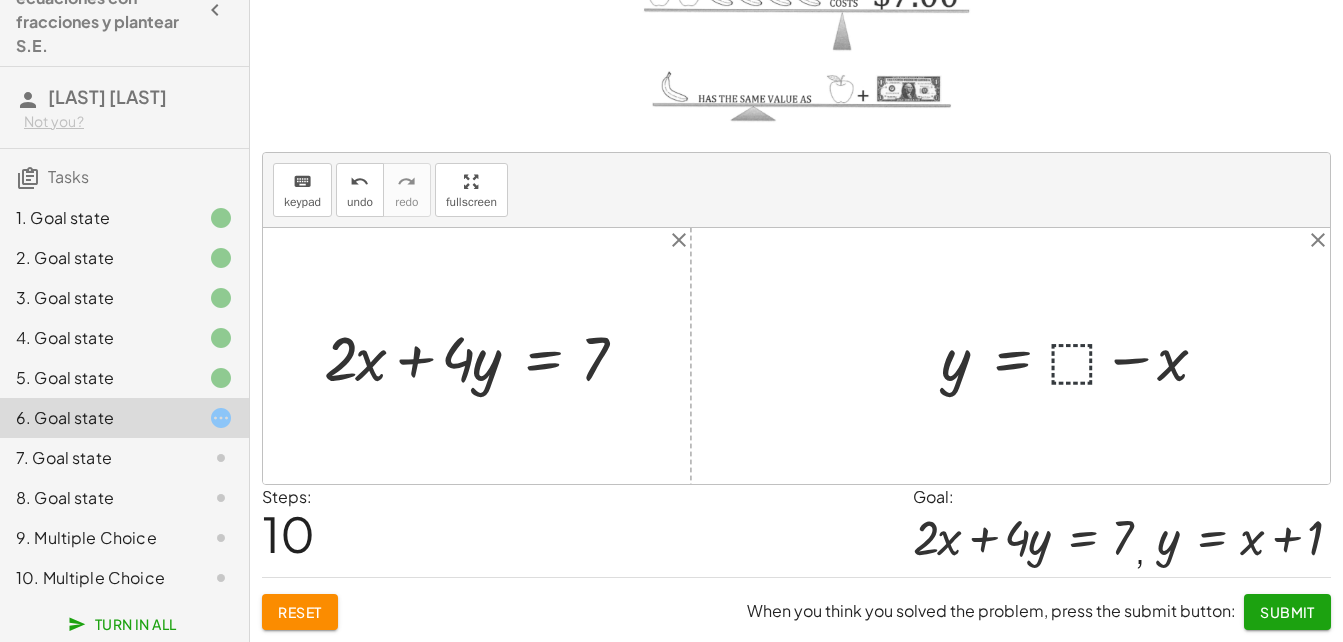 click at bounding box center (1082, 356) 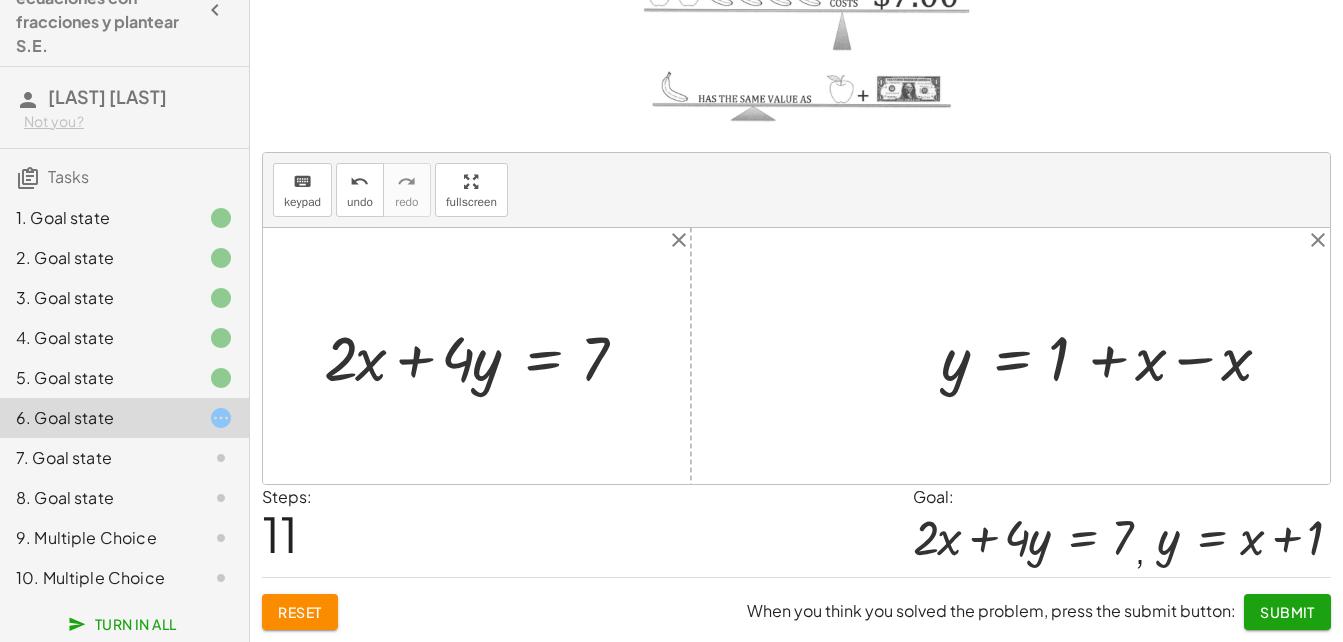 click at bounding box center [1114, 356] 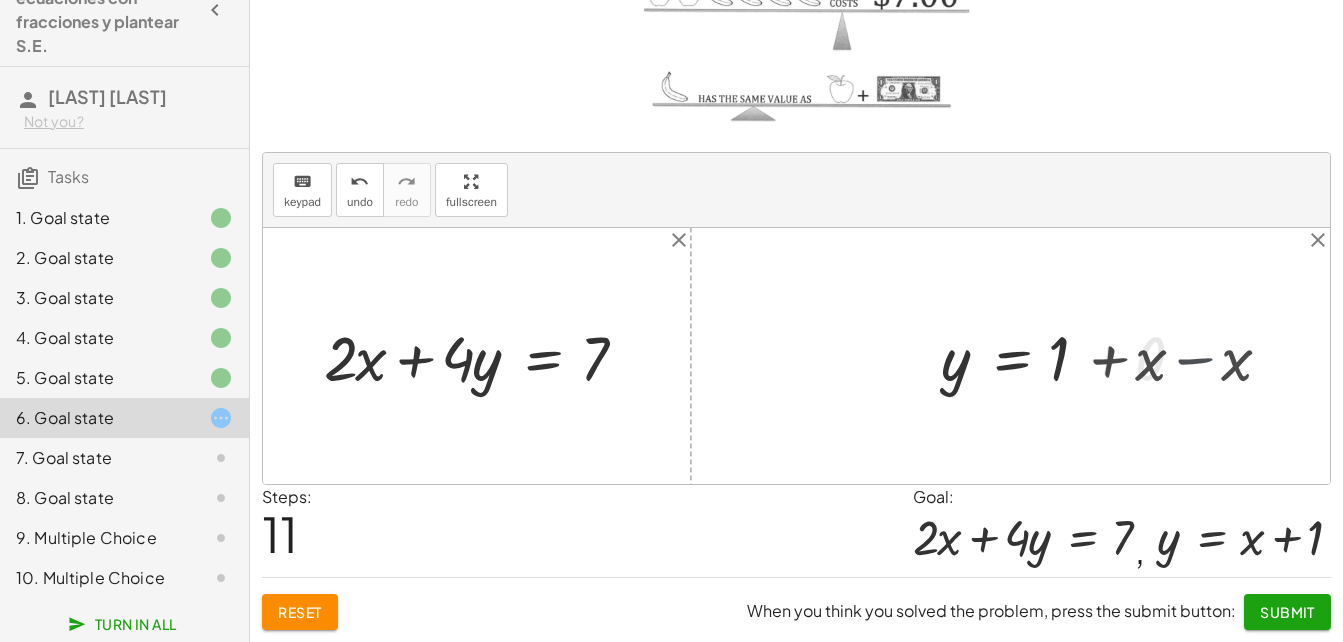 click at bounding box center [796, 356] 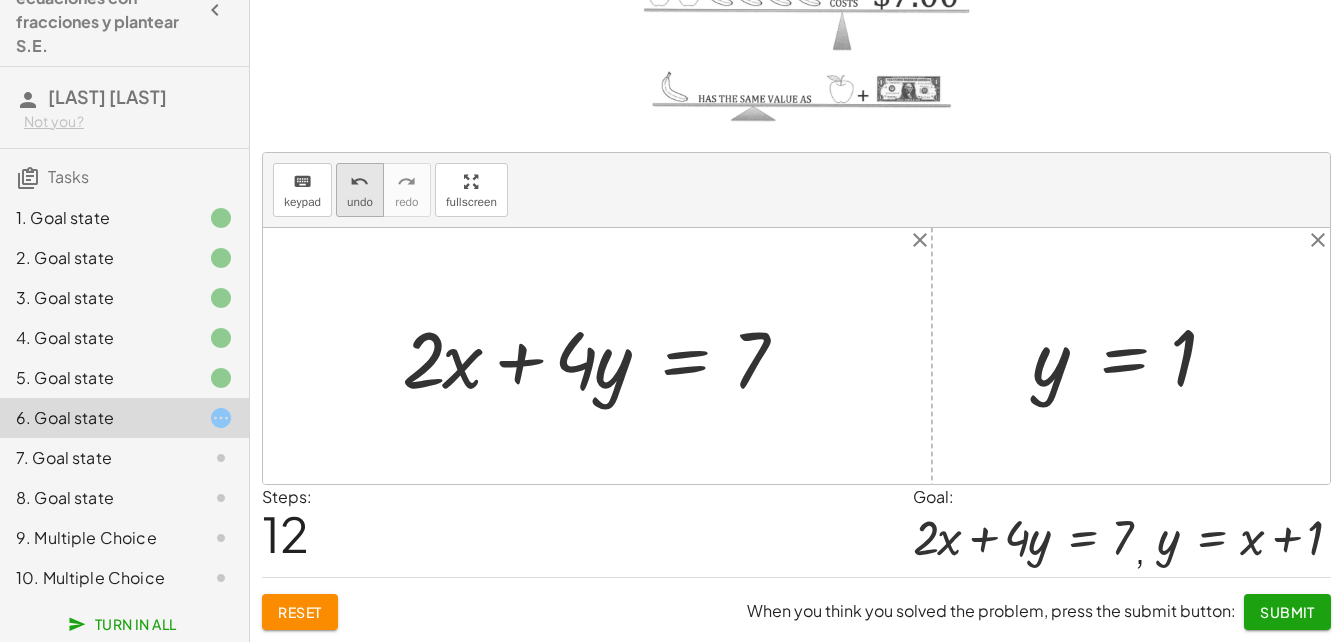 click on "undo undo" at bounding box center [360, 190] 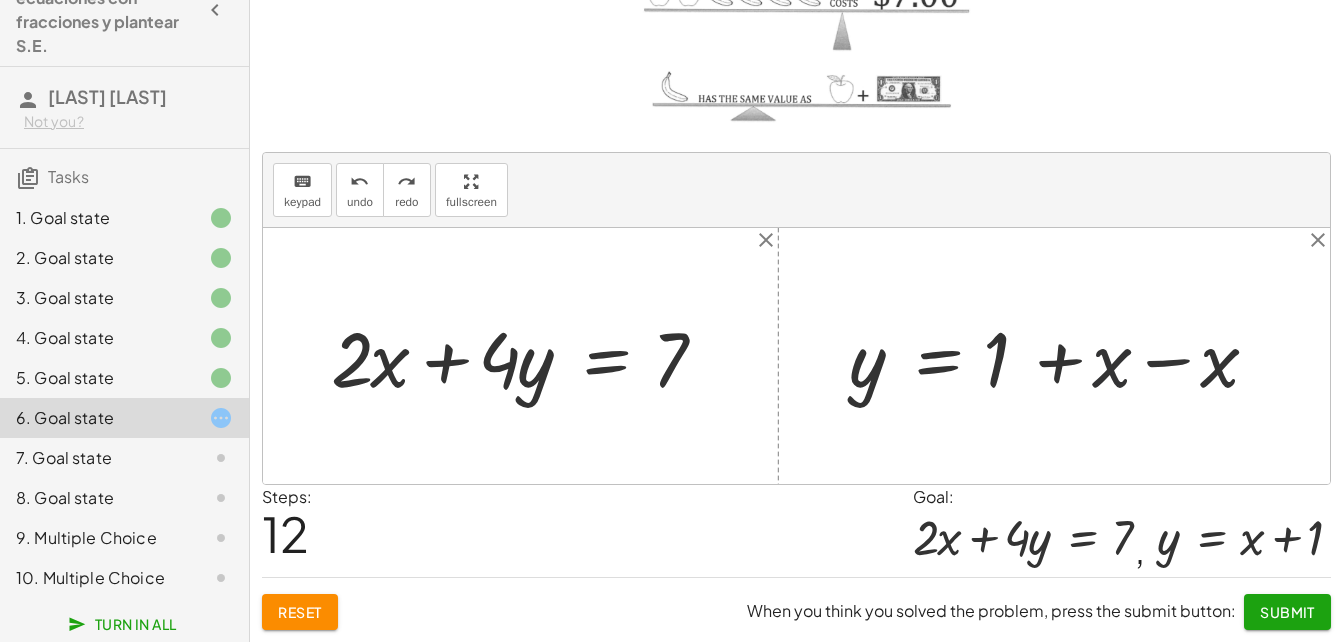 click at bounding box center [1061, 356] 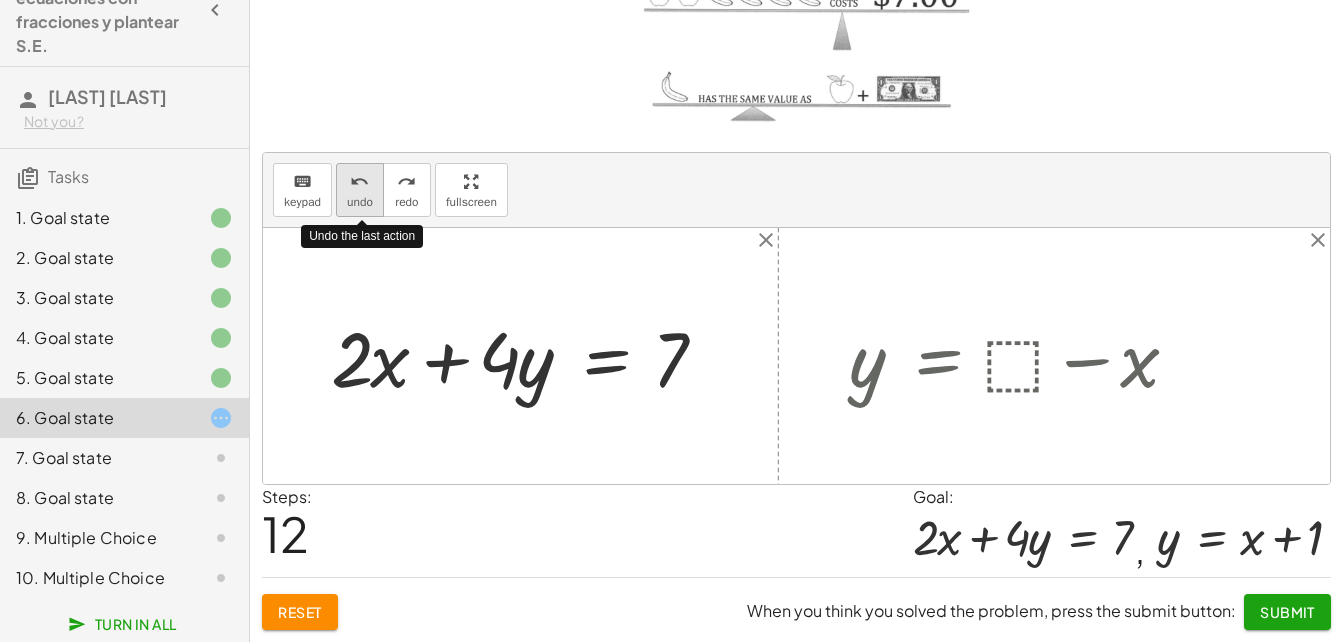 click on "undo" at bounding box center (360, 202) 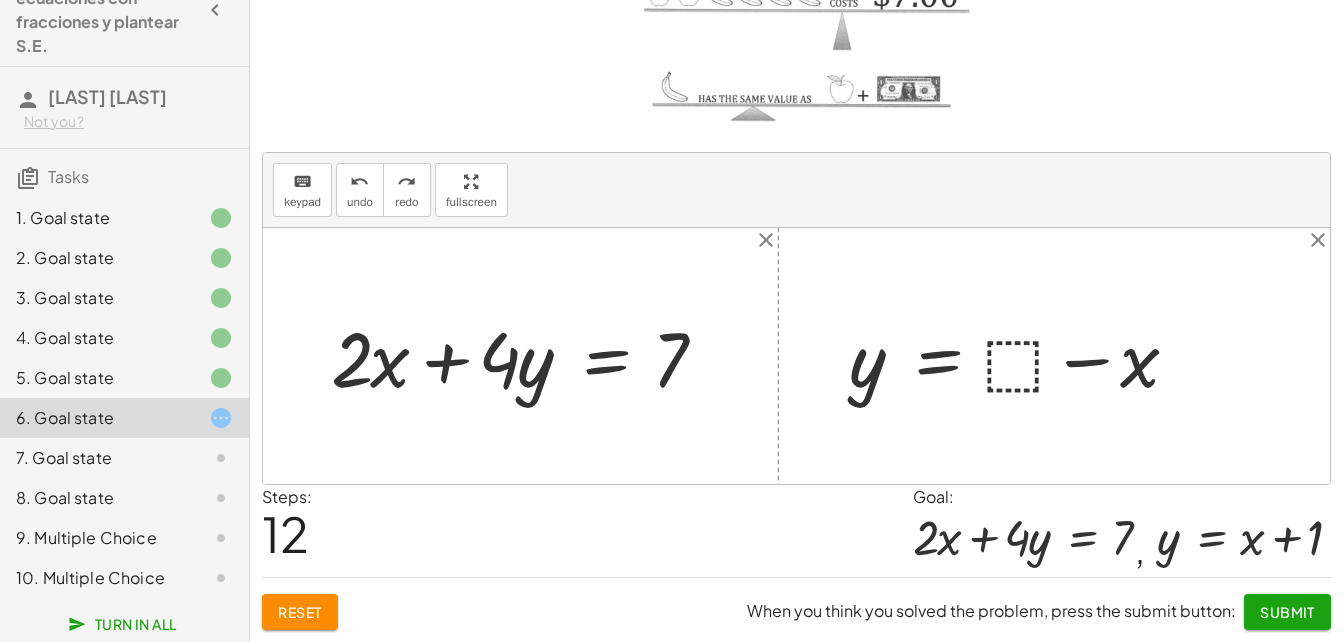 click at bounding box center [1021, 356] 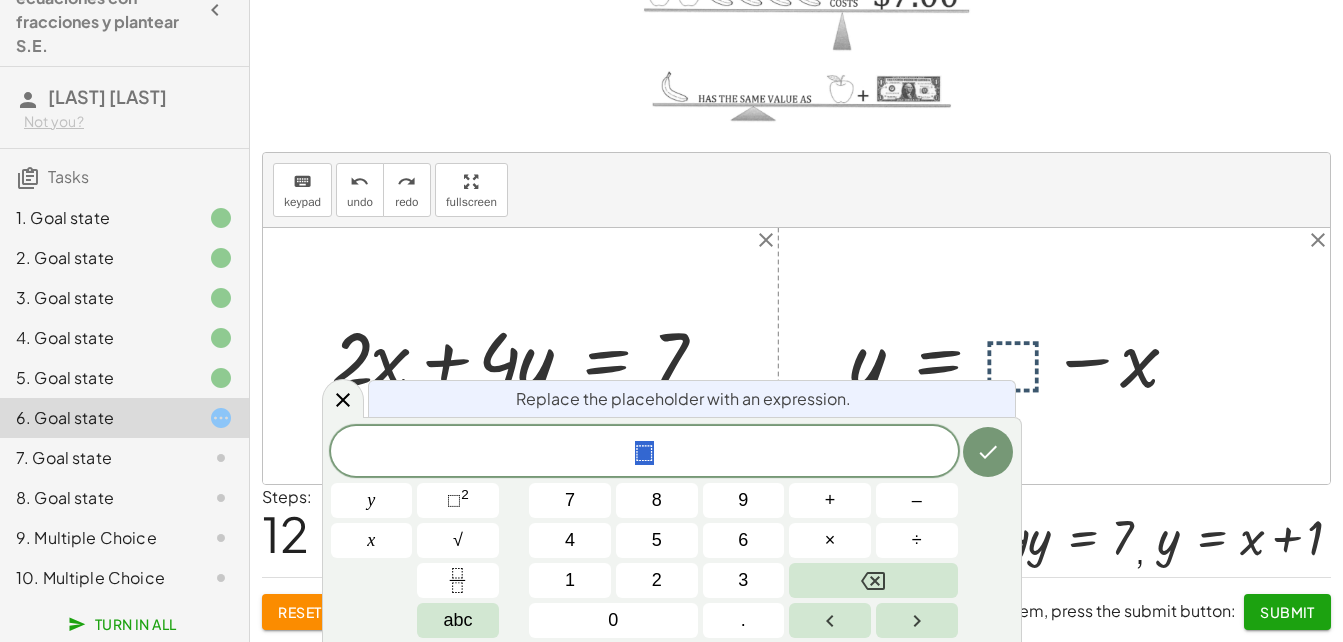 click at bounding box center [1021, 356] 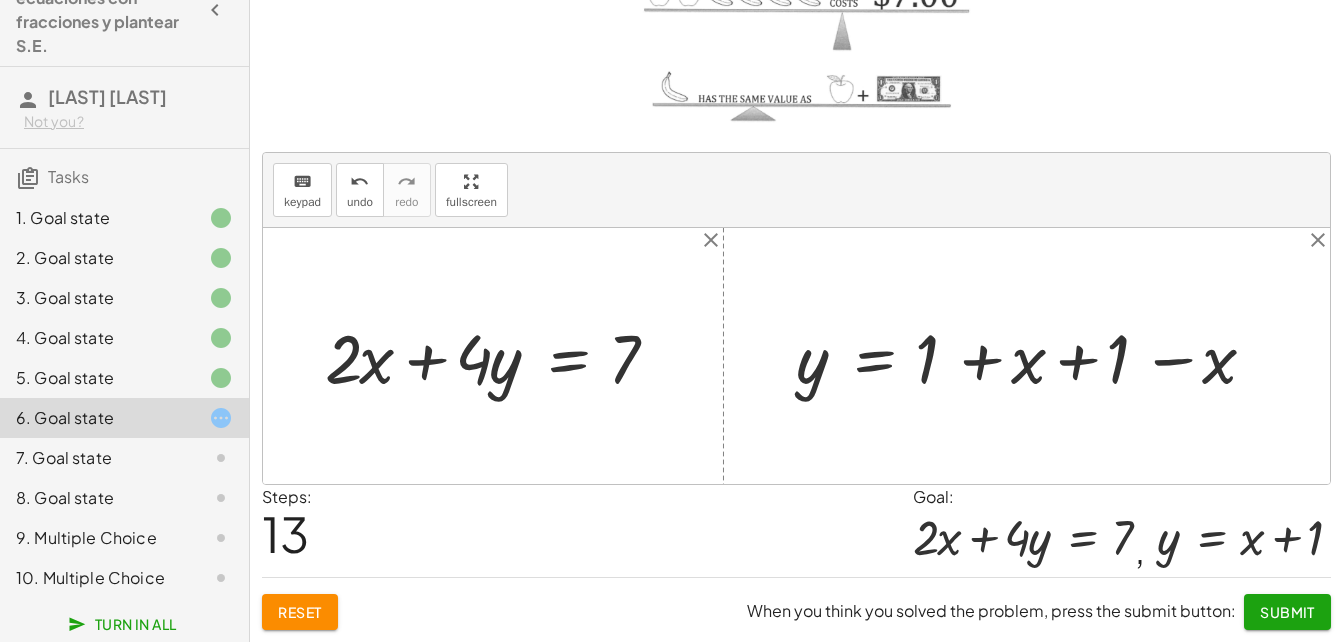 click at bounding box center [1034, 356] 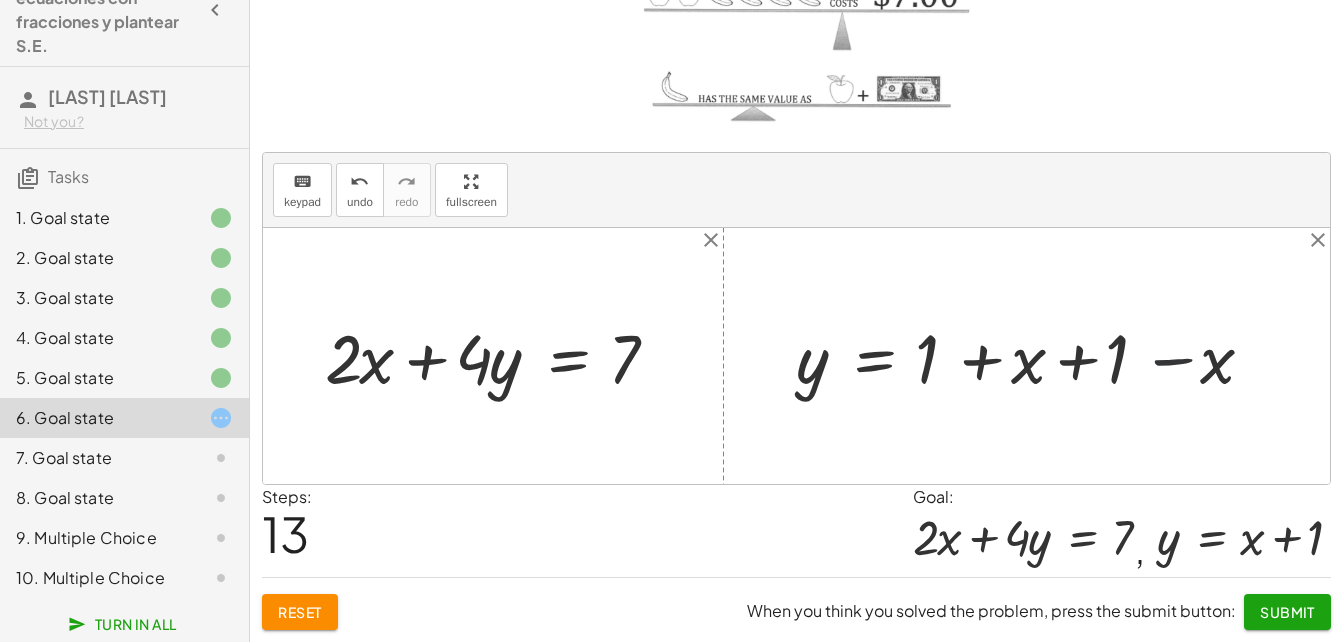 click at bounding box center [1034, 356] 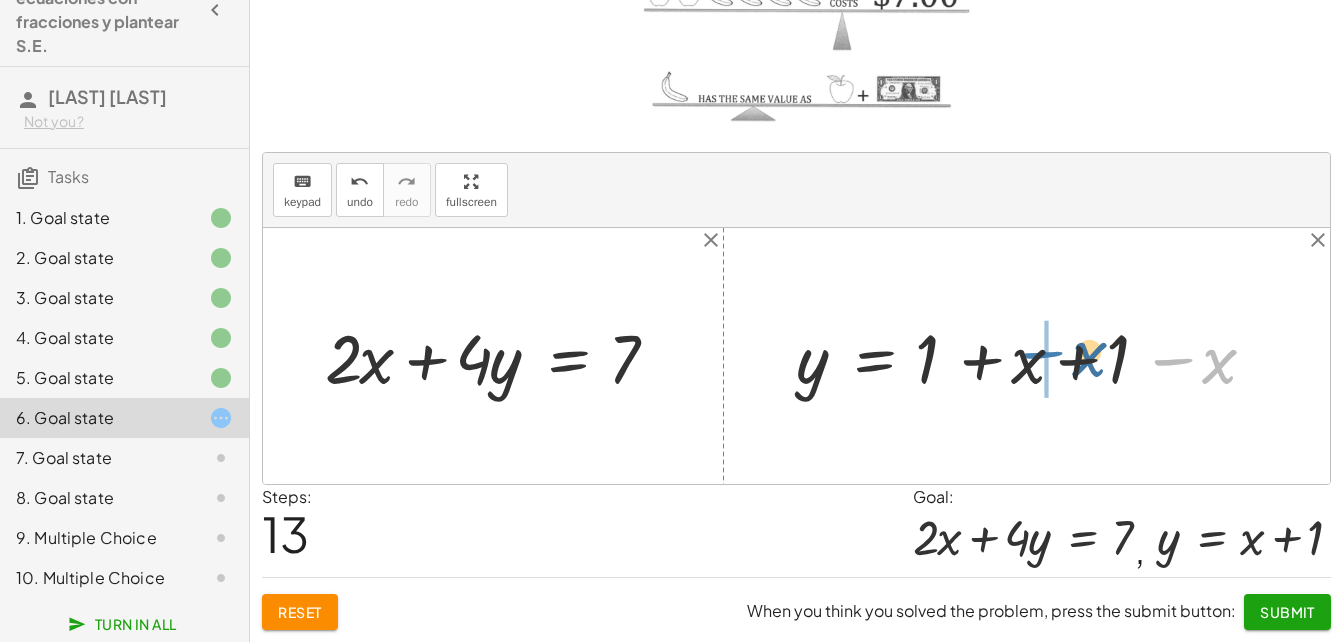 drag, startPoint x: 1183, startPoint y: 360, endPoint x: 1058, endPoint y: 353, distance: 125.19585 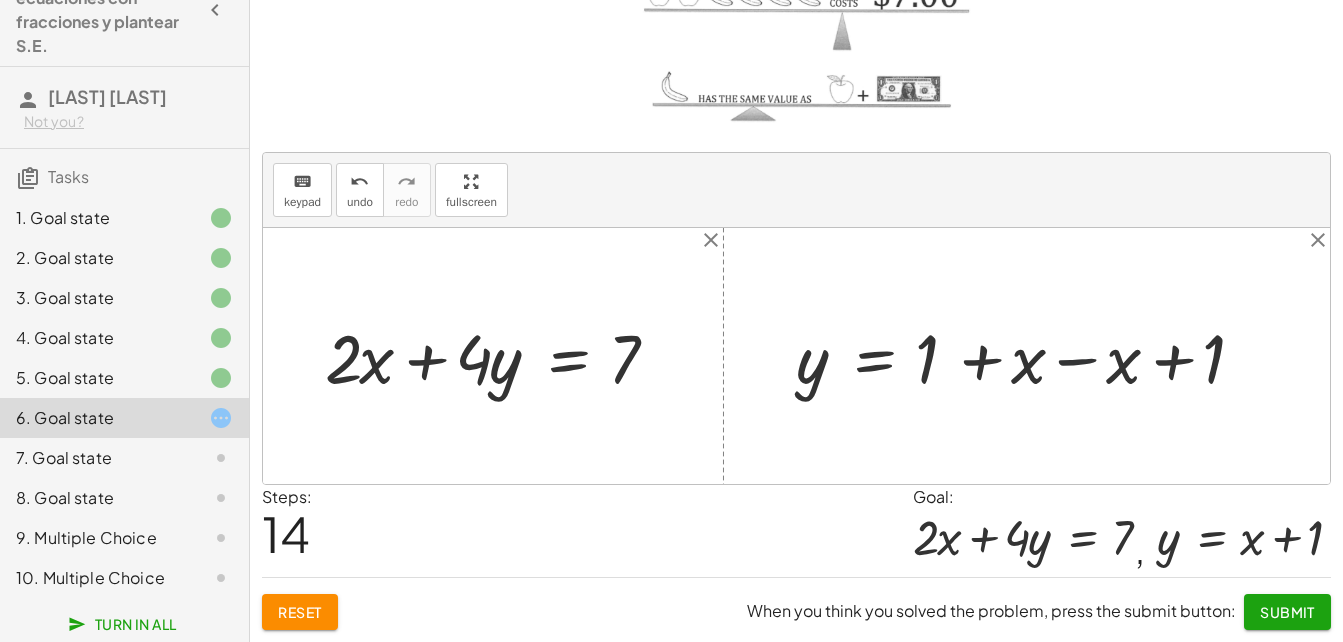 click at bounding box center [1034, 356] 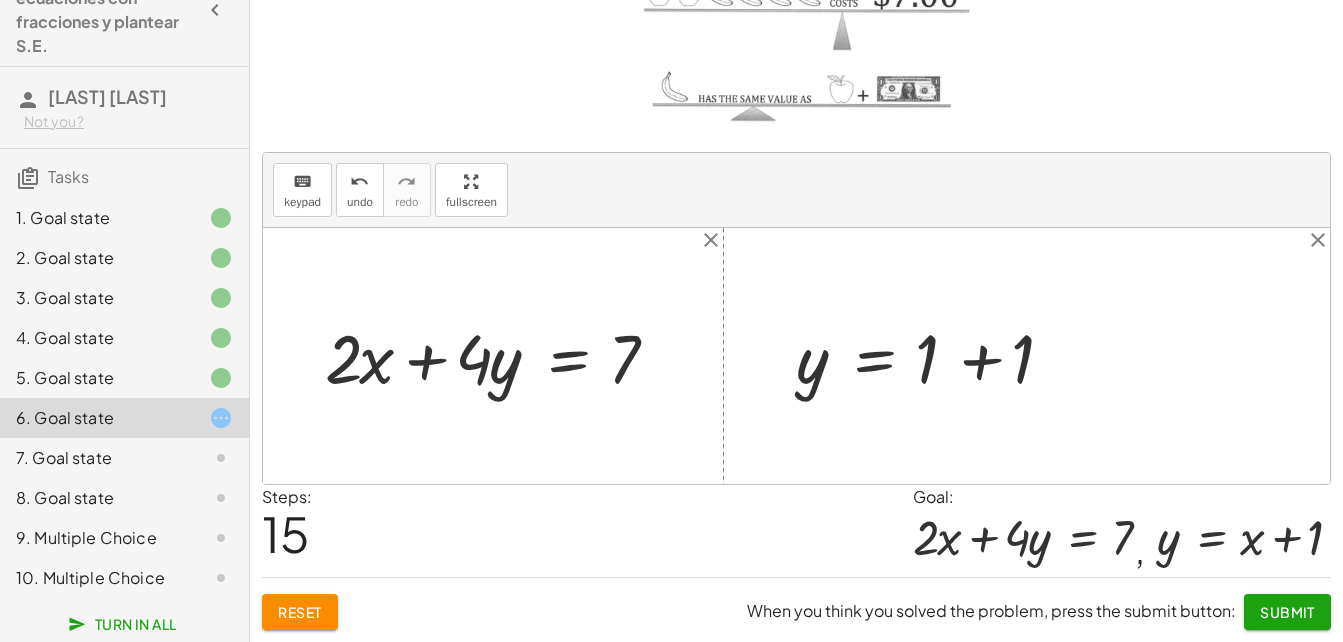 click at bounding box center [938, 356] 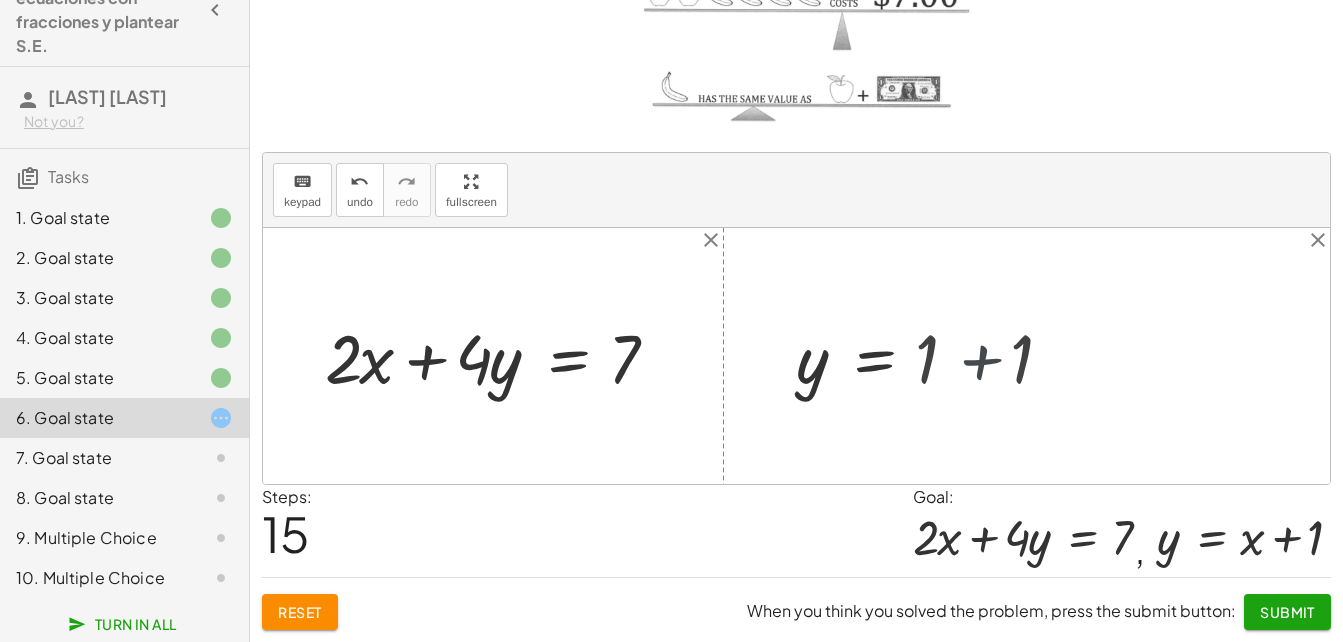 click on "+ · ⬚ · x + · ⬚ · y = ⬚ + · 1 · x + · ⬚ · y = ⬚ + x + · ⬚ · y = ⬚ + x + · 1 · y = ⬚ + x + y = ⬚ + x − x + y = − x + ⬚ + 0 + y = − x + ⬚ y = − x + ⬚ y = + ⬚ − x y = + 1 + x + 1 − x y = + 1 + x − x + 1 y = + 1 + 0 + 1 y = + 1 + 1 2 y = + 1 + 1" at bounding box center [882, 356] 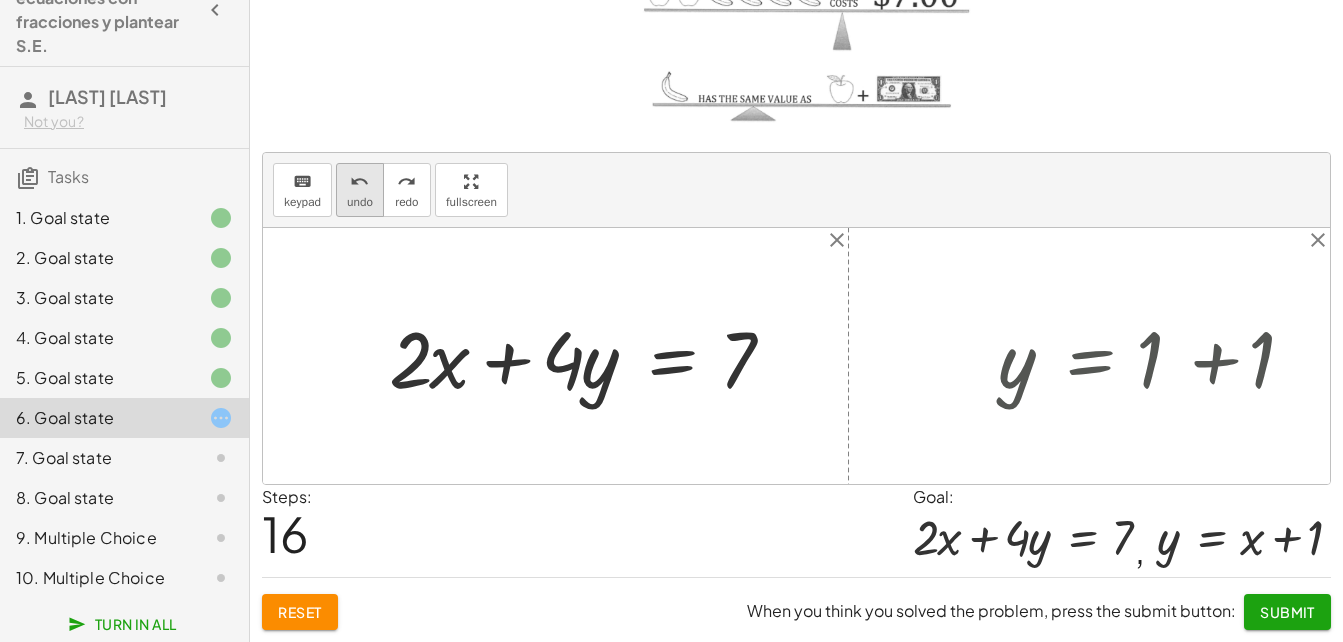 click on "undo" at bounding box center [359, 182] 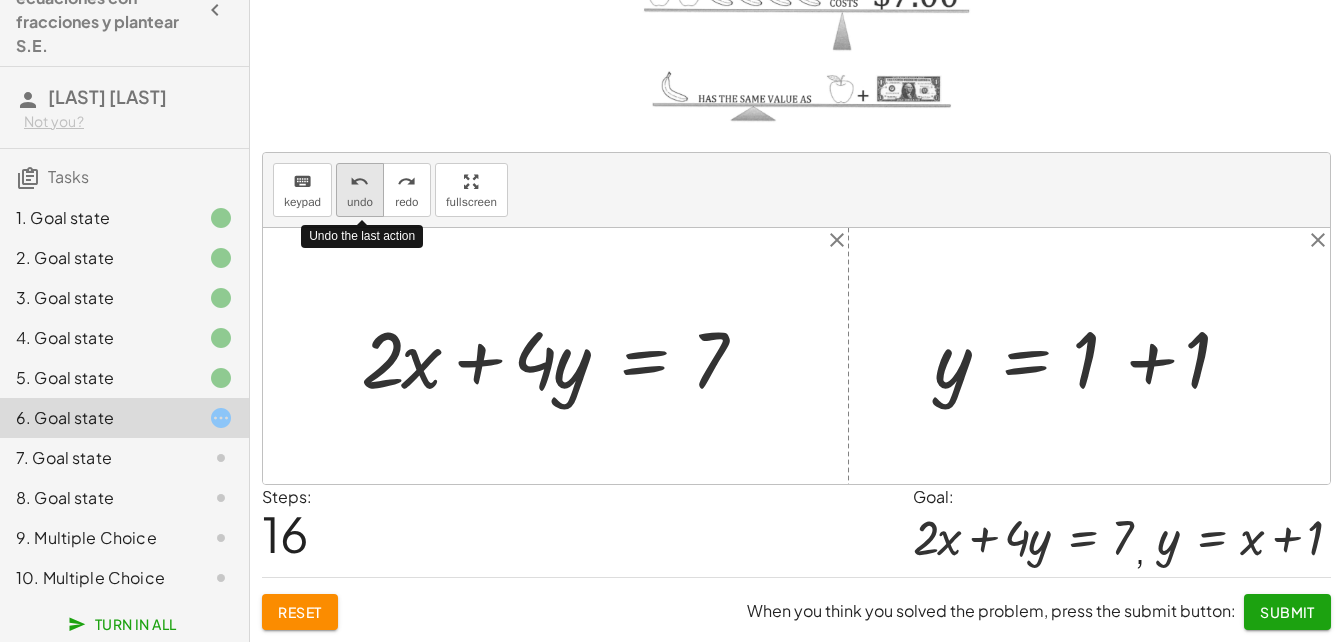 click on "undo" at bounding box center (359, 182) 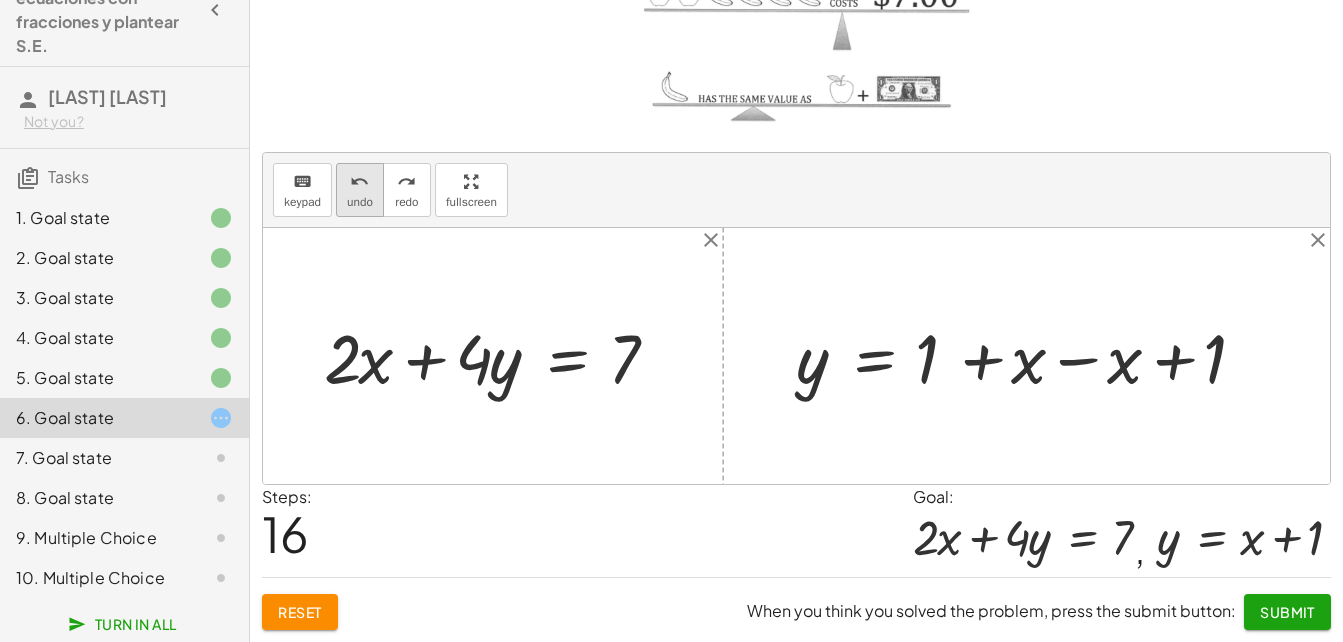 click on "undo undo" at bounding box center [360, 190] 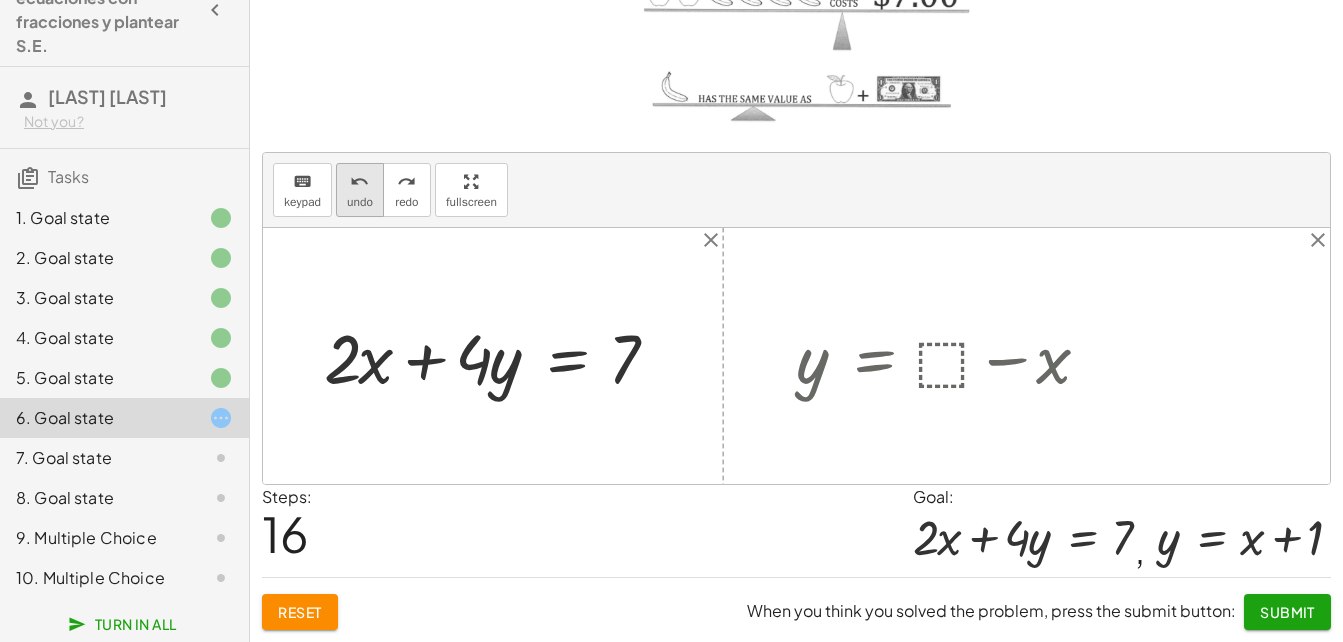 click on "undo" at bounding box center [360, 181] 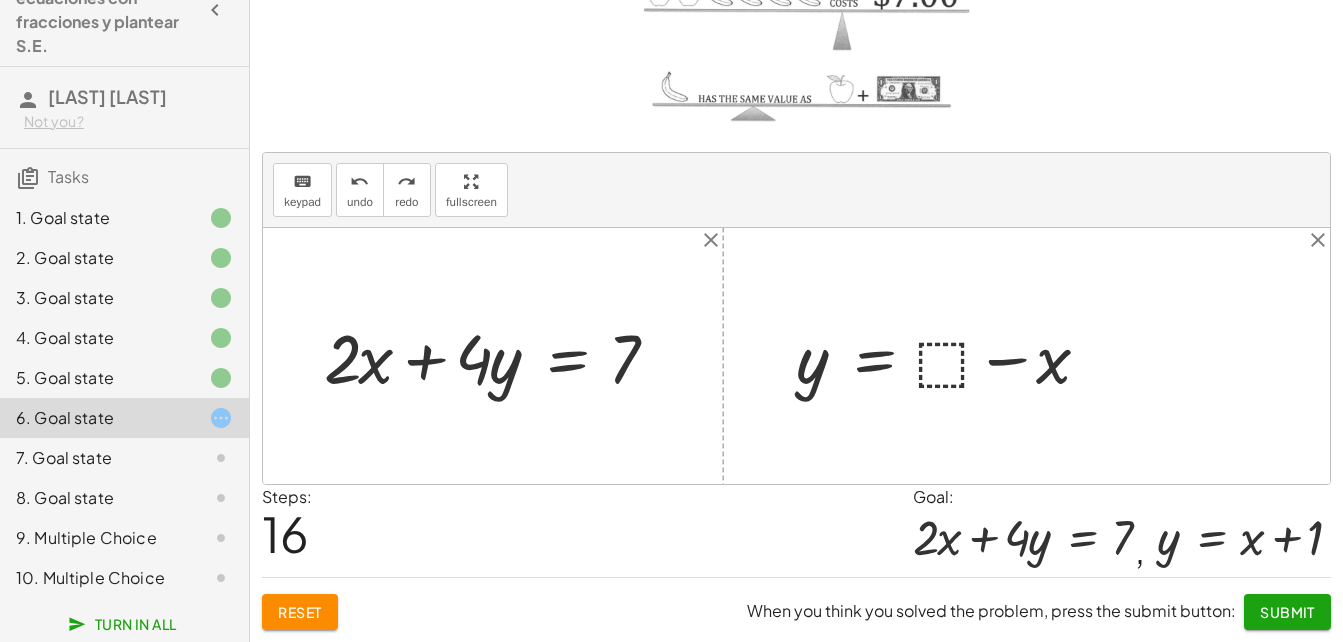 click at bounding box center (950, 356) 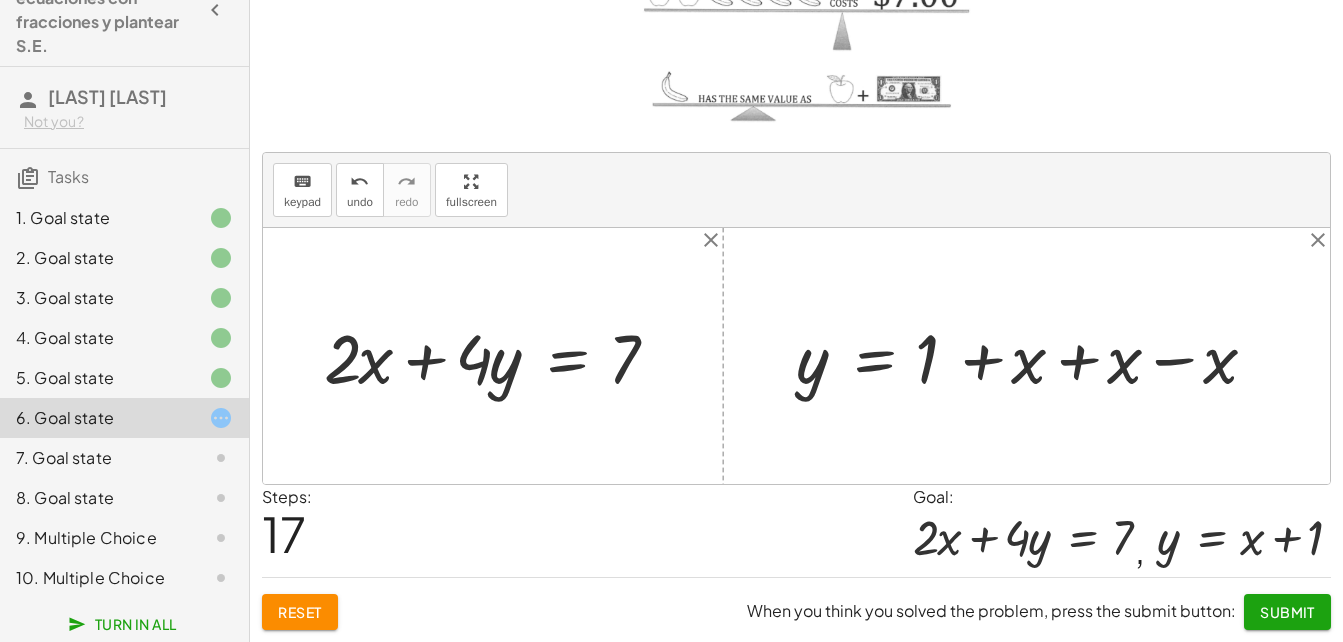 click at bounding box center [1034, 356] 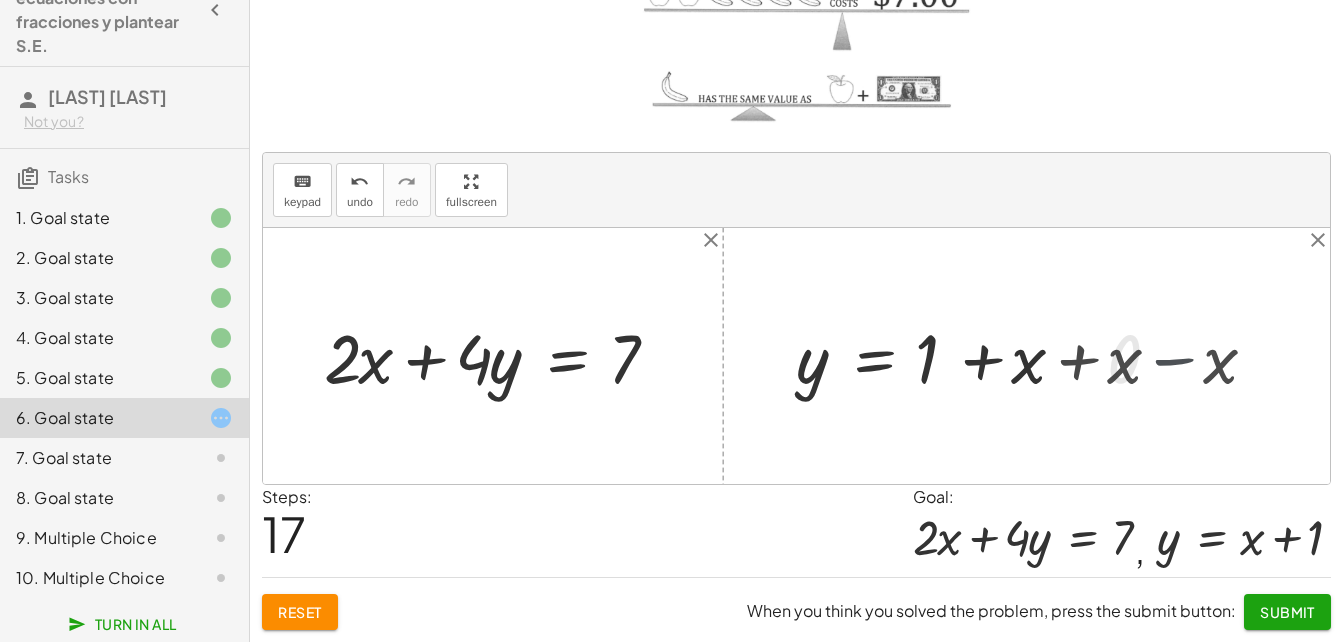 click at bounding box center [796, 356] 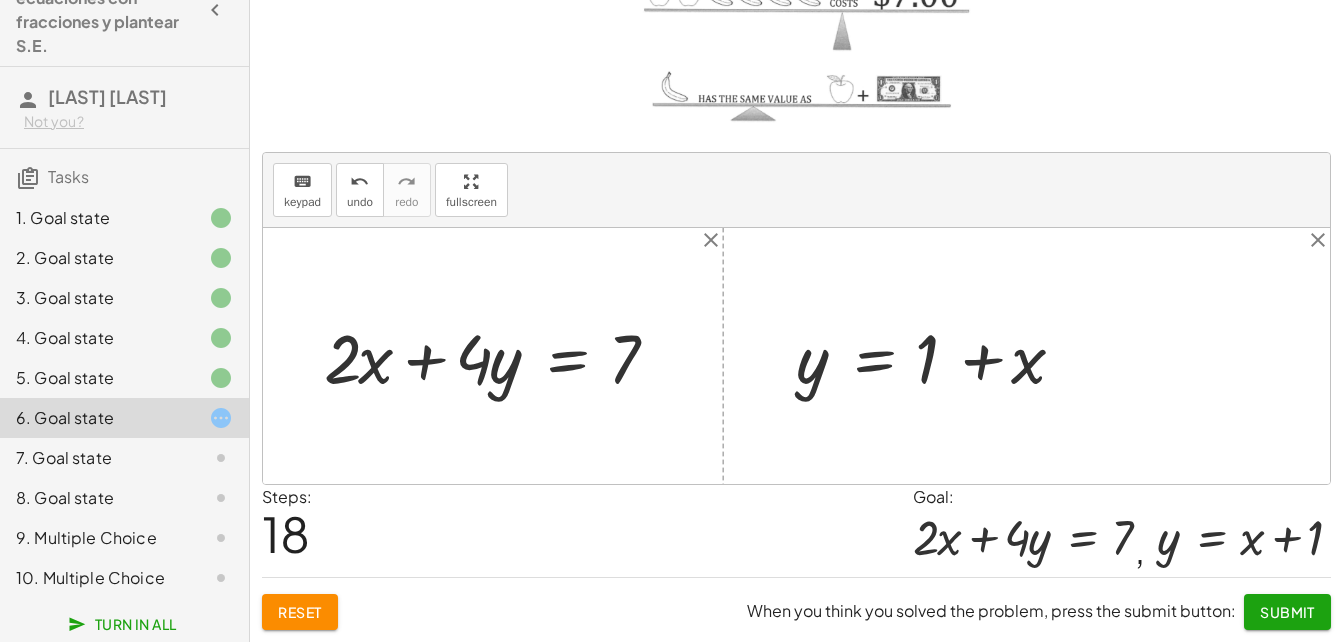 click at bounding box center [938, 356] 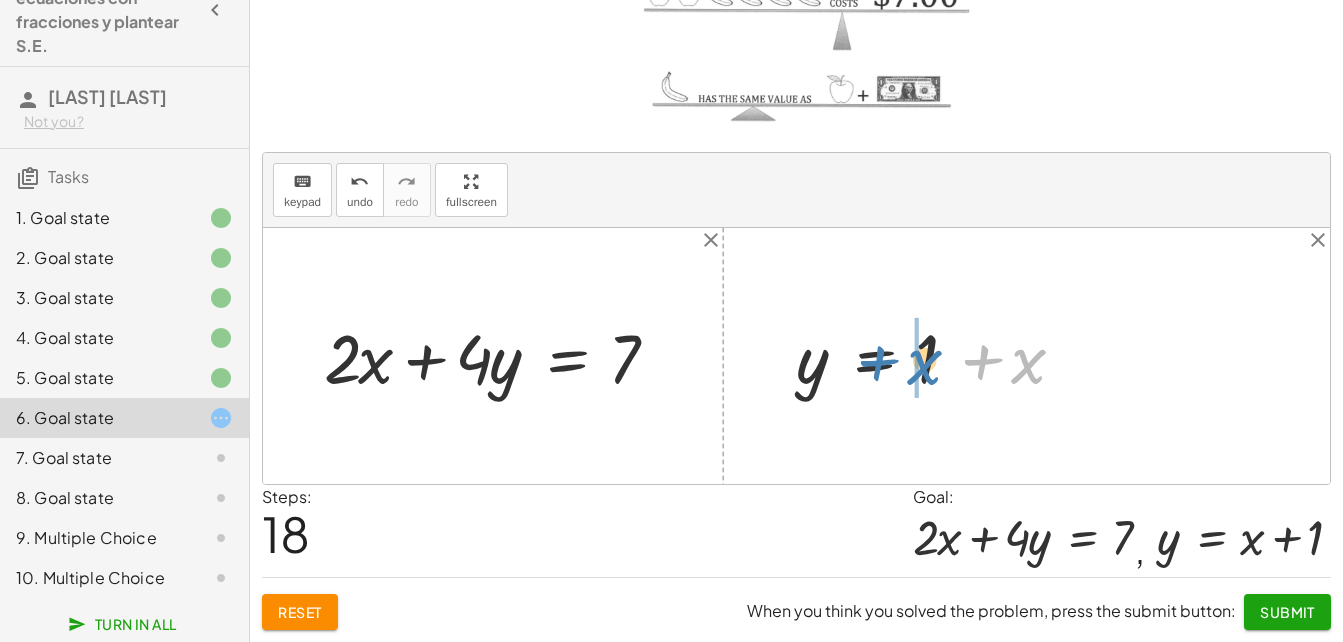 drag, startPoint x: 995, startPoint y: 368, endPoint x: 889, endPoint y: 370, distance: 106.01887 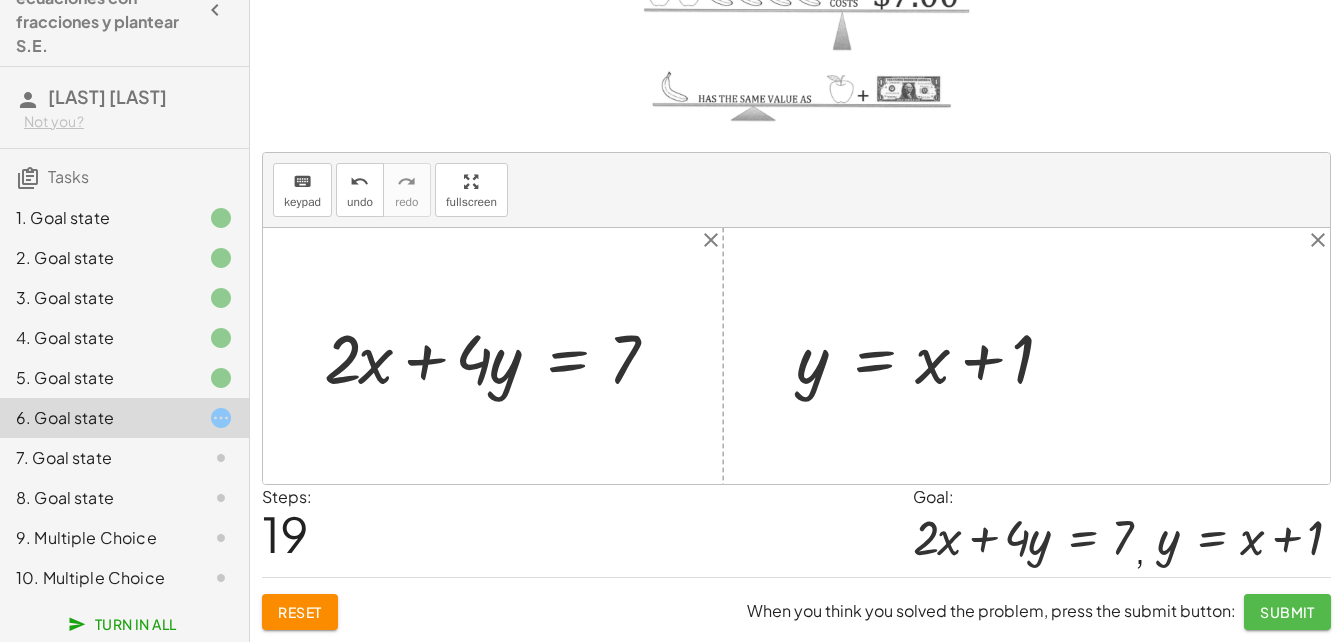 click on "Submit" 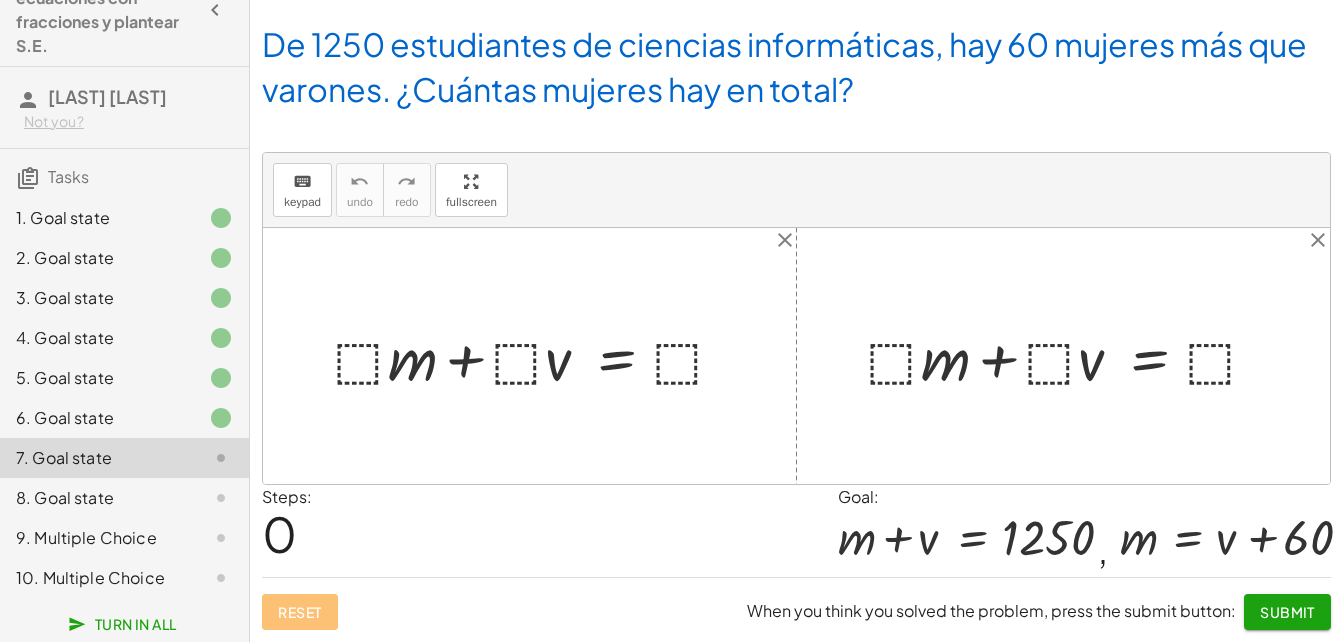 scroll, scrollTop: 134, scrollLeft: 0, axis: vertical 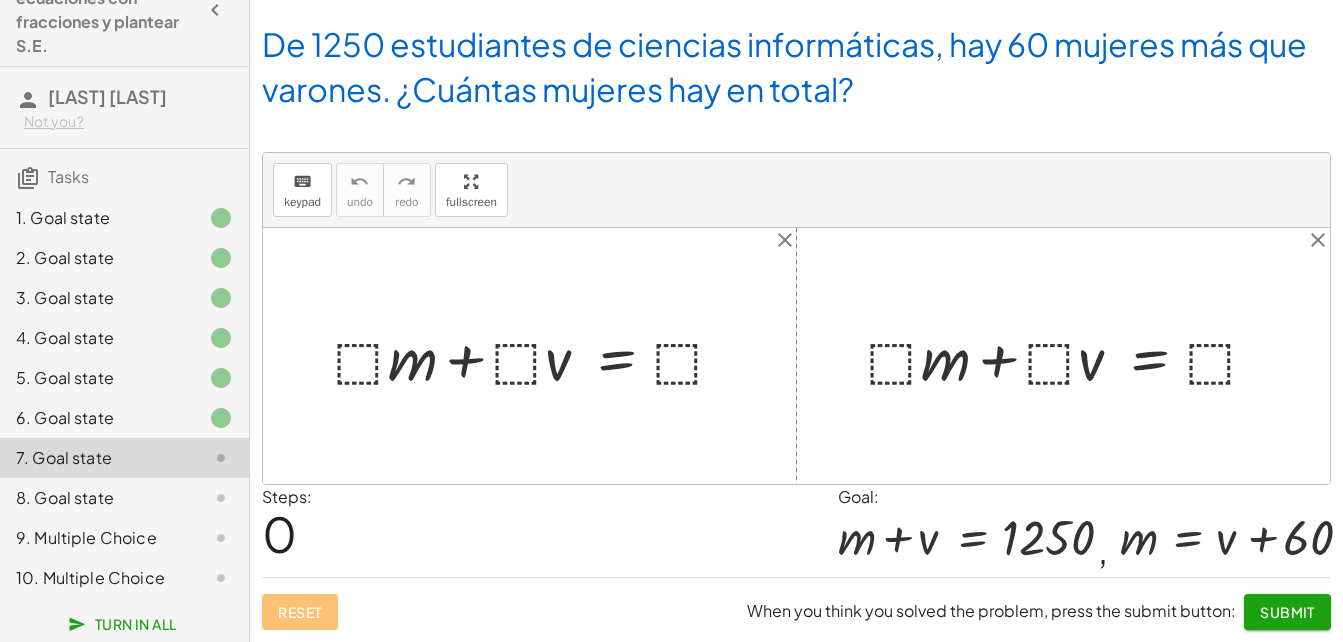 click at bounding box center (537, 356) 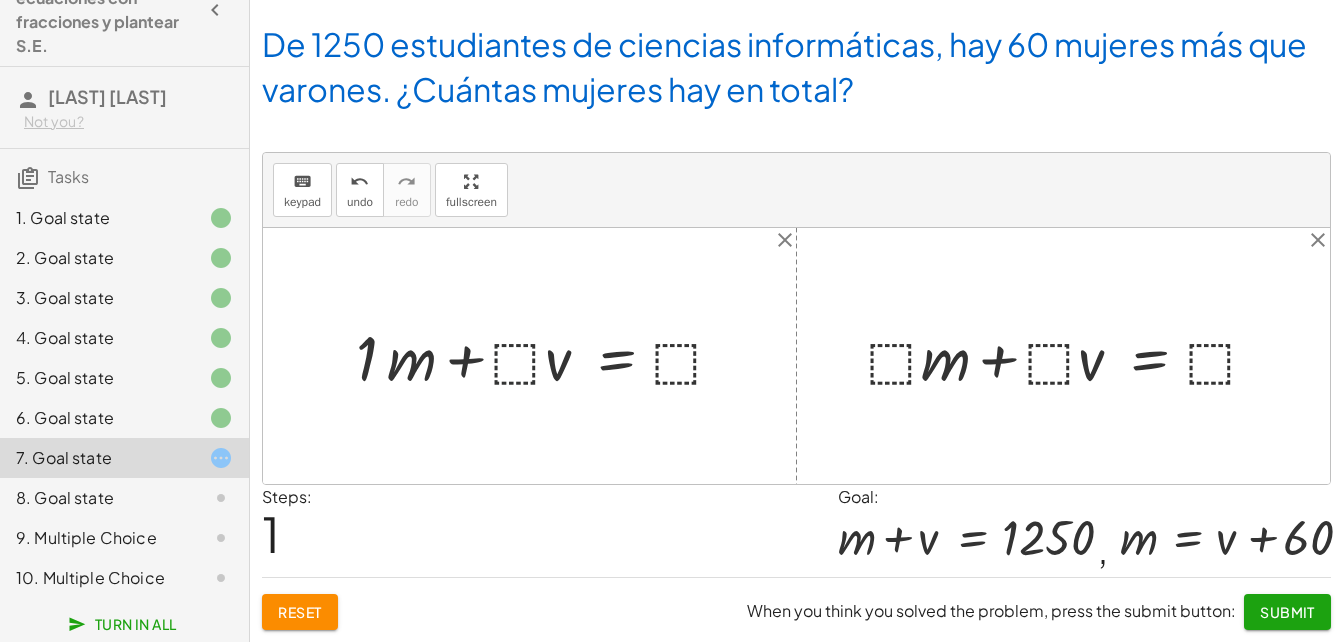 click at bounding box center [548, 356] 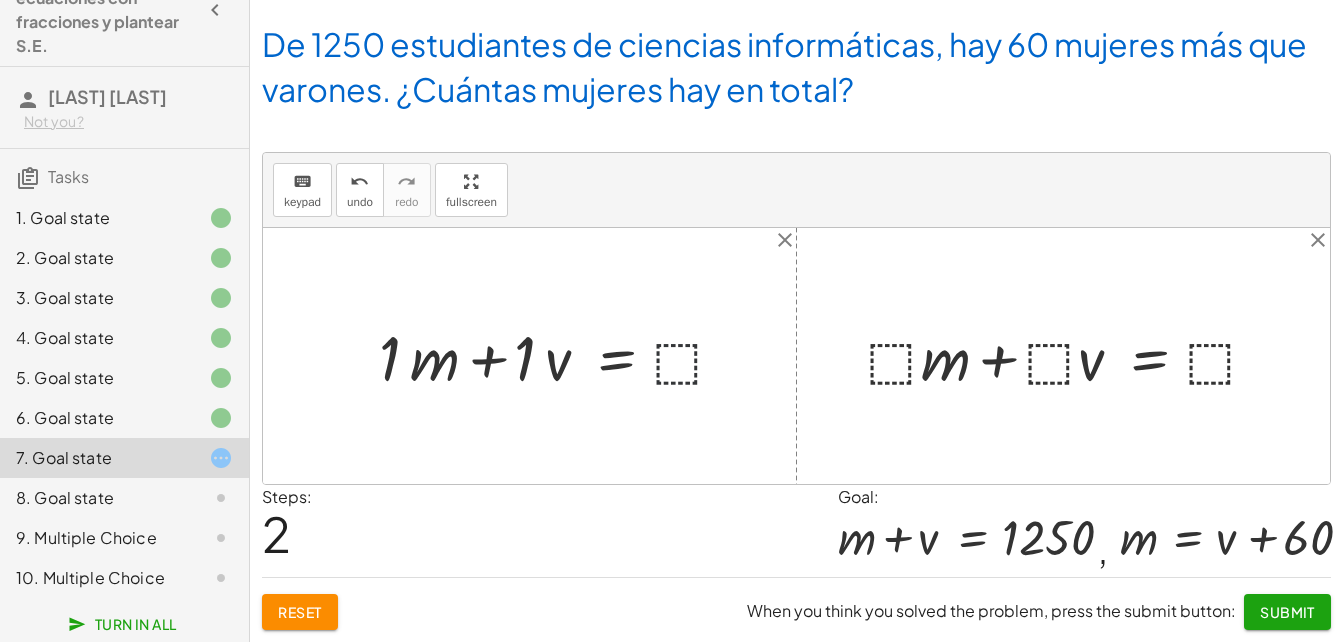 click at bounding box center (560, 356) 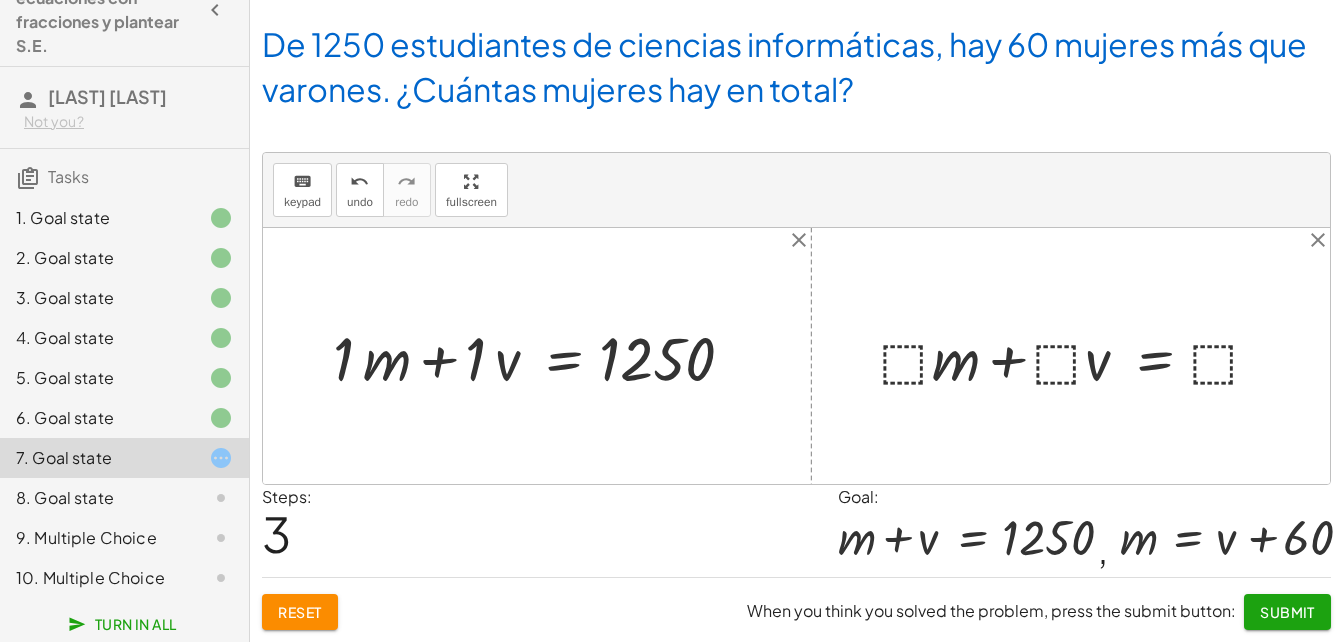 click at bounding box center [544, 356] 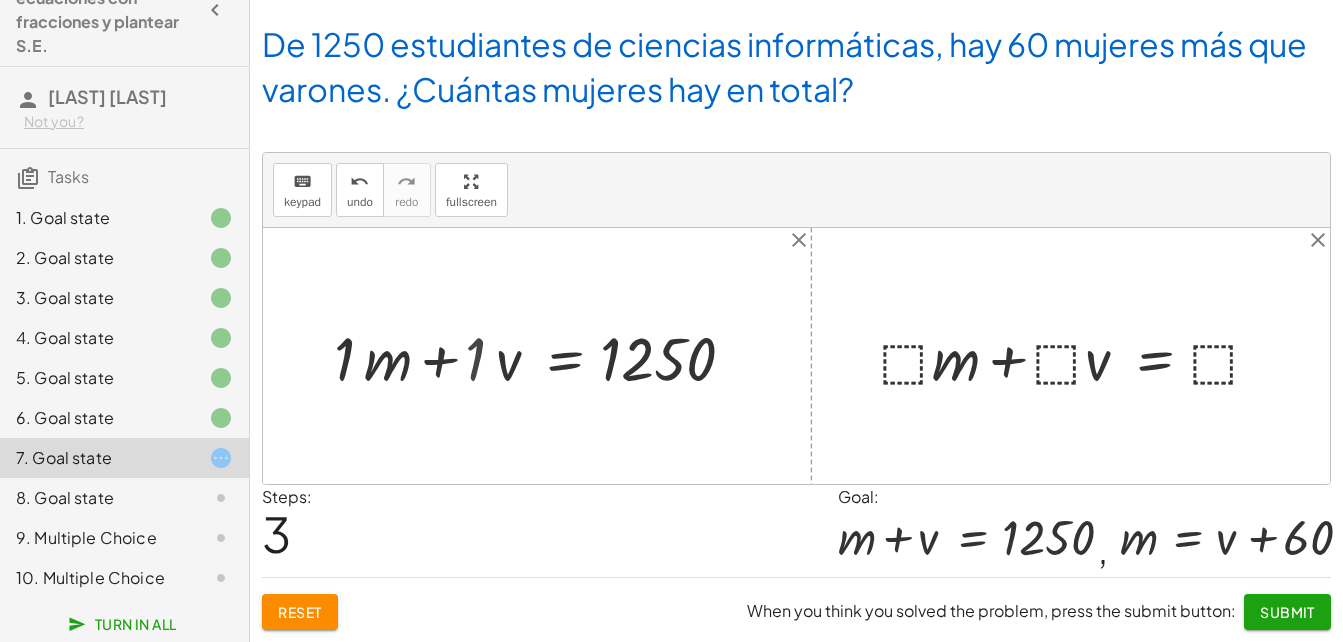 click at bounding box center (560, 356) 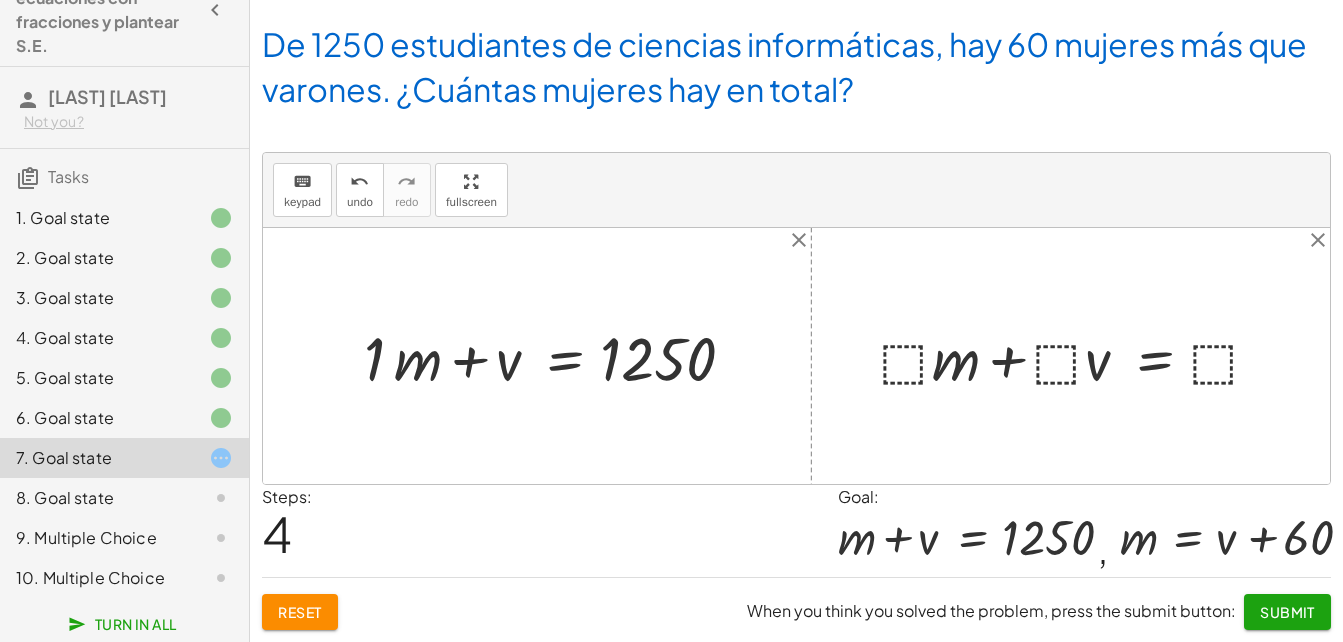 click at bounding box center (560, 356) 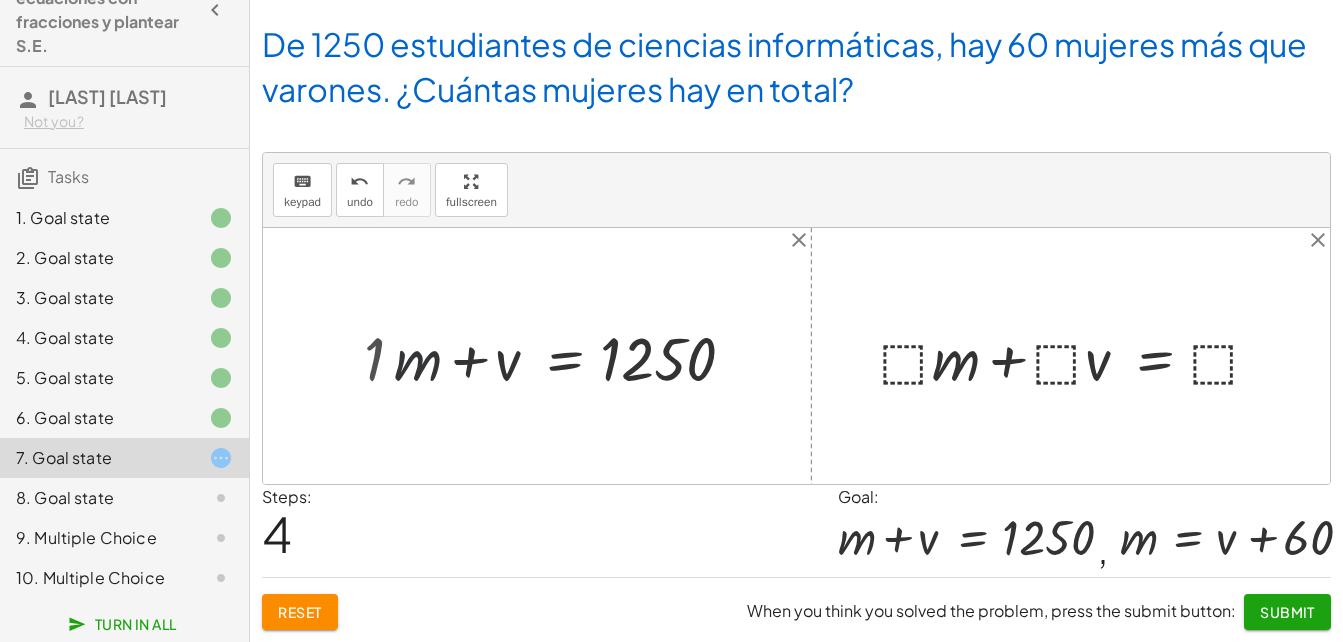 click at bounding box center [575, 356] 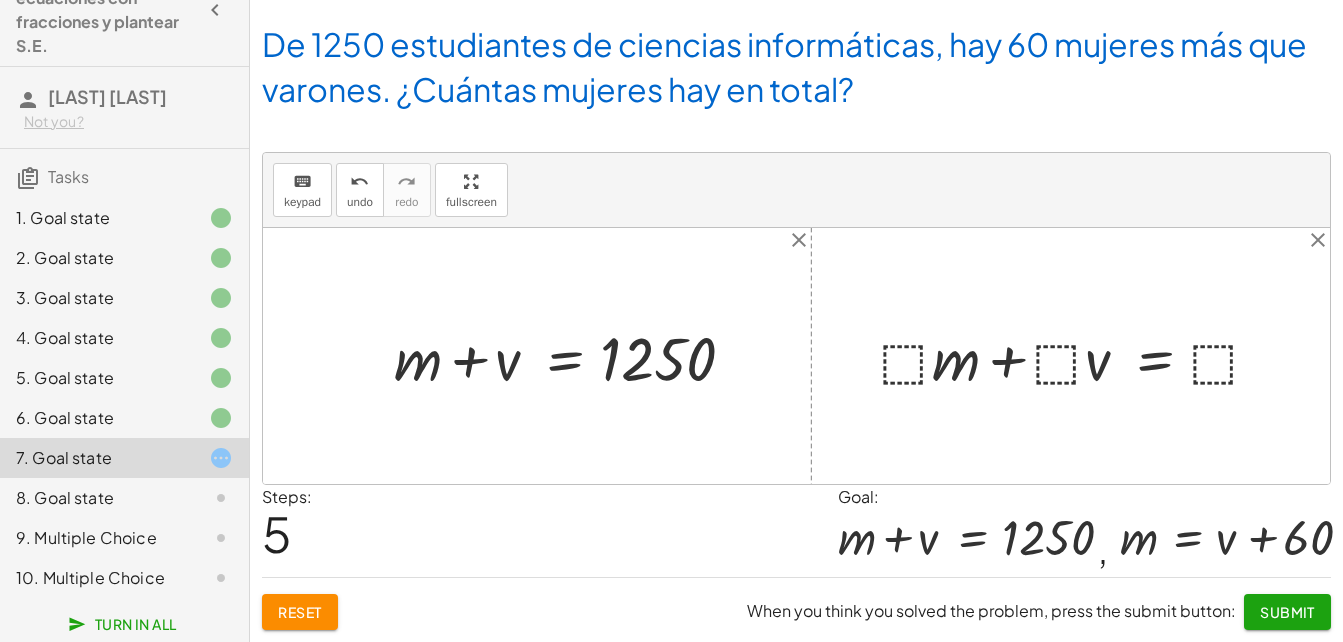click at bounding box center [1078, 356] 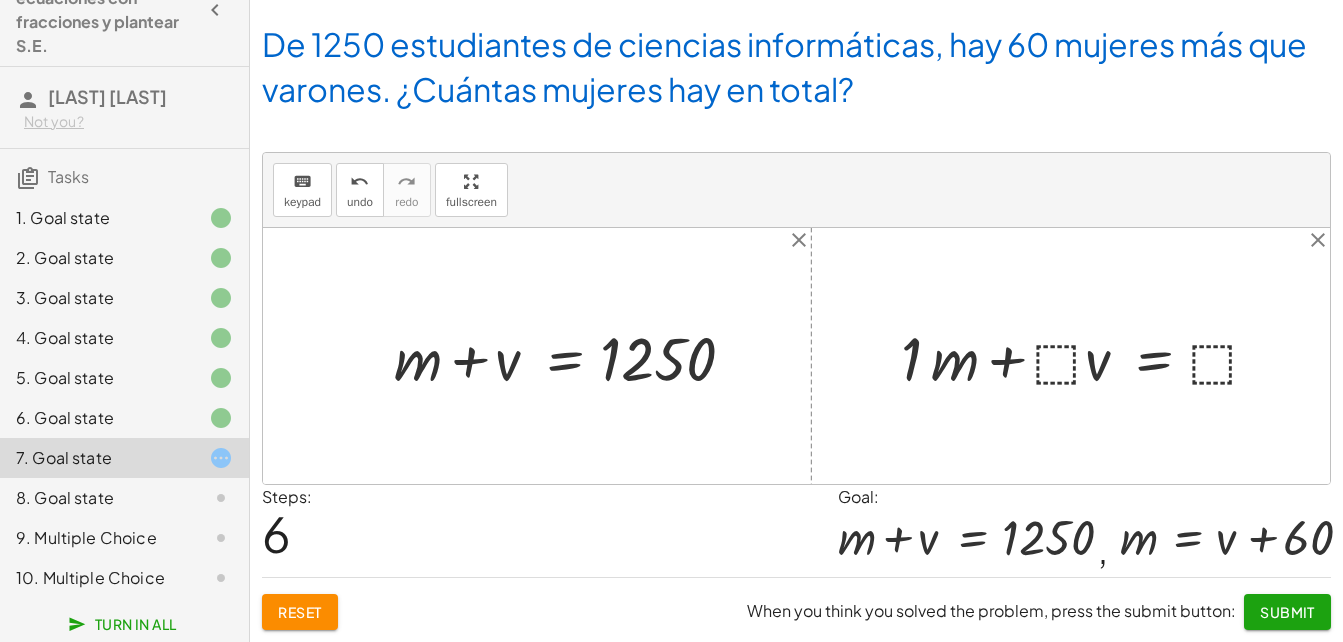 click at bounding box center [1088, 356] 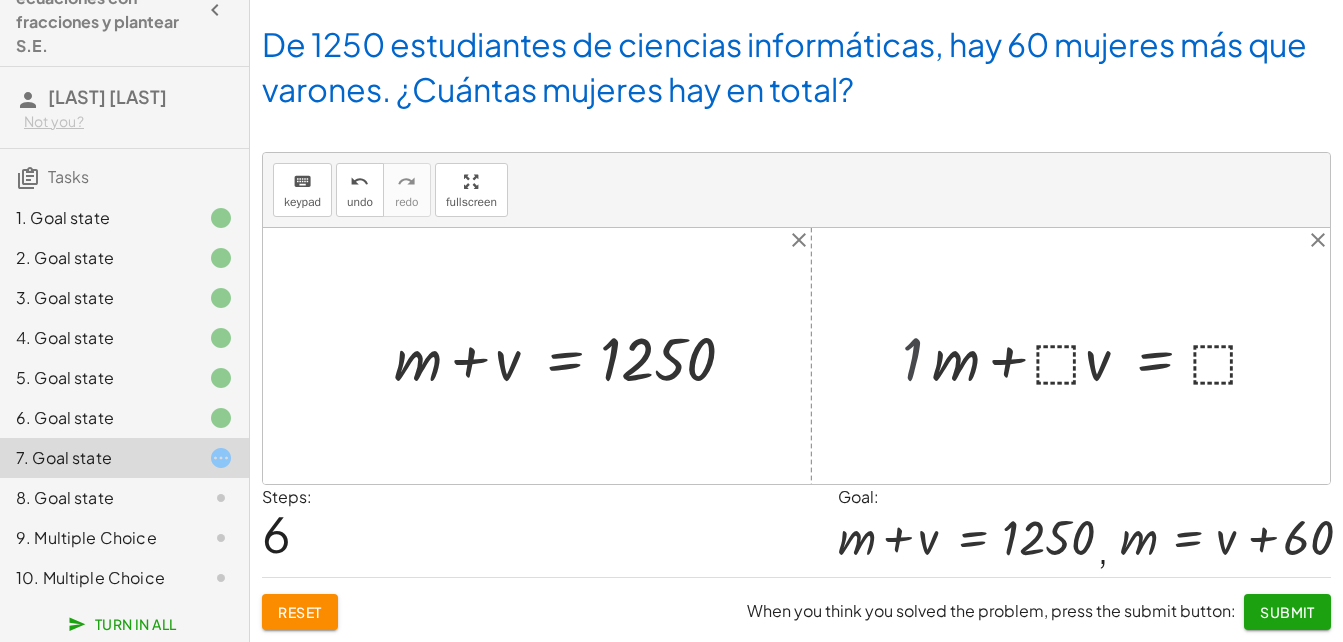 click at bounding box center [1104, 356] 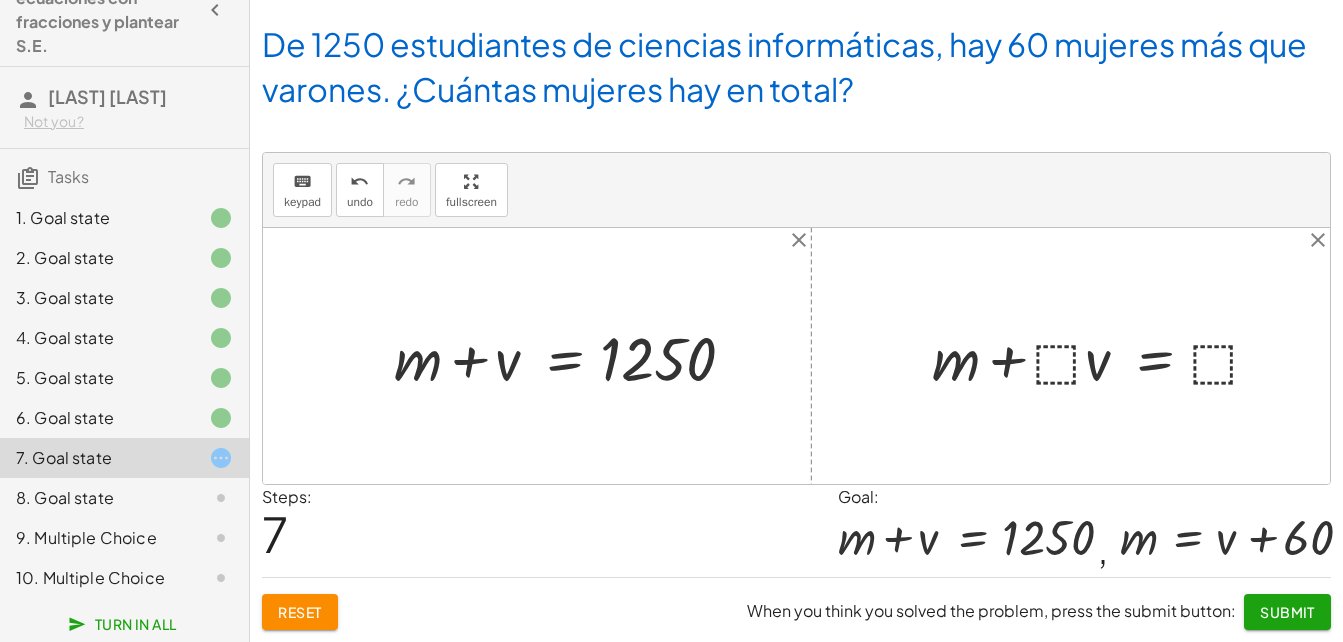 click at bounding box center [1104, 356] 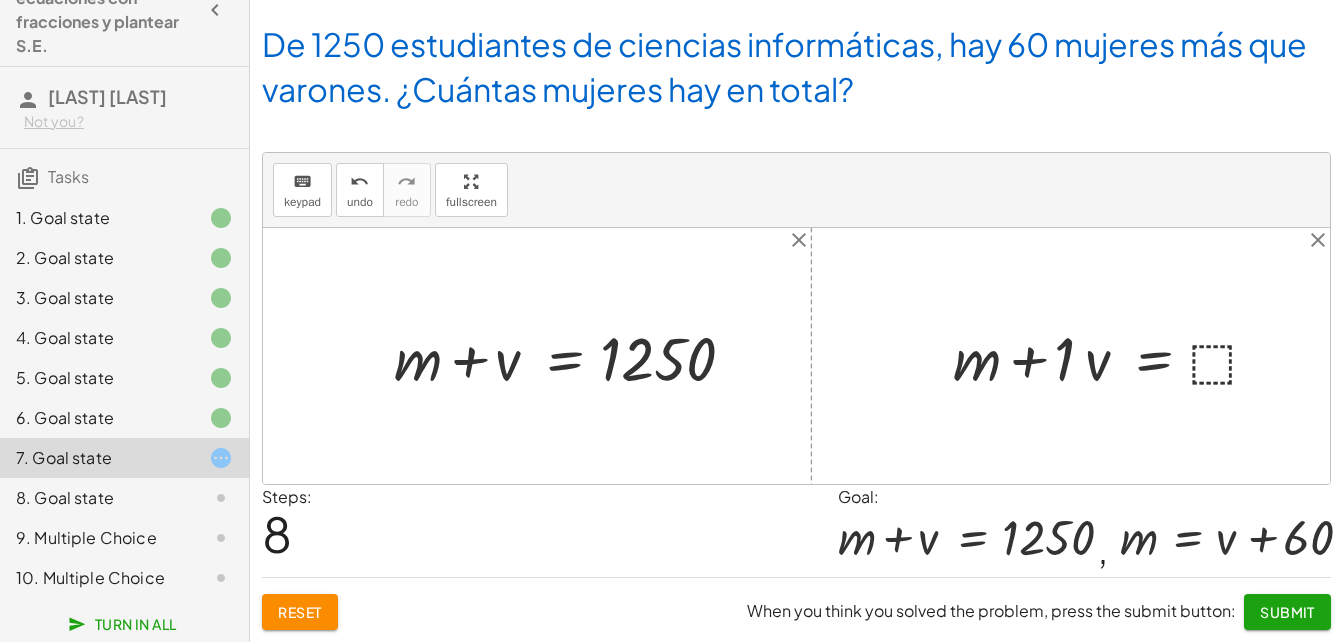 click at bounding box center [1114, 356] 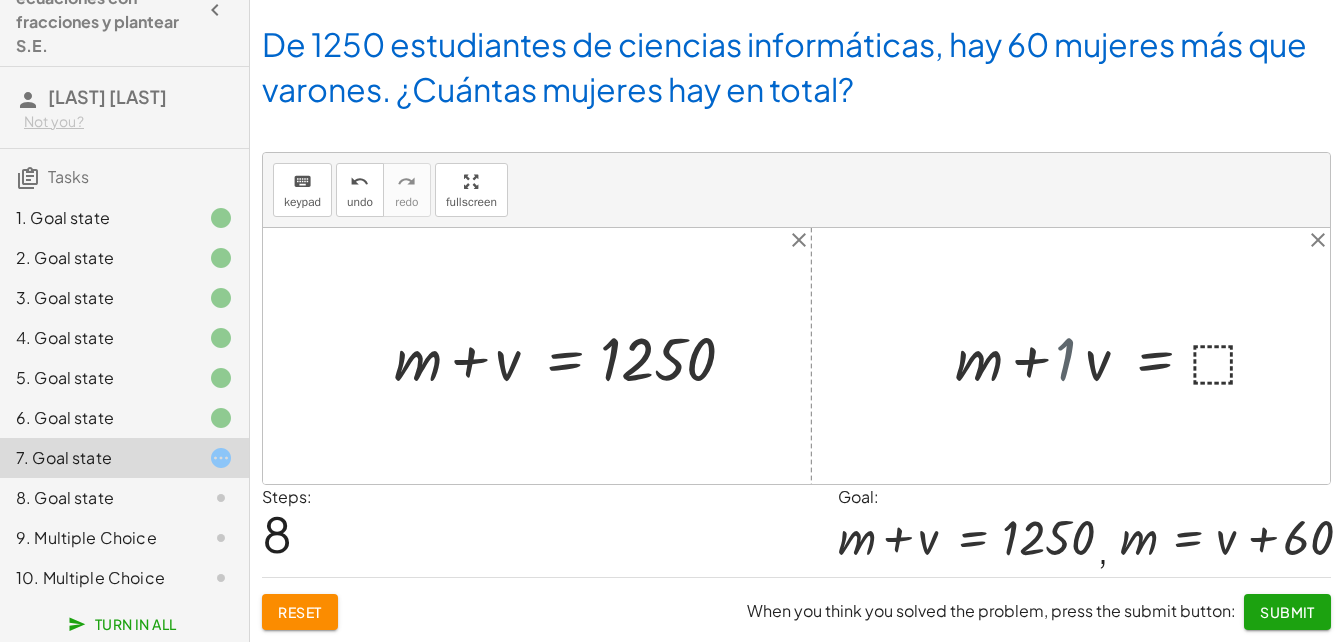 click at bounding box center (1130, 356) 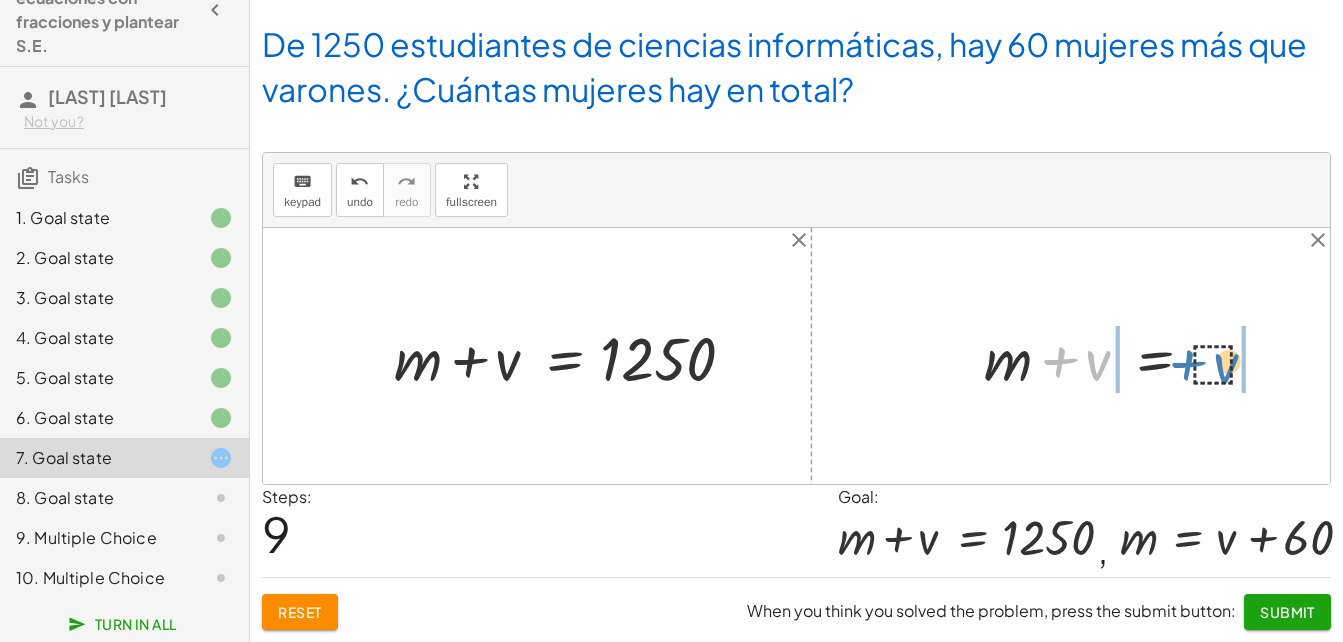 drag, startPoint x: 1104, startPoint y: 364, endPoint x: 1230, endPoint y: 368, distance: 126.06348 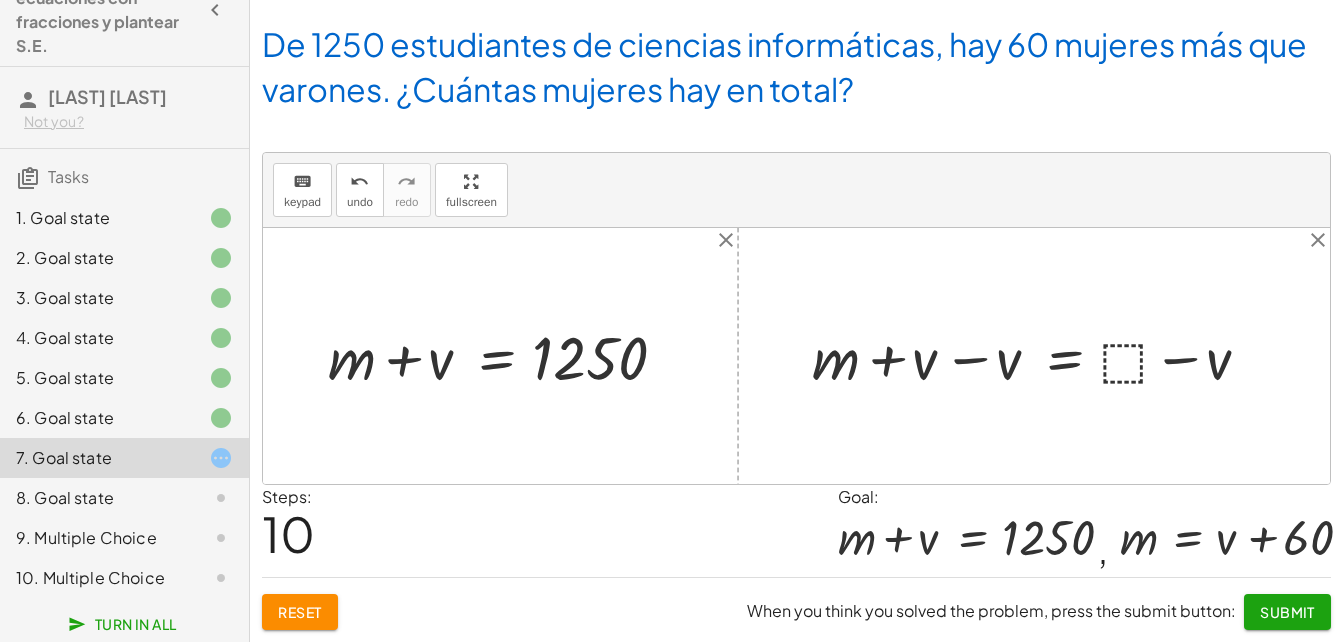 click at bounding box center [1041, 356] 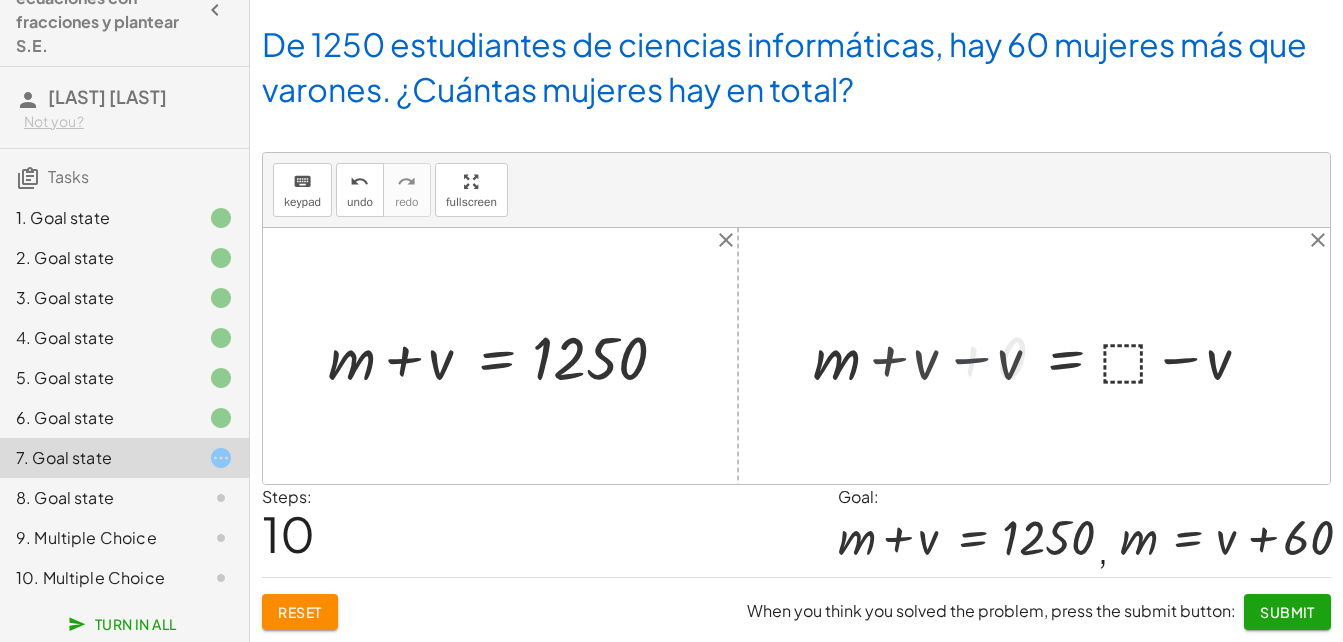 click at bounding box center [1125, 356] 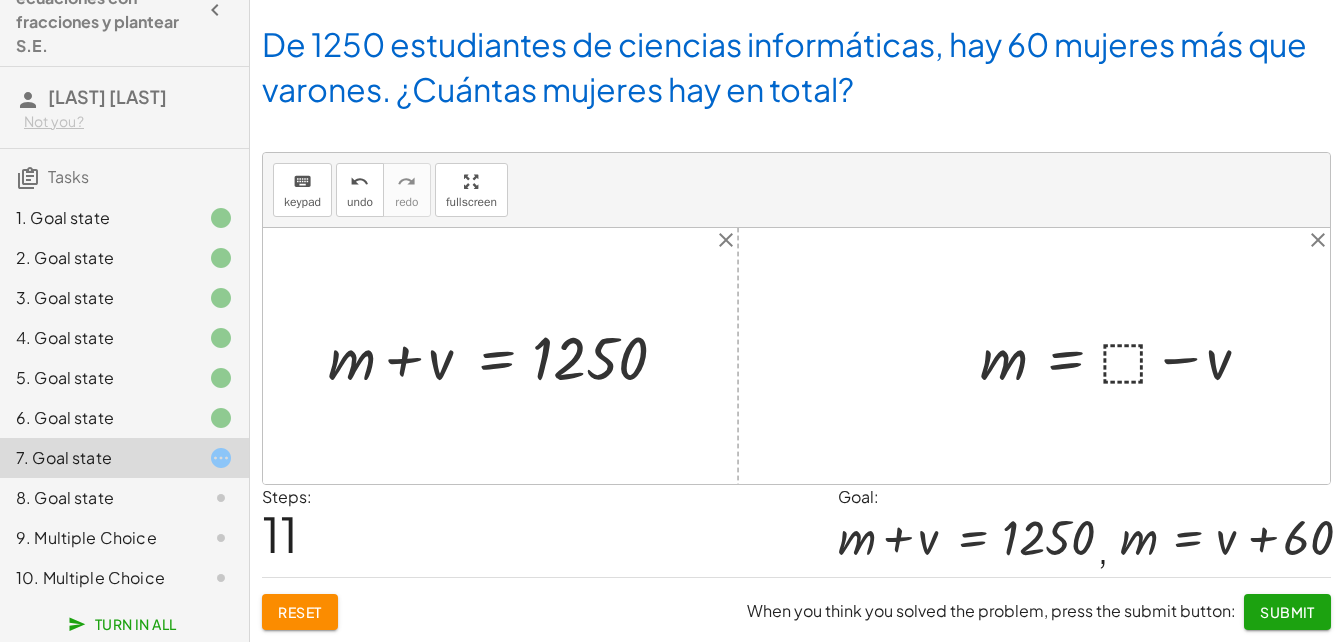 click at bounding box center (1125, 356) 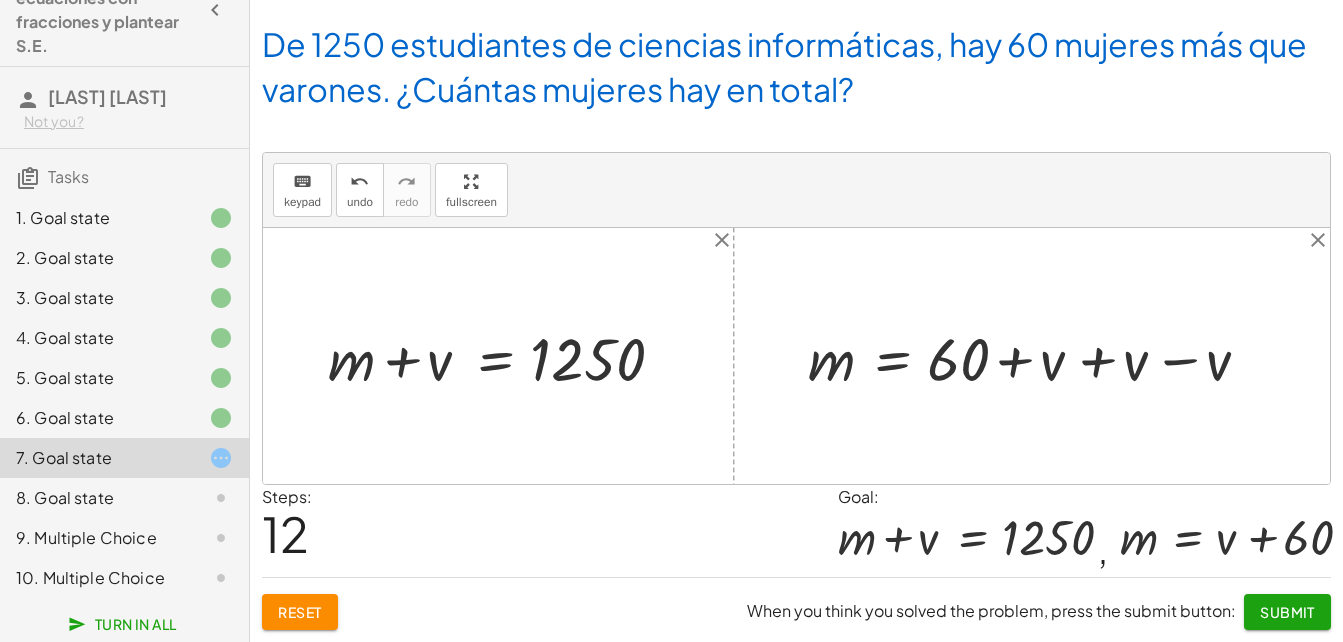 click at bounding box center (1039, 356) 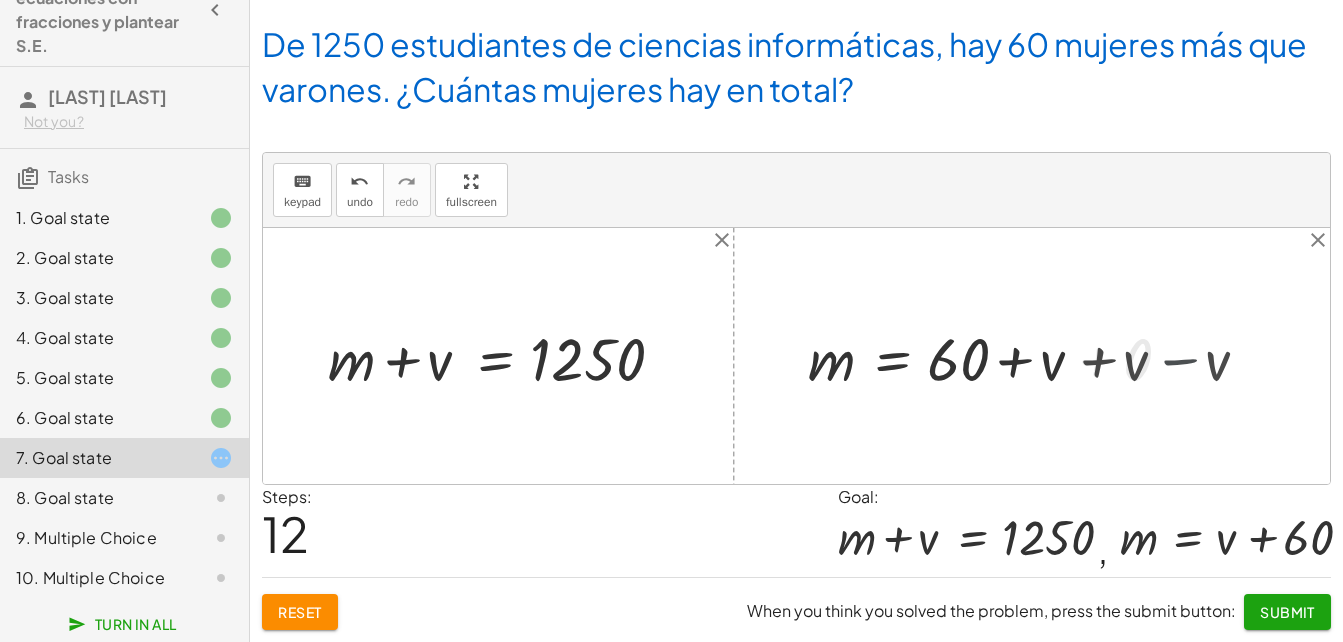 click at bounding box center [796, 356] 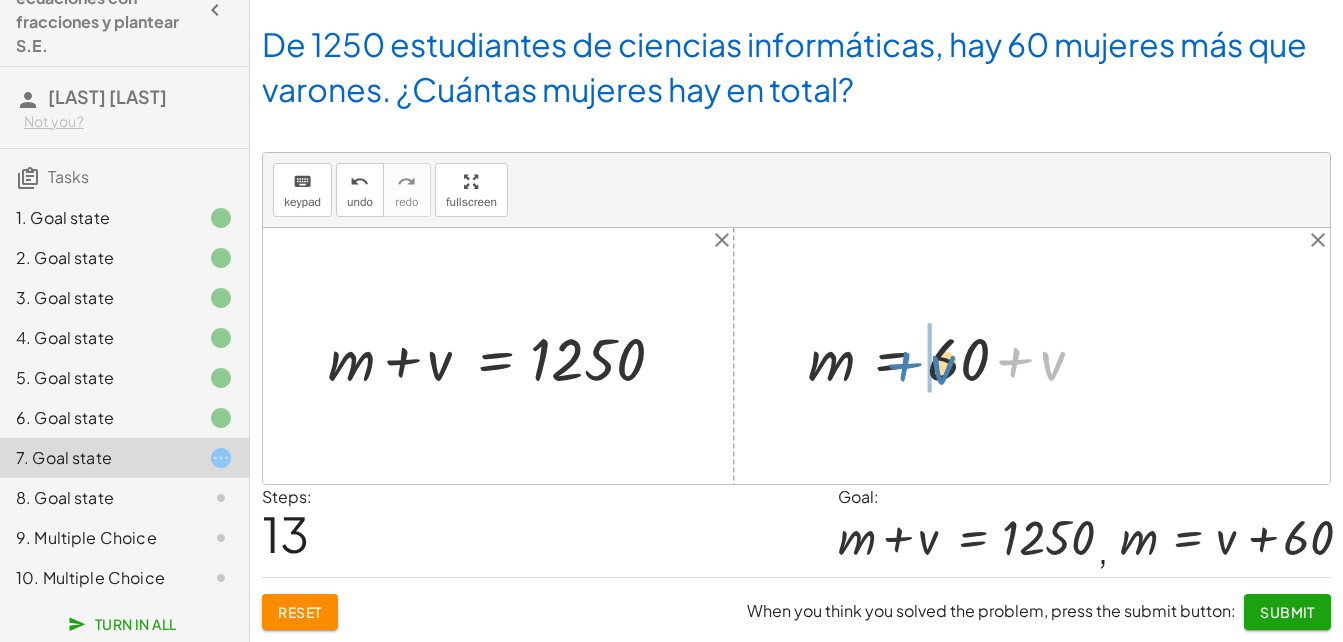 drag, startPoint x: 1013, startPoint y: 346, endPoint x: 902, endPoint y: 349, distance: 111.040535 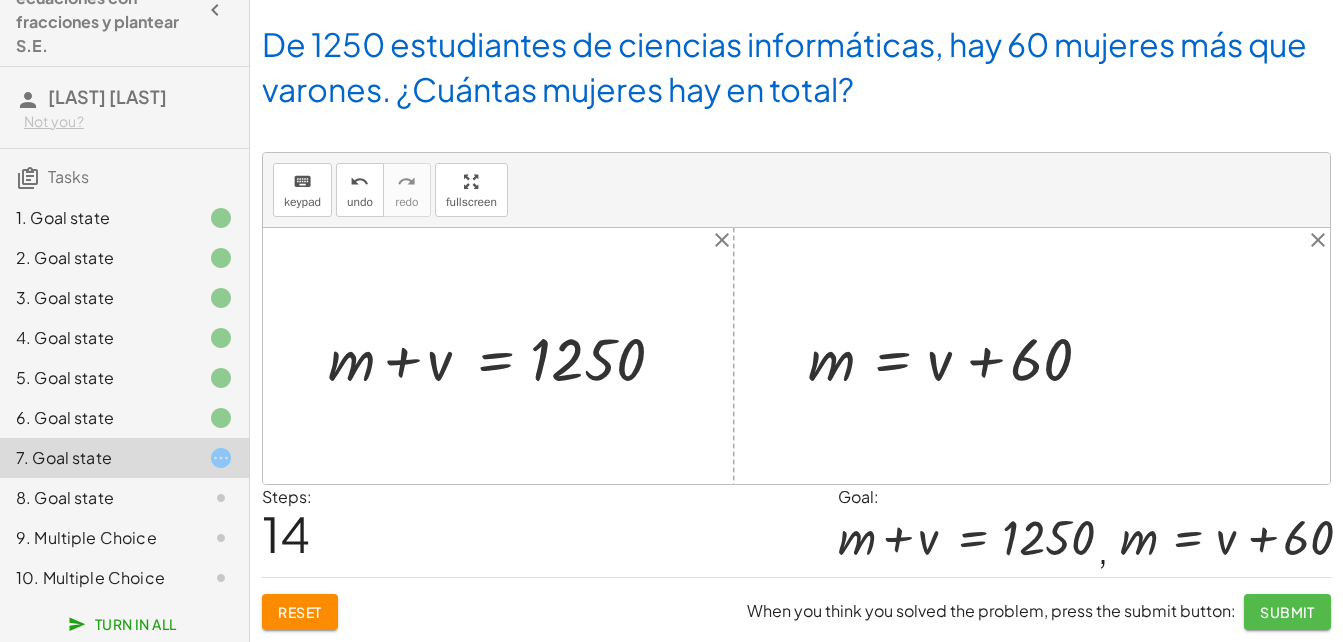 click on "Submit" at bounding box center (1287, 612) 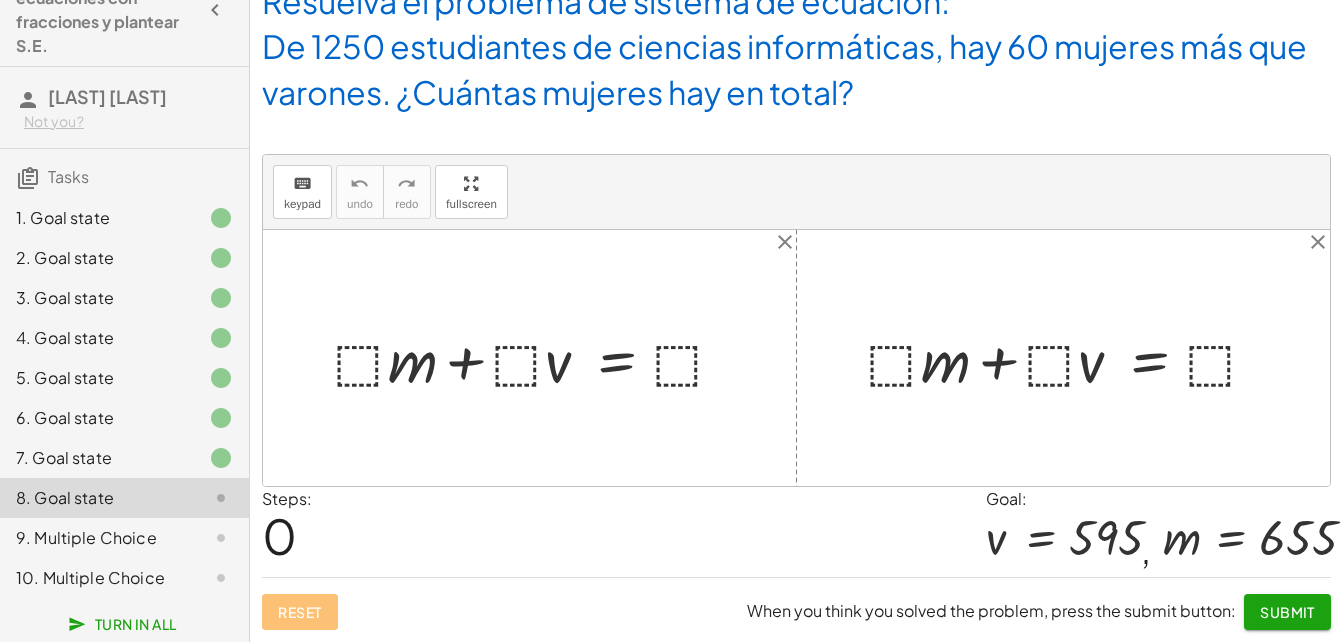 scroll, scrollTop: 33, scrollLeft: 0, axis: vertical 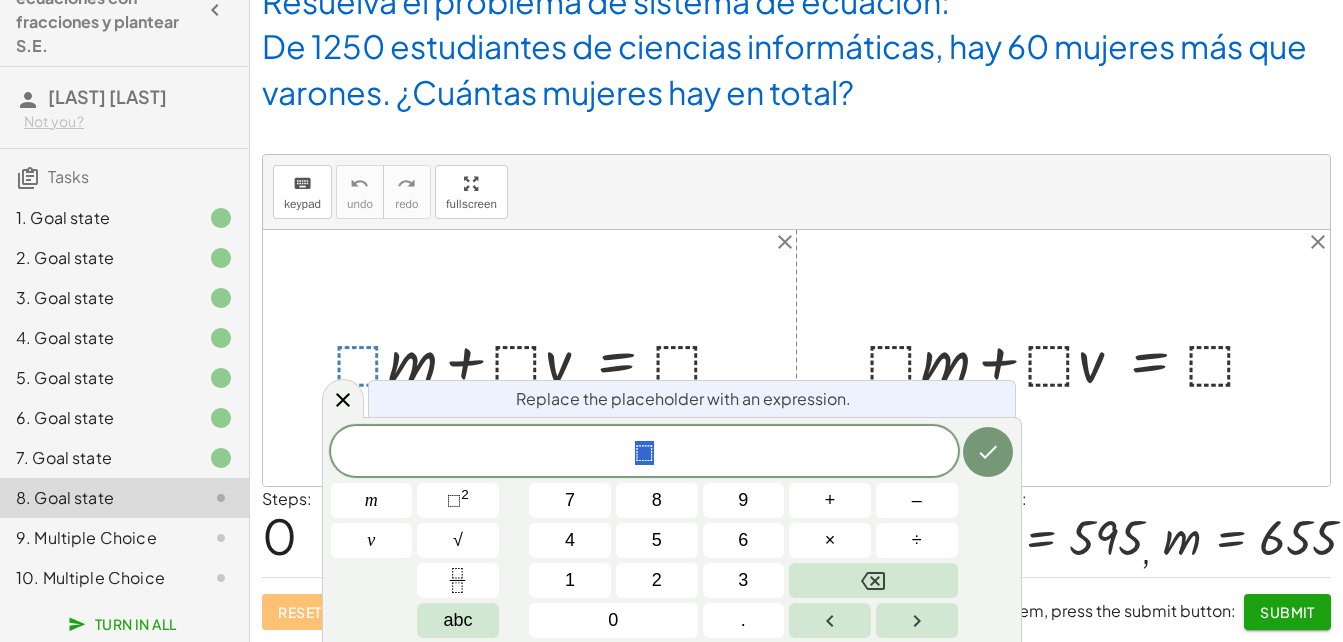 click at bounding box center [537, 358] 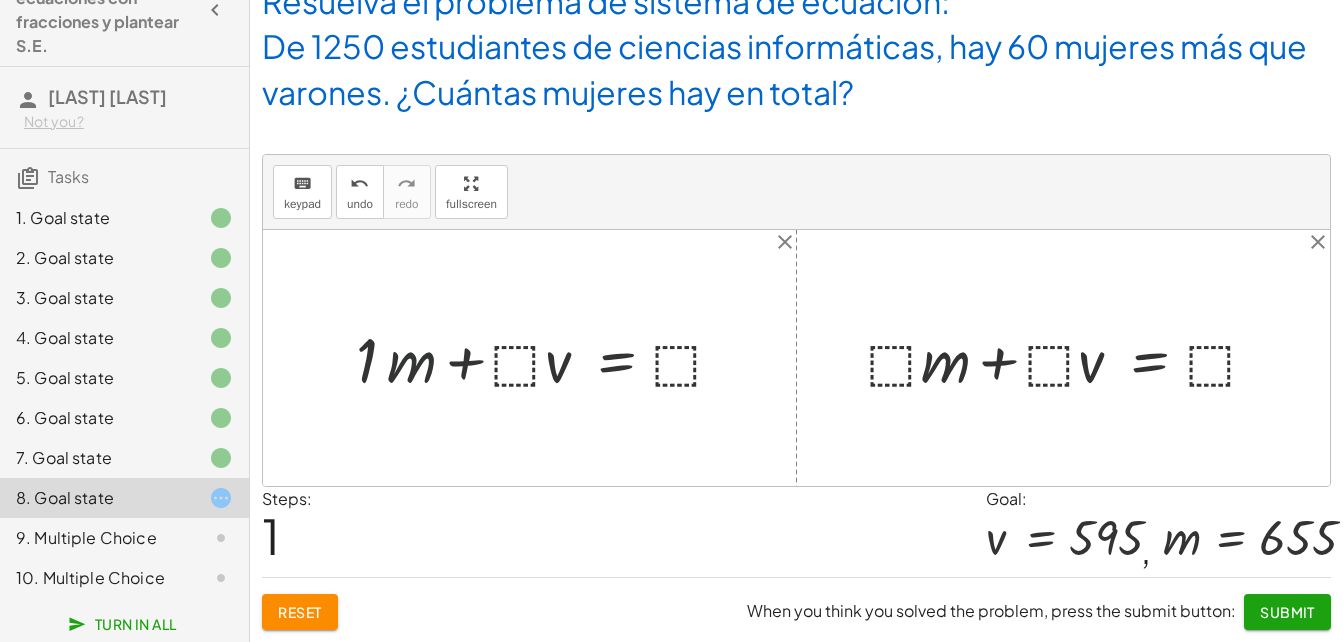 click at bounding box center (548, 358) 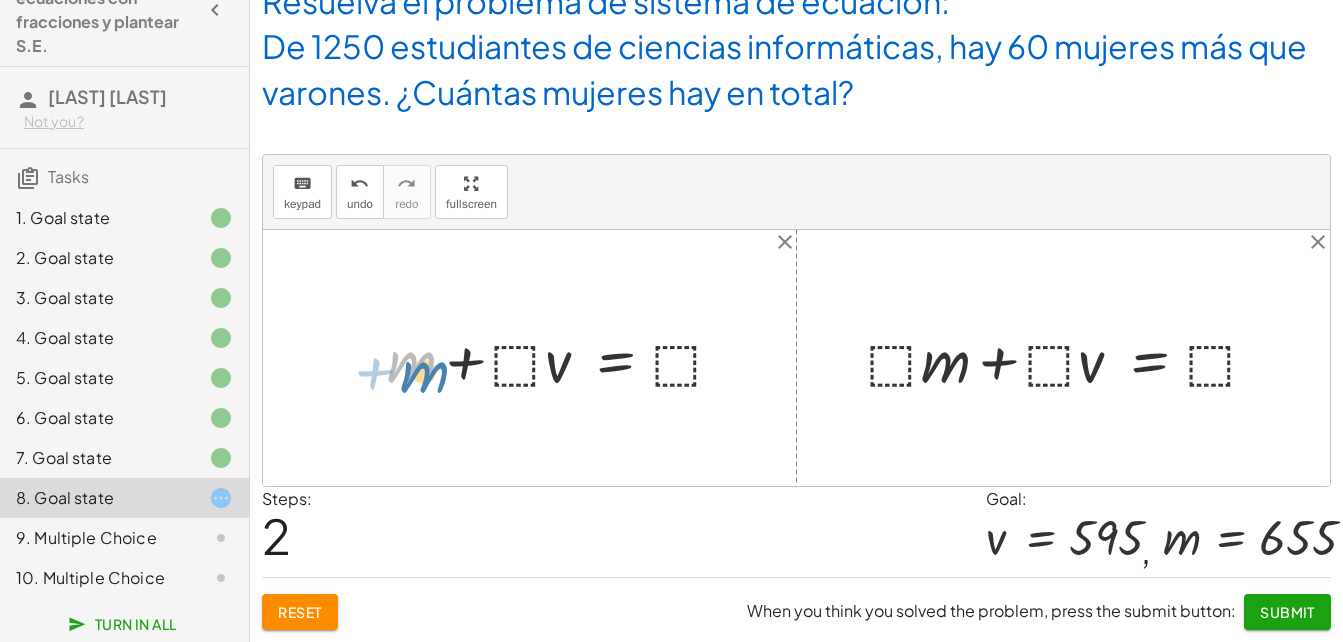 drag, startPoint x: 399, startPoint y: 364, endPoint x: 412, endPoint y: 374, distance: 16.40122 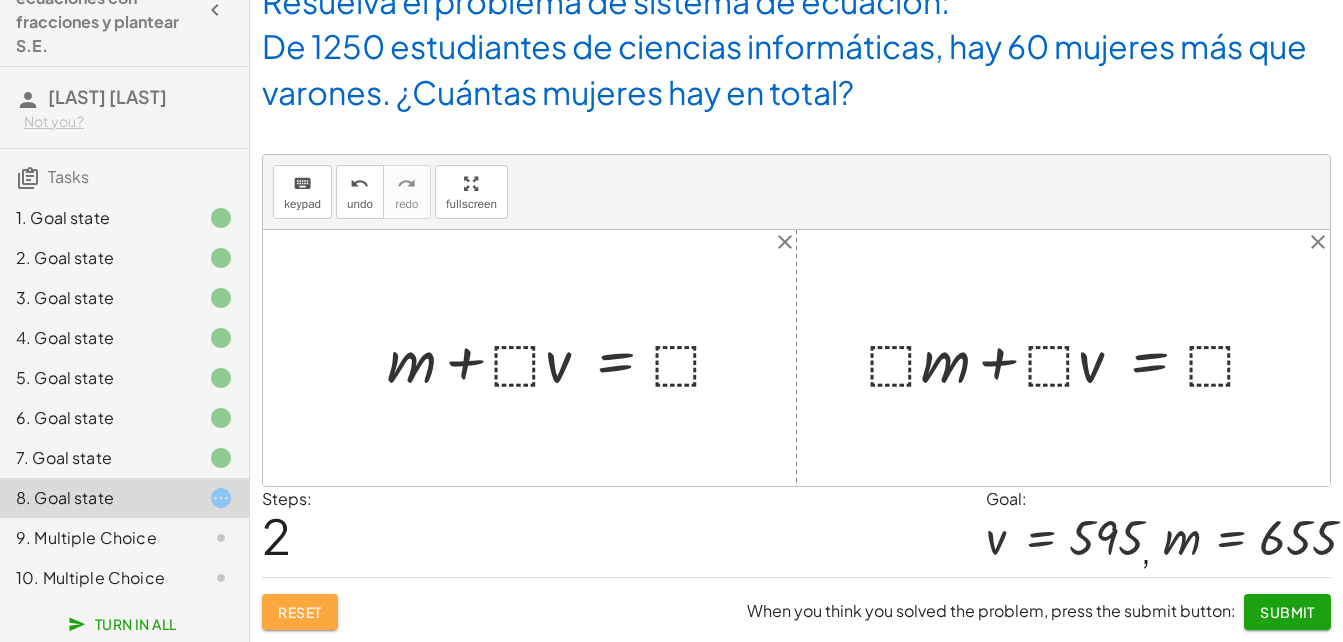 click on "Reset" at bounding box center (300, 612) 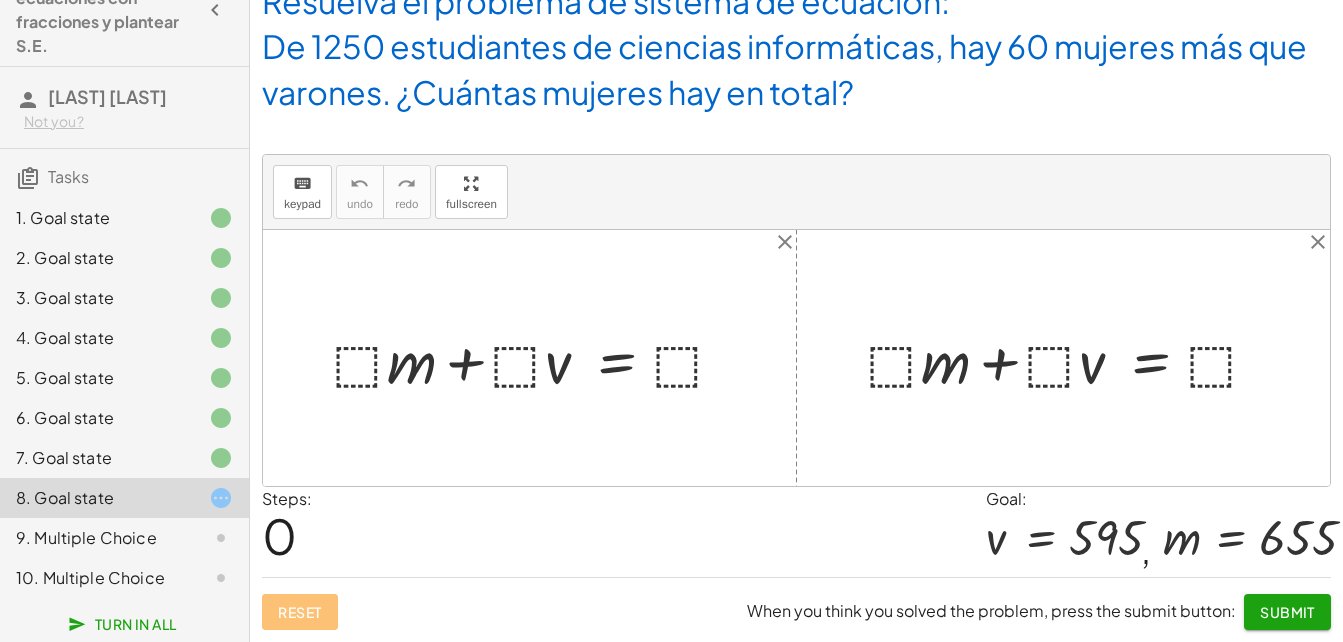 click at bounding box center (537, 358) 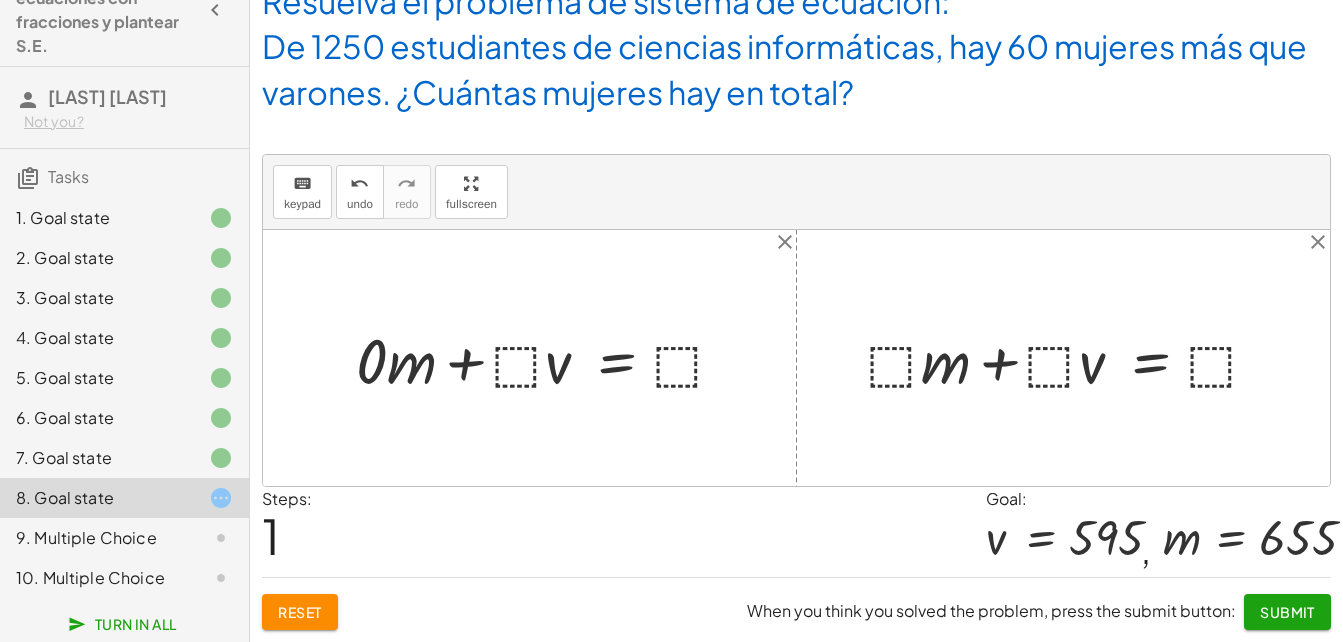 drag, startPoint x: 485, startPoint y: 349, endPoint x: 495, endPoint y: 356, distance: 12.206555 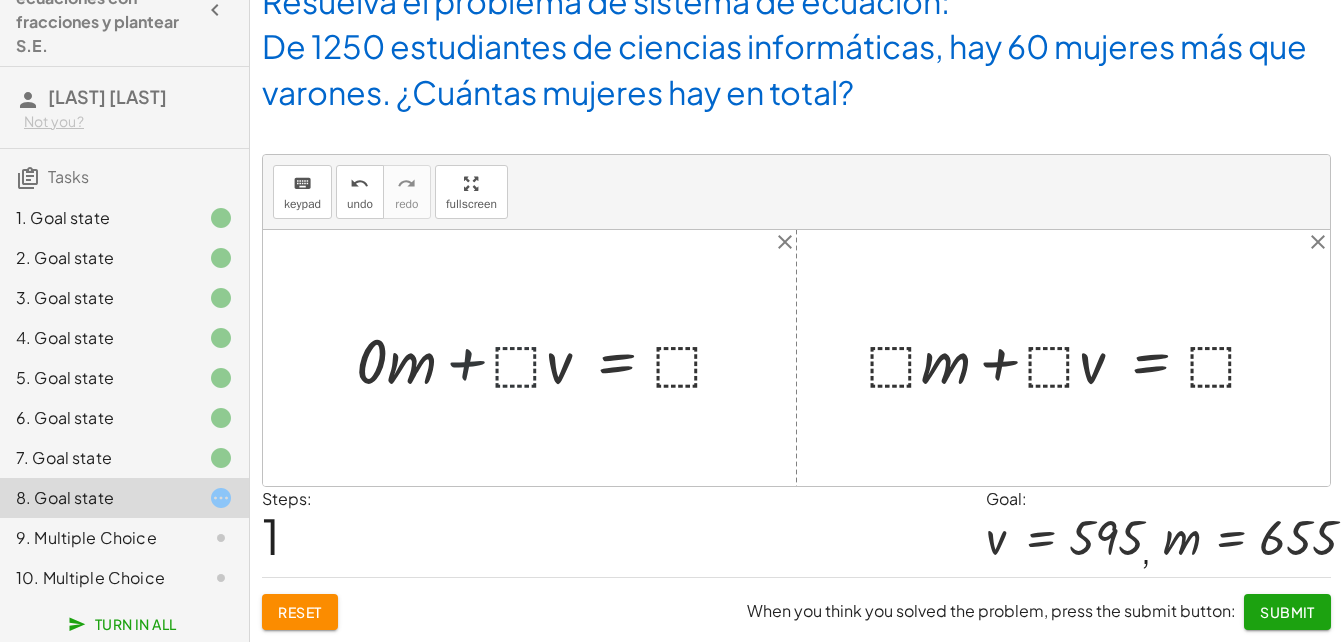 click at bounding box center (549, 358) 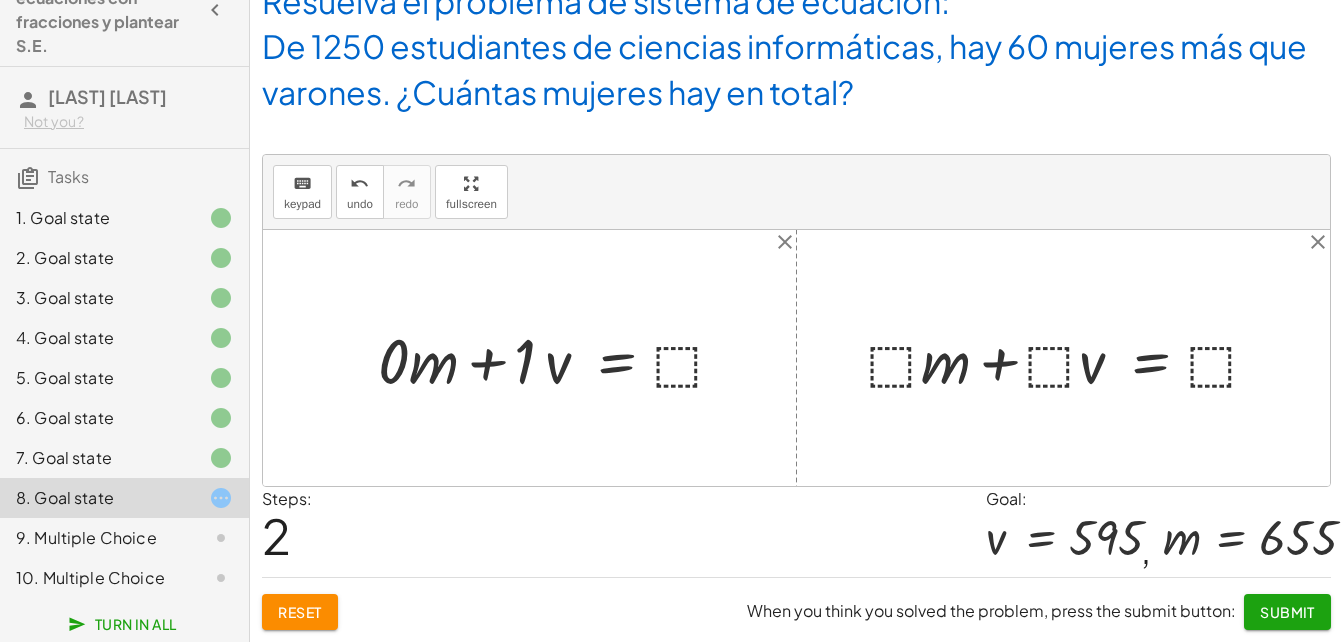 click at bounding box center [559, 358] 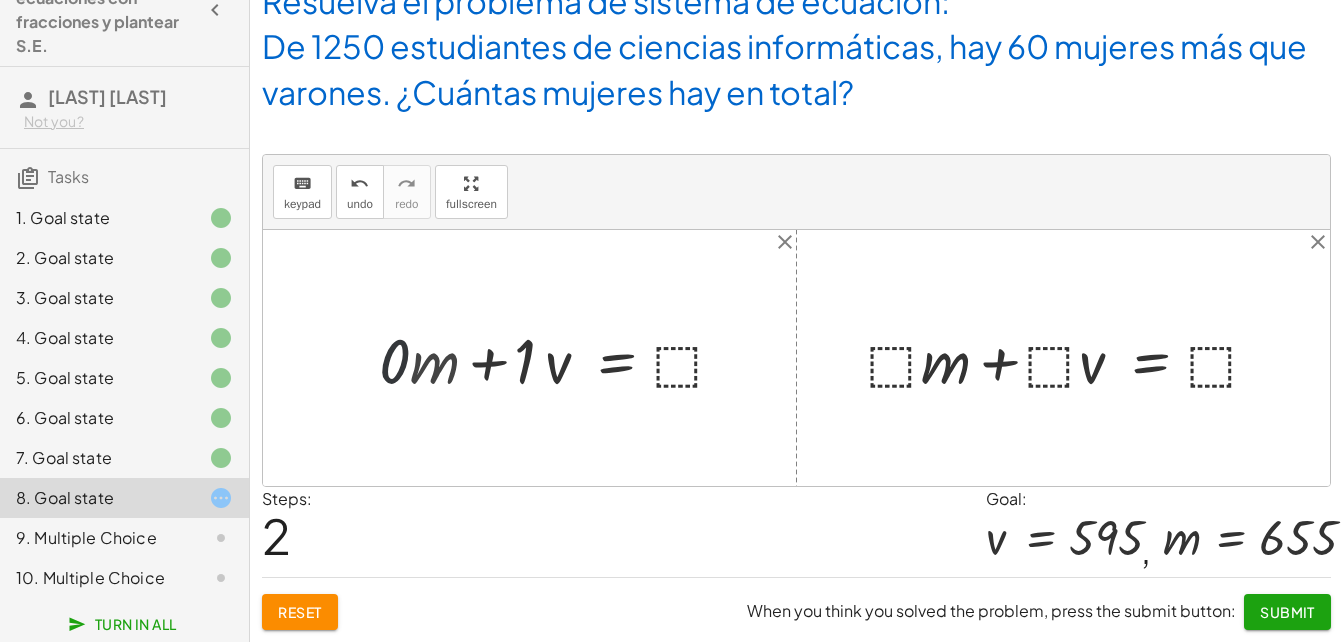 click on "+ · ⬚ · m + · ⬚ · v = ⬚ + · 0 · m + · ⬚ · v = ⬚ + · · m + · · v = ⬚ 0 1 + · 0 · m + · 1 · v = ⬚" at bounding box center (577, 358) 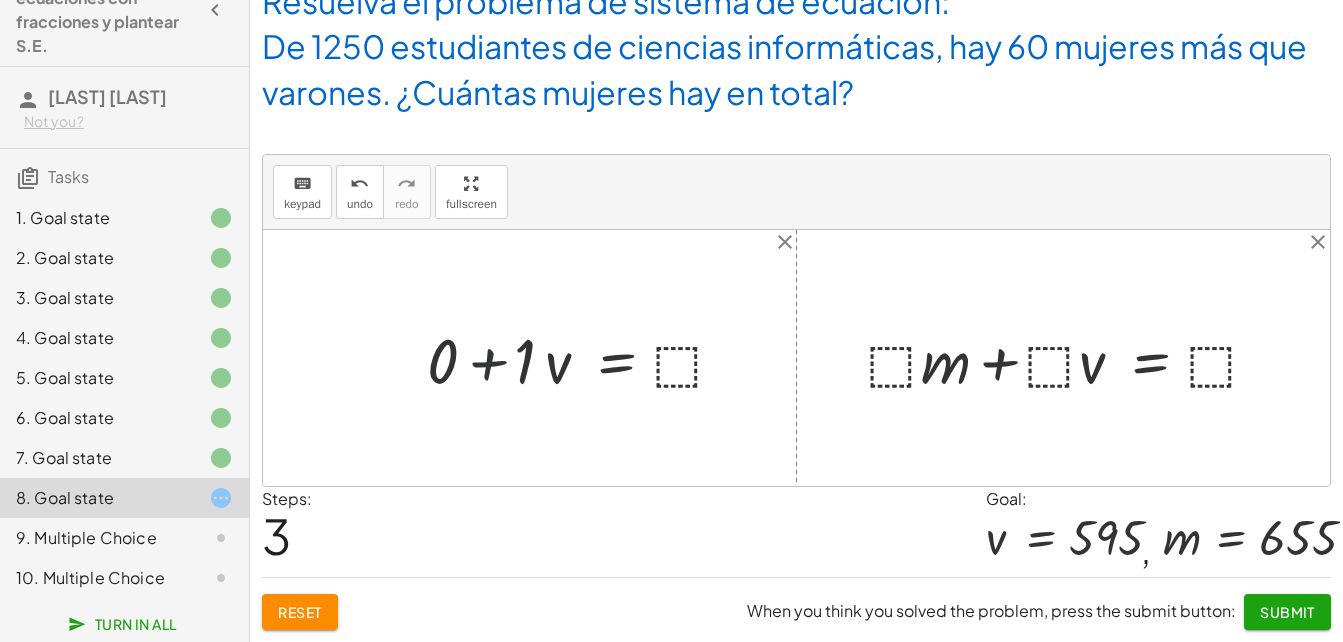 drag, startPoint x: 400, startPoint y: 365, endPoint x: 464, endPoint y: 373, distance: 64.49806 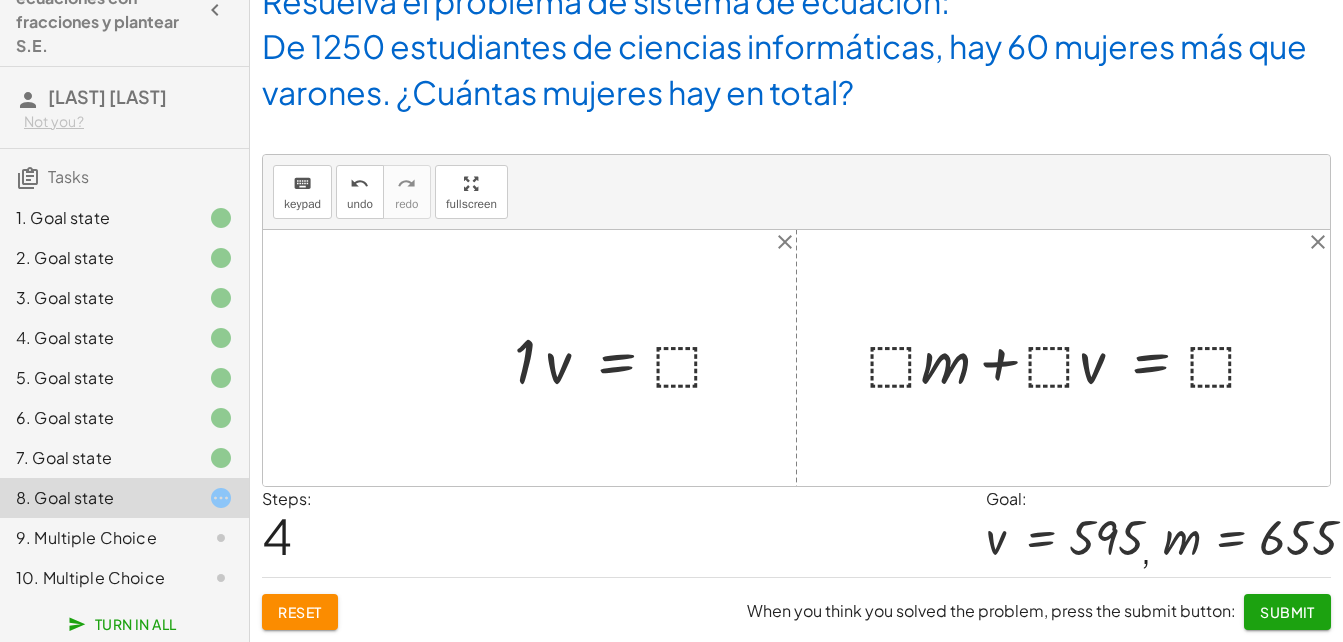 click at bounding box center (628, 358) 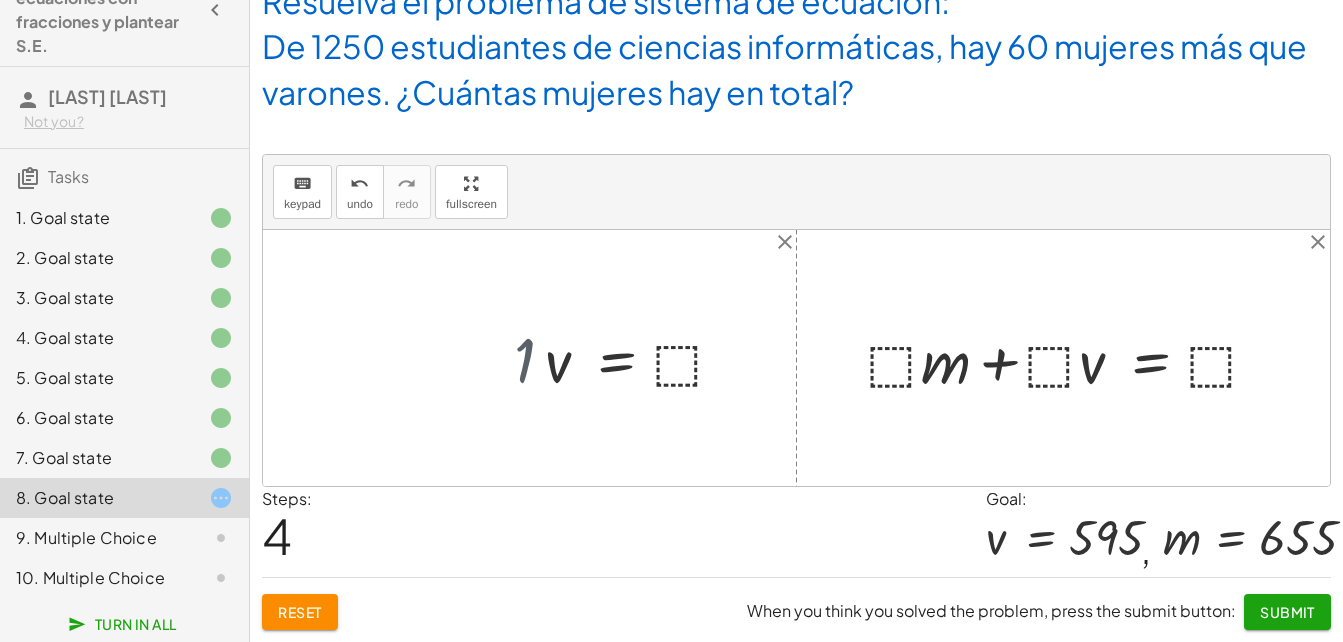 click on "+ · ⬚ · m + · ⬚ · v = ⬚ + · 0 · m + · ⬚ · v = ⬚ + · 0 · m + · 1 · v = ⬚ + 0 + · 1 · v = ⬚ · · v = ⬚ 1 · 1 · v = ⬚" at bounding box center [636, 357] 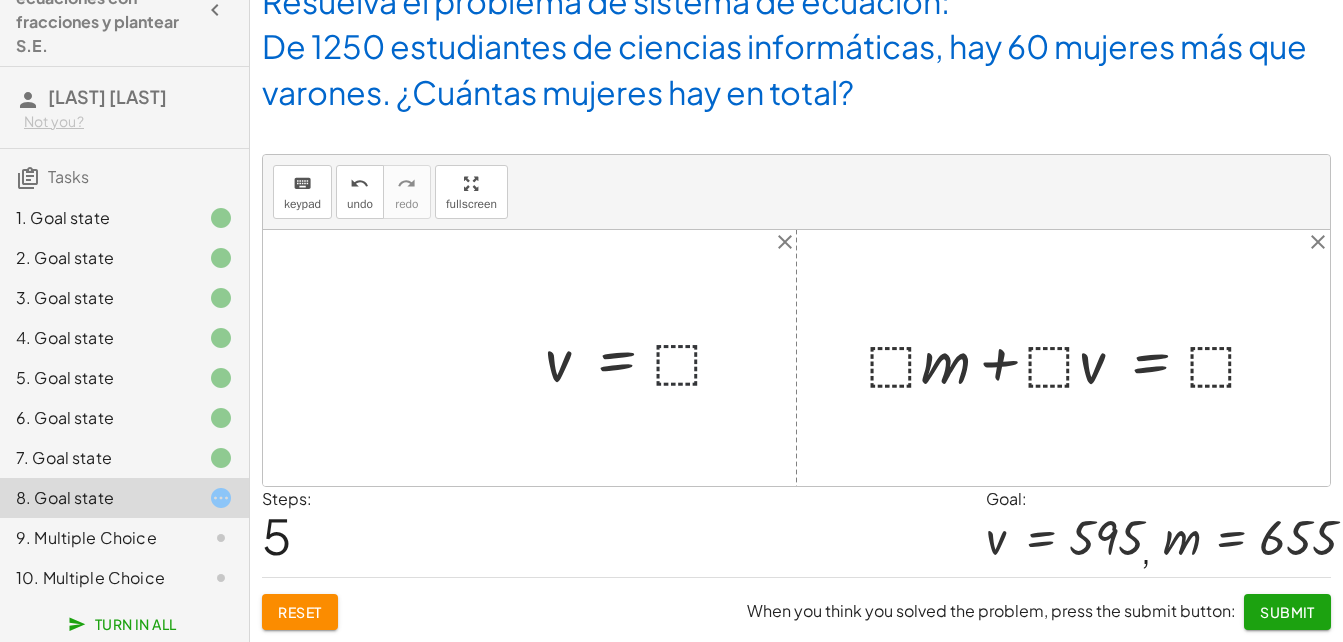 drag, startPoint x: 533, startPoint y: 368, endPoint x: 655, endPoint y: 355, distance: 122.69067 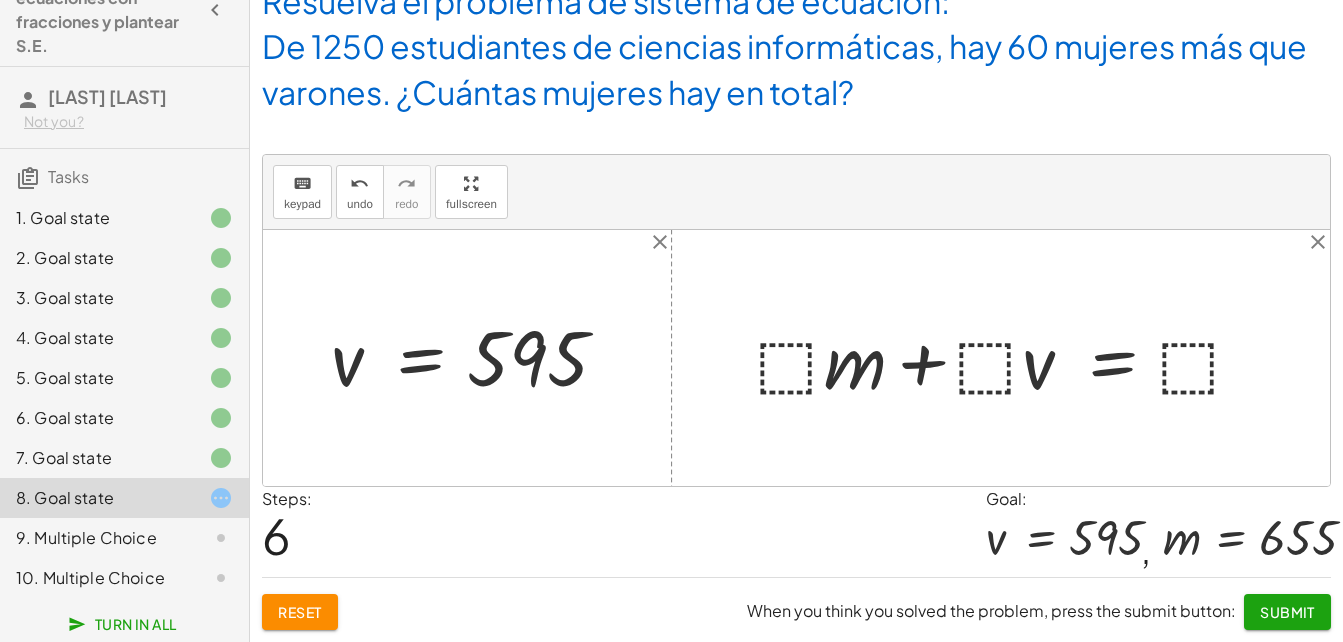 click at bounding box center (1008, 358) 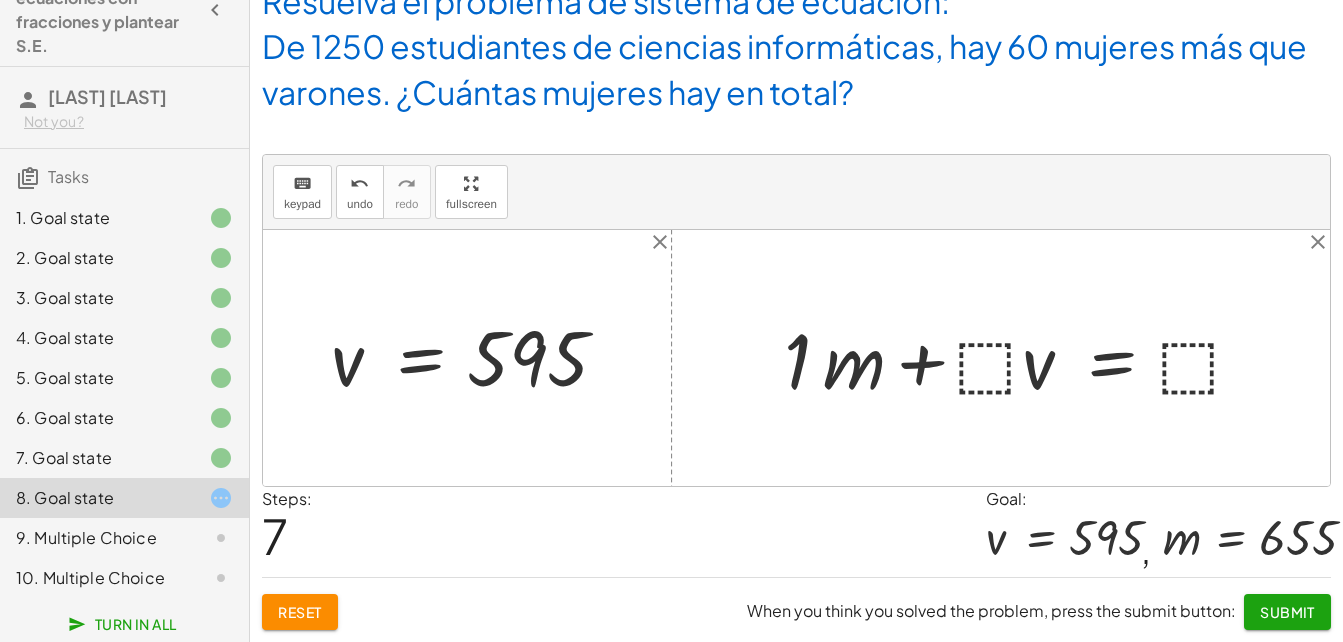click at bounding box center (1022, 358) 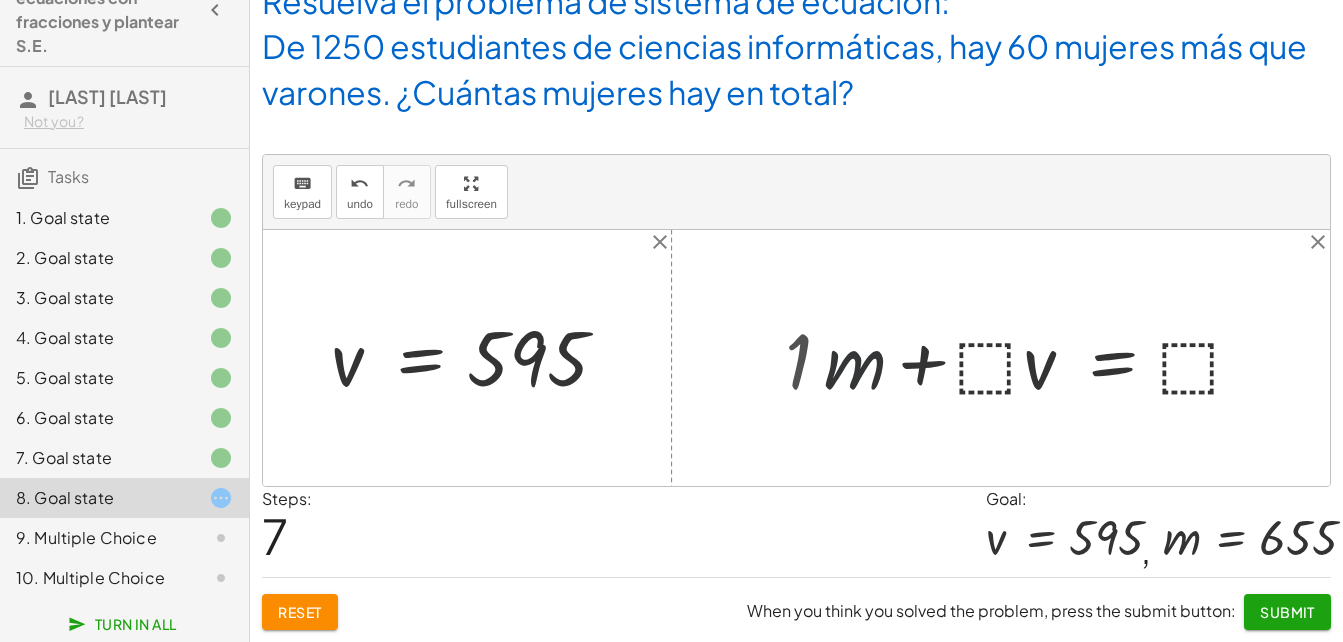 click at bounding box center [1042, 358] 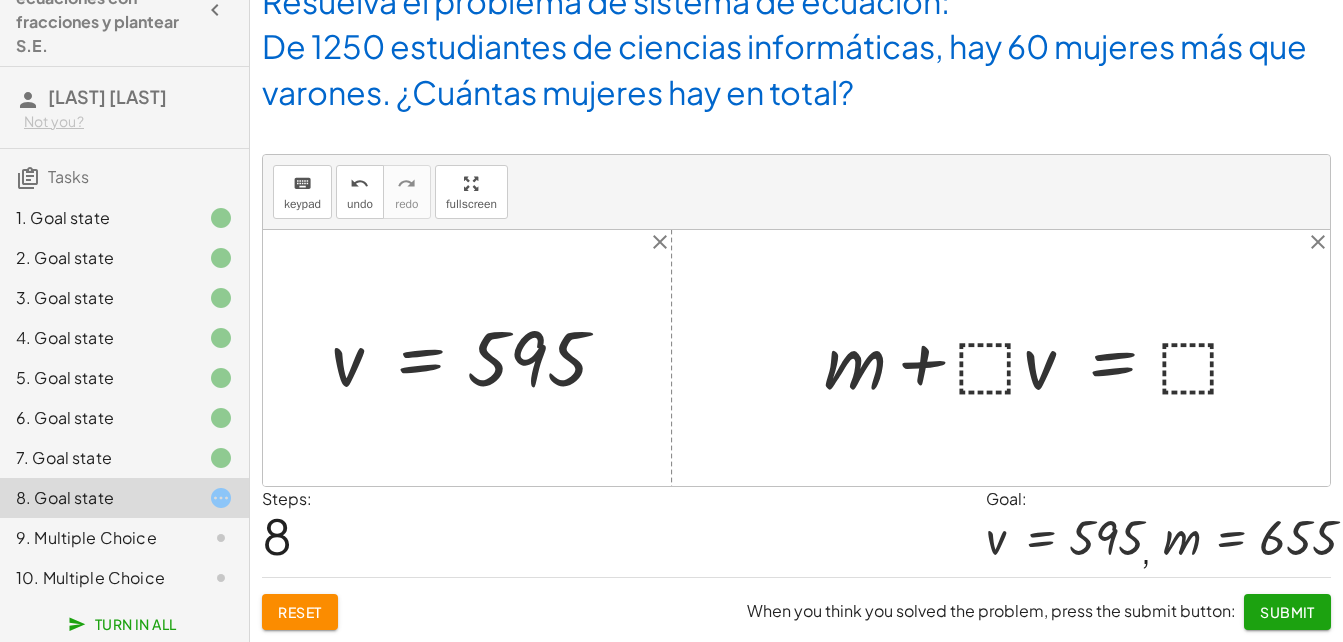 click at bounding box center [1042, 358] 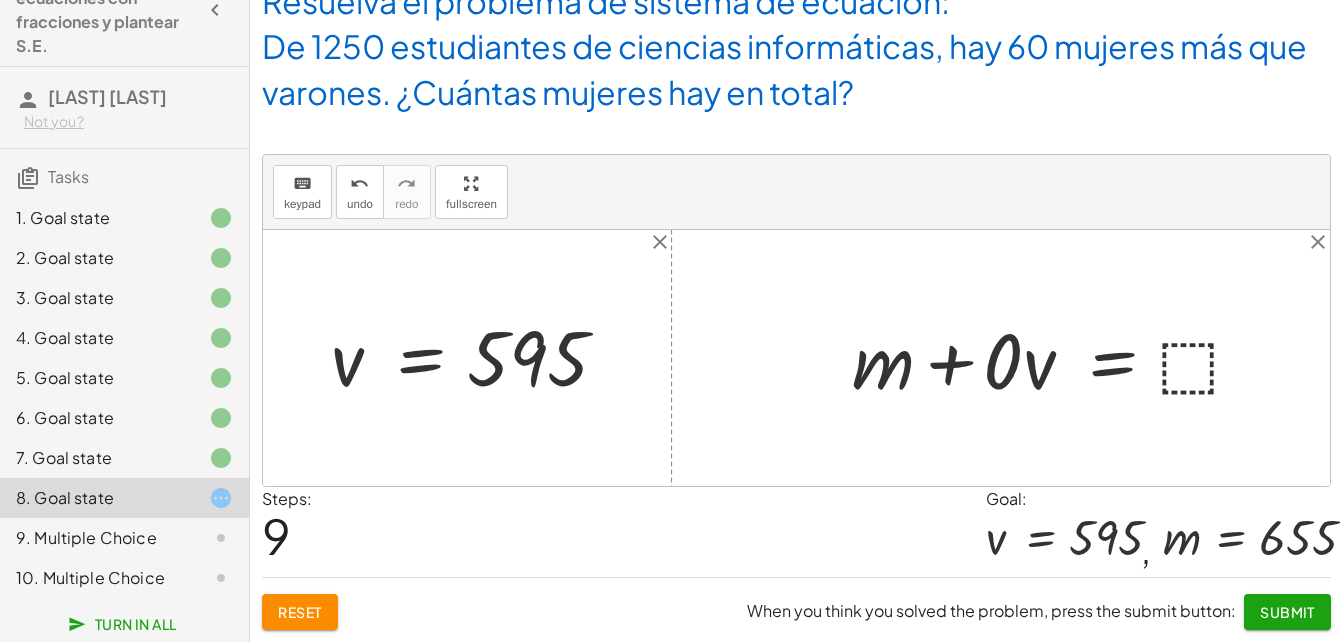 click at bounding box center [1056, 358] 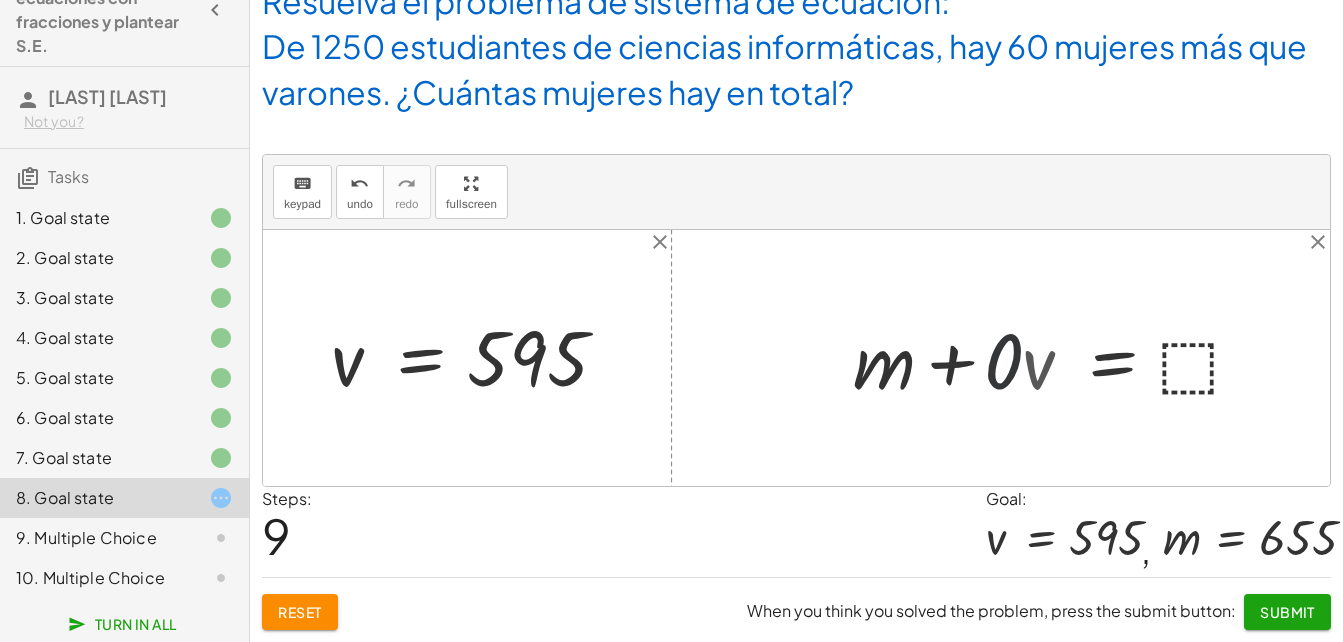 click at bounding box center (1075, 358) 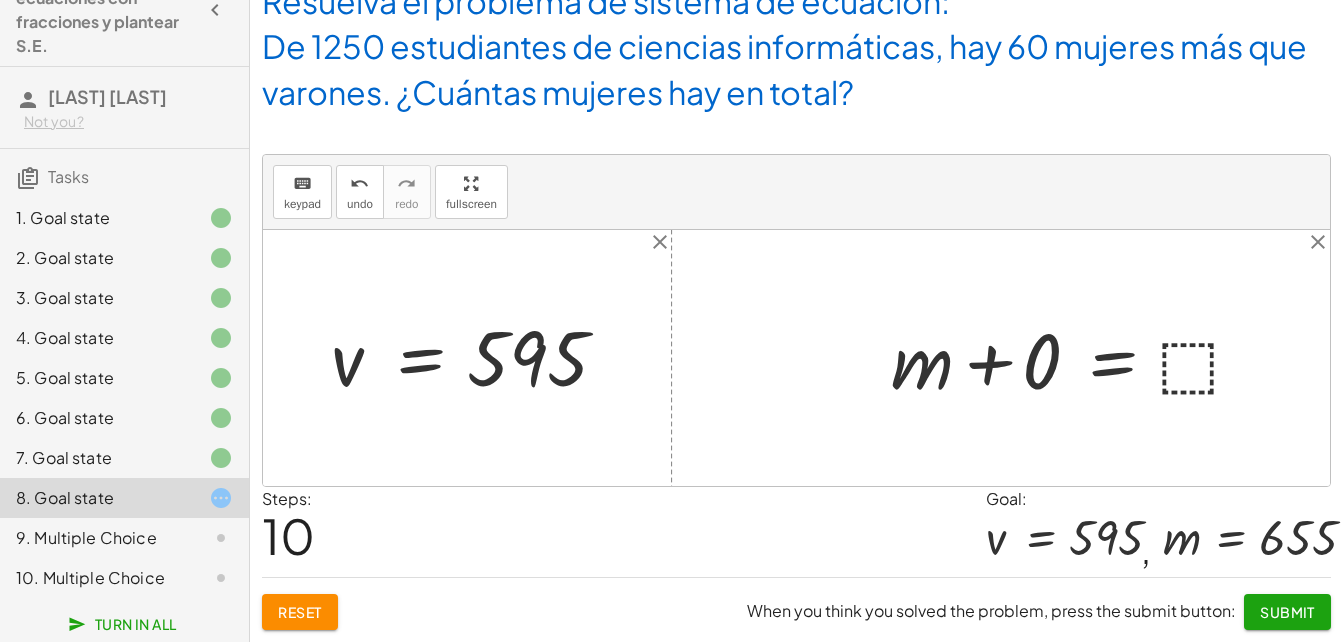 click at bounding box center [1075, 358] 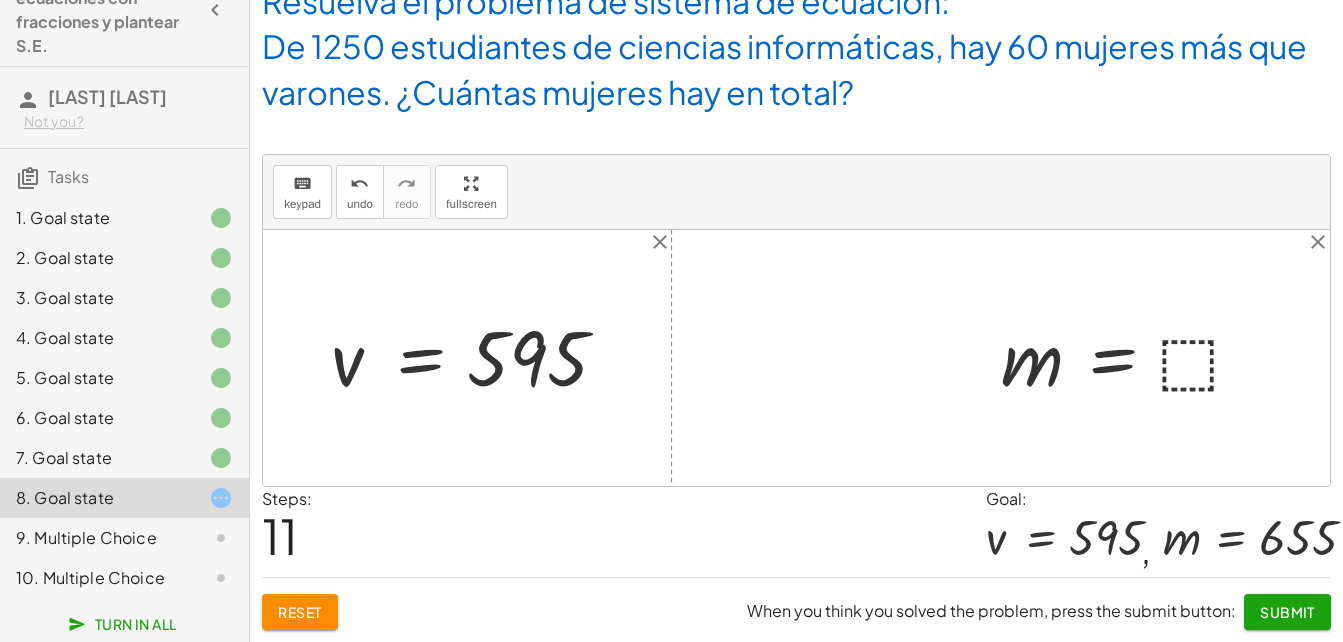 click at bounding box center (1131, 357) 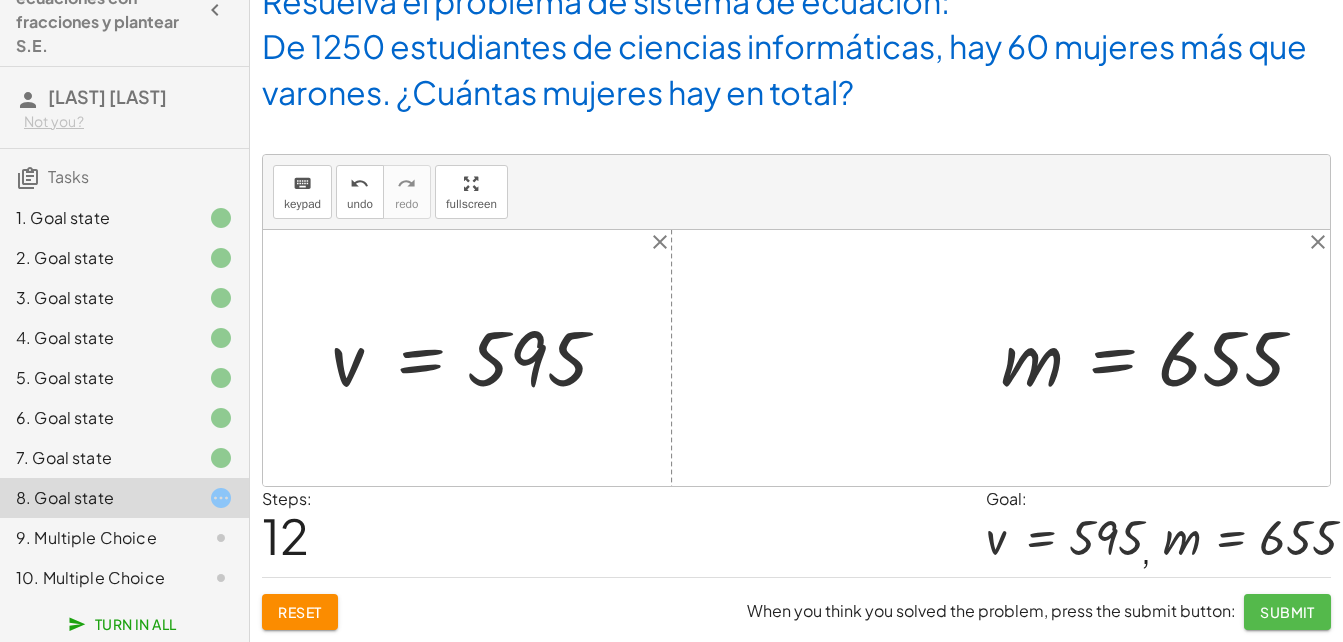 click on "Submit" at bounding box center [1287, 612] 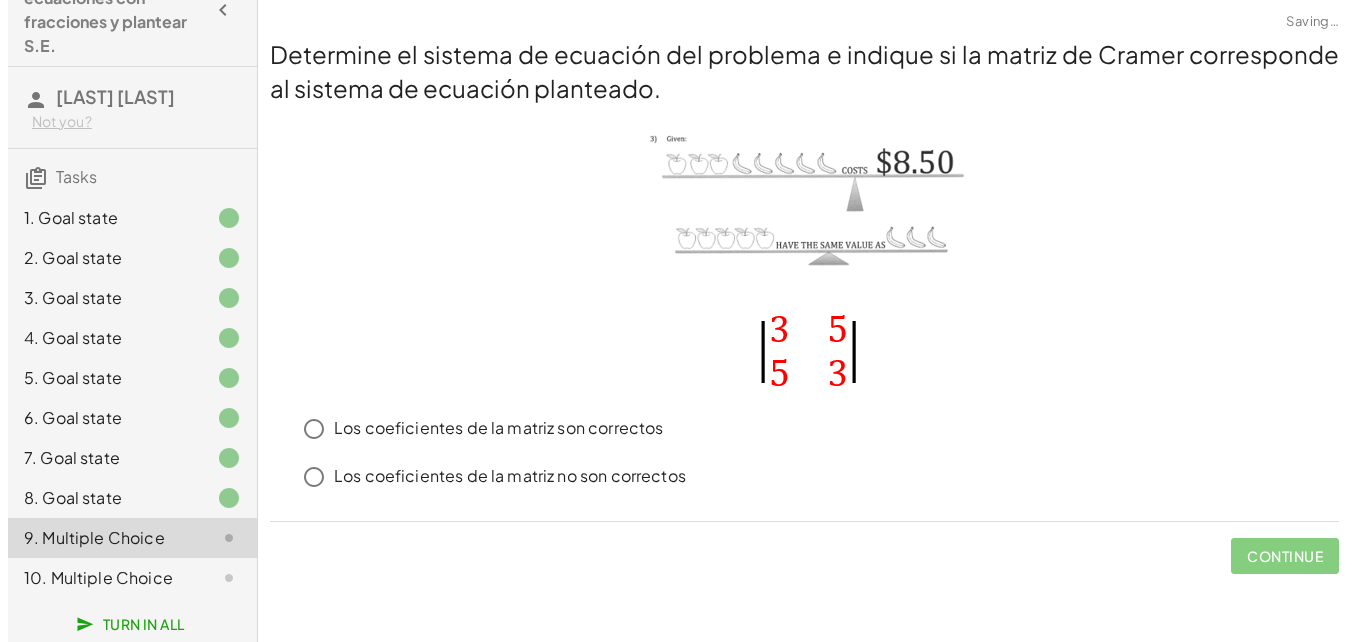scroll, scrollTop: 0, scrollLeft: 0, axis: both 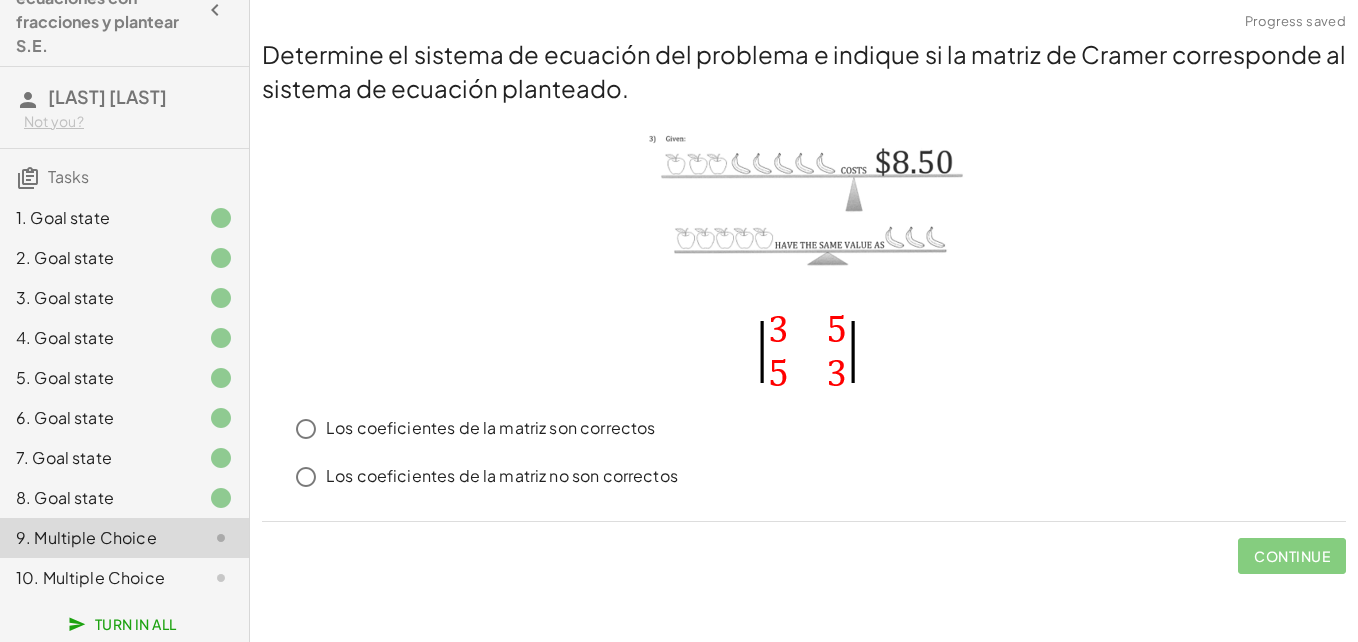 click on "Los coeficientes de la matriz no son correctos" 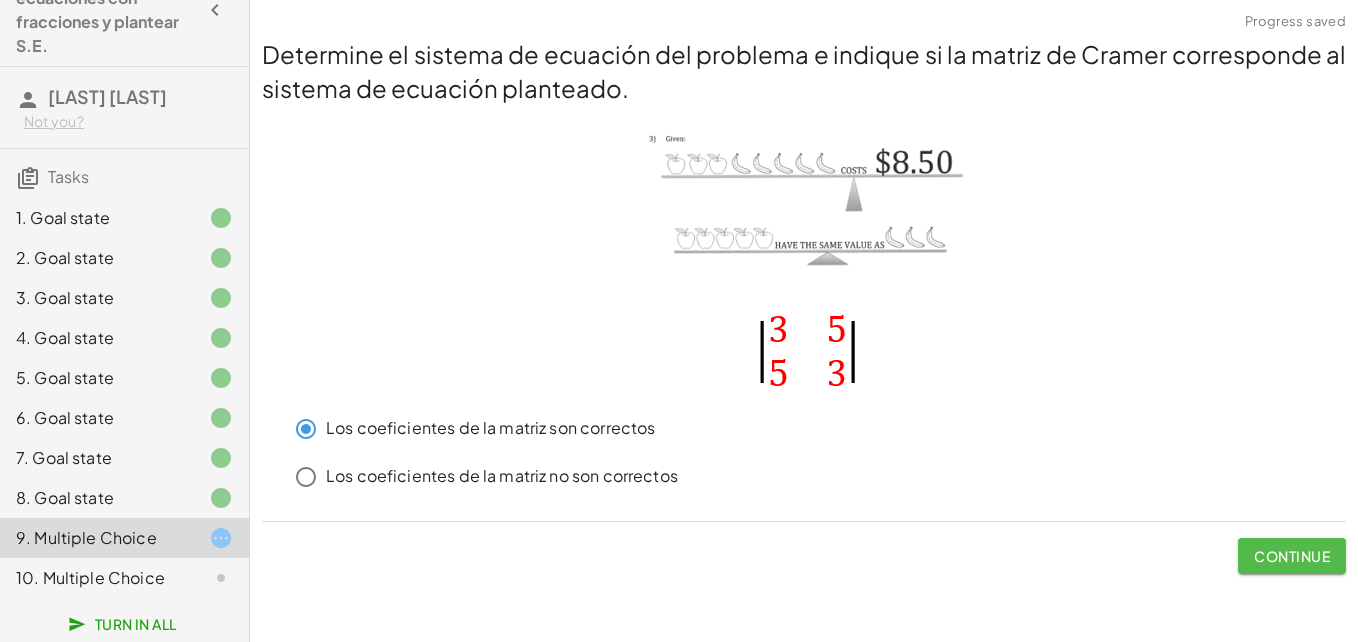 click on "Continue" at bounding box center (1292, 556) 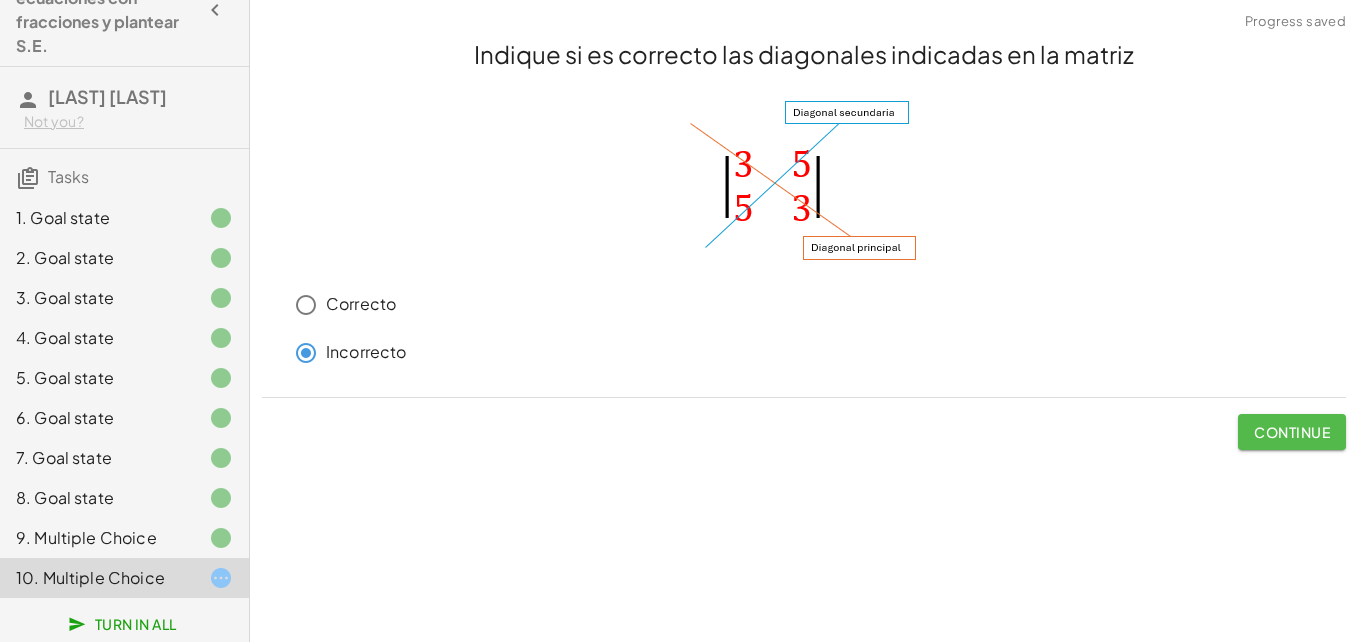 click on "Continue" 